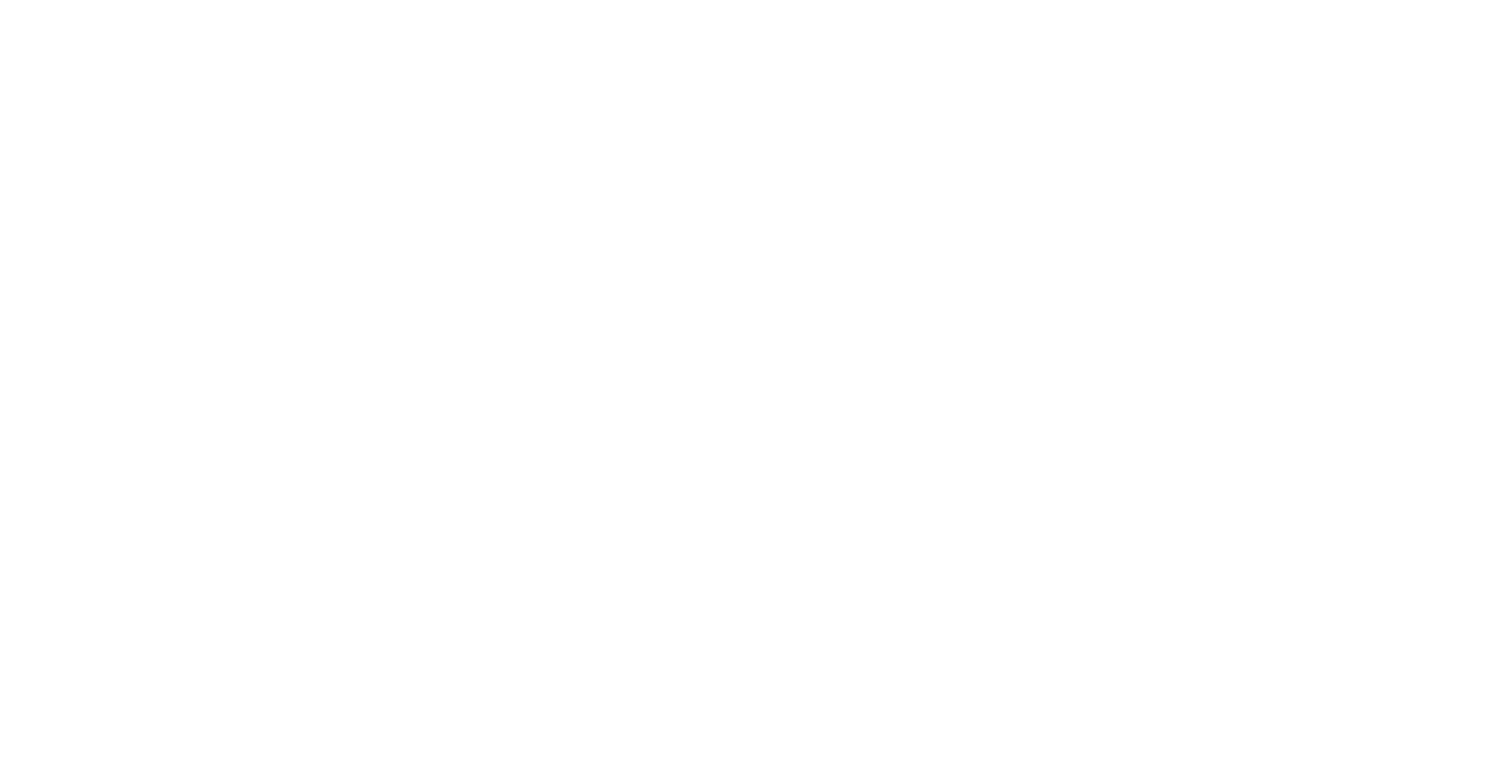 scroll, scrollTop: 0, scrollLeft: 0, axis: both 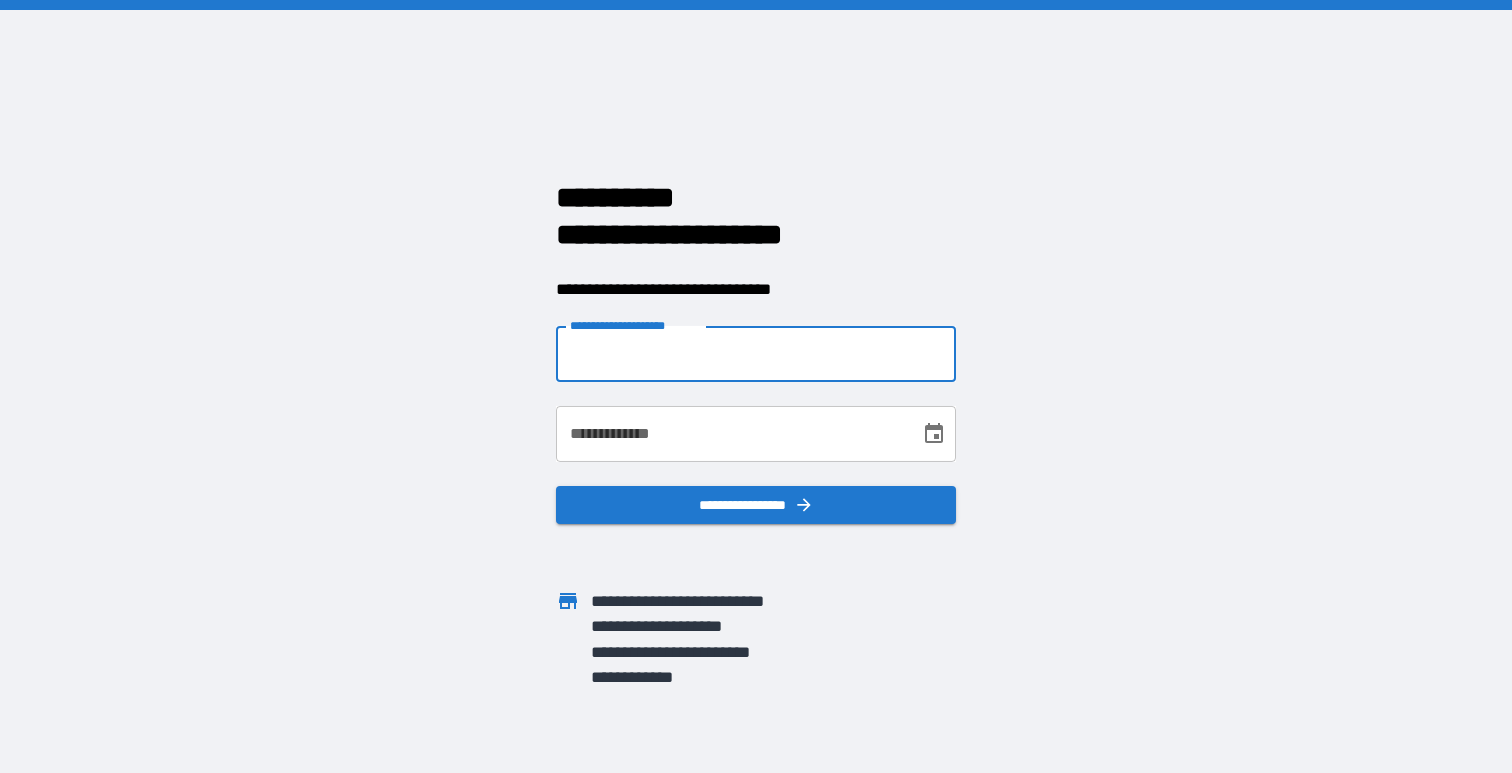 click on "**********" at bounding box center [756, 354] 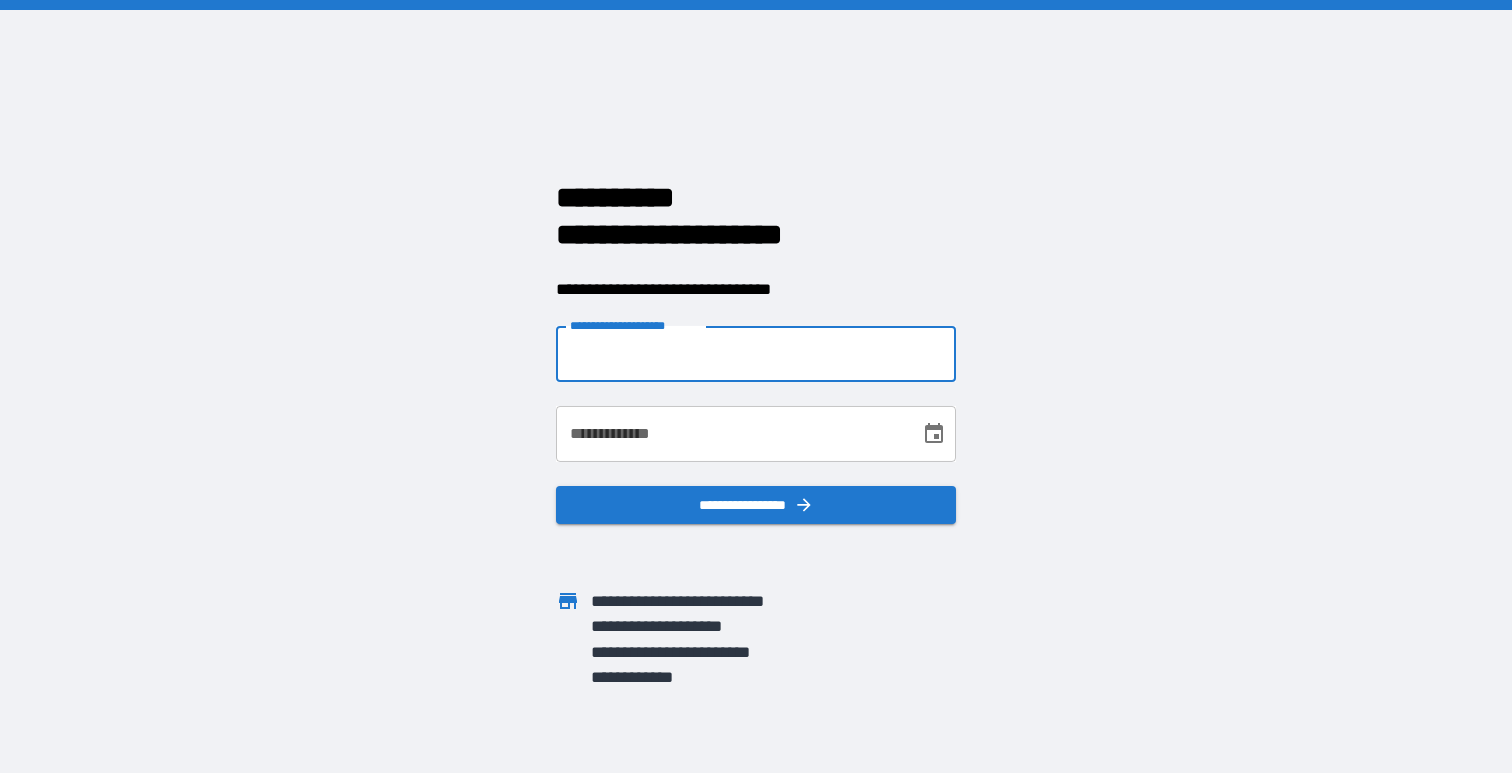 type on "**********" 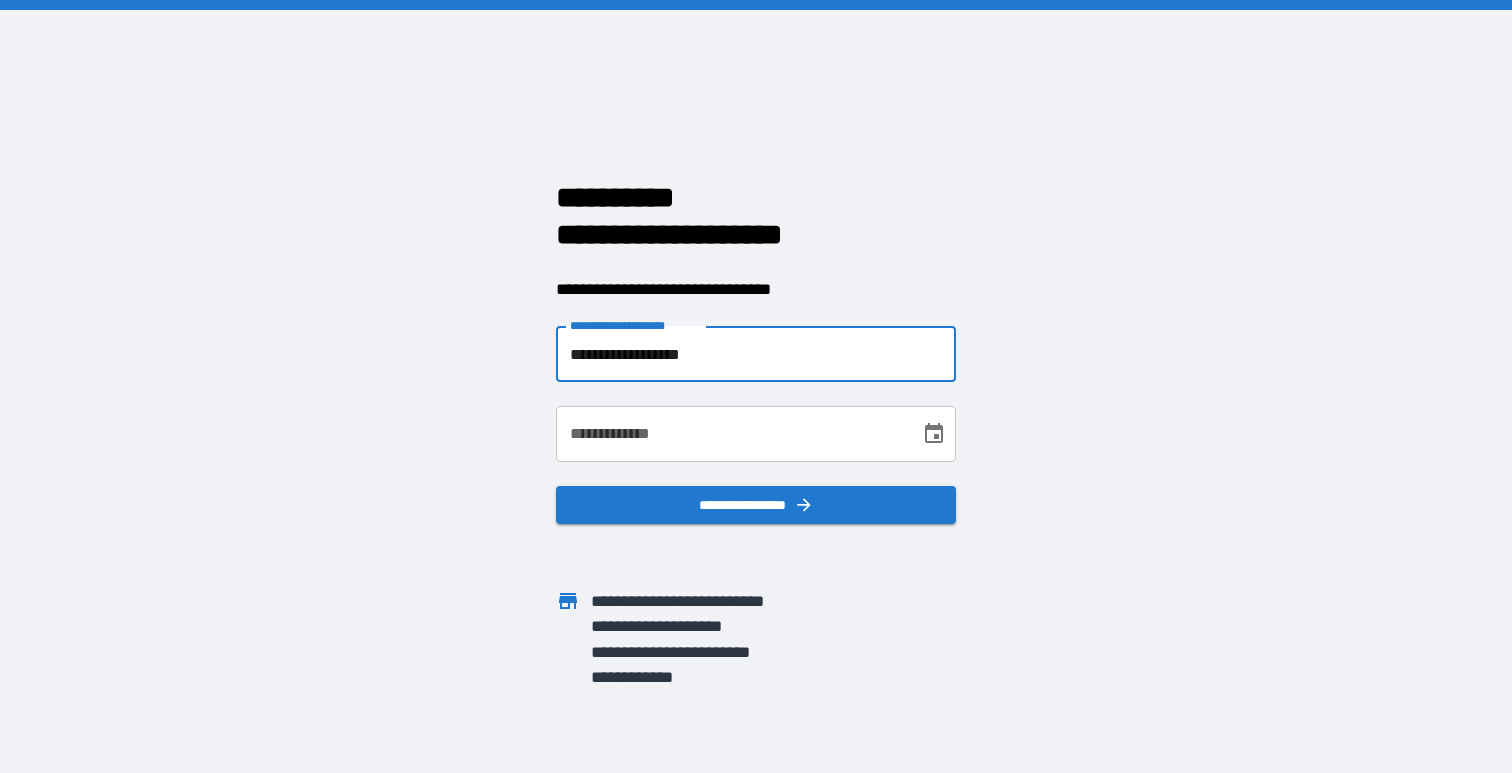 click on "**********" at bounding box center [731, 434] 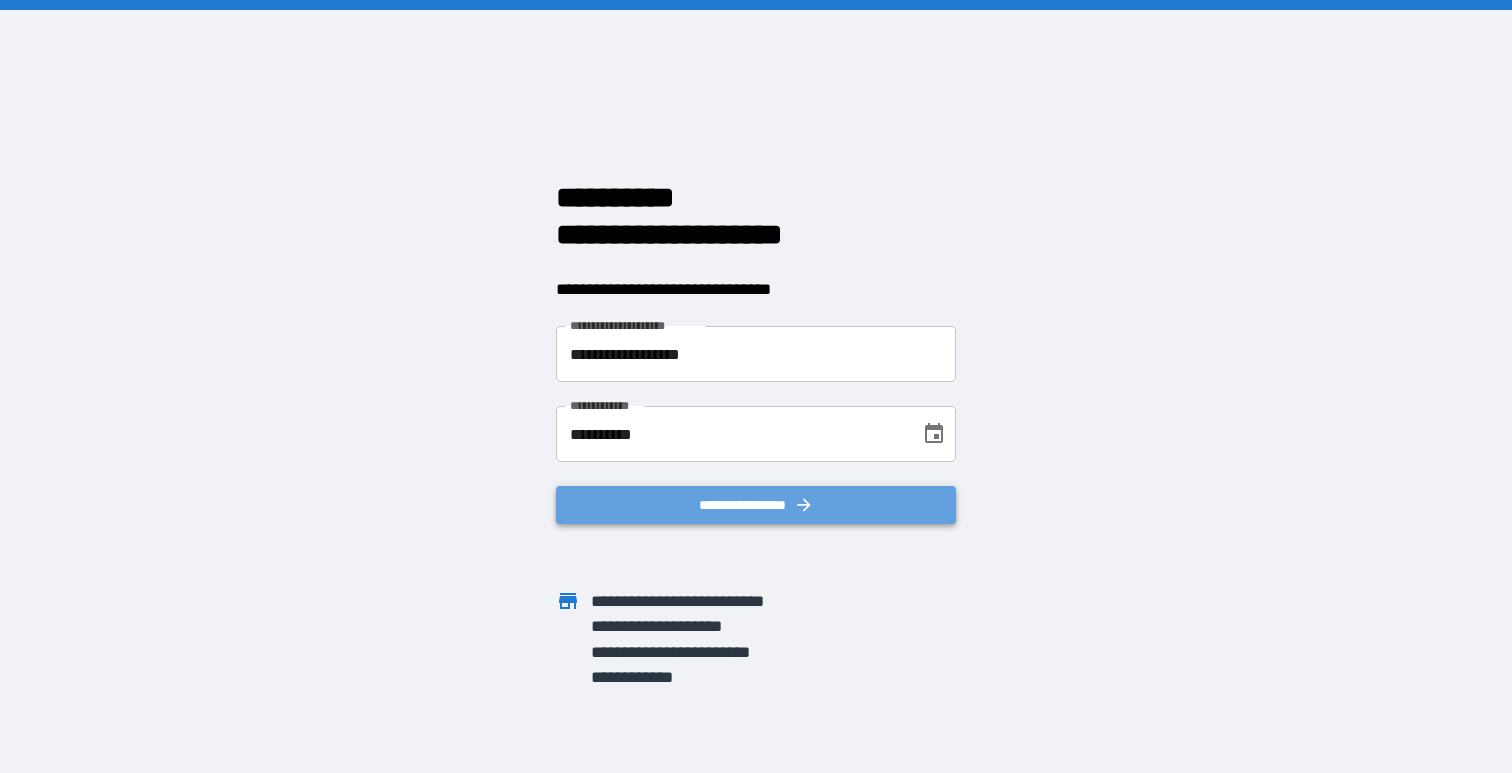 click on "**********" at bounding box center (756, 505) 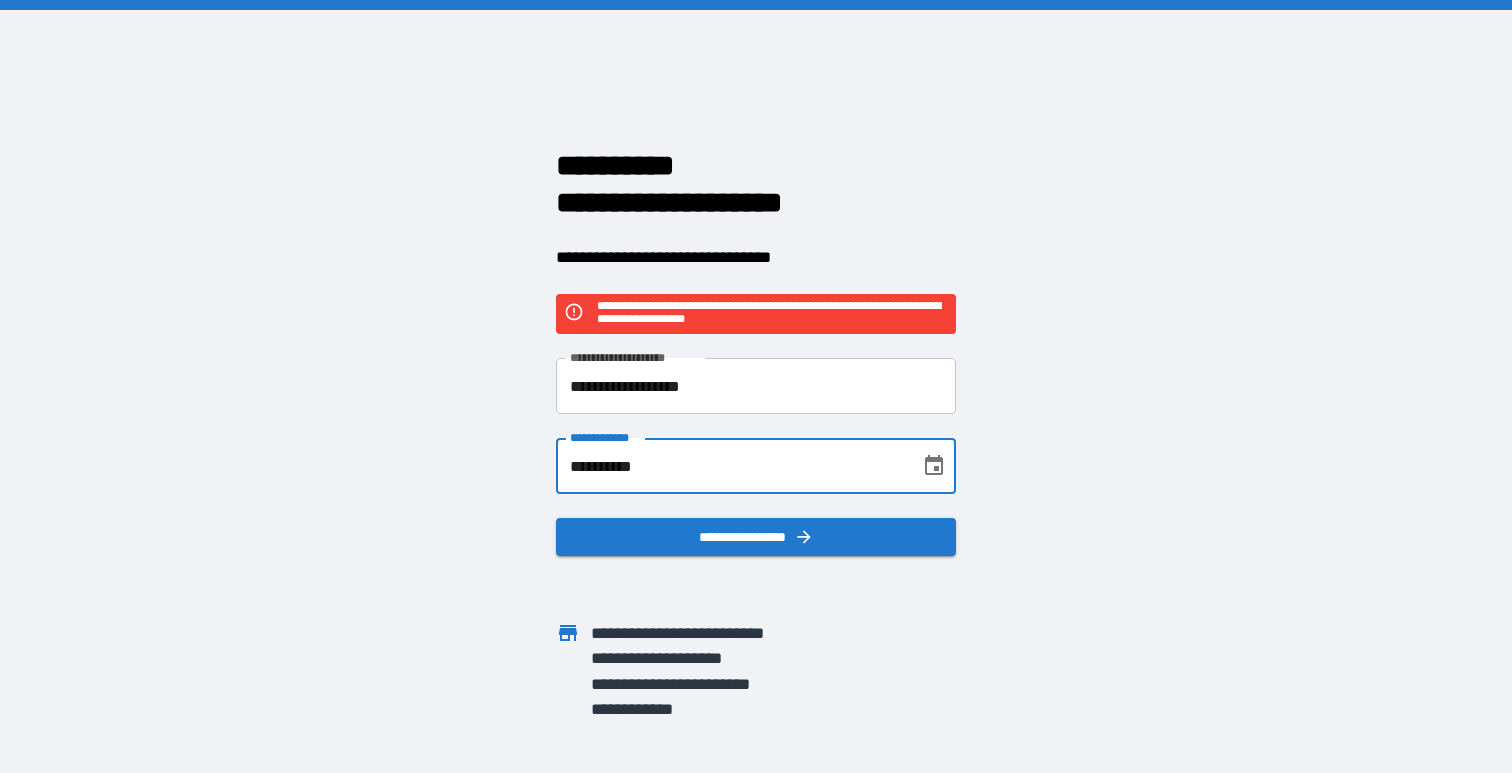 click on "**********" at bounding box center [731, 466] 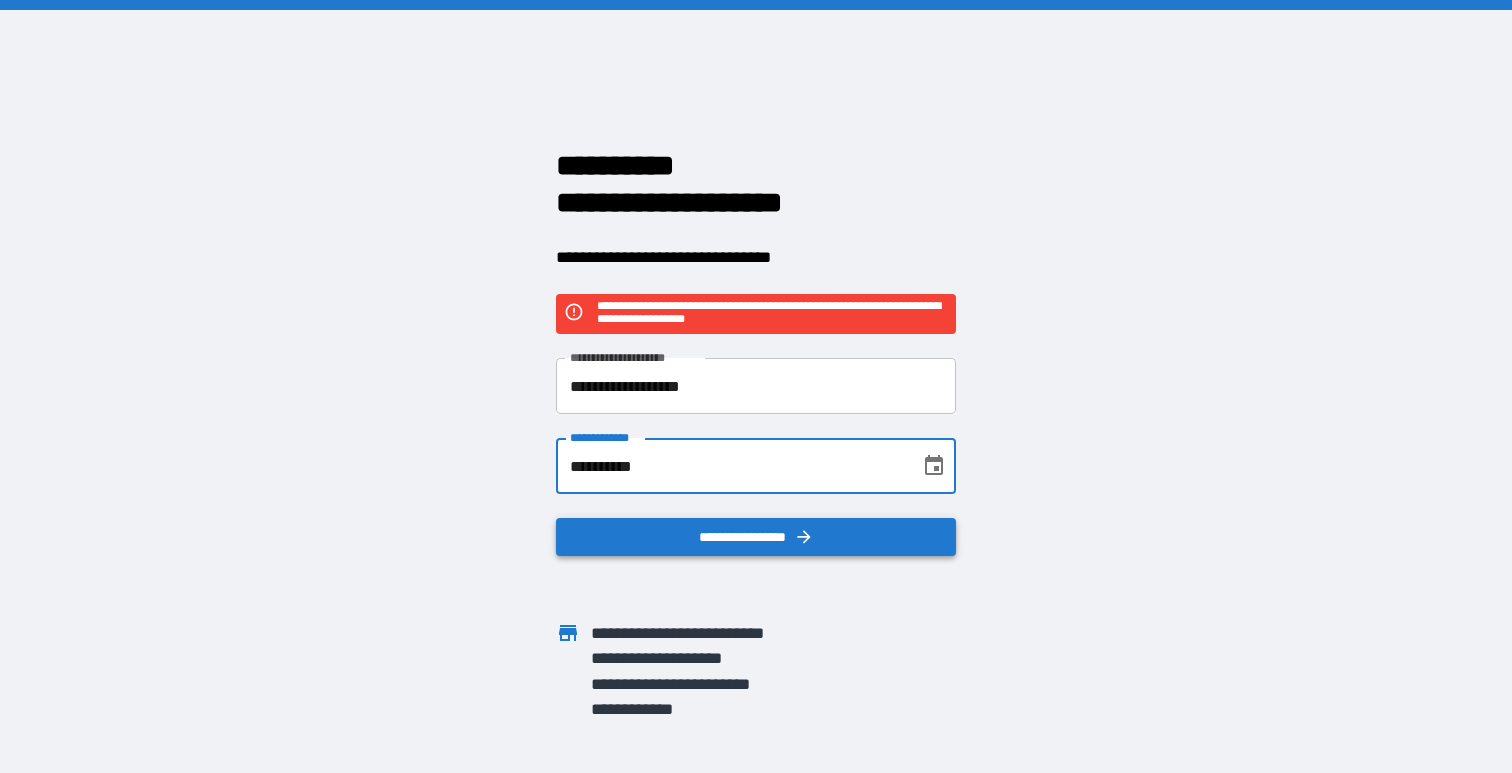 type on "**********" 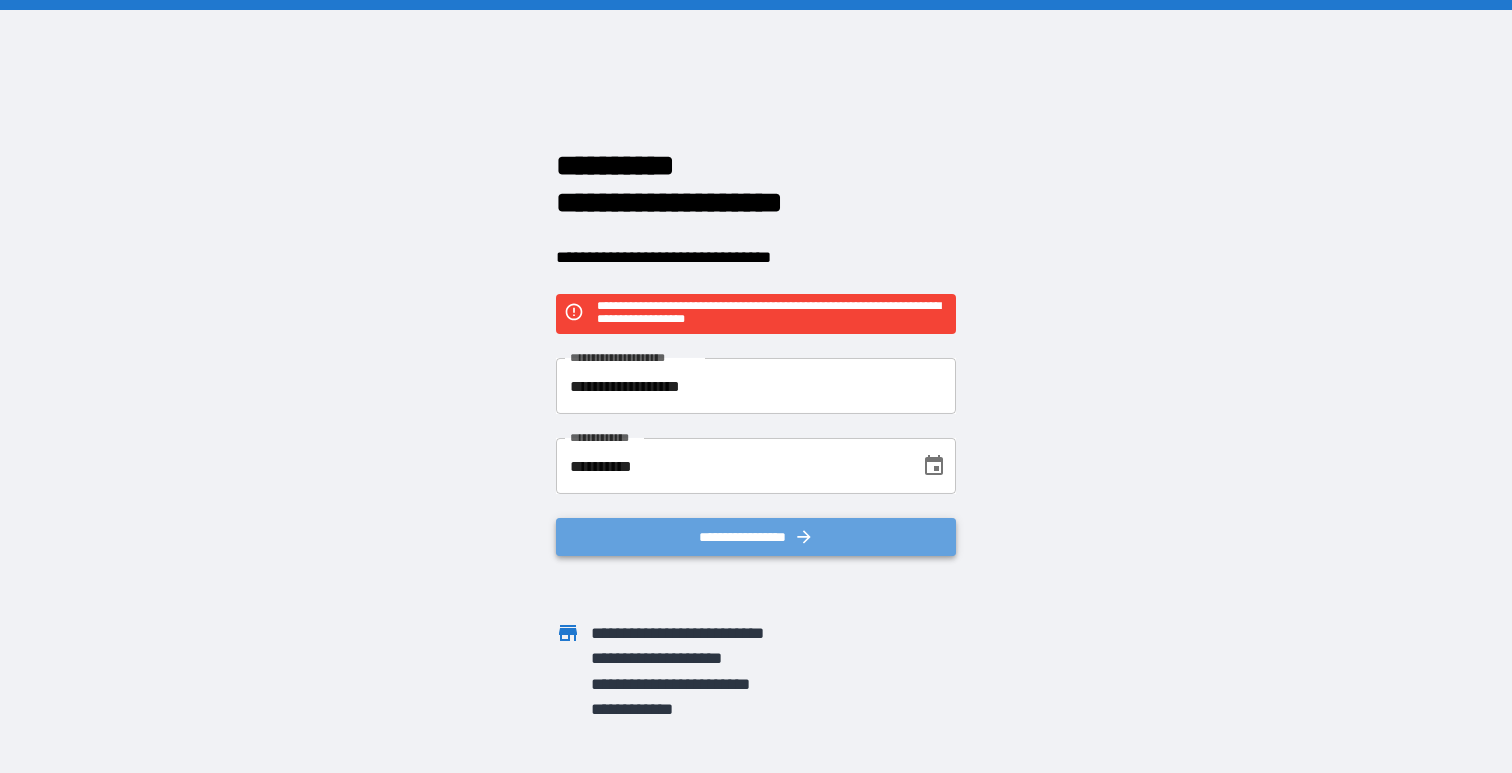 click on "**********" at bounding box center (756, 537) 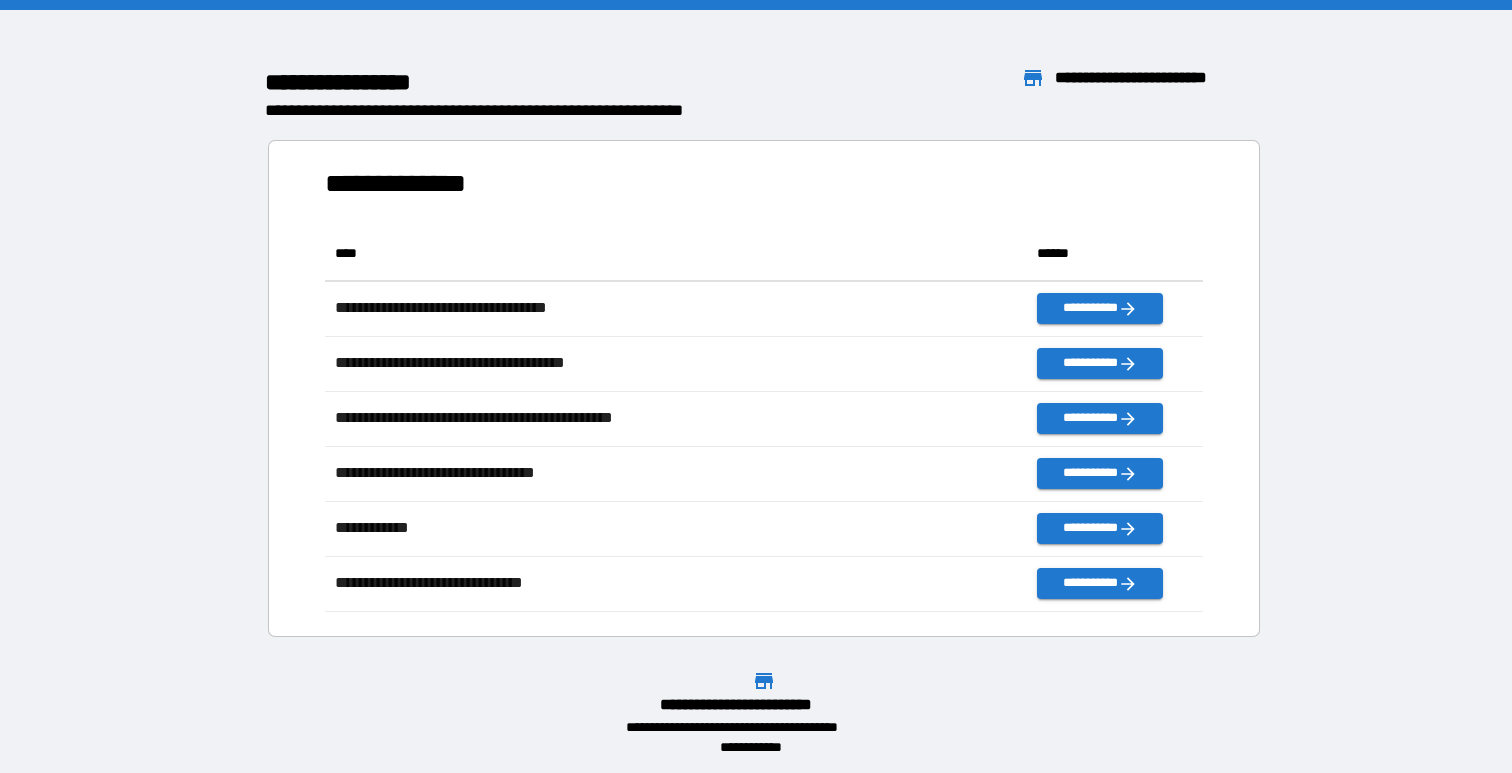 scroll, scrollTop: 1, scrollLeft: 1, axis: both 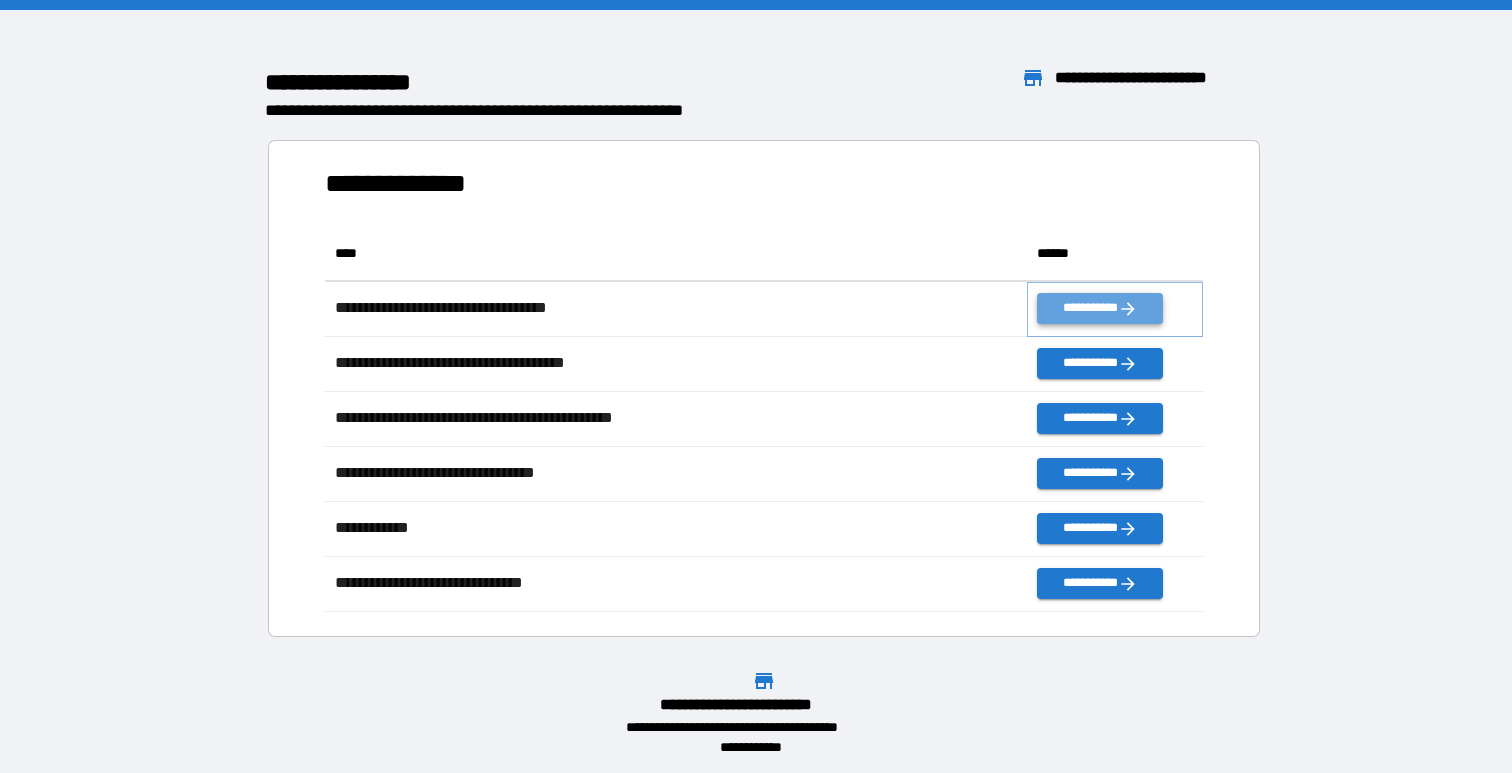 click on "**********" at bounding box center [1099, 308] 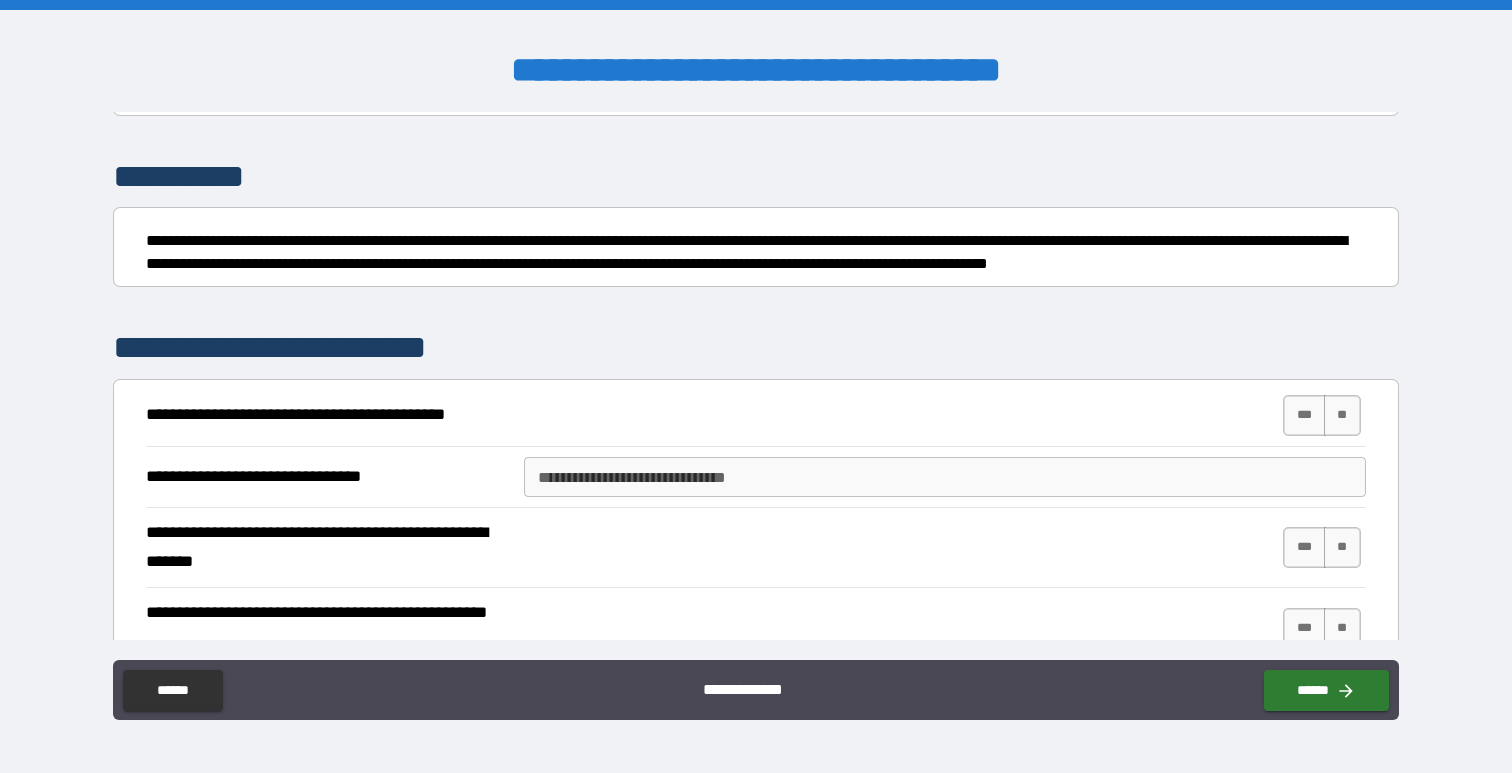 scroll, scrollTop: 228, scrollLeft: 0, axis: vertical 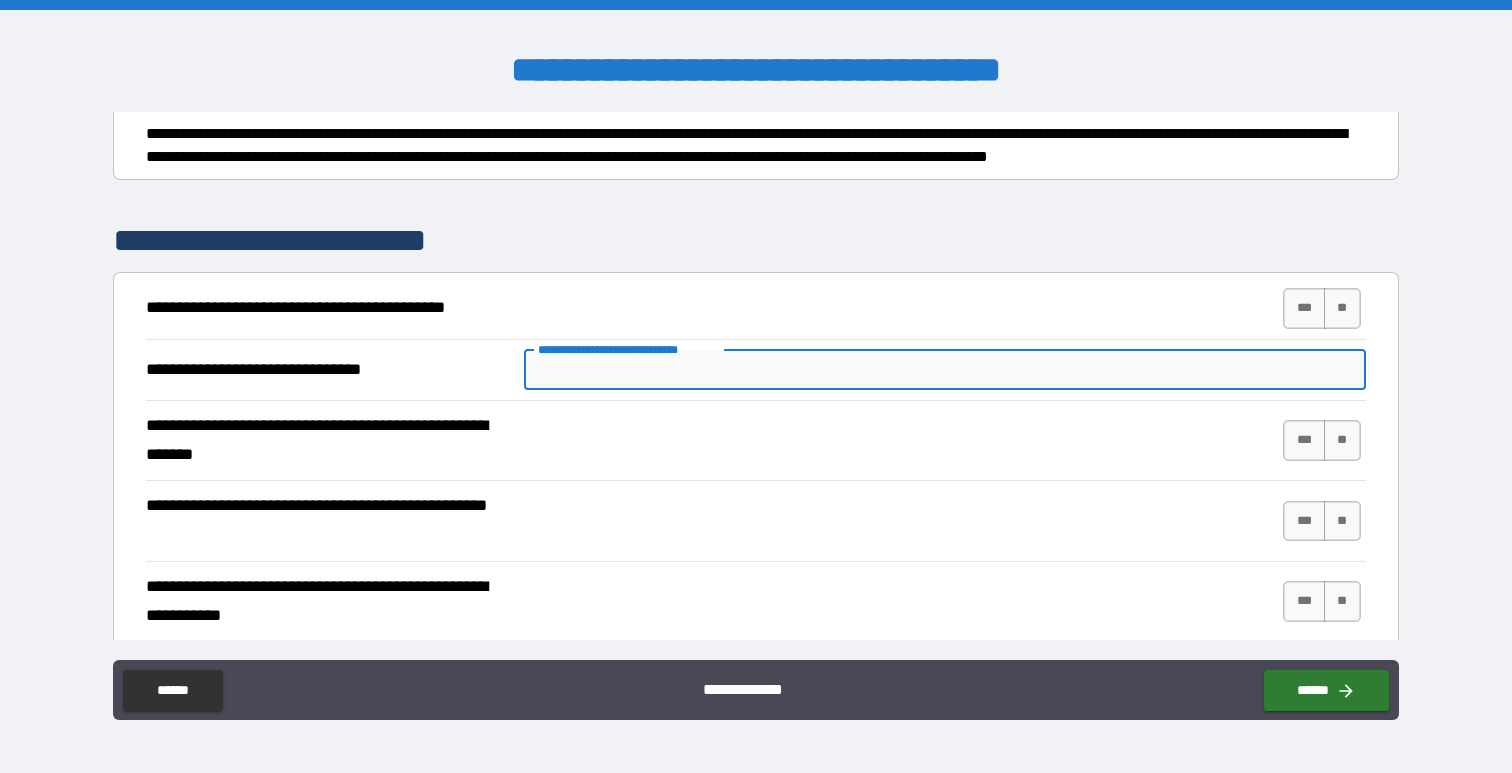 click on "**********" at bounding box center (944, 370) 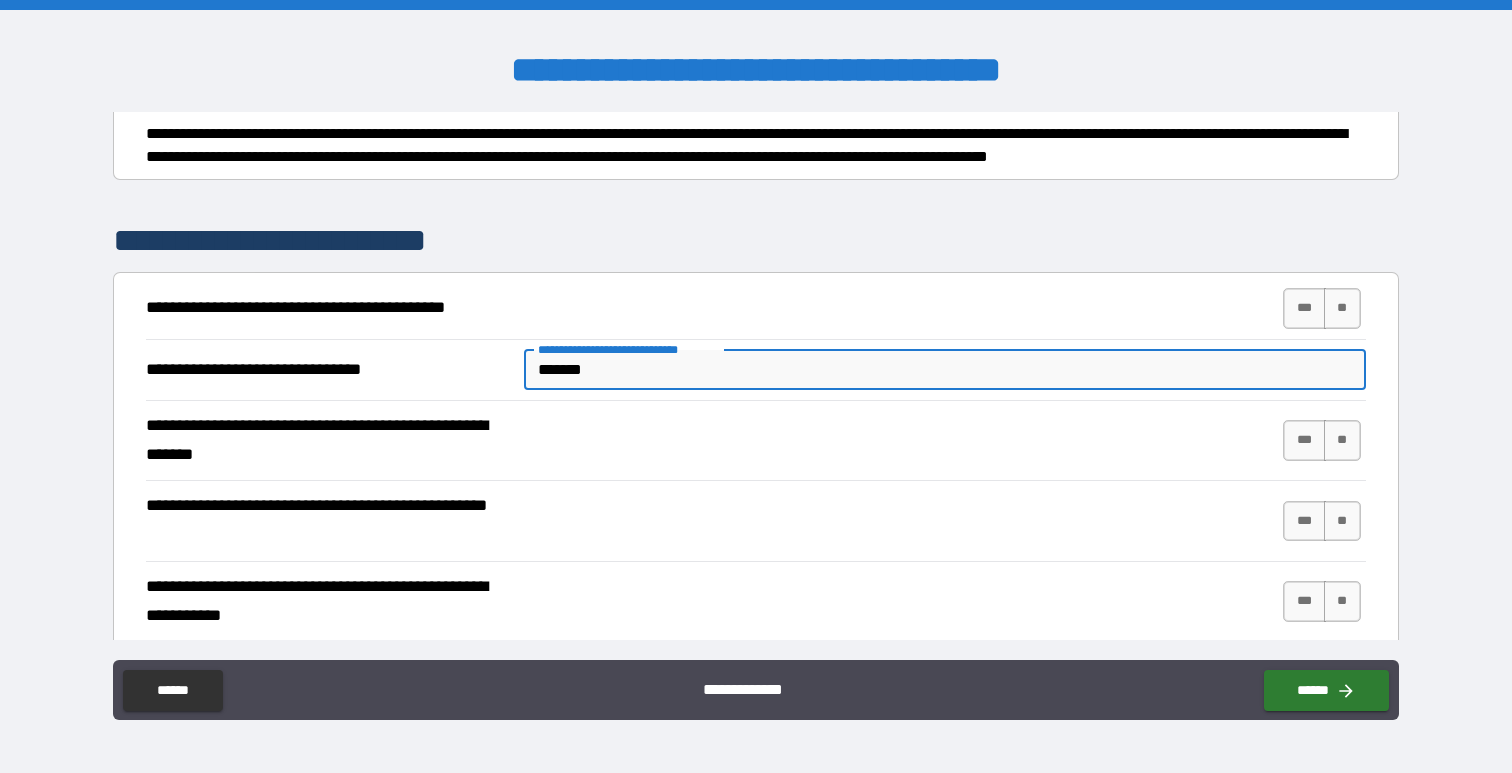 click on "**********" at bounding box center [755, 441] 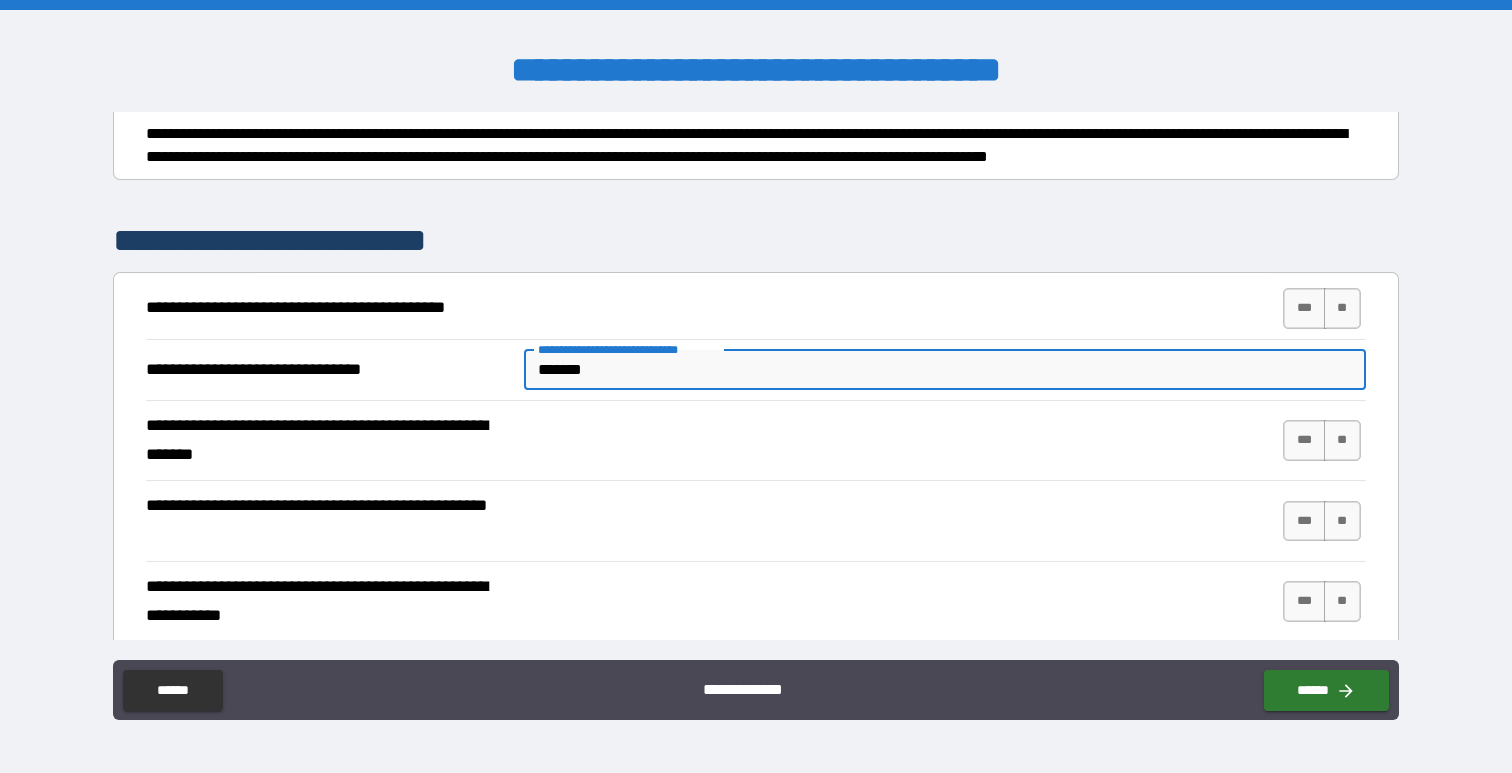 click on "*******" at bounding box center [944, 370] 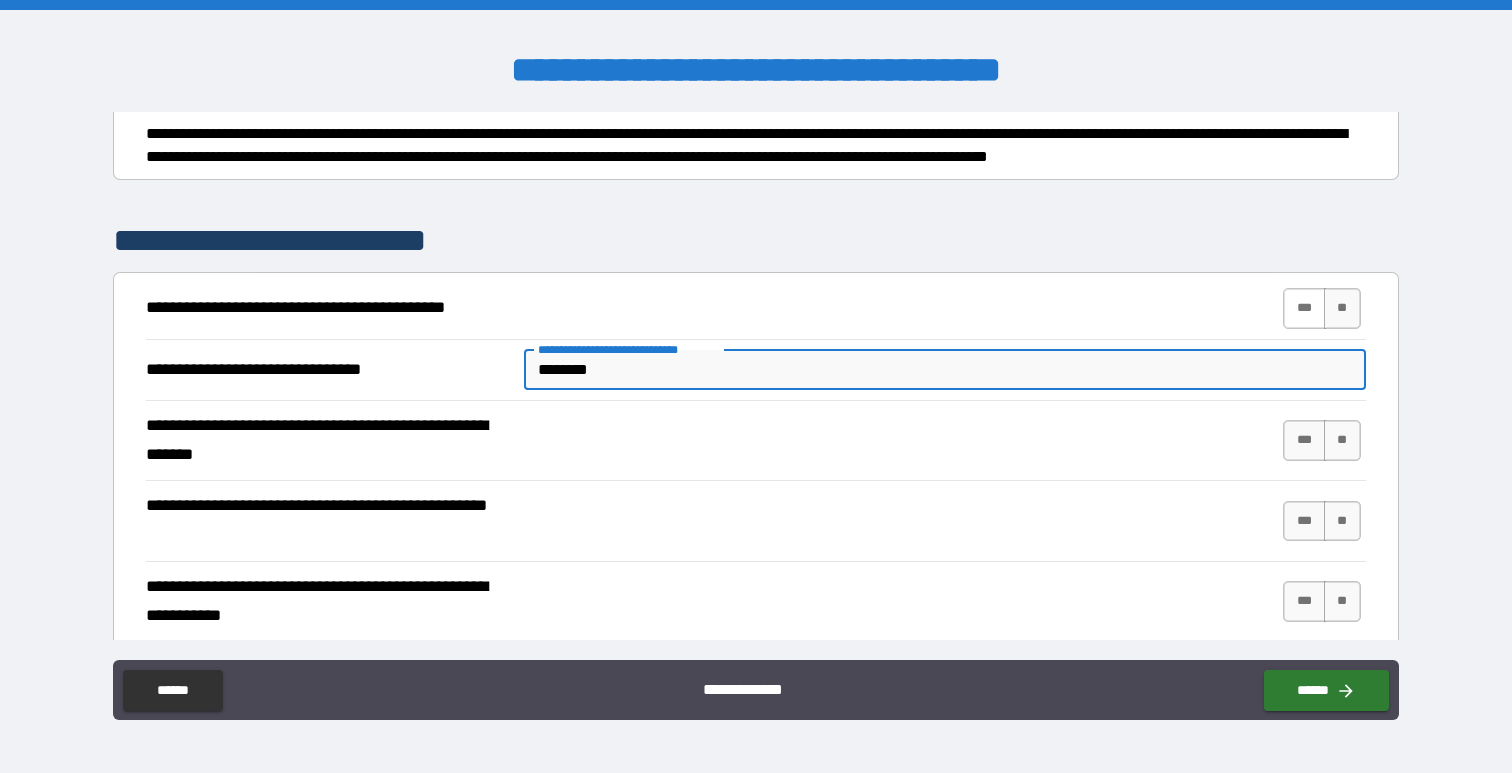 type on "********" 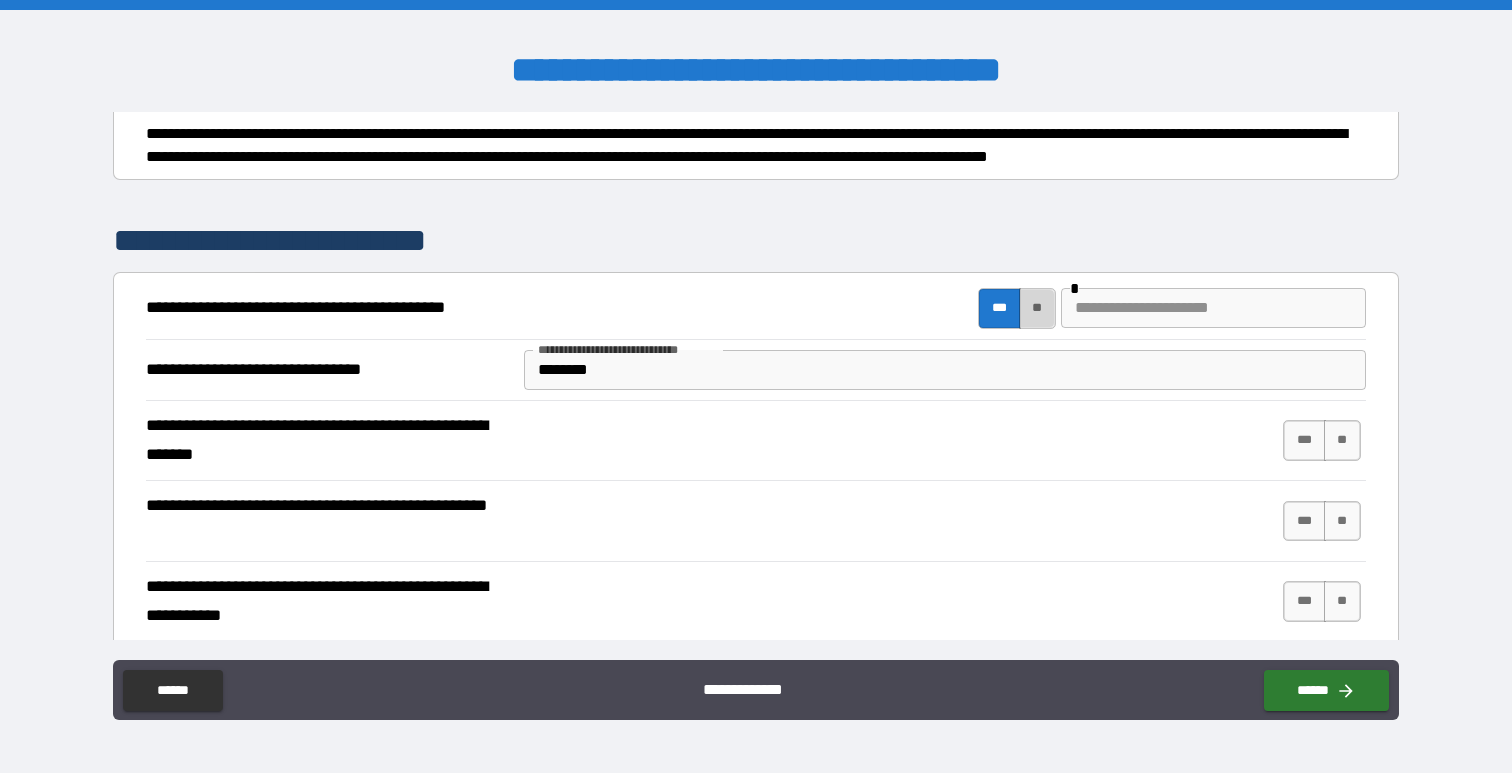 click on "**" at bounding box center (1037, 308) 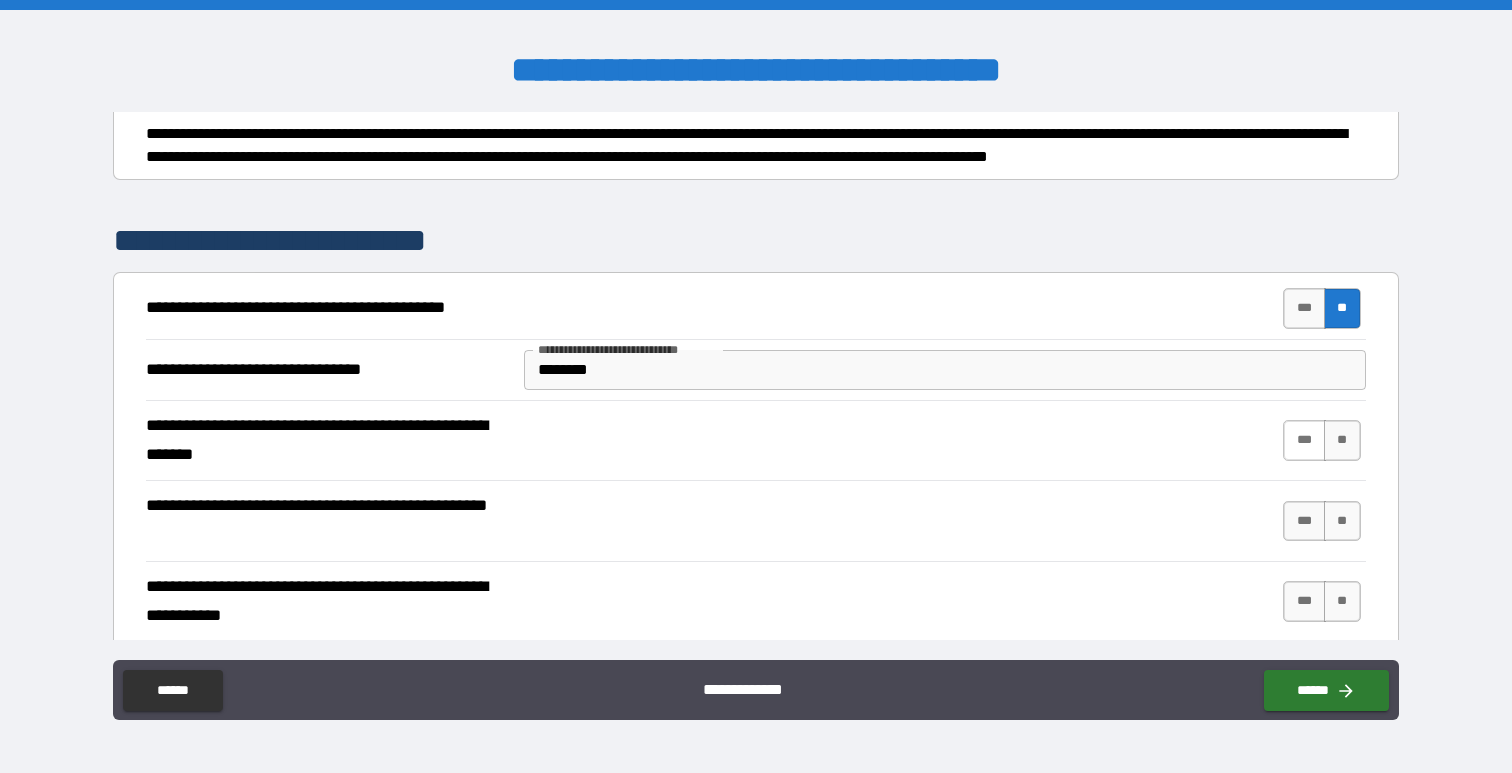 click on "***" at bounding box center (1304, 440) 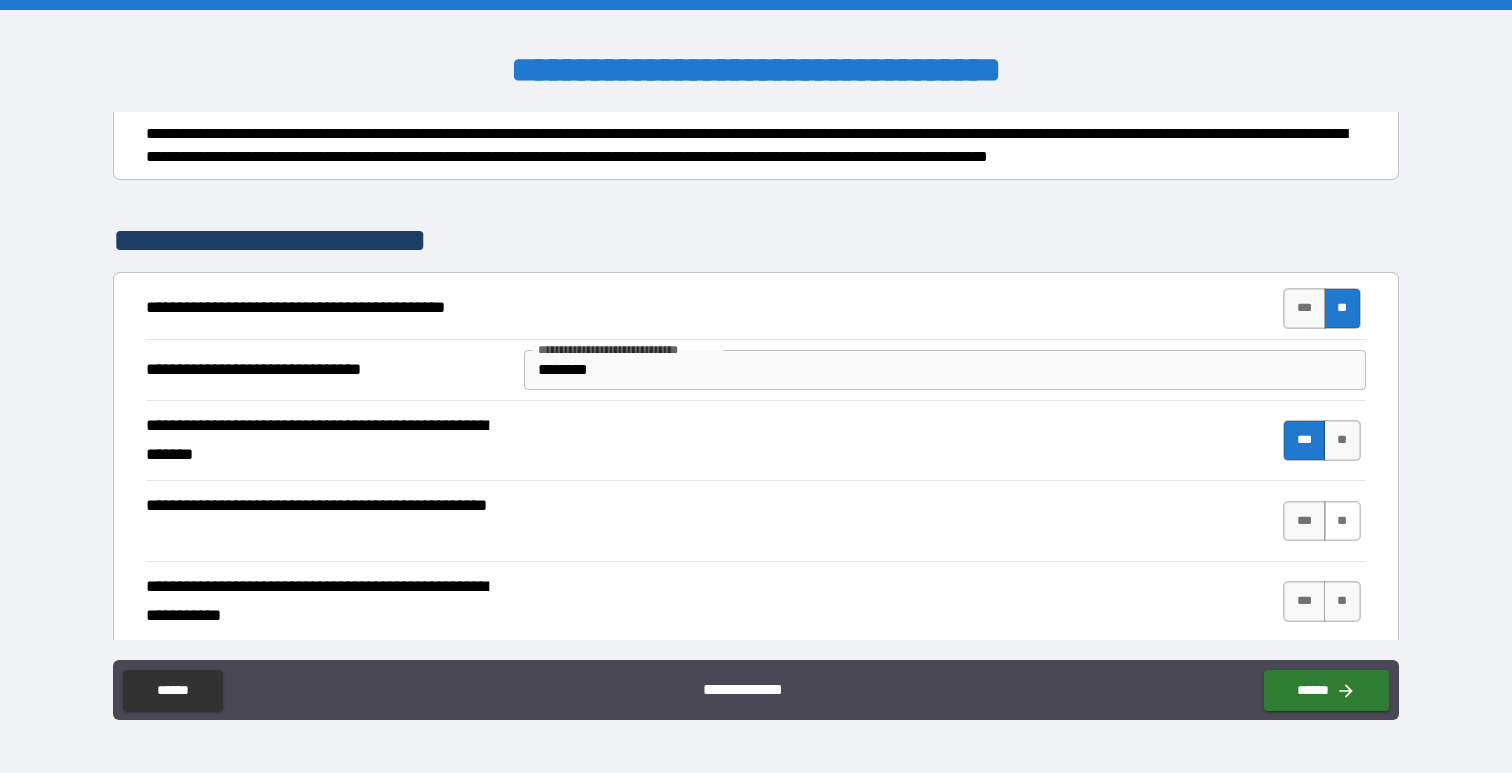 click on "**" at bounding box center [1342, 521] 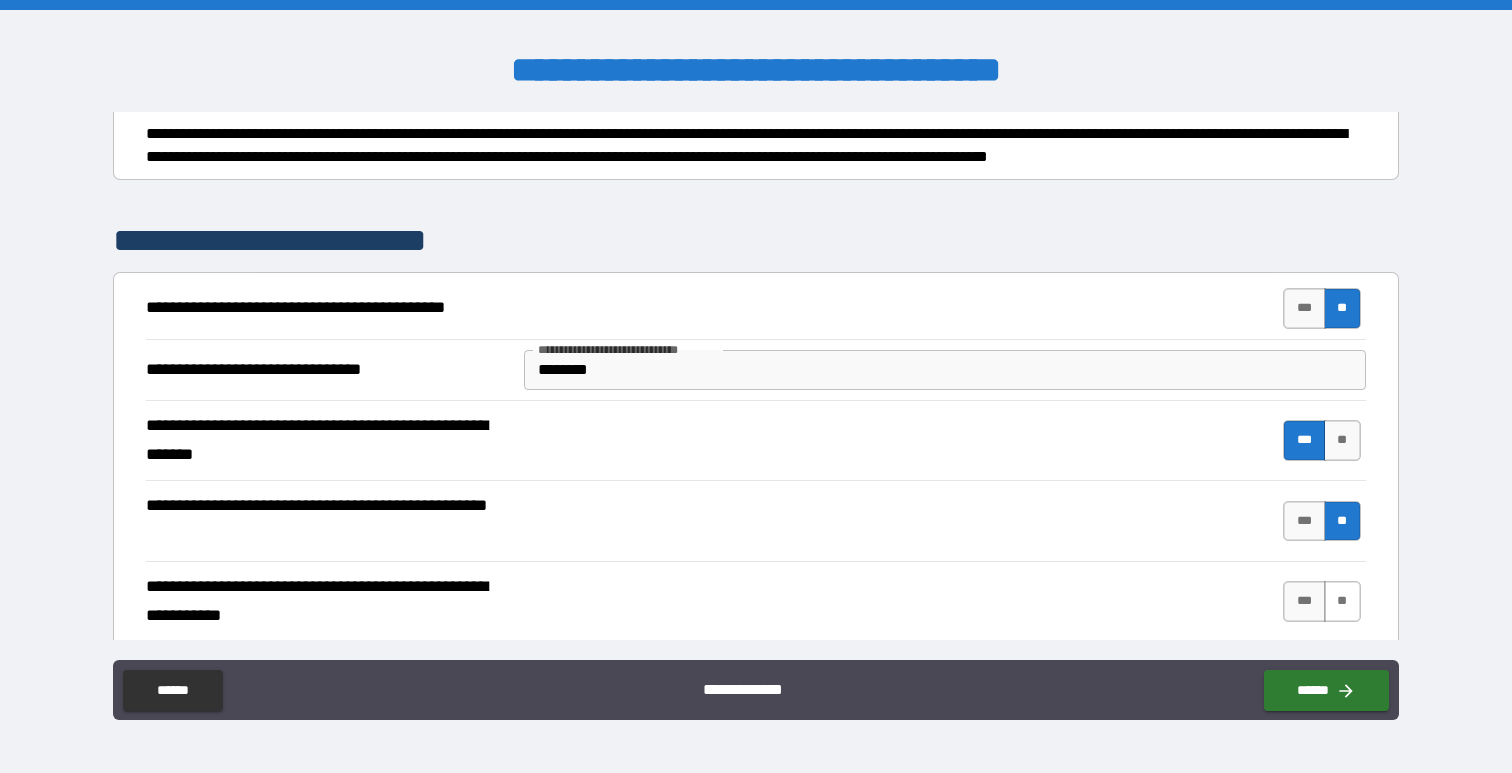 click on "**" at bounding box center (1342, 601) 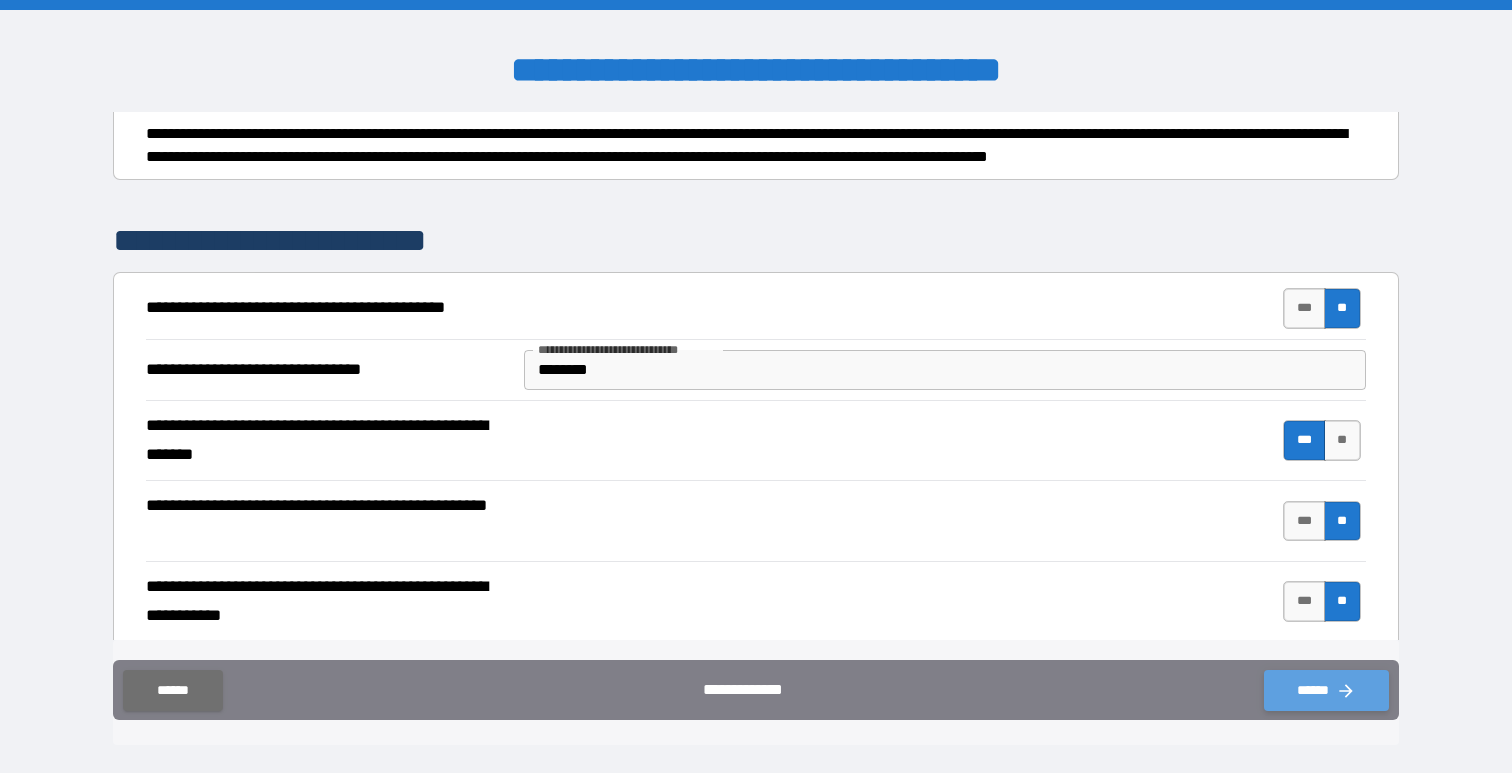 click 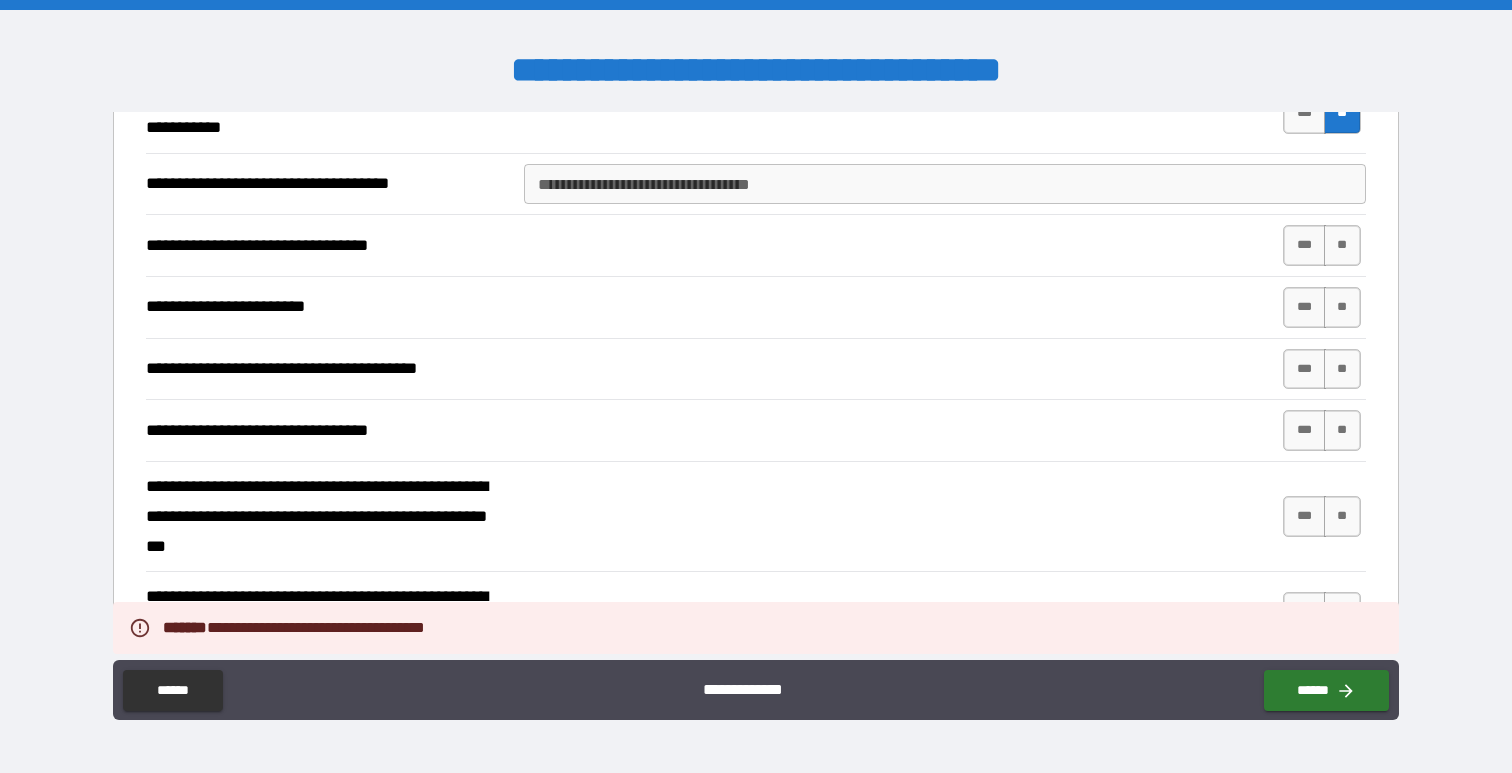 scroll, scrollTop: 737, scrollLeft: 0, axis: vertical 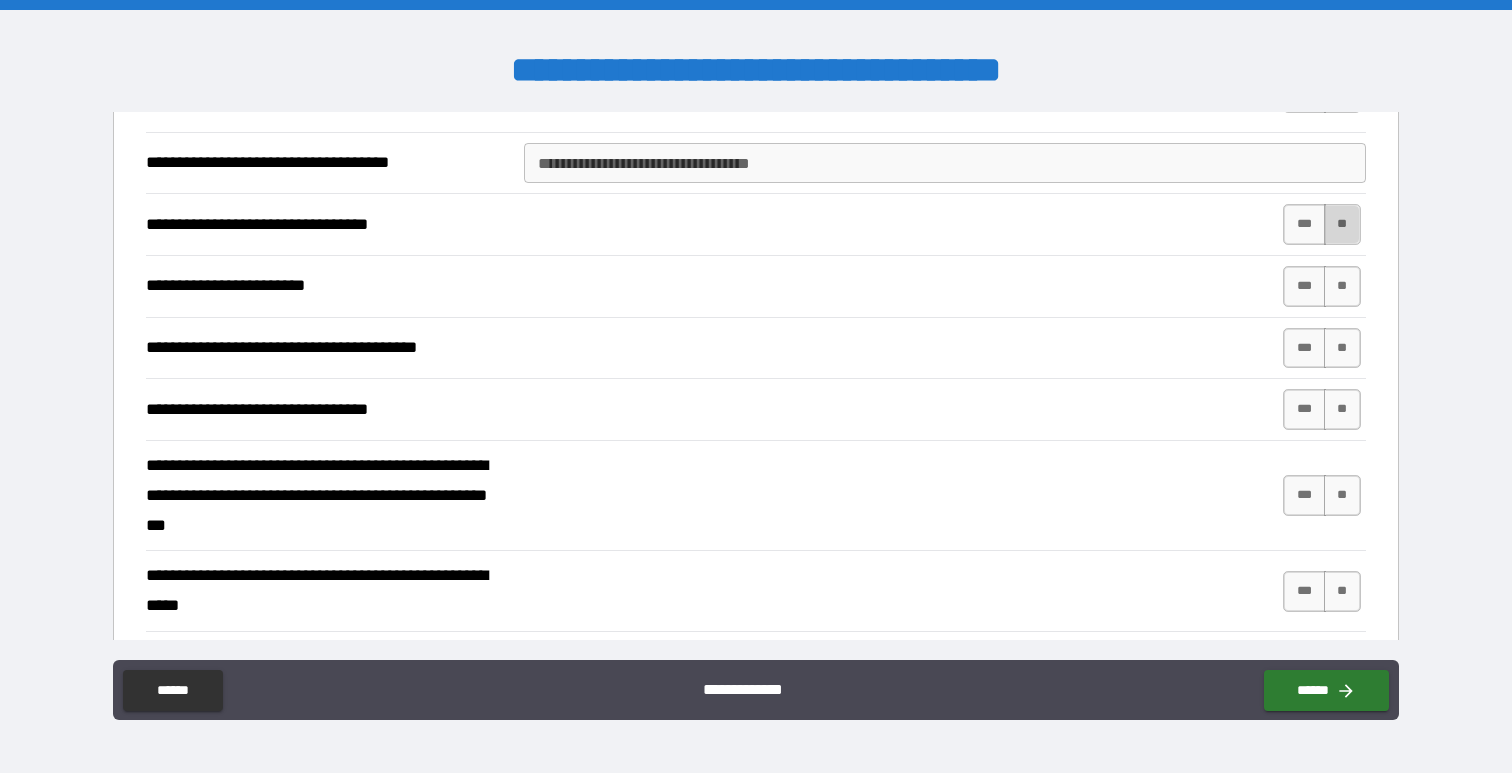 click on "**" at bounding box center (1342, 224) 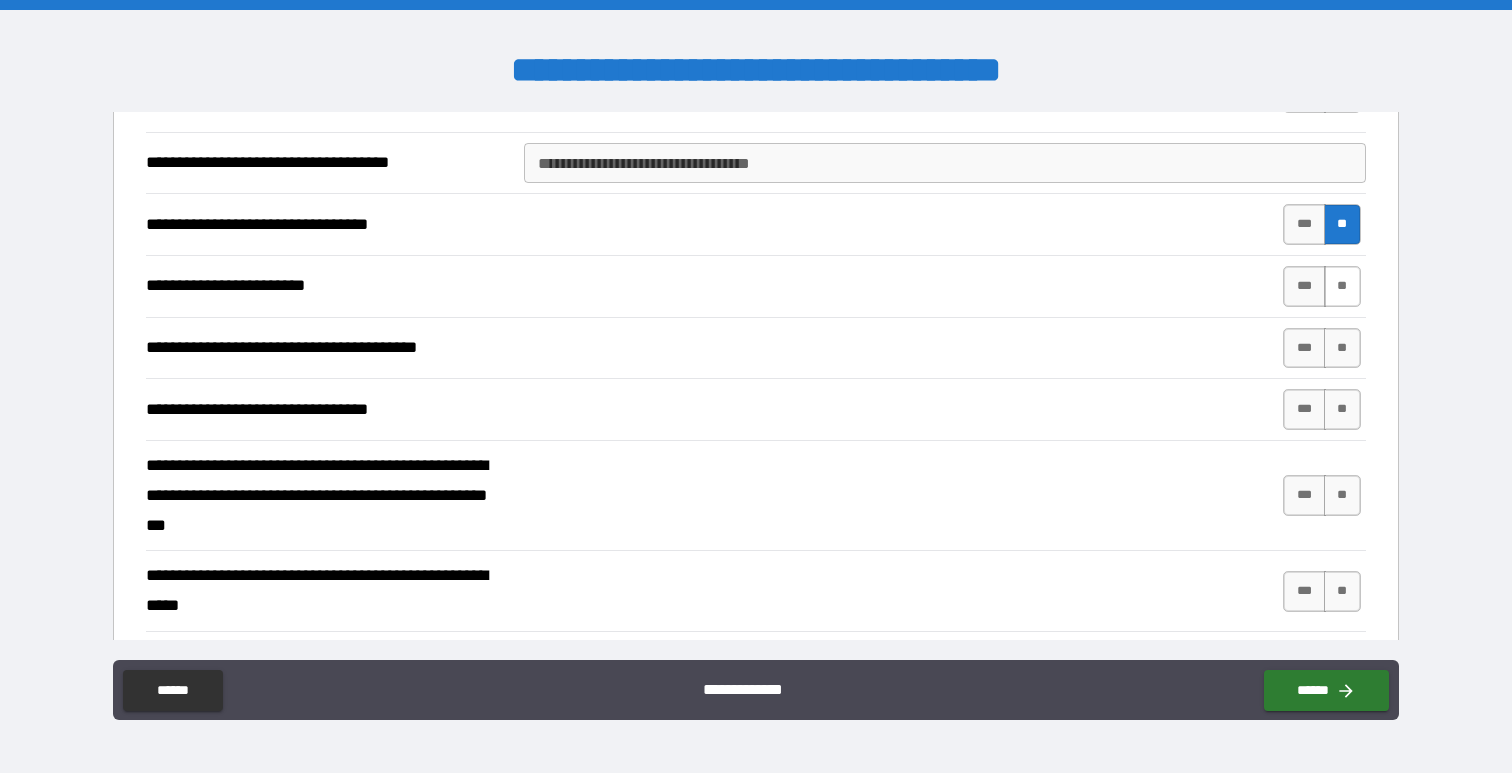 click on "**" at bounding box center [1342, 286] 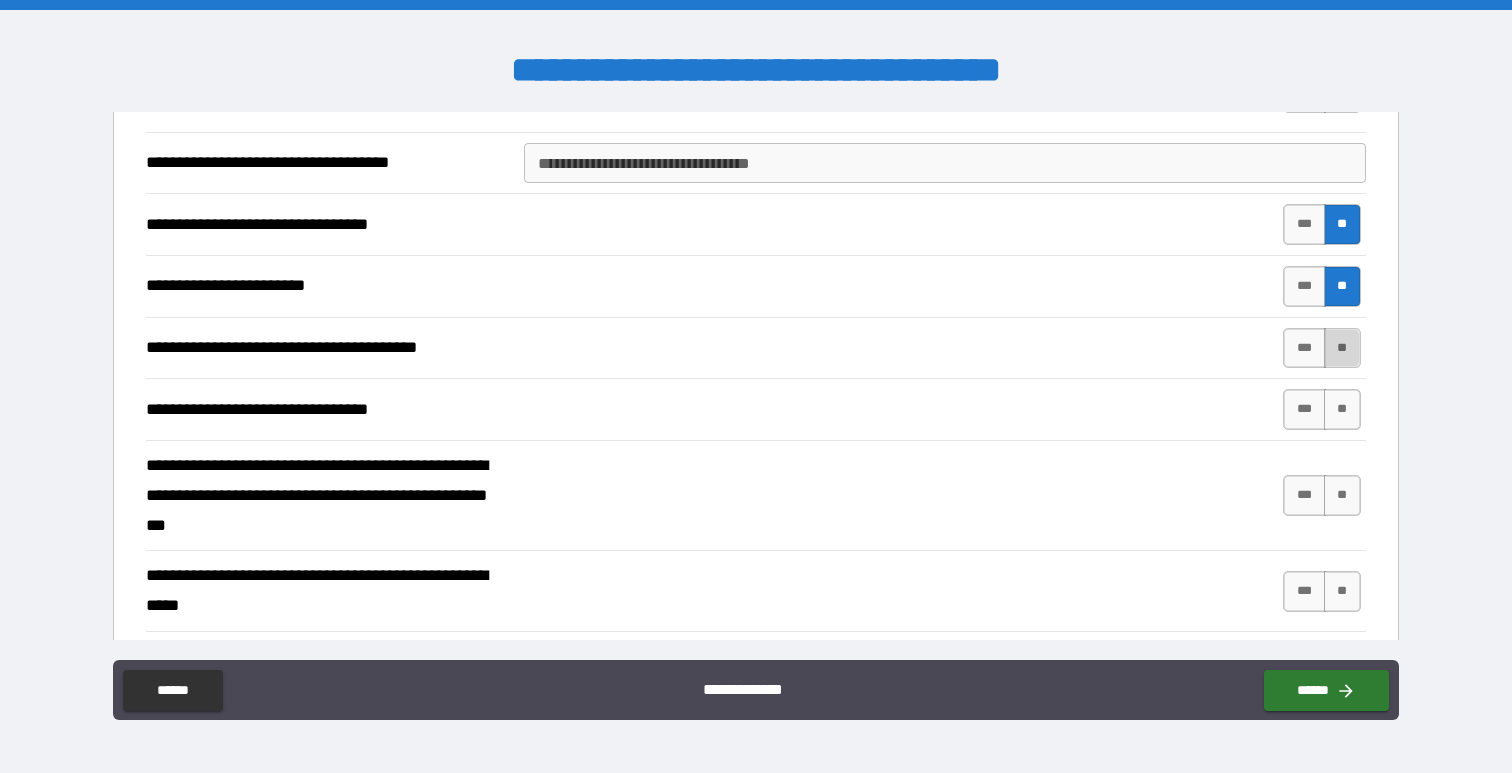 click on "**" at bounding box center (1342, 348) 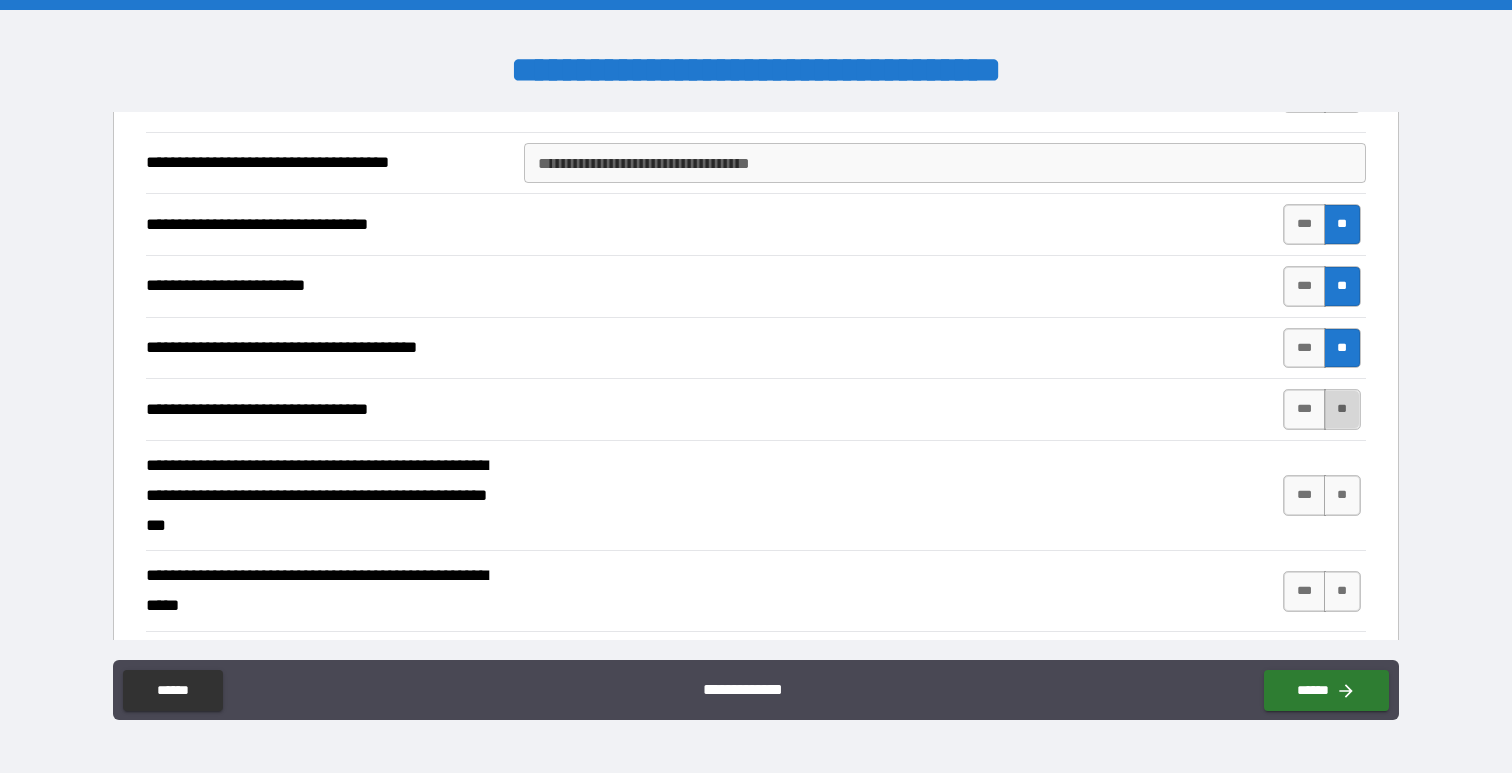 click on "**" at bounding box center [1342, 409] 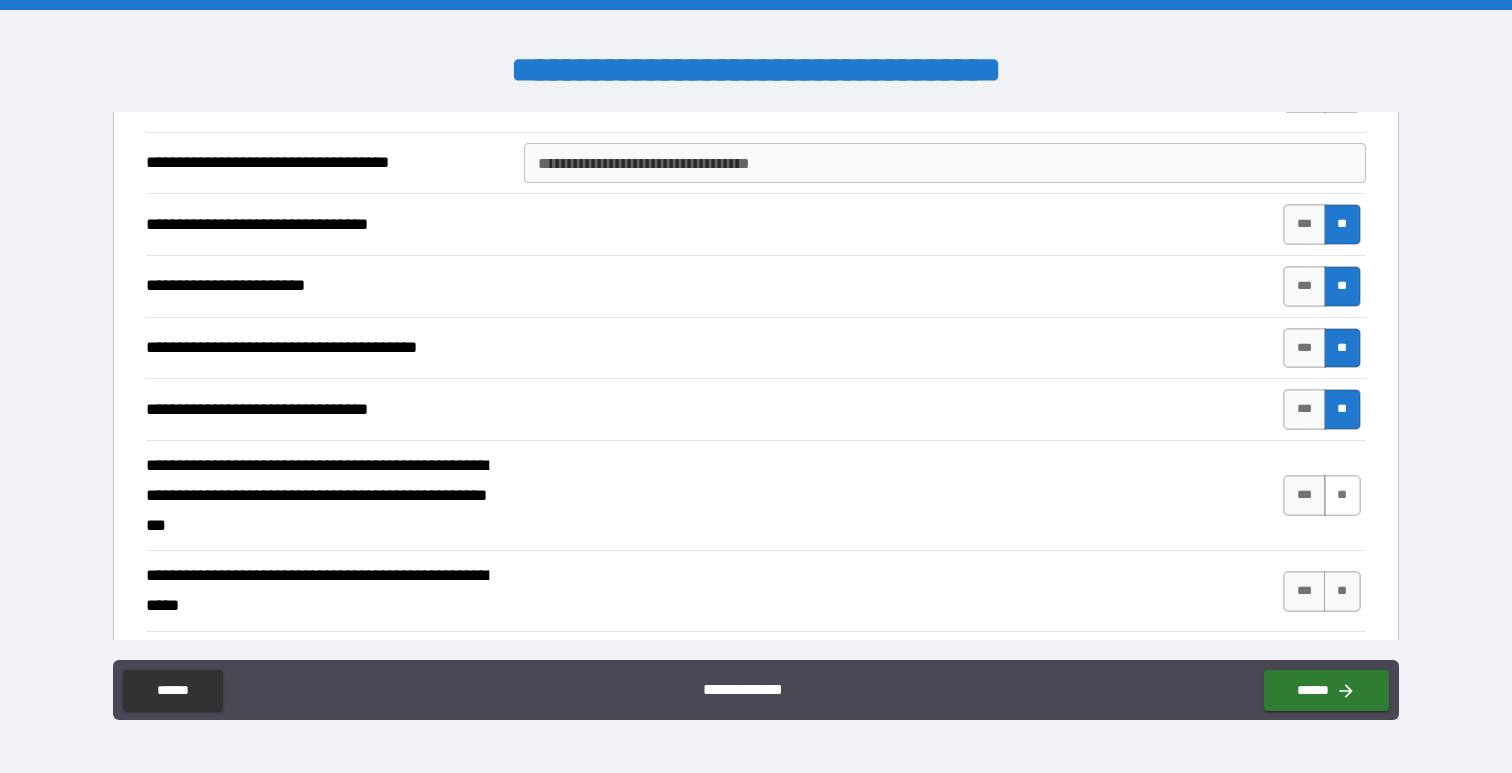 click on "**" at bounding box center (1342, 495) 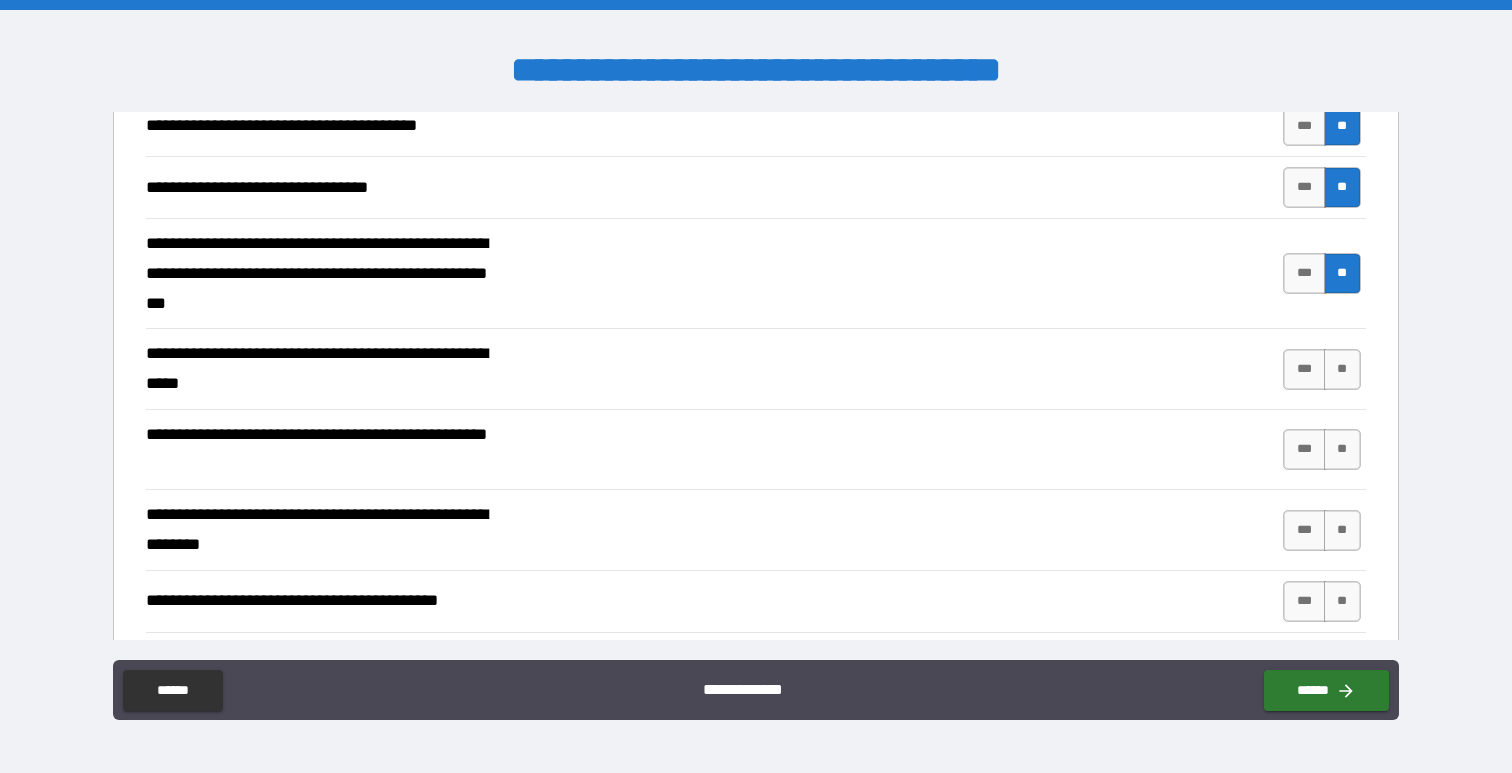 scroll, scrollTop: 995, scrollLeft: 0, axis: vertical 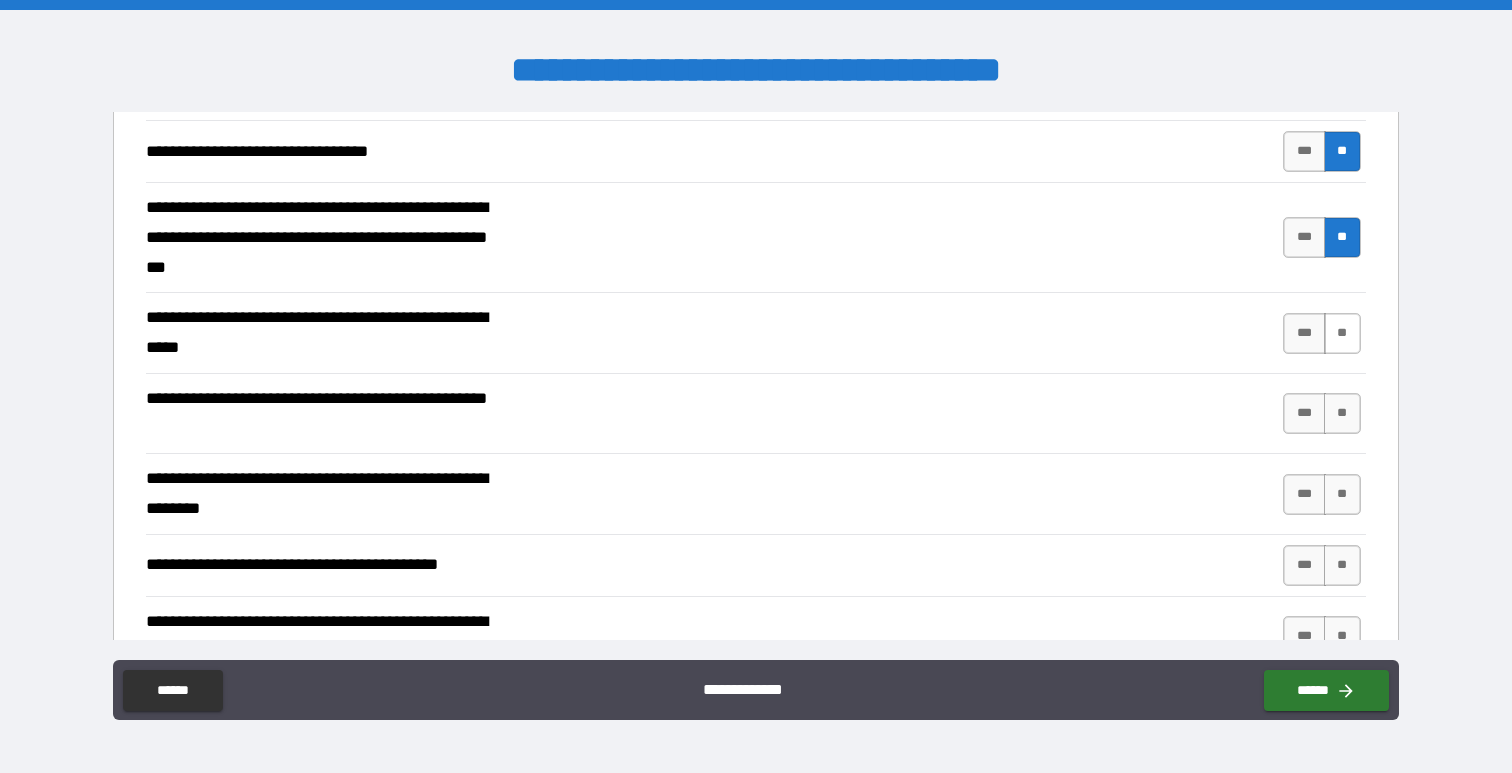 click on "**" at bounding box center (1342, 333) 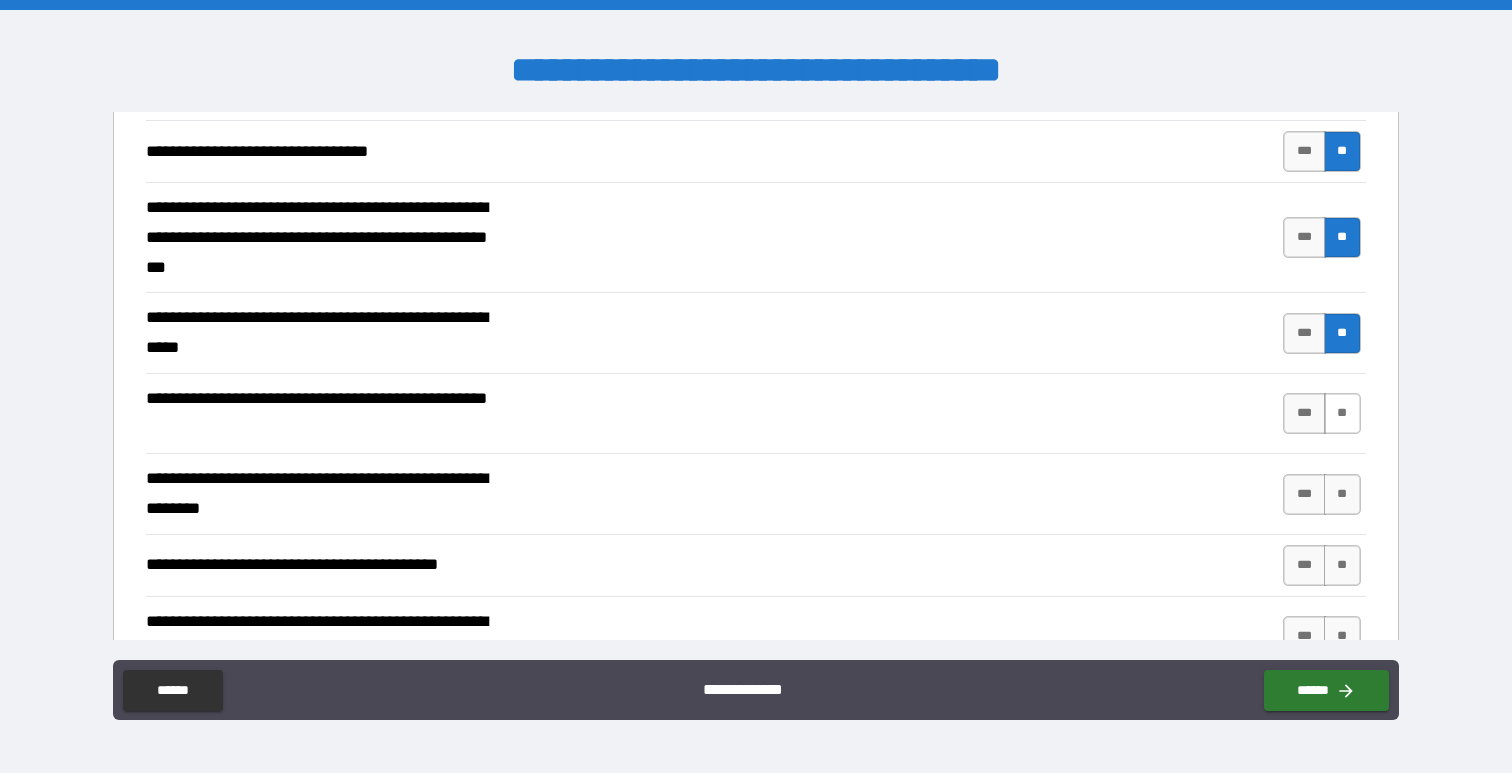 click on "**" at bounding box center [1342, 413] 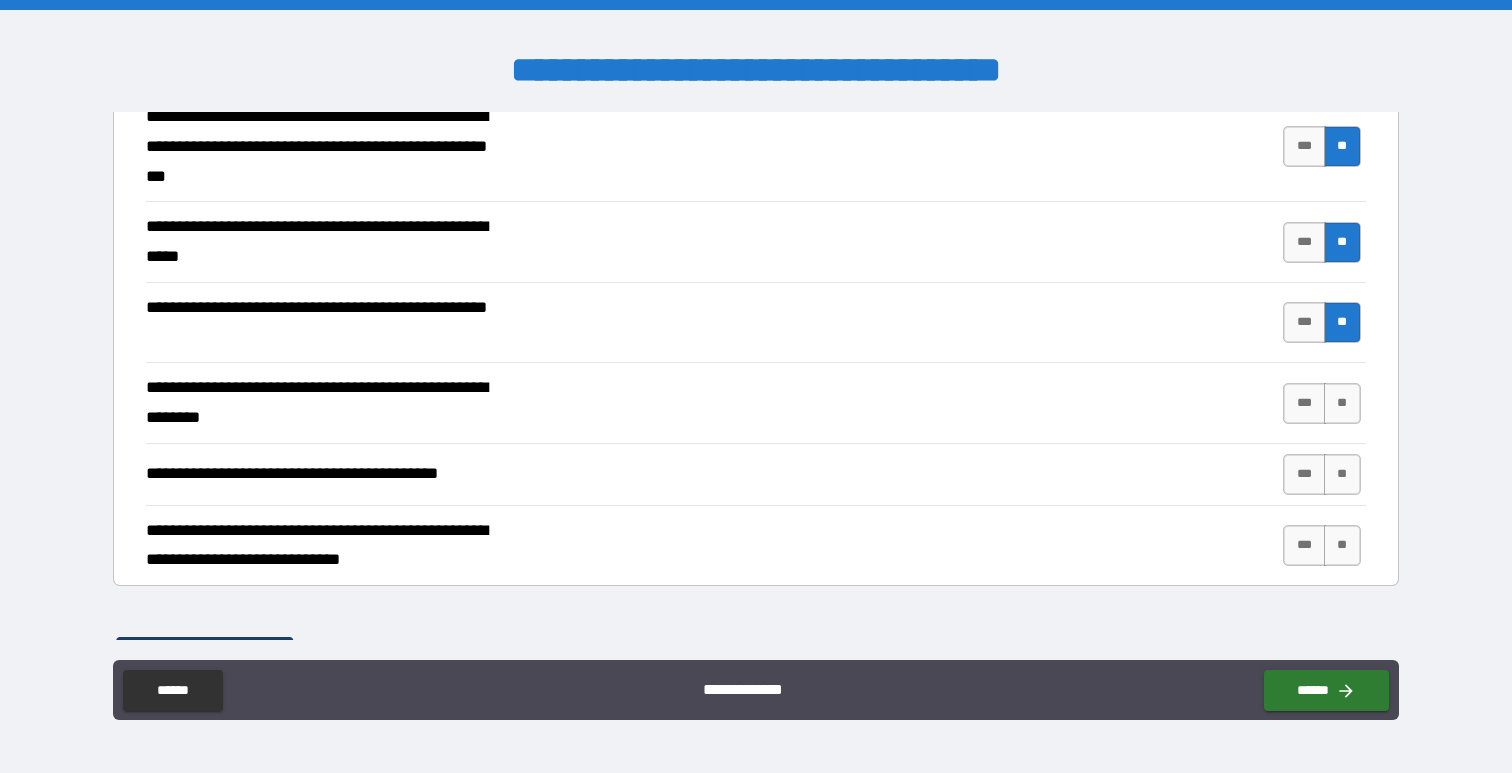 scroll, scrollTop: 1118, scrollLeft: 0, axis: vertical 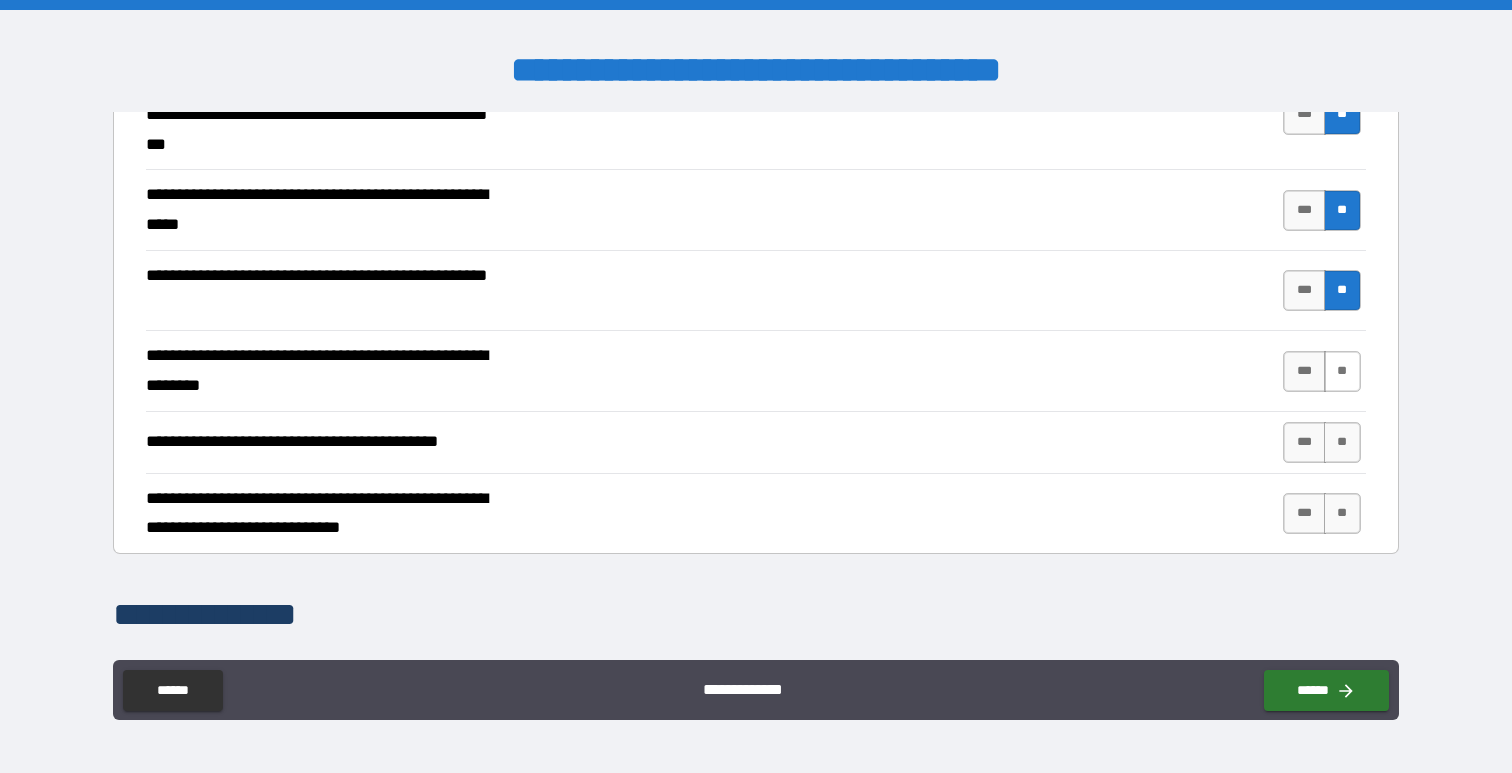 click on "**" at bounding box center [1342, 371] 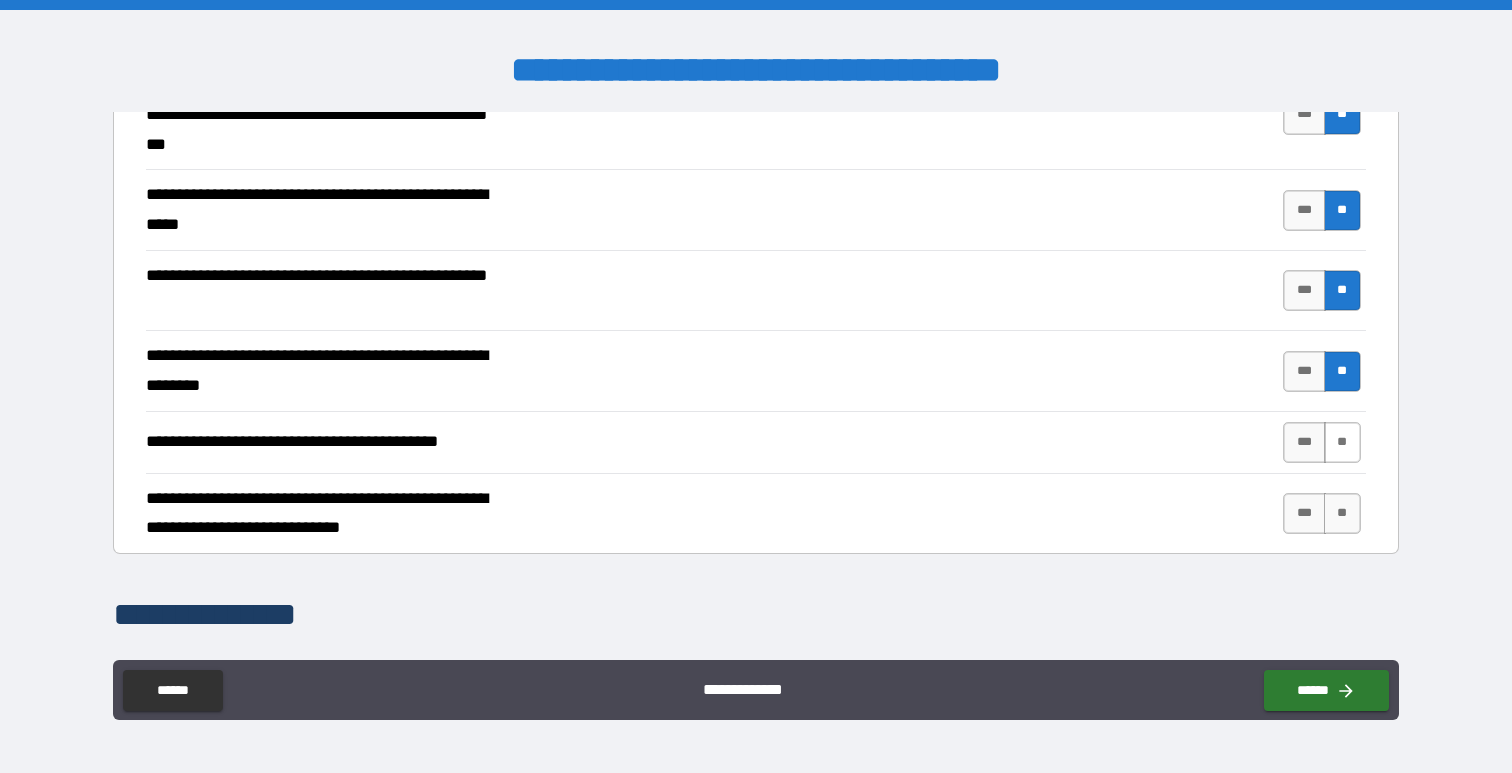 click on "**" at bounding box center [1342, 442] 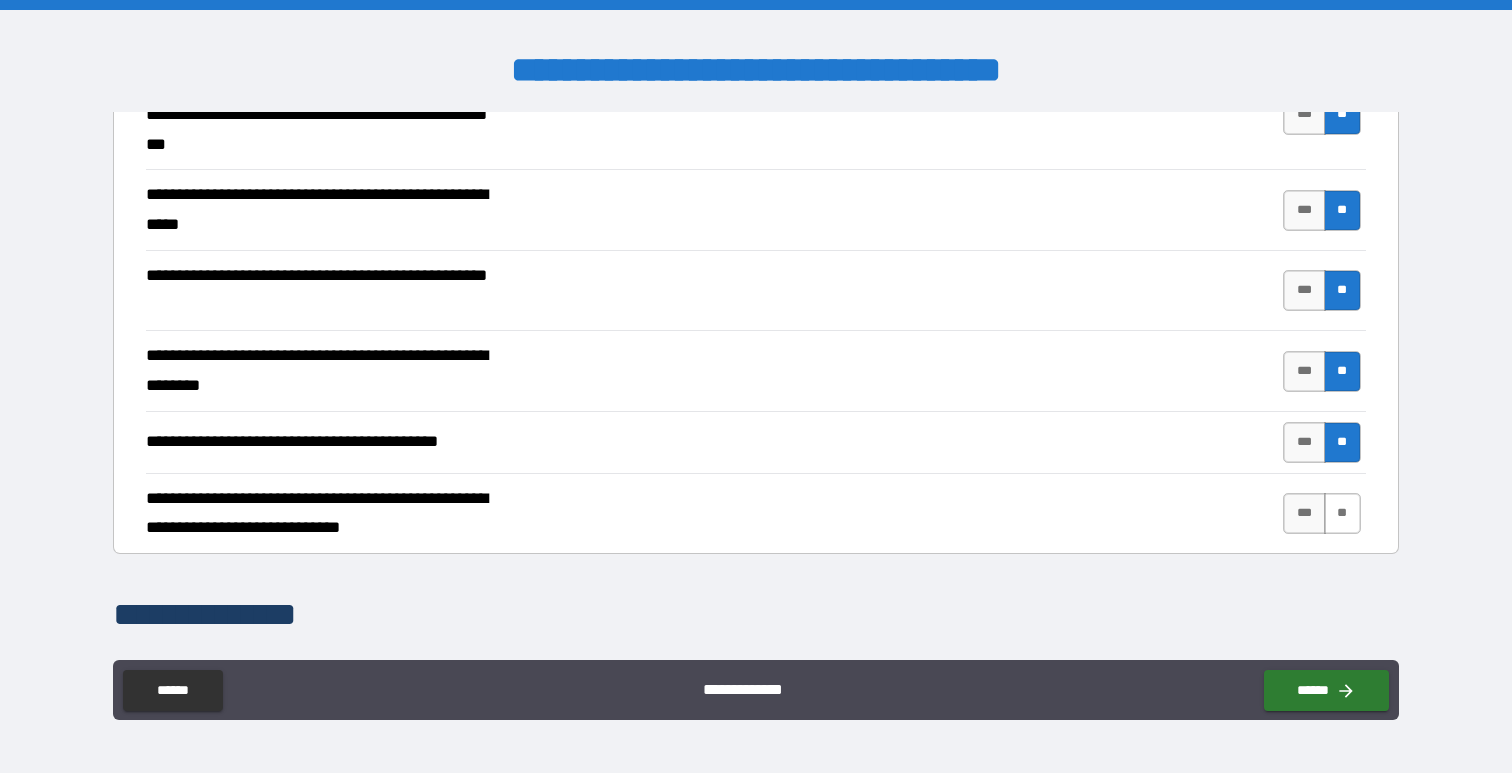 click on "**" at bounding box center [1342, 513] 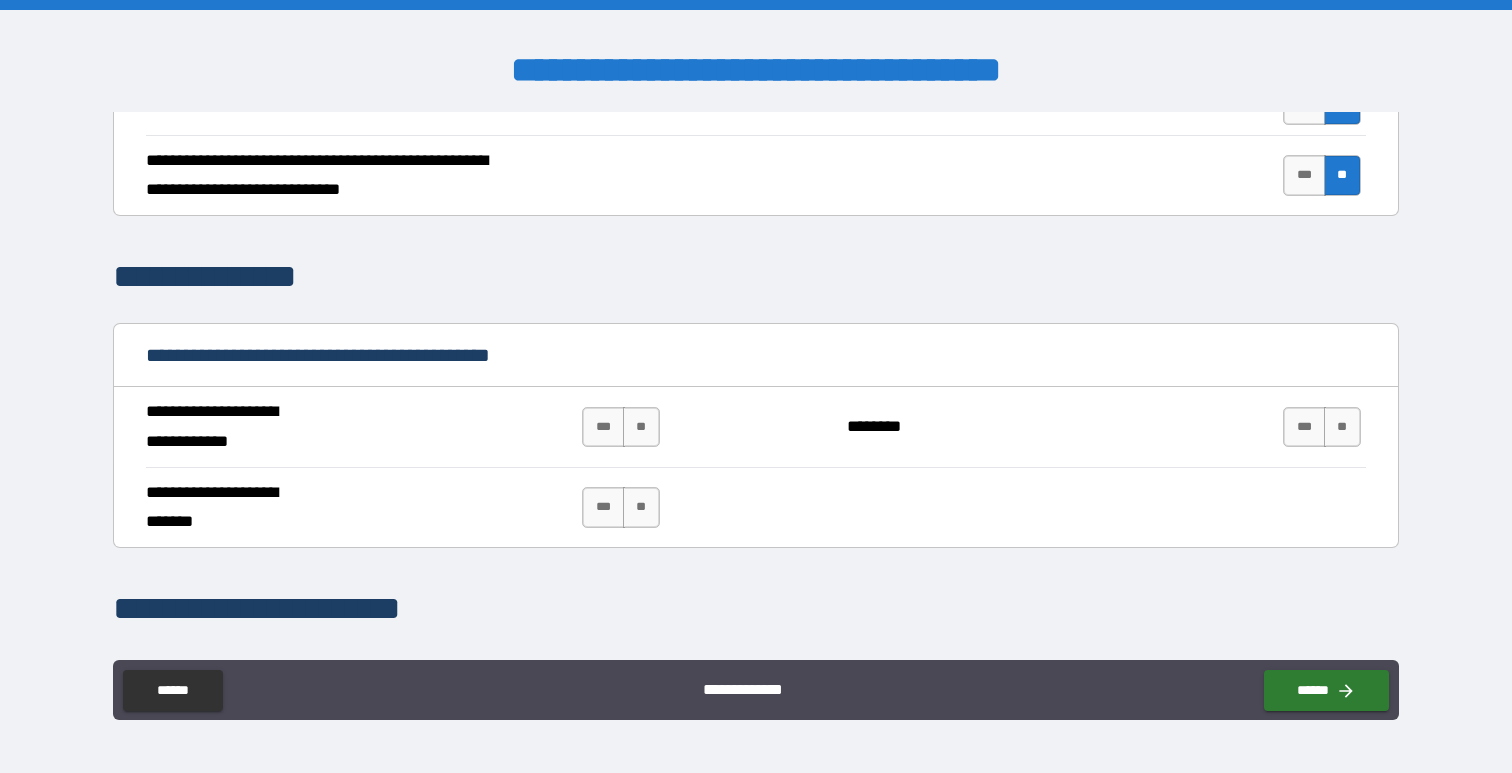 scroll, scrollTop: 1491, scrollLeft: 0, axis: vertical 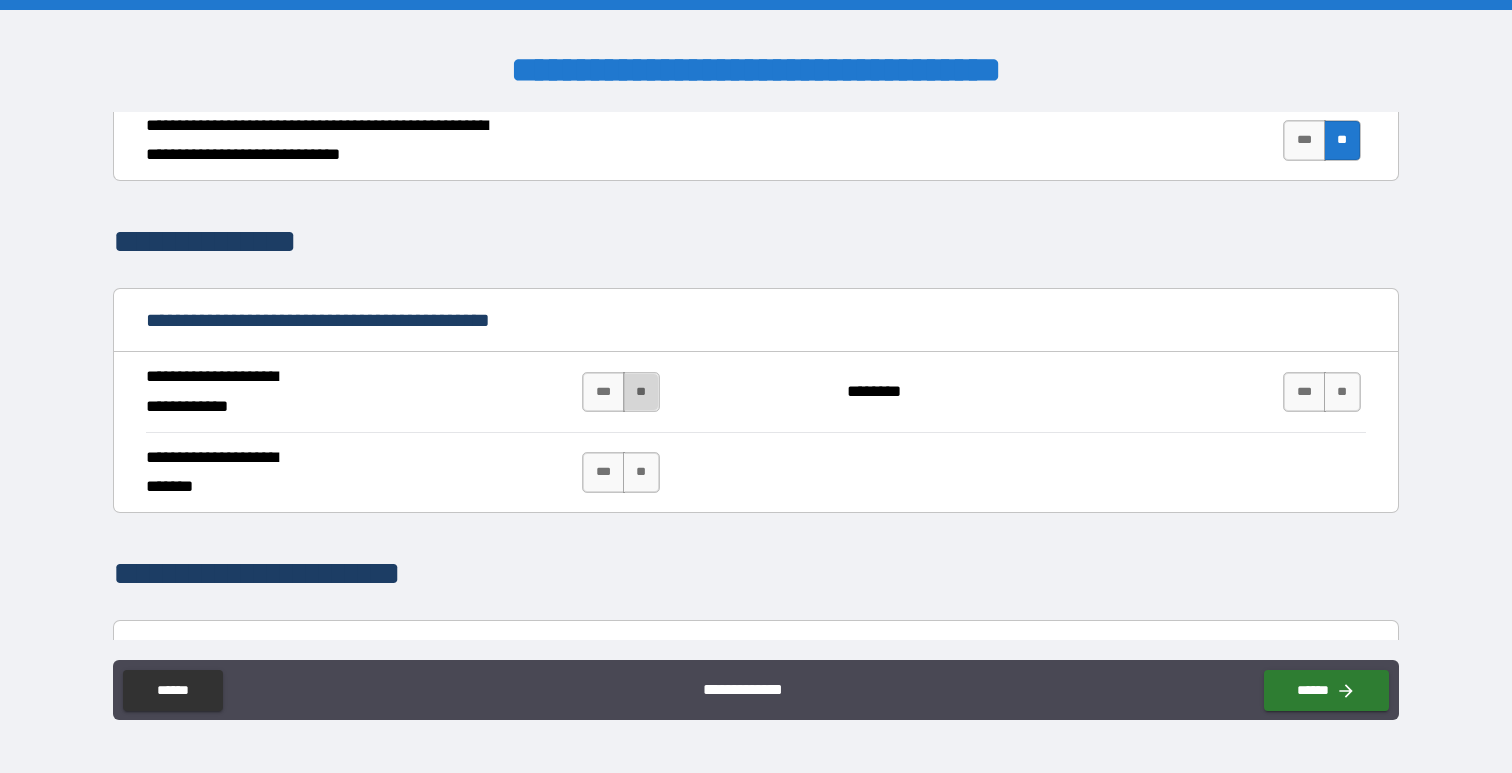 click on "**" at bounding box center (641, 392) 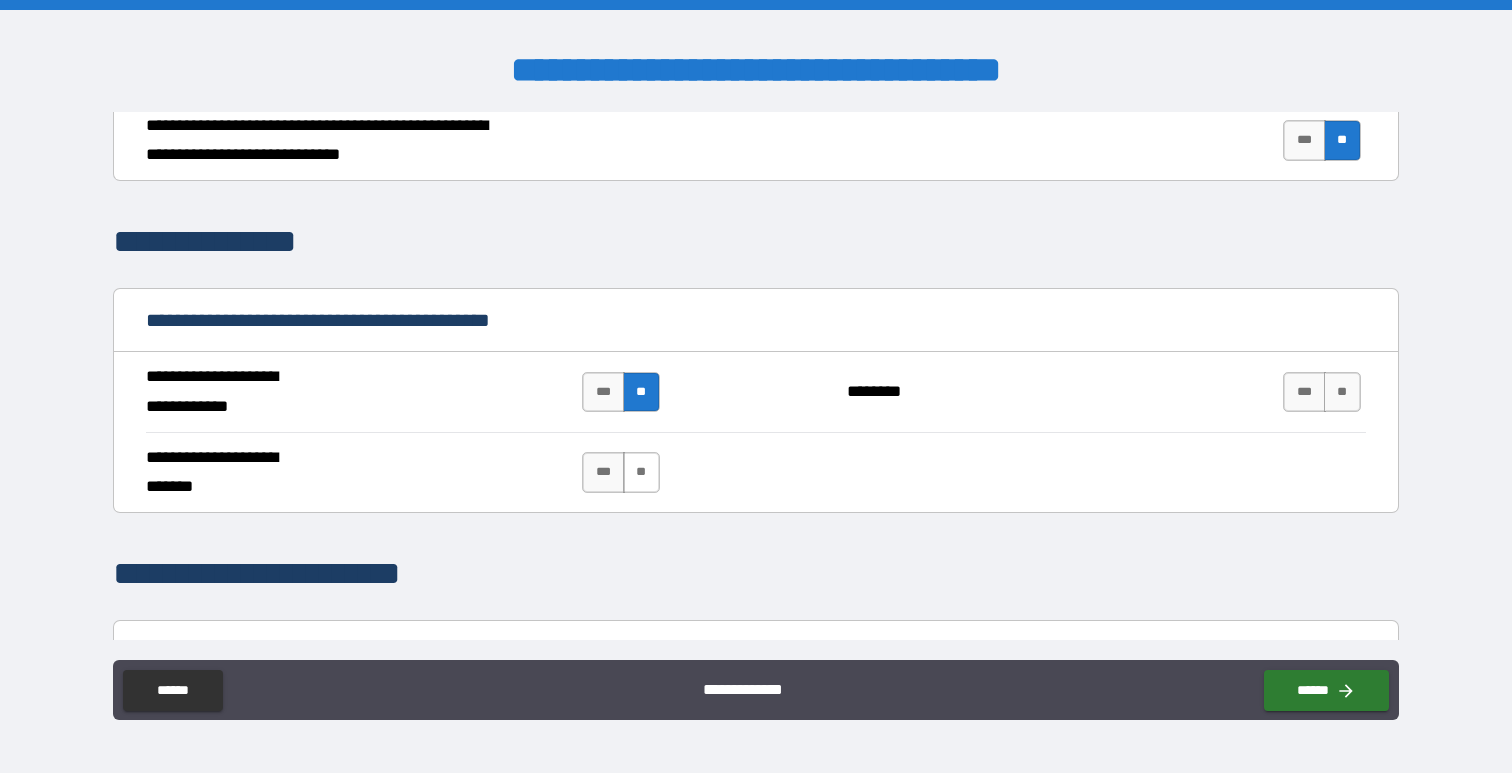 click on "**" at bounding box center [641, 472] 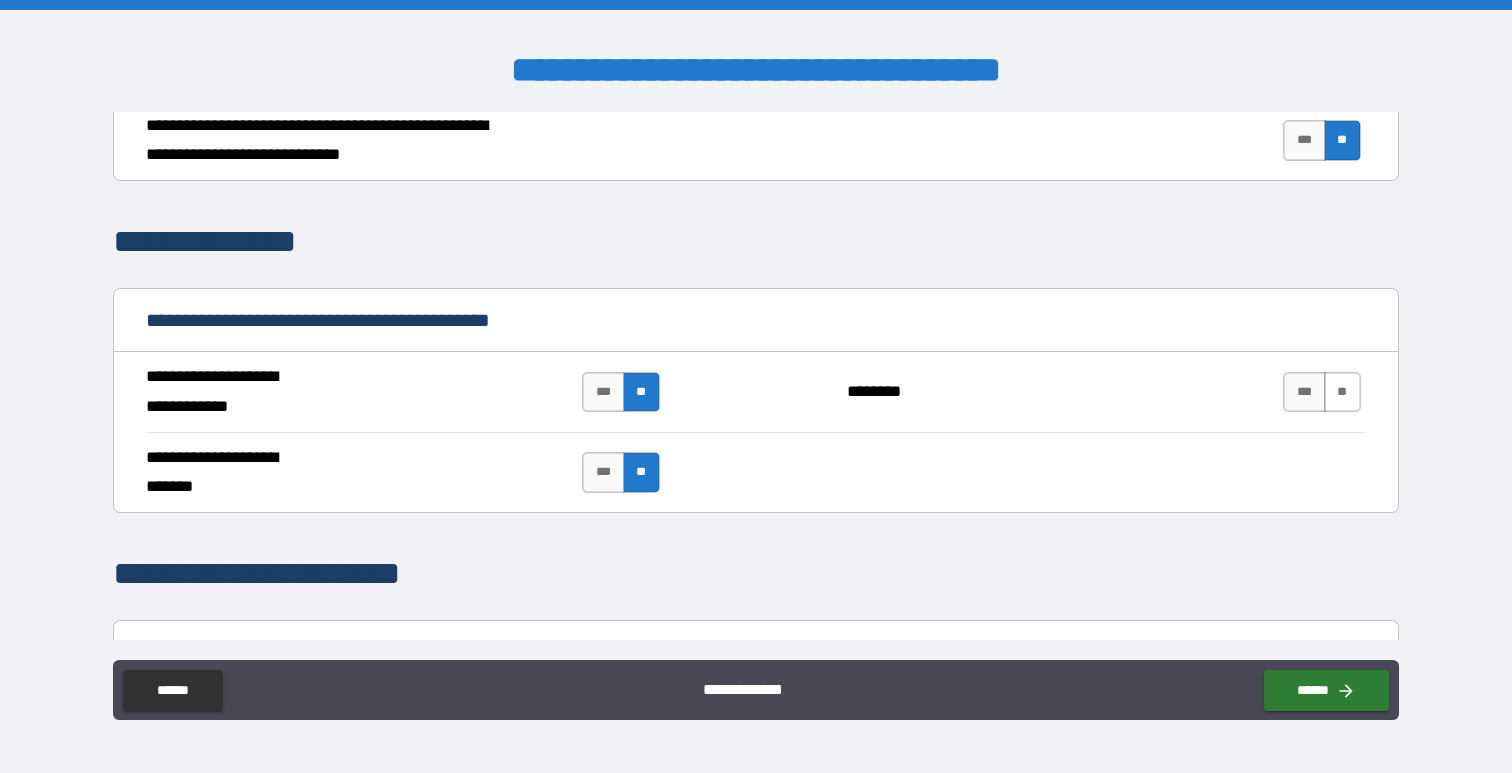click on "**" at bounding box center (1342, 392) 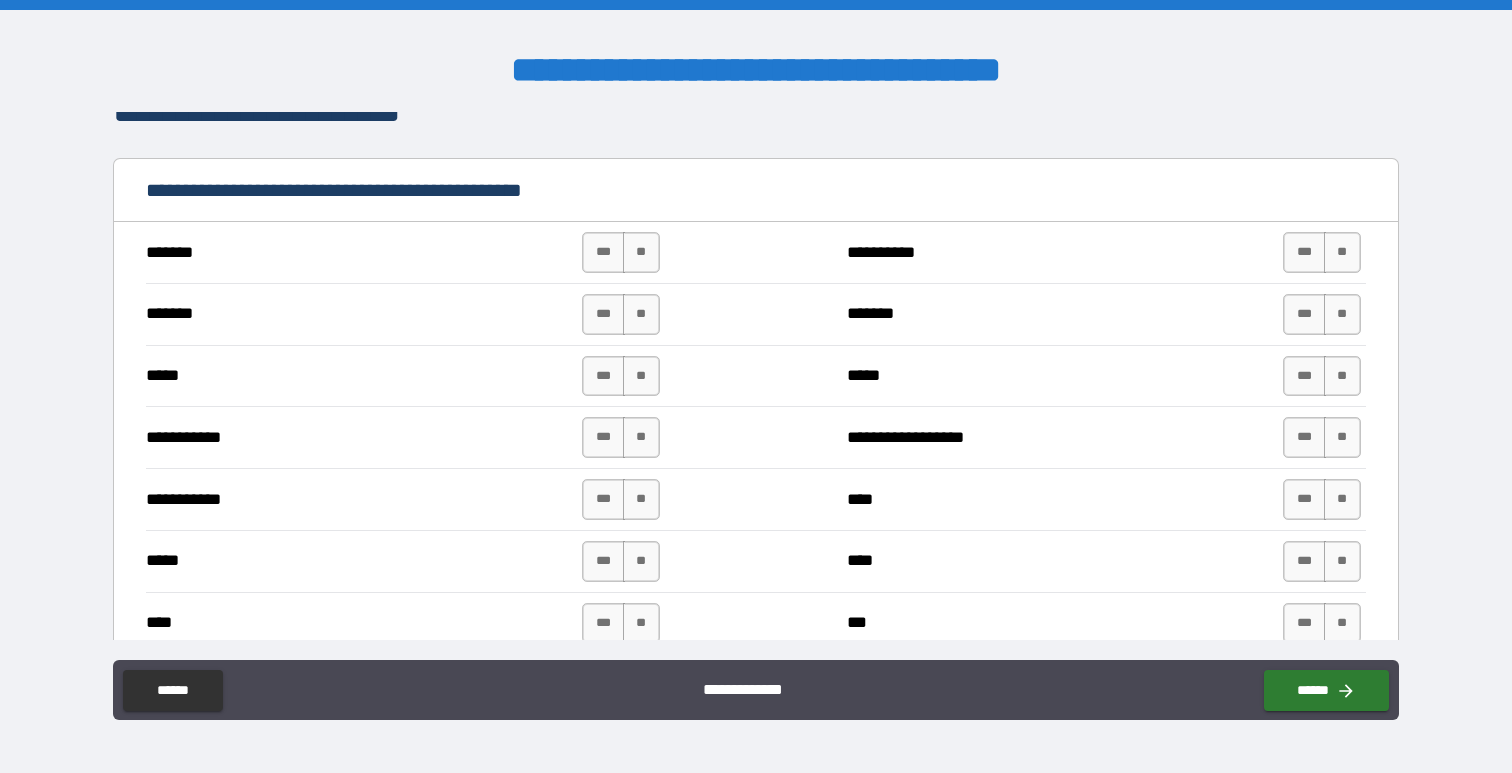 scroll, scrollTop: 1963, scrollLeft: 0, axis: vertical 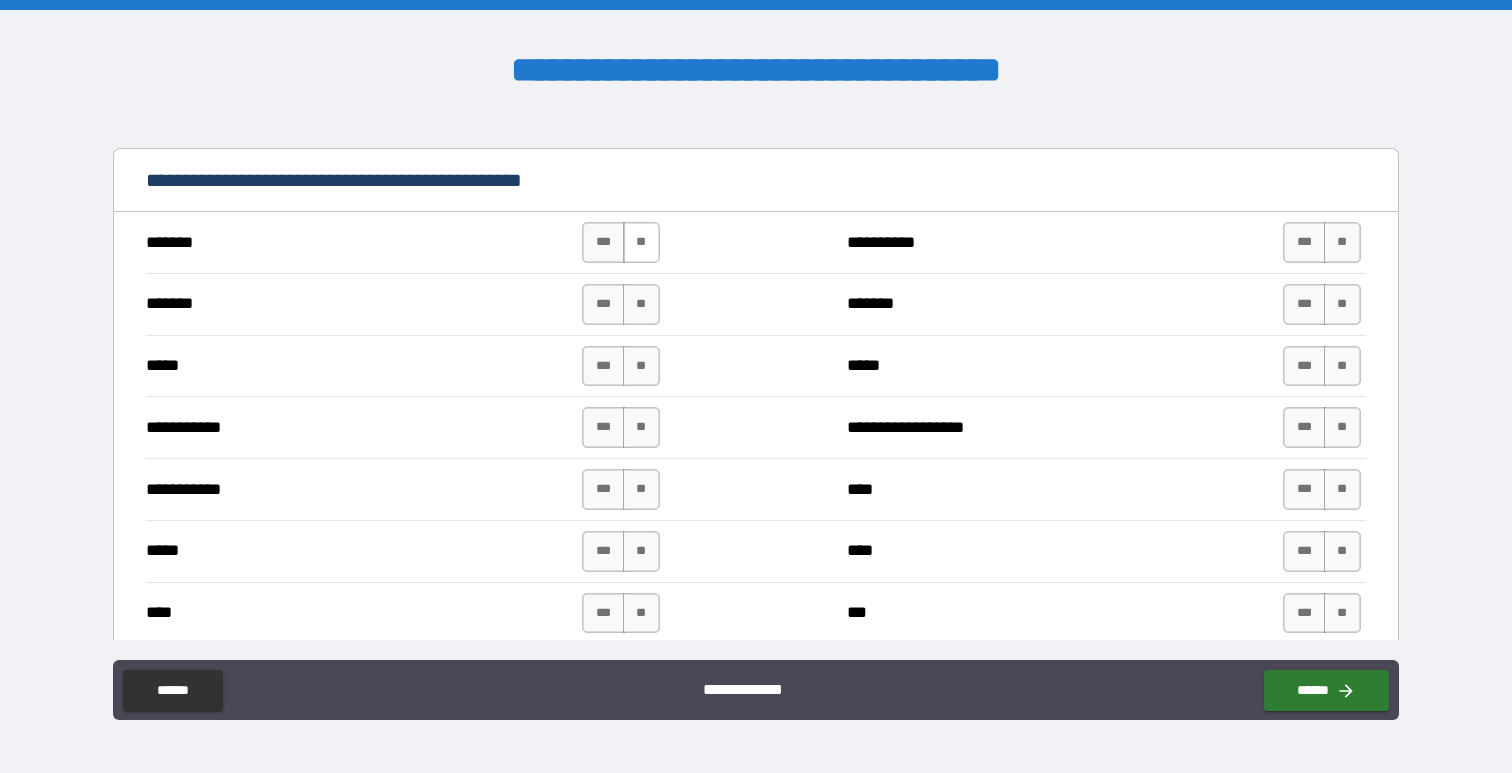 click on "**" at bounding box center (641, 242) 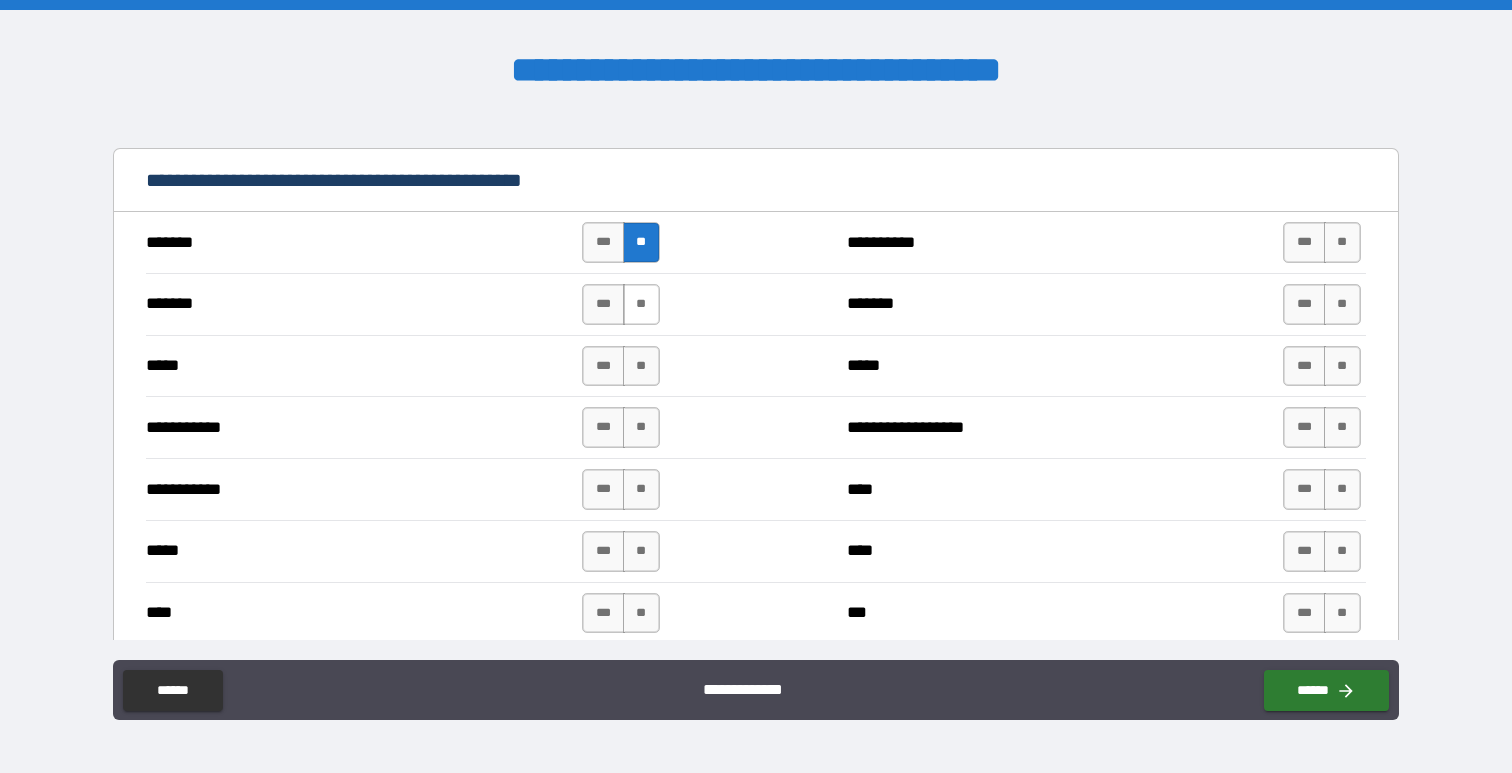 click on "**" at bounding box center (641, 304) 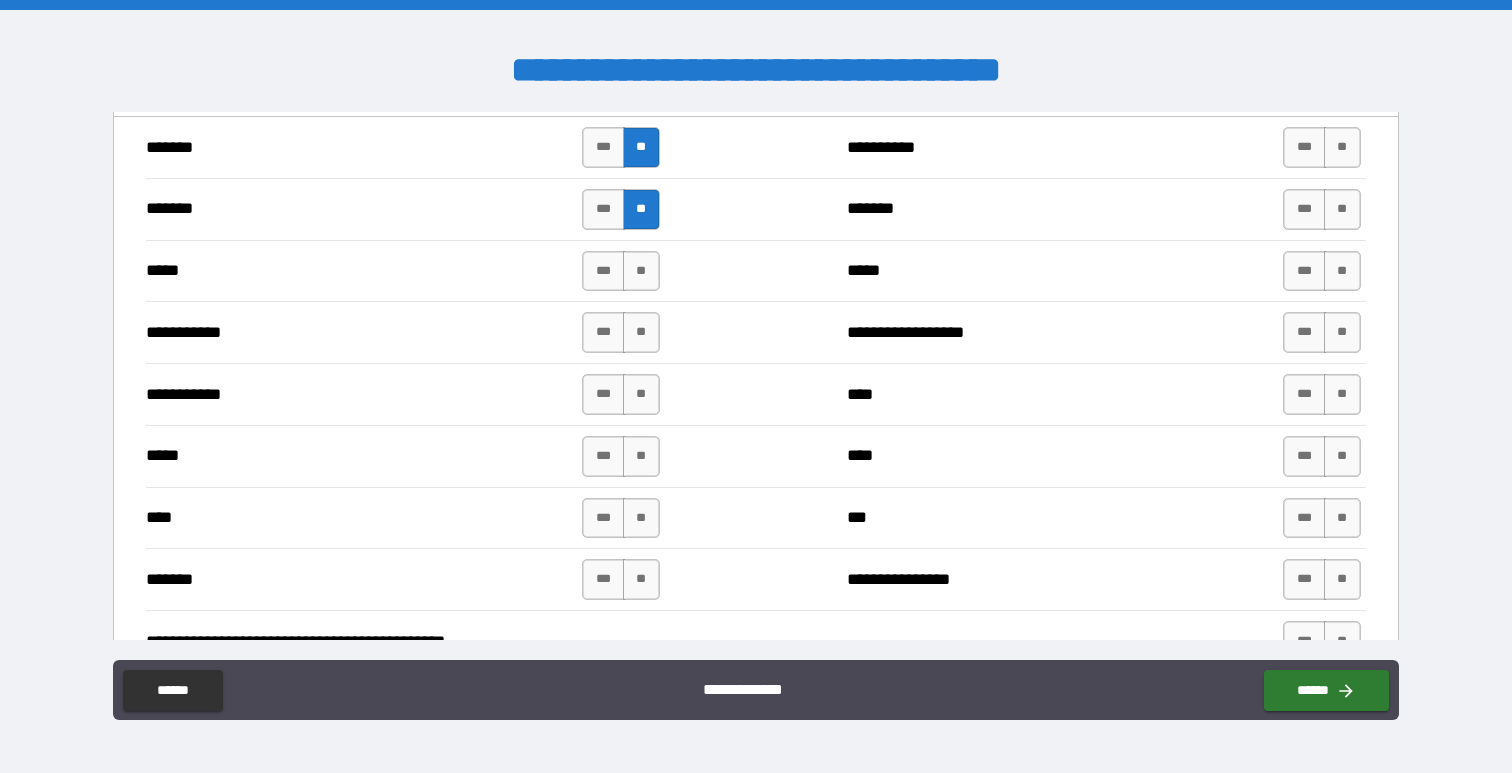 scroll, scrollTop: 2068, scrollLeft: 0, axis: vertical 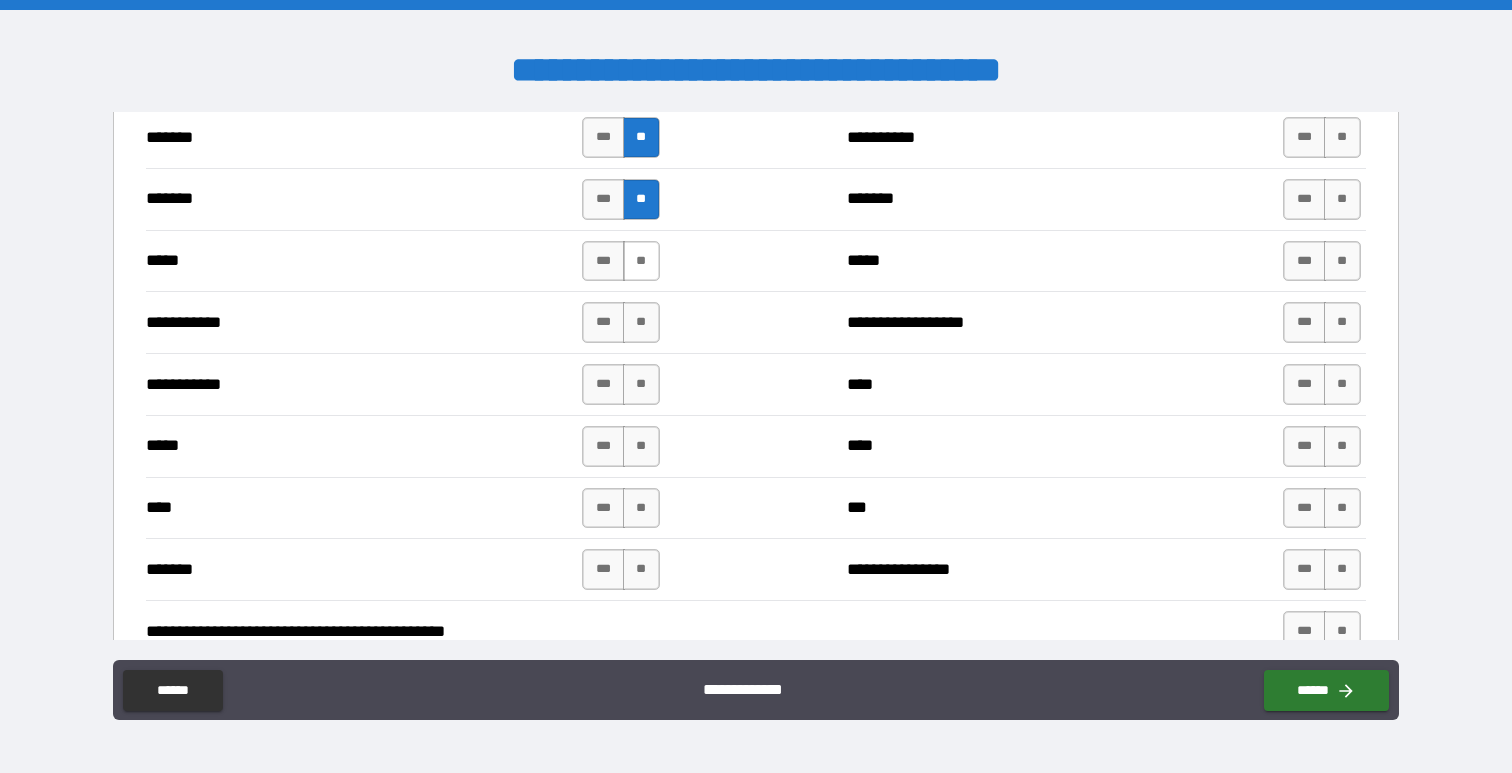 click on "**" at bounding box center (641, 261) 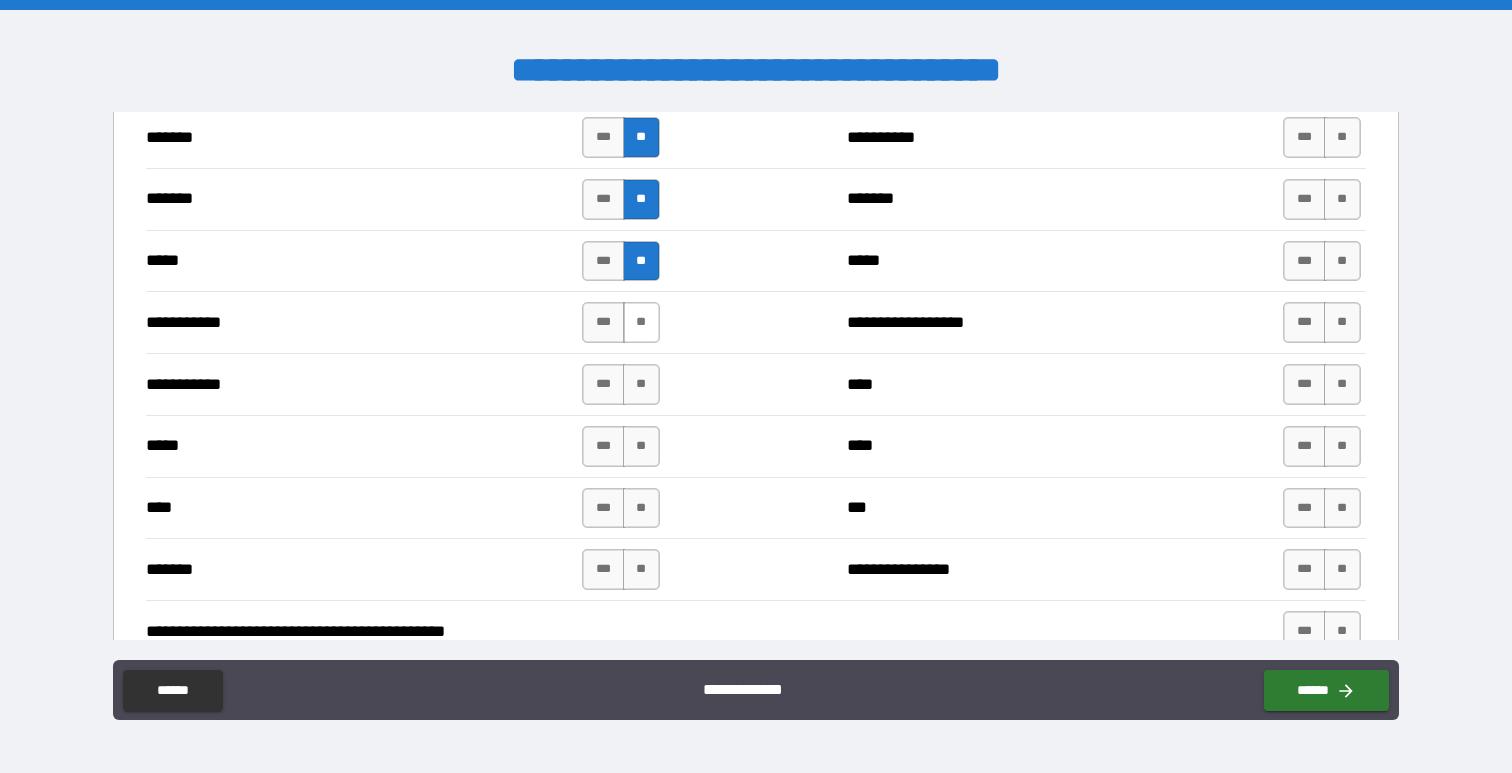 click on "**" at bounding box center (641, 322) 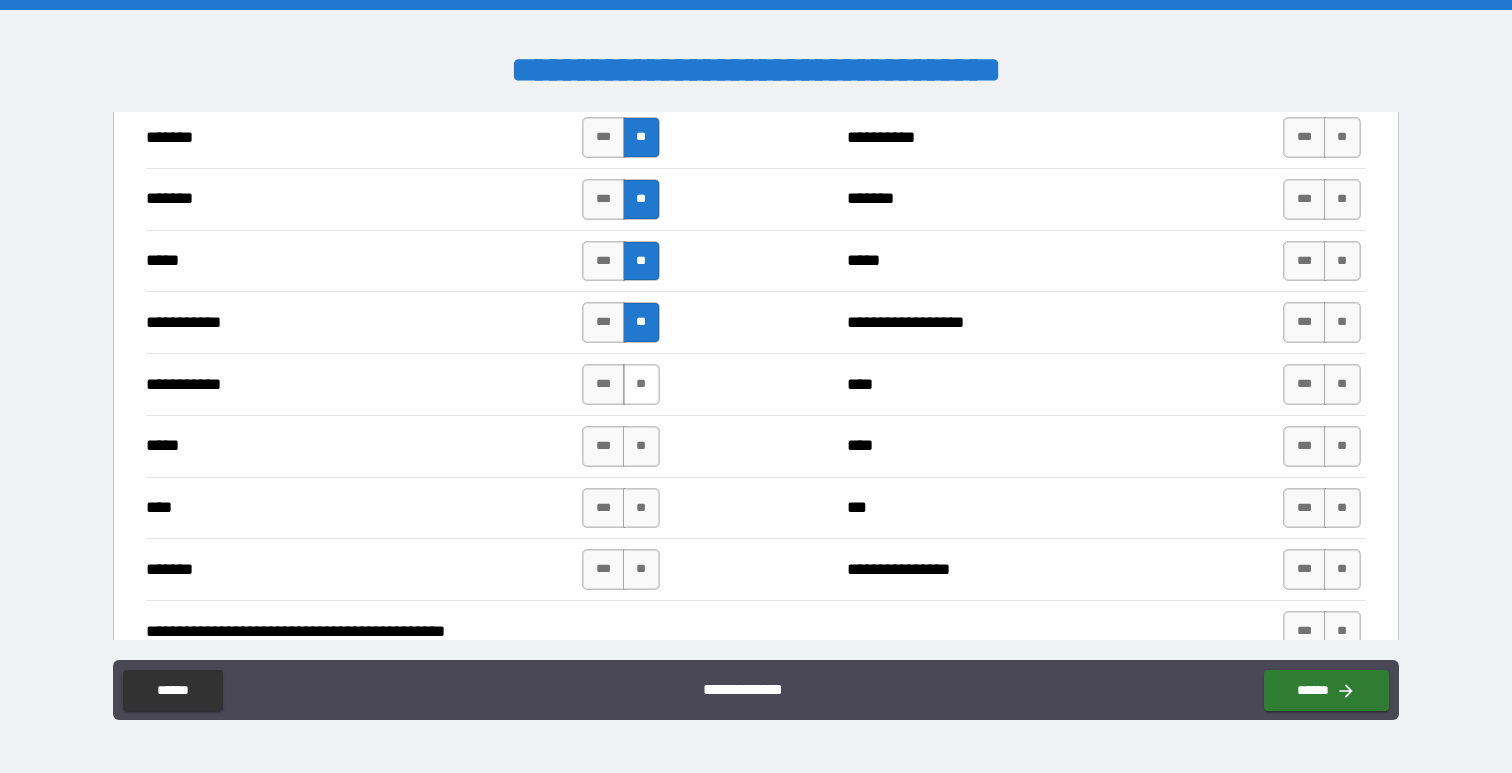 click on "**" at bounding box center (641, 384) 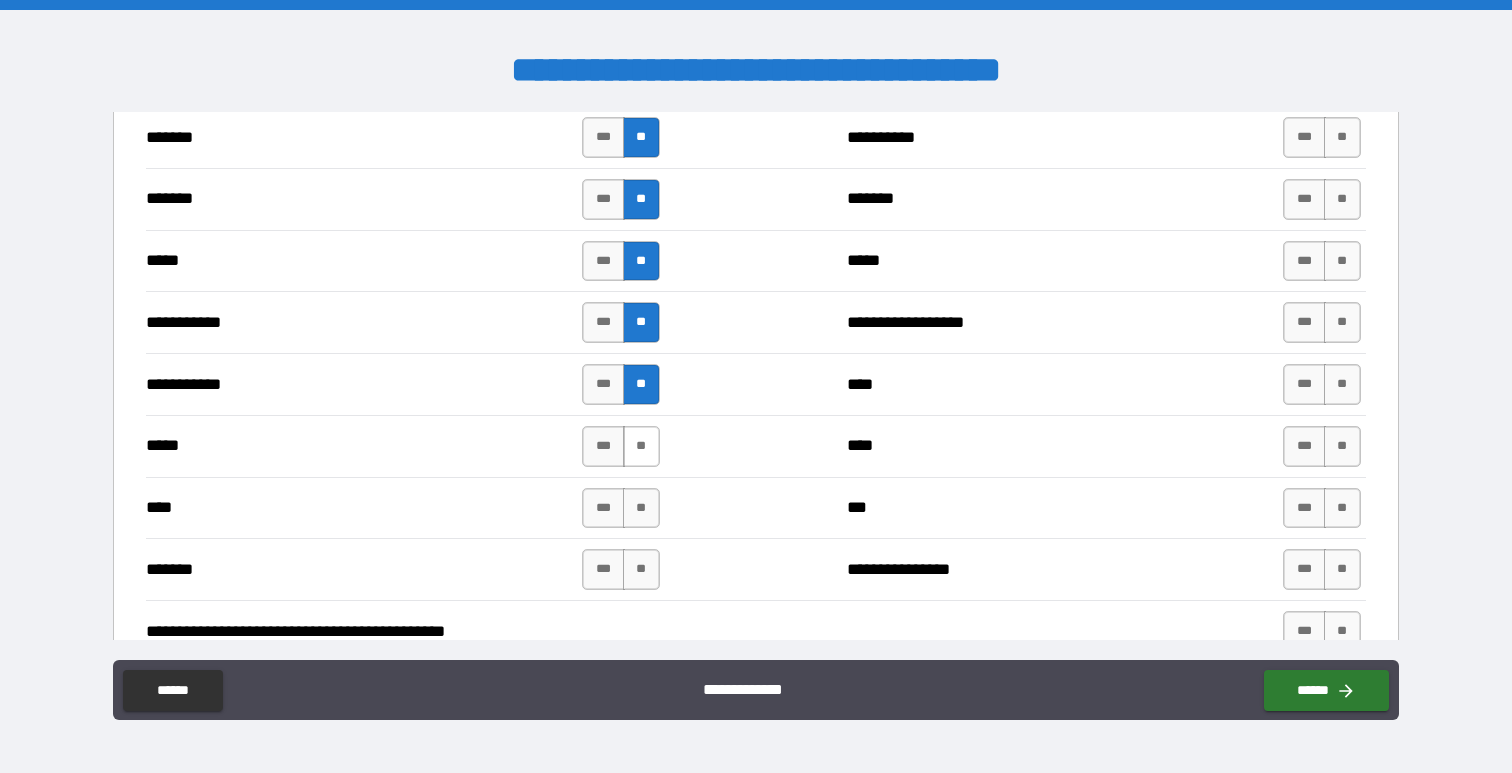 click on "**" at bounding box center (641, 446) 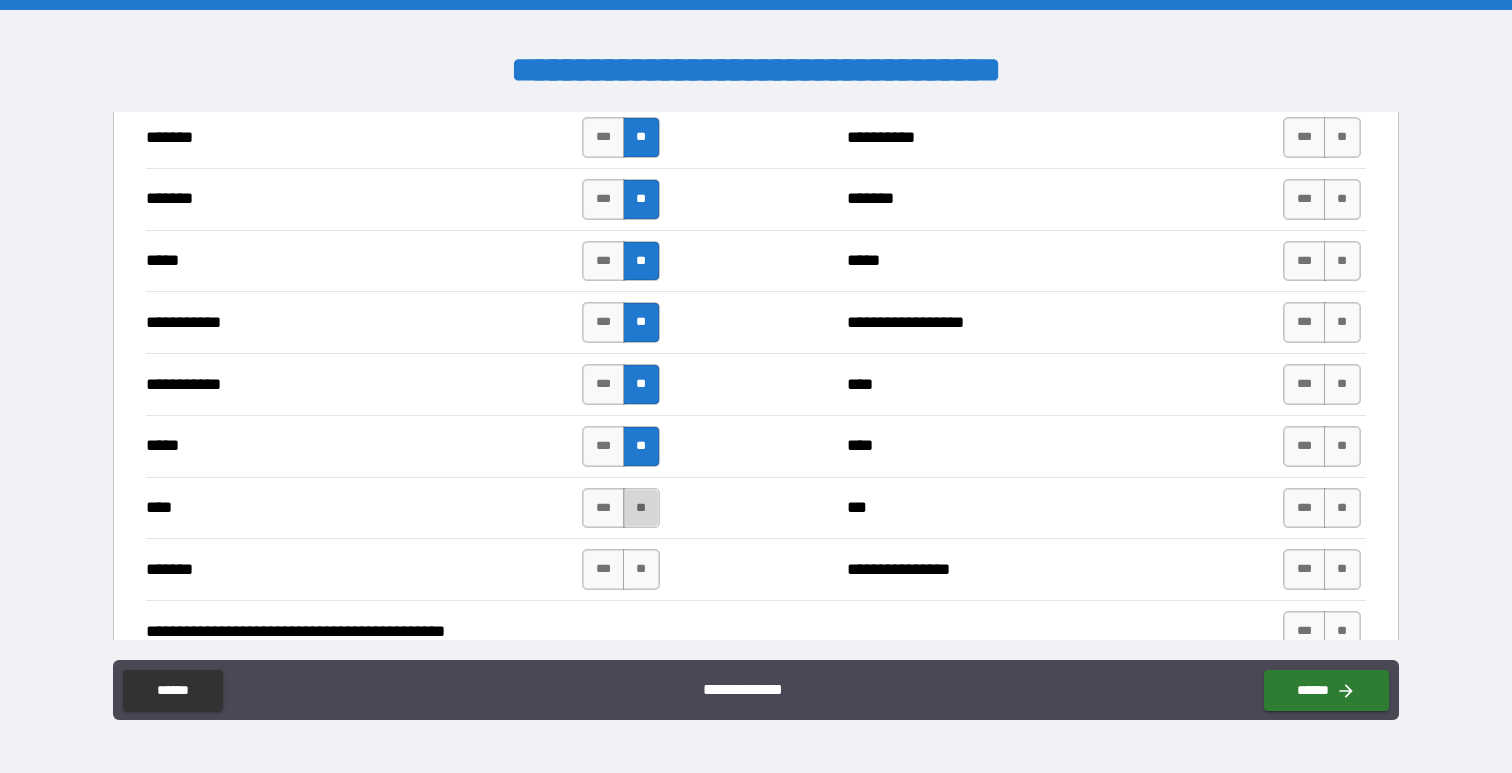 click on "**" at bounding box center (641, 508) 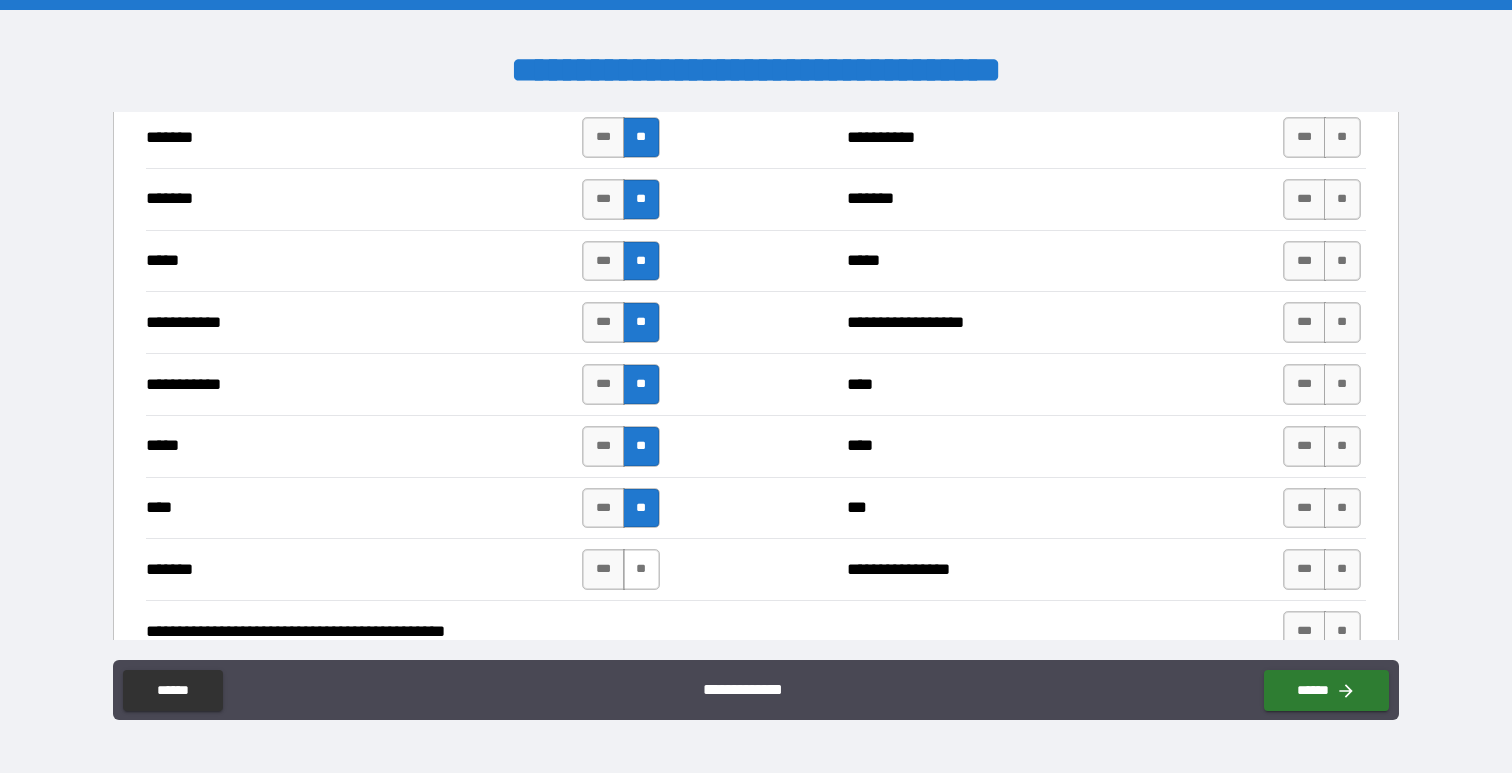 click on "**" at bounding box center (641, 569) 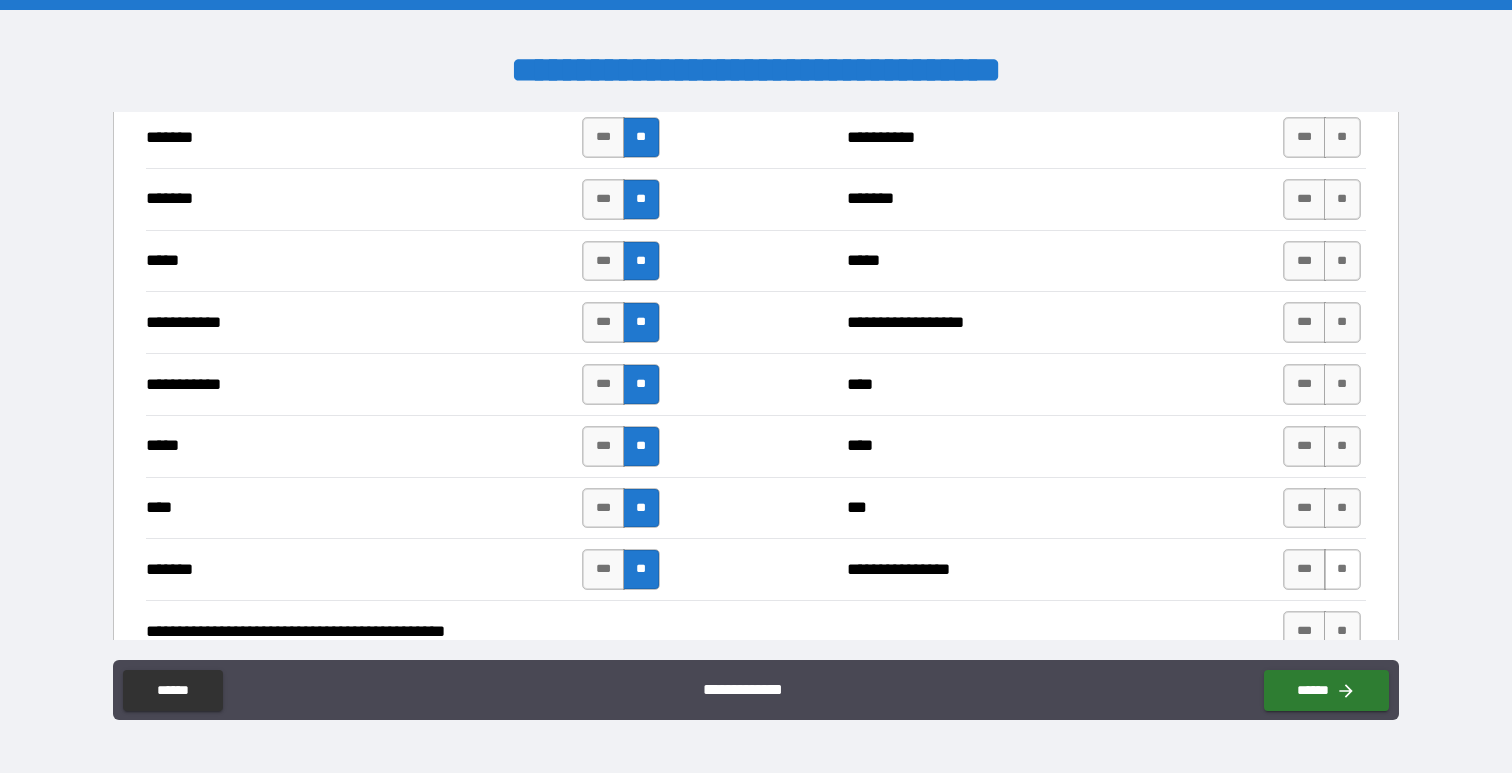 click on "**" at bounding box center (1342, 569) 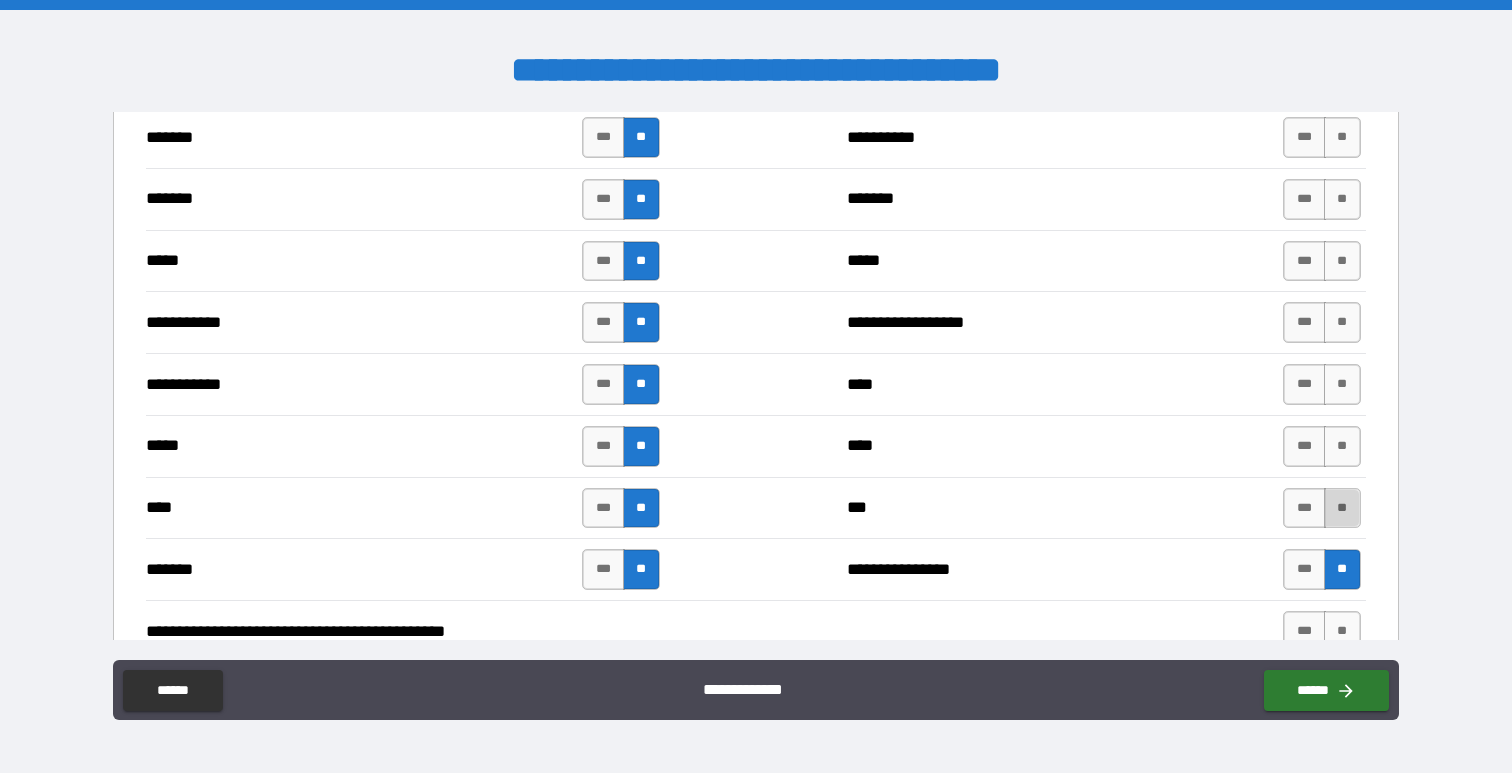 click on "**" at bounding box center [1342, 508] 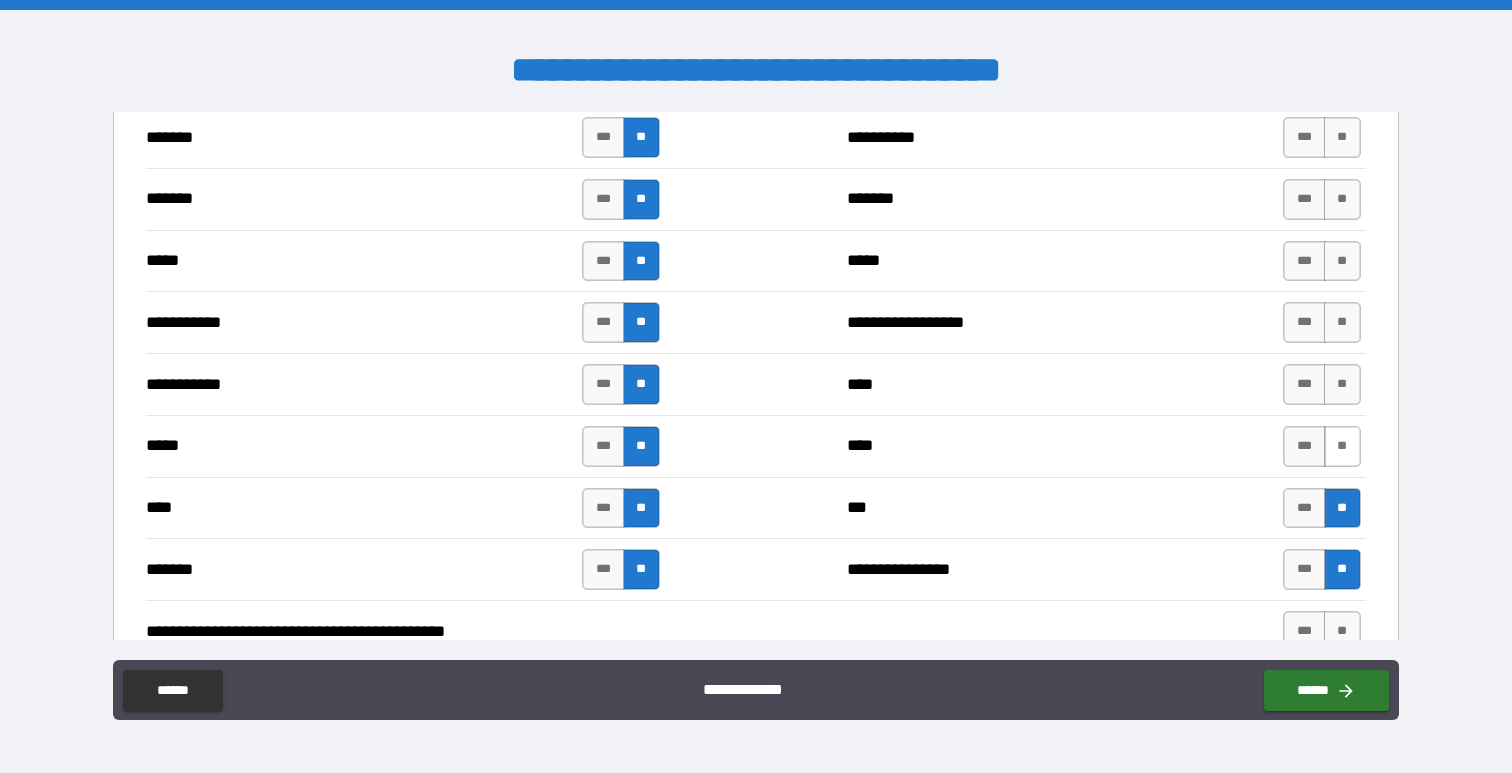 click on "**" at bounding box center (1342, 446) 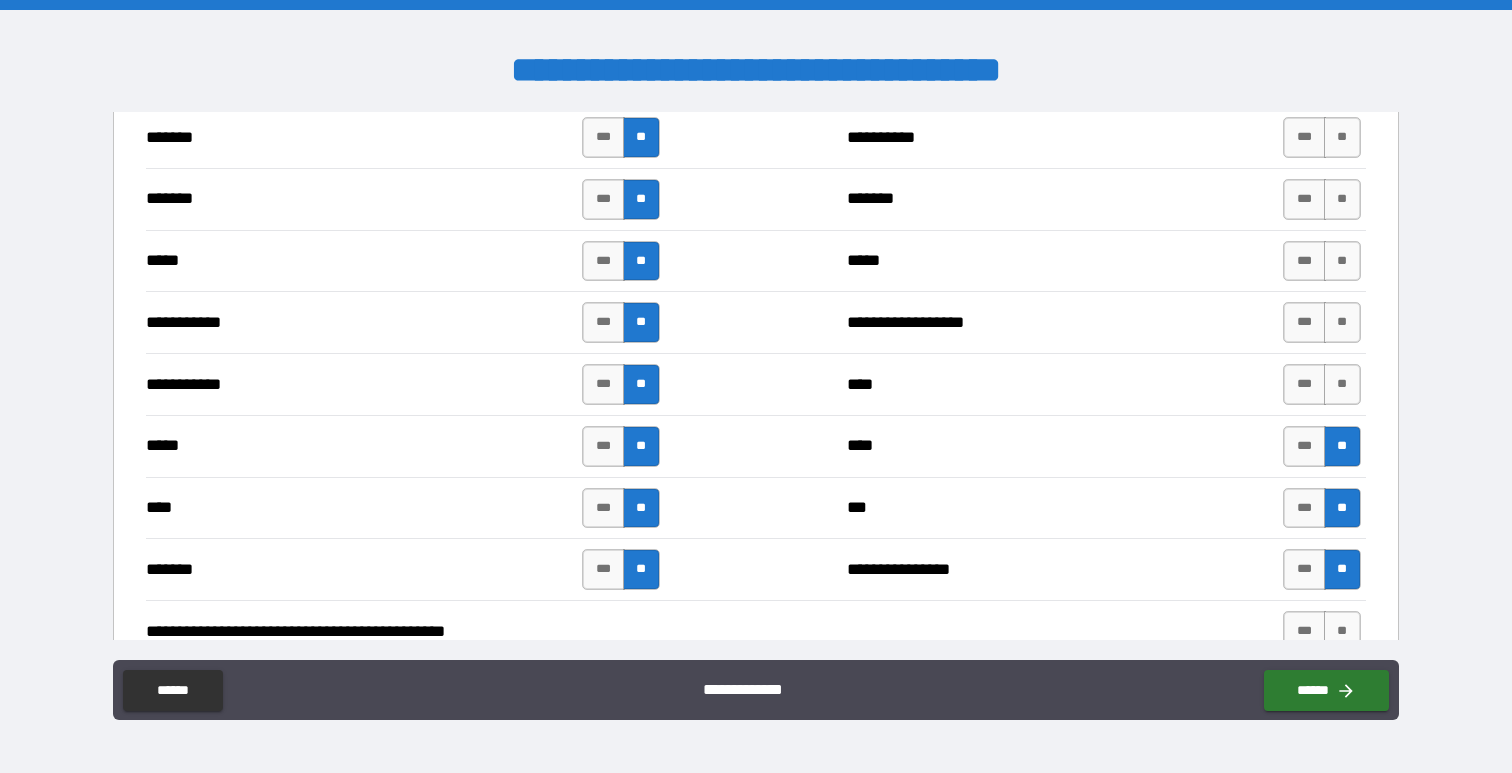 click on "[FIRST] [LAST]" at bounding box center (755, 384) 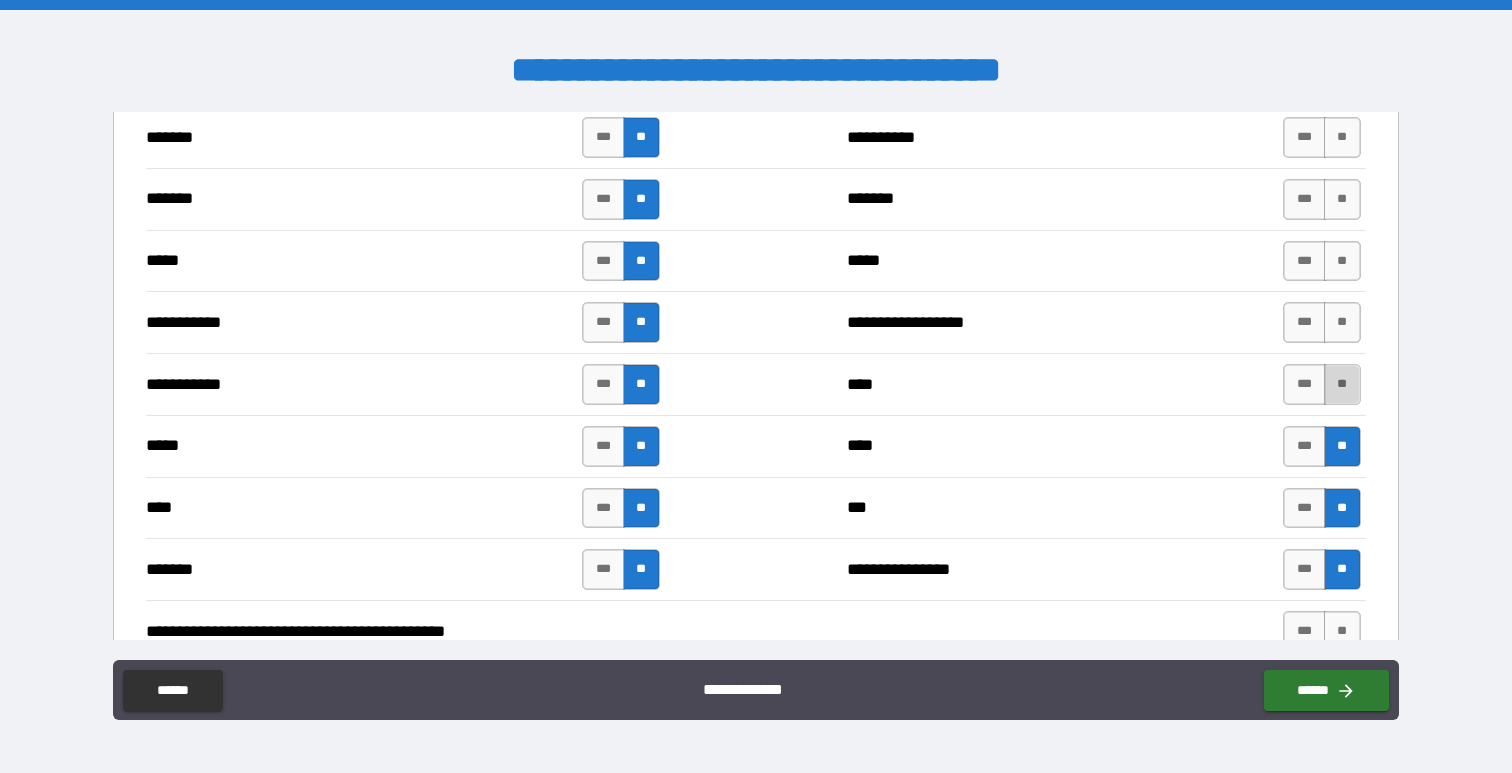 click on "**" at bounding box center [1342, 384] 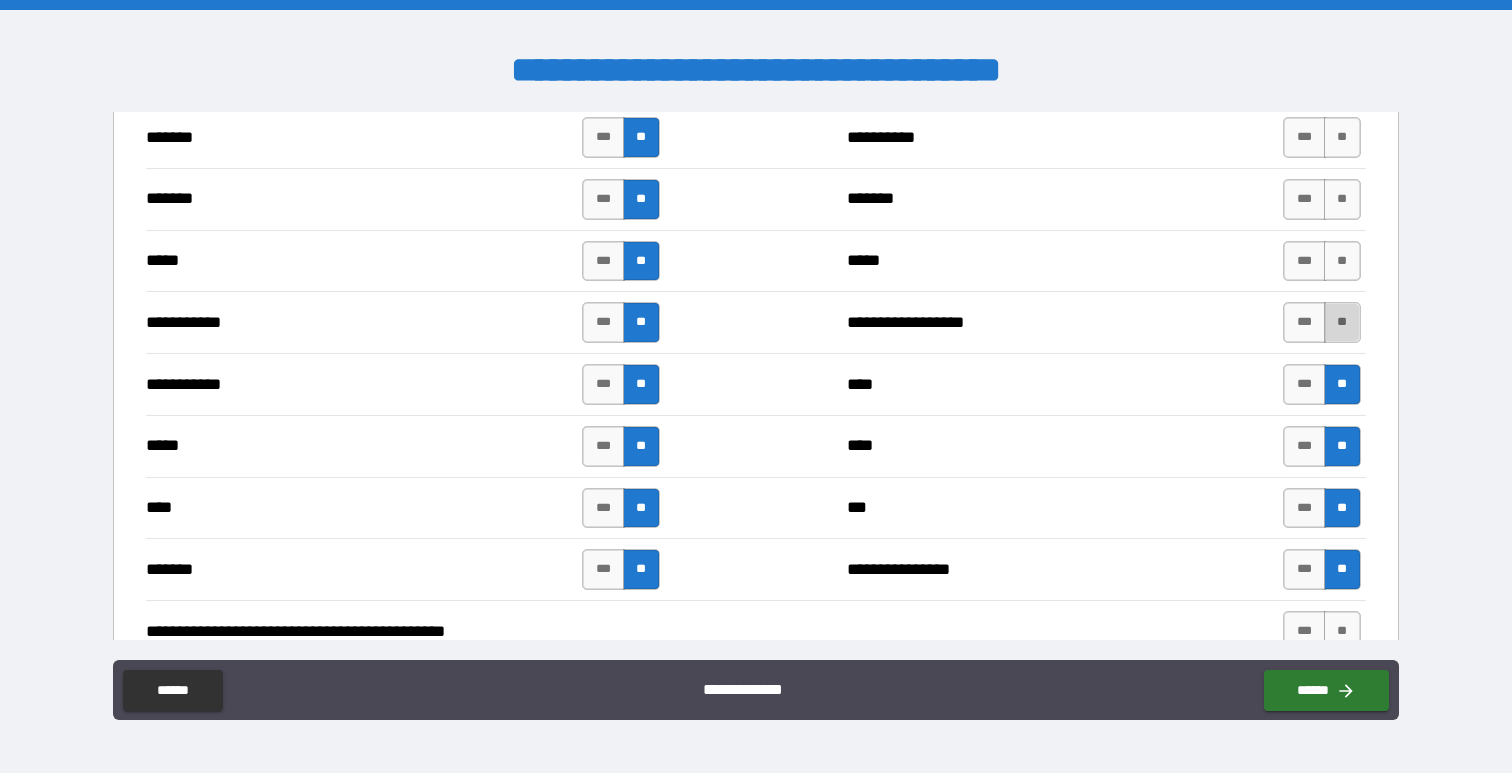 click on "**" at bounding box center [1342, 322] 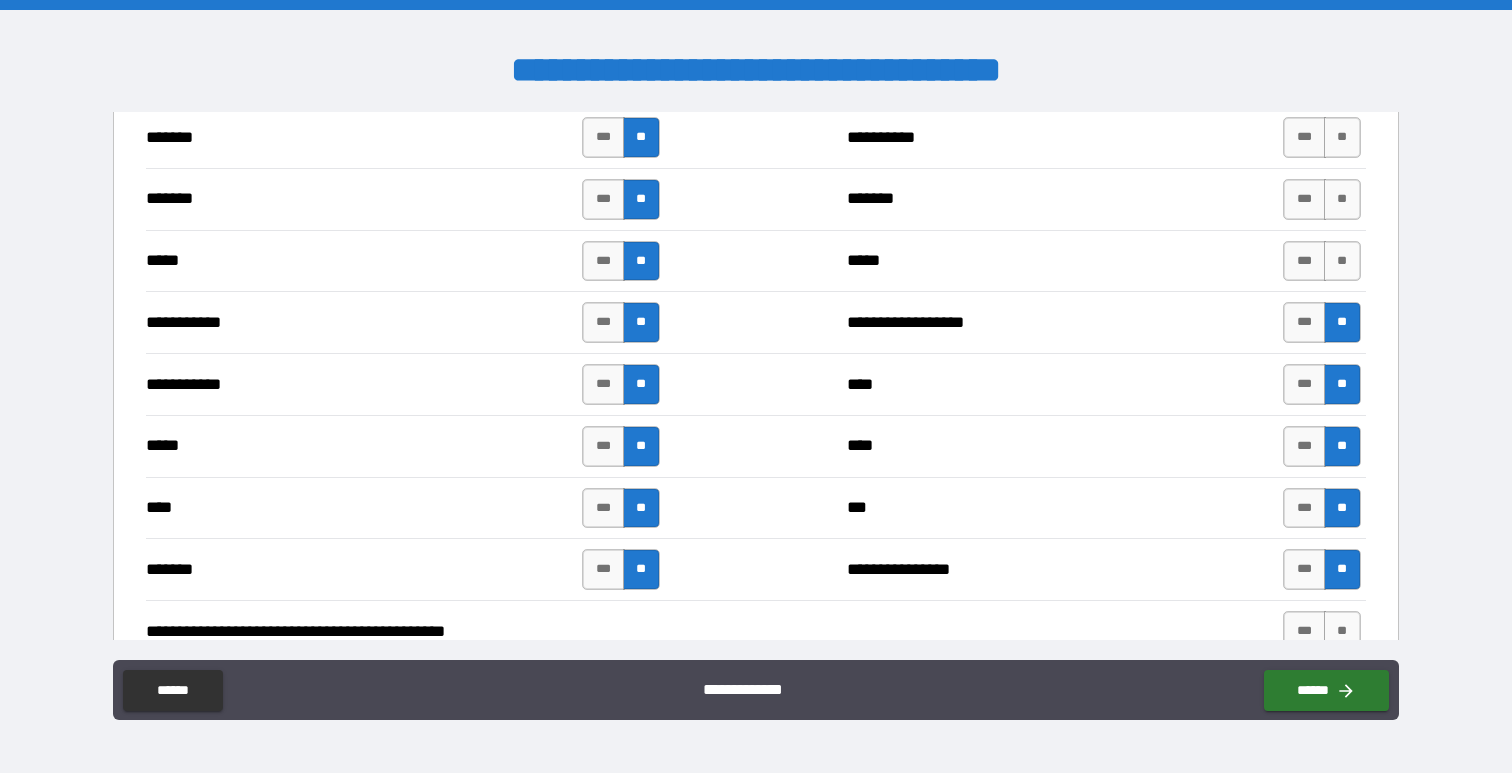 click on "******* *** ** ******* *** **" at bounding box center (755, 199) 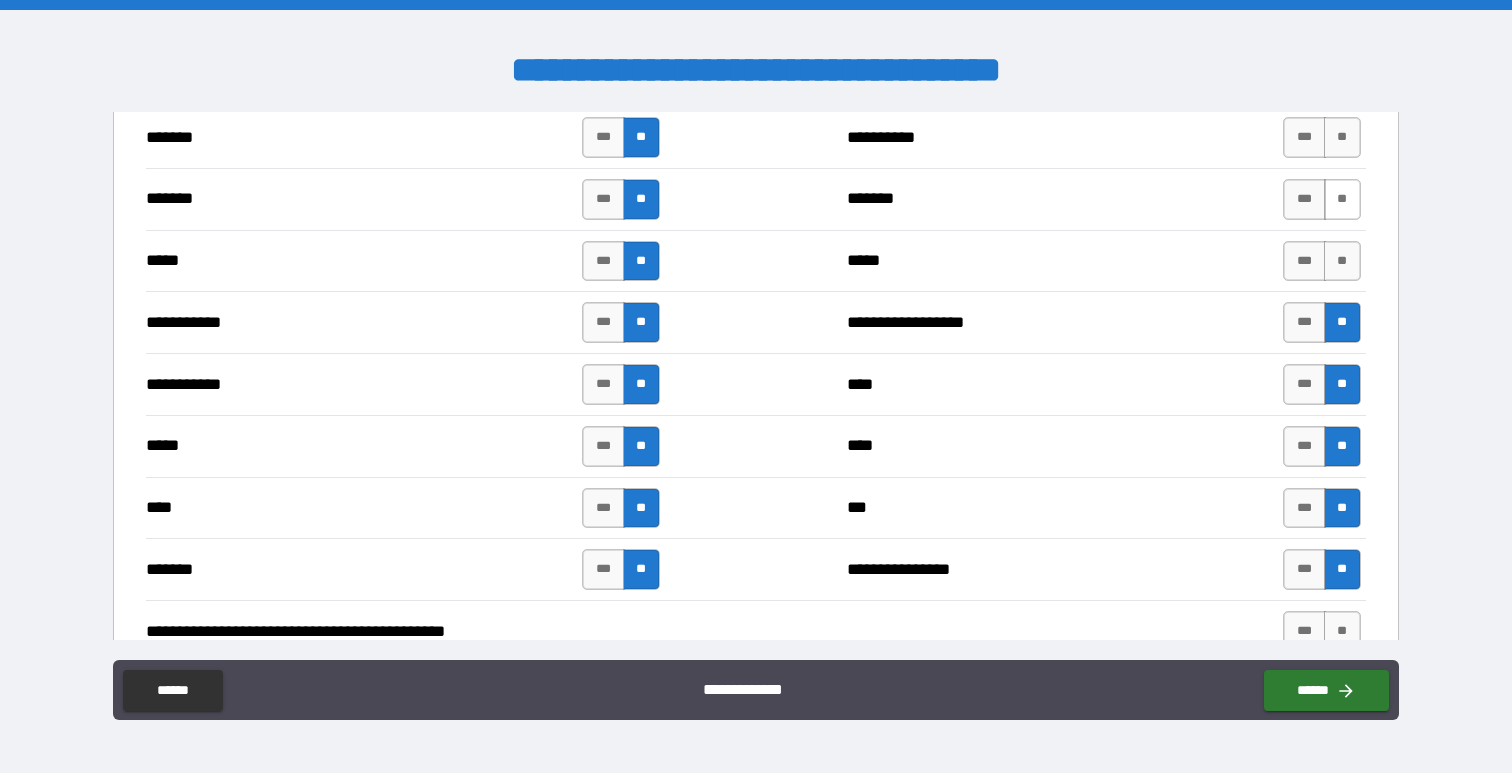 click on "**" at bounding box center [1342, 199] 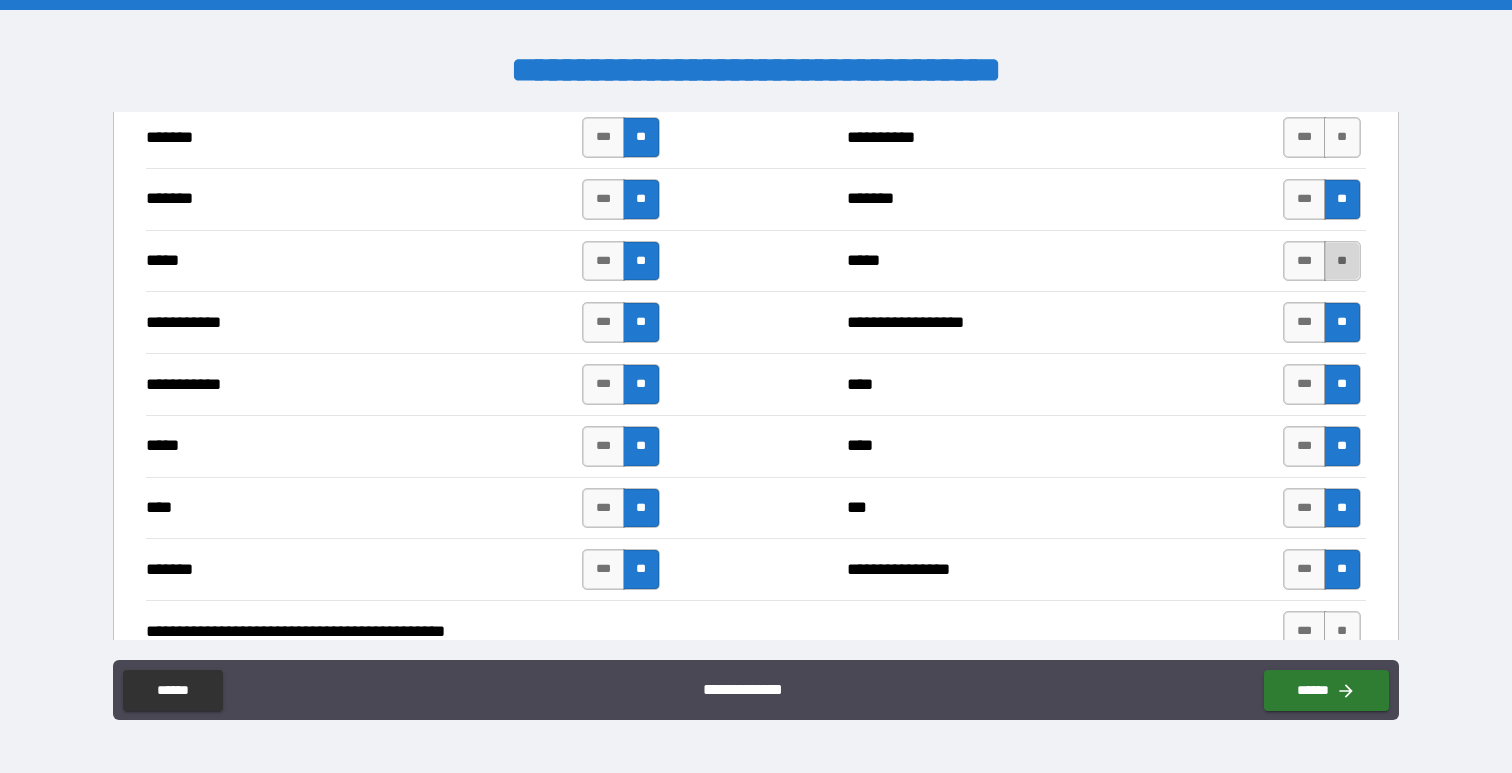 click on "**" at bounding box center [1342, 261] 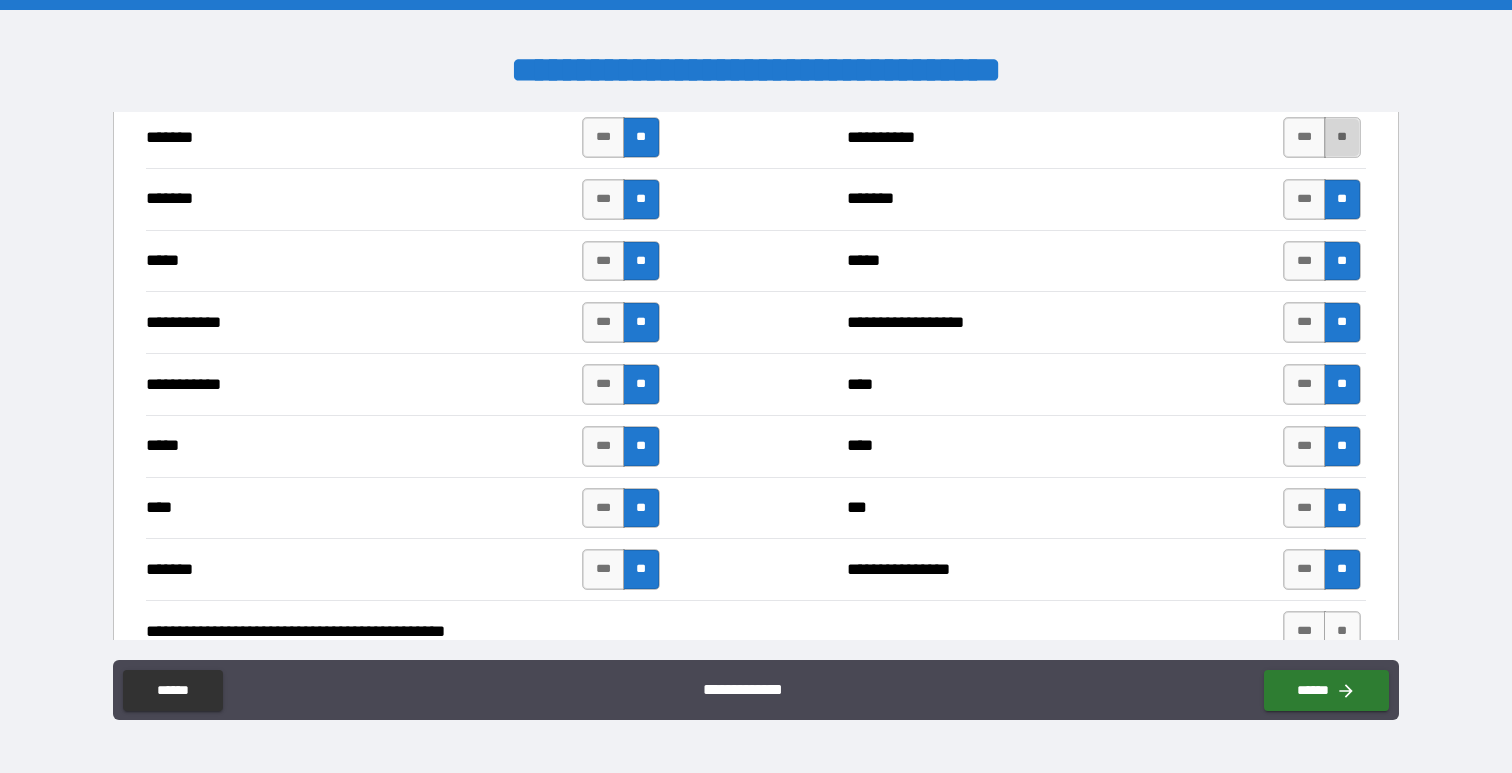 click on "**" at bounding box center (1342, 137) 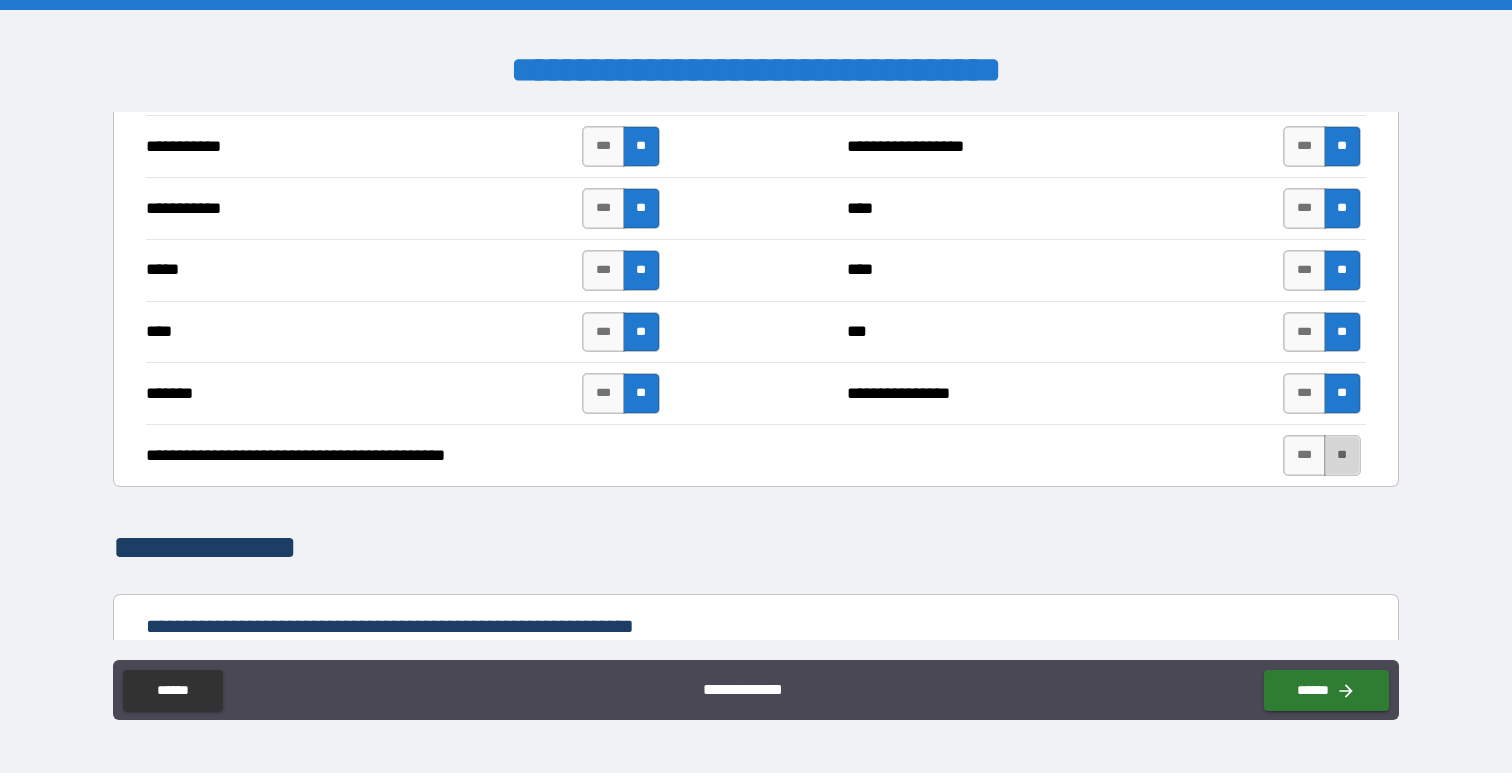 click on "**" at bounding box center (1342, 455) 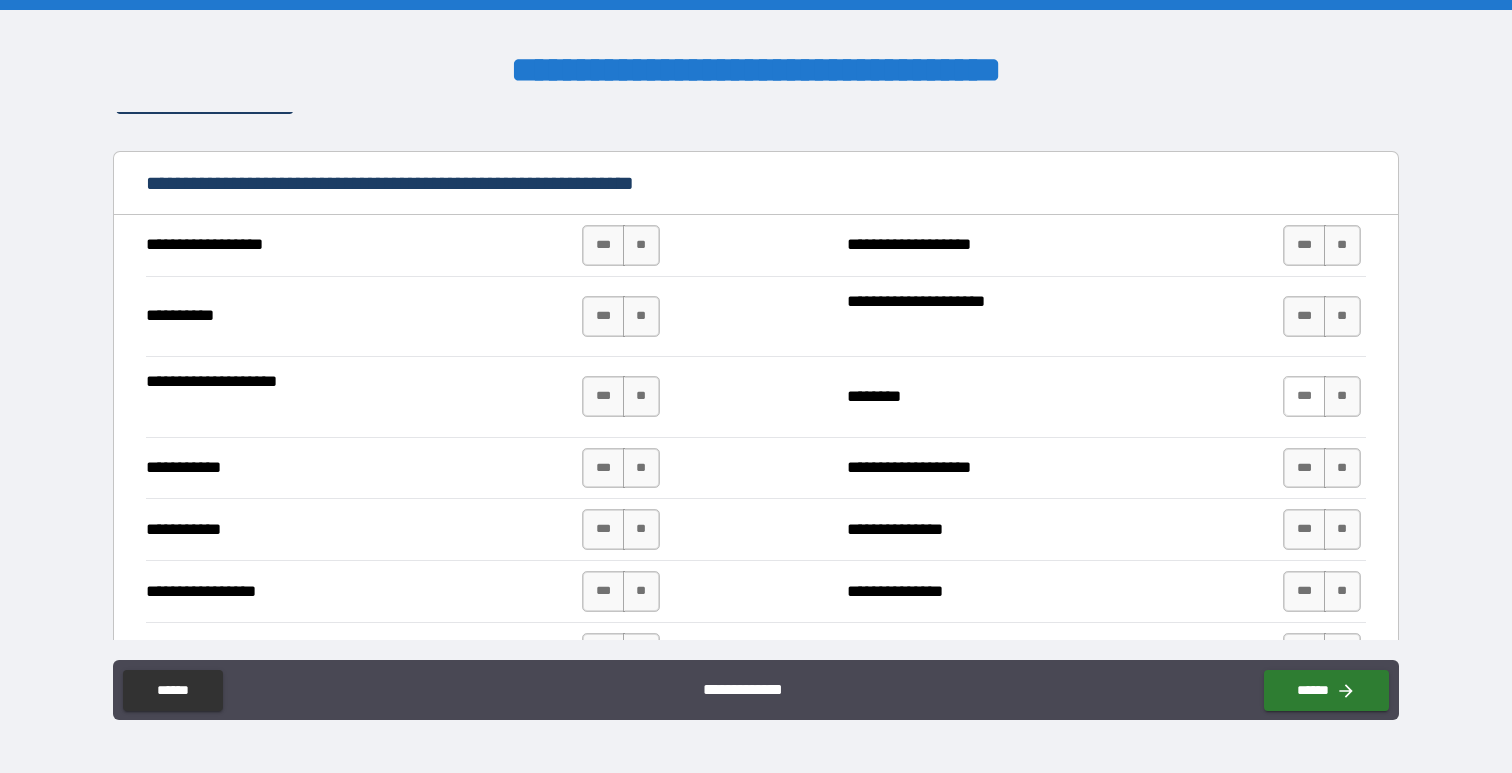 scroll, scrollTop: 2699, scrollLeft: 0, axis: vertical 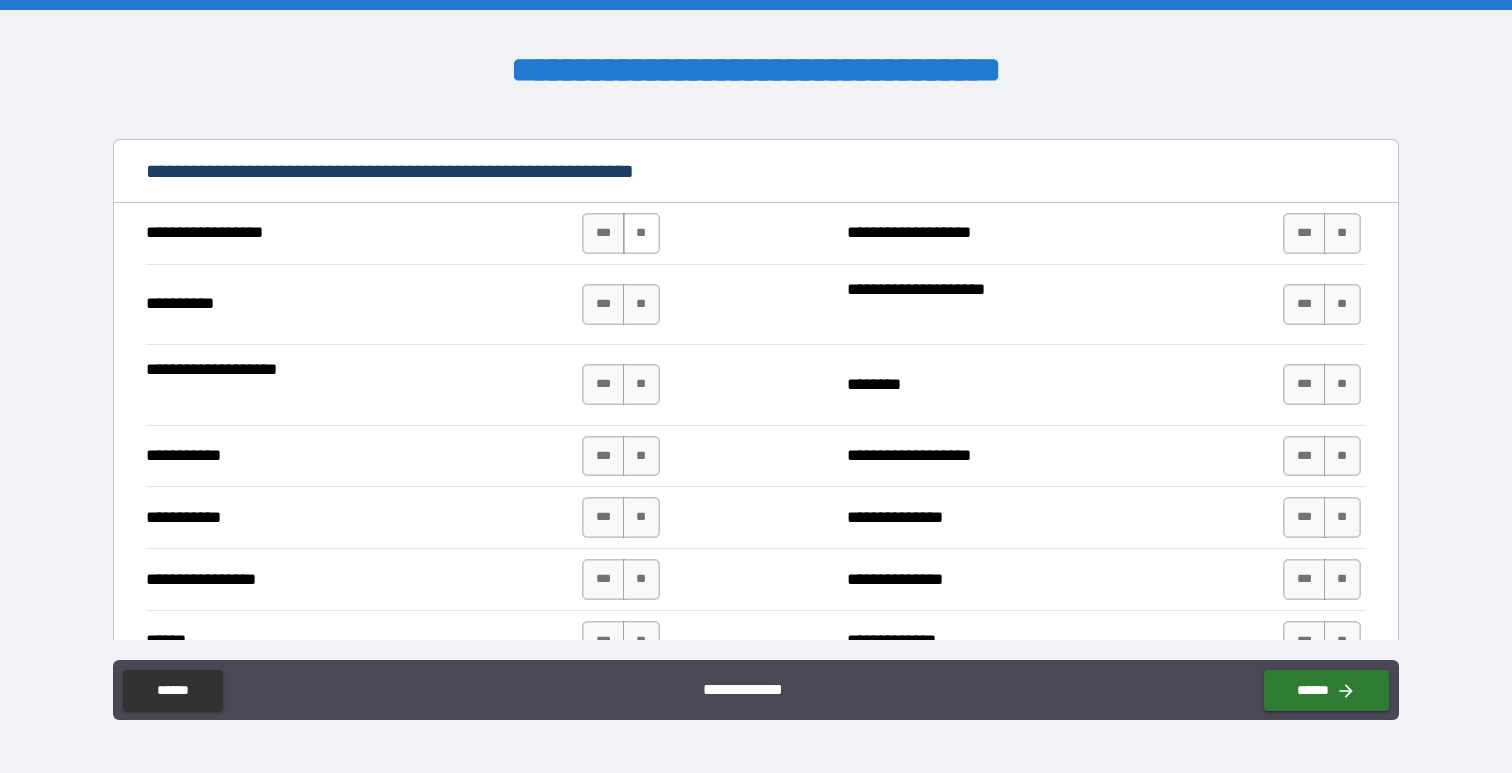 click on "**" at bounding box center (641, 233) 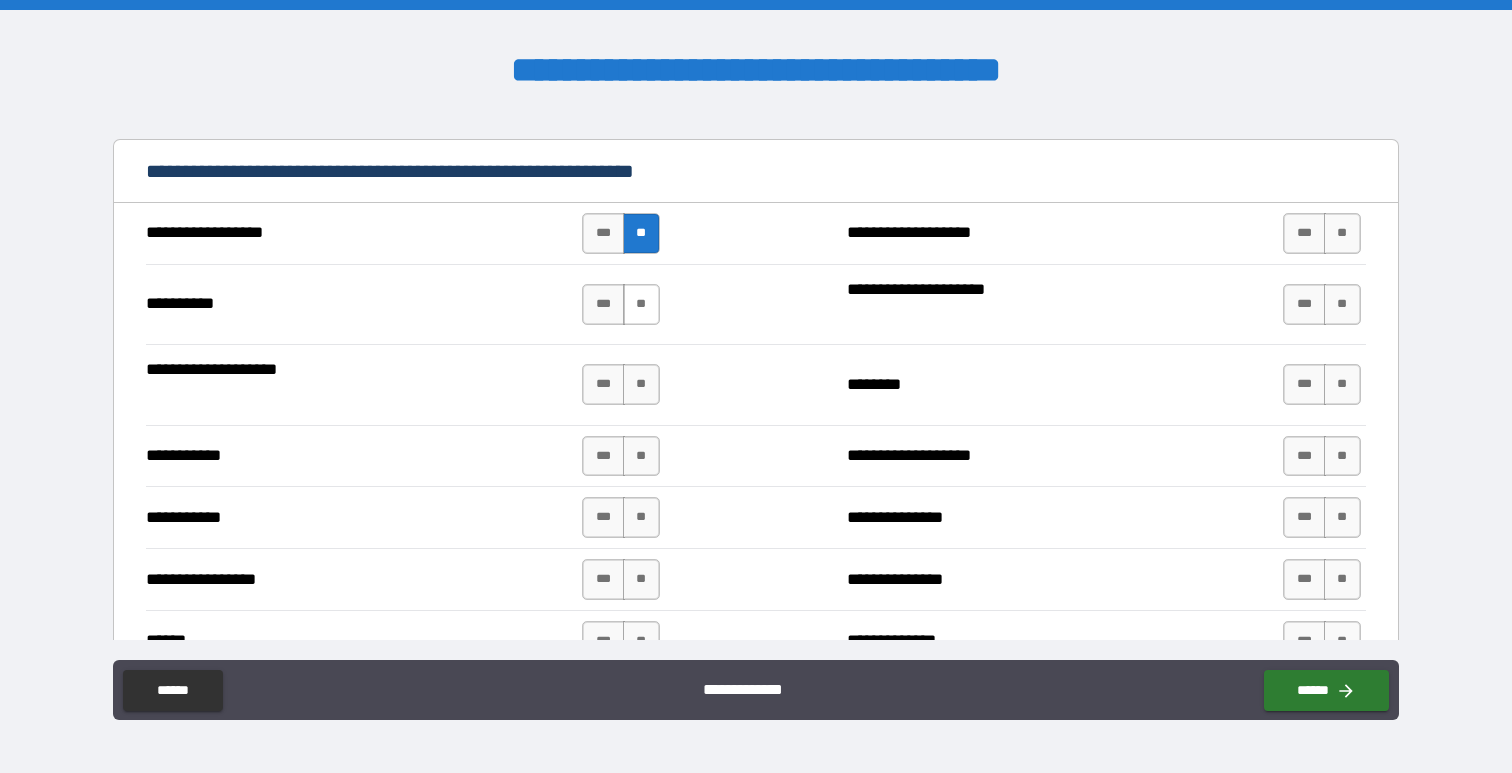 click on "**" at bounding box center (641, 304) 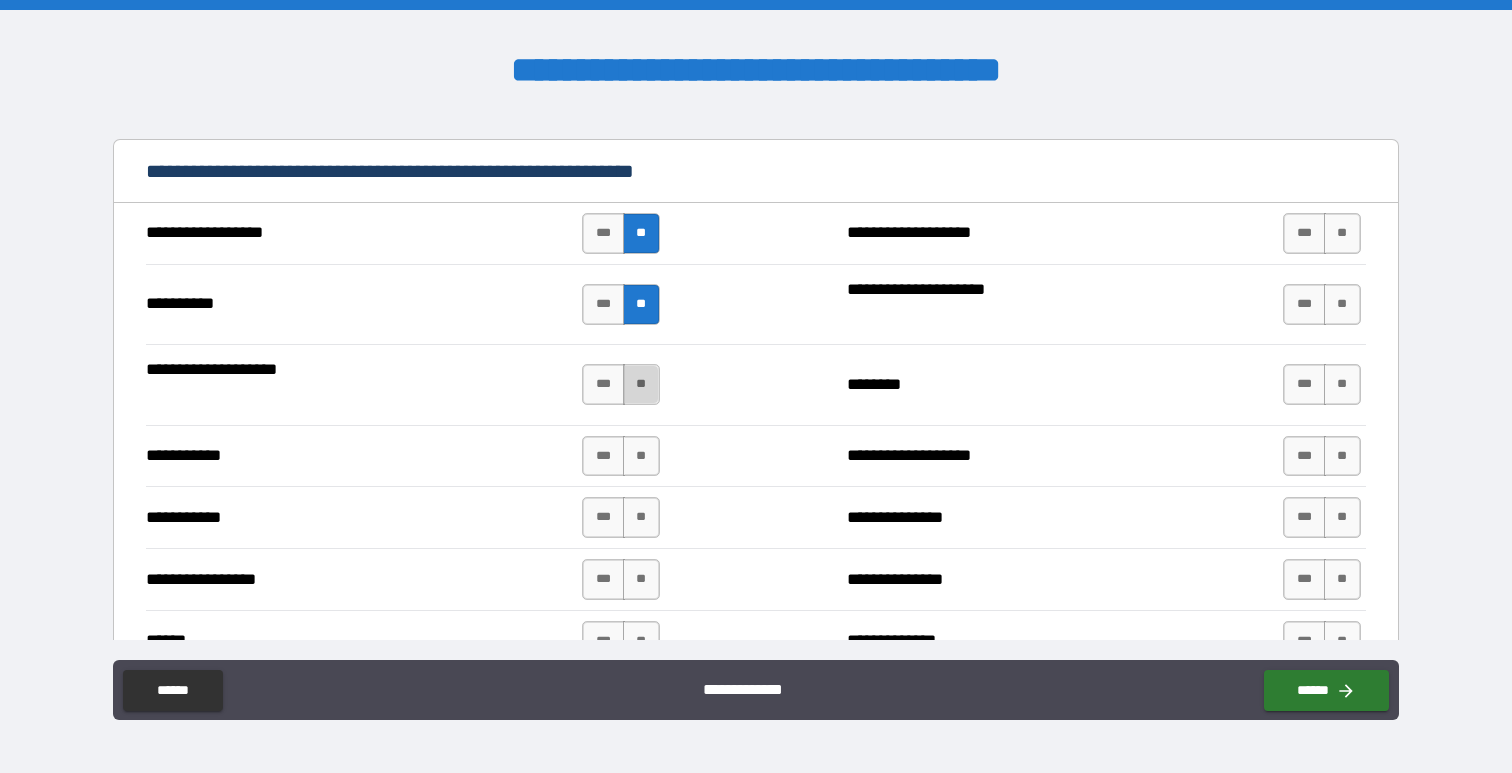 click on "**" at bounding box center (641, 384) 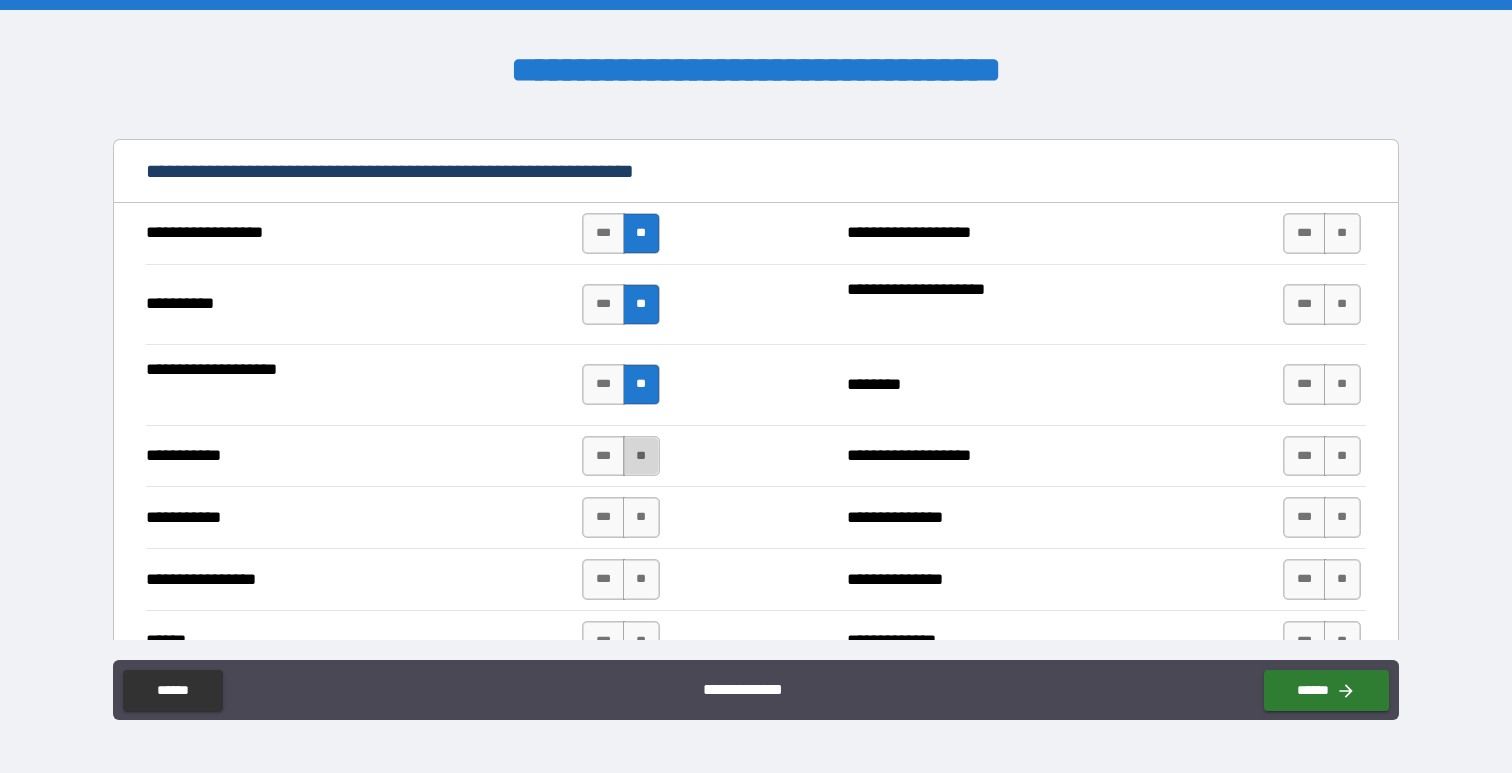 click on "**" at bounding box center (641, 456) 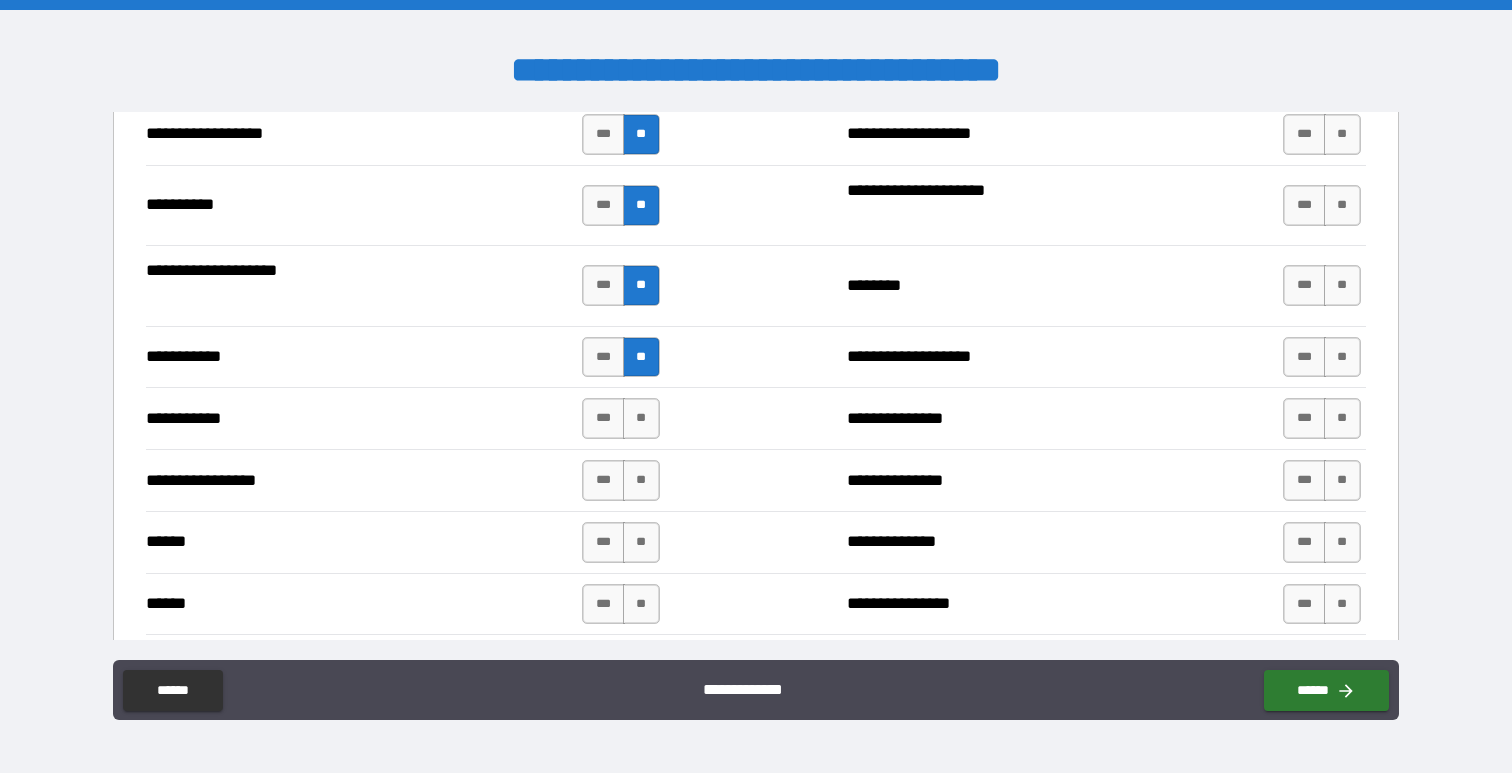 scroll, scrollTop: 2824, scrollLeft: 0, axis: vertical 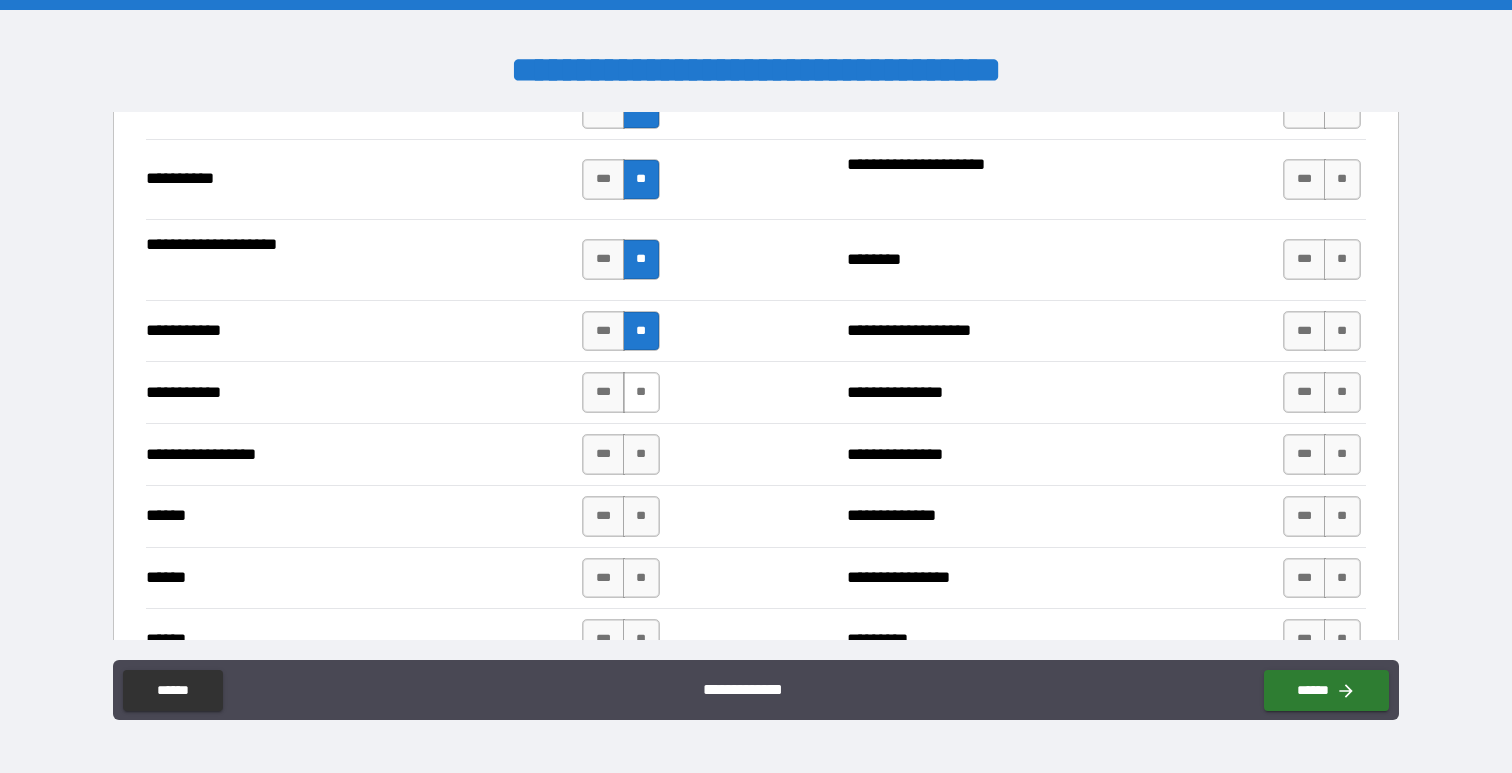 click on "**" at bounding box center [641, 392] 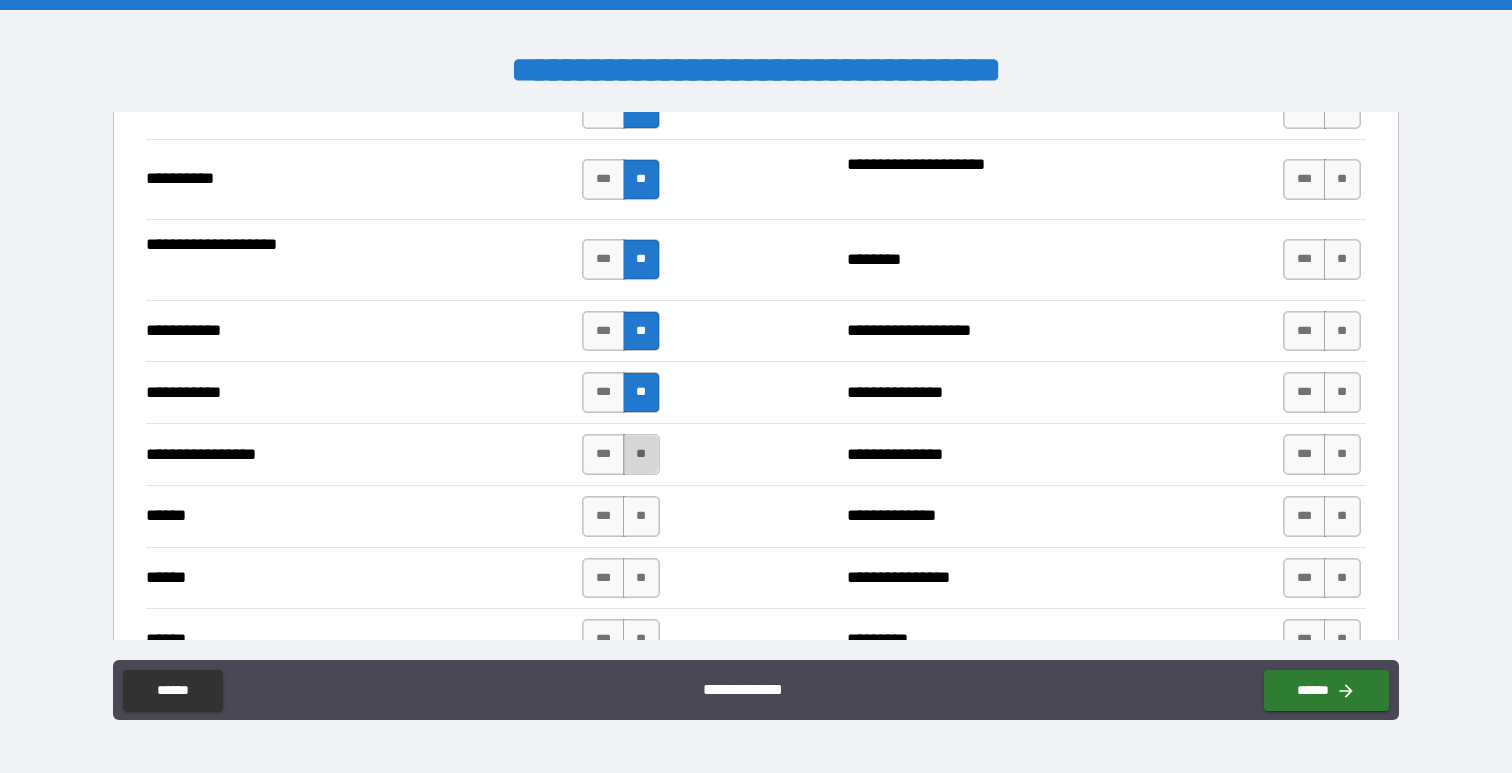 click on "**" at bounding box center (641, 454) 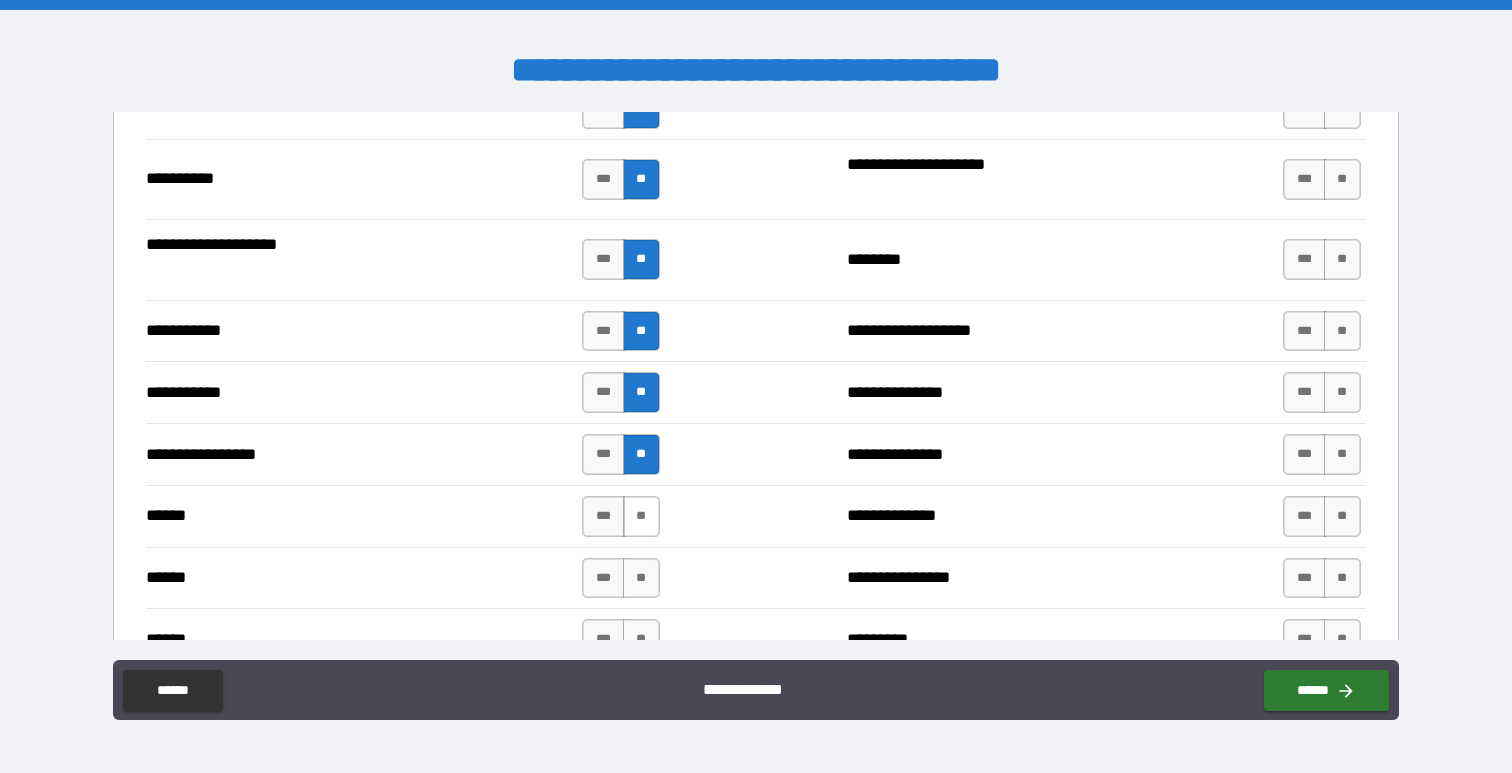 click on "**" at bounding box center (641, 516) 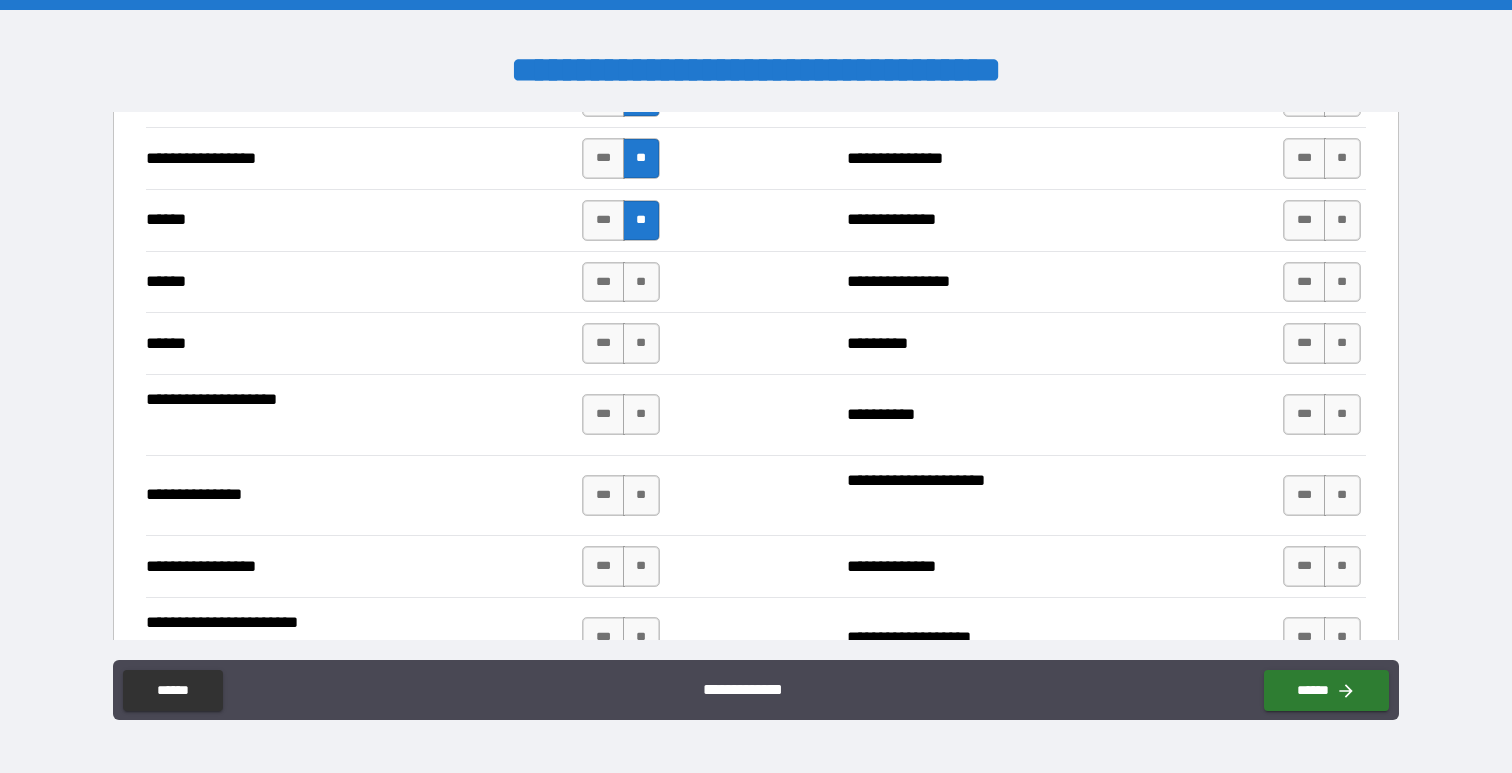 scroll, scrollTop: 3118, scrollLeft: 0, axis: vertical 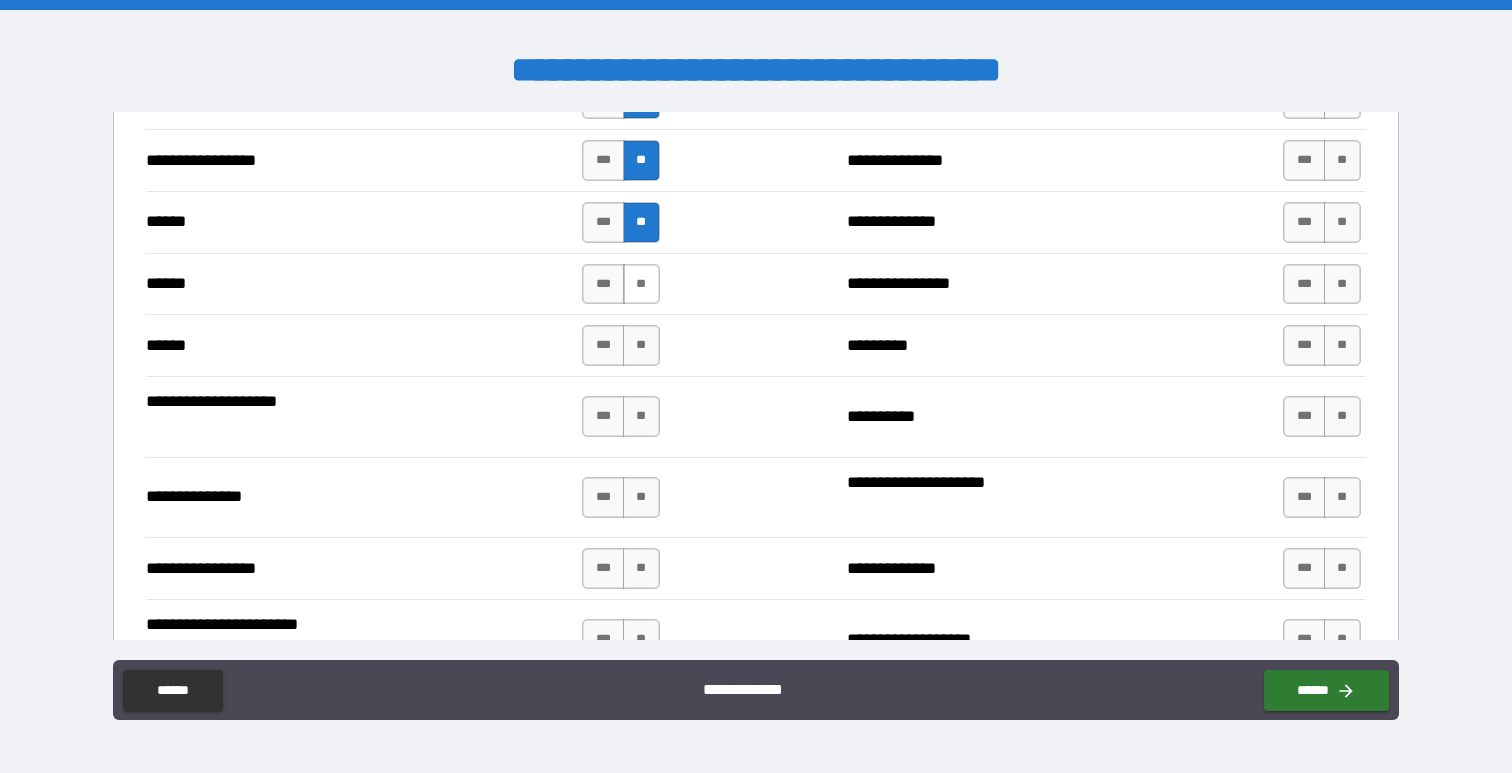 click on "**" at bounding box center [641, 284] 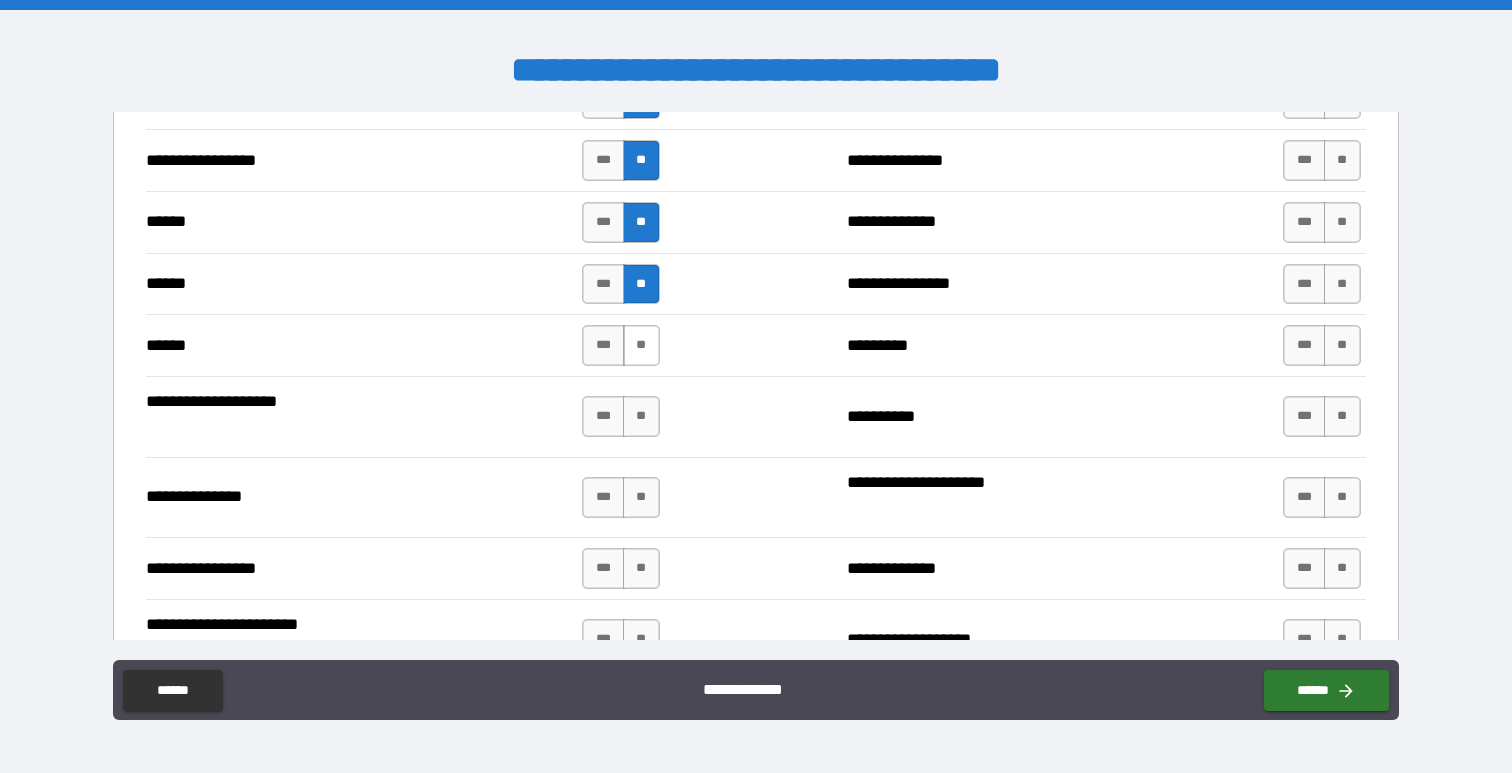 click on "**" at bounding box center [641, 345] 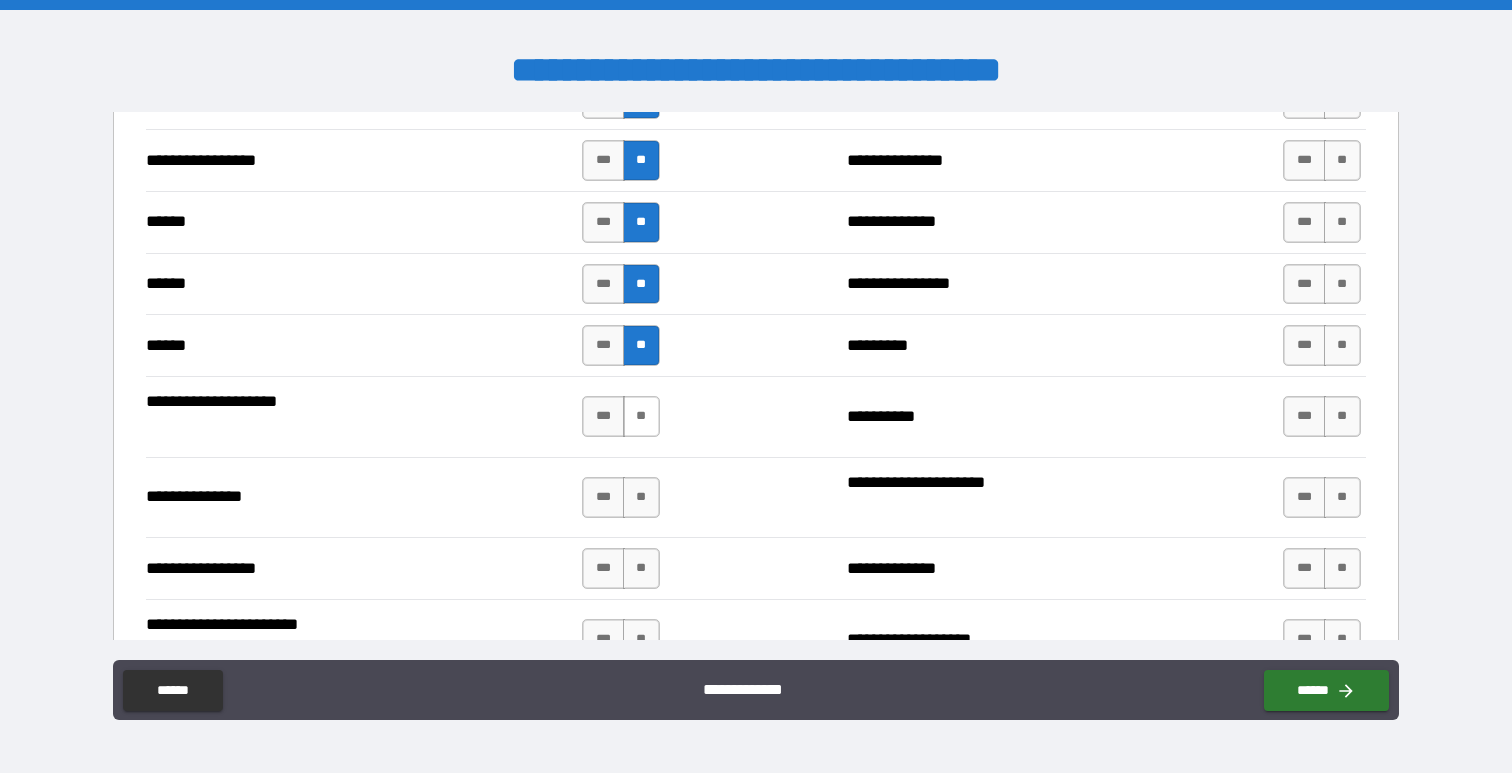 click on "**" at bounding box center [641, 416] 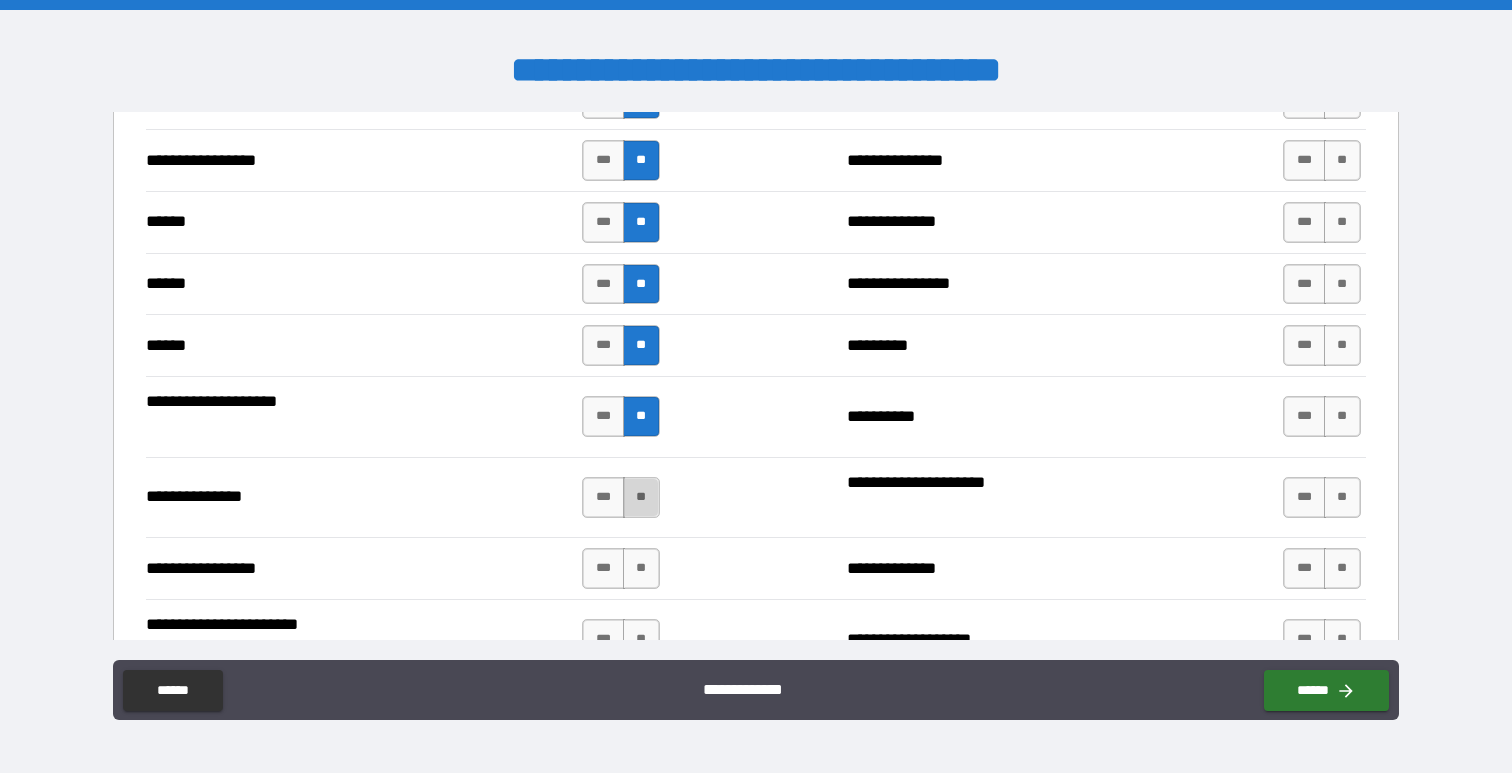 click on "**" at bounding box center (641, 497) 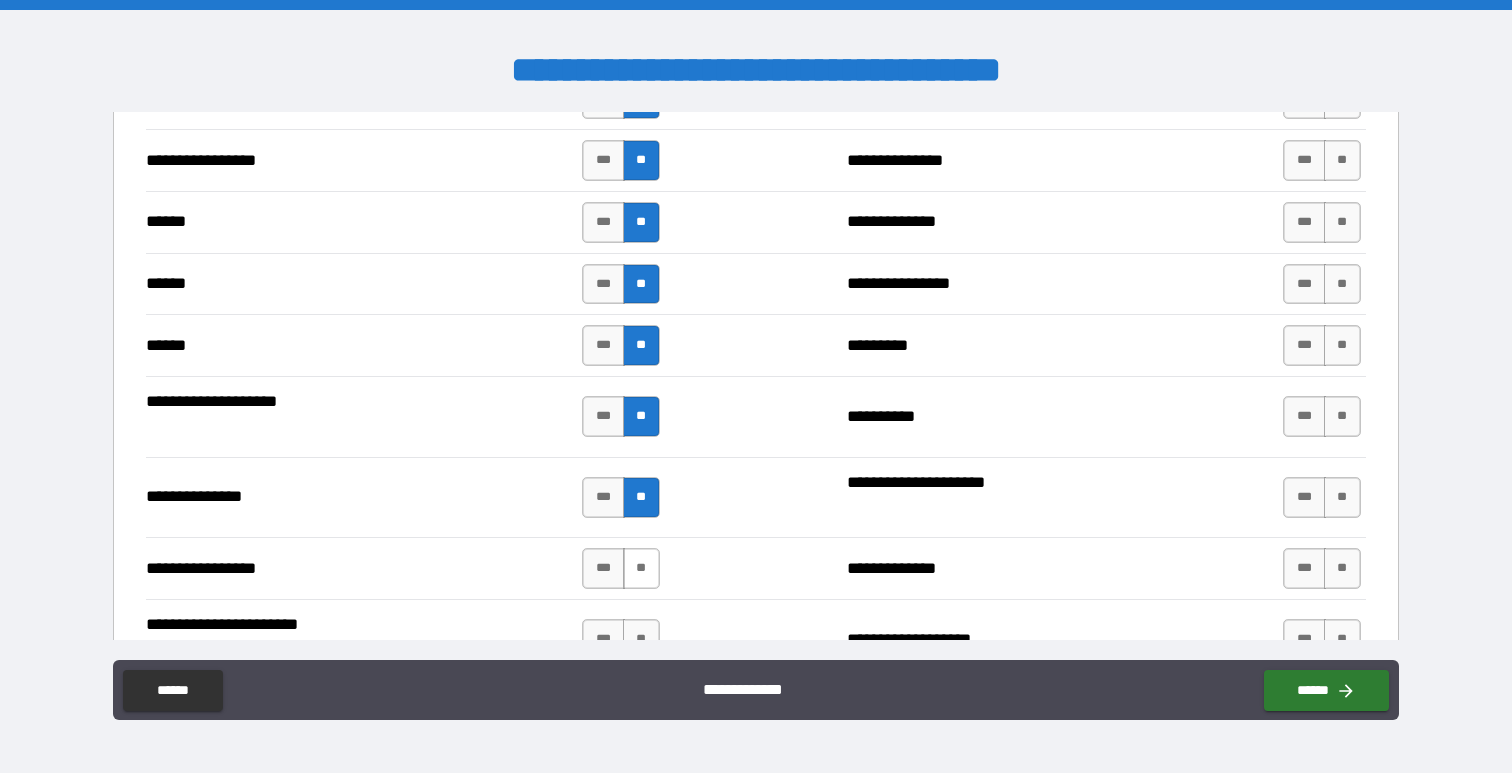 click on "**" at bounding box center [641, 568] 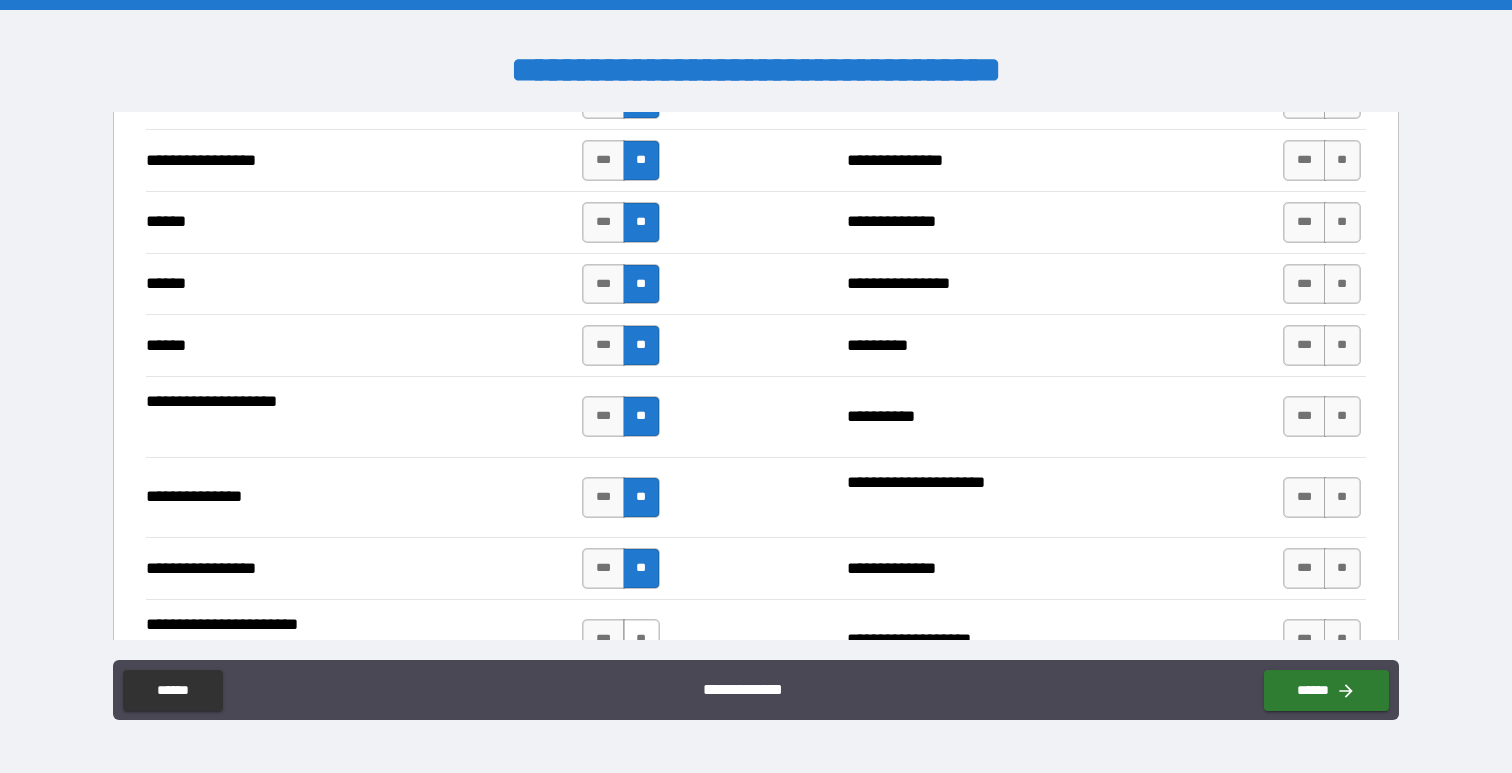 click on "**" at bounding box center (641, 639) 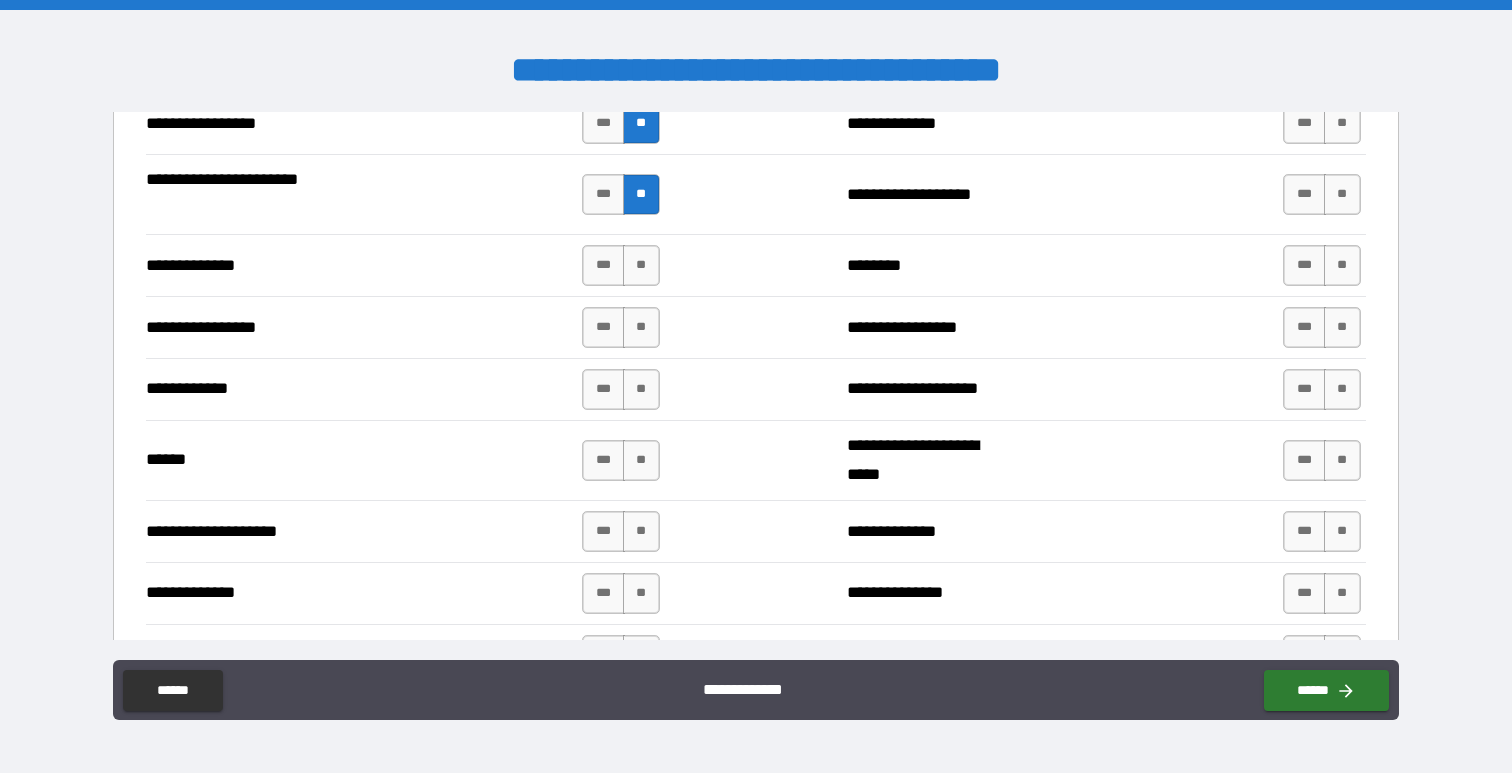 scroll, scrollTop: 3578, scrollLeft: 0, axis: vertical 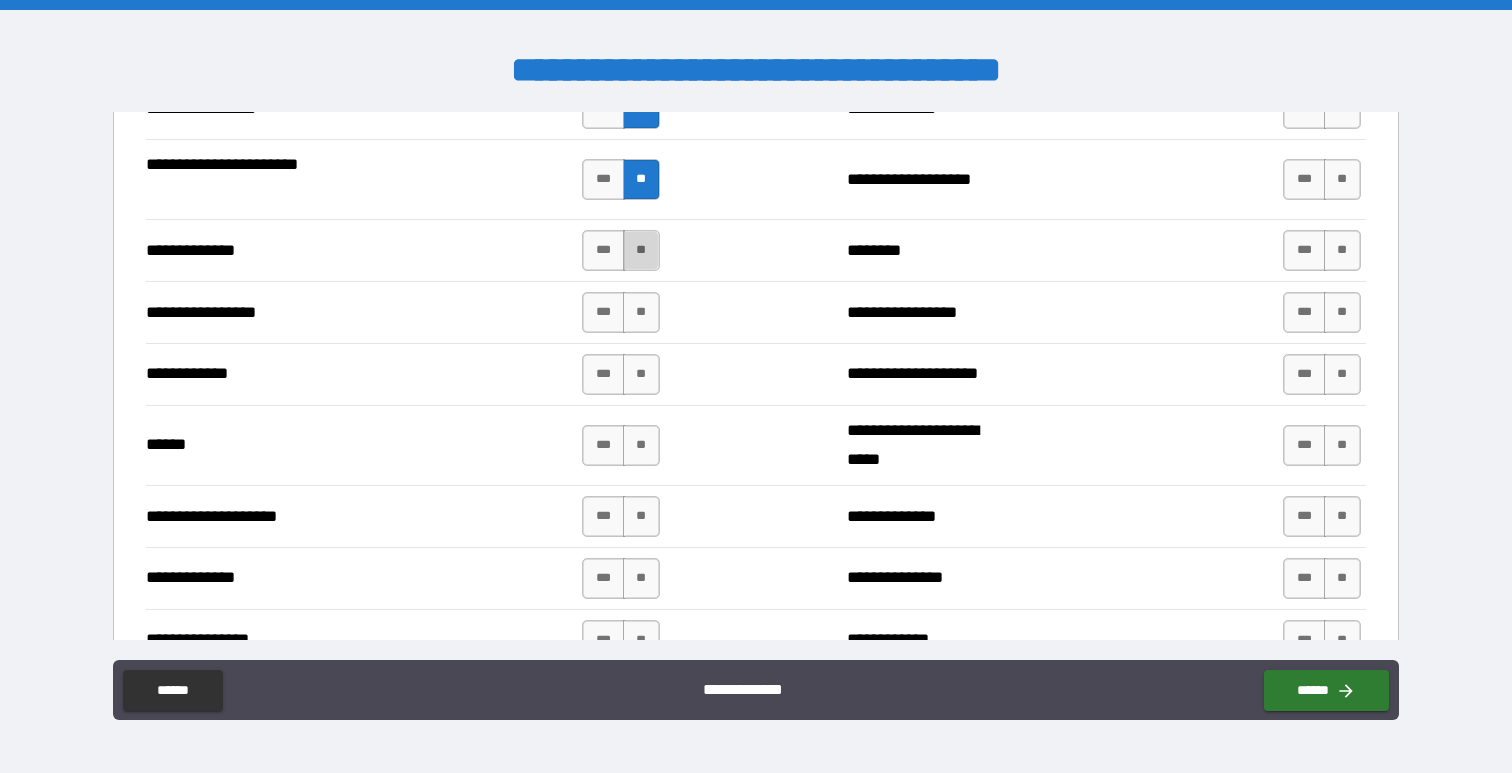 click on "**" at bounding box center [641, 250] 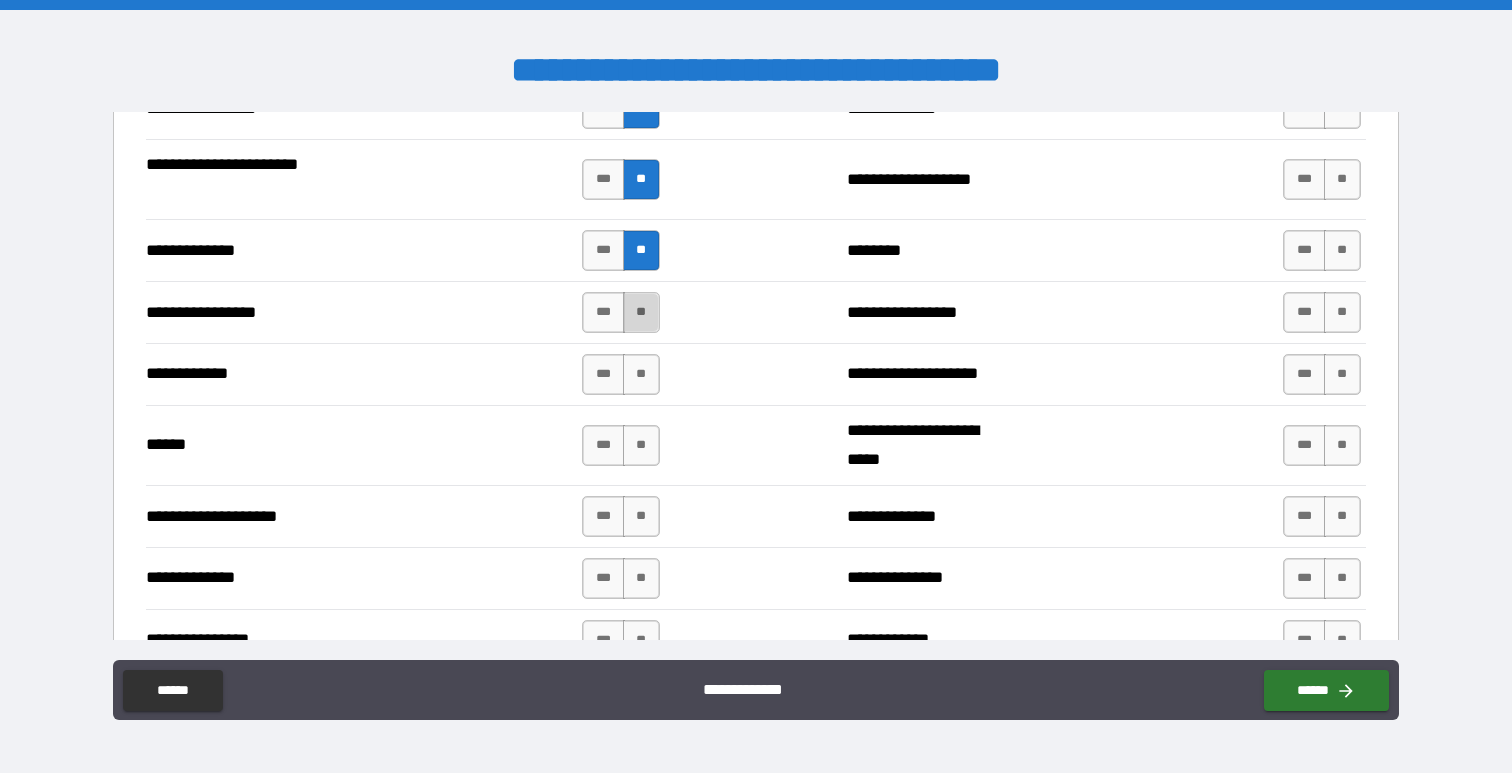 click on "**" at bounding box center (641, 312) 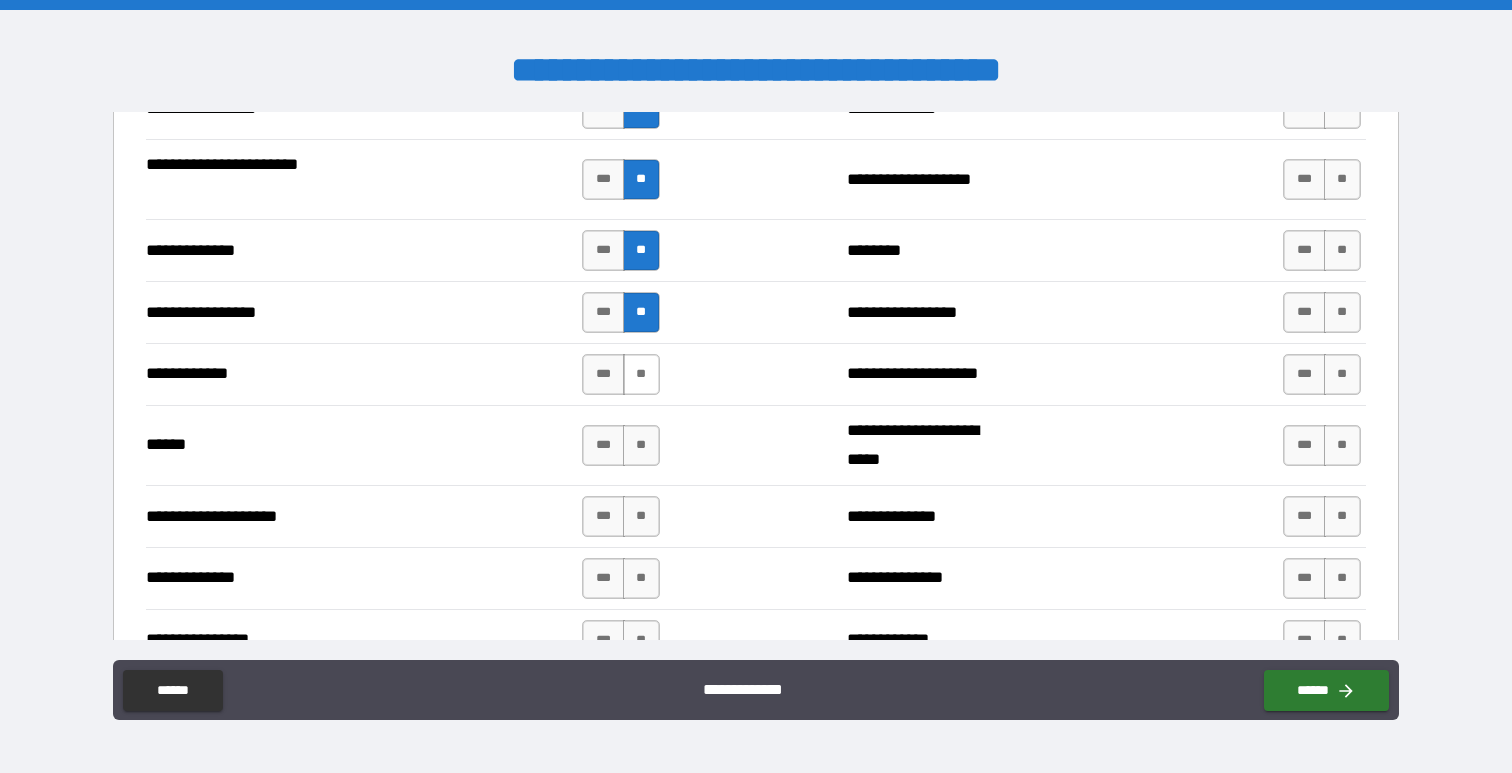 click on "**" at bounding box center [641, 374] 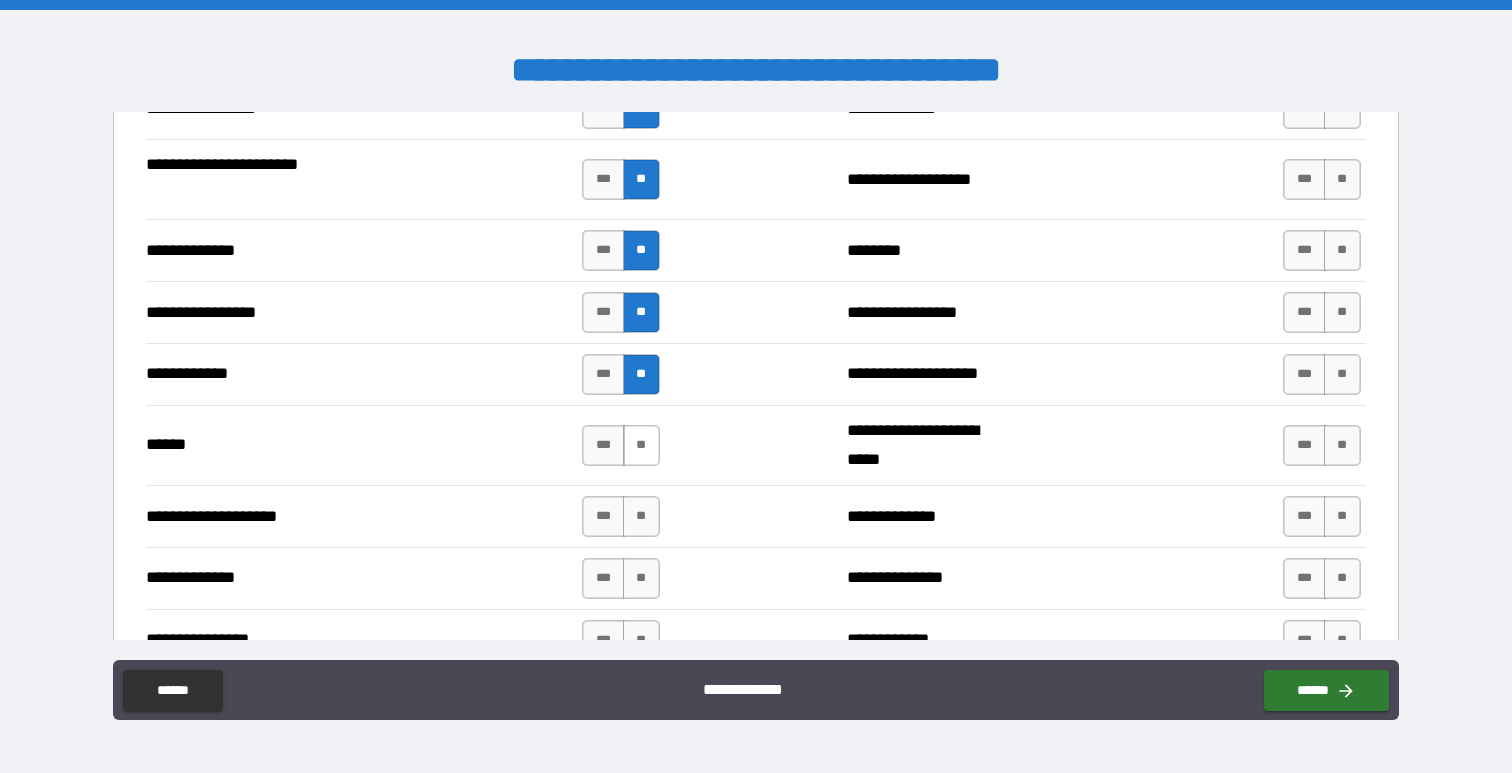 click on "**" at bounding box center [641, 445] 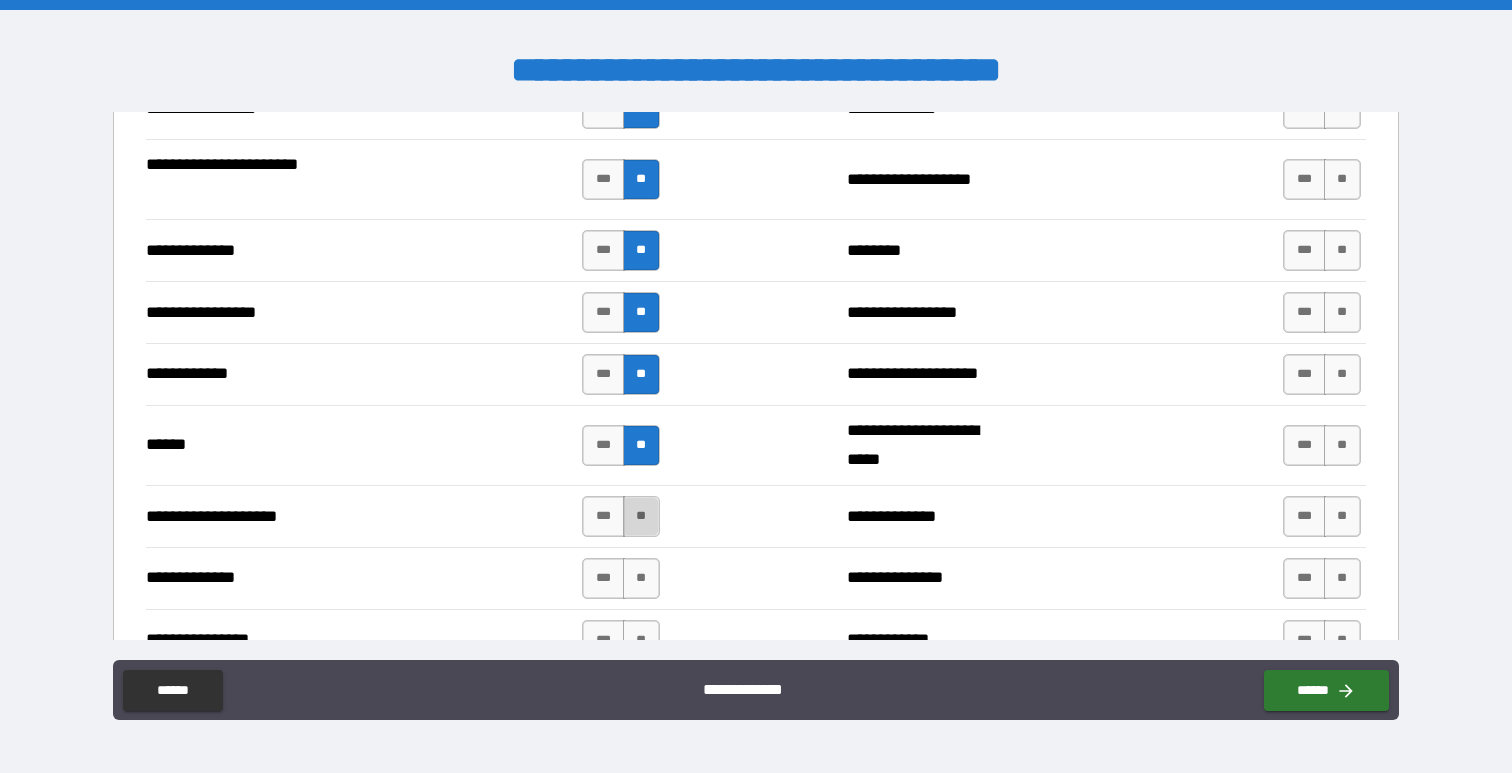 click on "**" at bounding box center (641, 516) 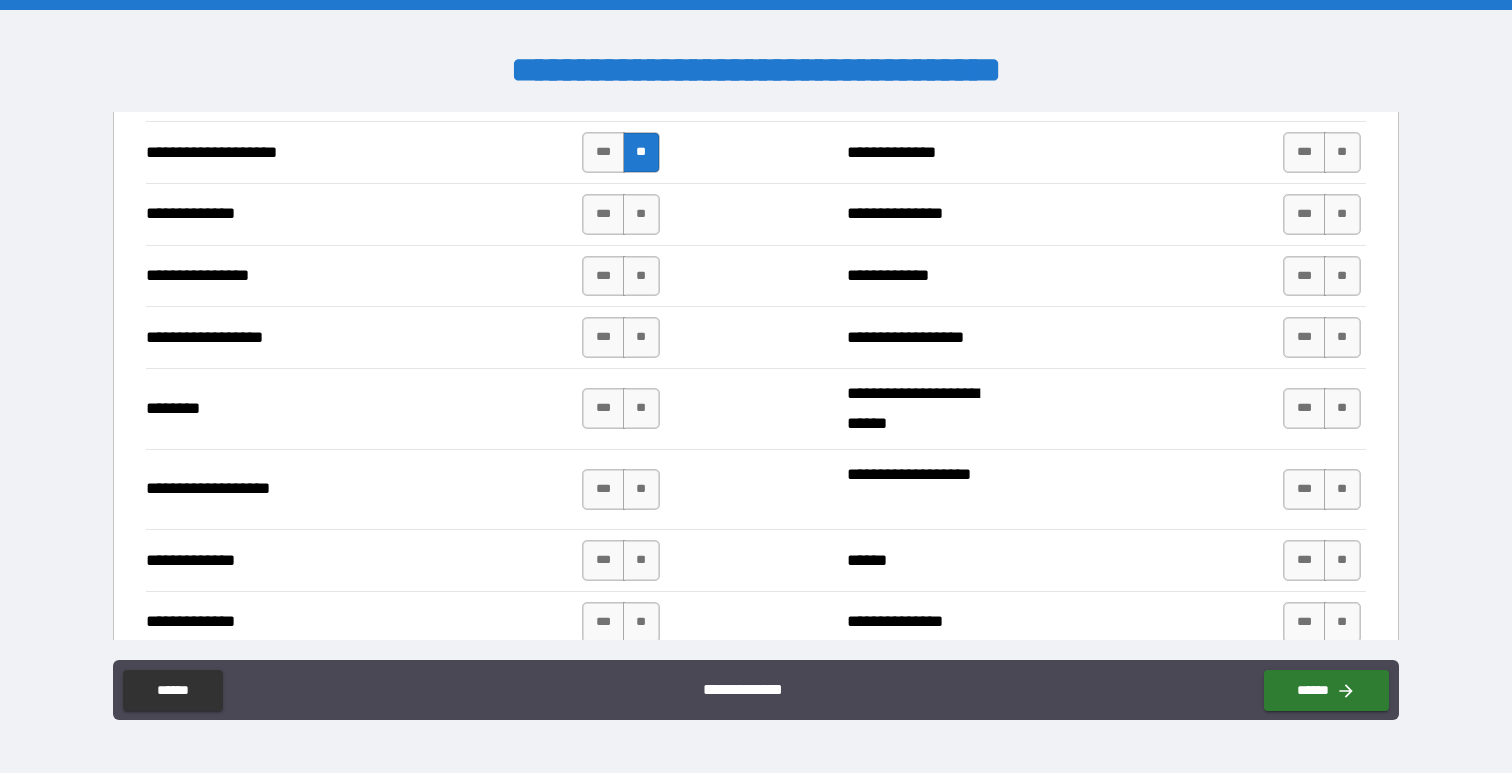 scroll, scrollTop: 3944, scrollLeft: 0, axis: vertical 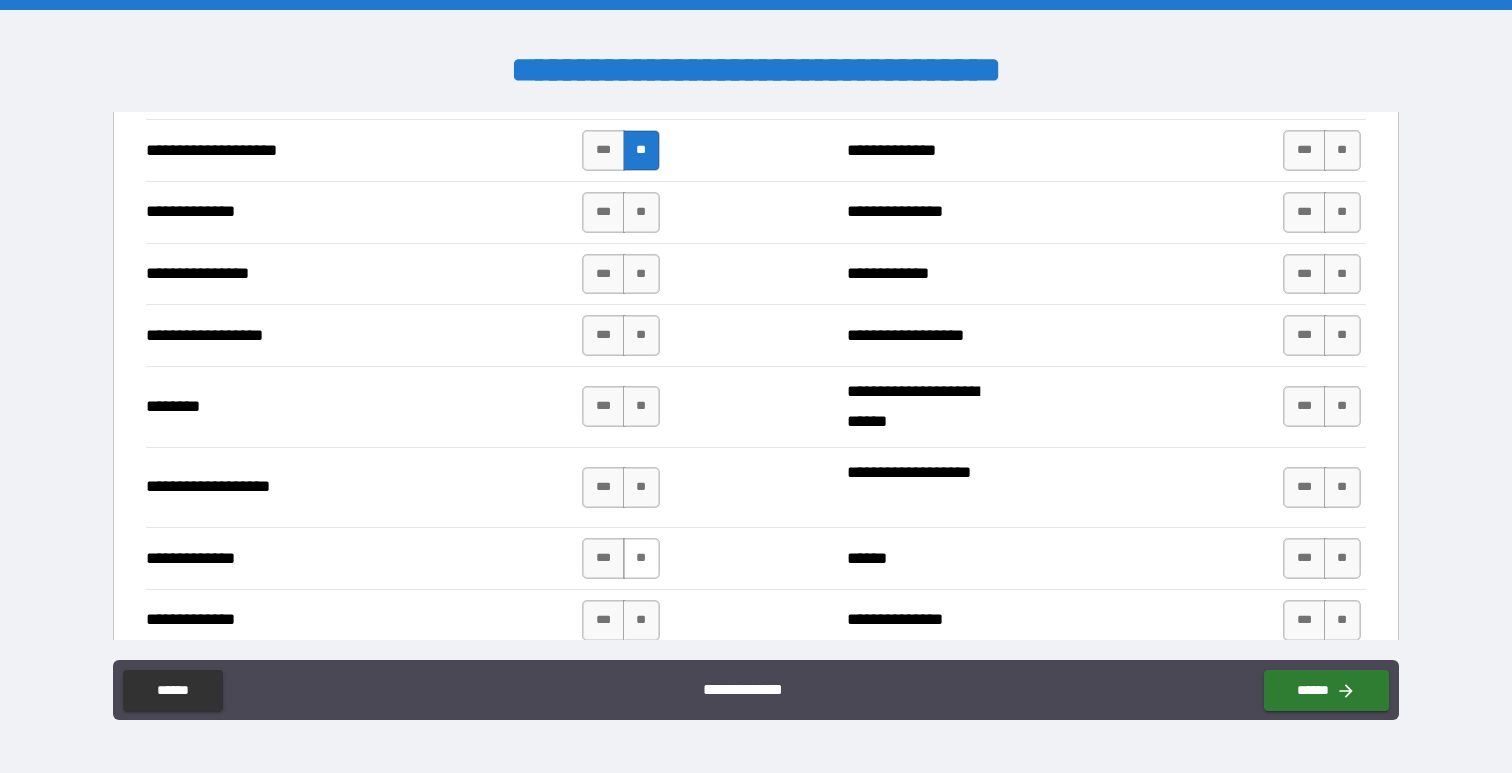 click on "**" at bounding box center [641, 558] 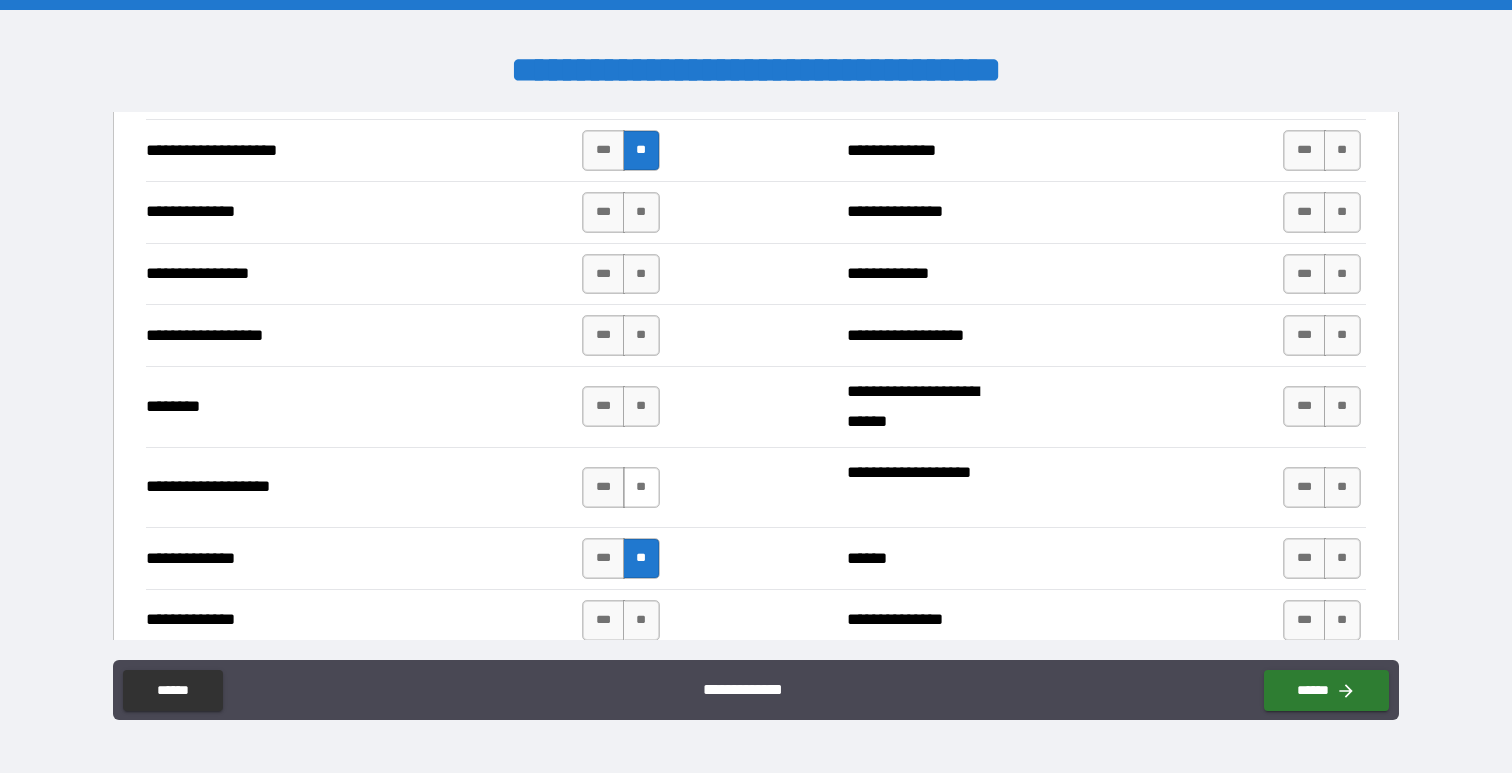 click on "**" at bounding box center [641, 487] 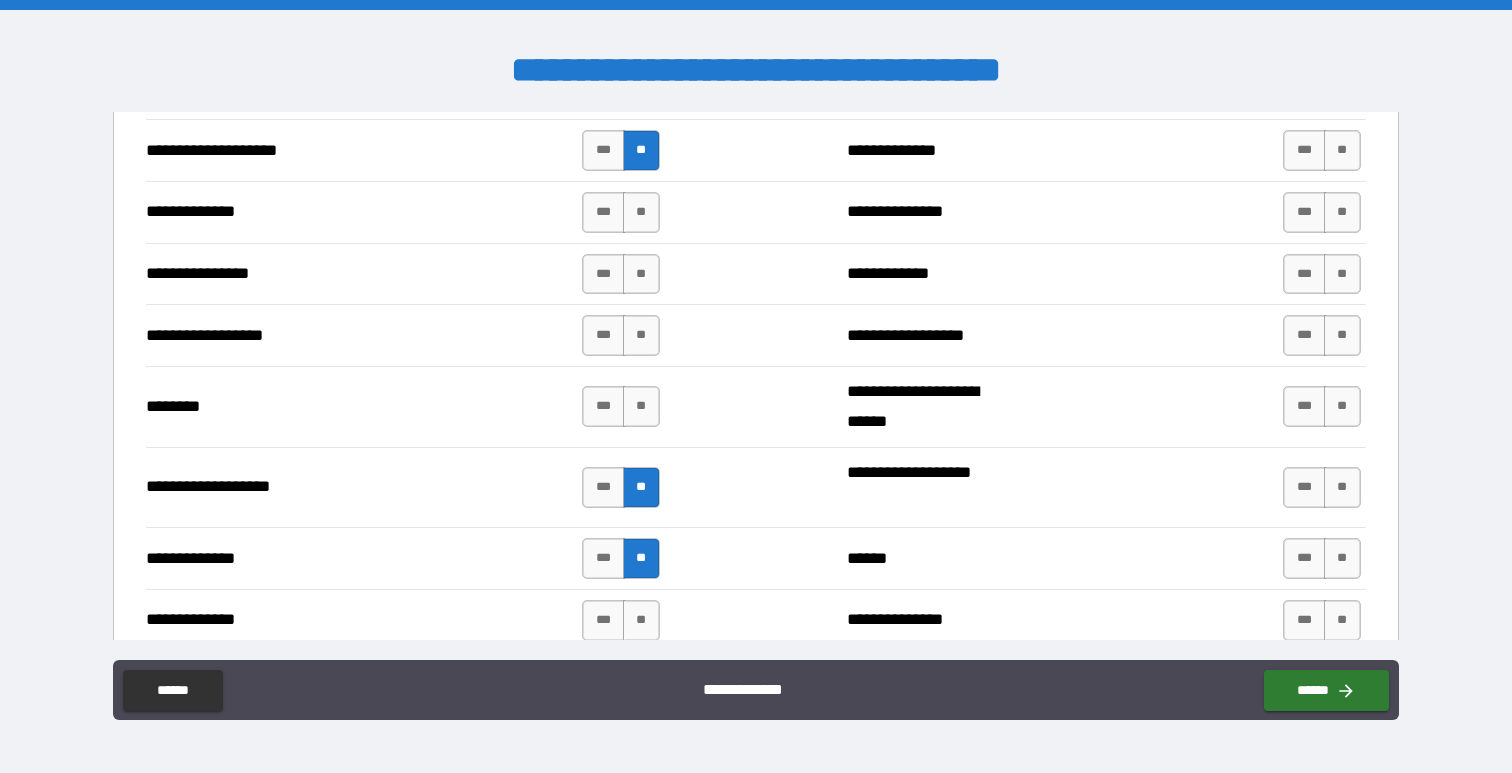 drag, startPoint x: 629, startPoint y: 391, endPoint x: 629, endPoint y: 362, distance: 29 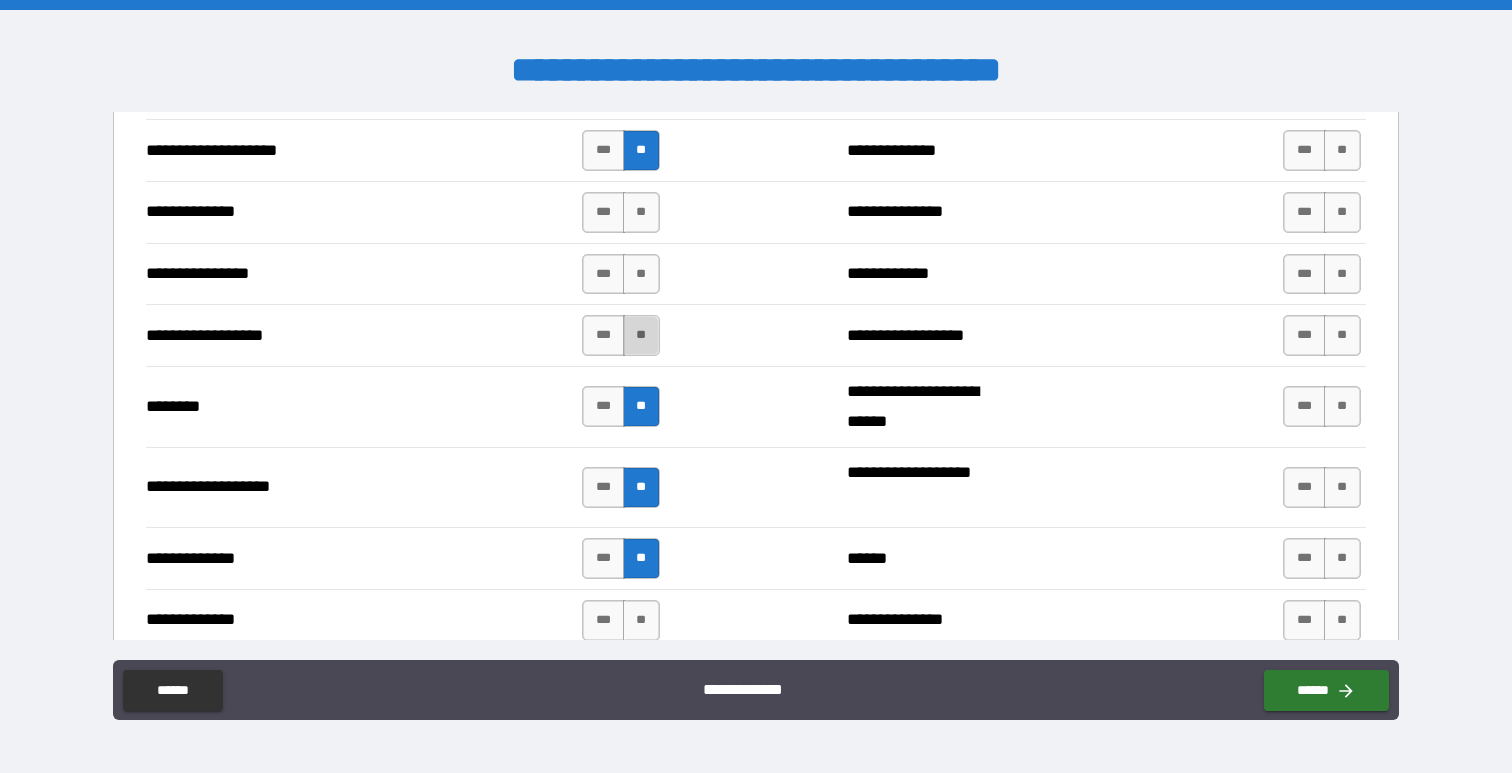 click on "**" at bounding box center [641, 335] 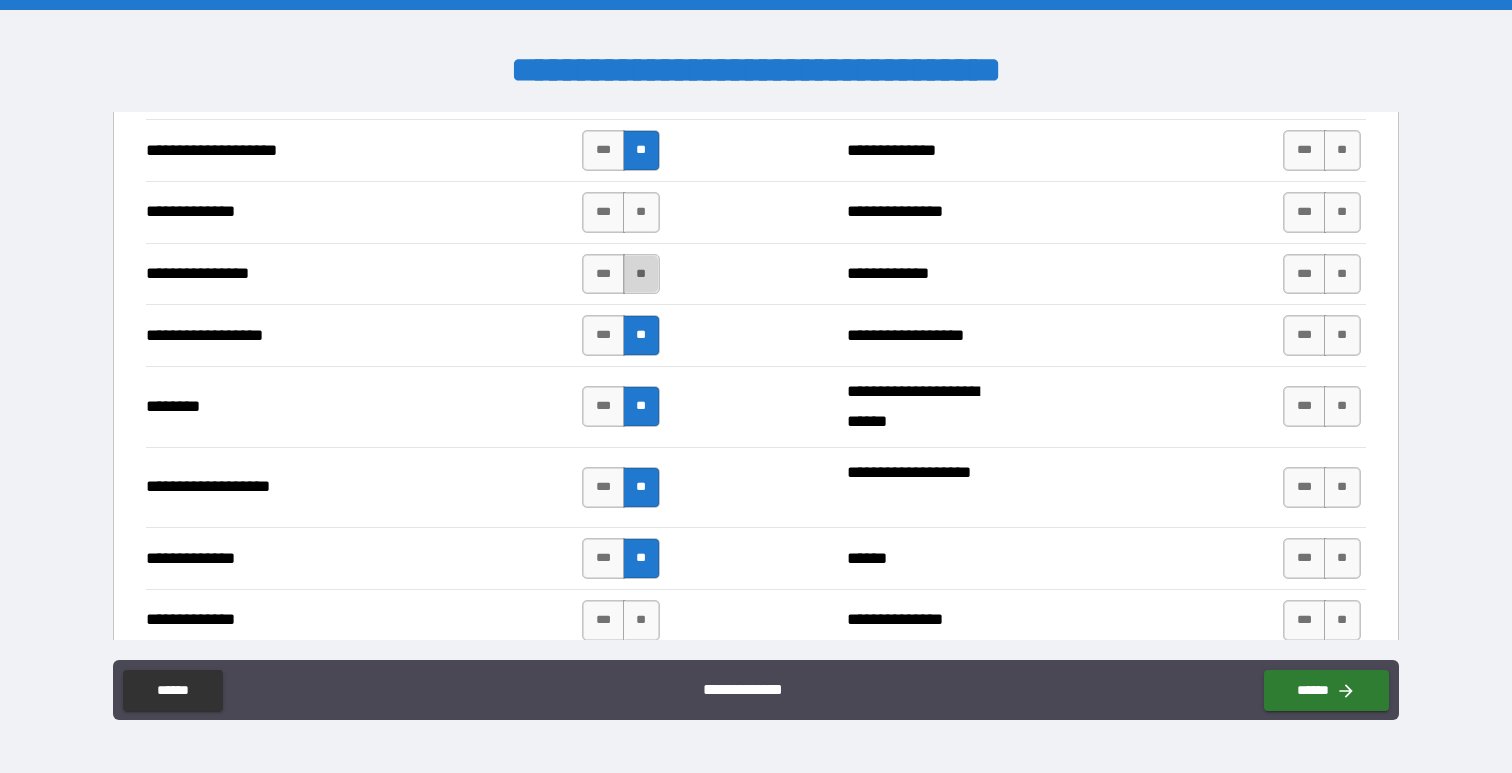 click on "**" at bounding box center [641, 274] 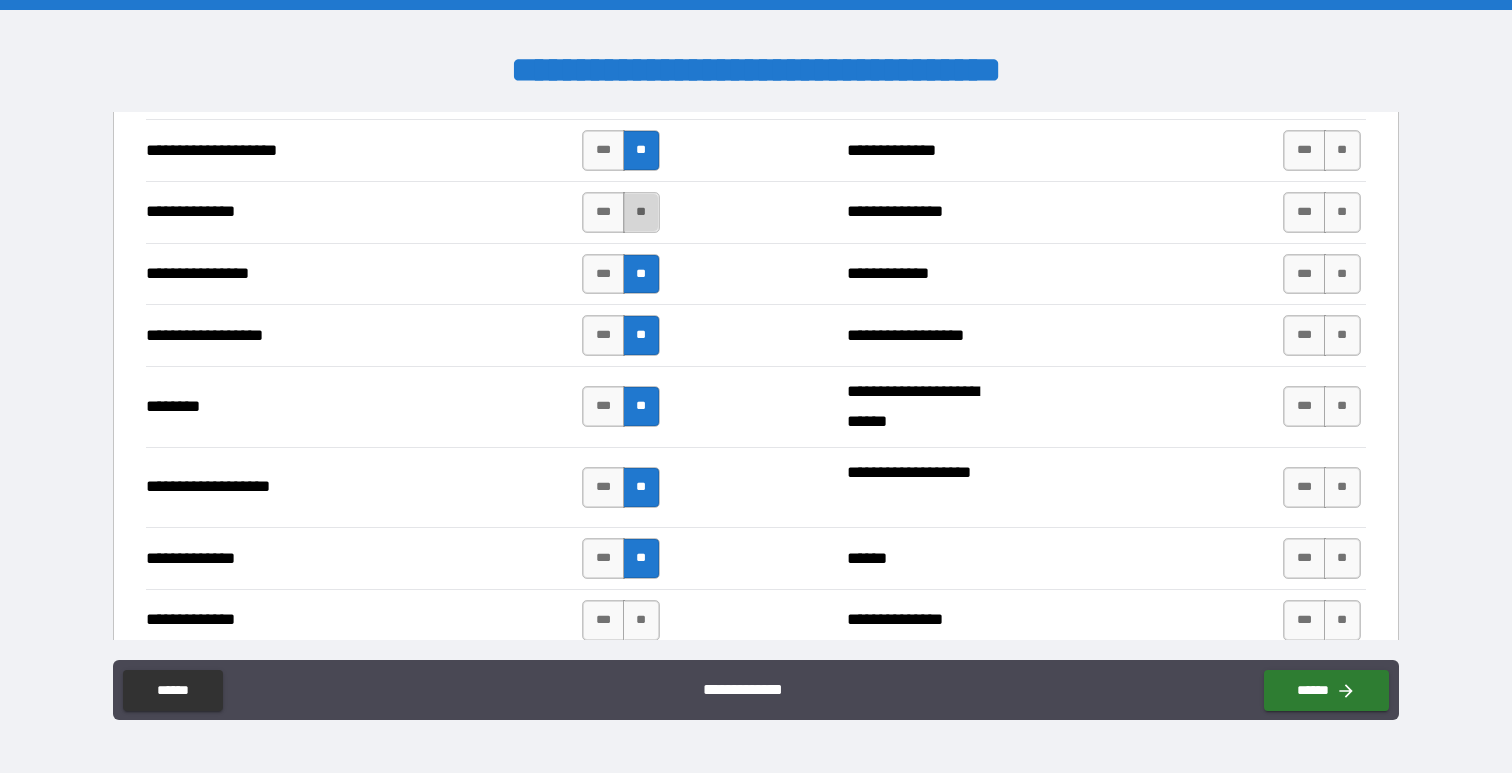 click on "**" at bounding box center [641, 212] 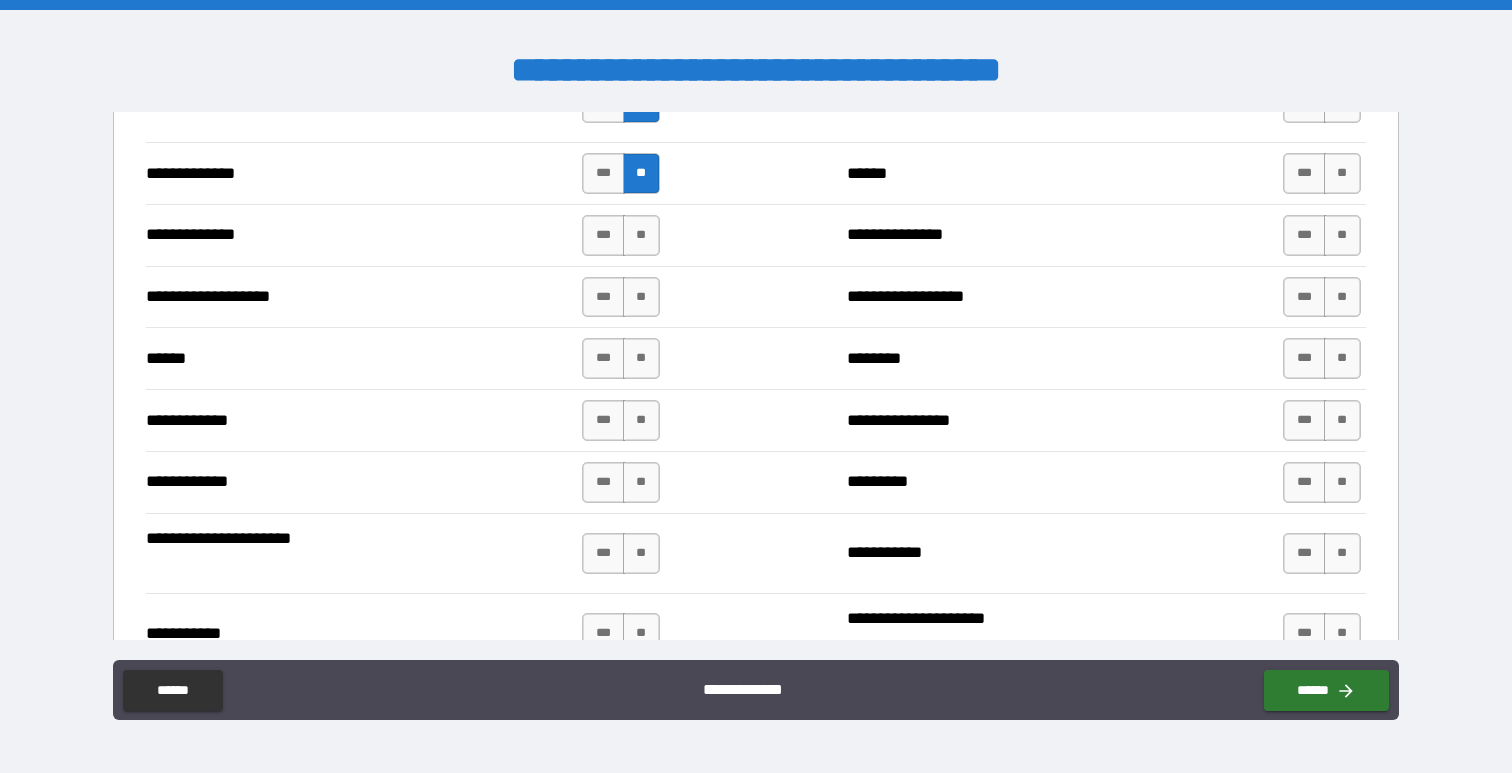 scroll, scrollTop: 4327, scrollLeft: 0, axis: vertical 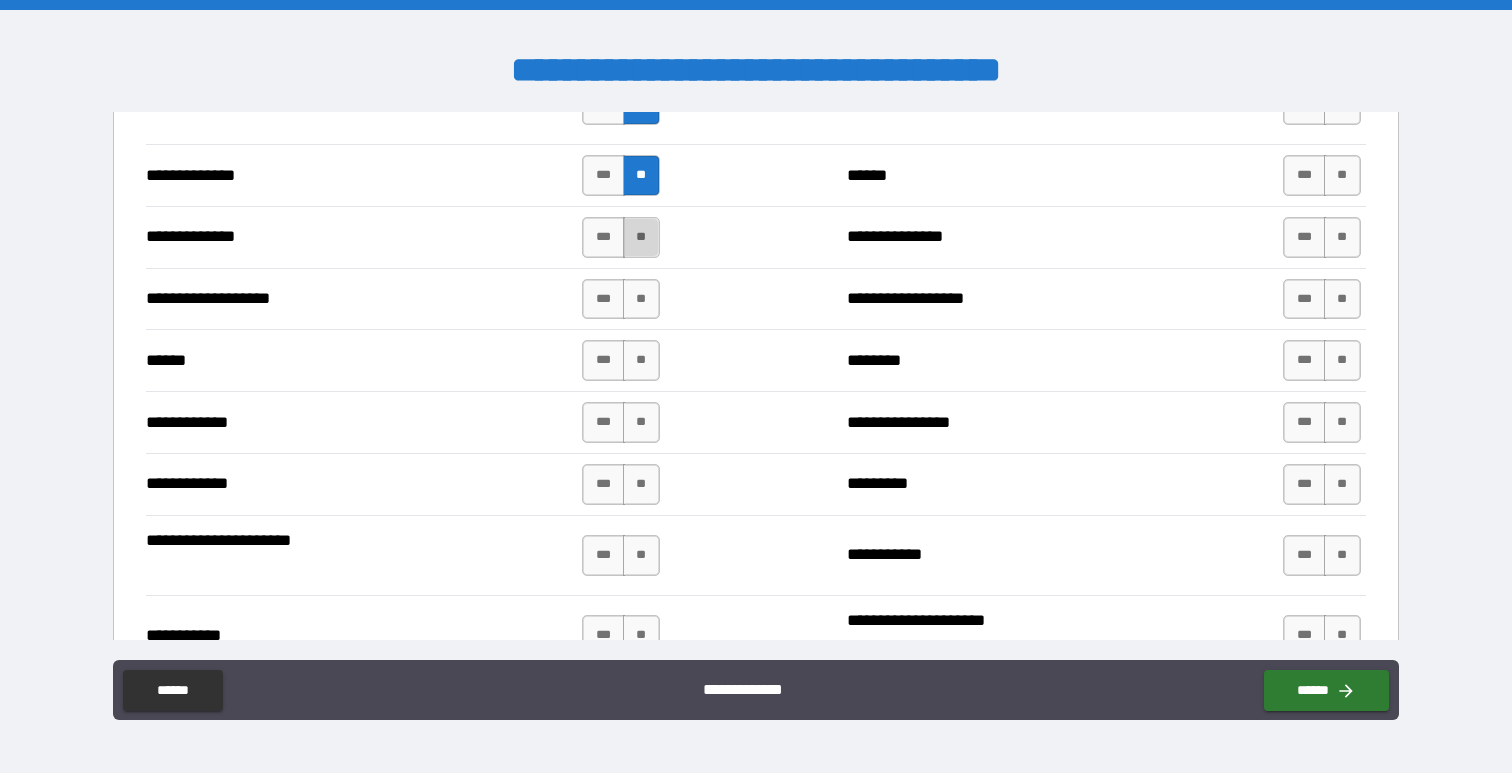 click on "**" at bounding box center (641, 237) 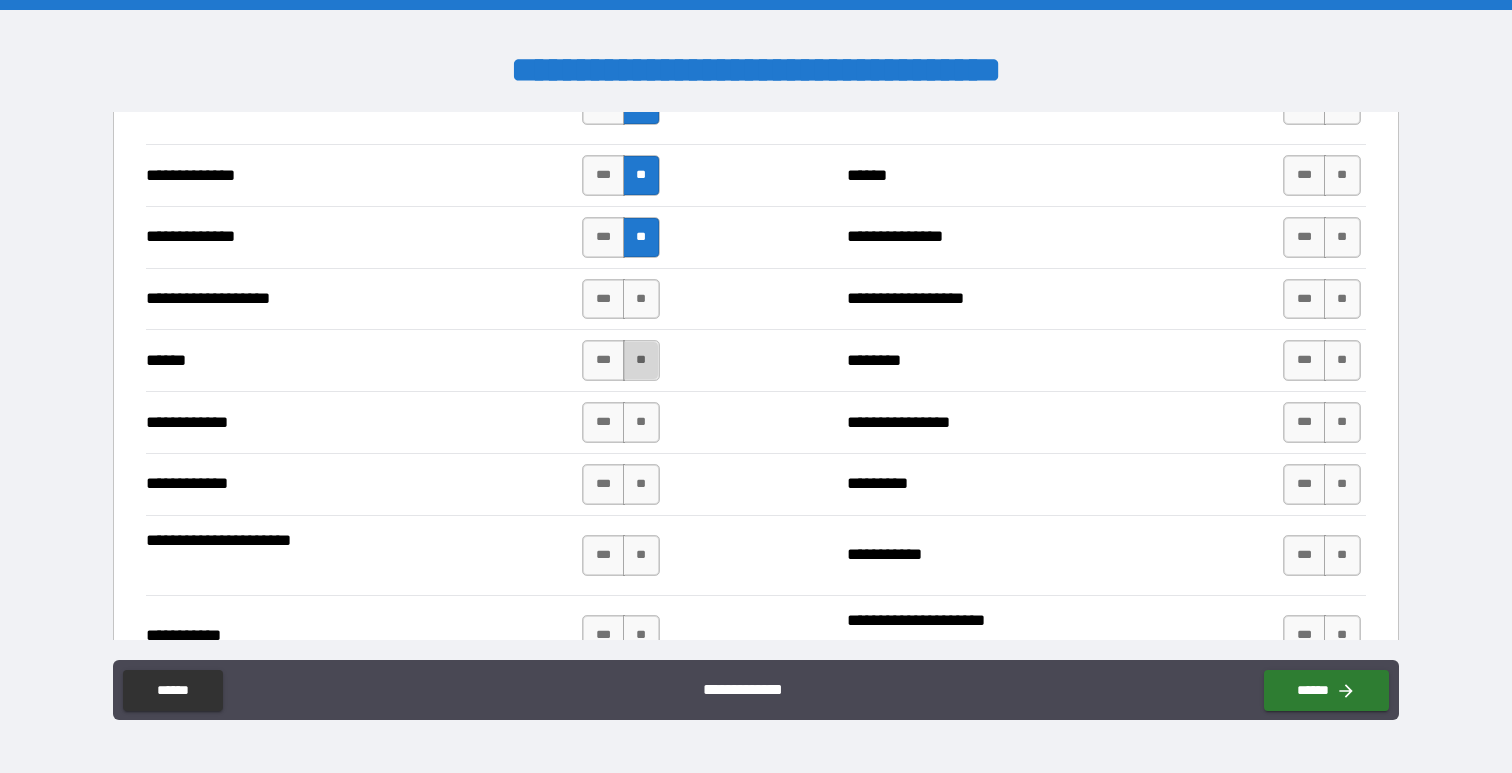 click on "**" at bounding box center [641, 360] 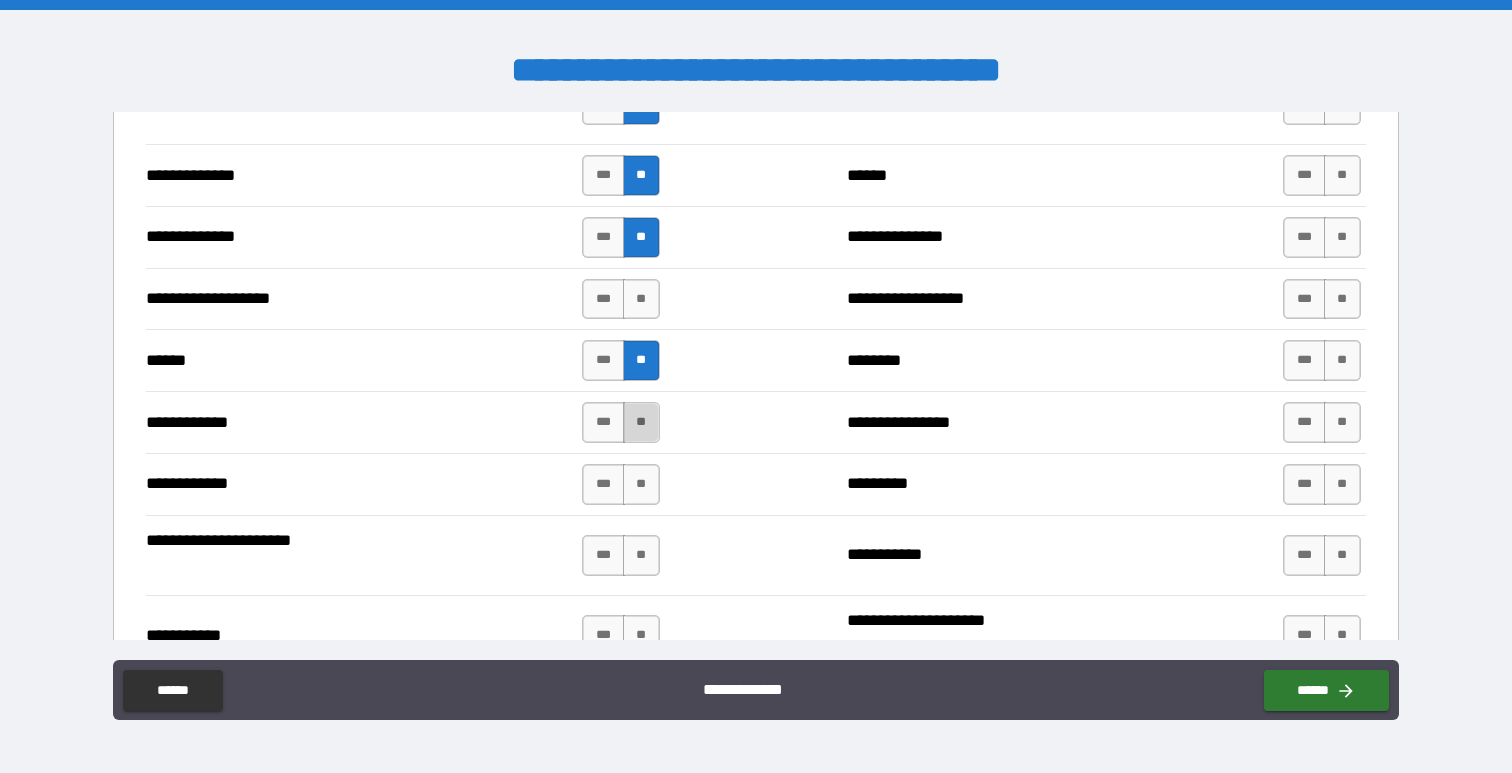 click on "**" at bounding box center (641, 422) 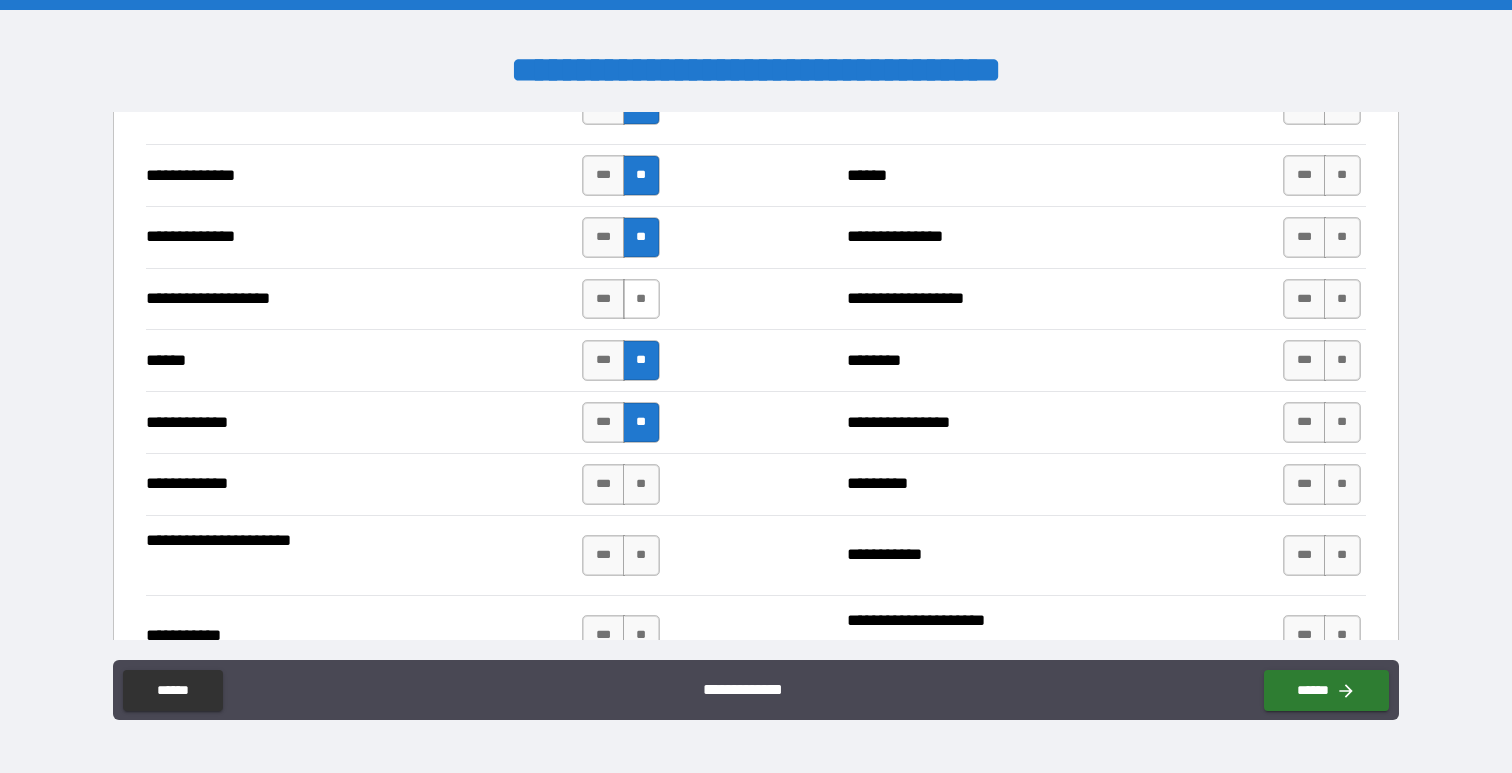 click on "**" at bounding box center [641, 299] 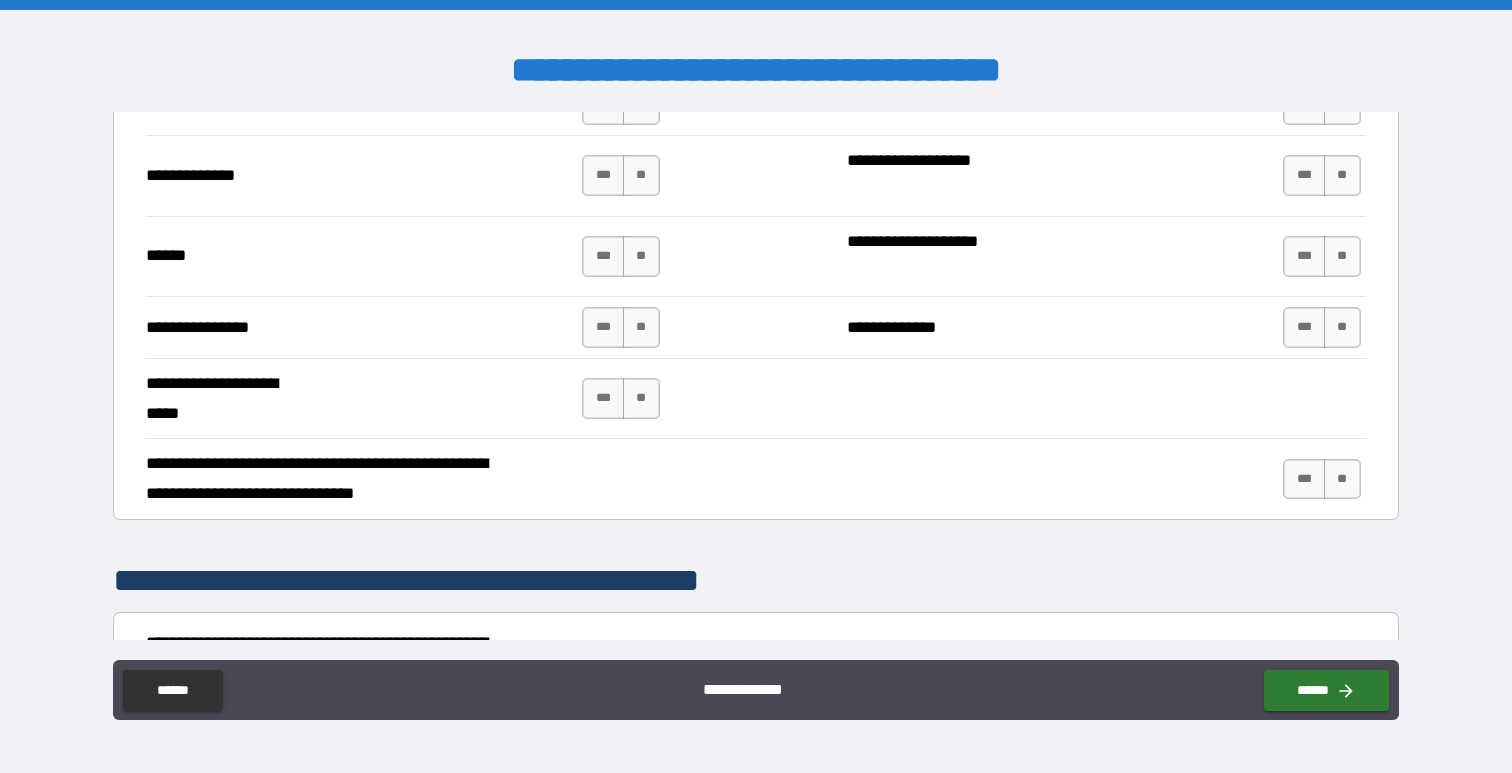 scroll, scrollTop: 5532, scrollLeft: 0, axis: vertical 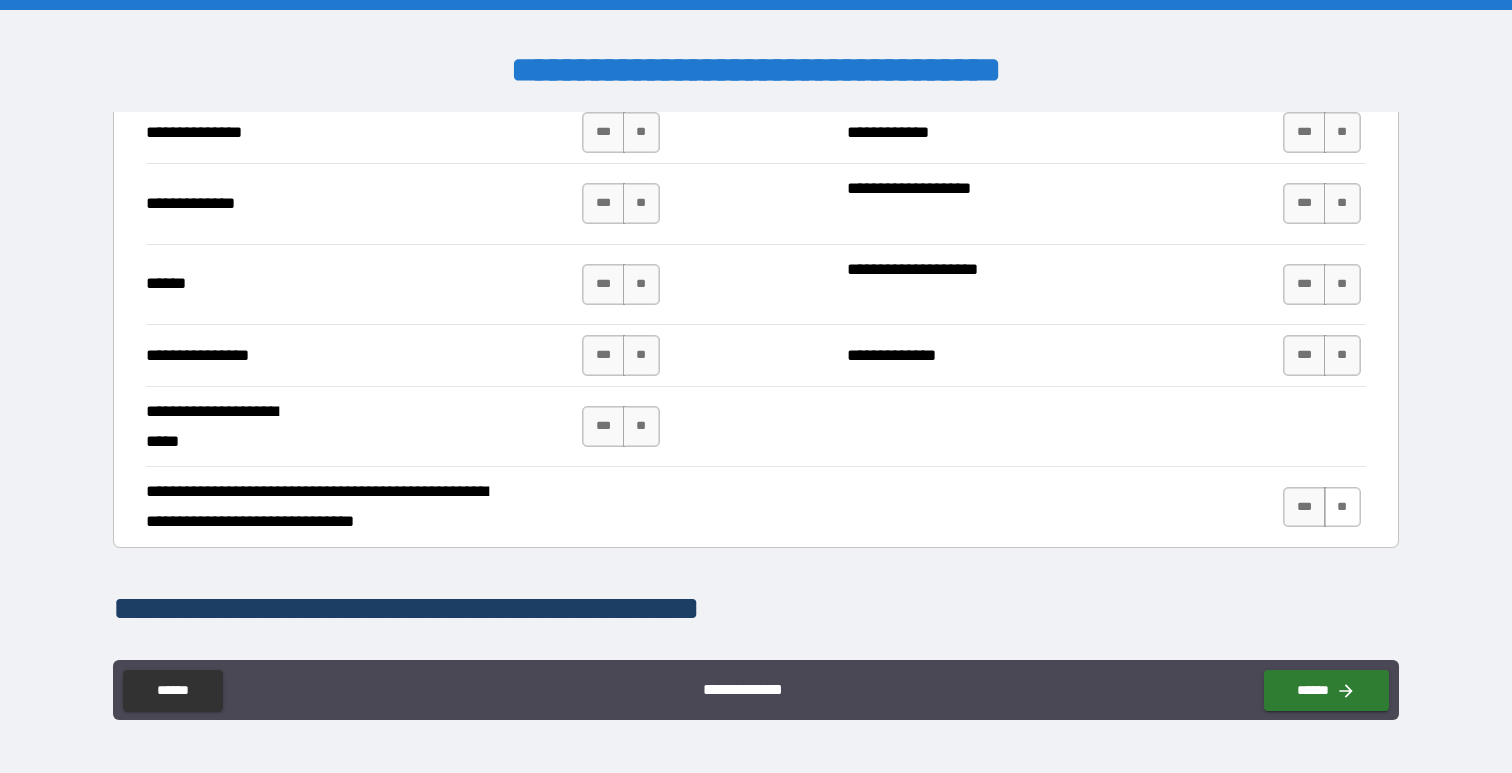 click on "**" at bounding box center [1342, 507] 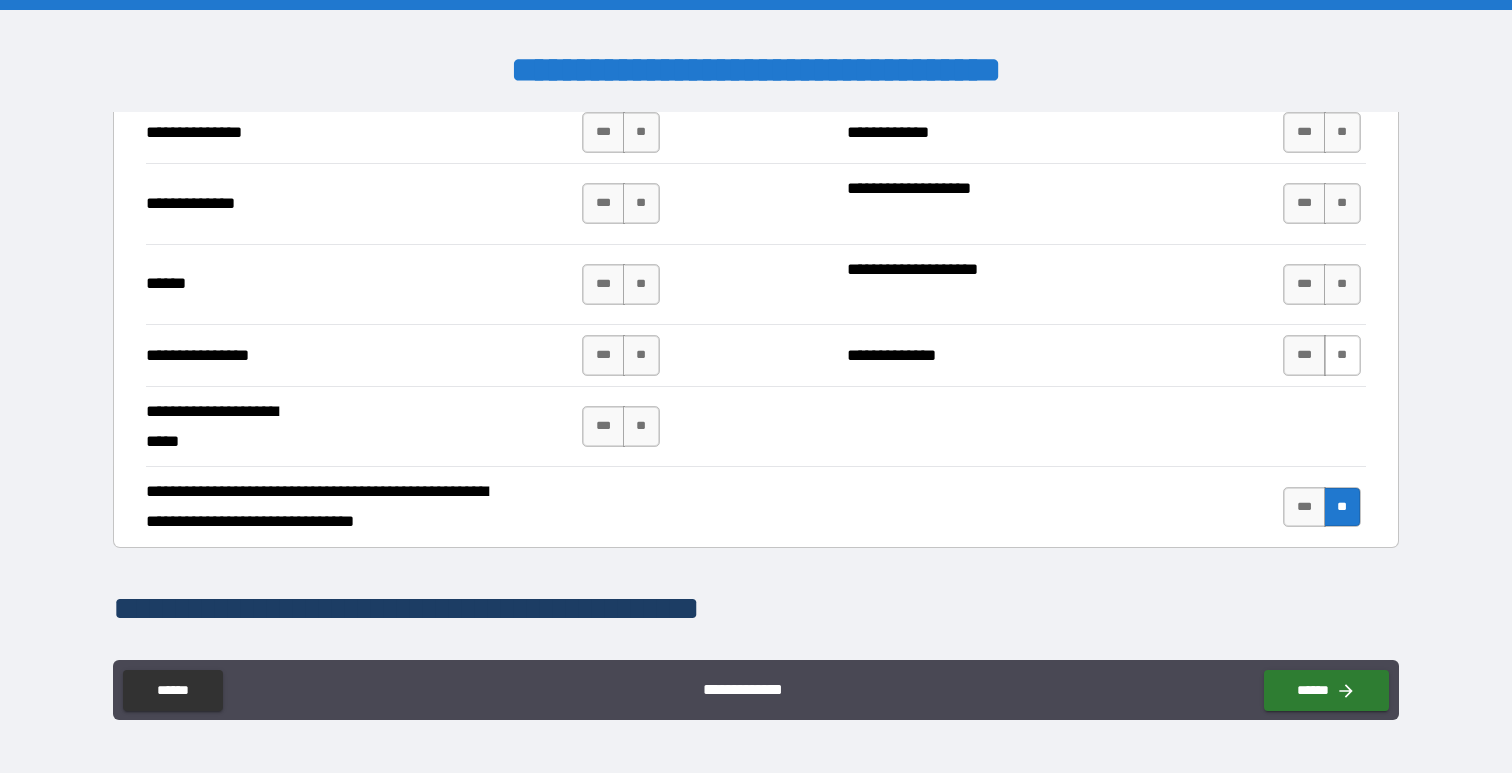 click on "**" at bounding box center (1342, 355) 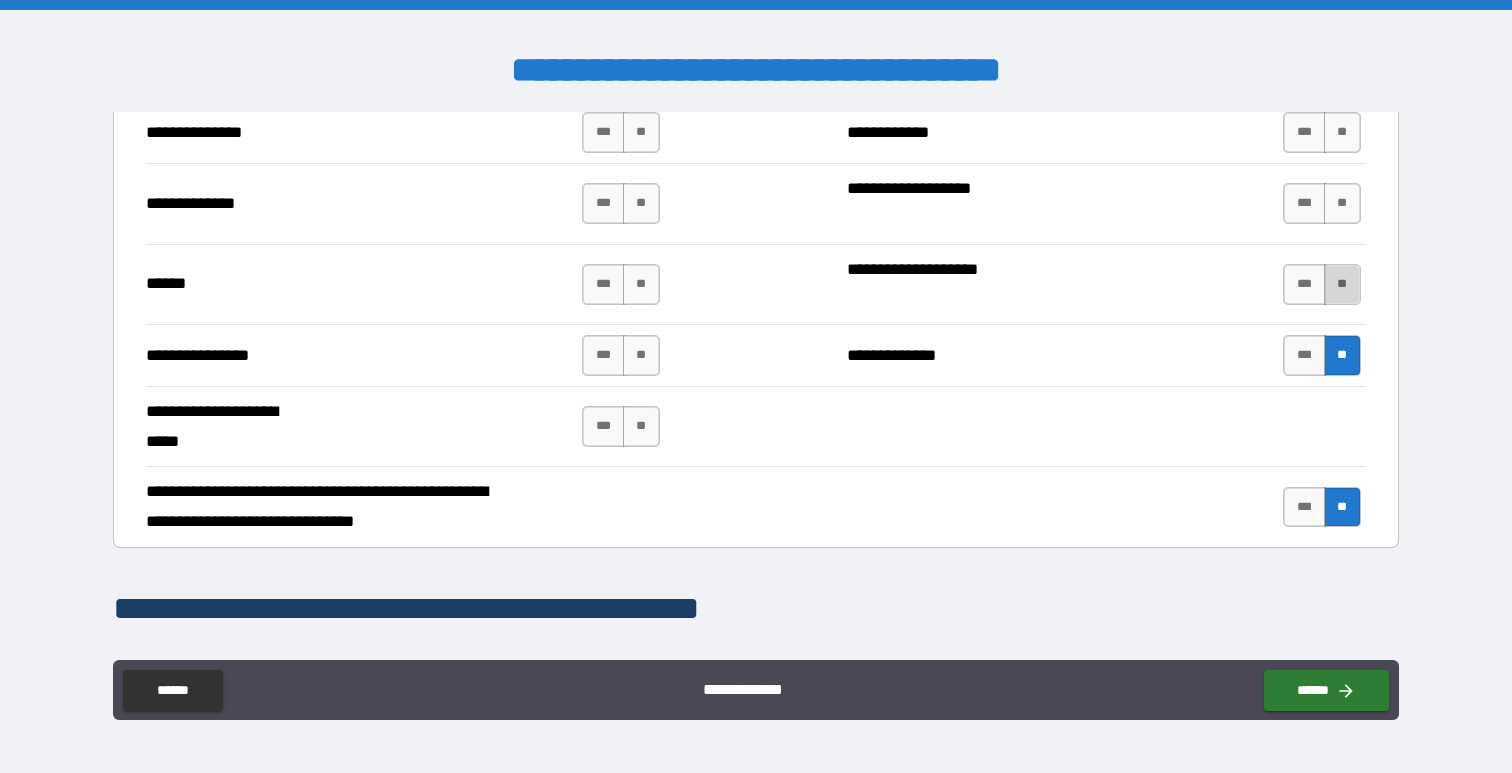 click on "**" at bounding box center (1342, 284) 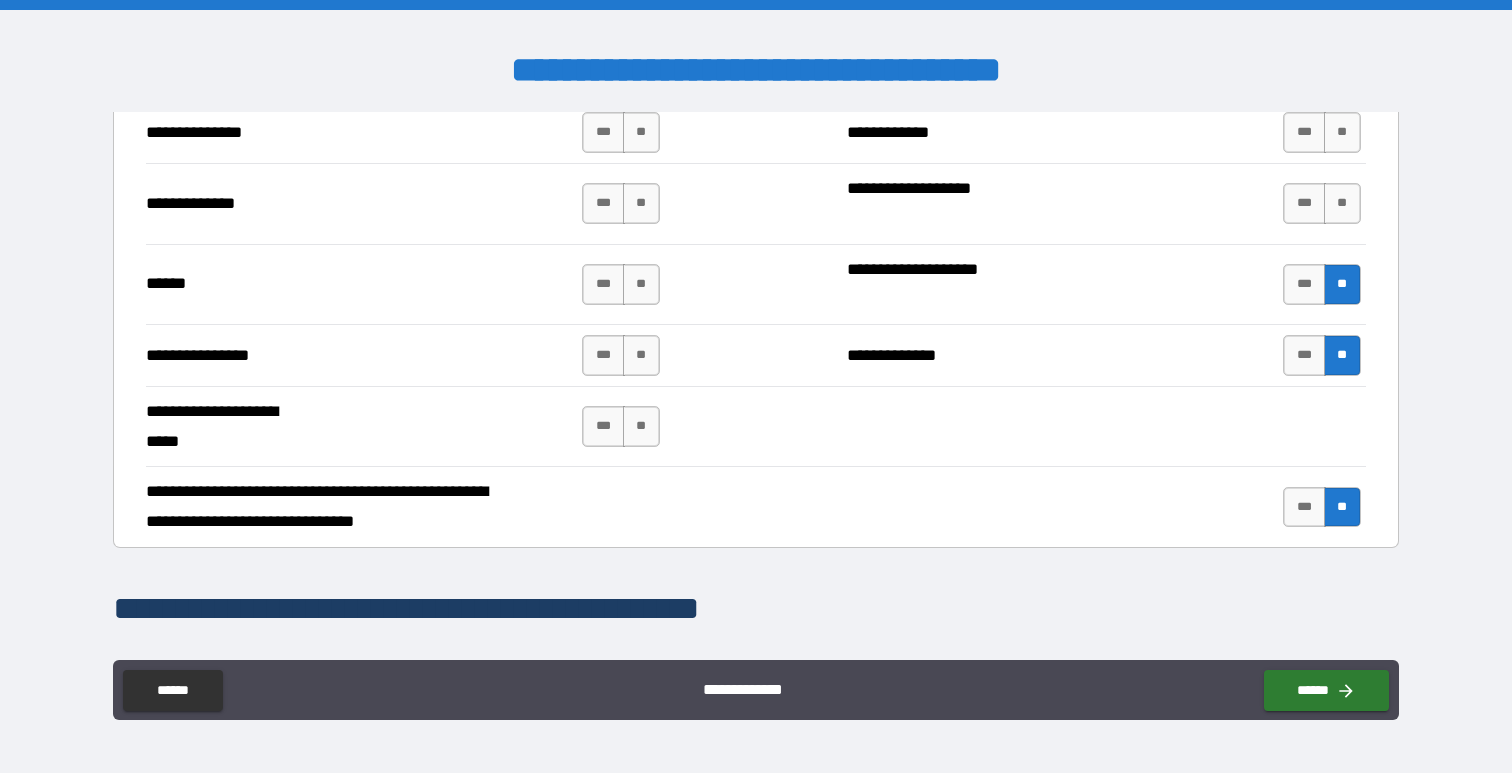 scroll, scrollTop: 5486, scrollLeft: 0, axis: vertical 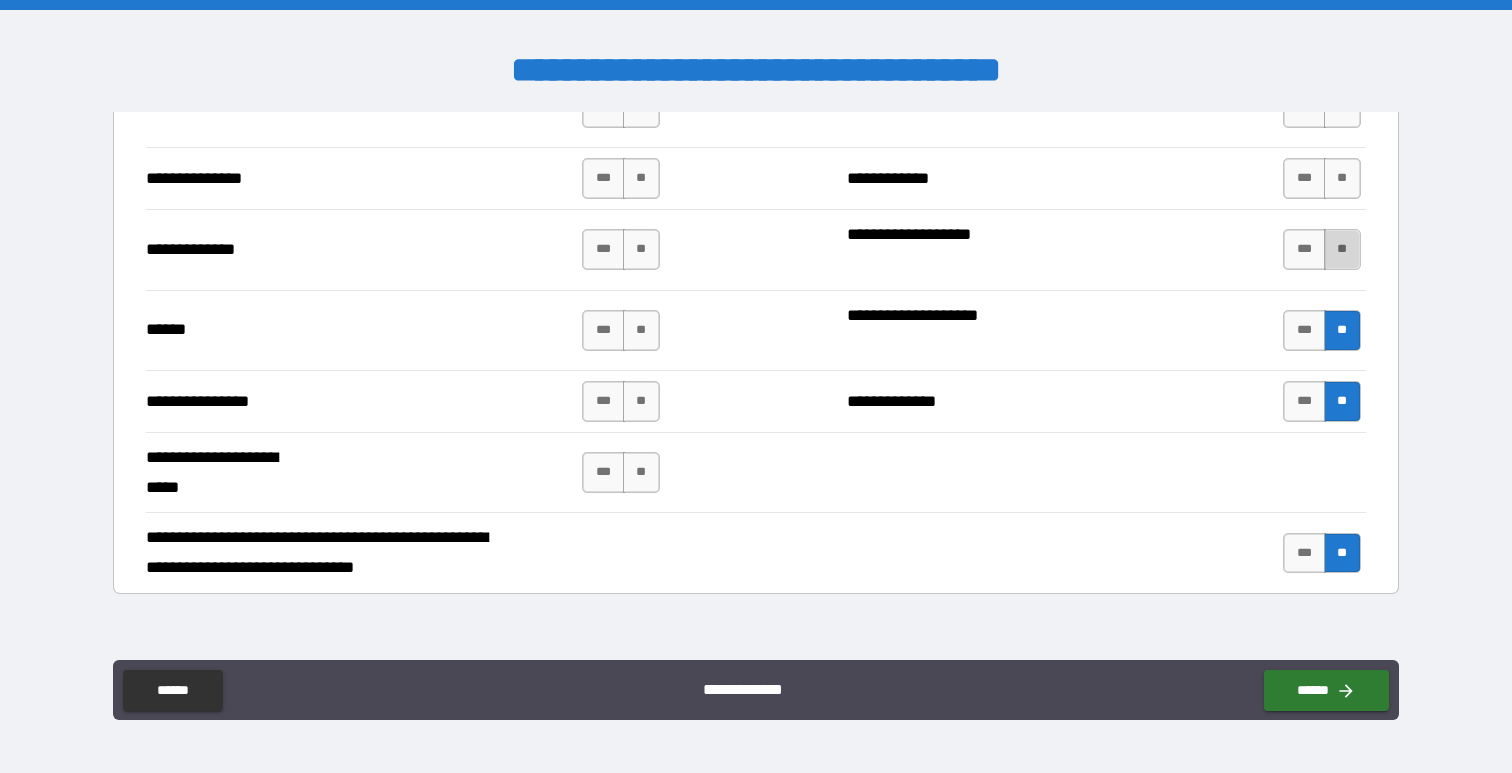 click on "**" at bounding box center (1342, 249) 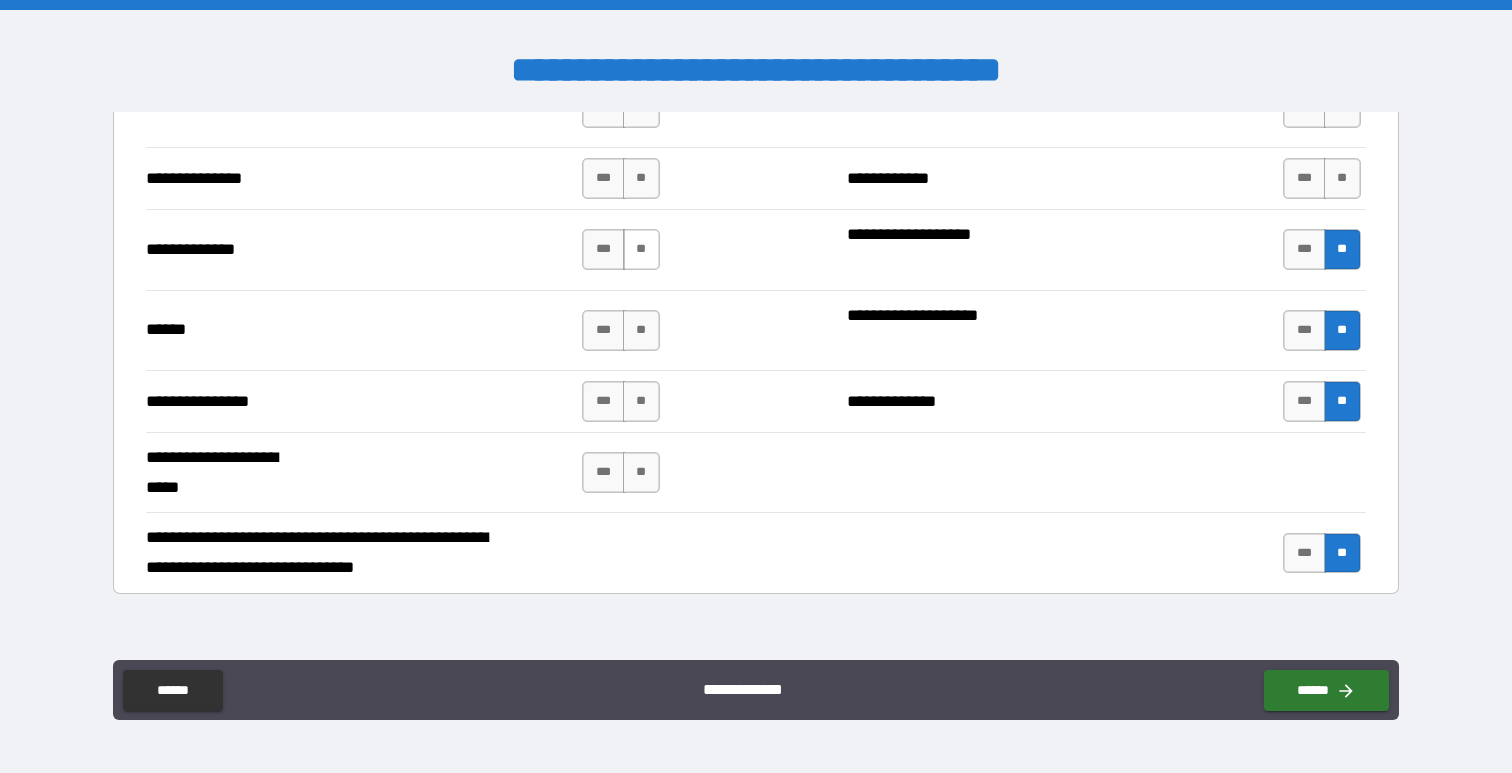 click on "**" at bounding box center (641, 249) 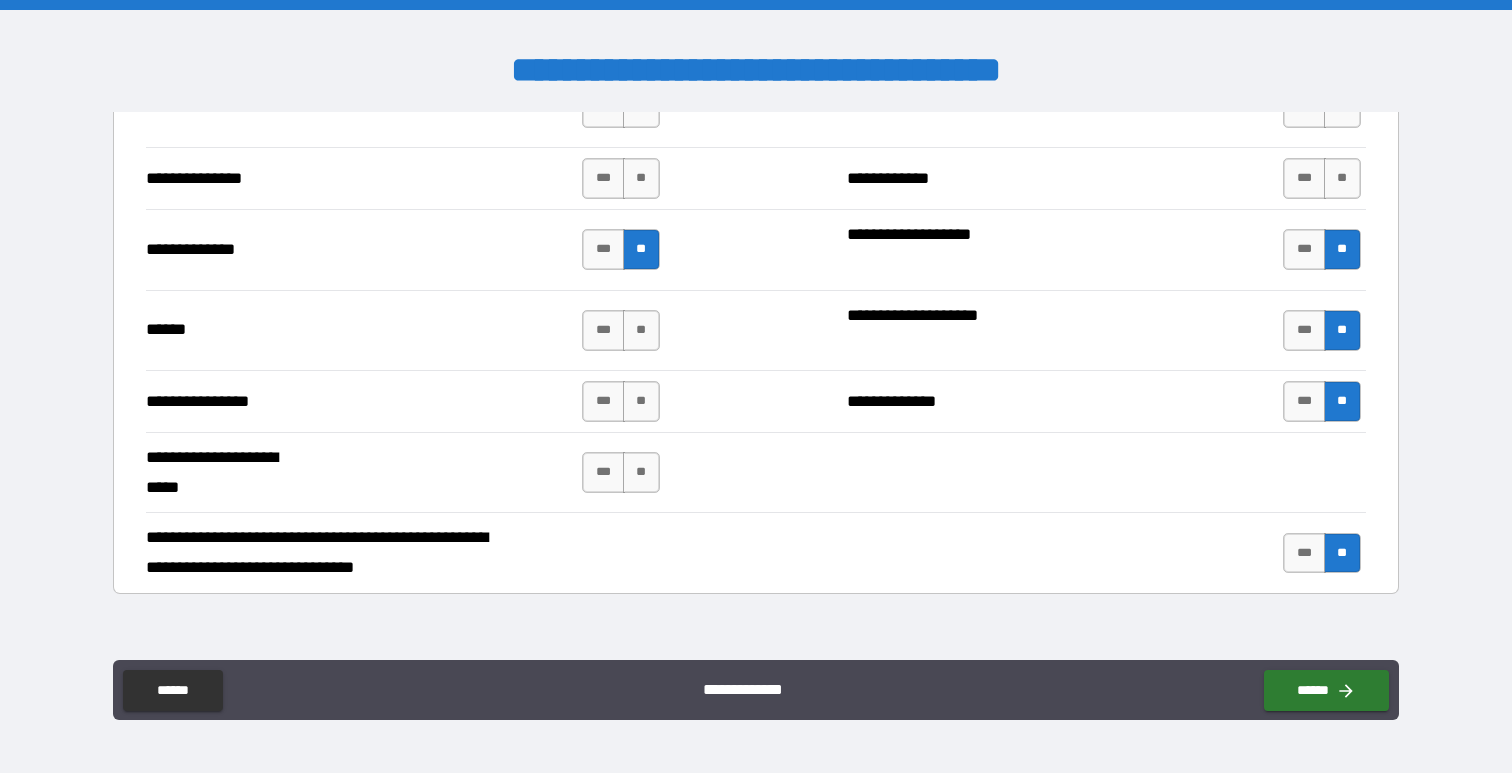 click on "**" at bounding box center [641, 330] 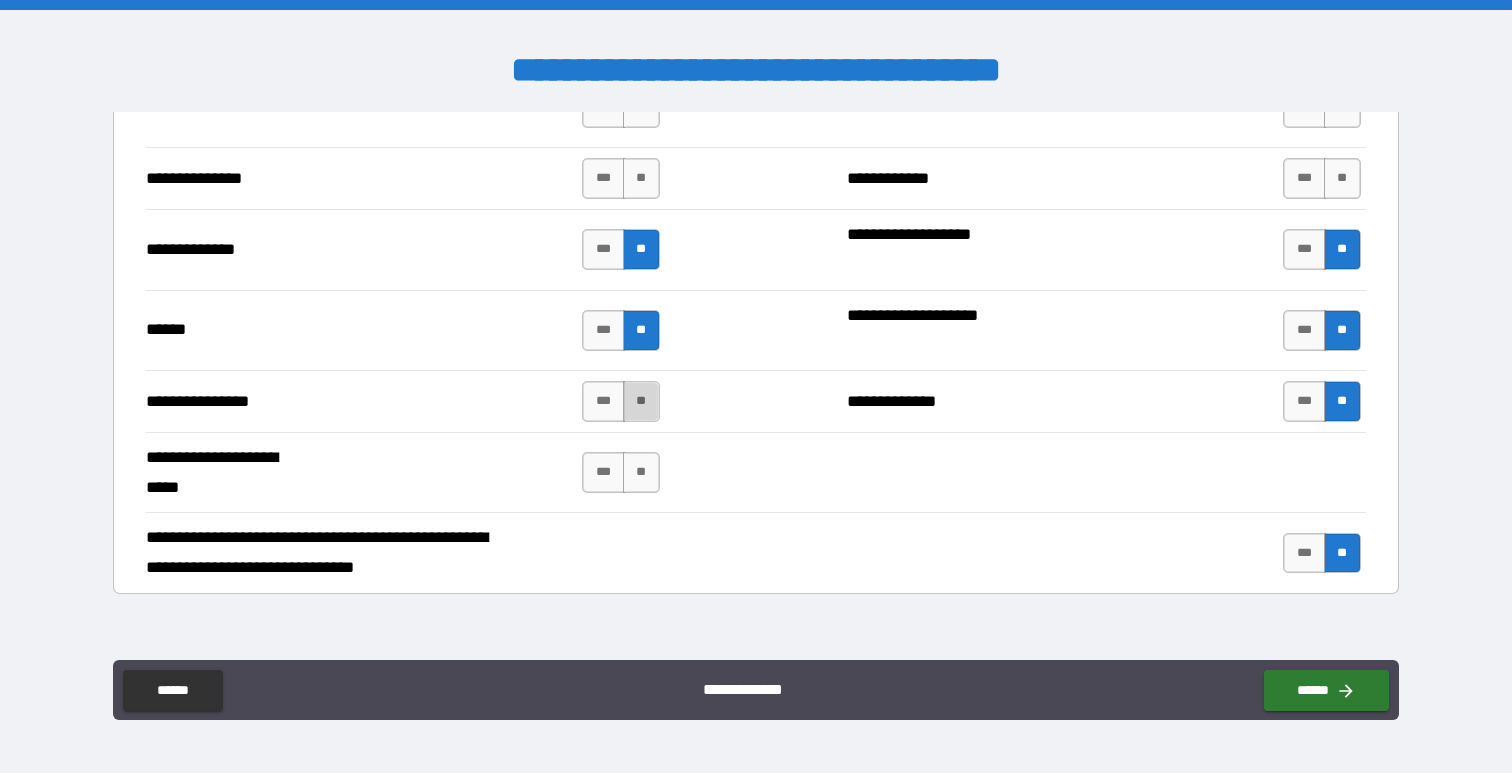 click on "**" at bounding box center (641, 401) 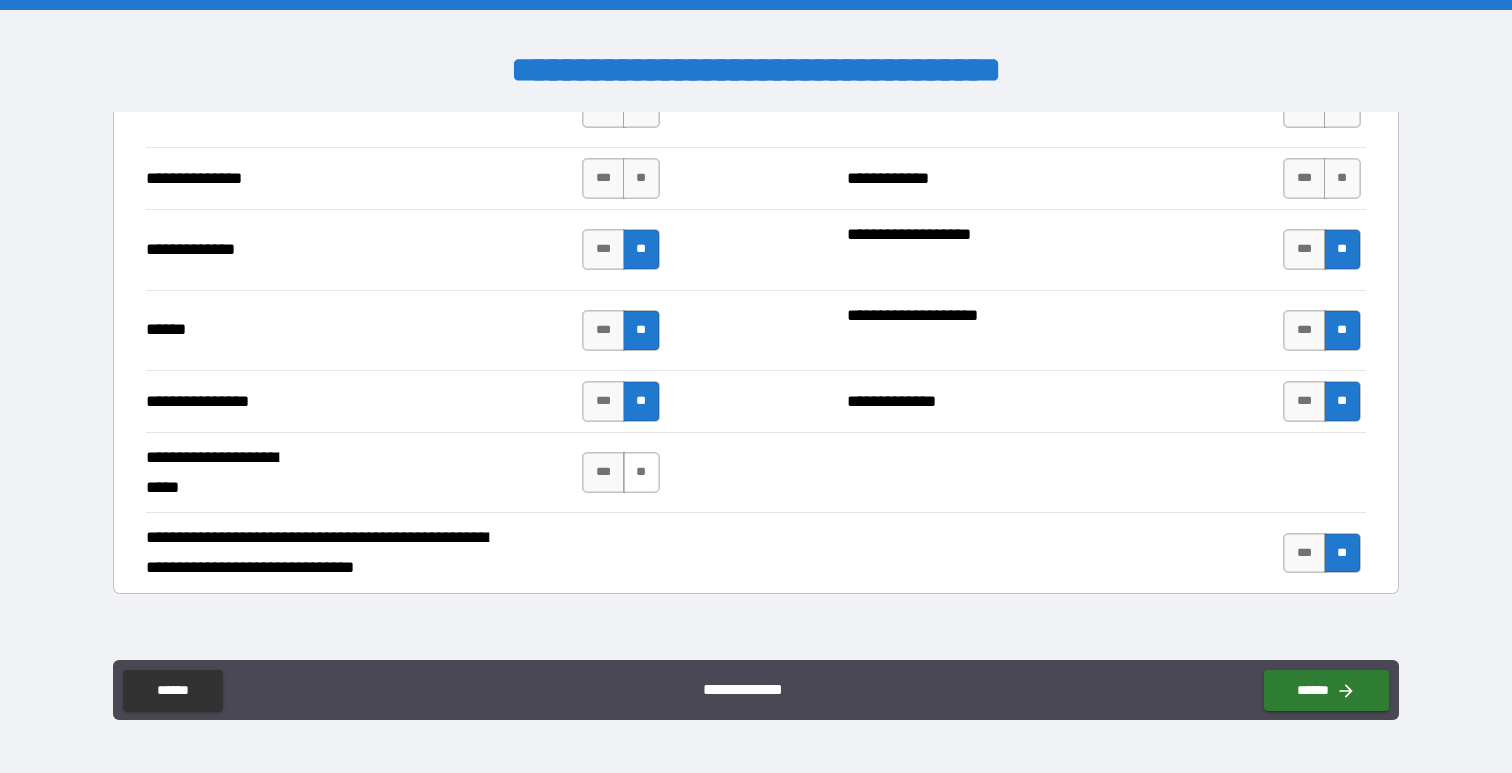 click on "**" at bounding box center [641, 472] 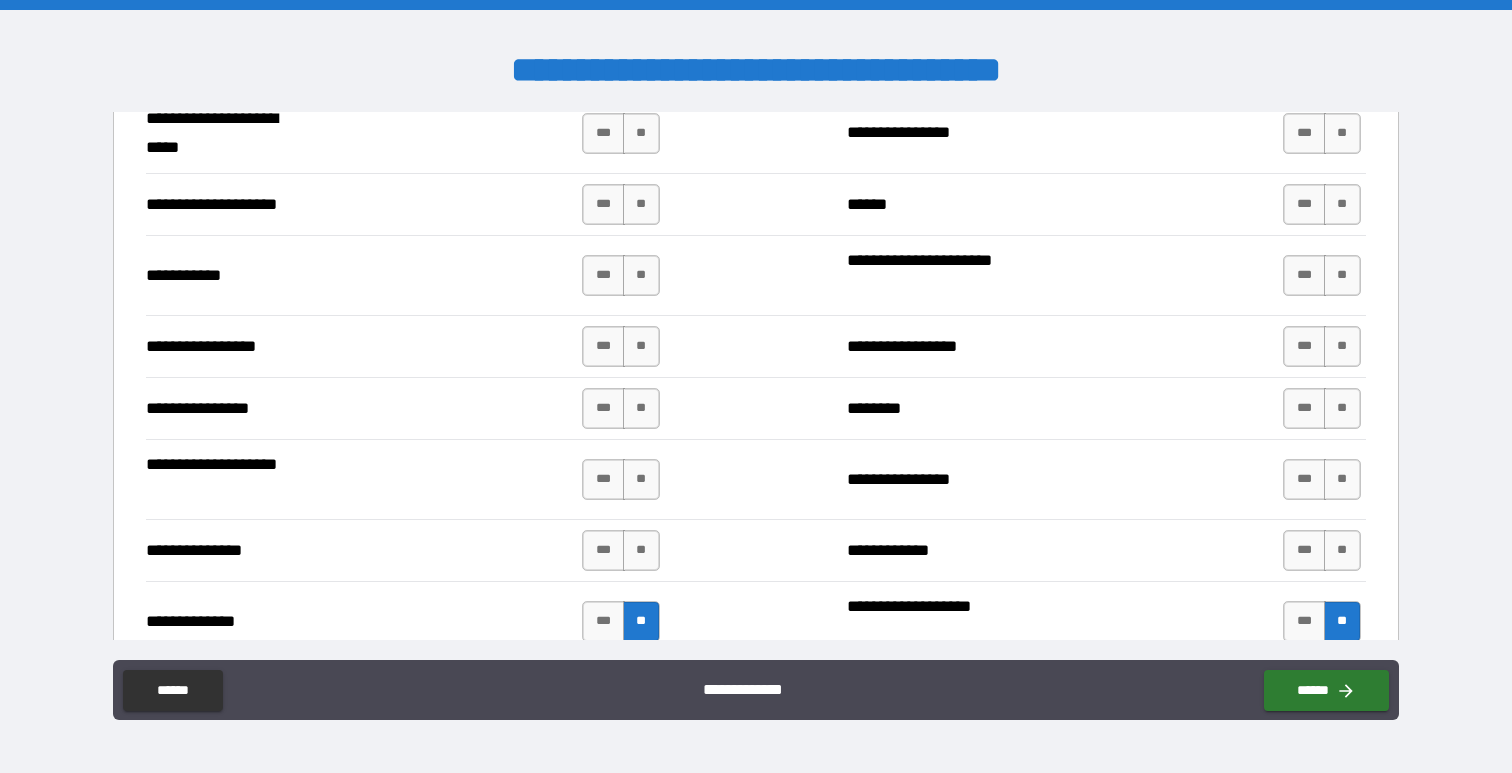 scroll, scrollTop: 5106, scrollLeft: 0, axis: vertical 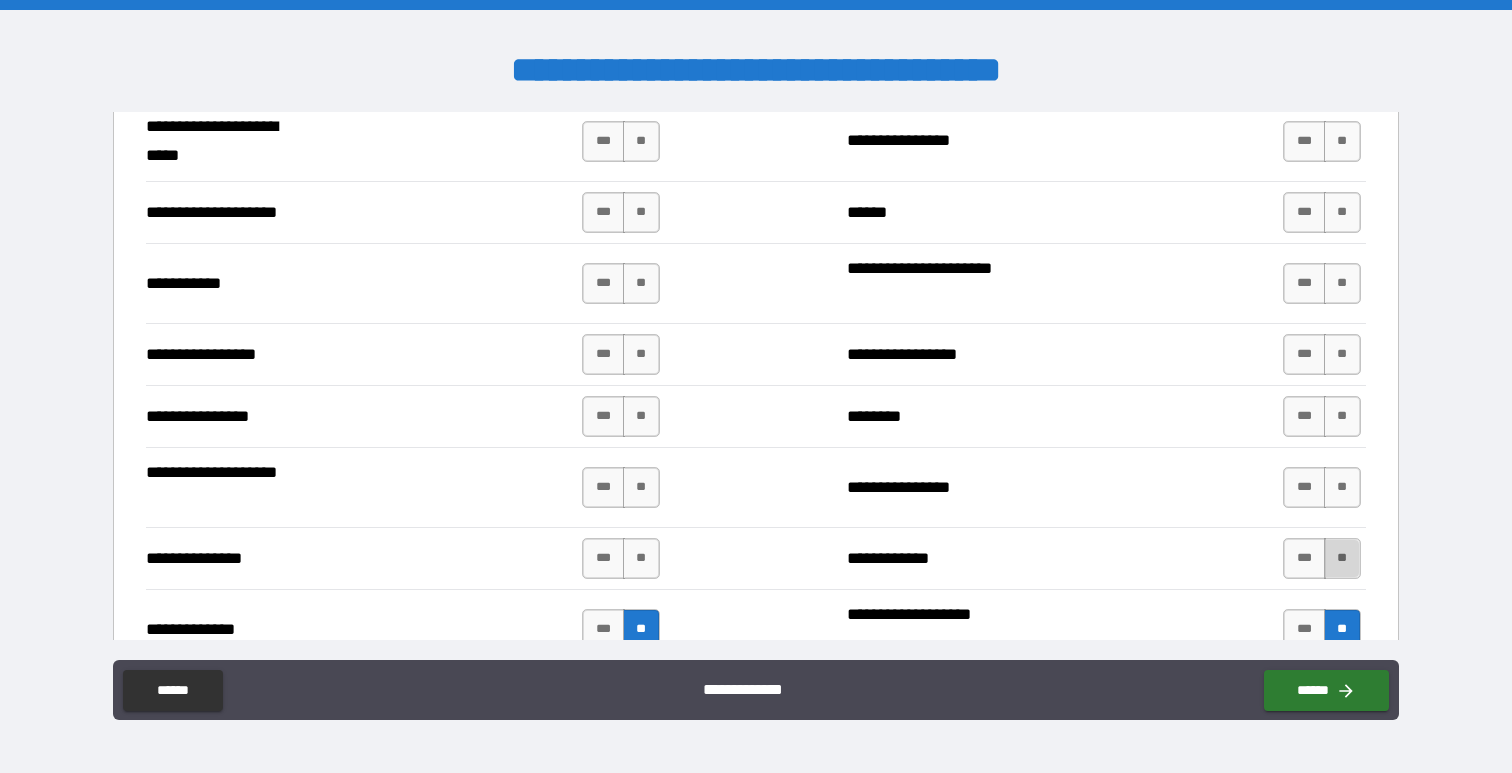 click on "**" at bounding box center [1342, 558] 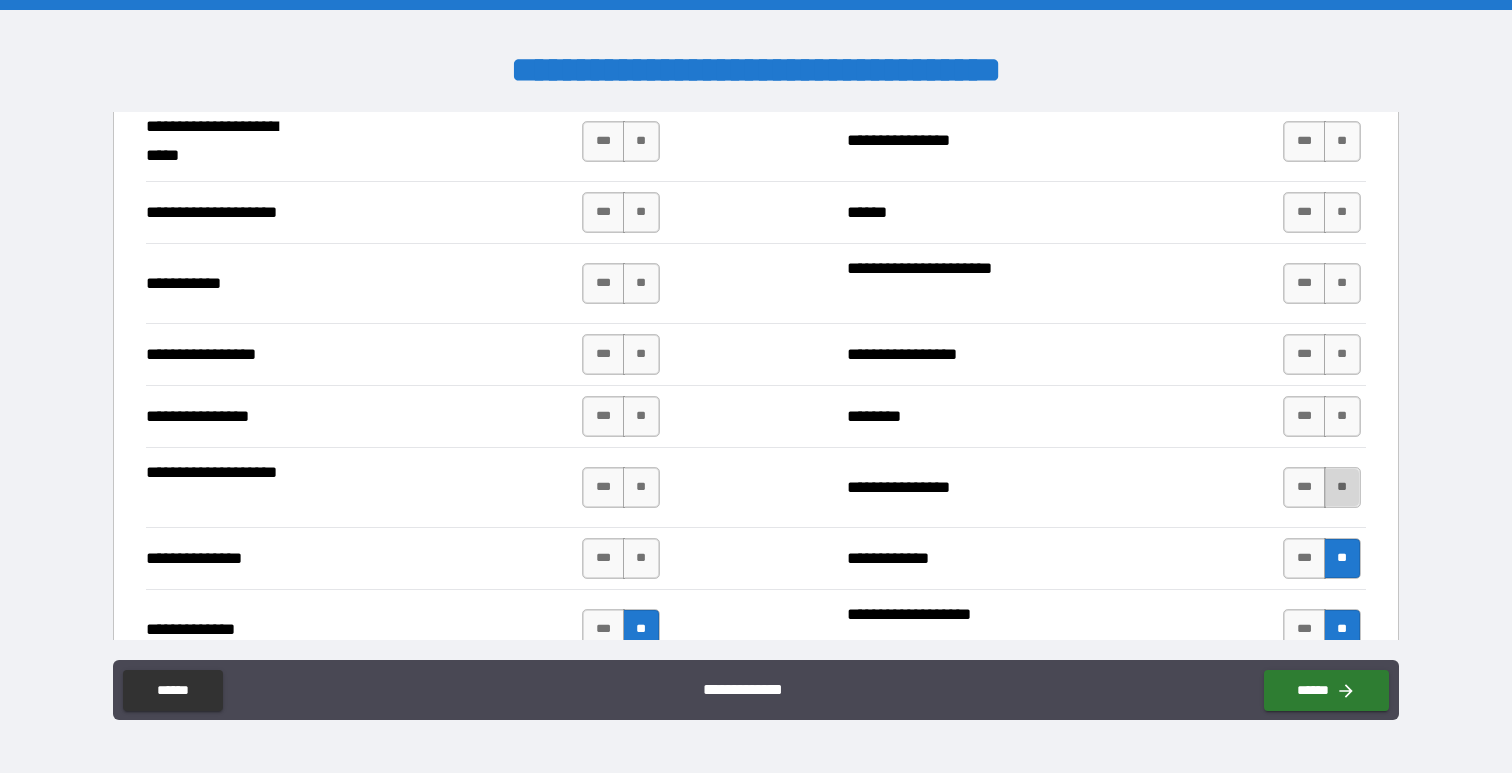 click on "**" at bounding box center [1342, 487] 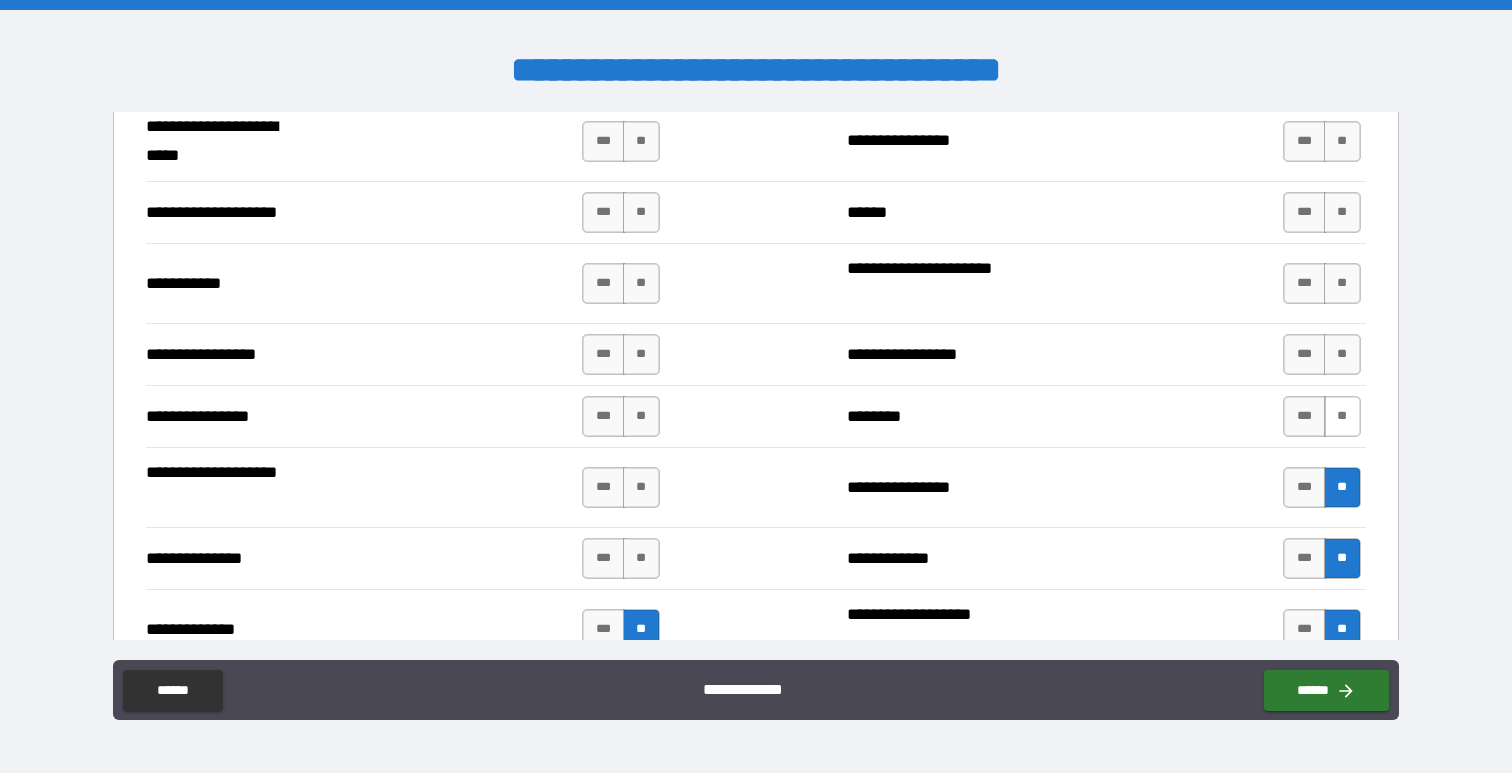 click on "**" at bounding box center (1342, 416) 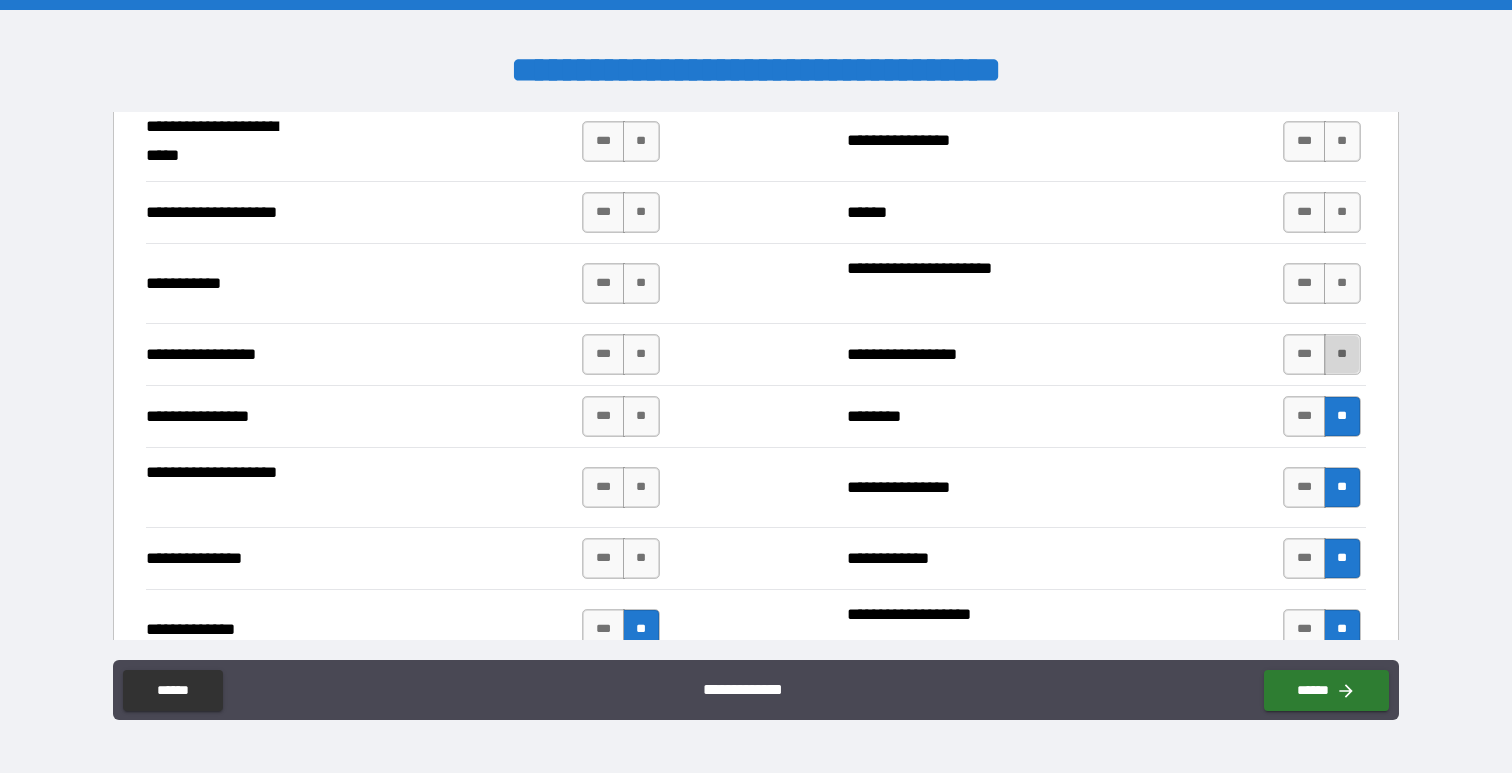 click on "**" at bounding box center [1342, 354] 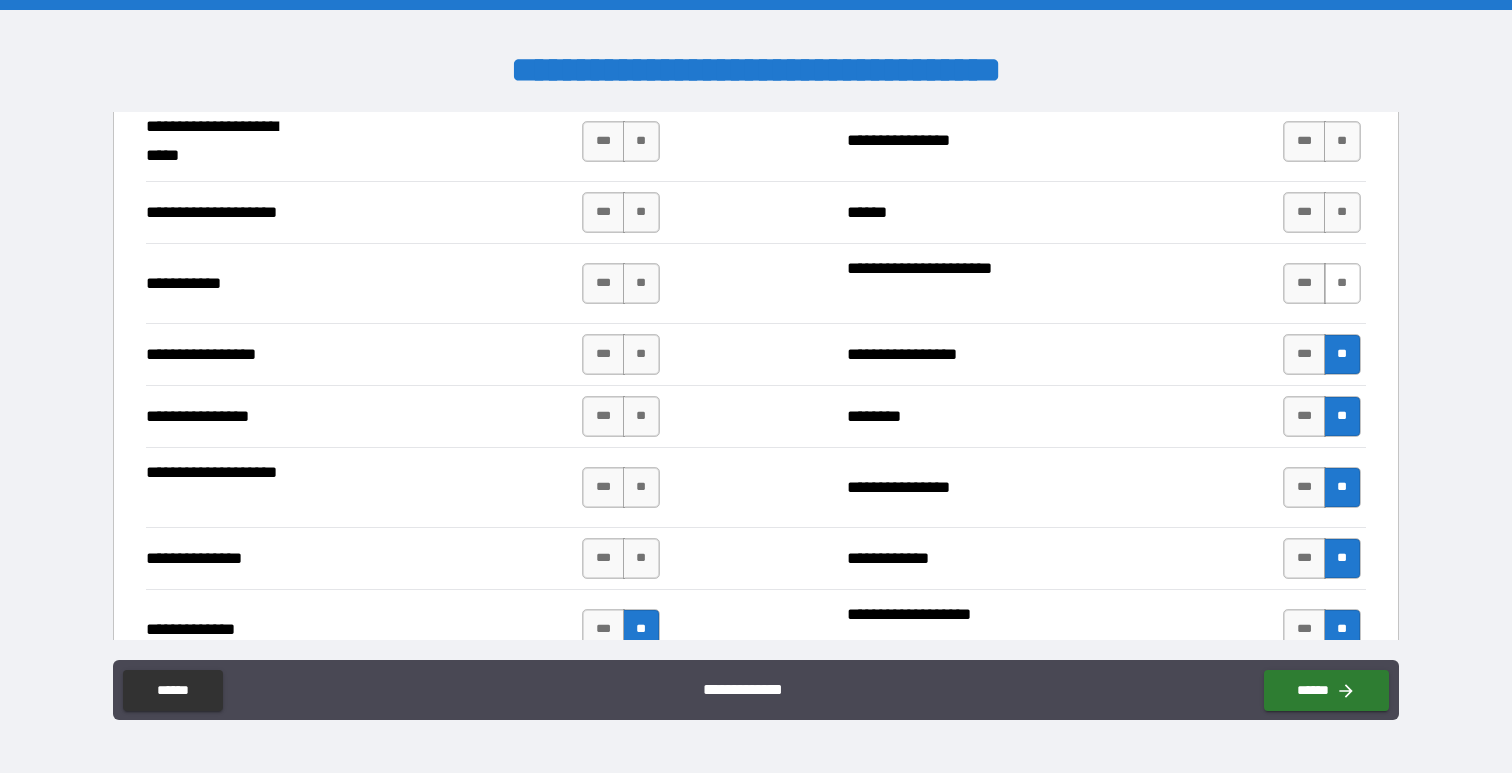 click on "**" at bounding box center (1342, 283) 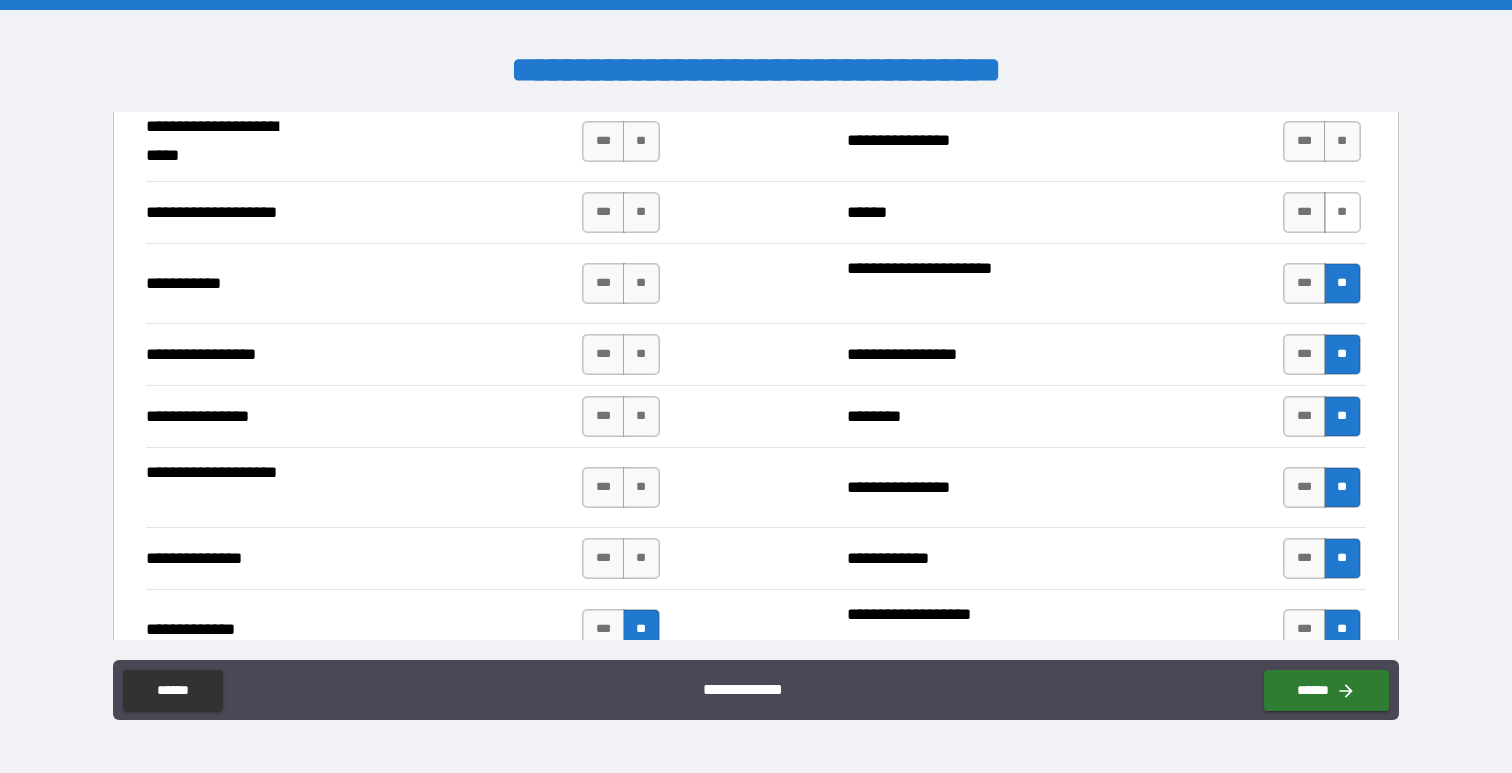 click on "**" at bounding box center (1342, 212) 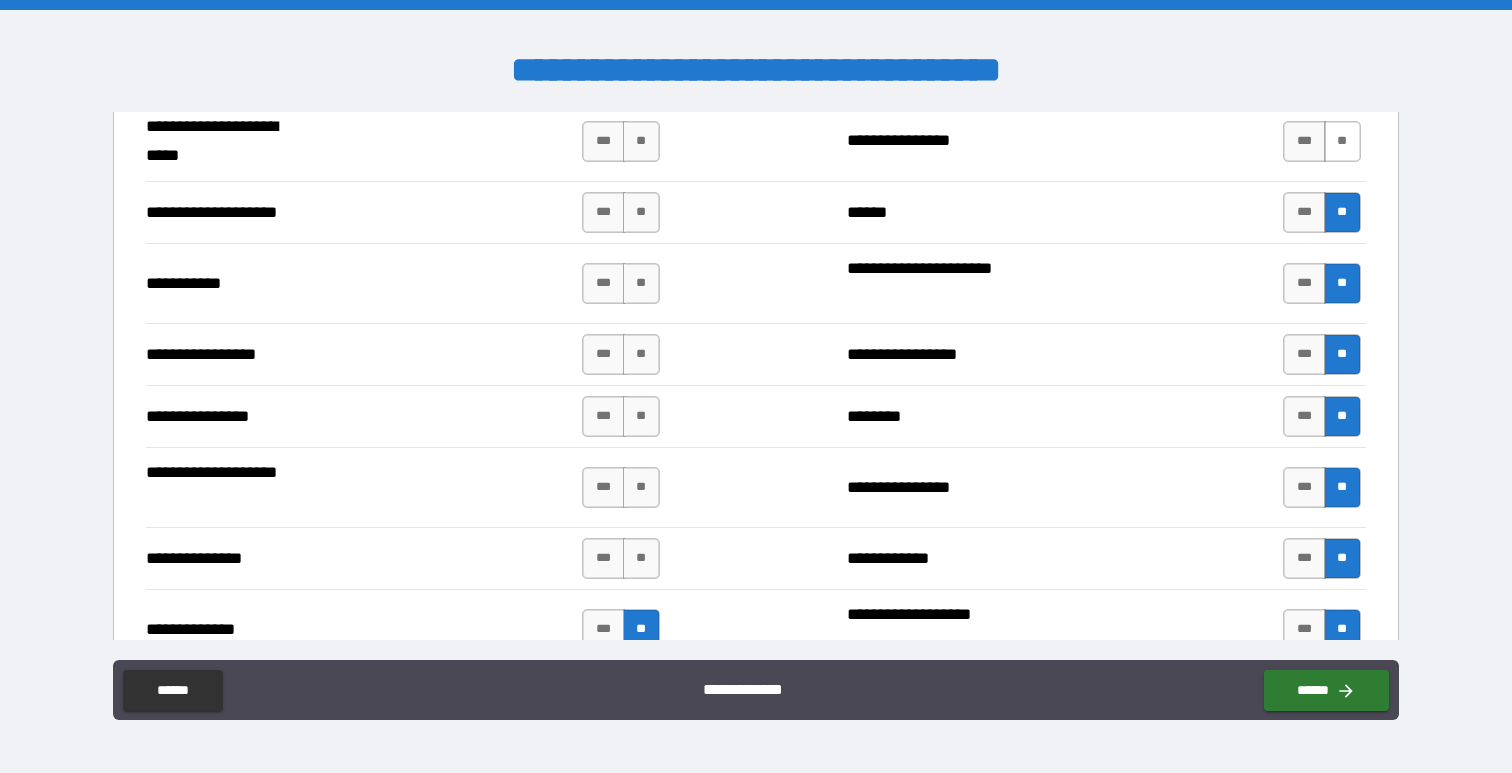click on "**" at bounding box center (1342, 141) 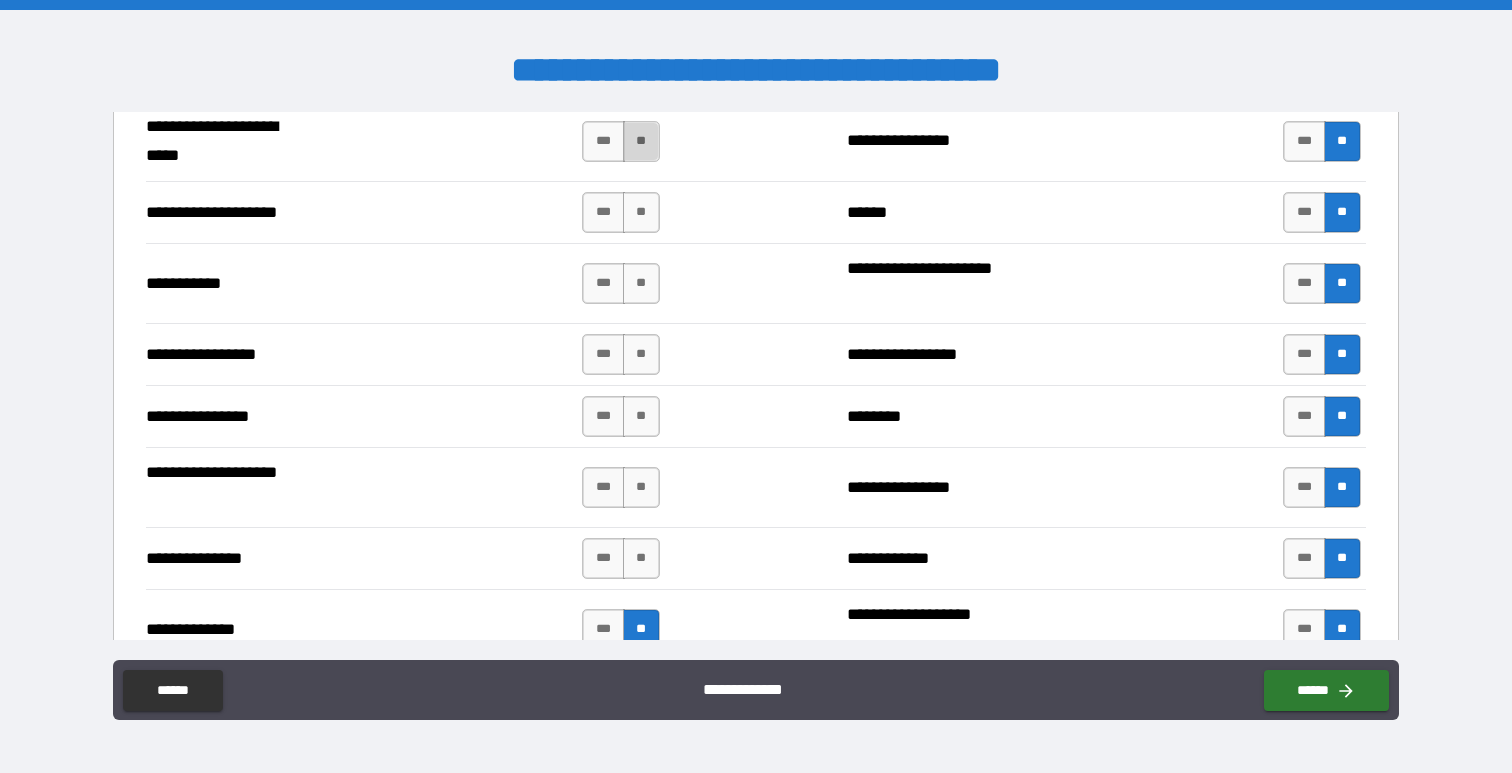click on "**" at bounding box center [641, 141] 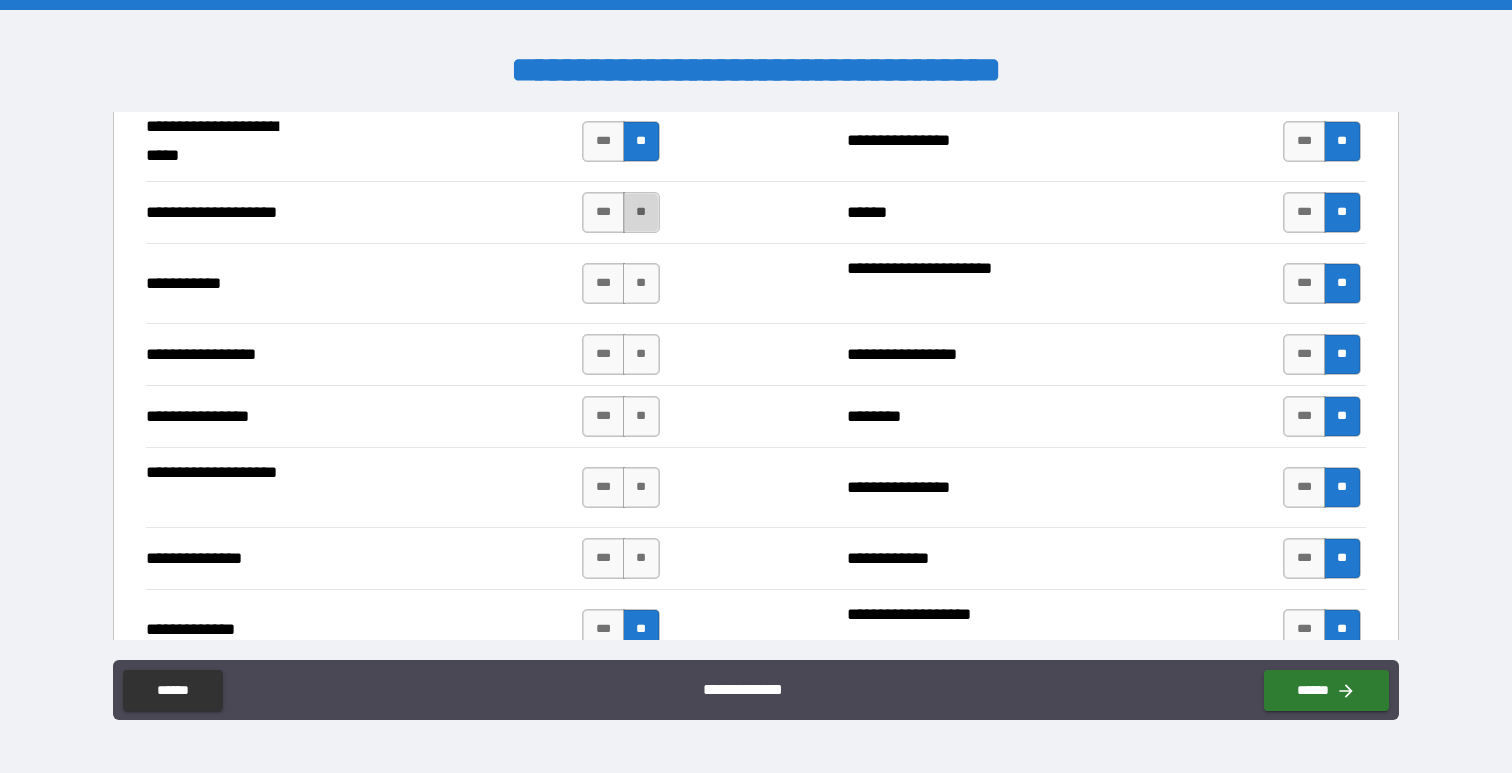 click on "**" at bounding box center (641, 212) 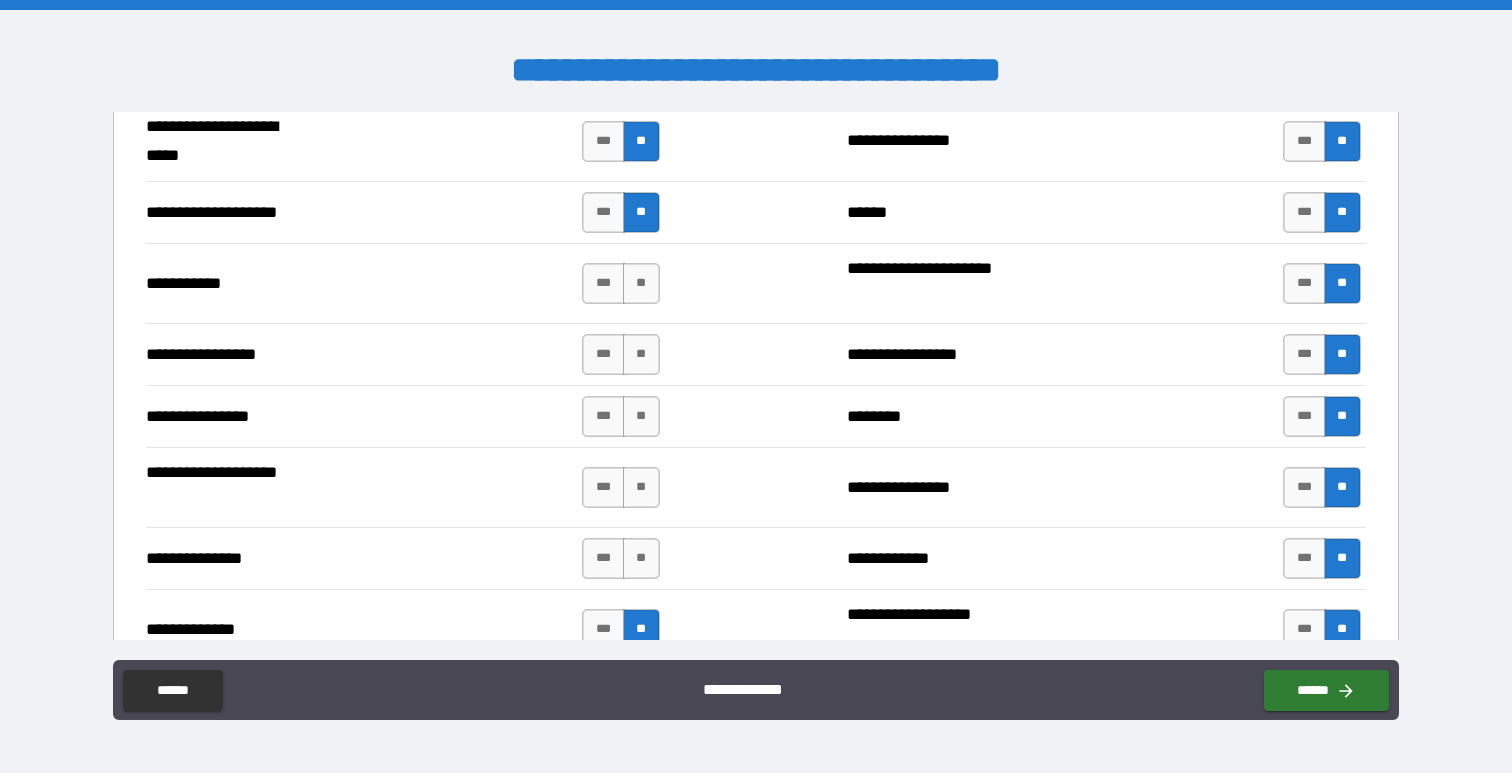 click on "[FIRST] [LAST]" at bounding box center [755, 283] 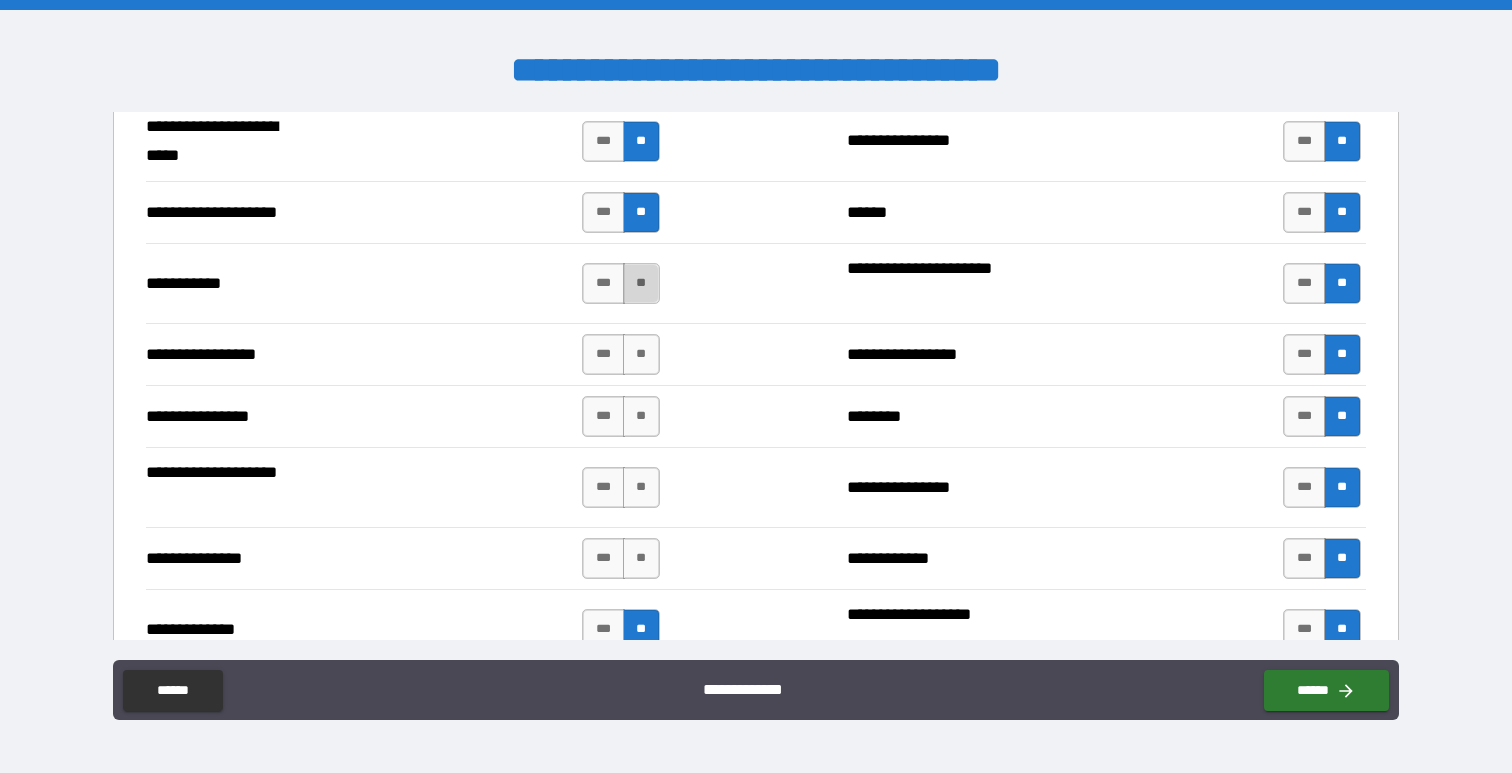 click on "**" at bounding box center [641, 283] 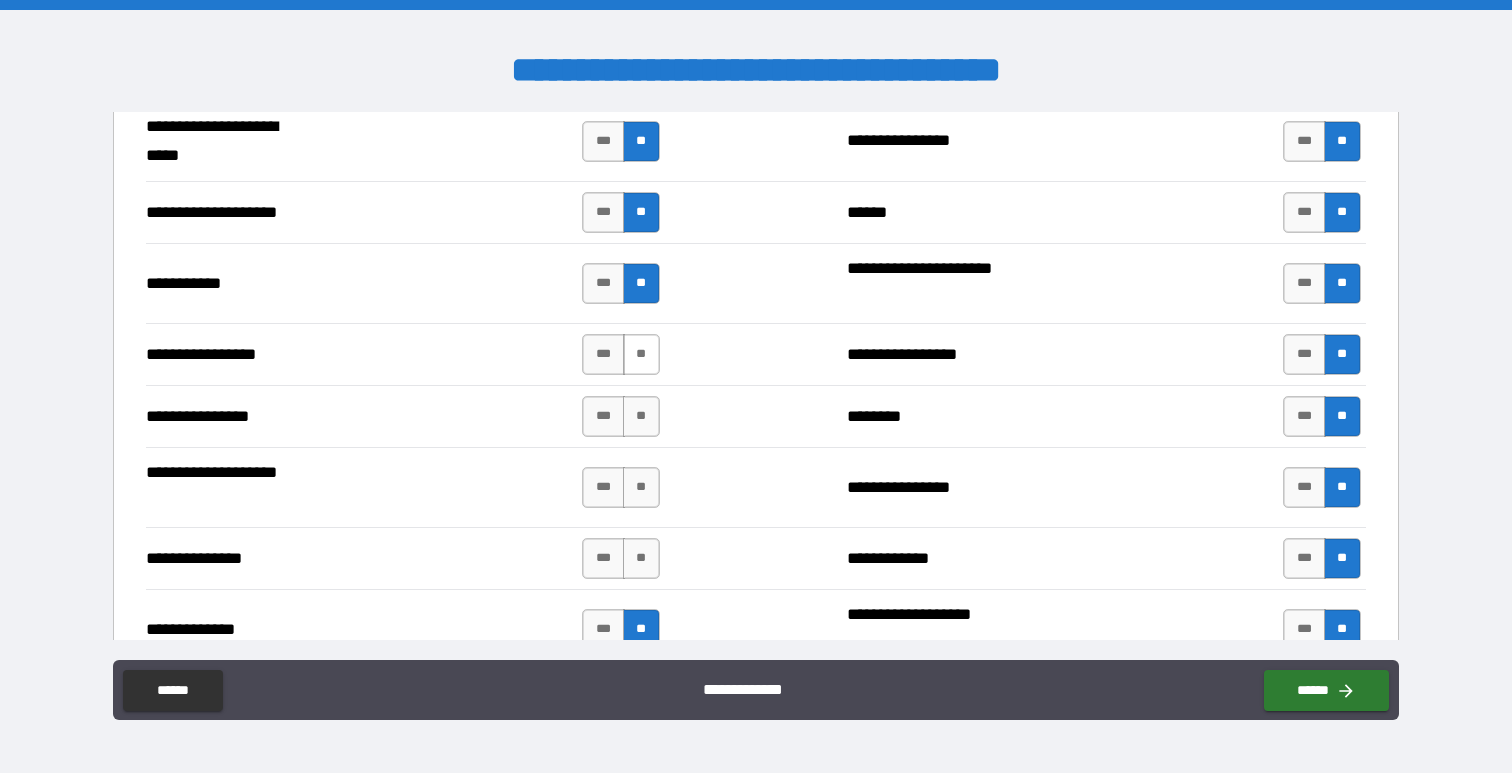 click on "**" at bounding box center (641, 354) 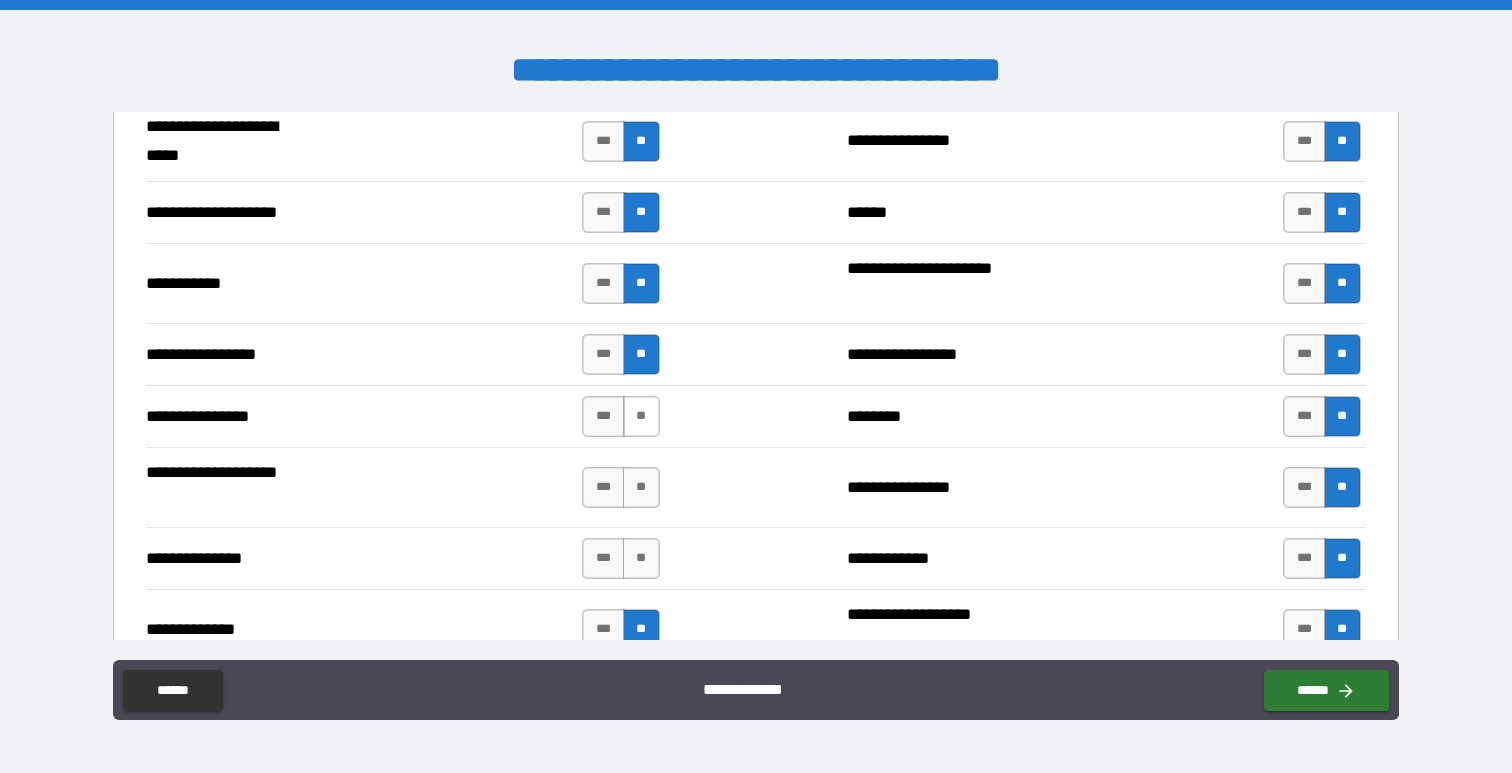 click on "**" at bounding box center [641, 416] 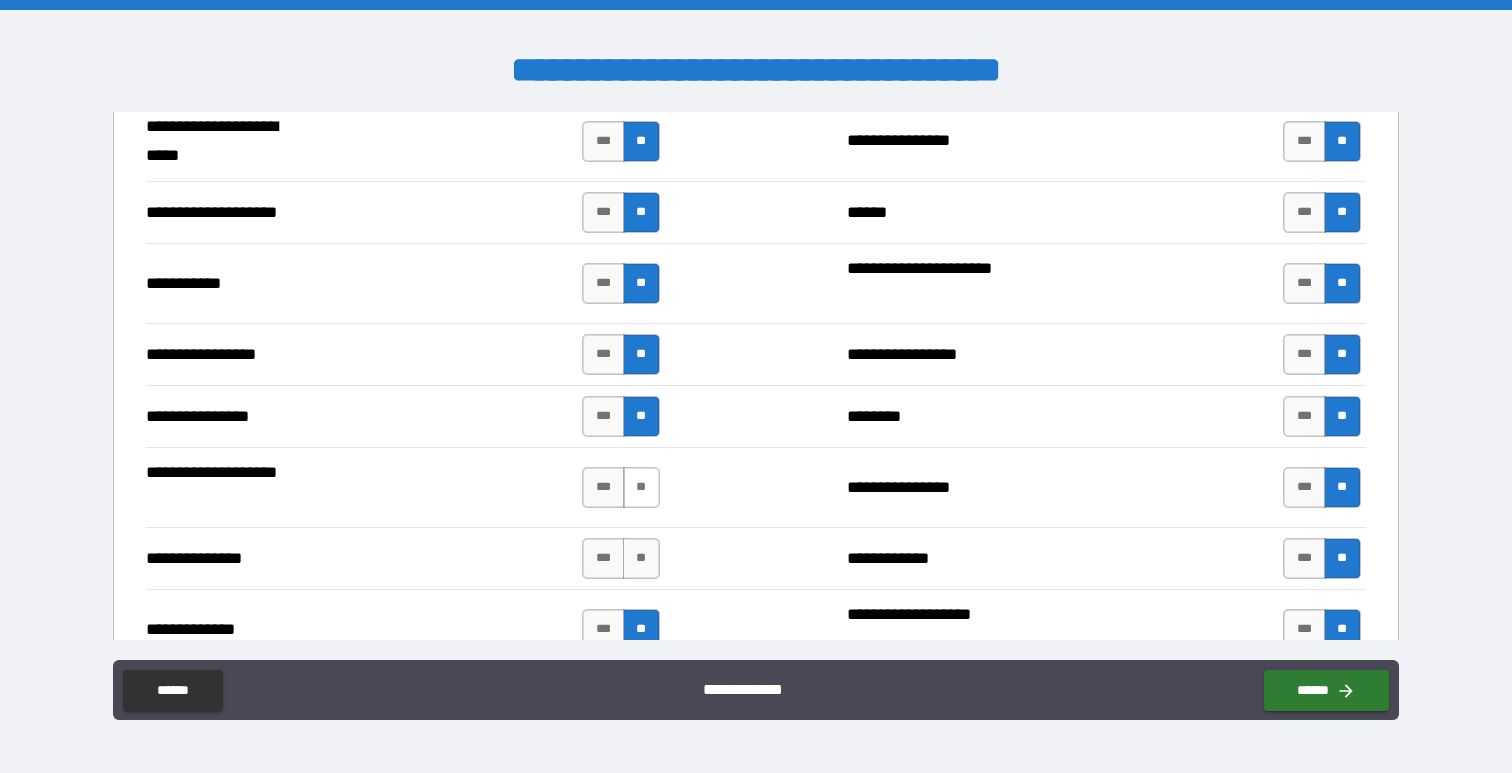 click on "**" at bounding box center [641, 487] 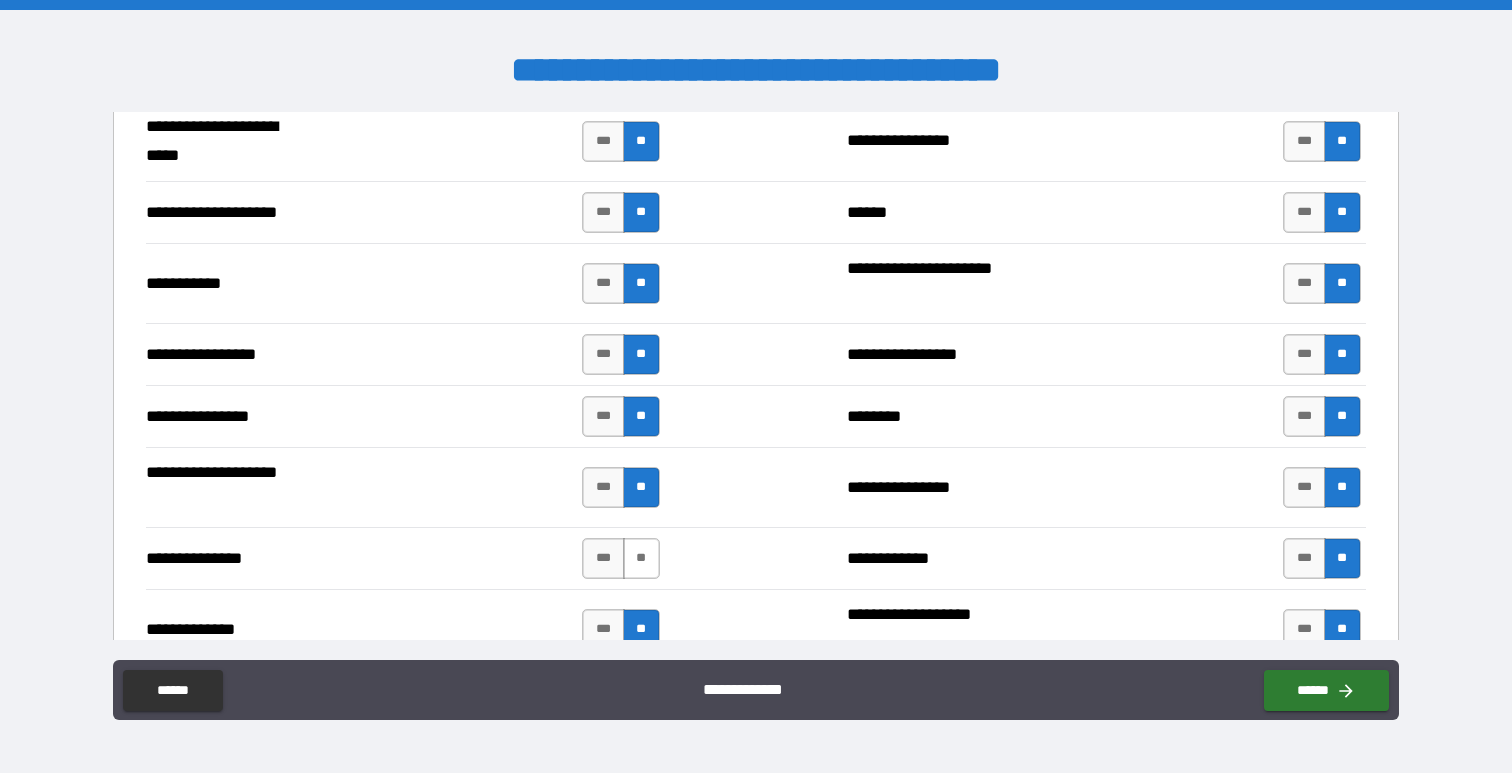 click on "**" at bounding box center (641, 558) 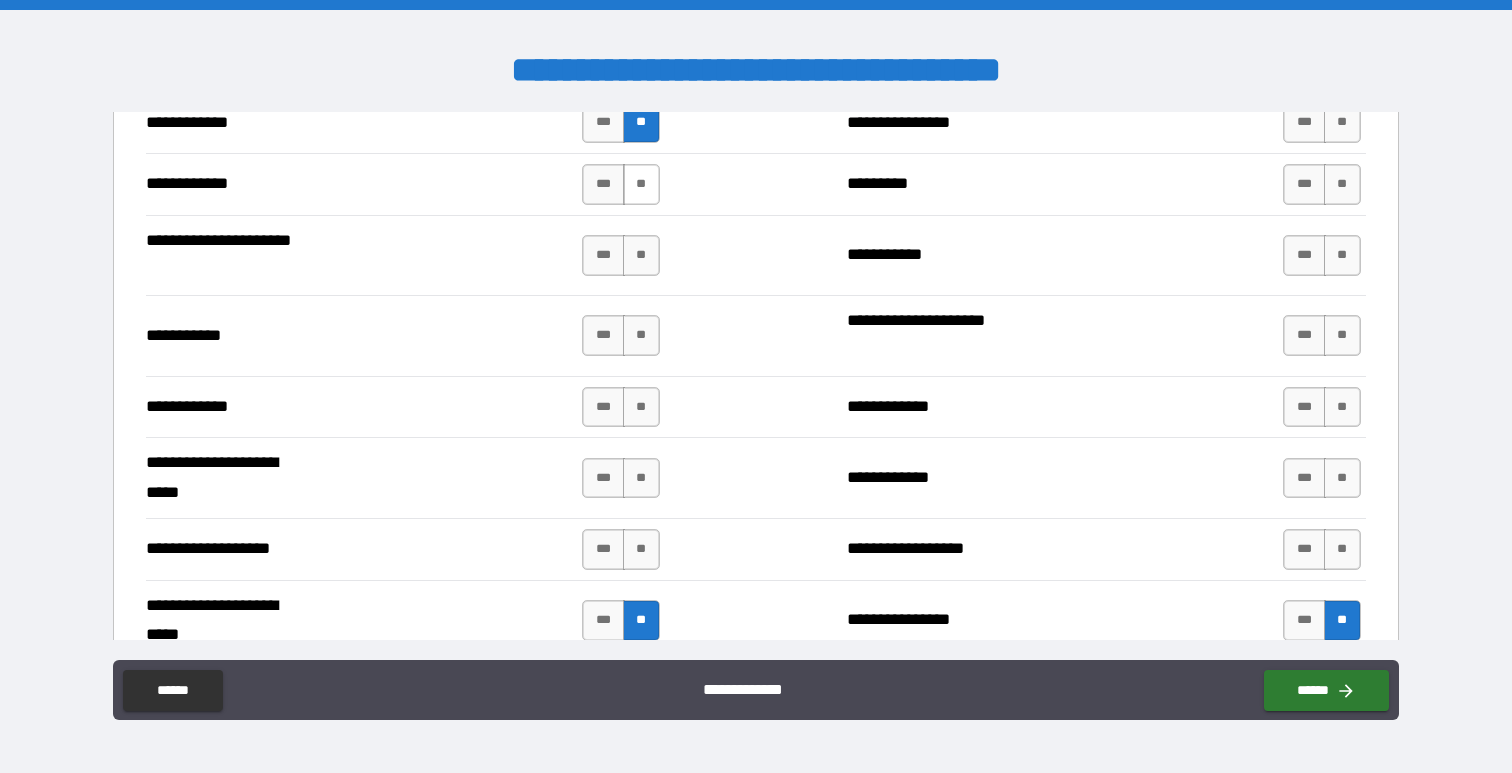 scroll, scrollTop: 4629, scrollLeft: 0, axis: vertical 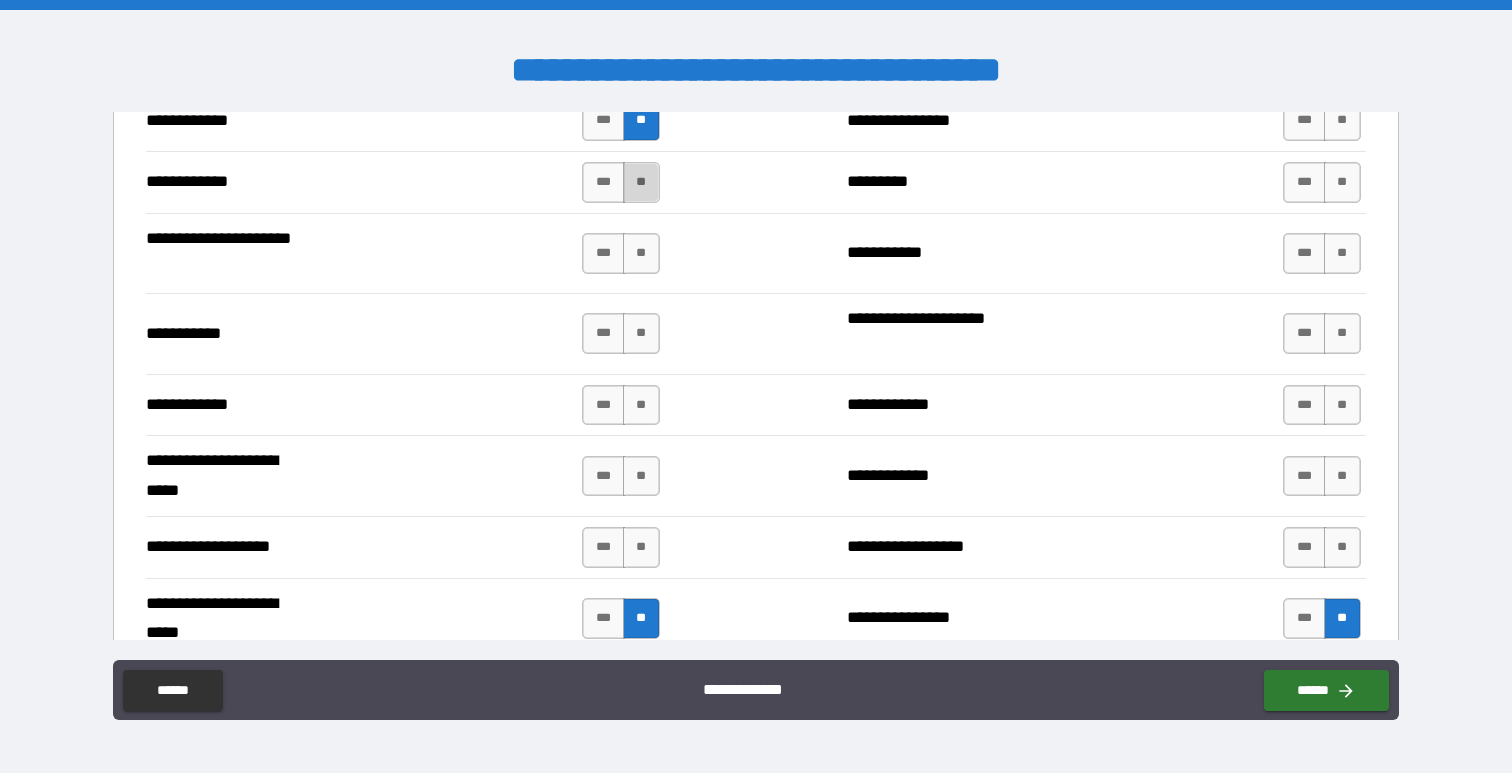 click on "**" at bounding box center [641, 182] 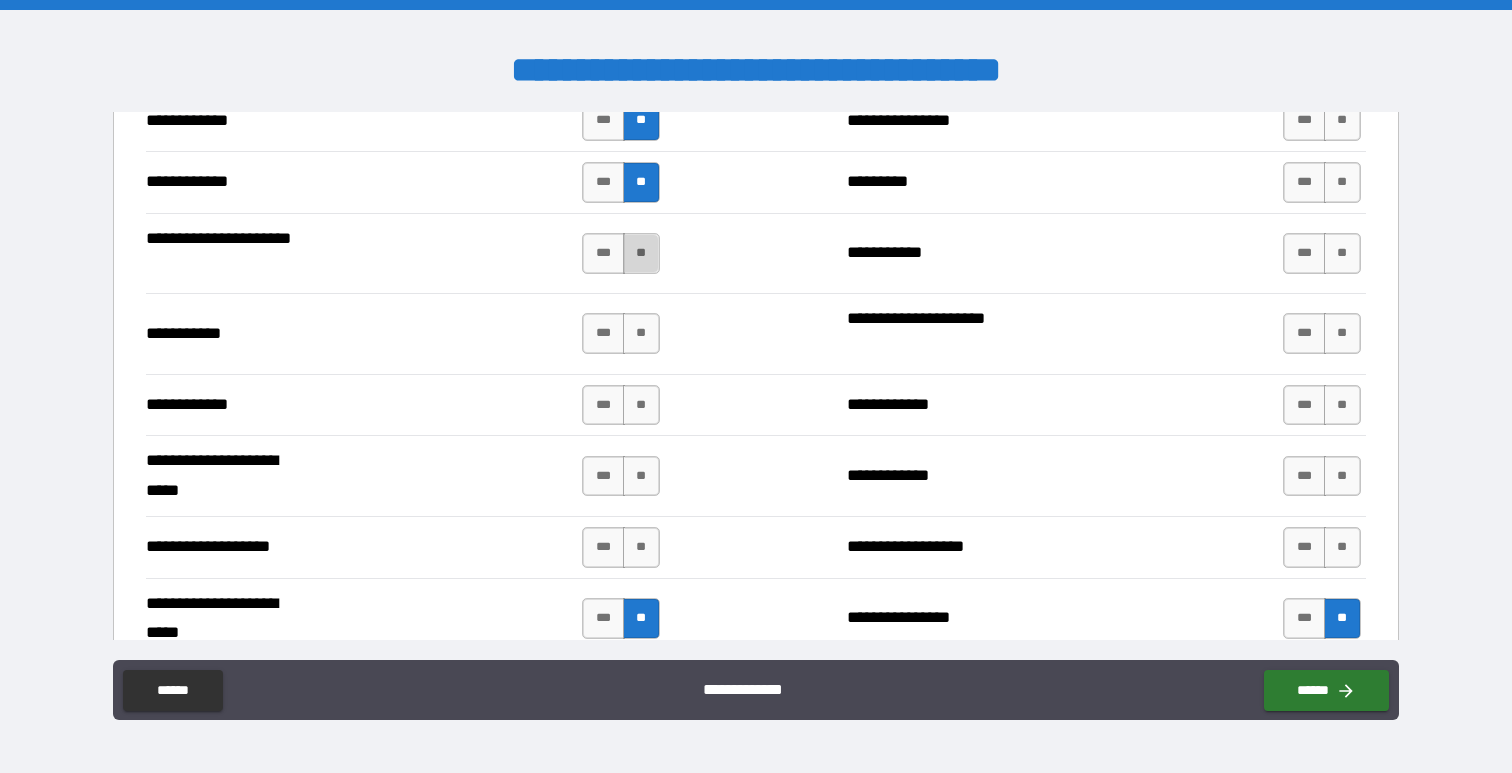 click on "**" at bounding box center (641, 253) 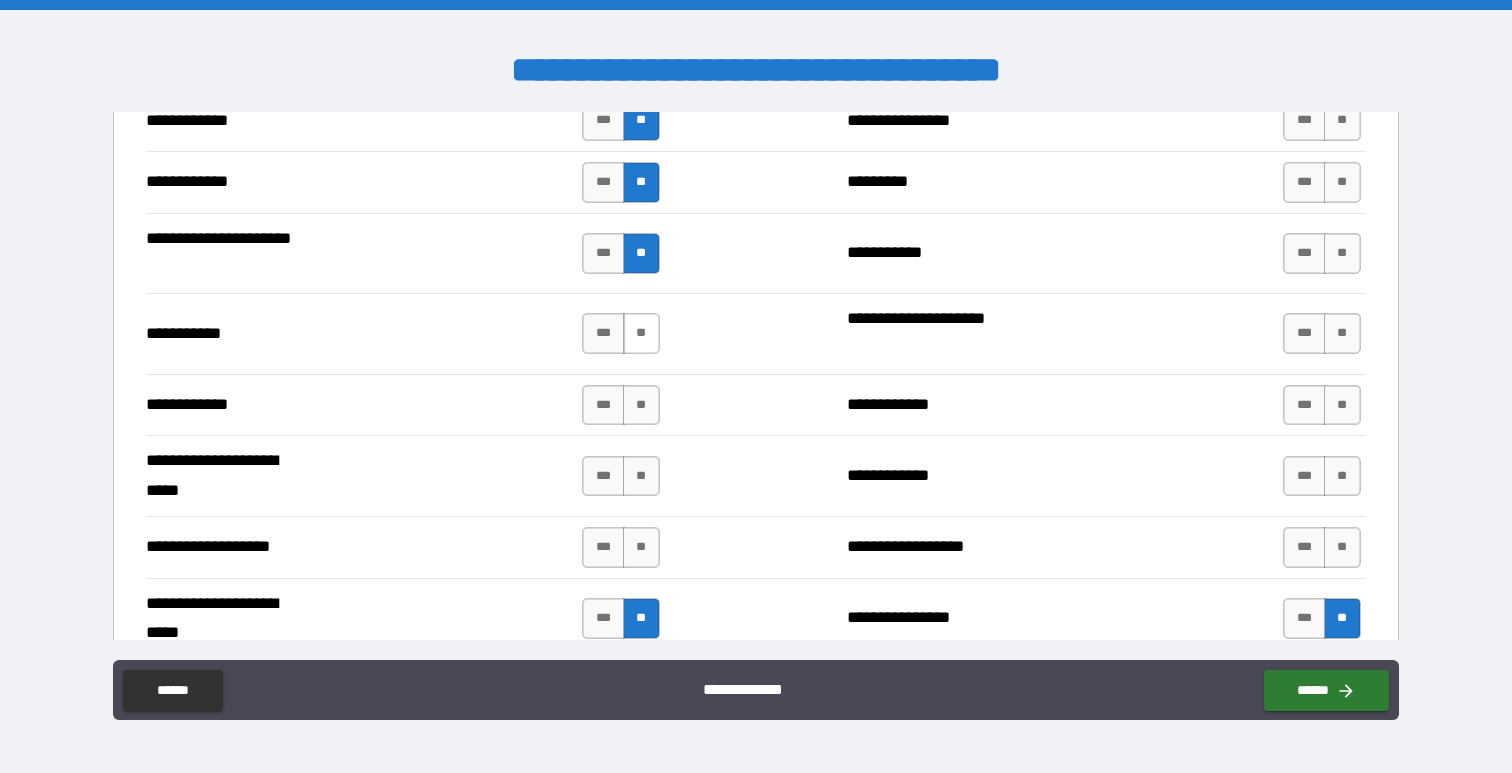 click on "**" at bounding box center (641, 333) 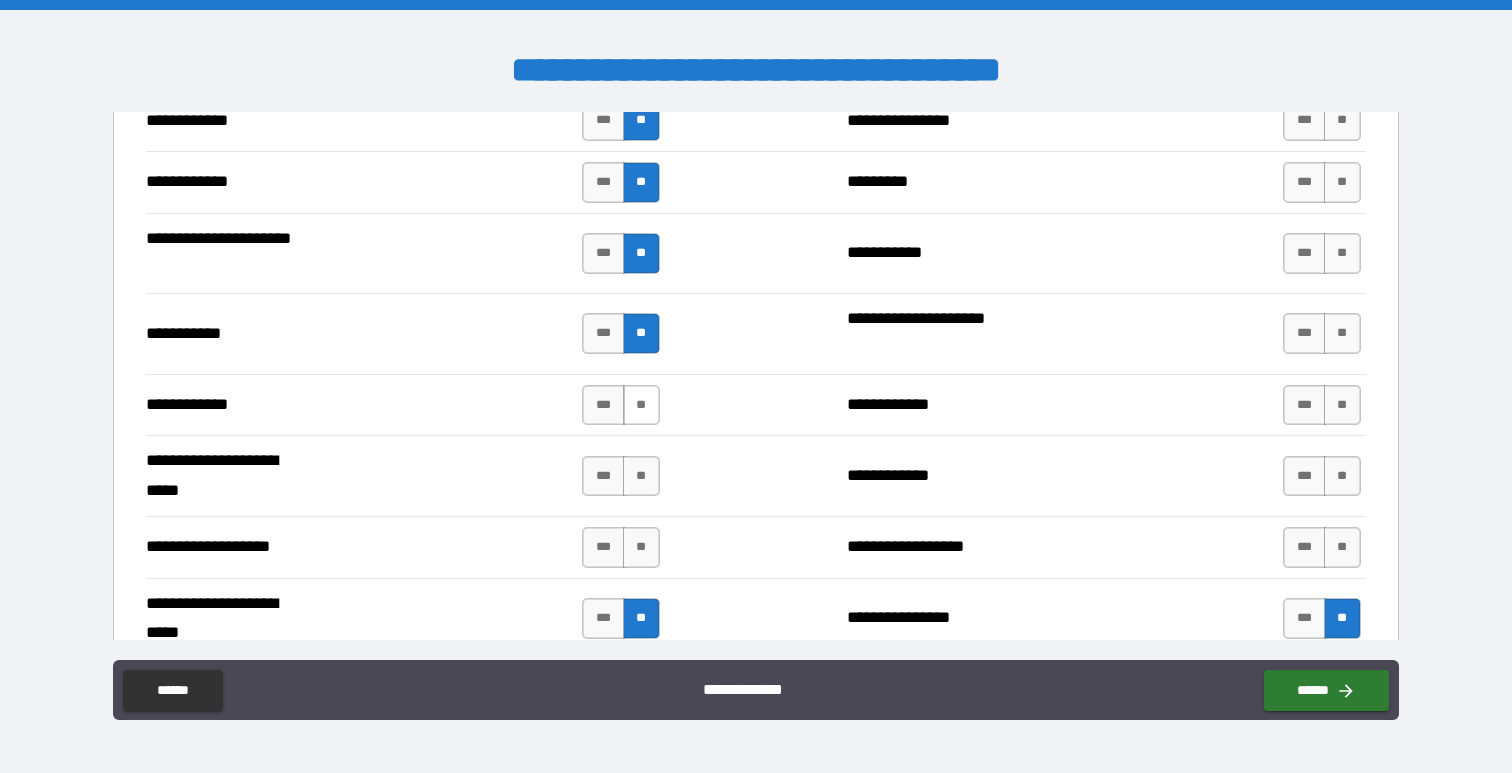 click on "**" at bounding box center [641, 405] 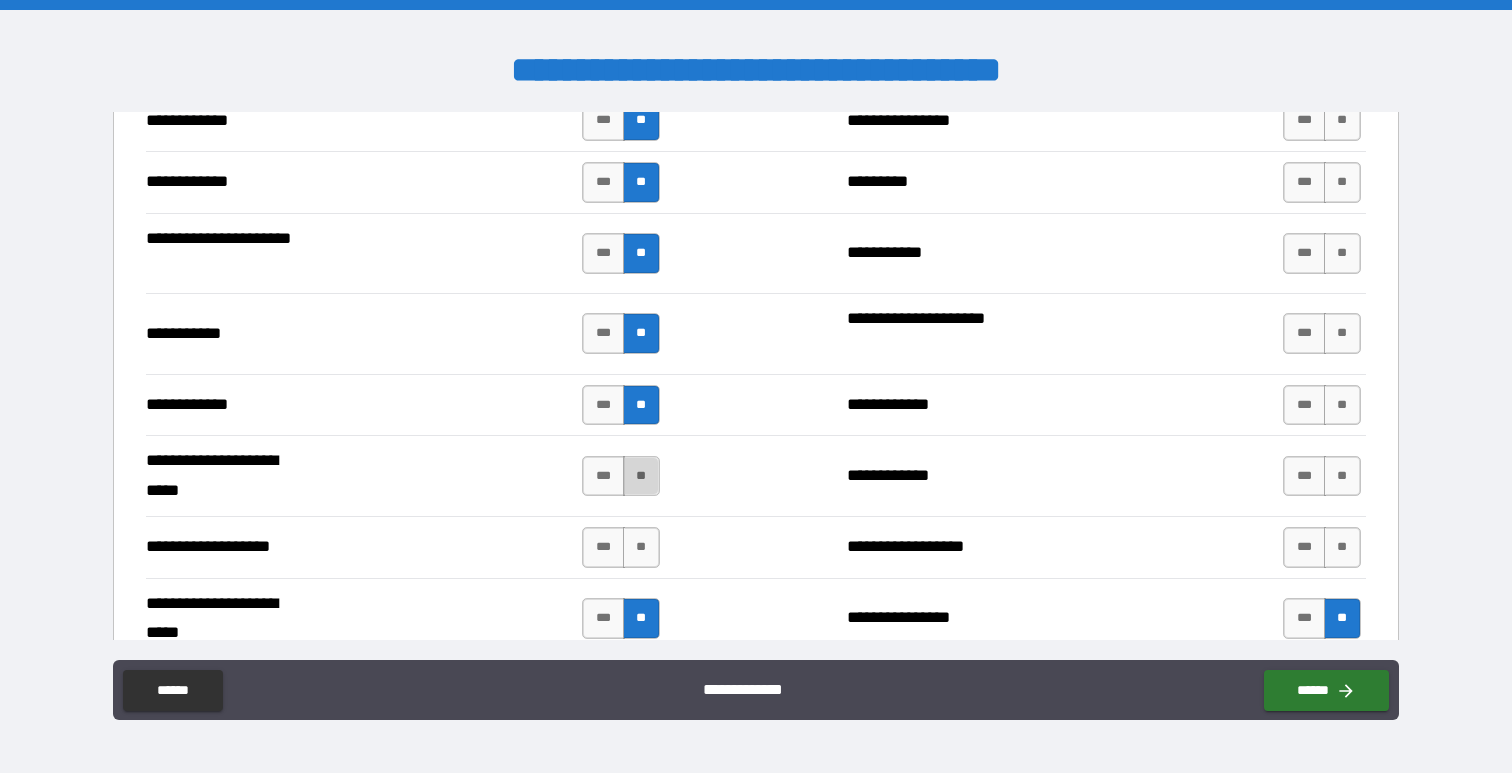 click on "**" at bounding box center (641, 476) 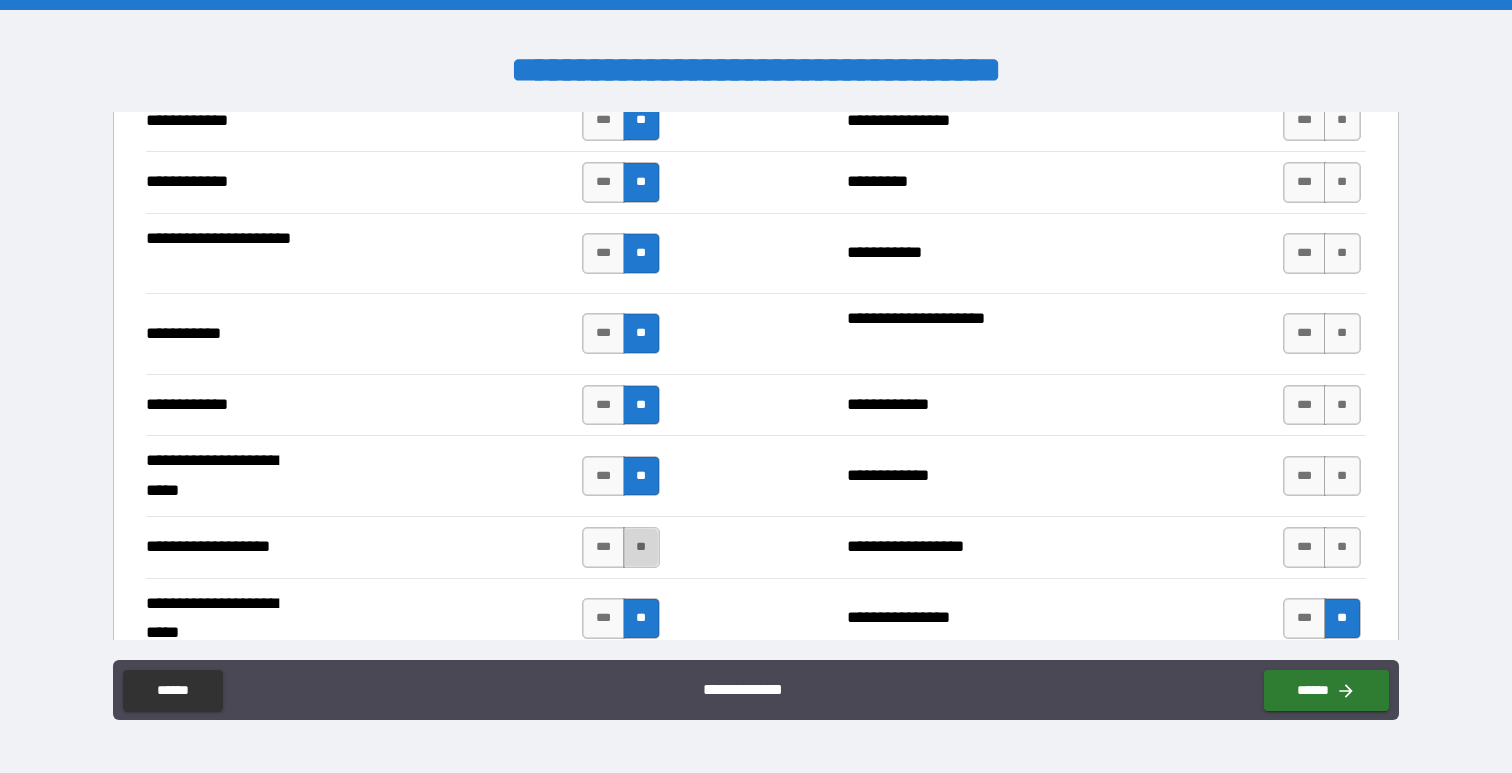 click on "**" at bounding box center (641, 547) 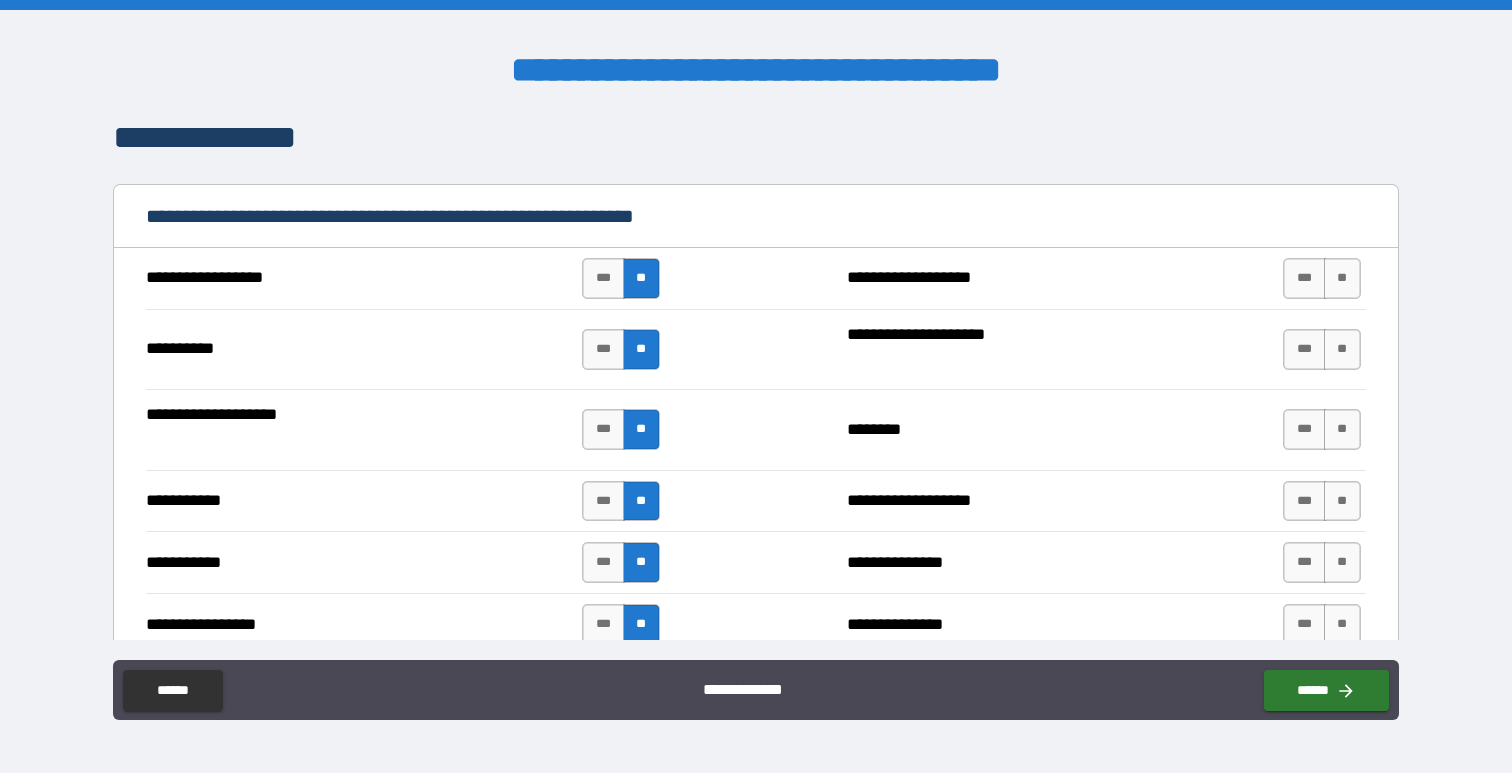 scroll, scrollTop: 2690, scrollLeft: 0, axis: vertical 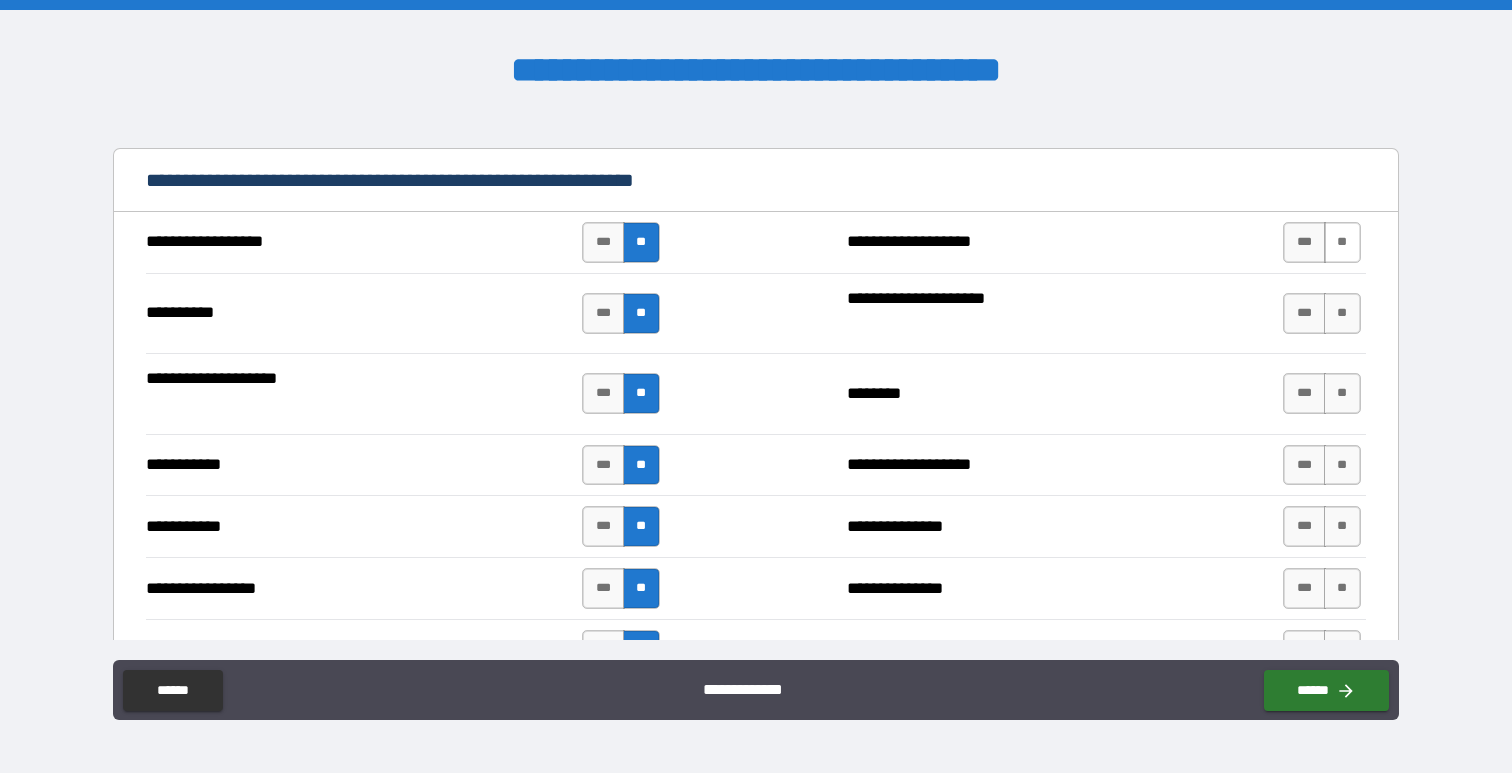 click on "**" at bounding box center (1342, 242) 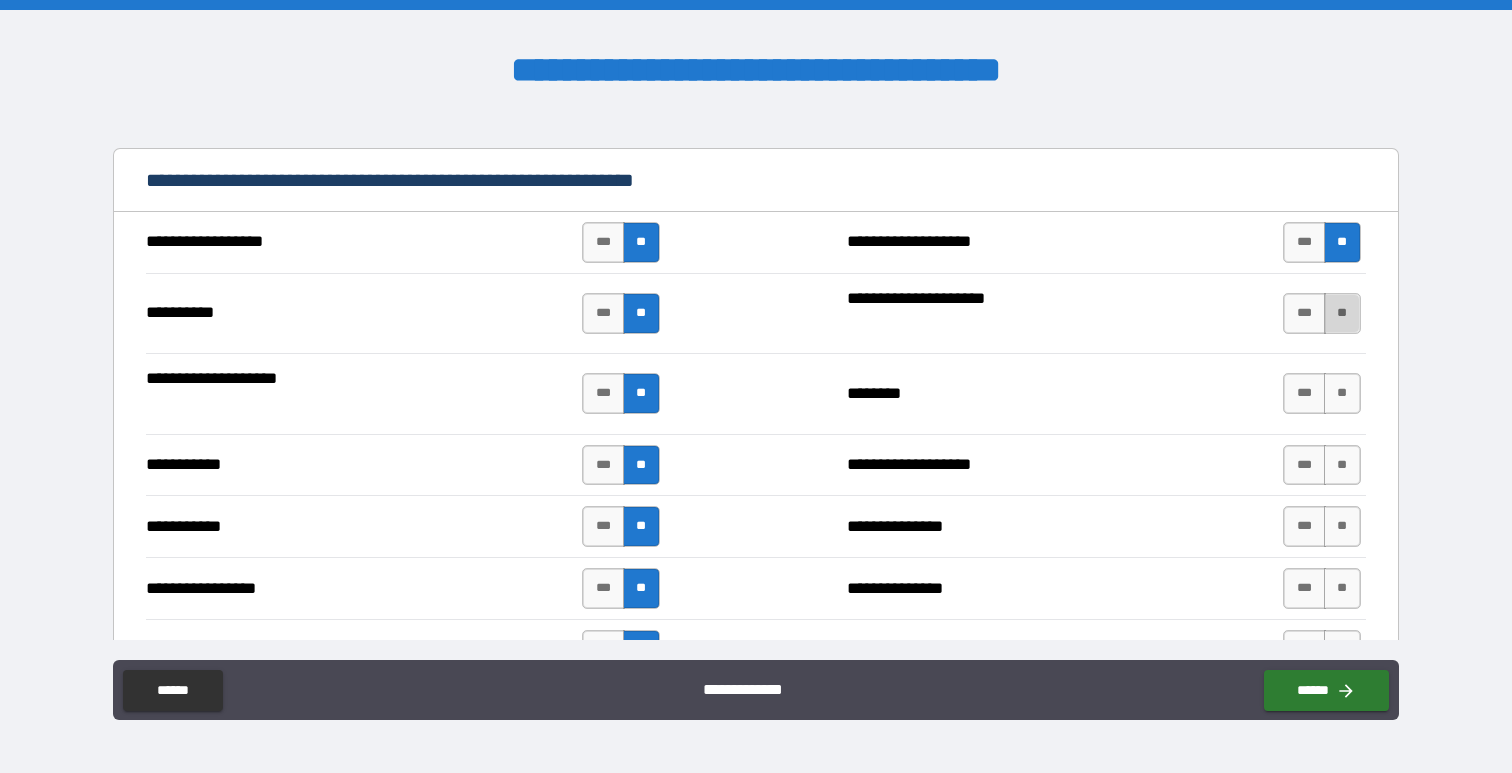 click on "**" at bounding box center [1342, 313] 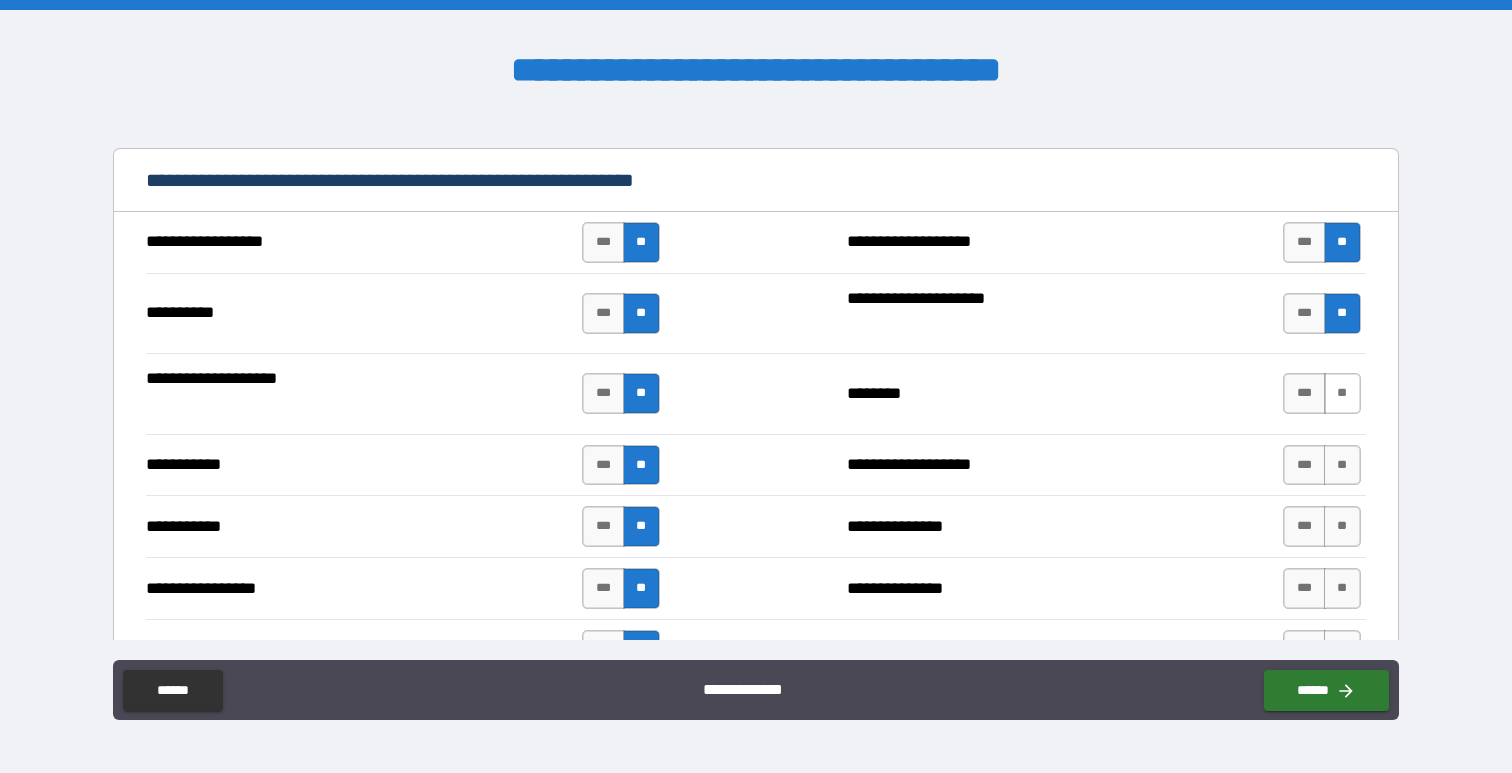 click on "**" at bounding box center [1342, 393] 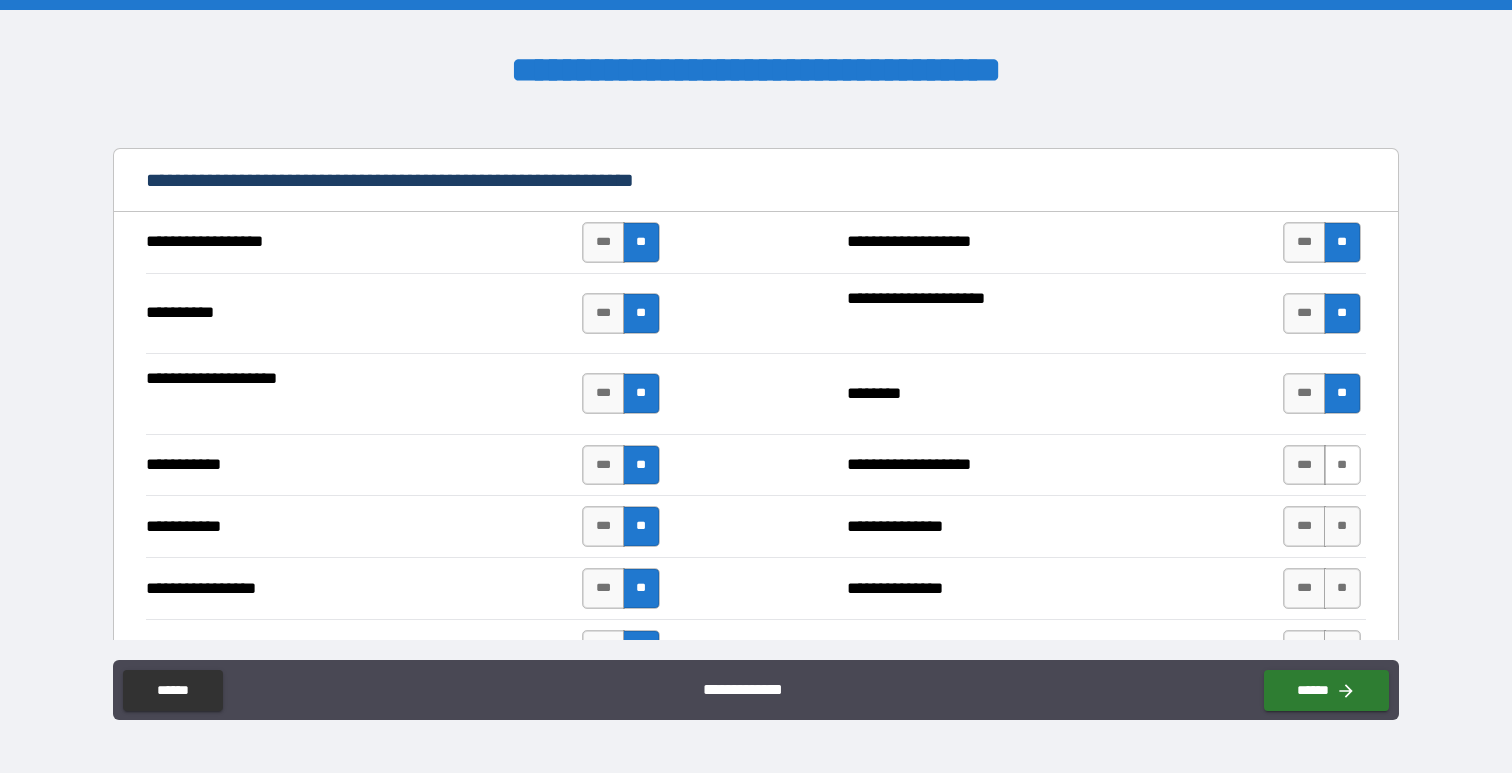 click on "**" at bounding box center (1342, 465) 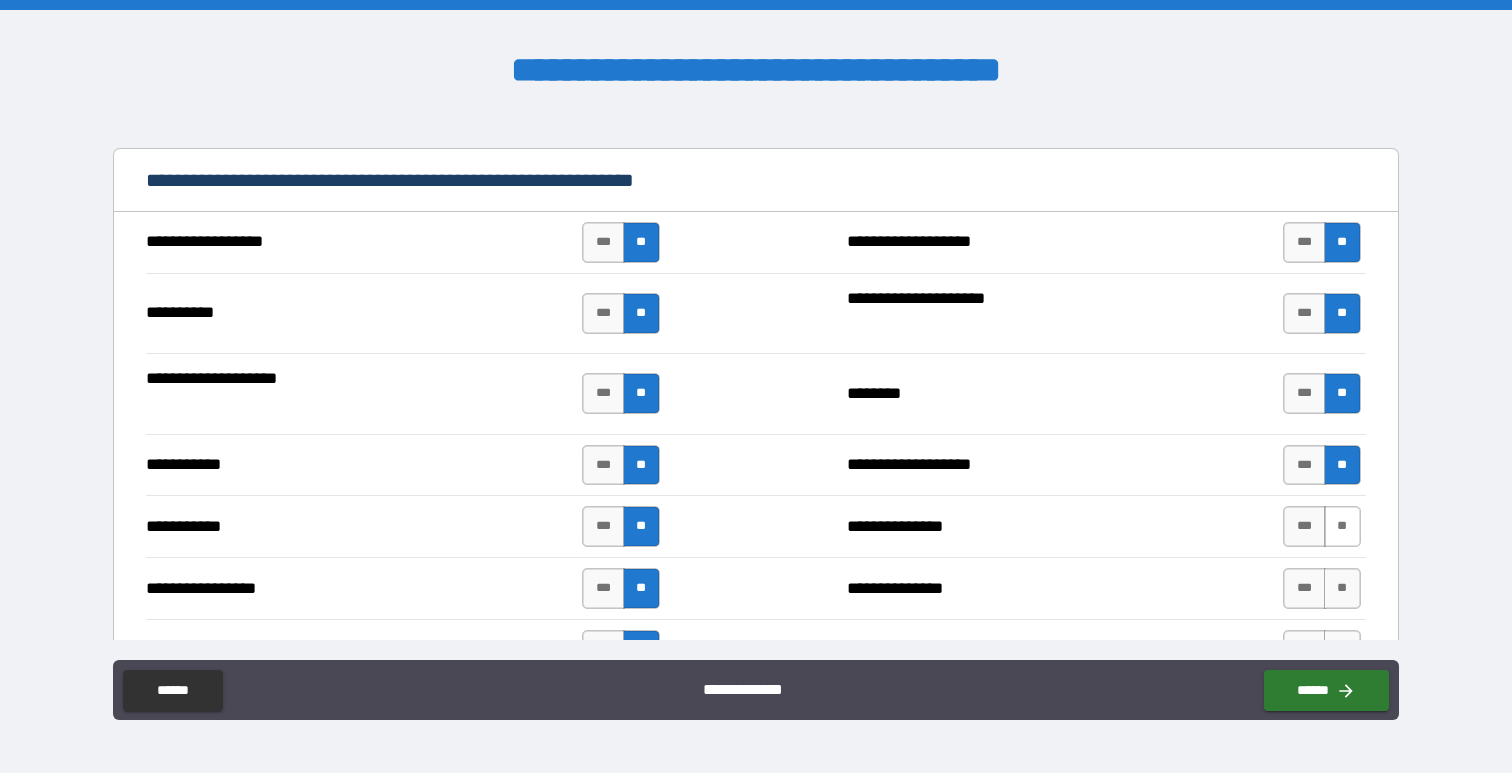 click on "**" at bounding box center [1342, 526] 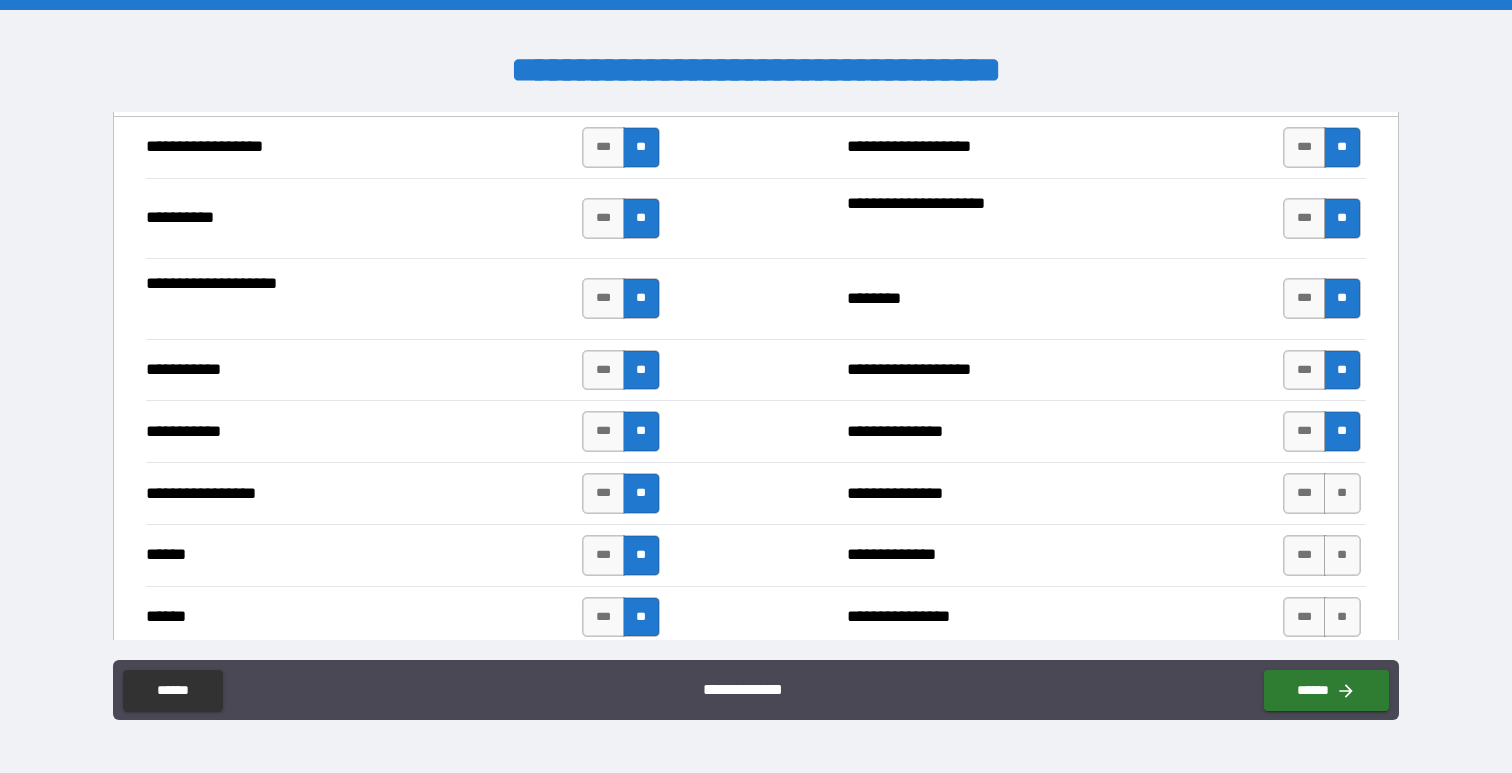 scroll, scrollTop: 2802, scrollLeft: 0, axis: vertical 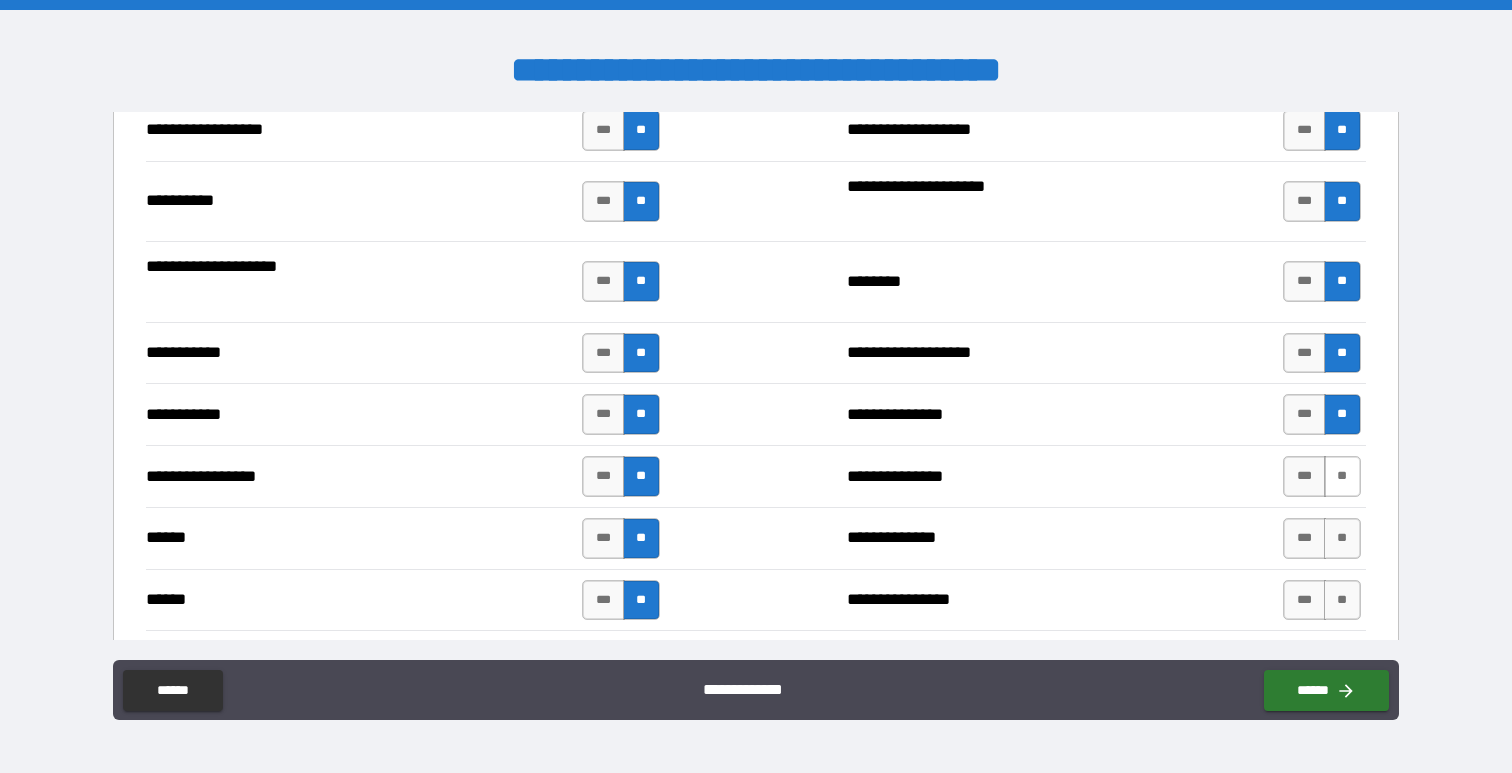 click on "**" at bounding box center [1342, 476] 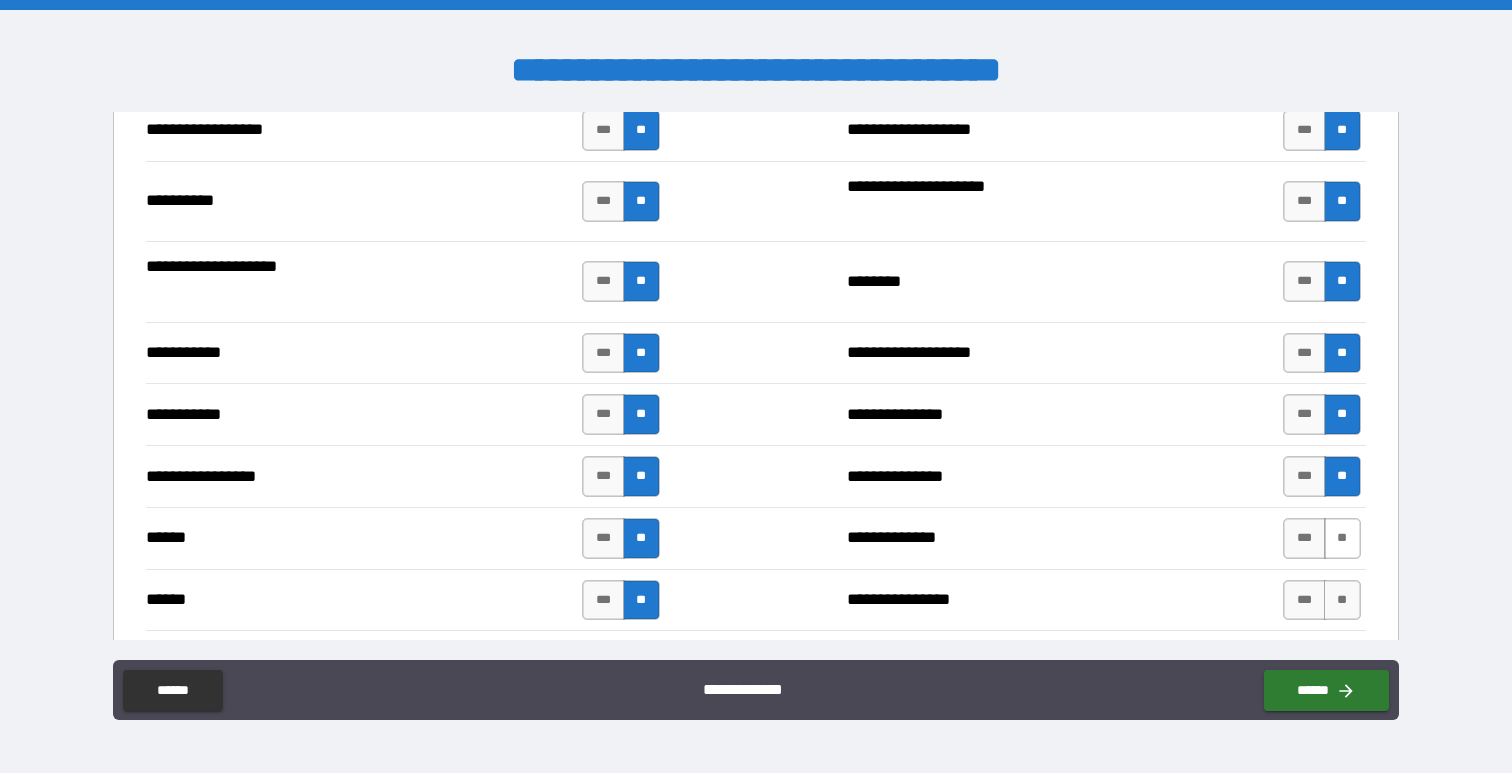 click on "**" at bounding box center (1342, 538) 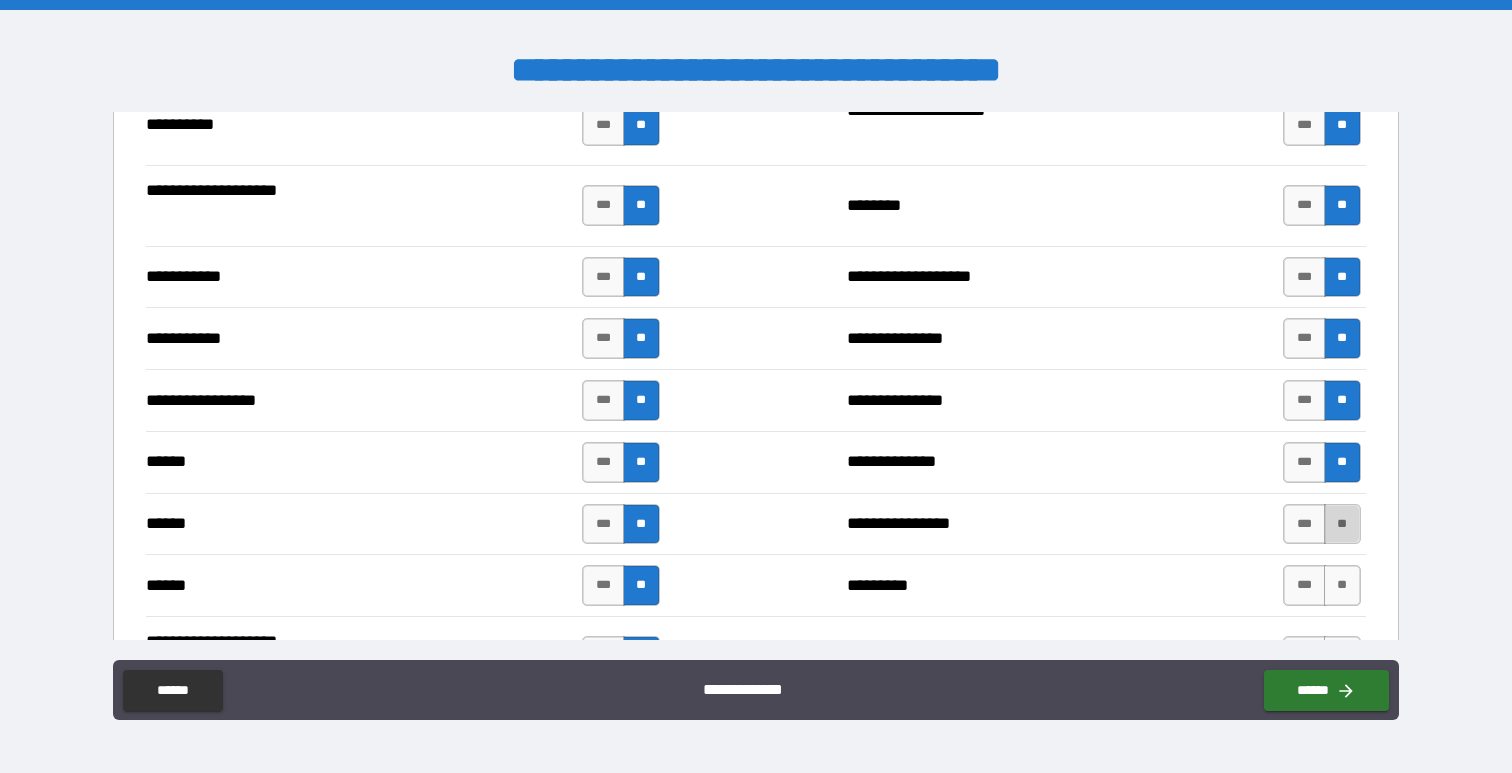 click on "**" at bounding box center (1342, 524) 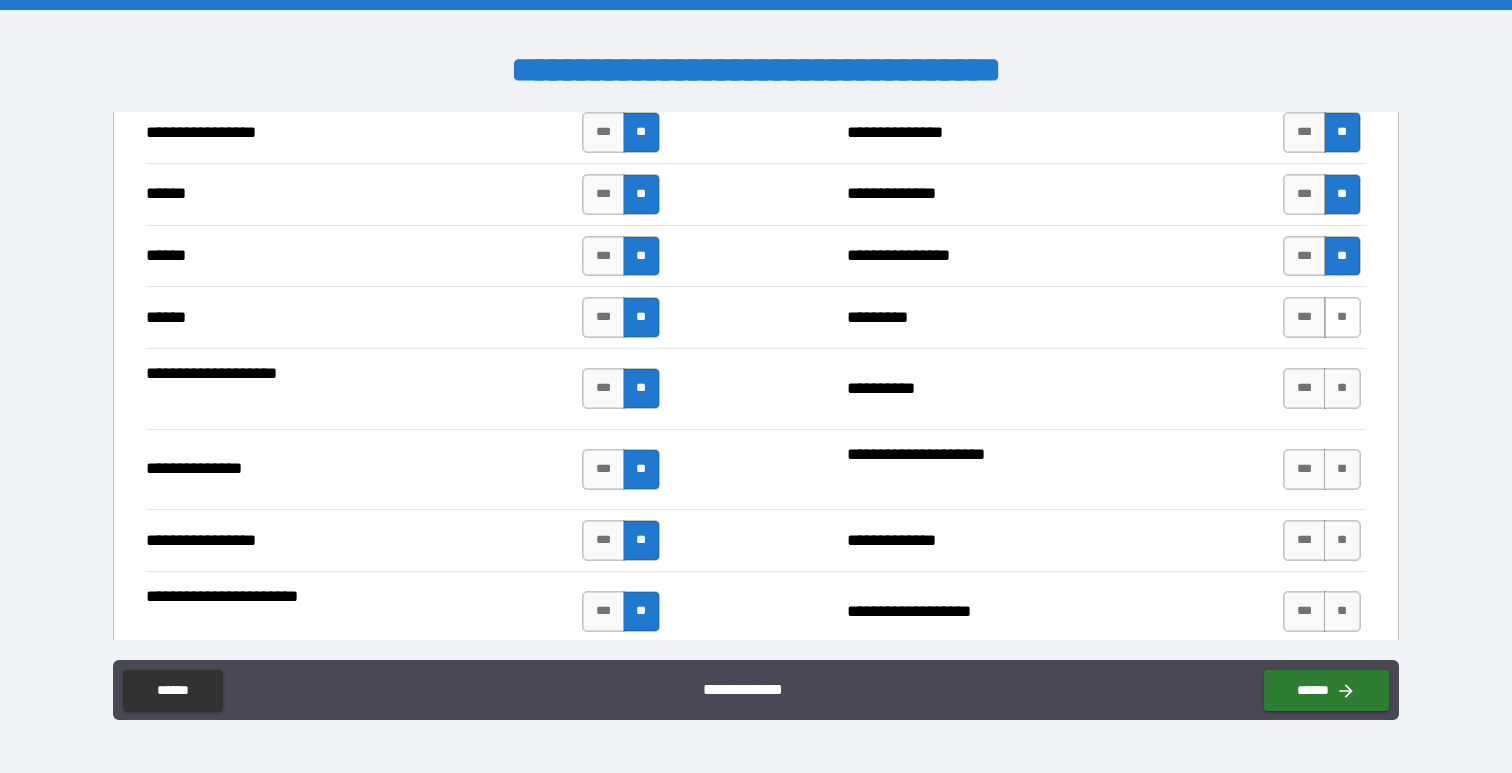 scroll, scrollTop: 3145, scrollLeft: 0, axis: vertical 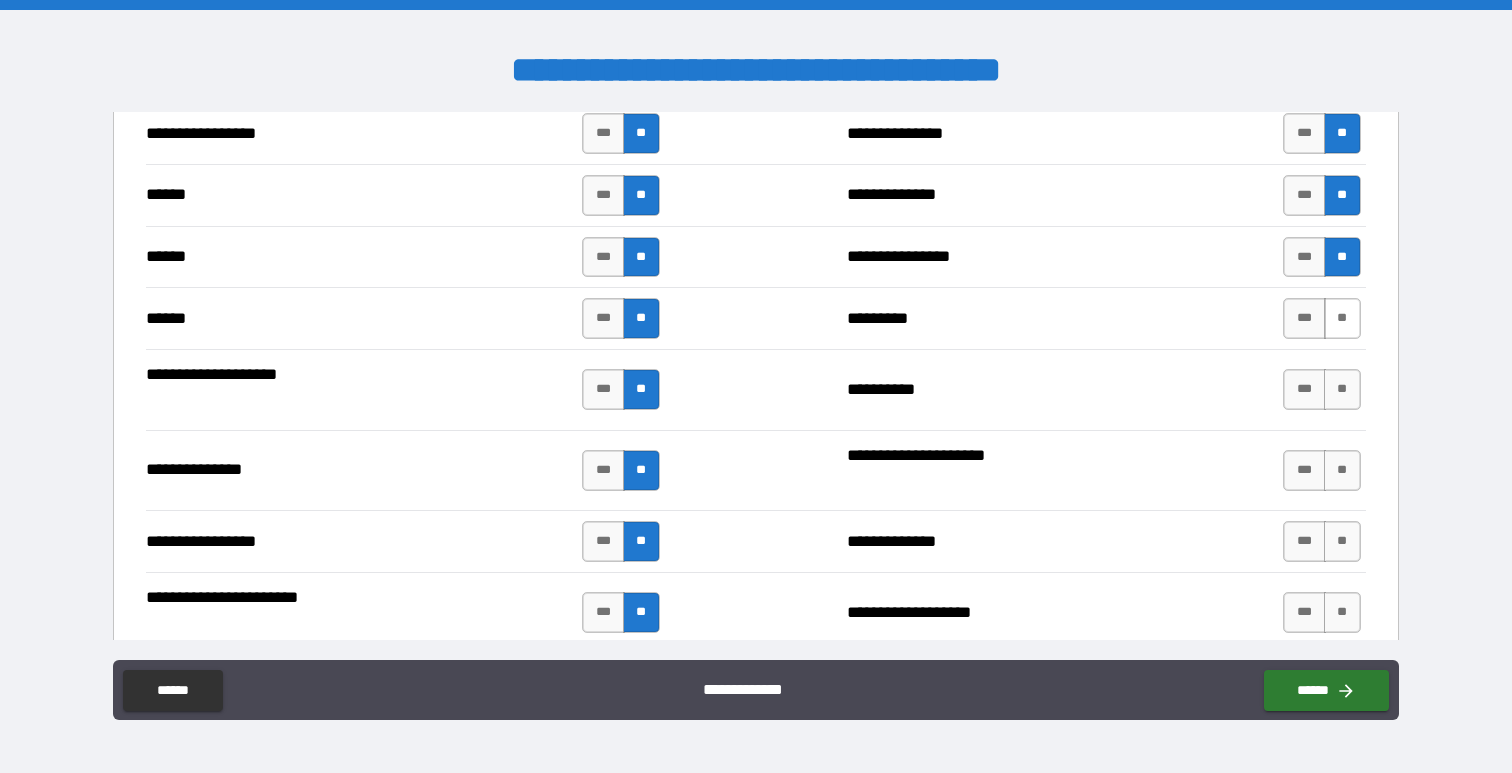 click on "**" at bounding box center (1342, 318) 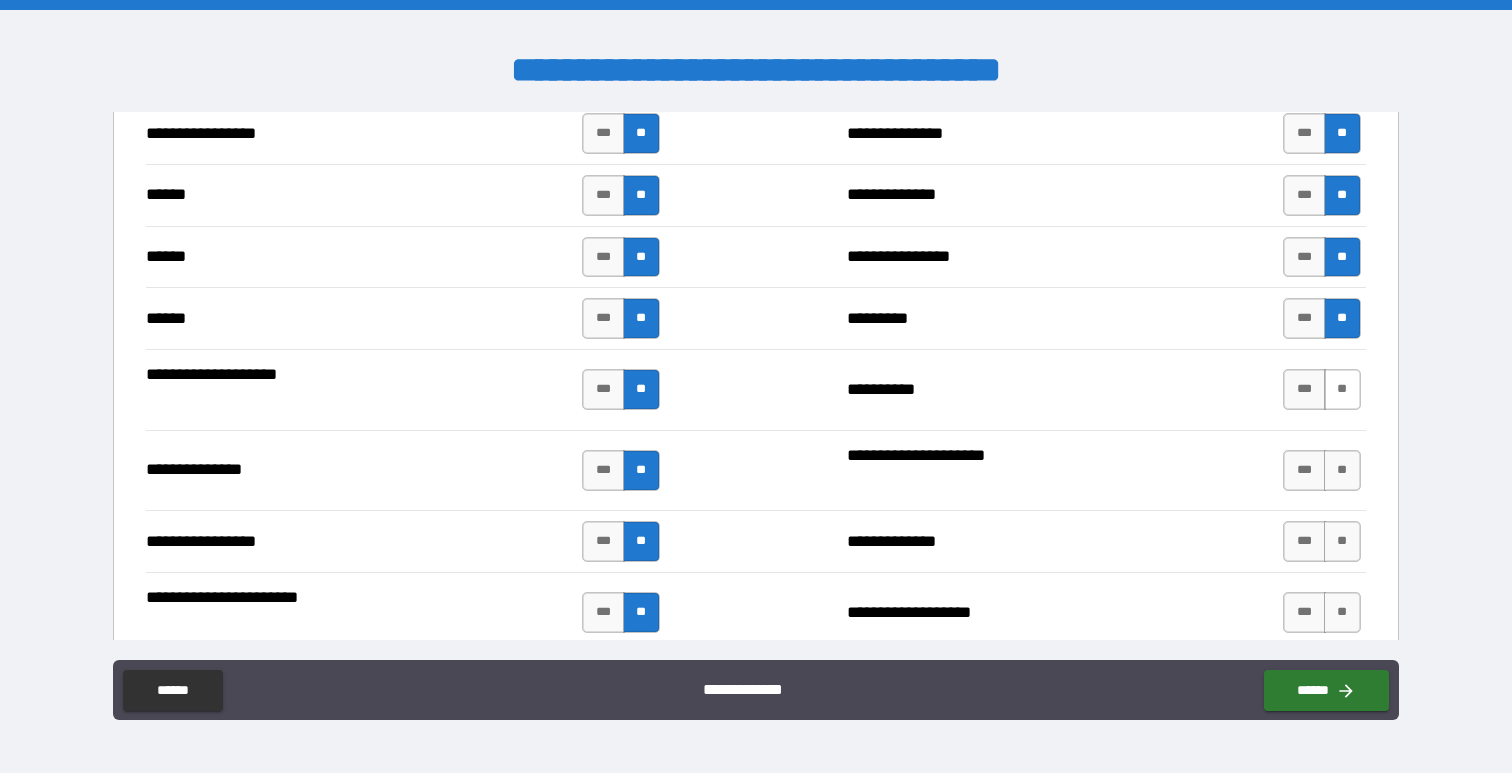 click on "**" at bounding box center [1342, 389] 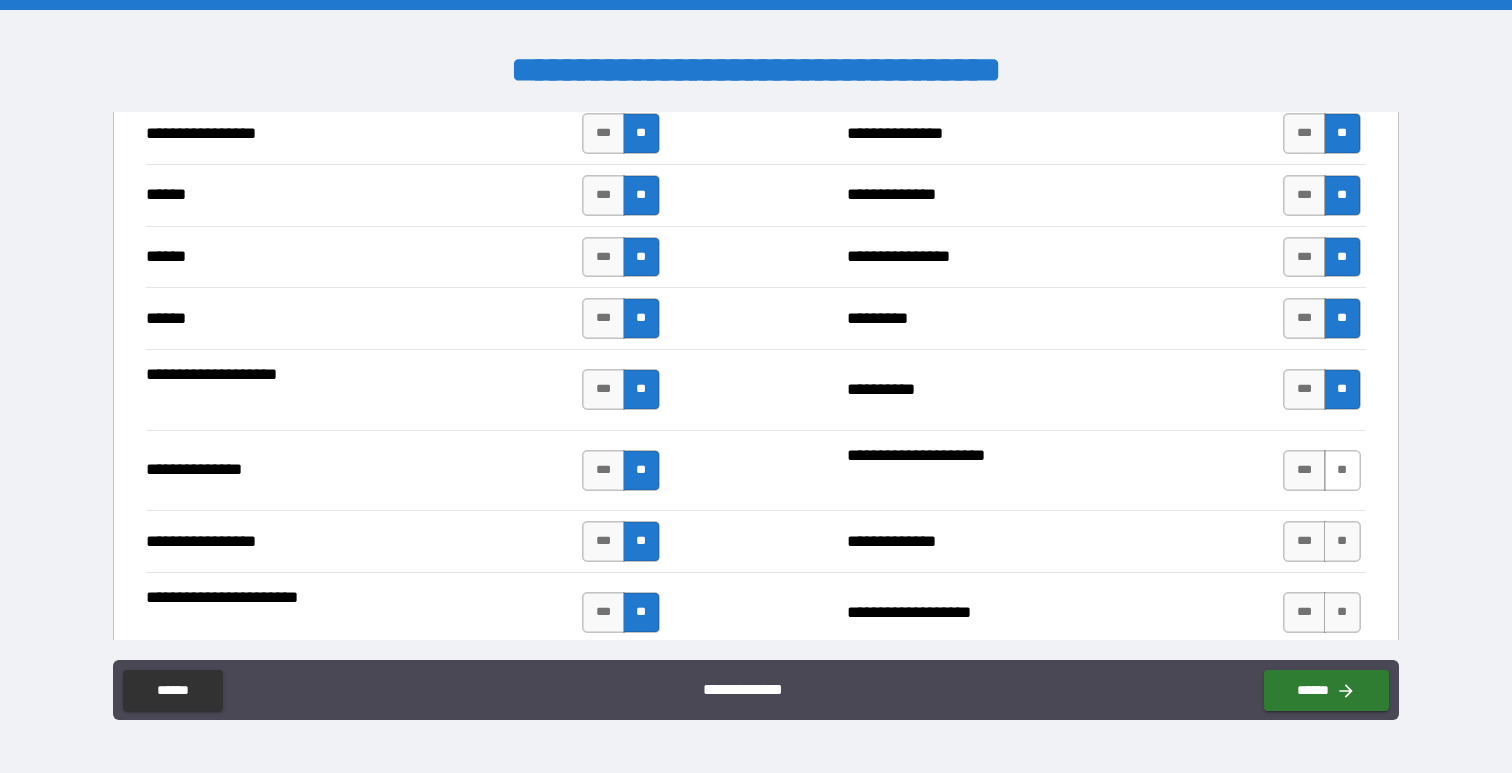 click on "**" at bounding box center (1342, 470) 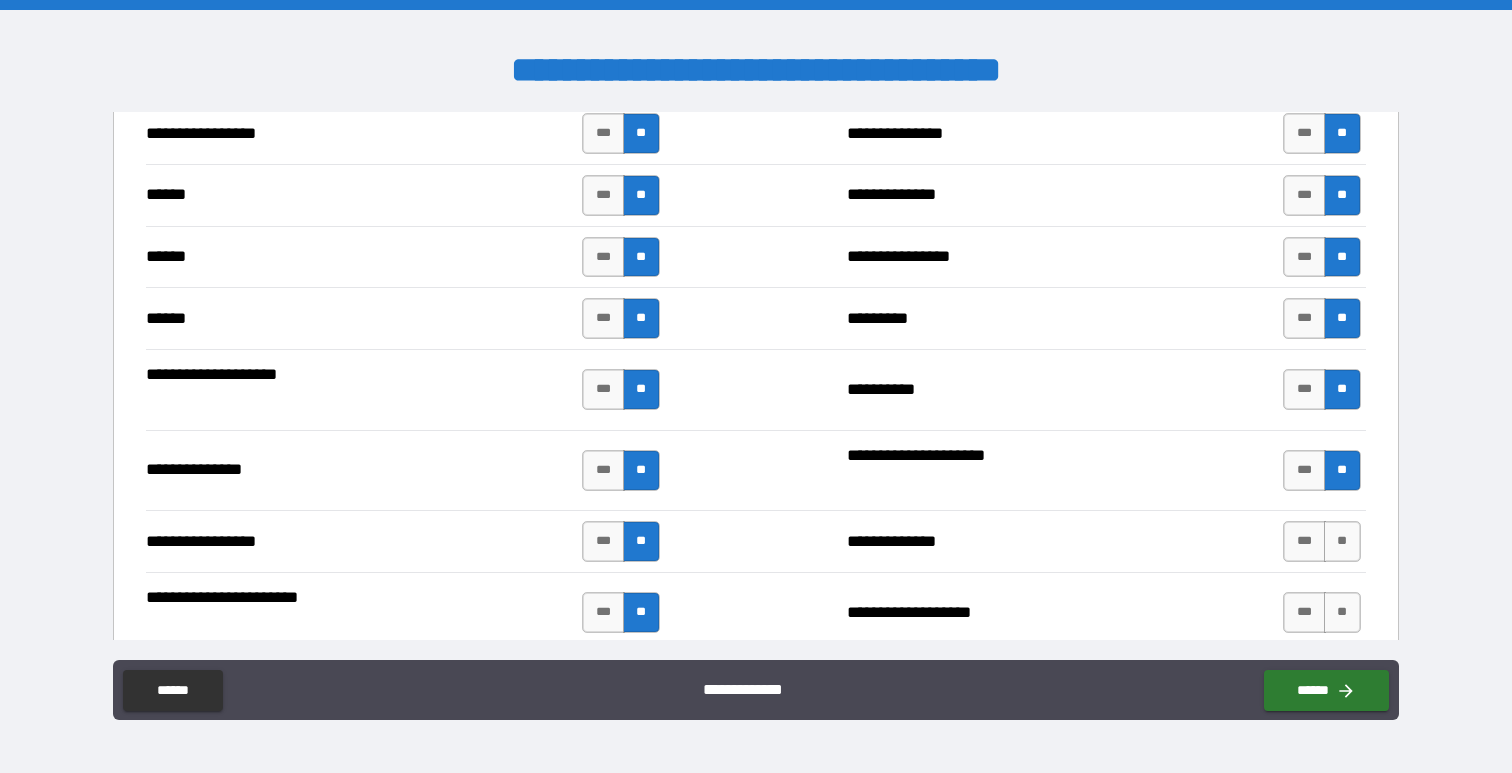 click on "**********" at bounding box center [755, 541] 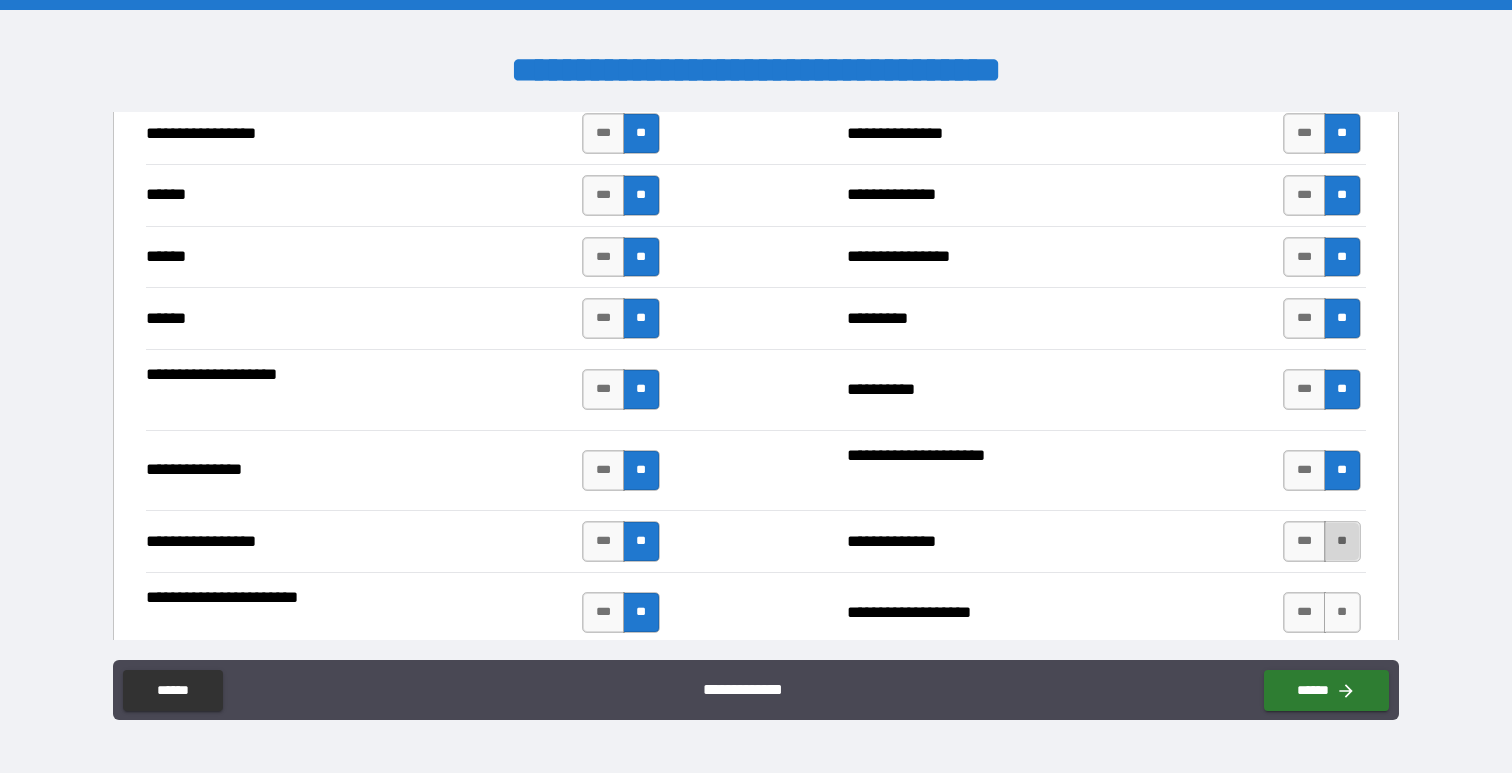 click on "**" at bounding box center (1342, 541) 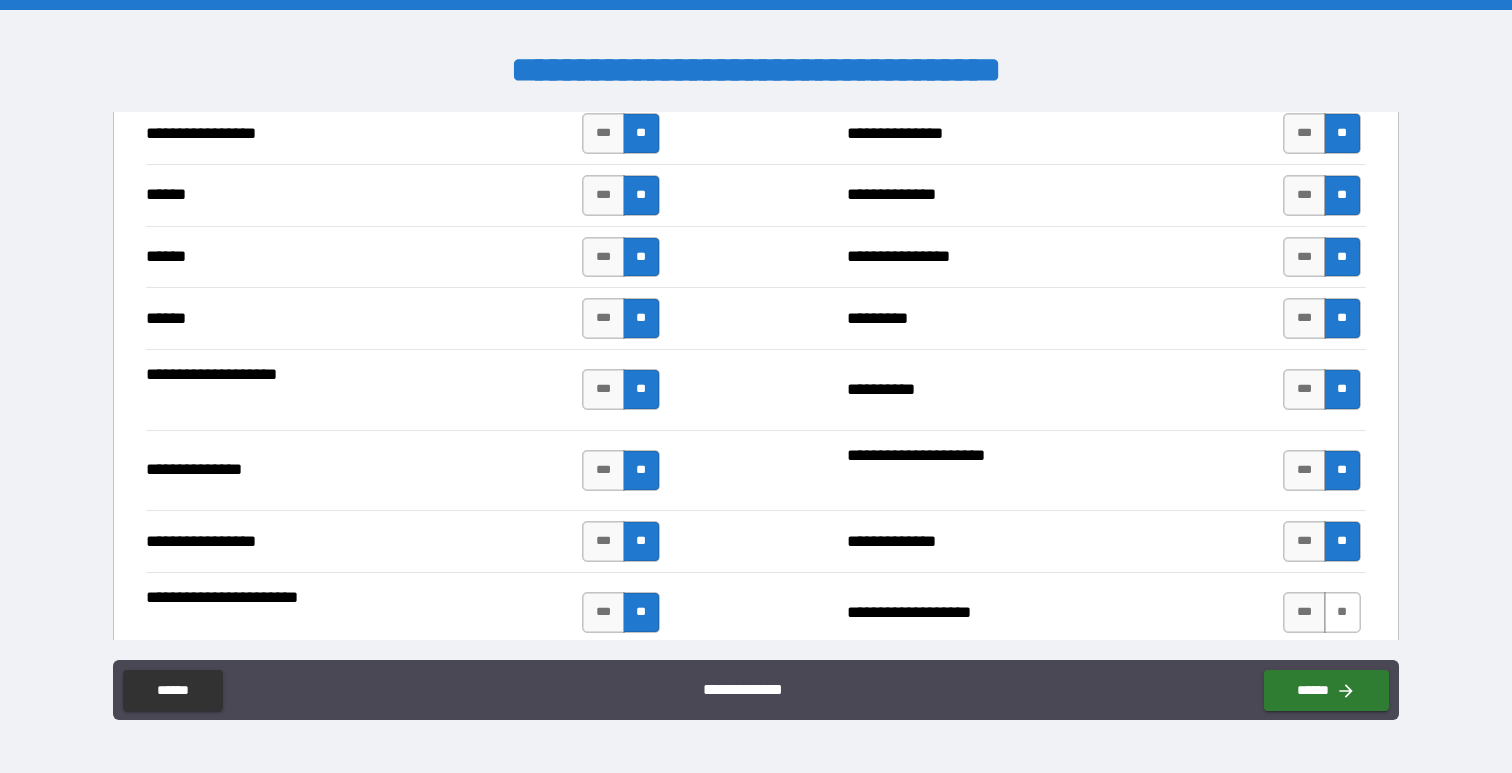 click on "**" at bounding box center [1342, 612] 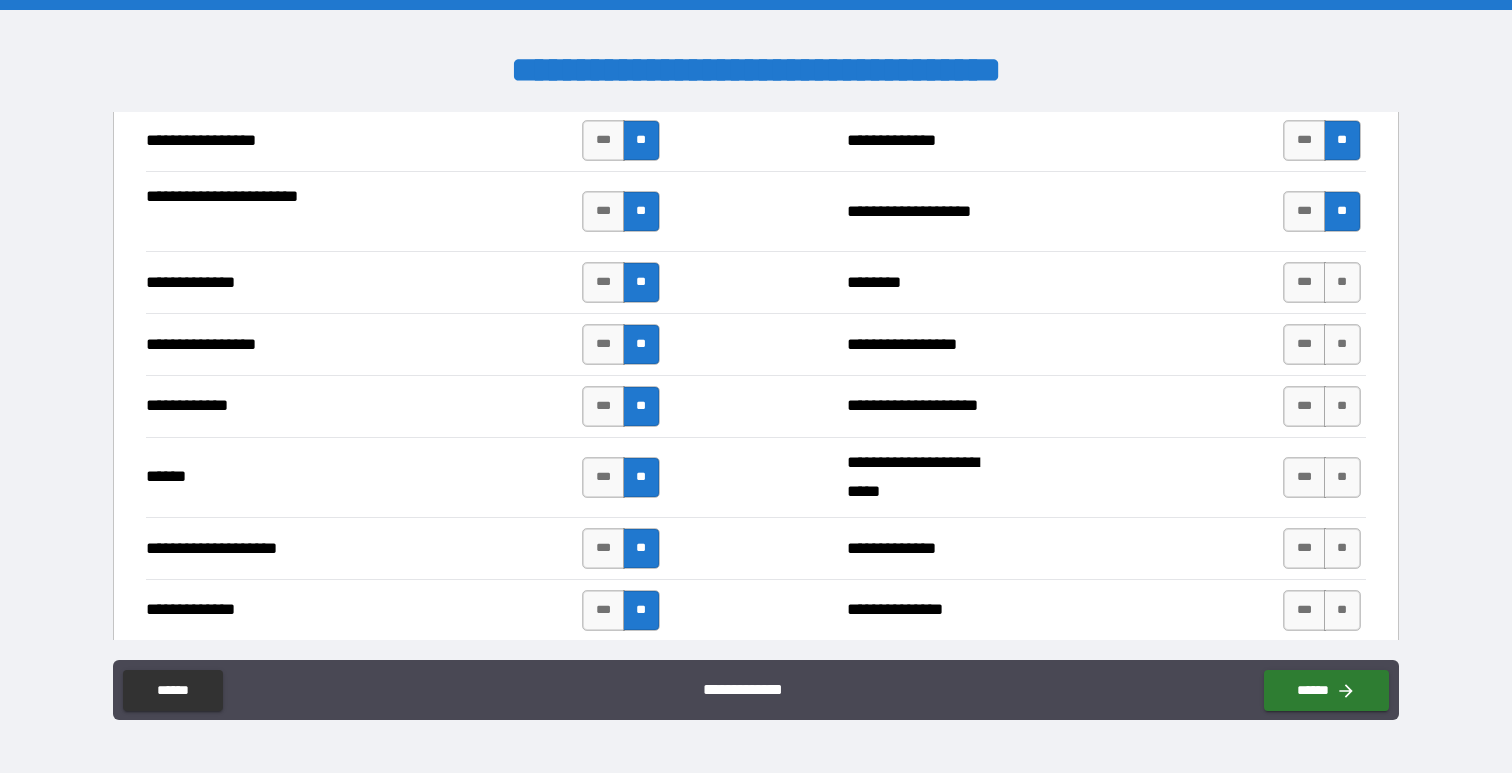 scroll, scrollTop: 3550, scrollLeft: 0, axis: vertical 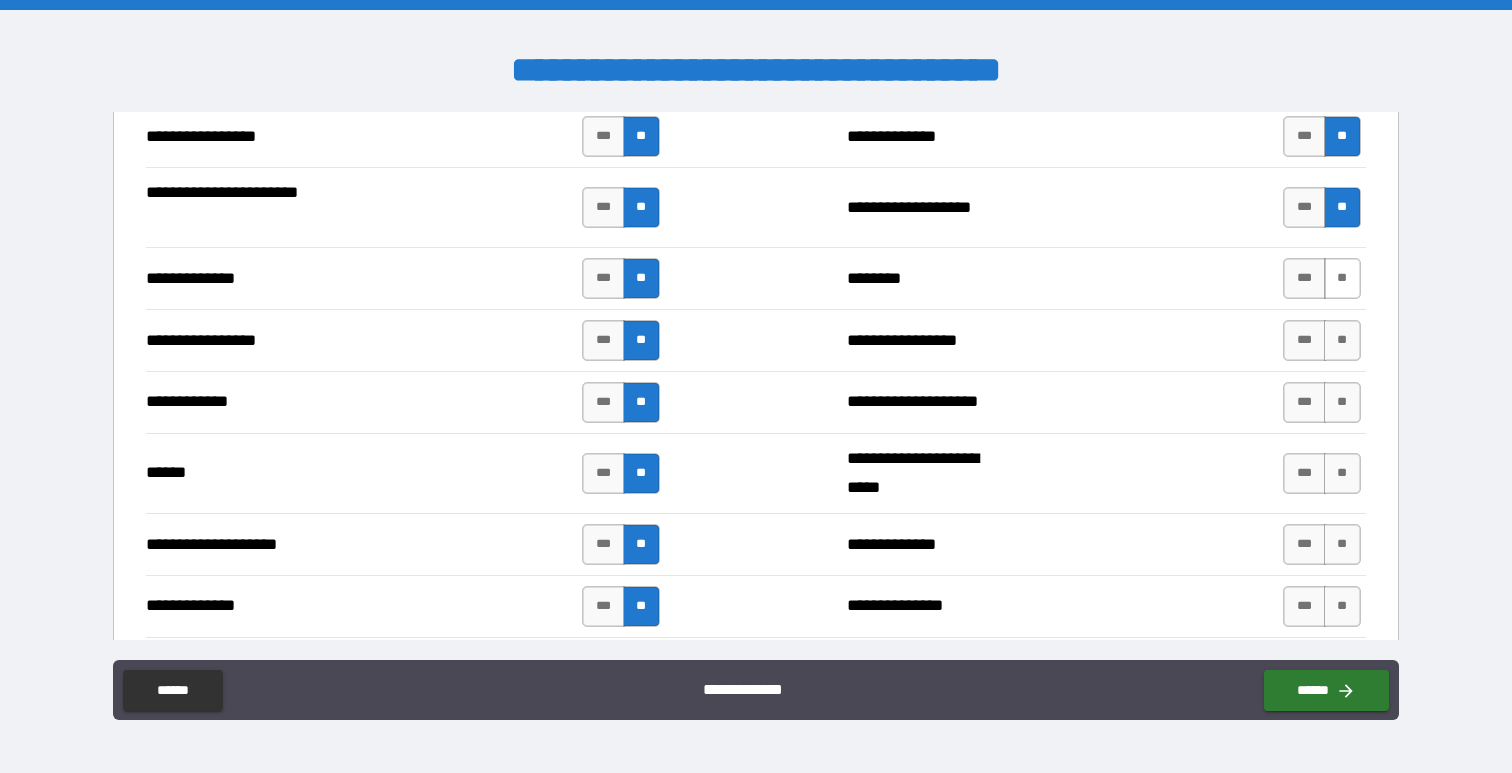 click on "**" at bounding box center [1342, 278] 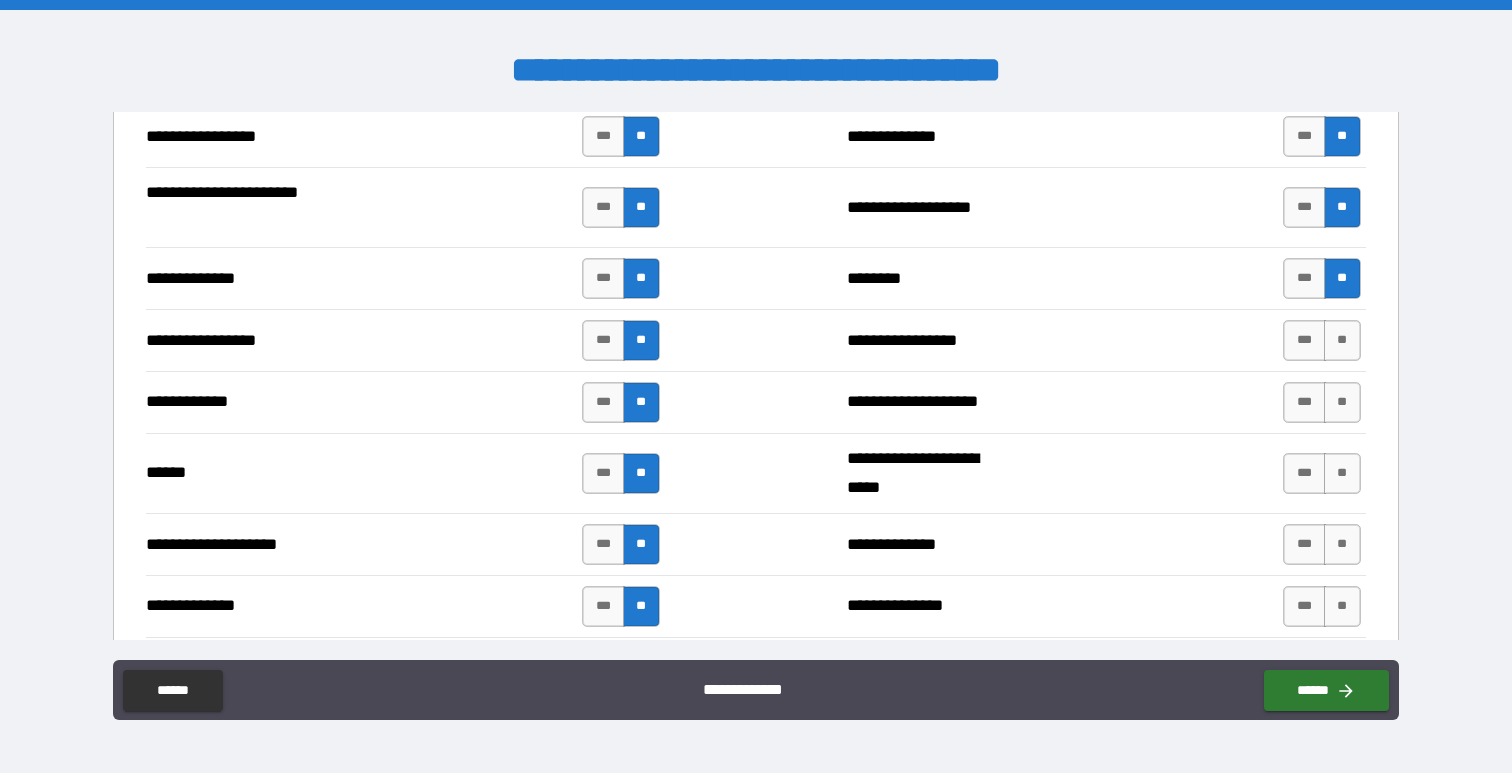 click on "[FIRST] [LAST]" at bounding box center [755, 340] 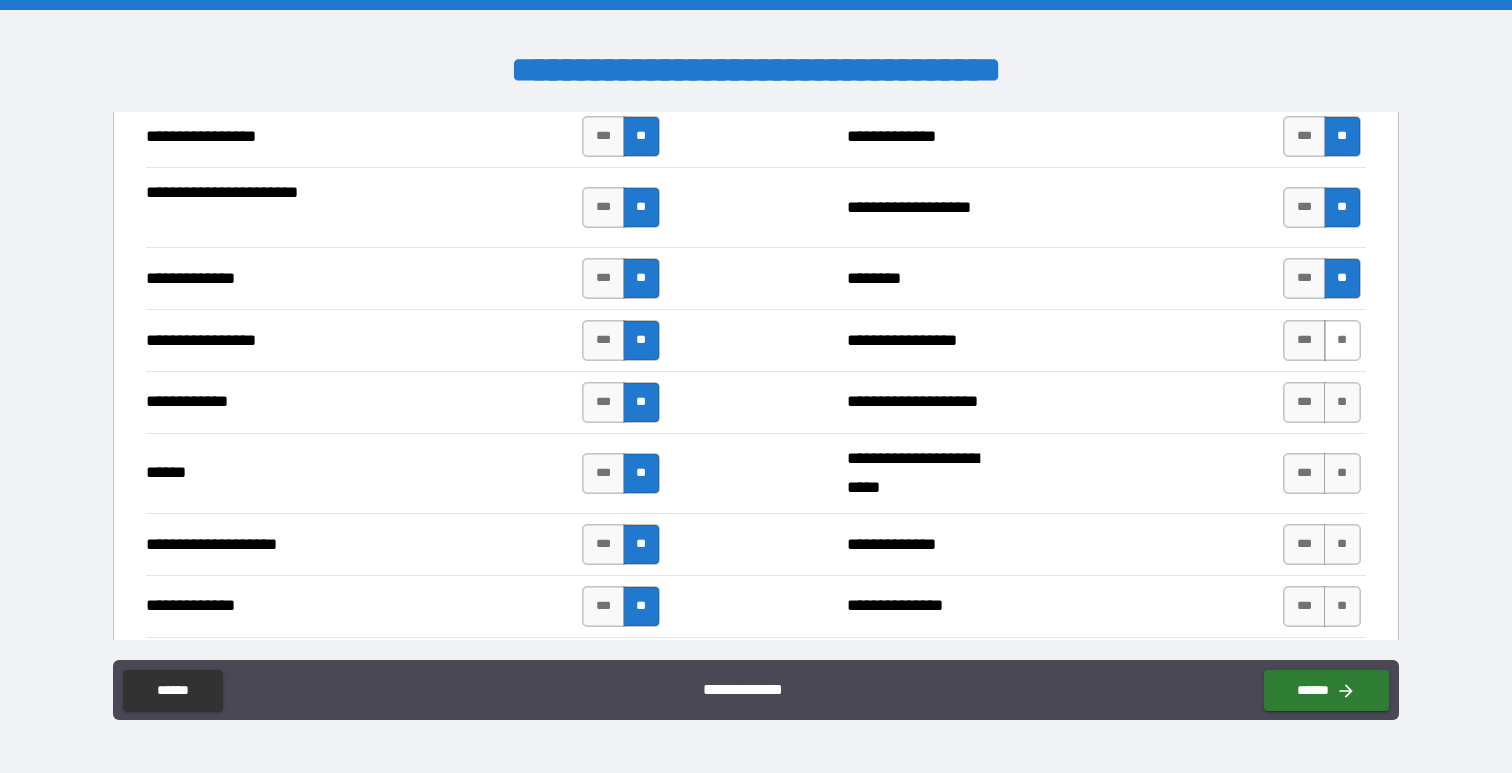 click on "**" at bounding box center (1342, 340) 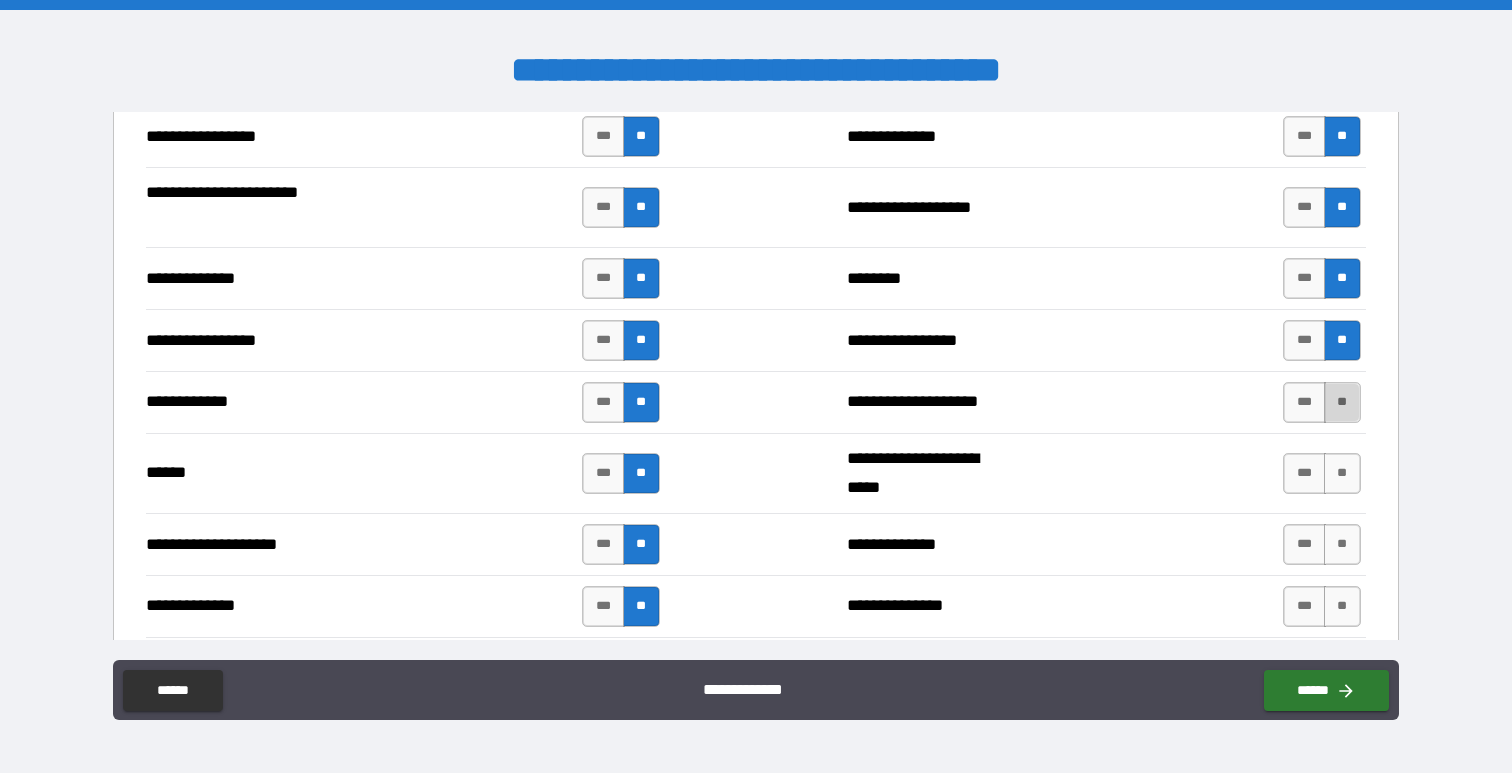 click on "**" at bounding box center (1342, 402) 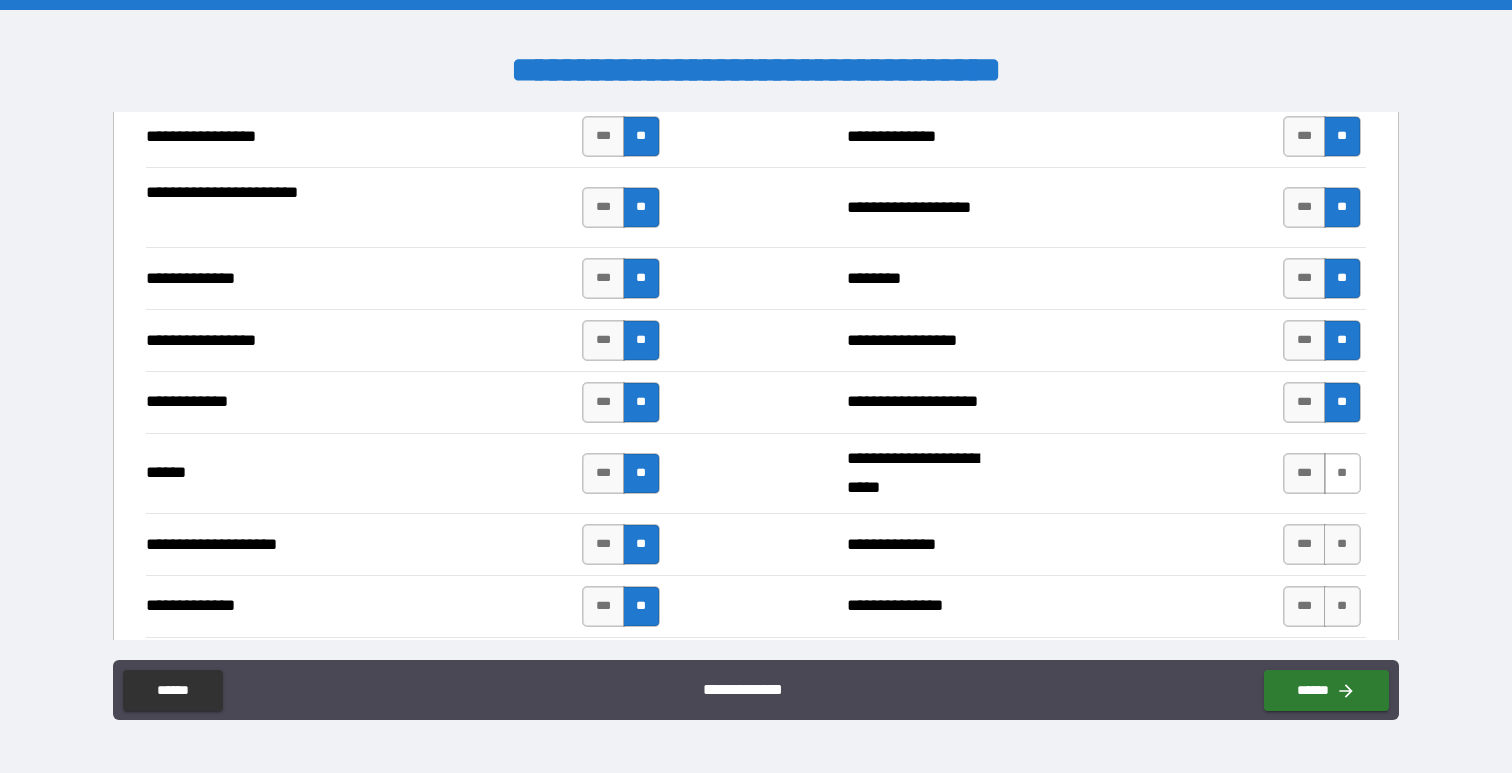 click on "**" at bounding box center [1342, 473] 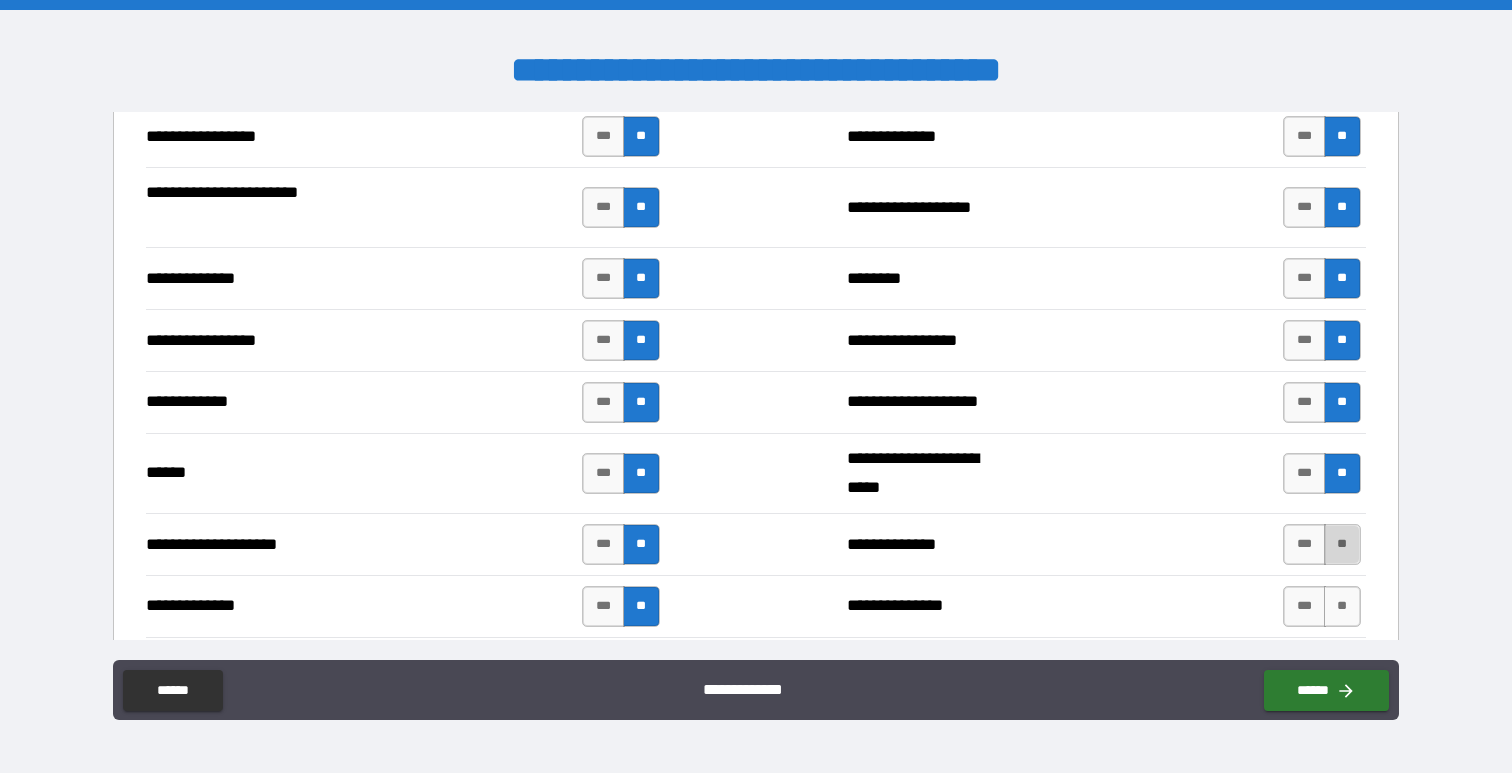 click on "**" at bounding box center [1342, 544] 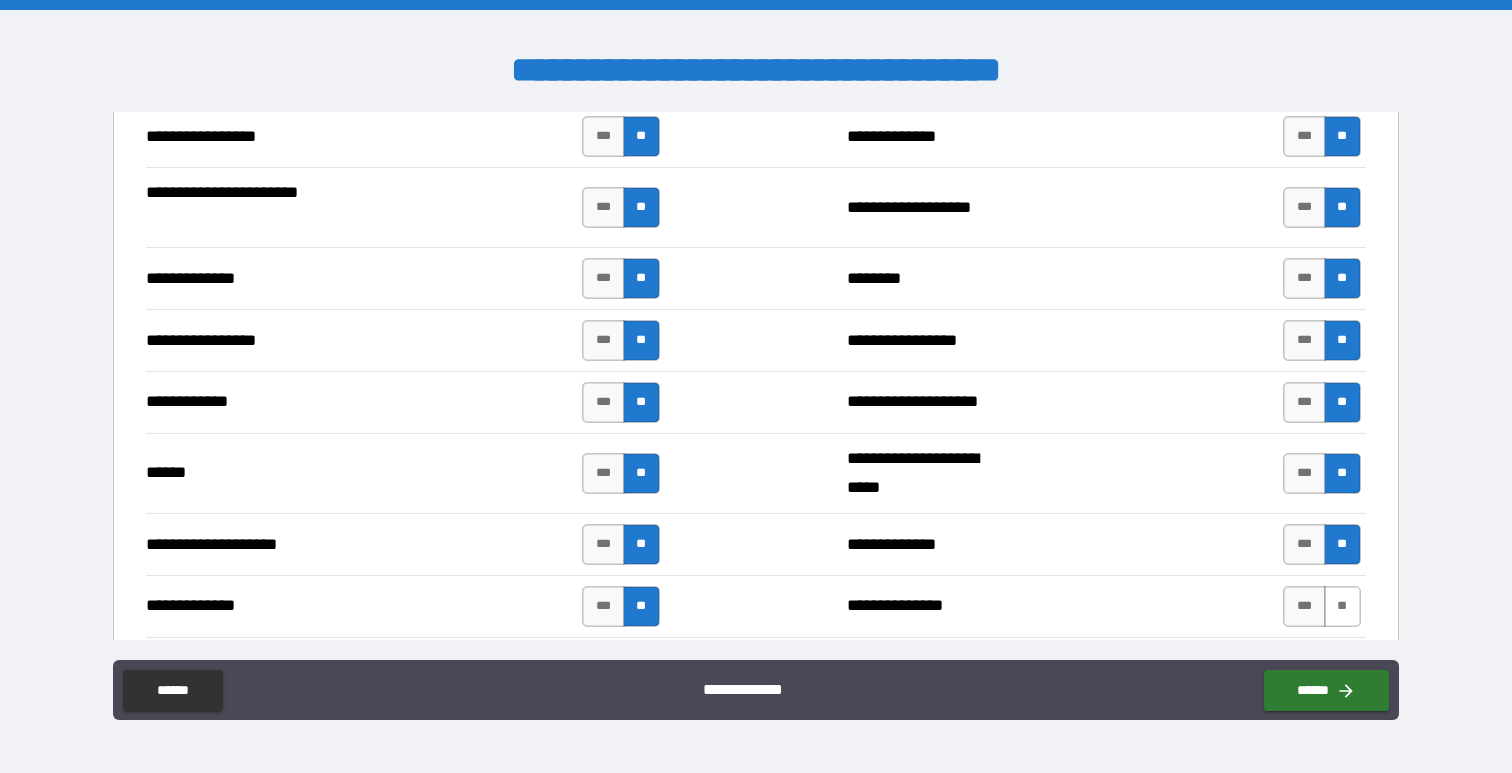 click on "**" at bounding box center (1342, 606) 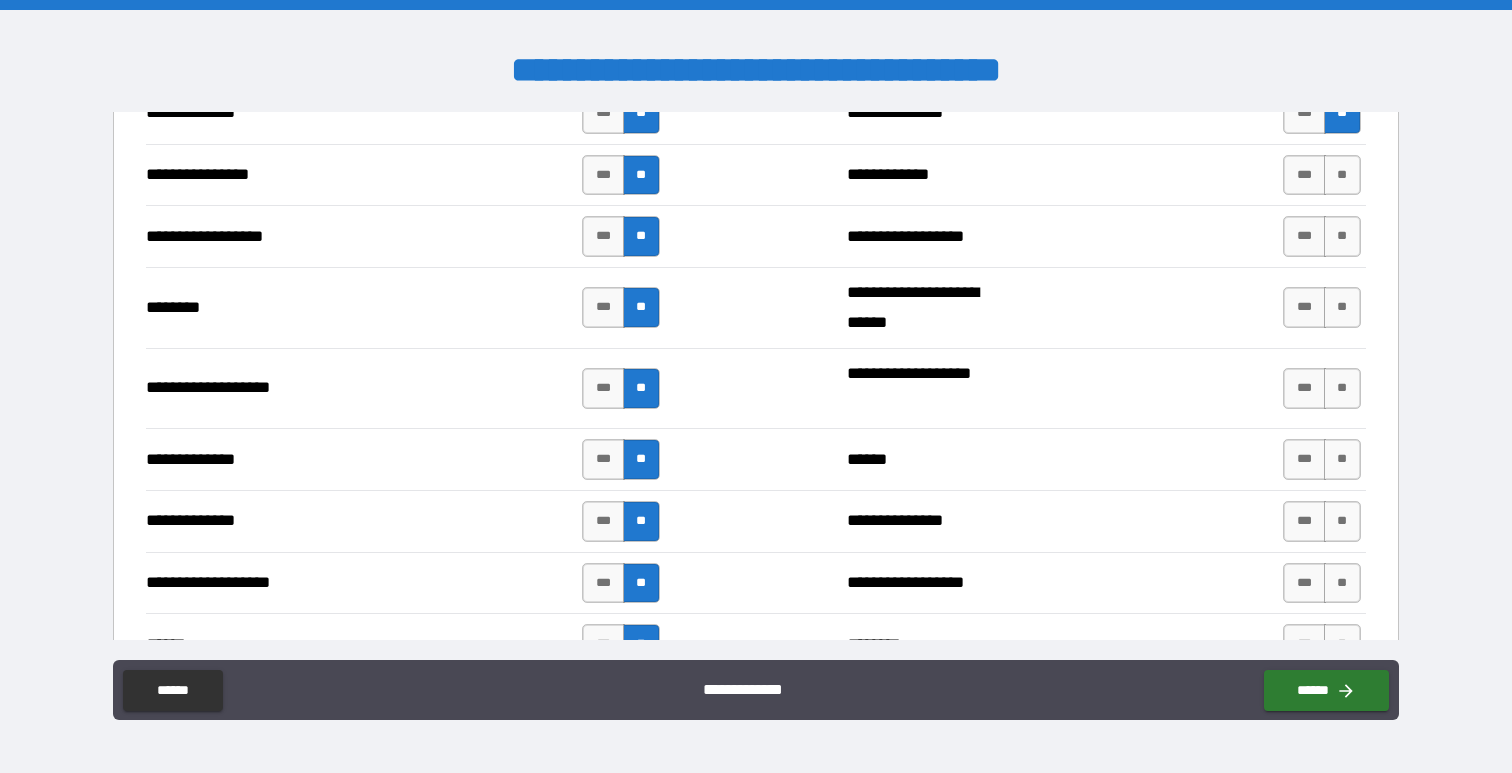 scroll, scrollTop: 4055, scrollLeft: 0, axis: vertical 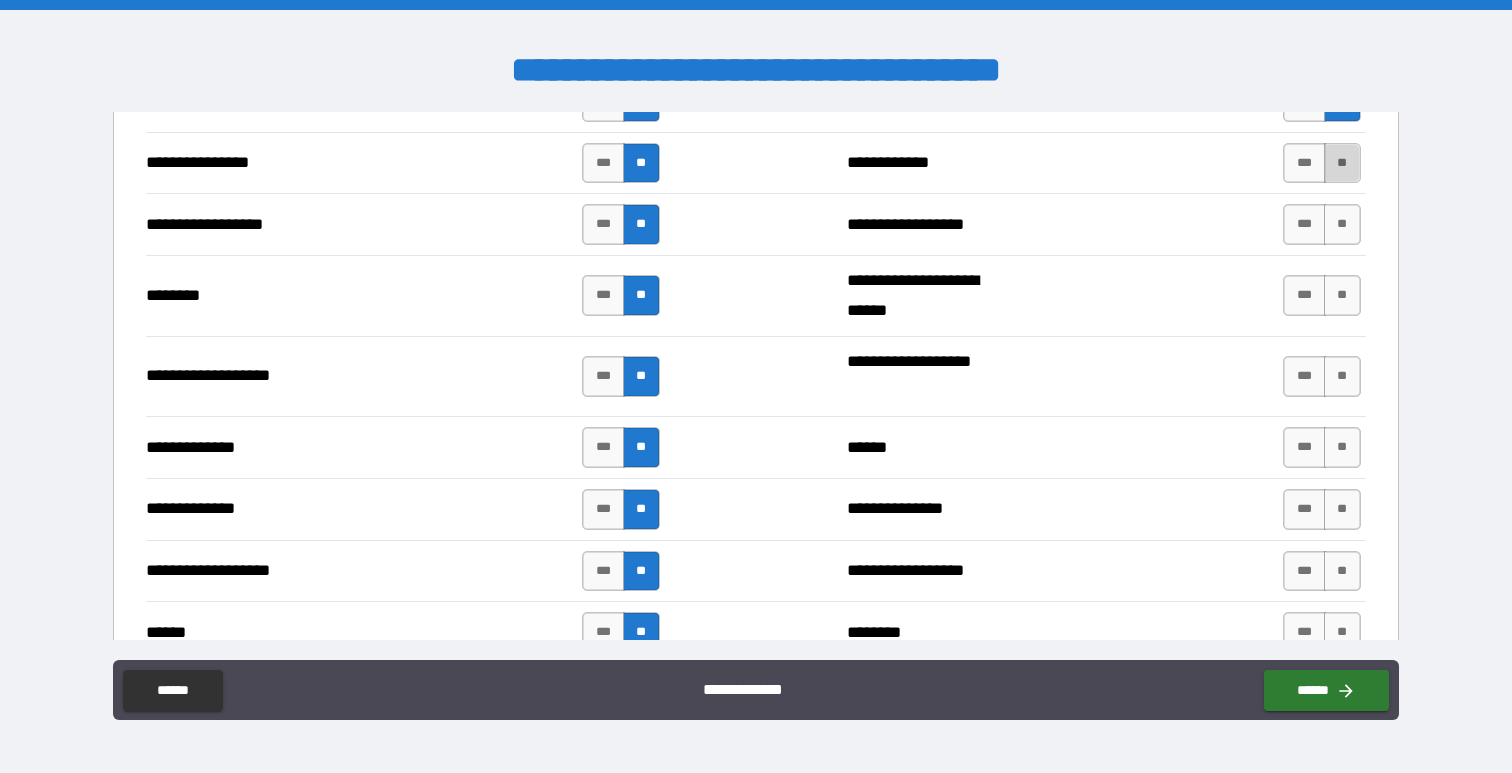 click on "**" at bounding box center (1342, 163) 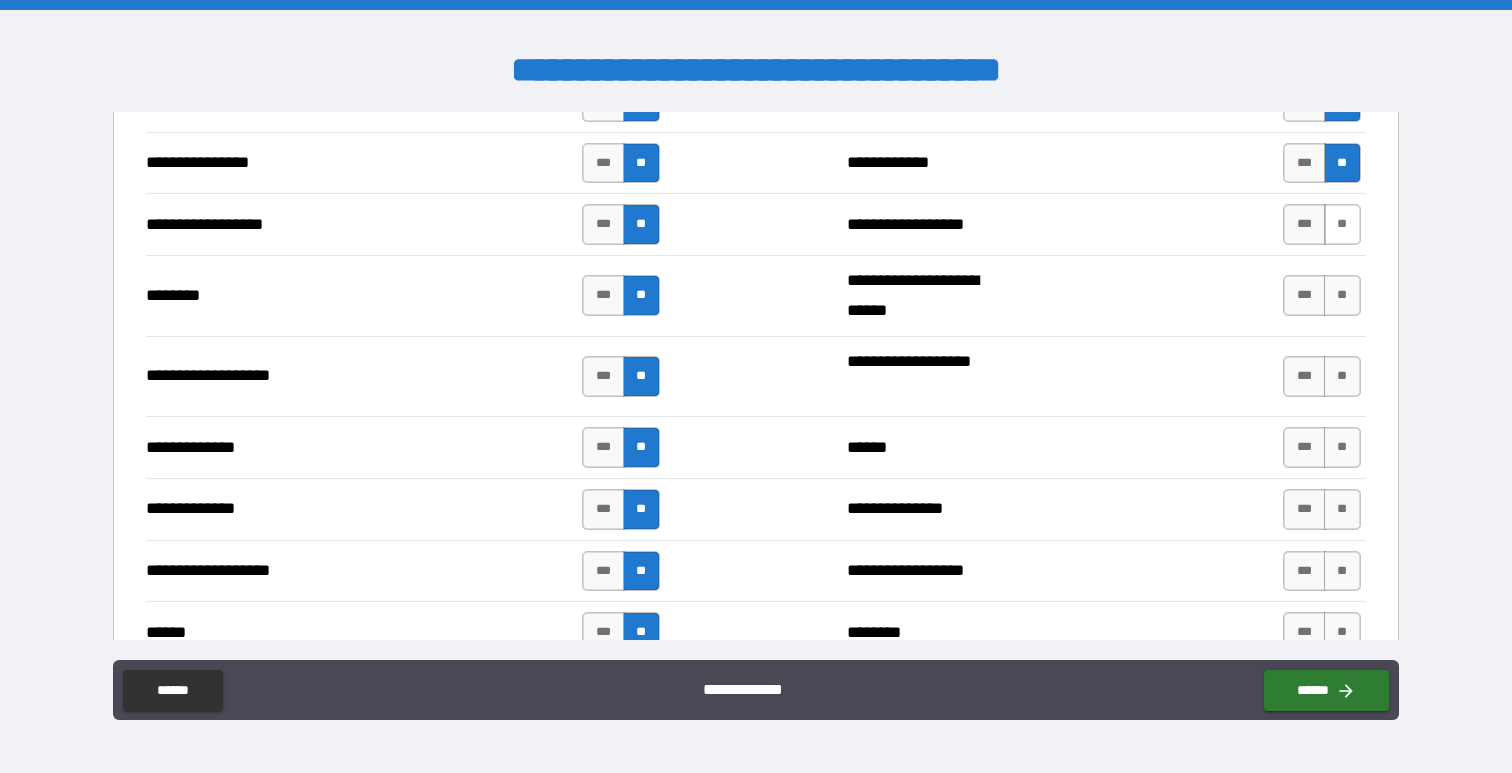 click on "**" at bounding box center (1342, 224) 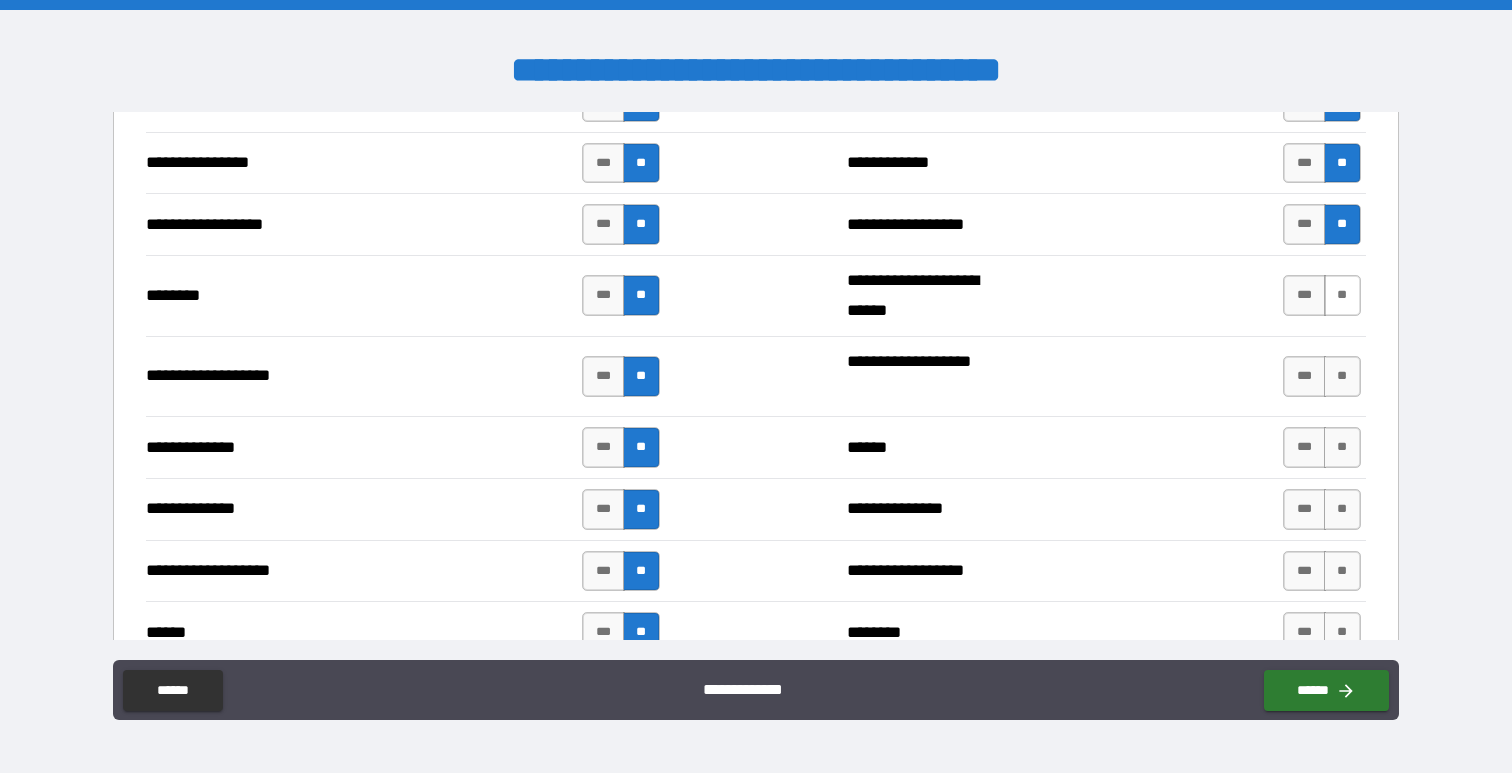 click on "**" at bounding box center [1342, 295] 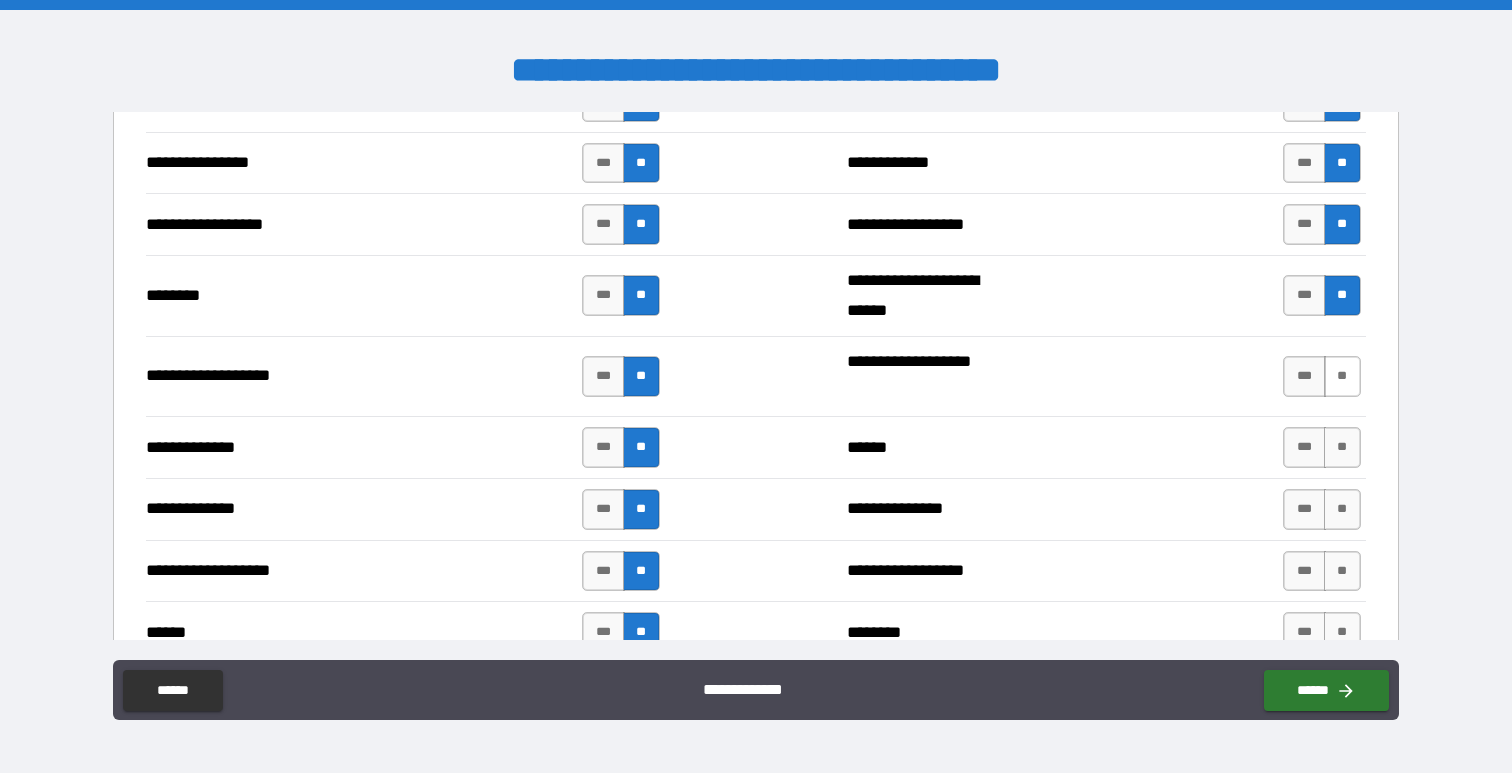 click on "**" at bounding box center [1342, 376] 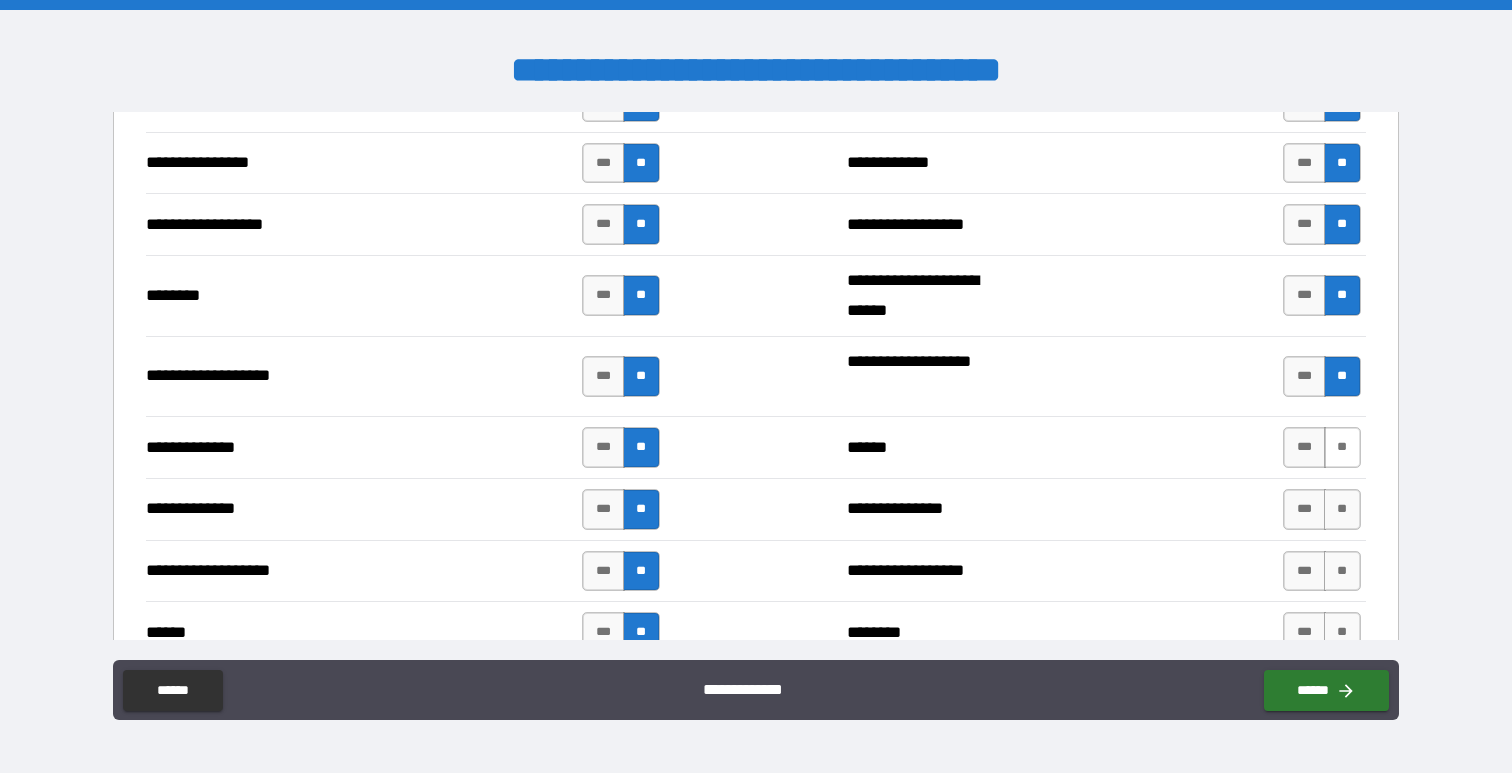 click on "**" at bounding box center [1342, 447] 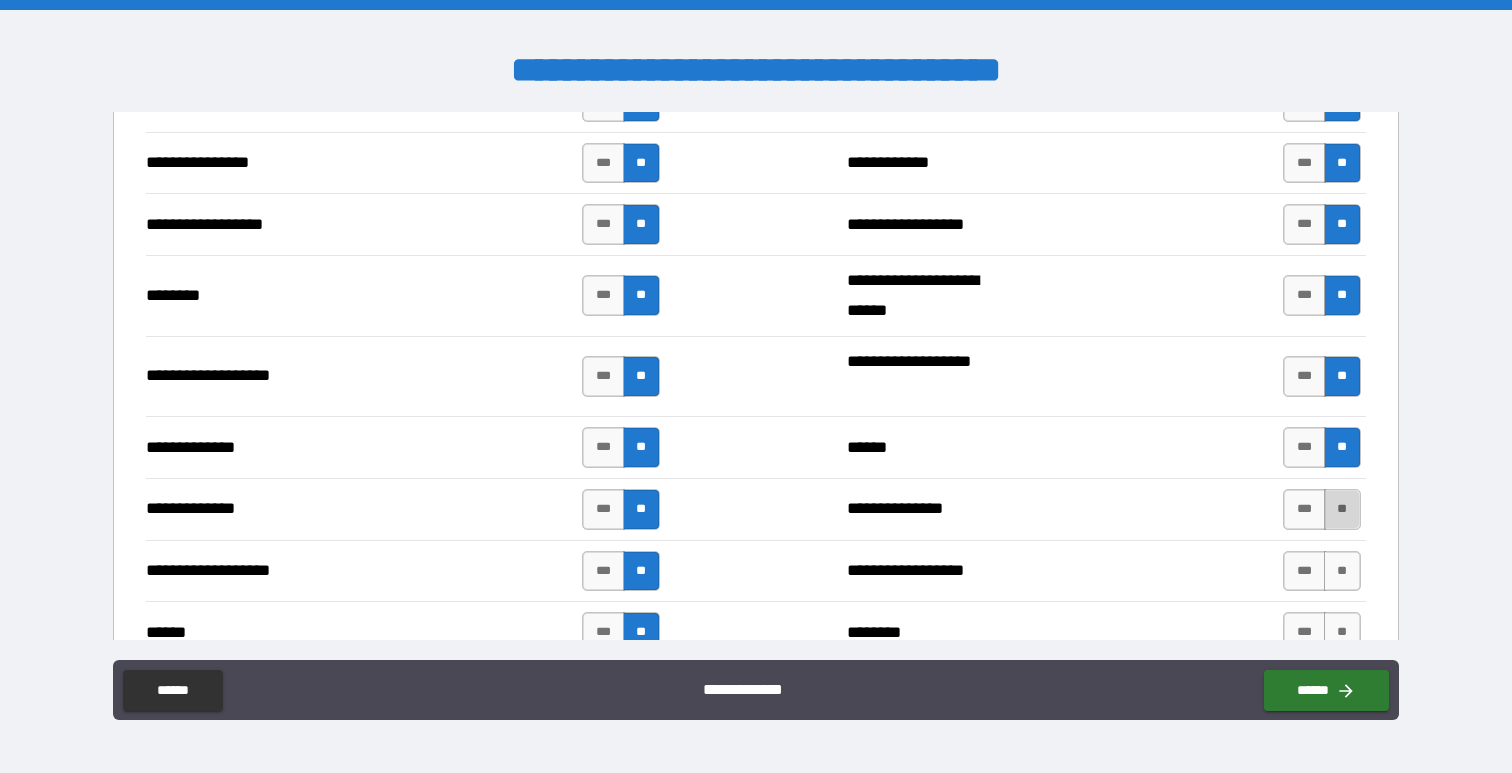 click on "**" at bounding box center [1342, 509] 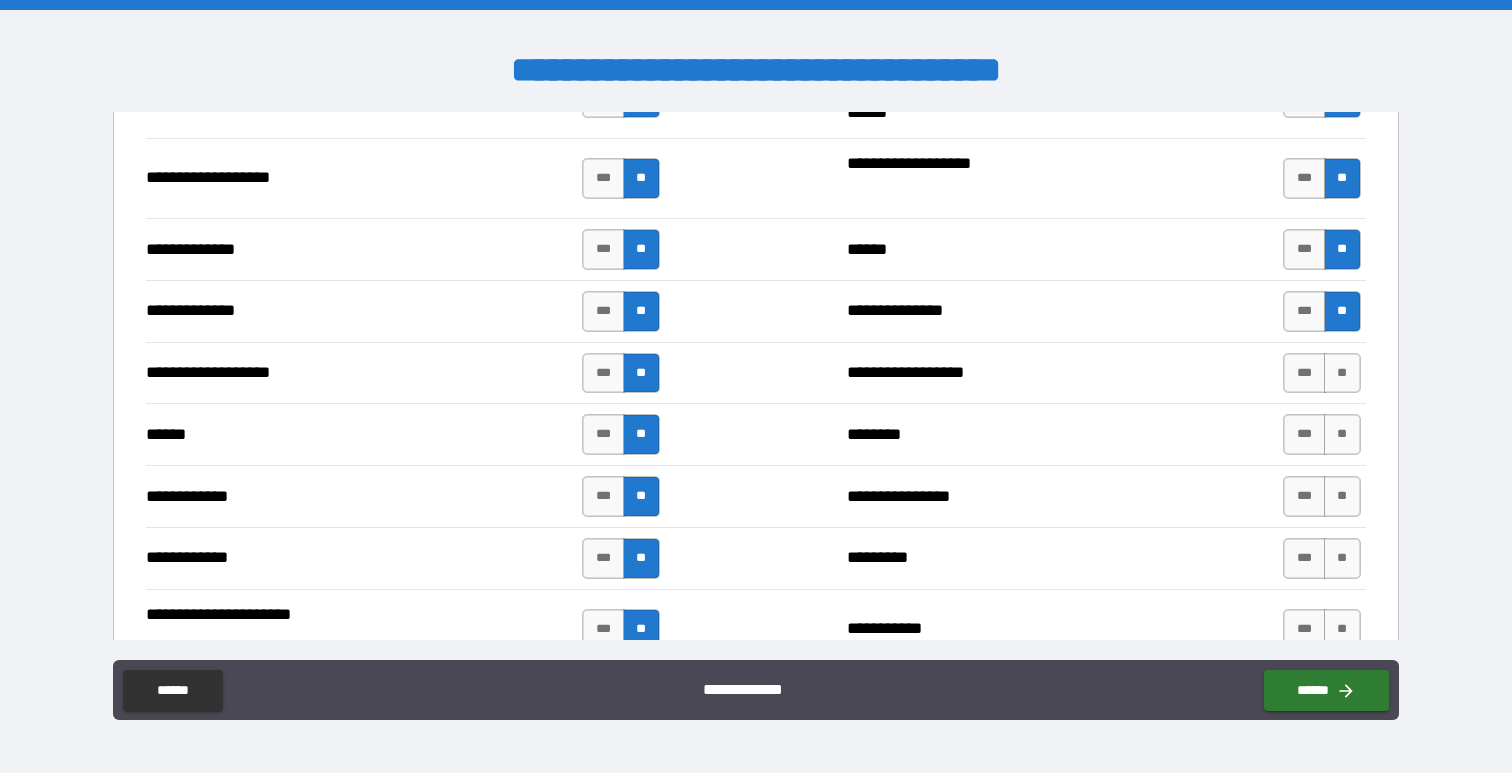 scroll, scrollTop: 4265, scrollLeft: 0, axis: vertical 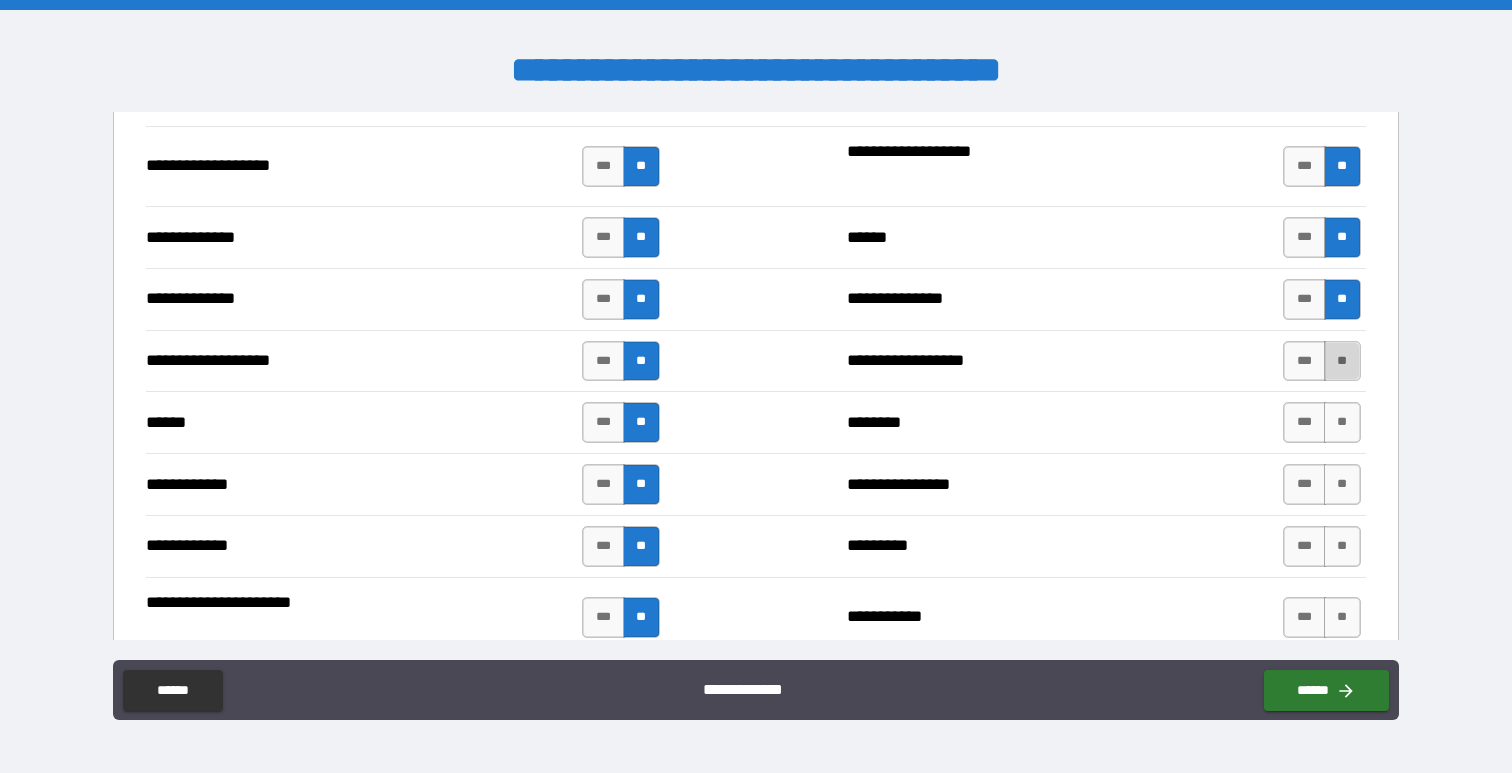 click on "**" at bounding box center (1342, 361) 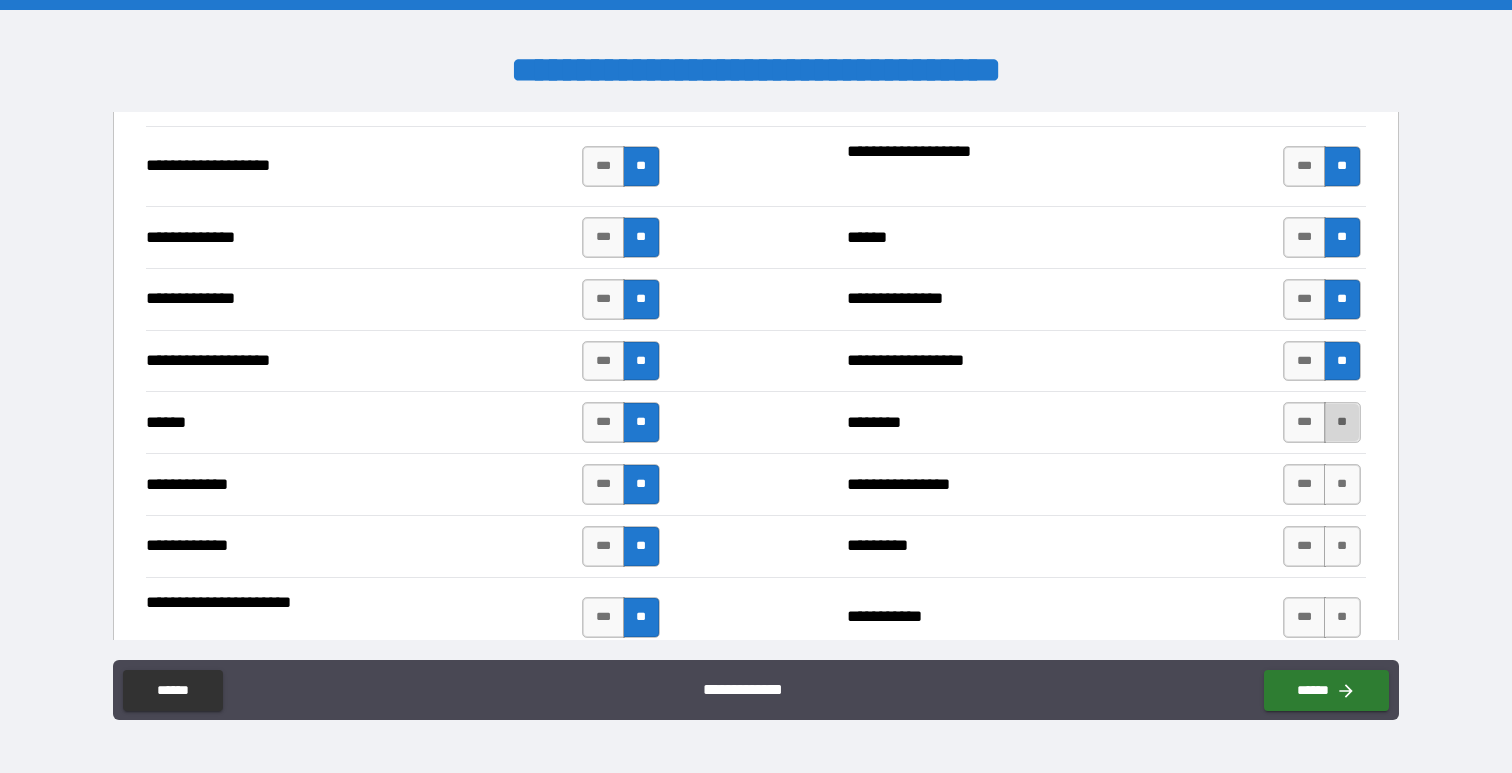 click on "**" at bounding box center [1342, 422] 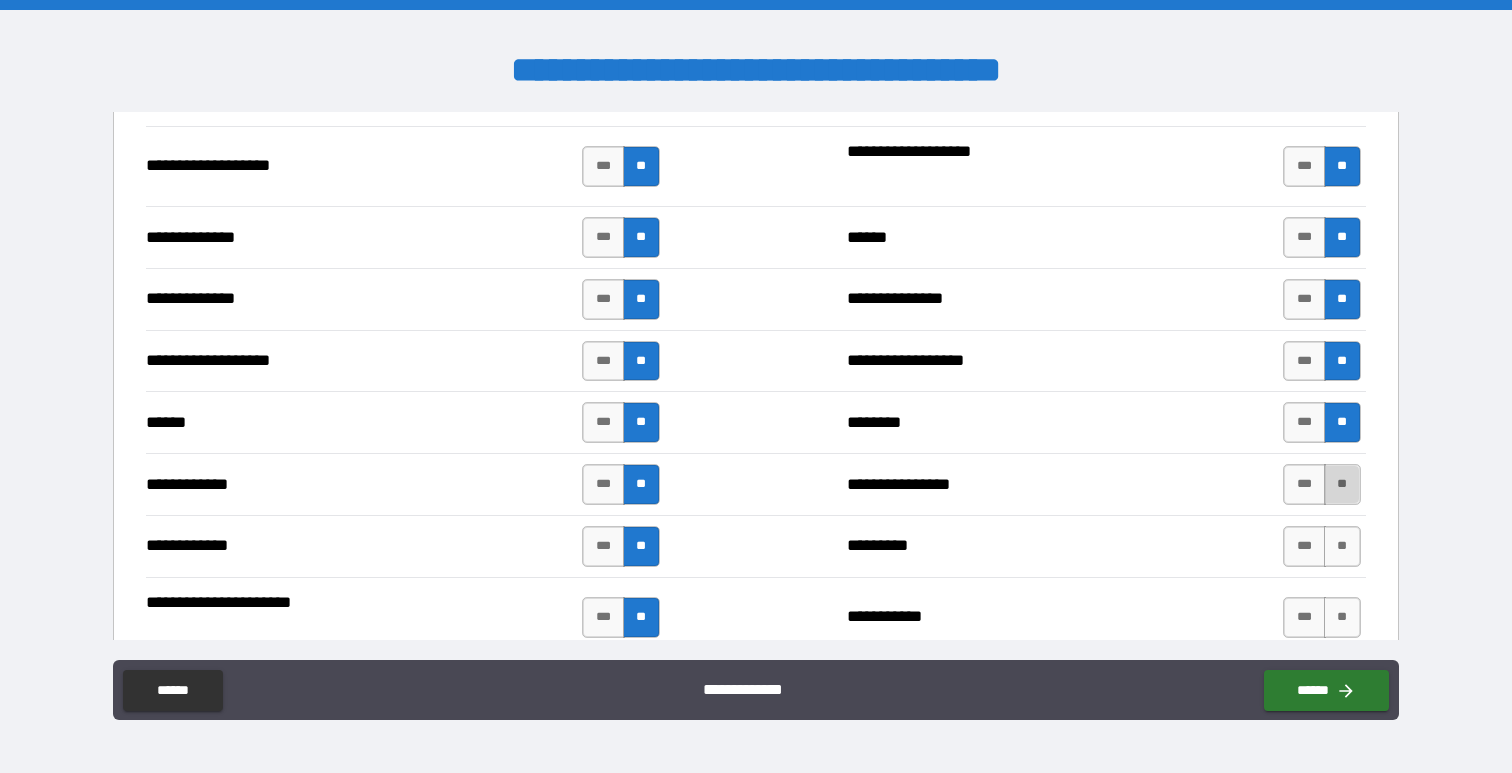 click on "**" at bounding box center (1342, 484) 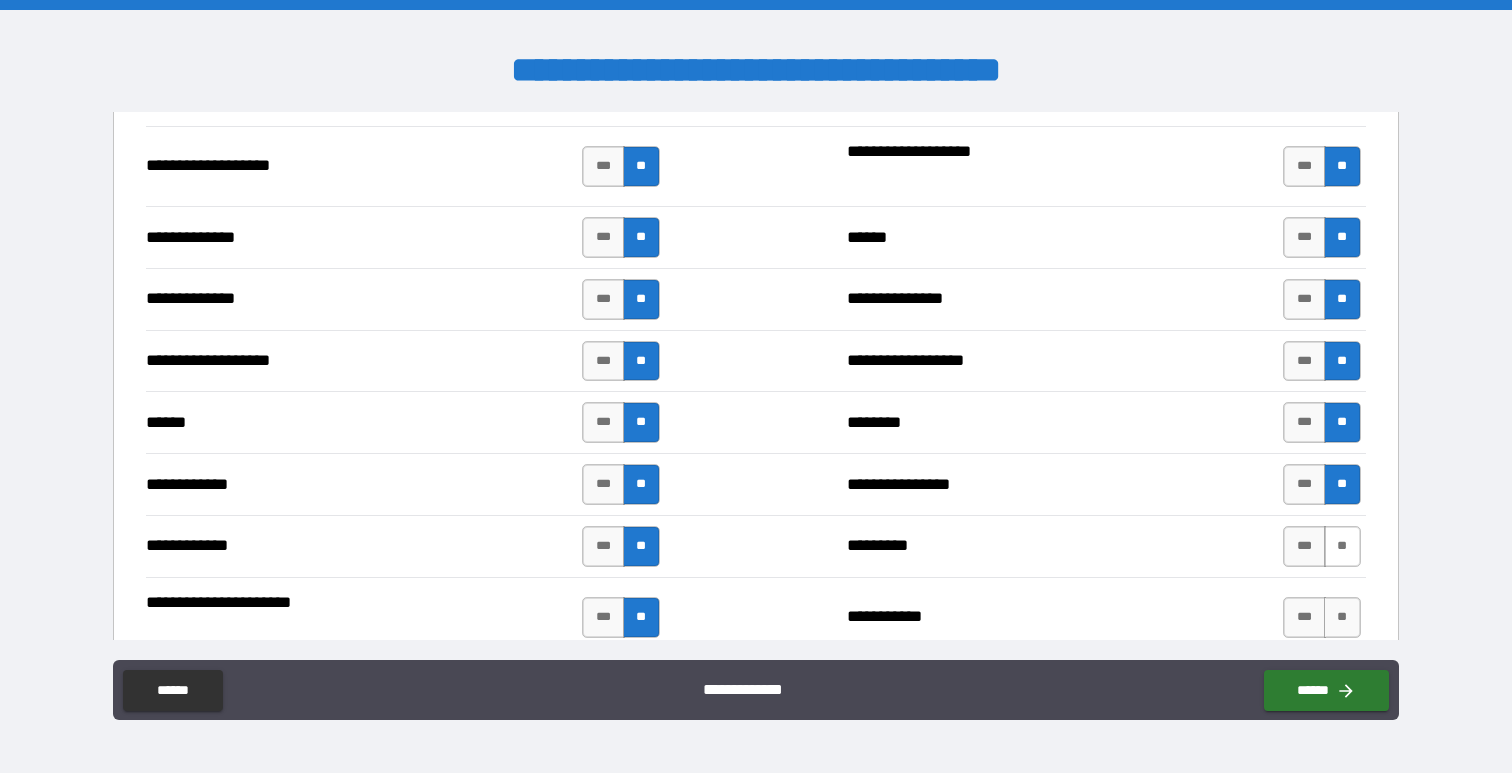 click on "**" at bounding box center [1342, 546] 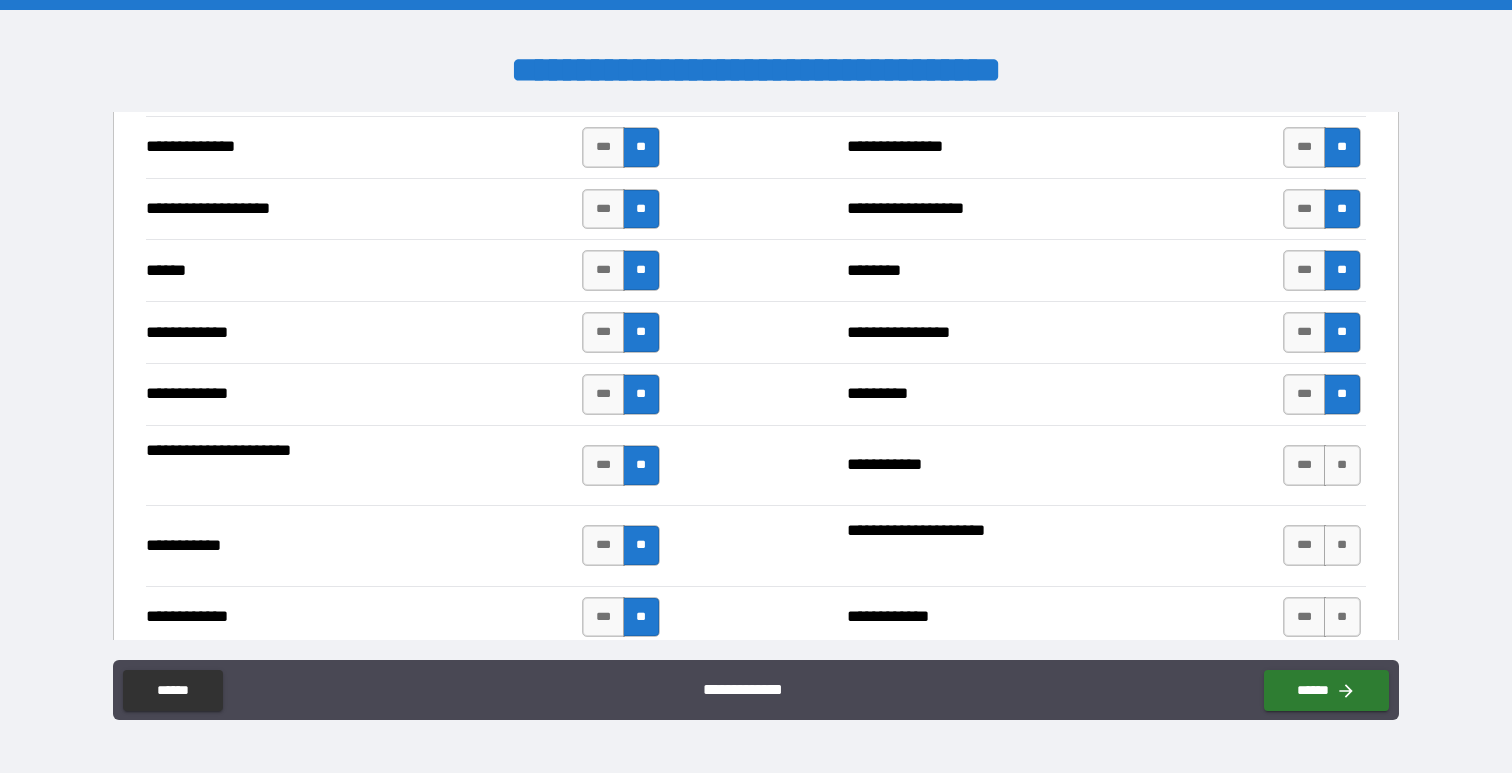 scroll, scrollTop: 4446, scrollLeft: 0, axis: vertical 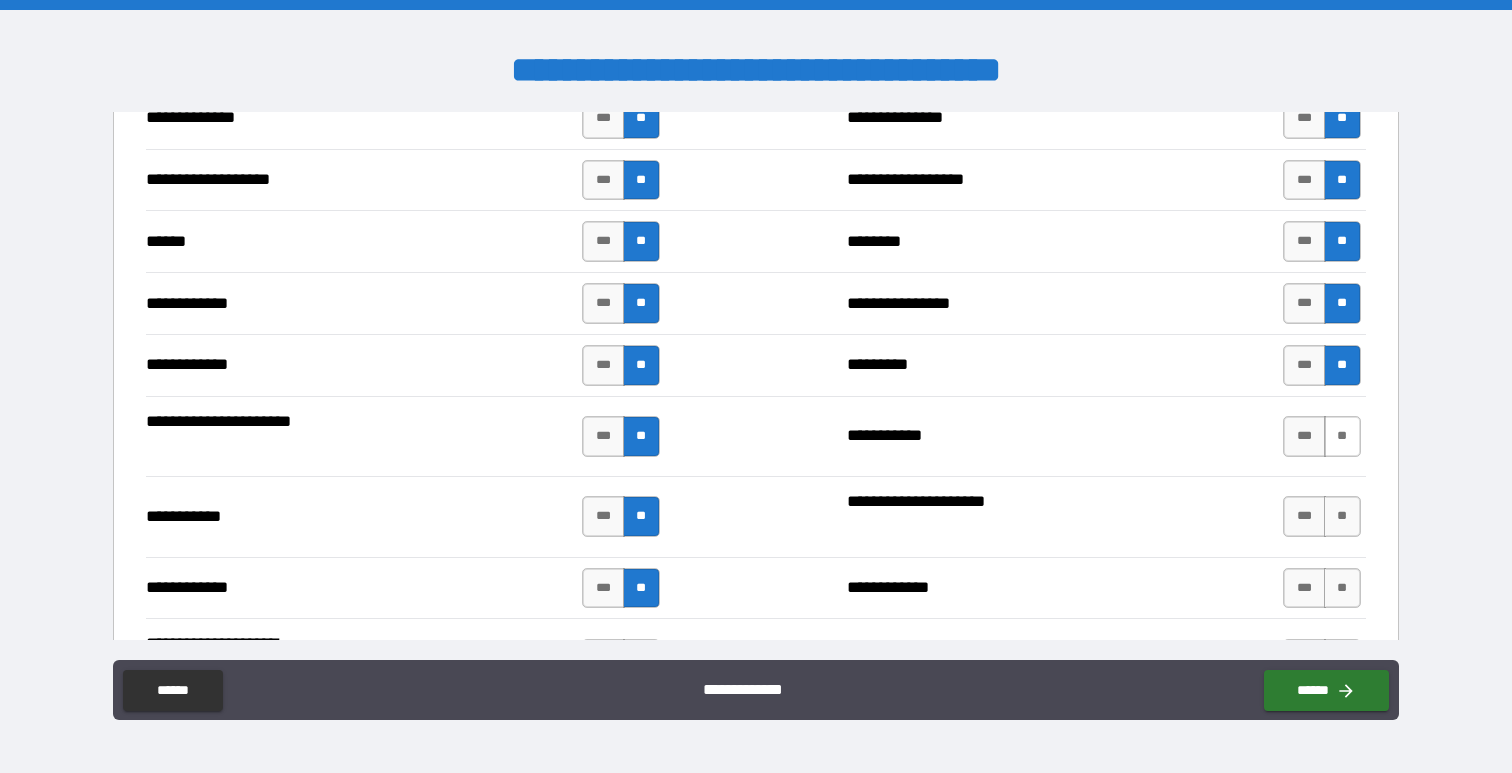 click on "**" at bounding box center (1342, 436) 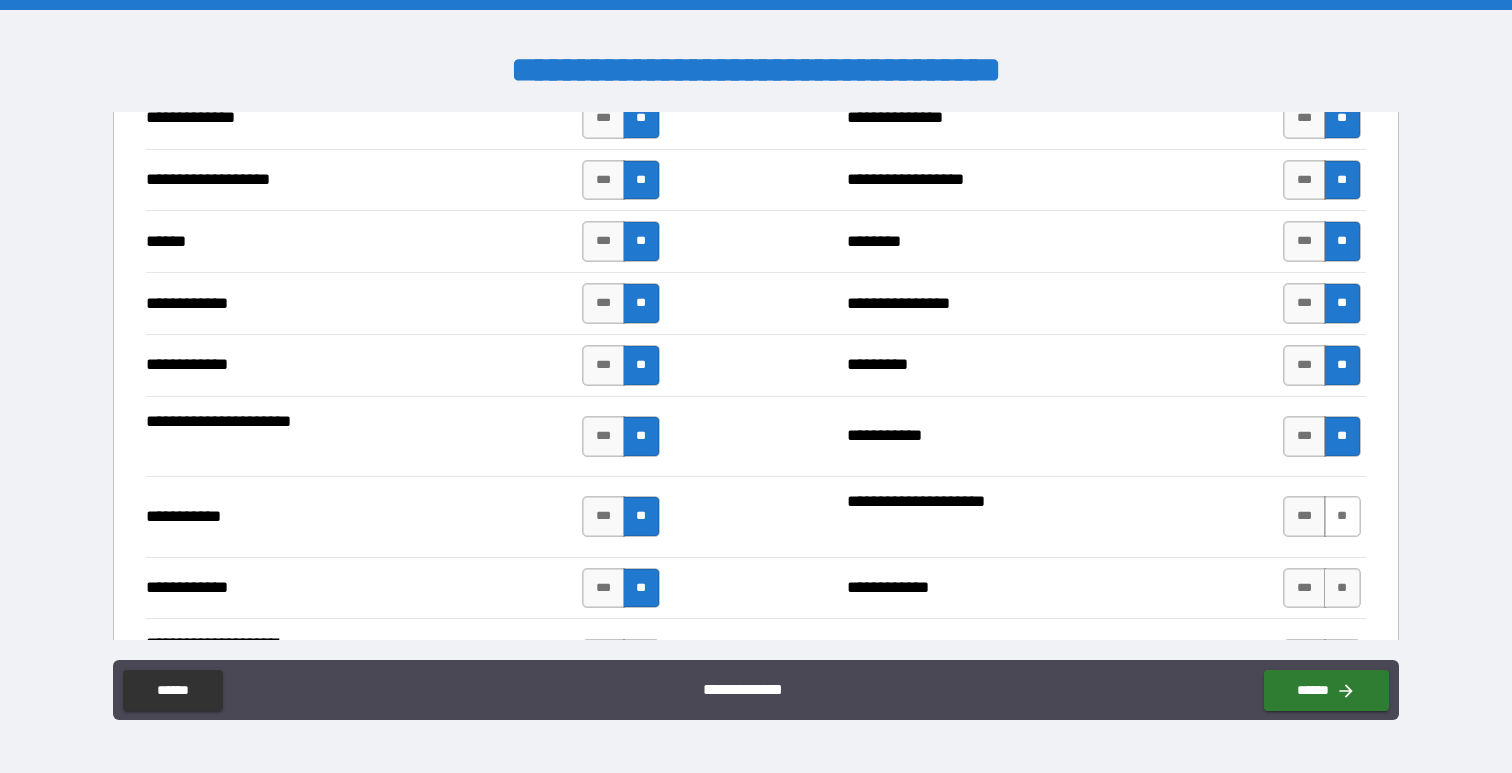 click on "**" at bounding box center (1342, 516) 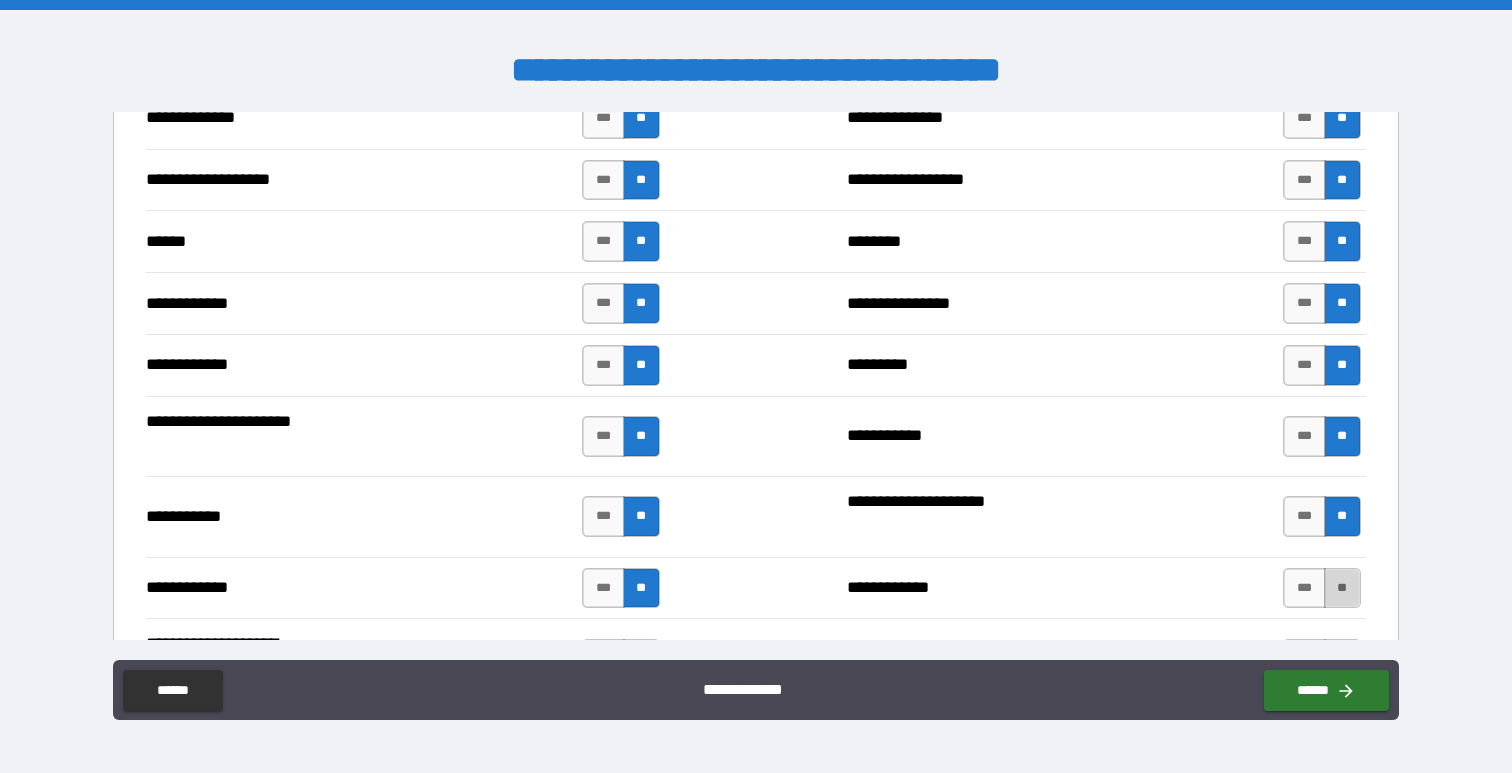 click on "**" at bounding box center [1342, 588] 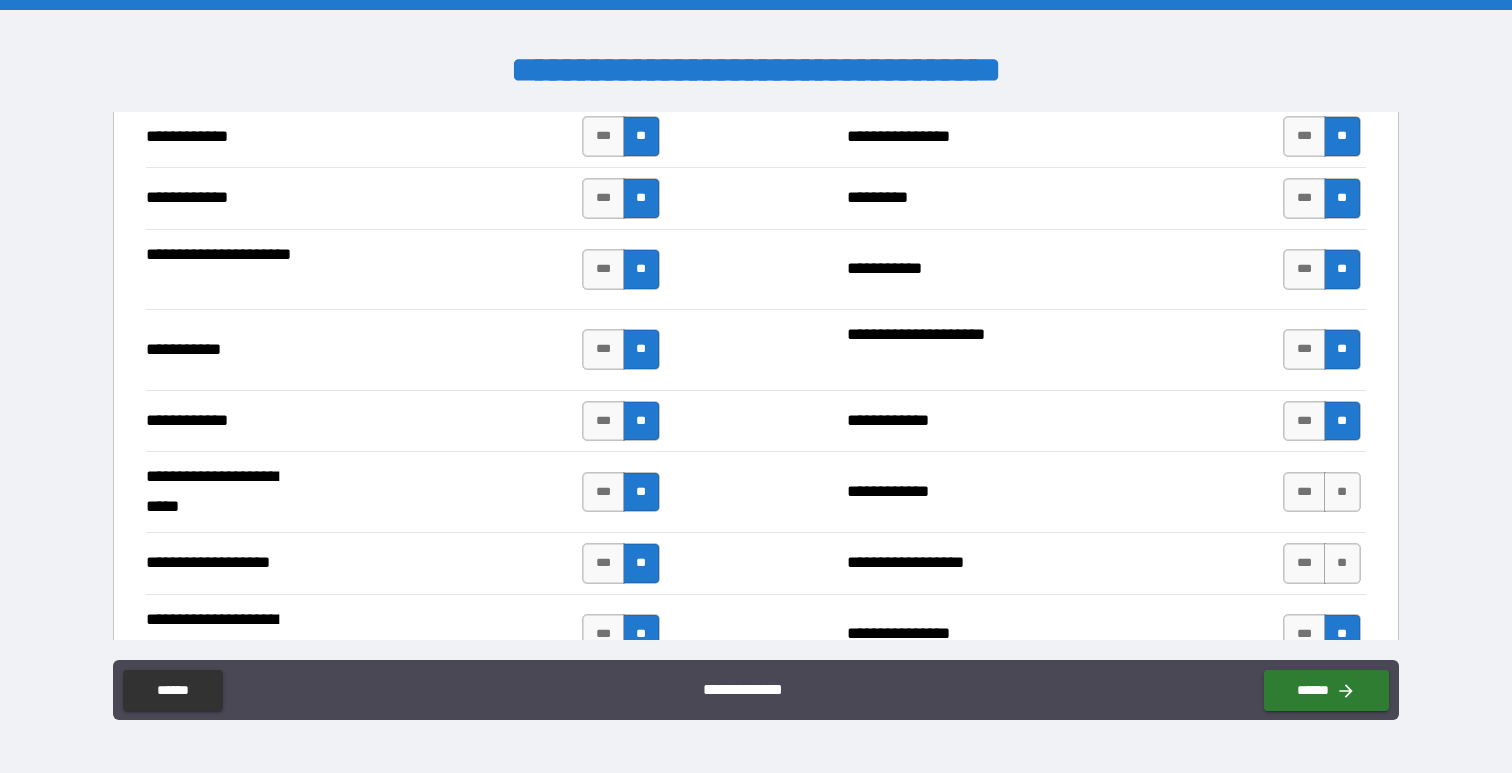 scroll, scrollTop: 4645, scrollLeft: 0, axis: vertical 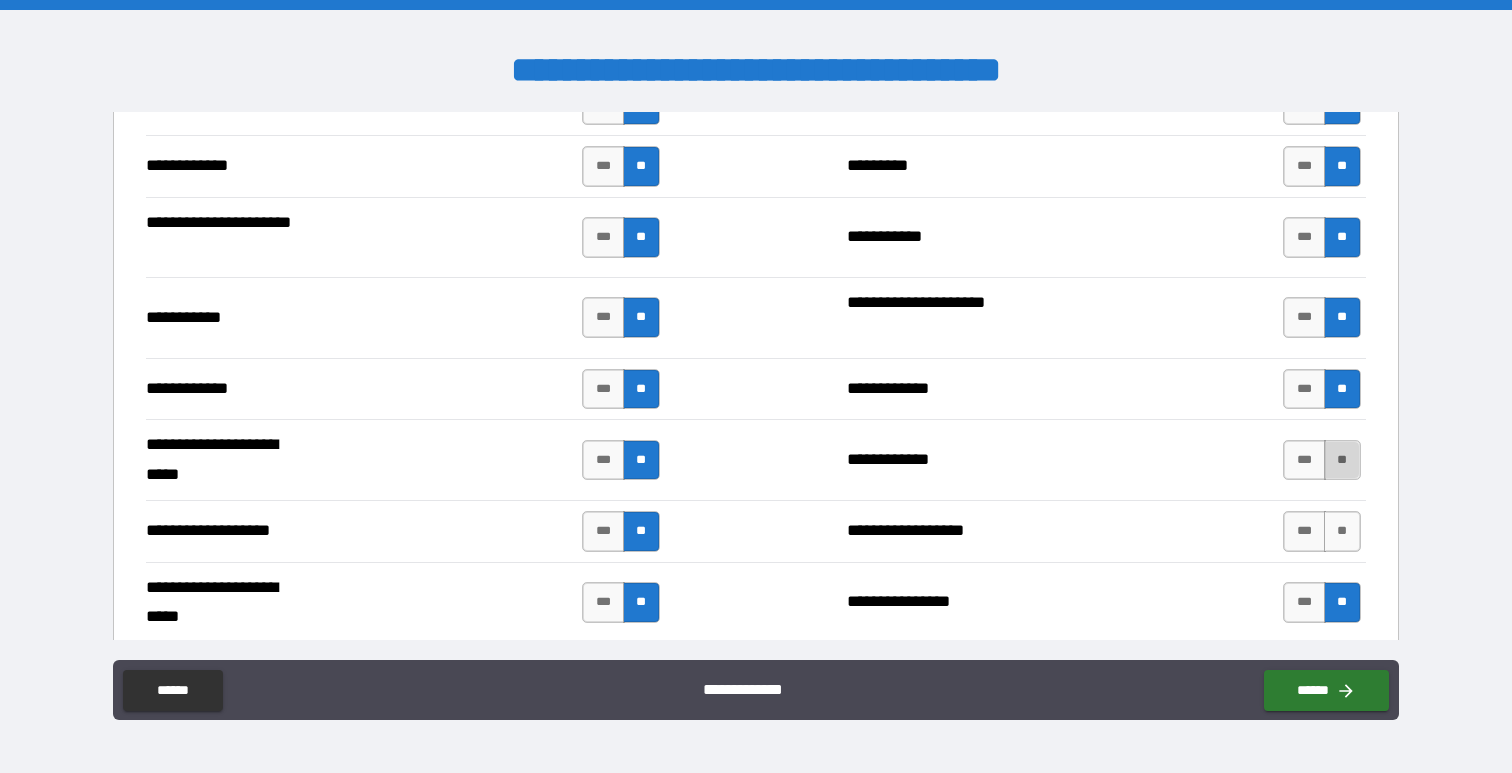 click on "**" at bounding box center (1342, 460) 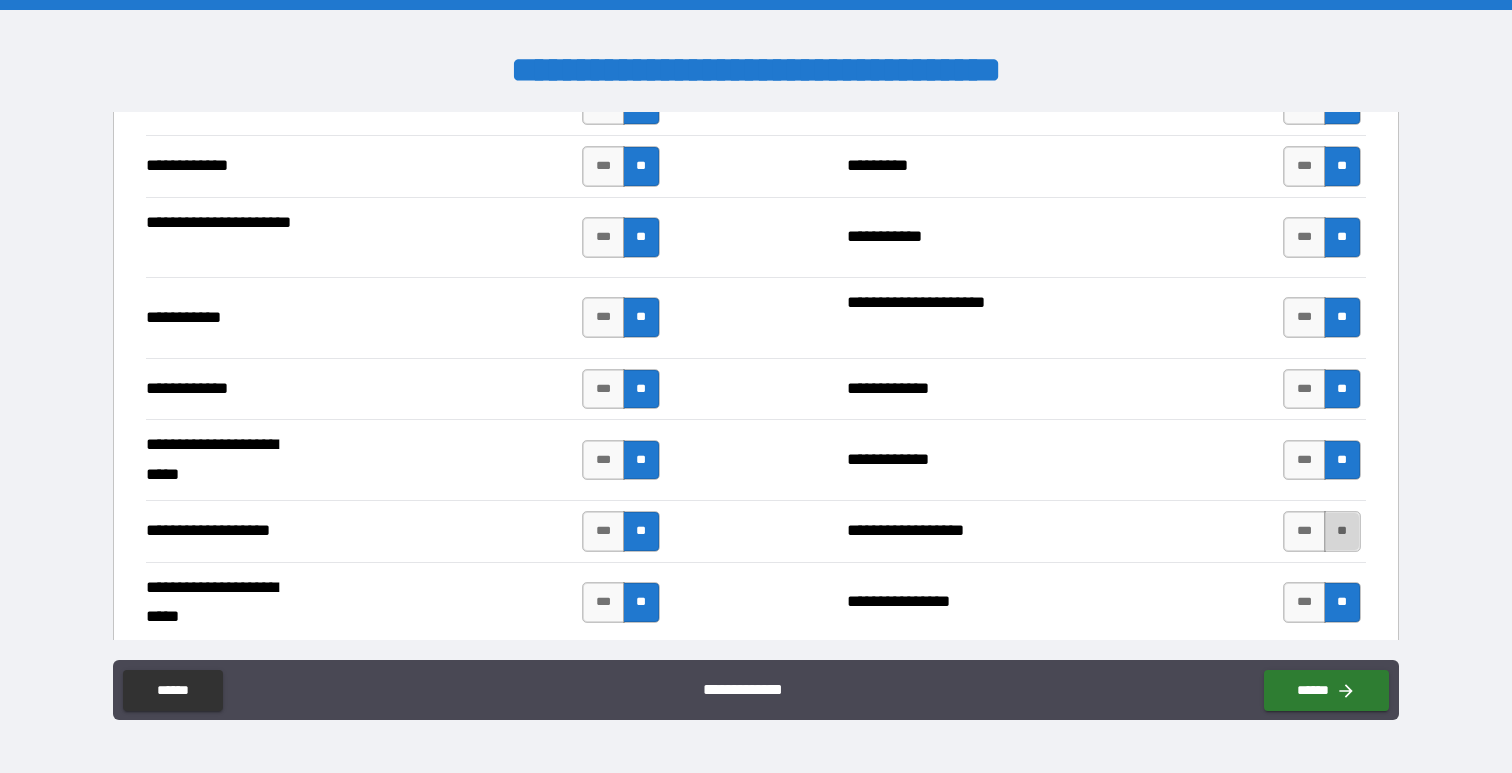 click on "**" at bounding box center (1342, 531) 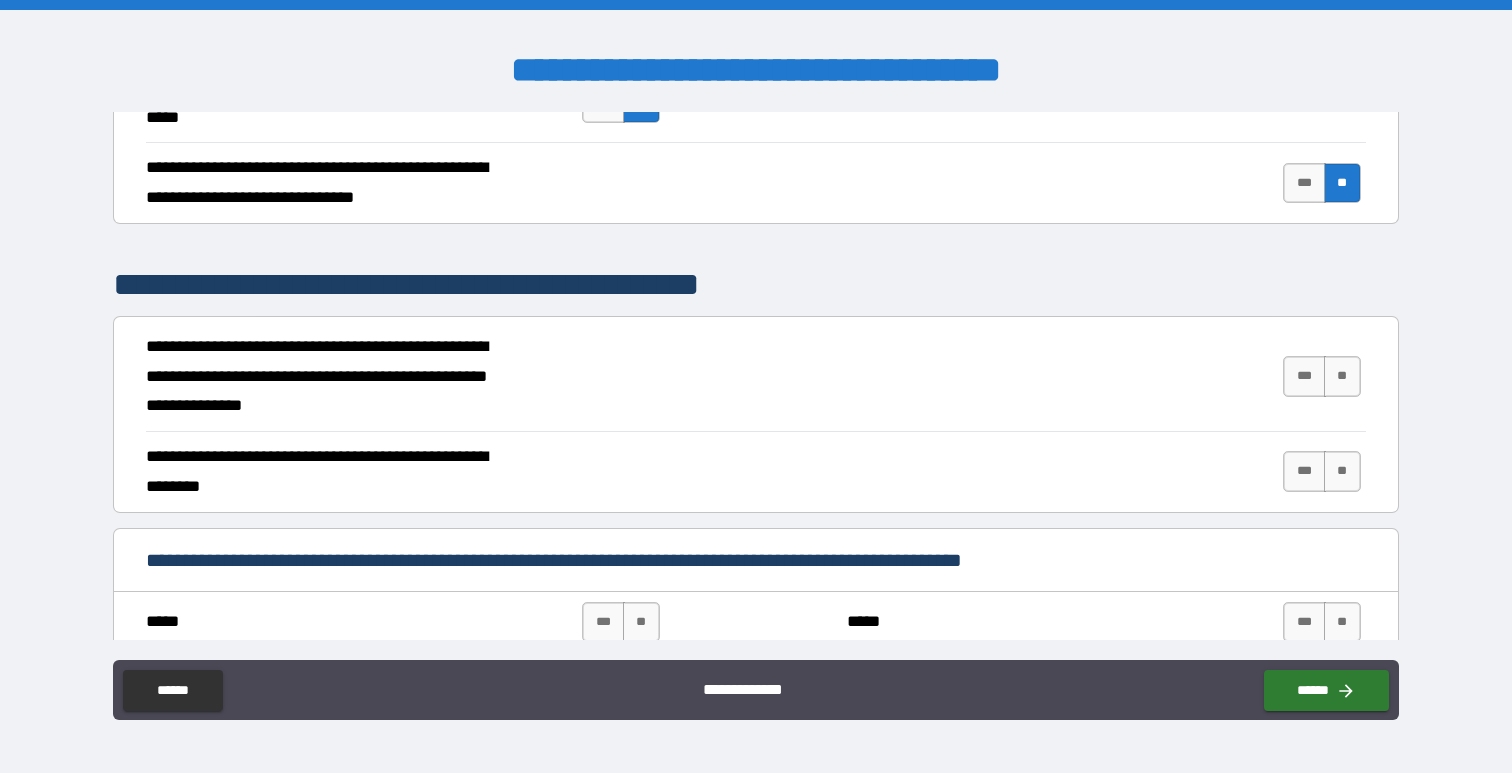 scroll, scrollTop: 5861, scrollLeft: 0, axis: vertical 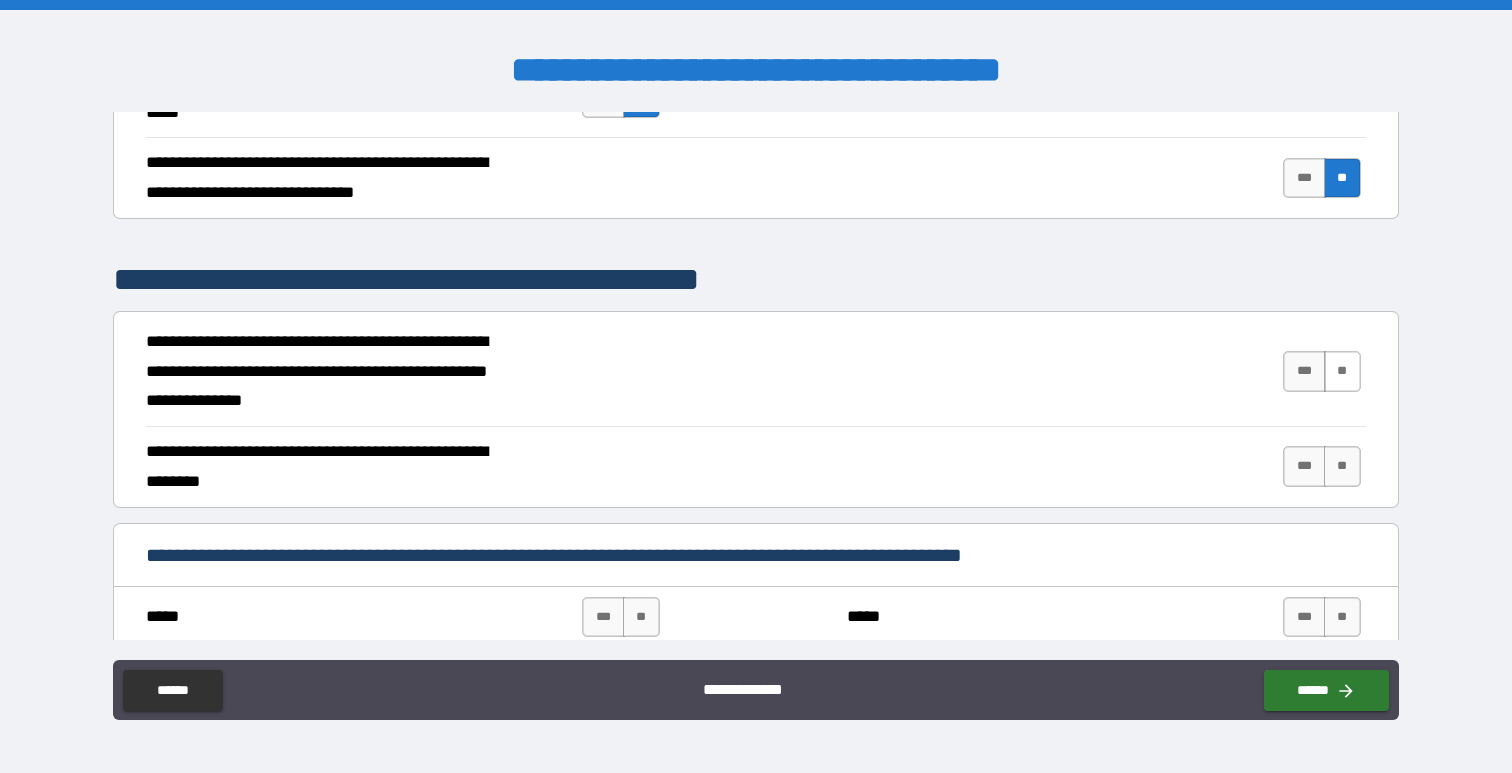 click on "**" at bounding box center [1342, 371] 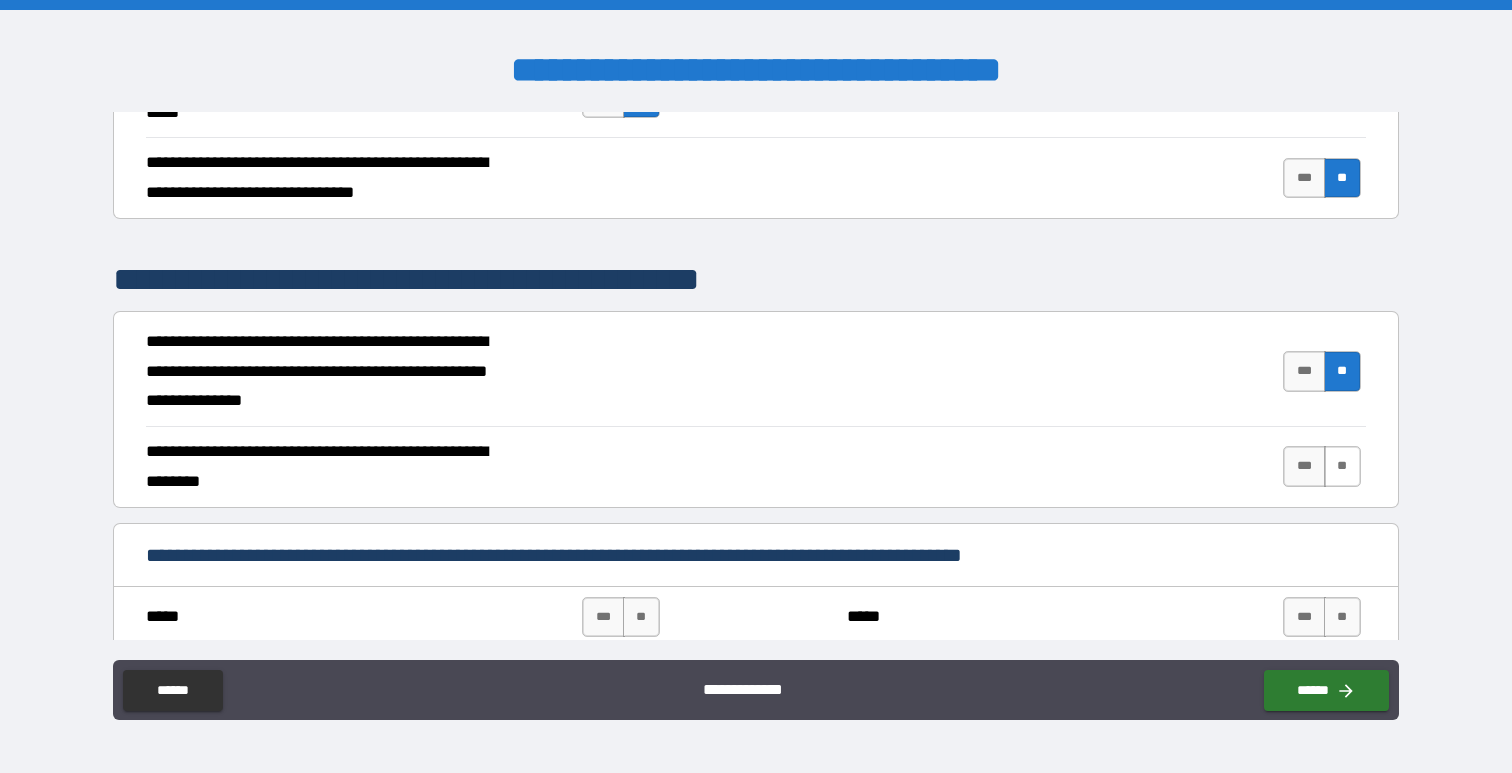 click on "**" at bounding box center [1342, 466] 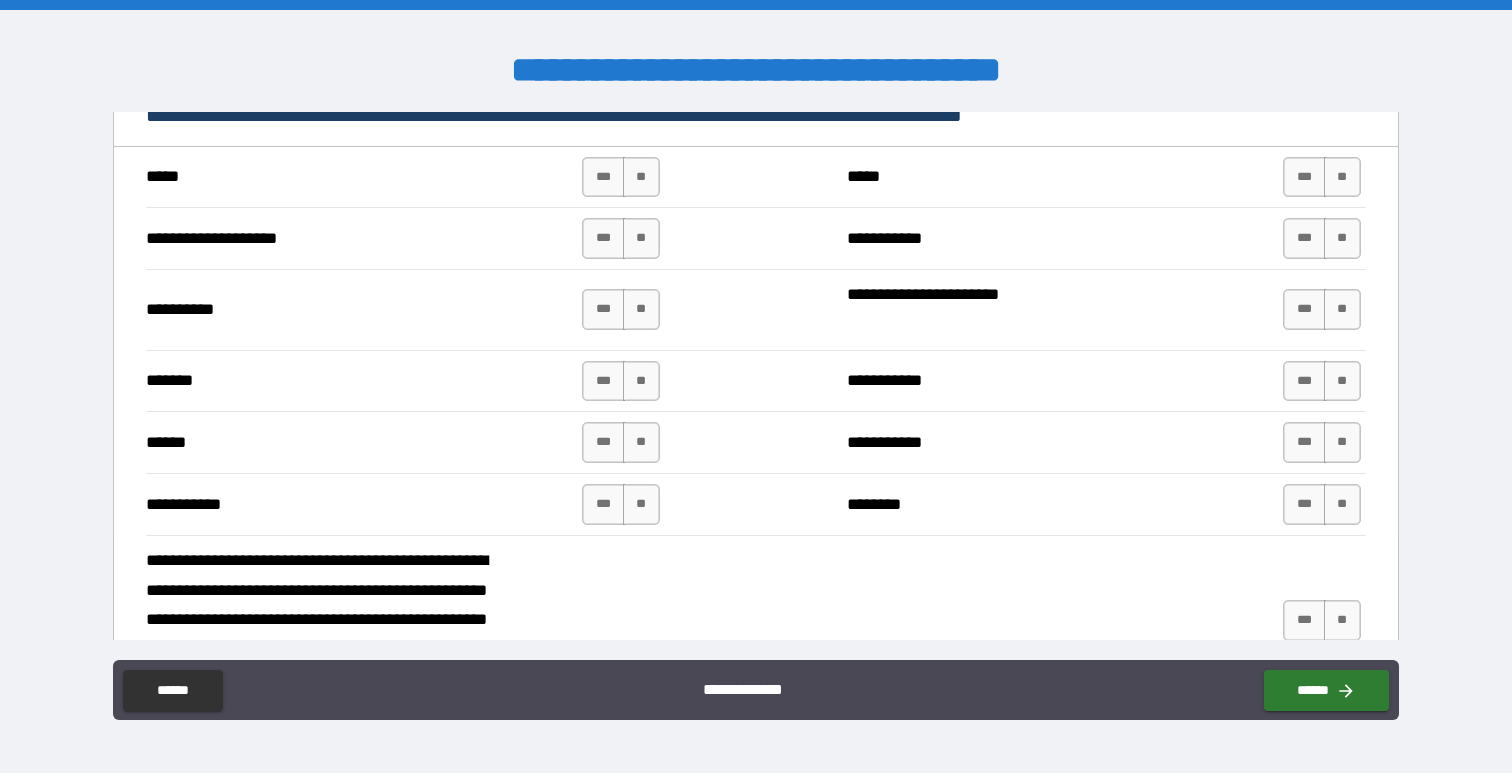scroll, scrollTop: 6305, scrollLeft: 0, axis: vertical 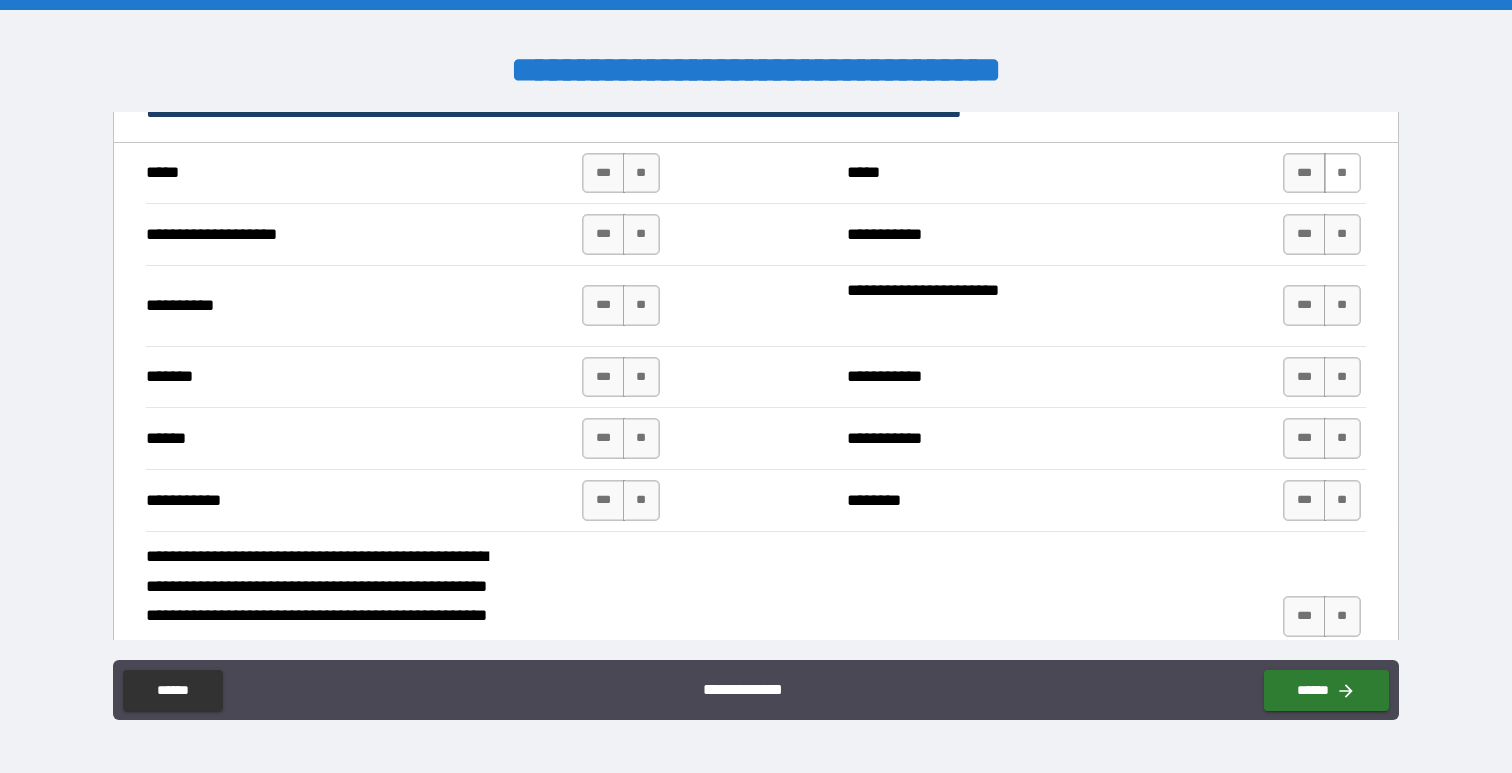 click on "**" at bounding box center [1342, 173] 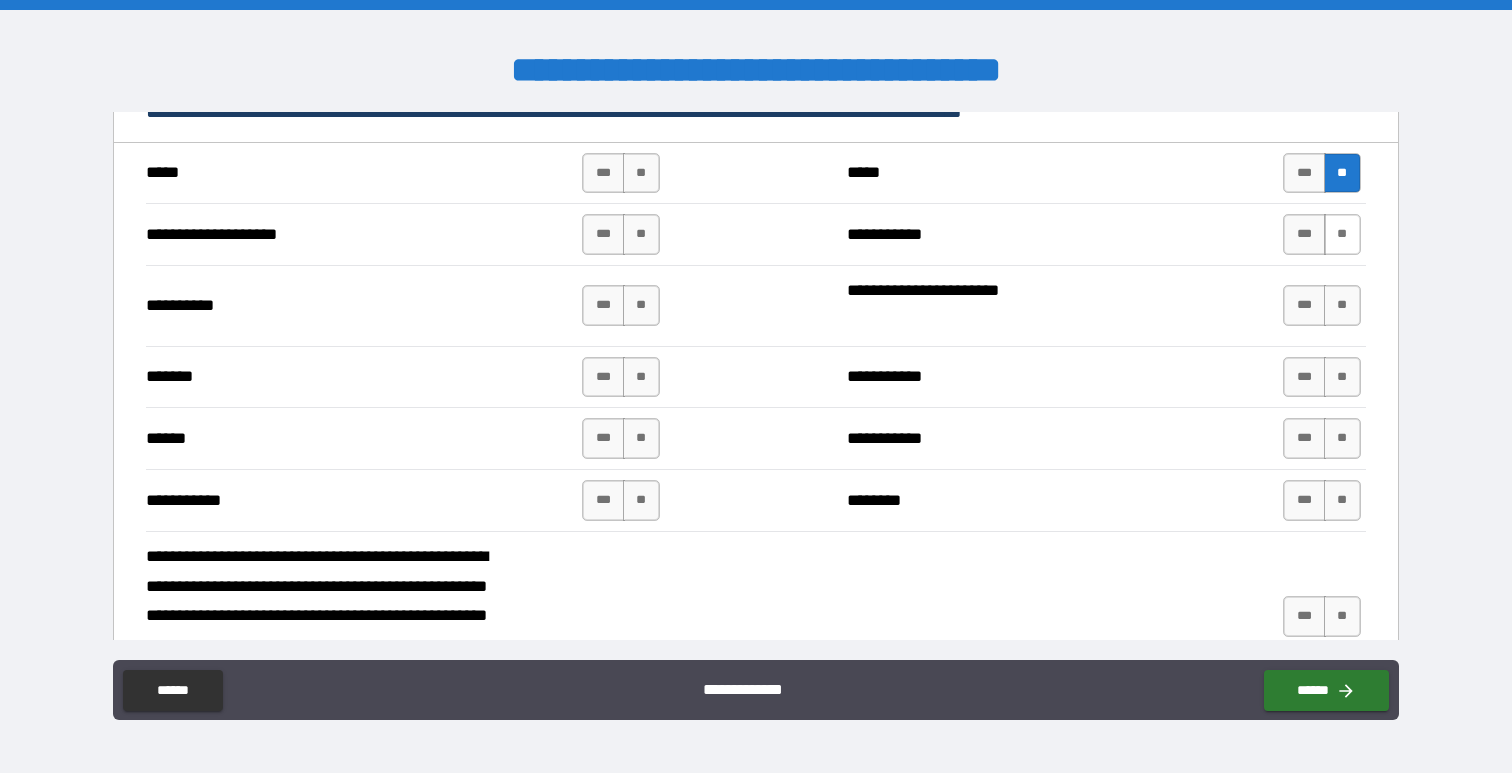 click on "**" at bounding box center (1342, 234) 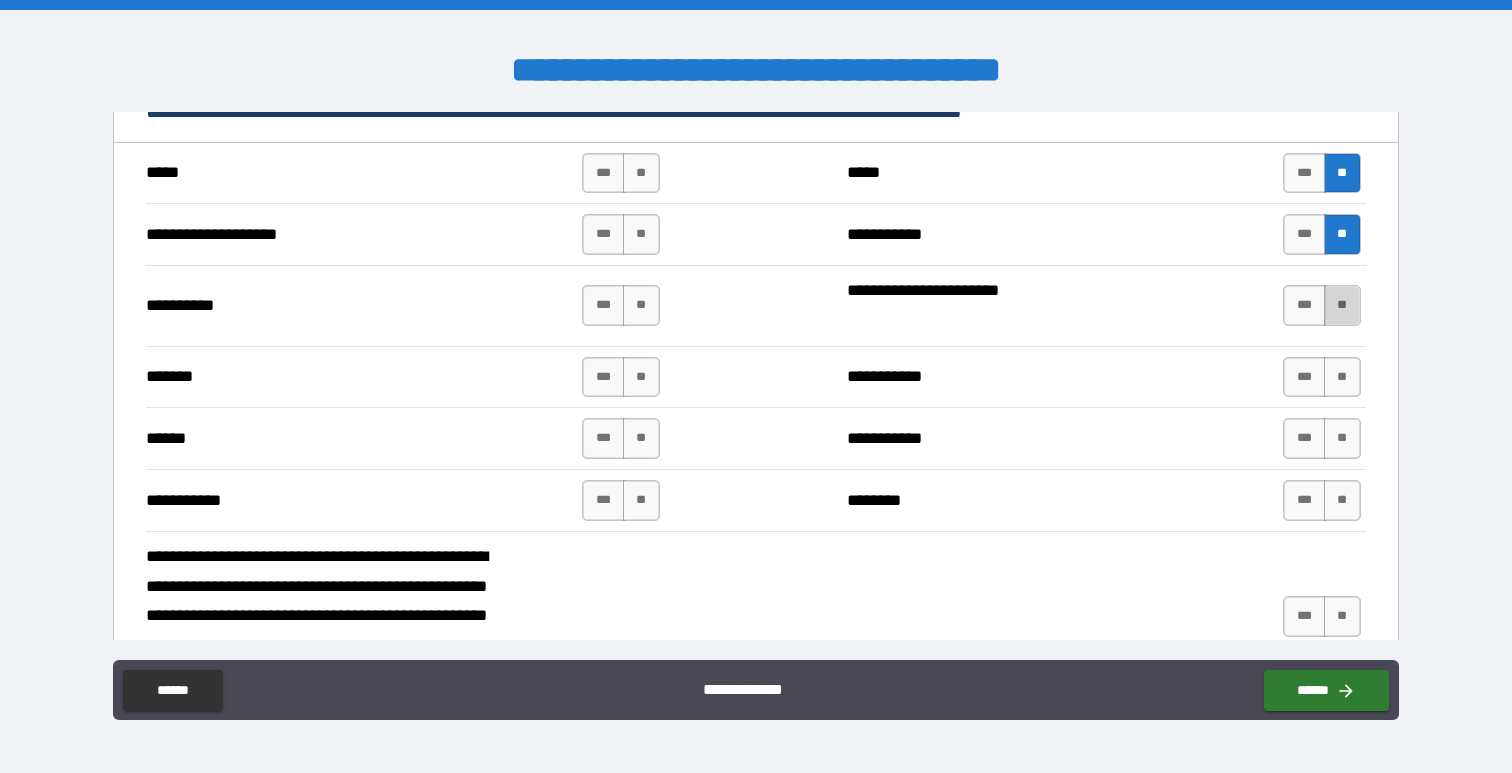 click on "**" at bounding box center (1342, 305) 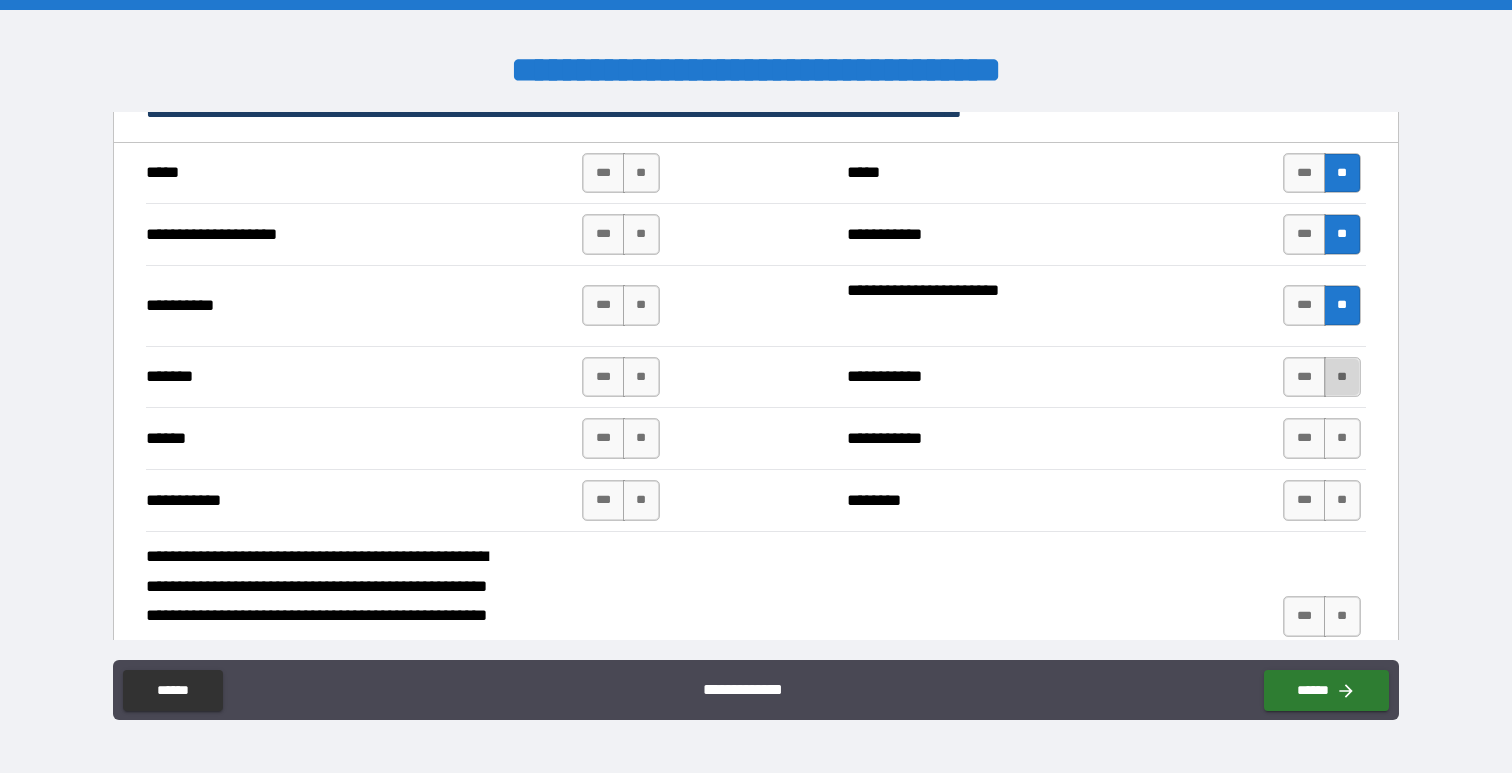 click on "**" at bounding box center [1342, 377] 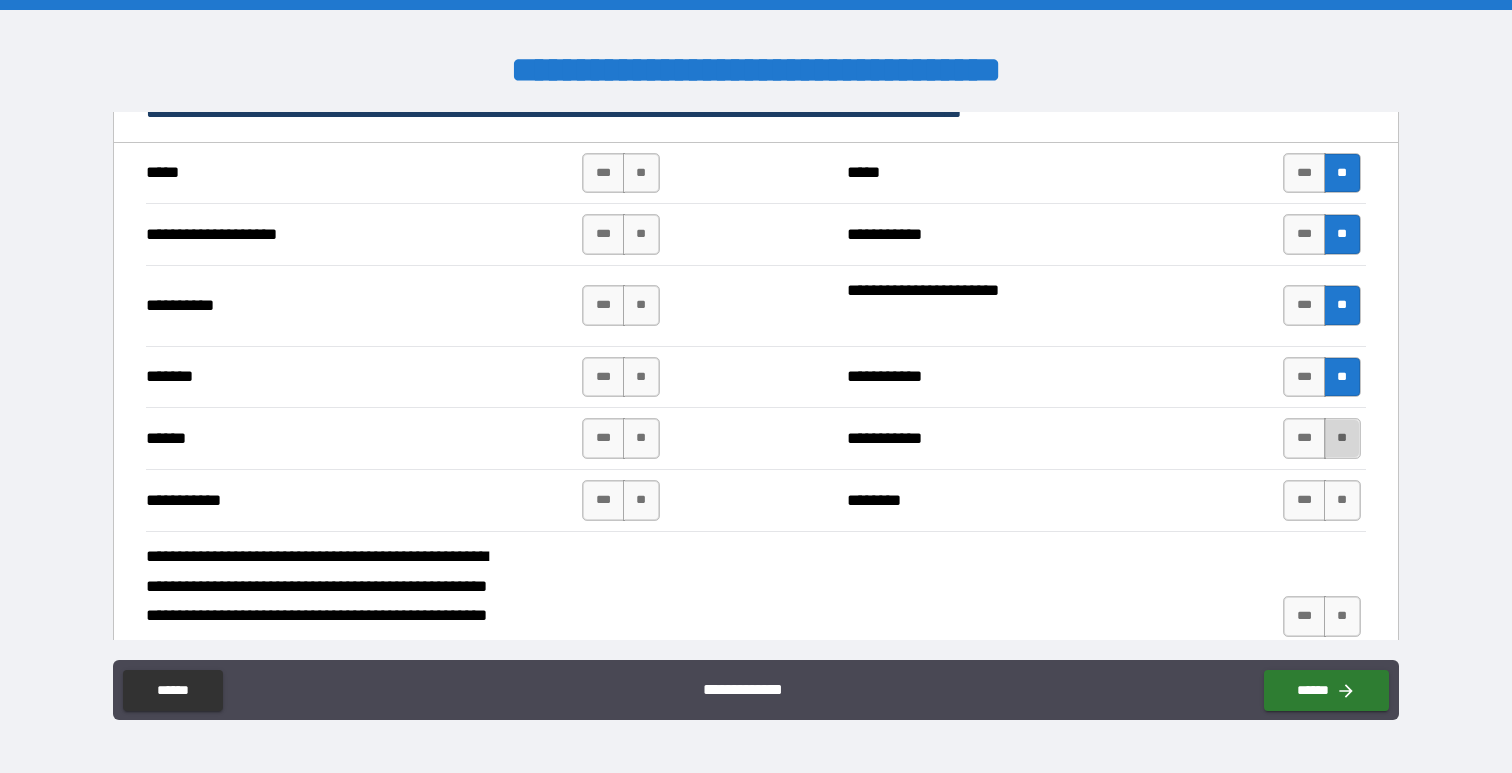 click on "**" at bounding box center (1342, 438) 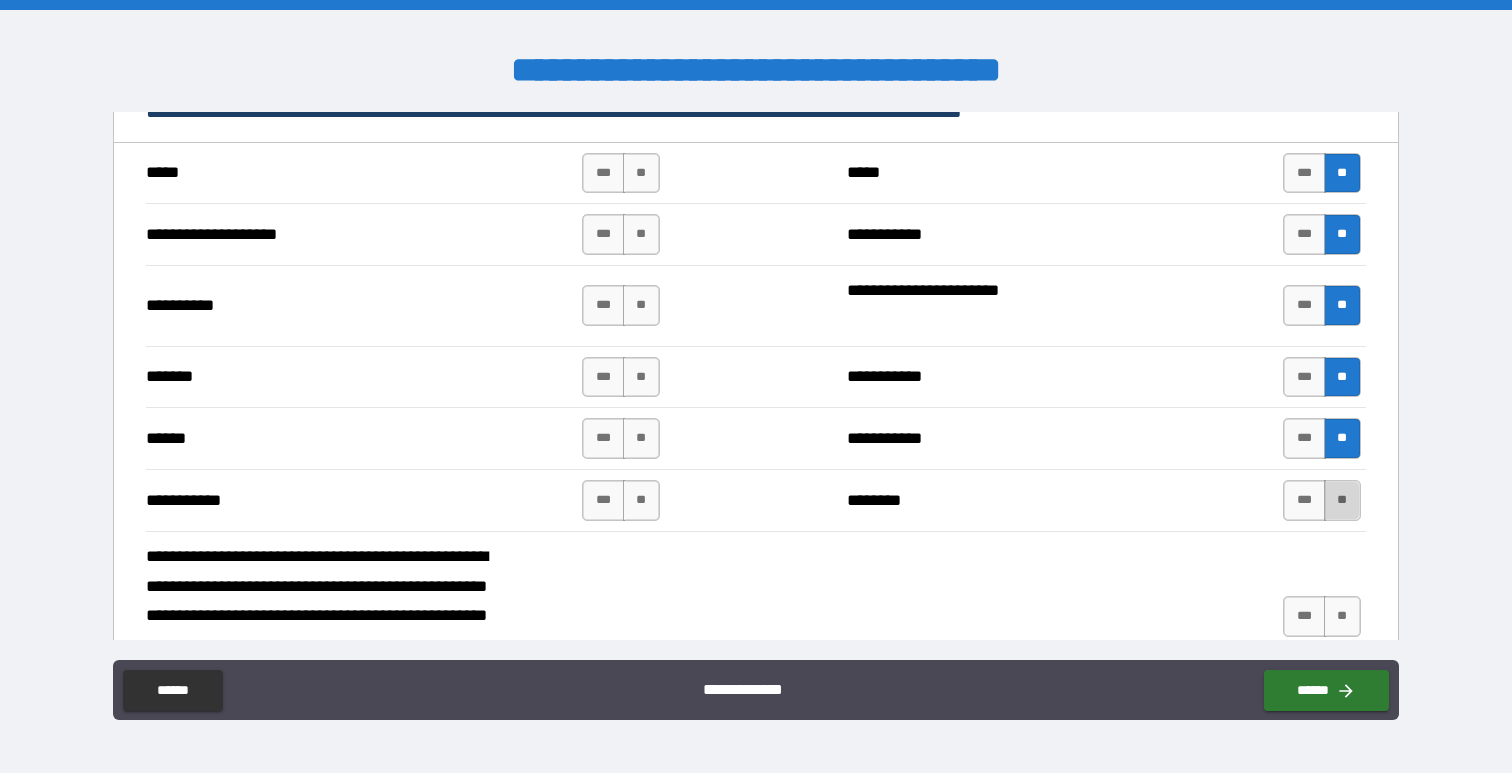click on "**" at bounding box center [1342, 500] 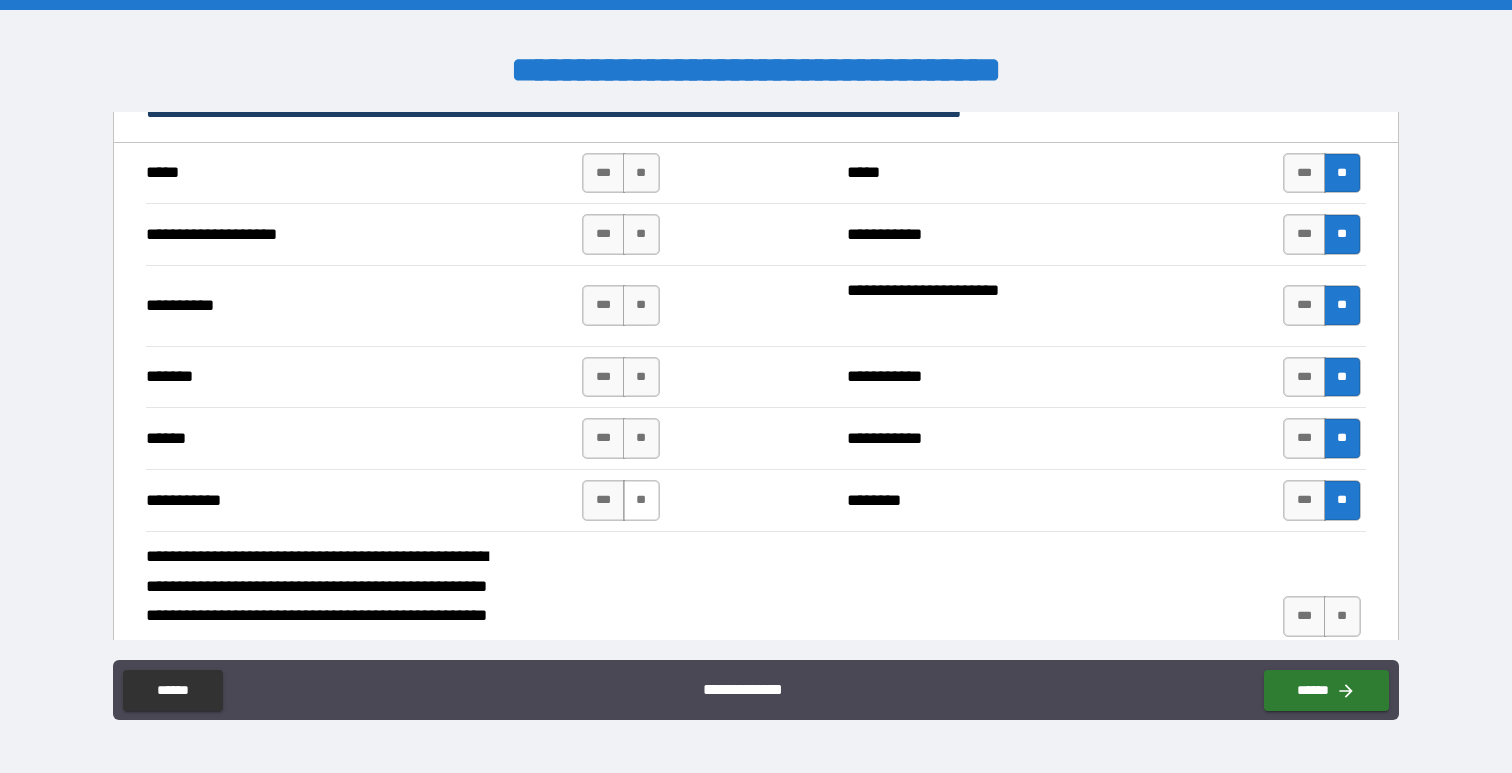 click on "**" at bounding box center (641, 500) 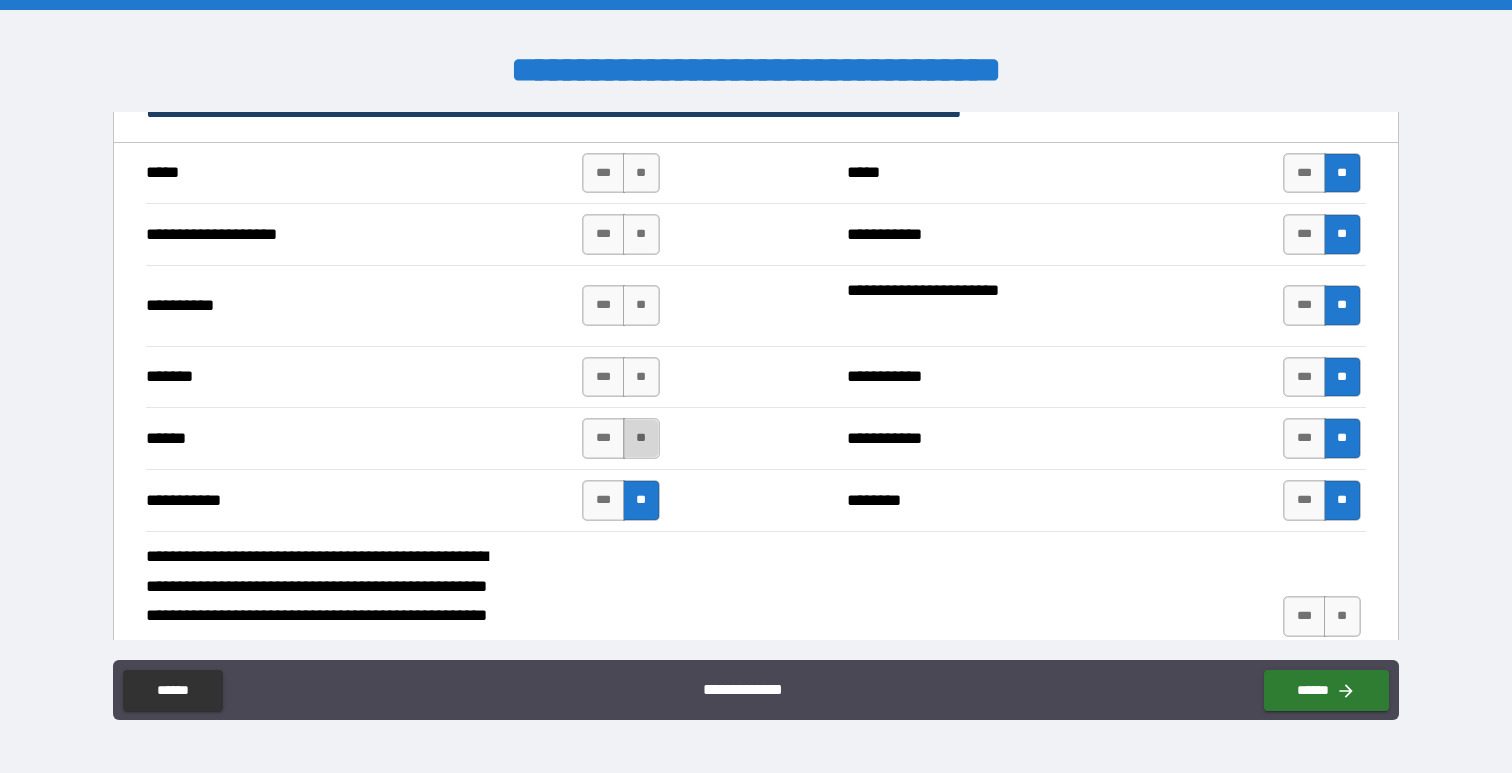 click on "**" at bounding box center [641, 438] 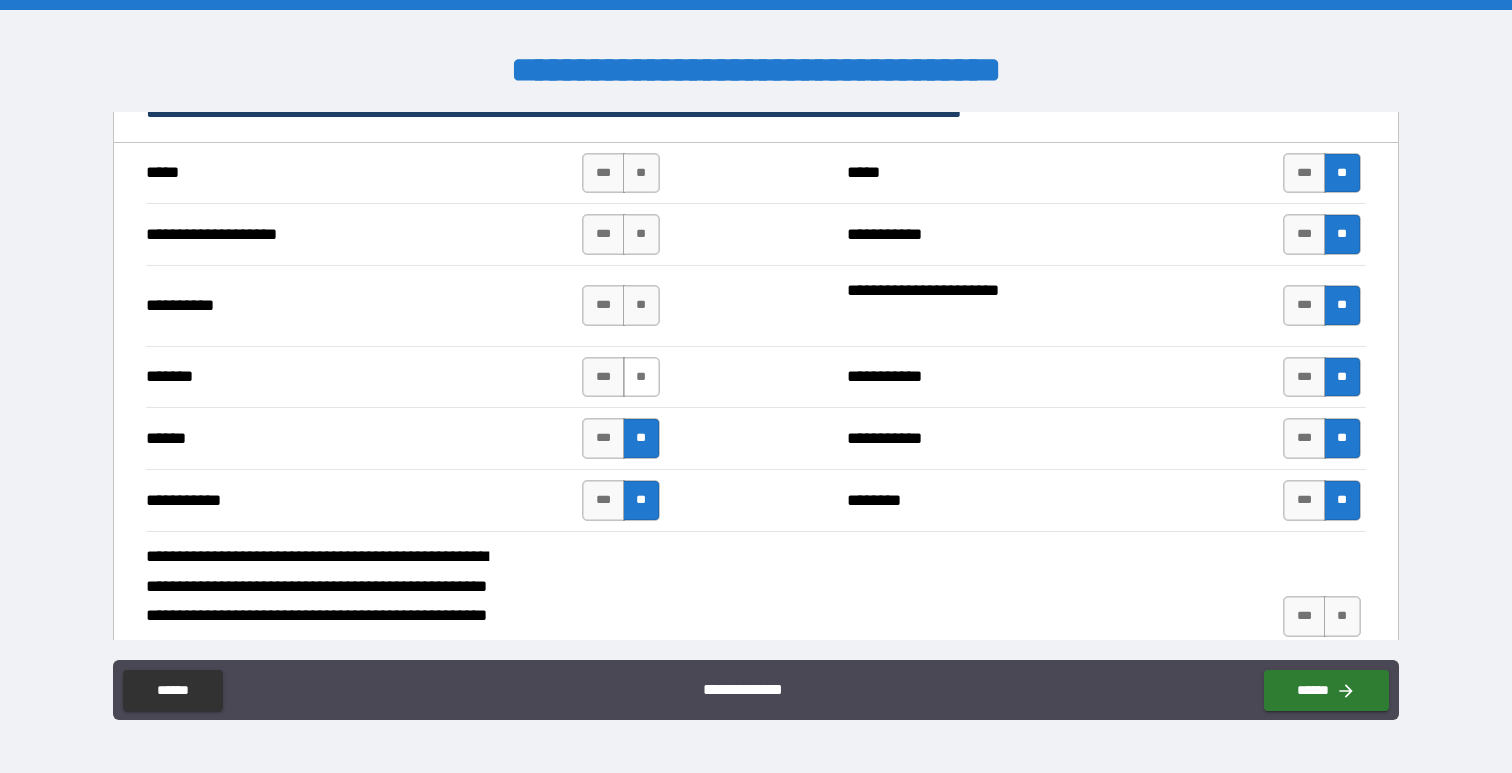 click on "**" at bounding box center (641, 377) 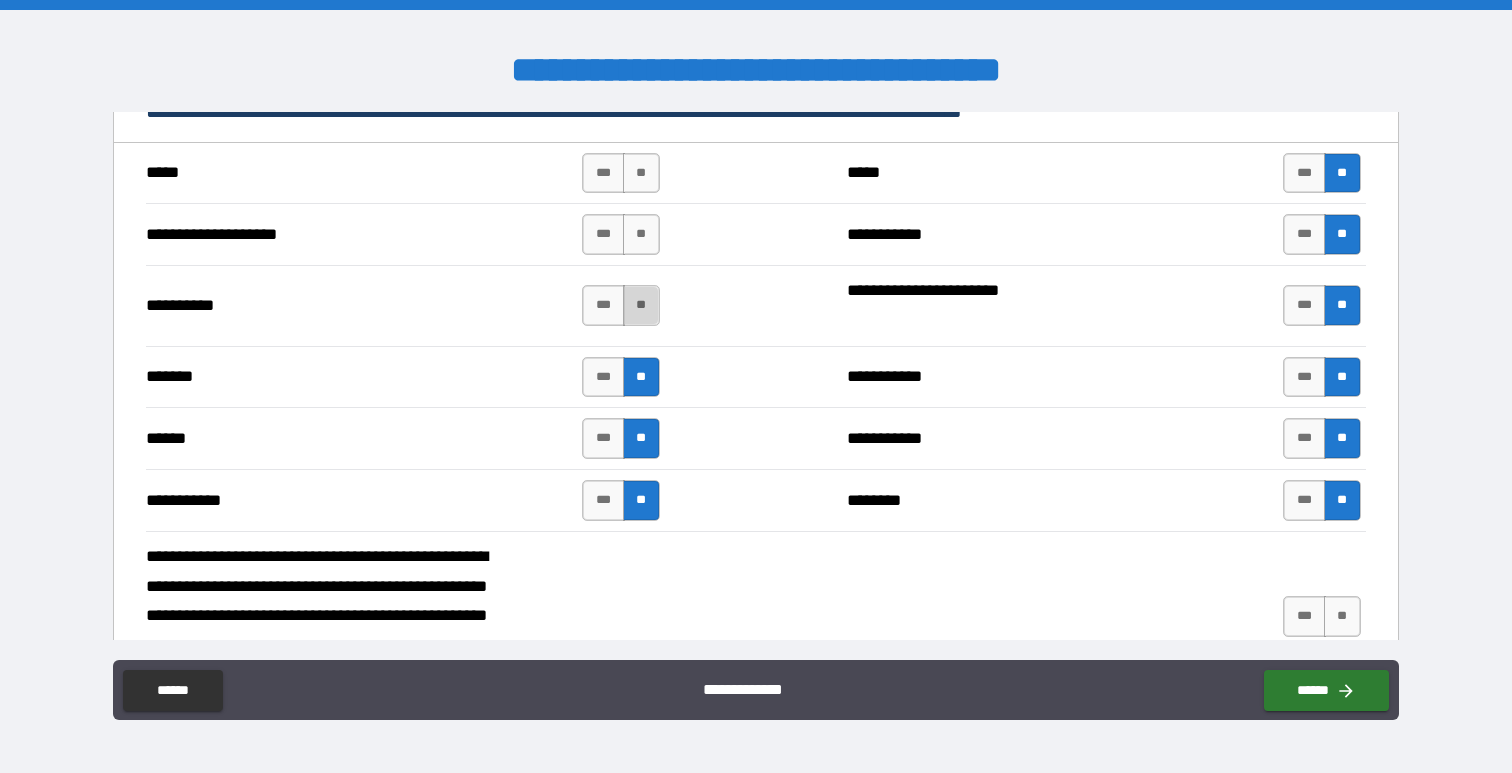 click on "**" at bounding box center [641, 305] 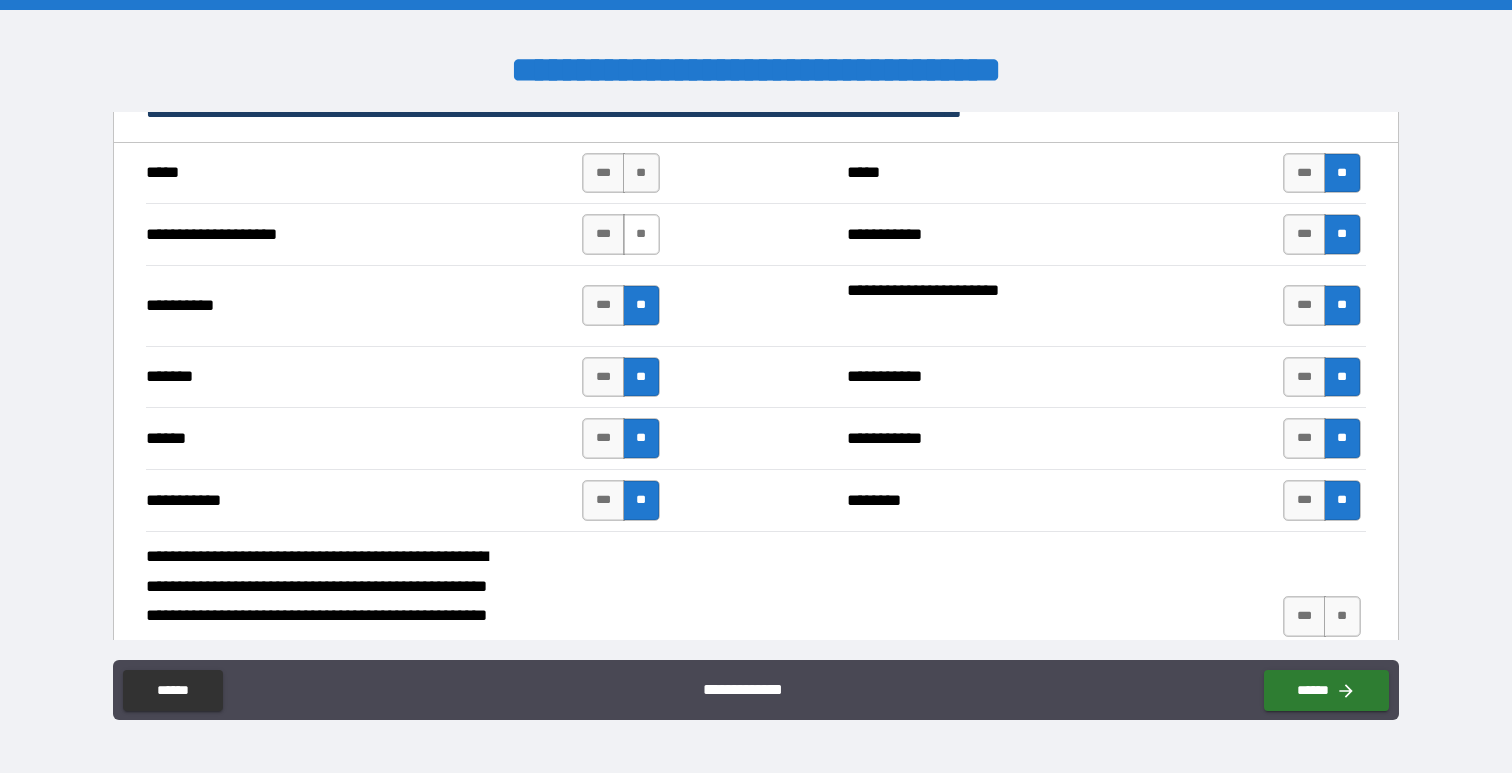 click on "**" at bounding box center [641, 234] 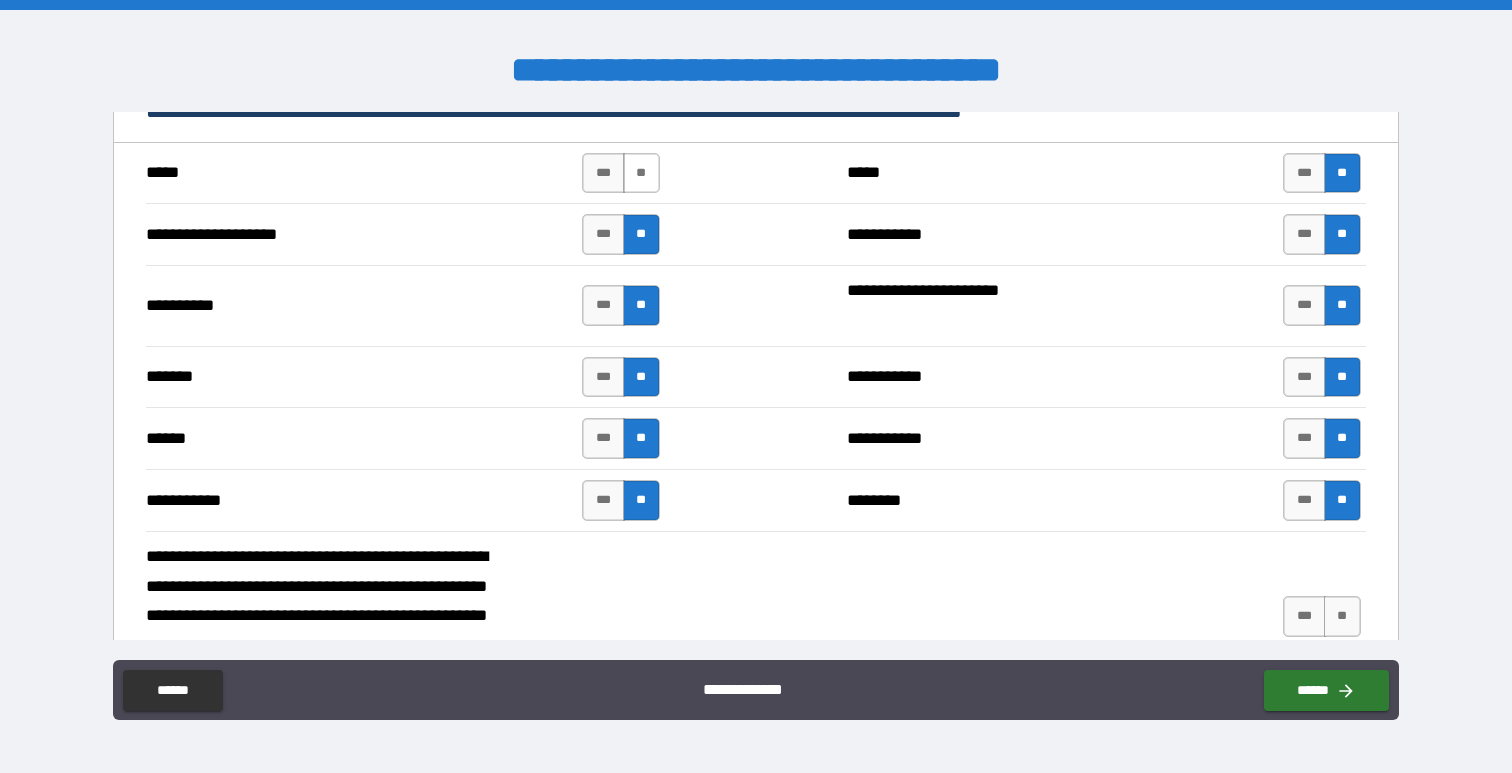 click on "**" at bounding box center [641, 173] 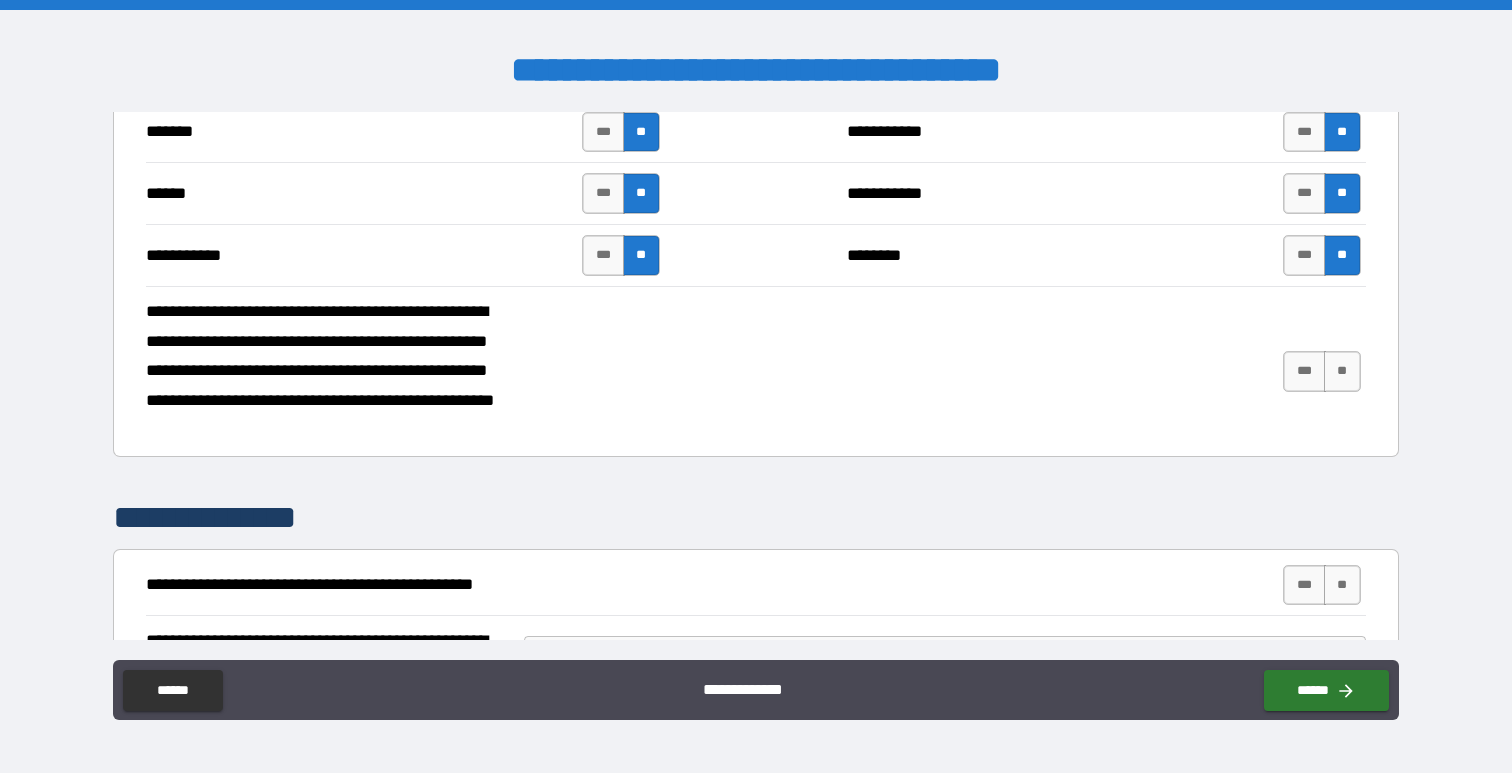 scroll, scrollTop: 6555, scrollLeft: 0, axis: vertical 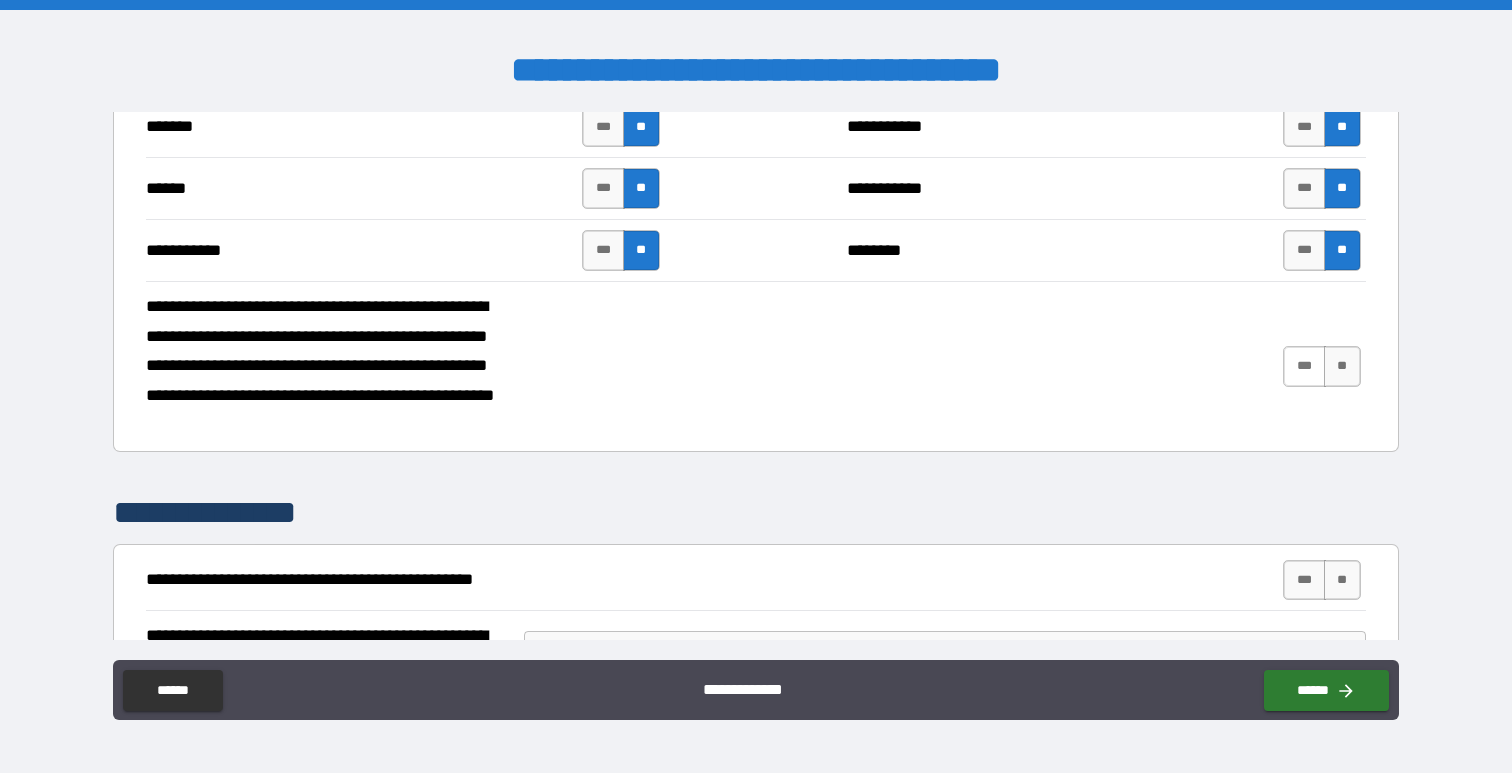 click on "***" at bounding box center [1304, 366] 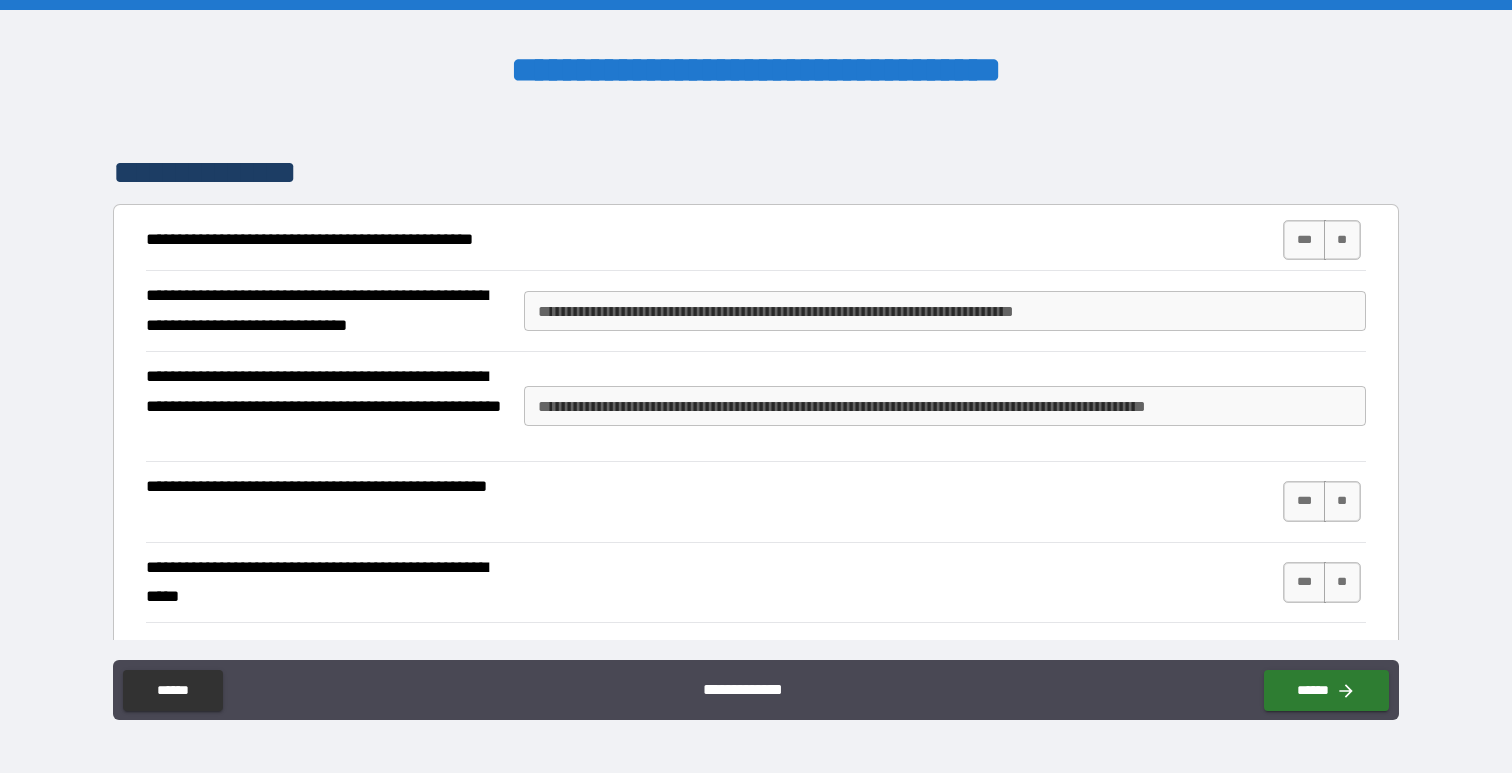 scroll, scrollTop: 6988, scrollLeft: 0, axis: vertical 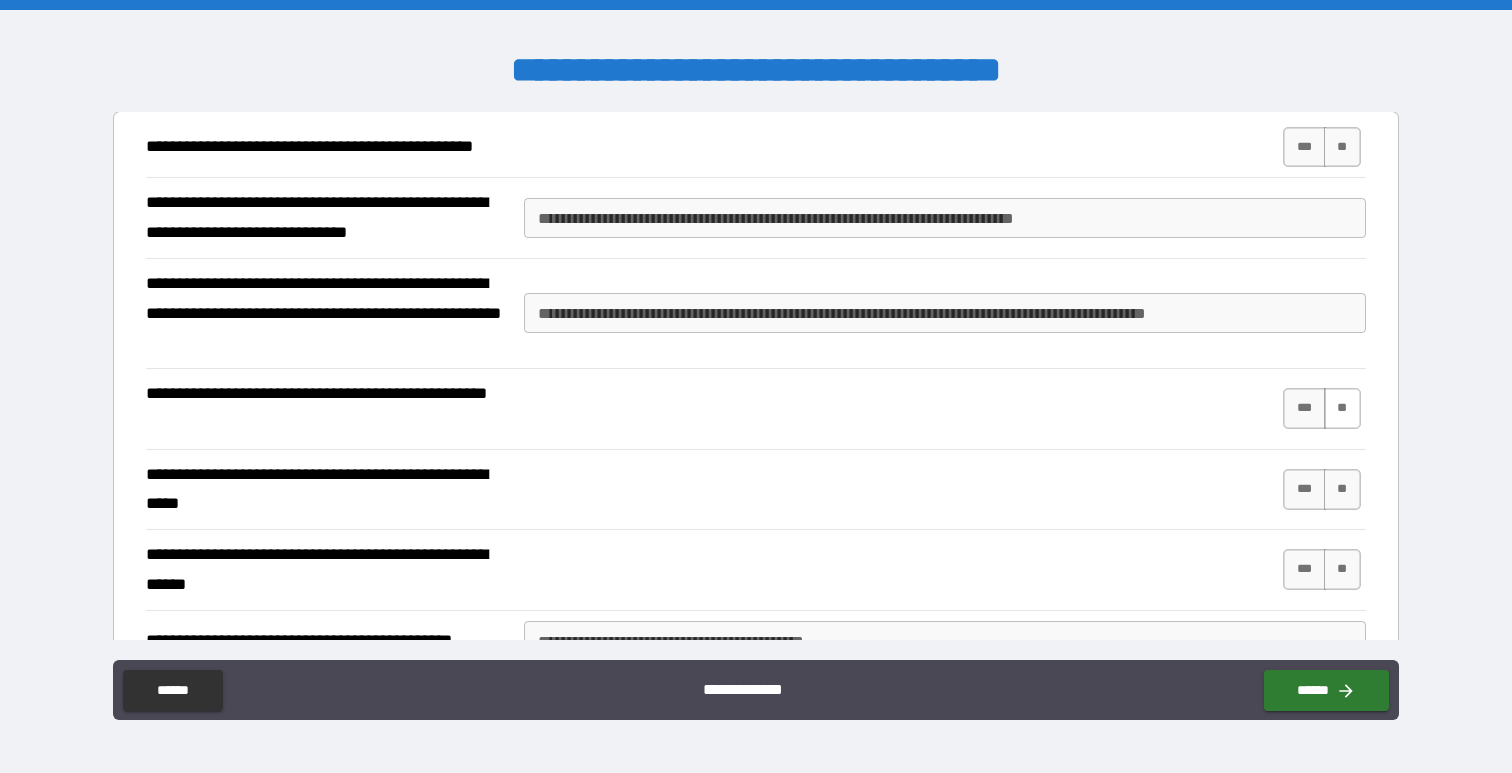 click on "**" at bounding box center [1342, 408] 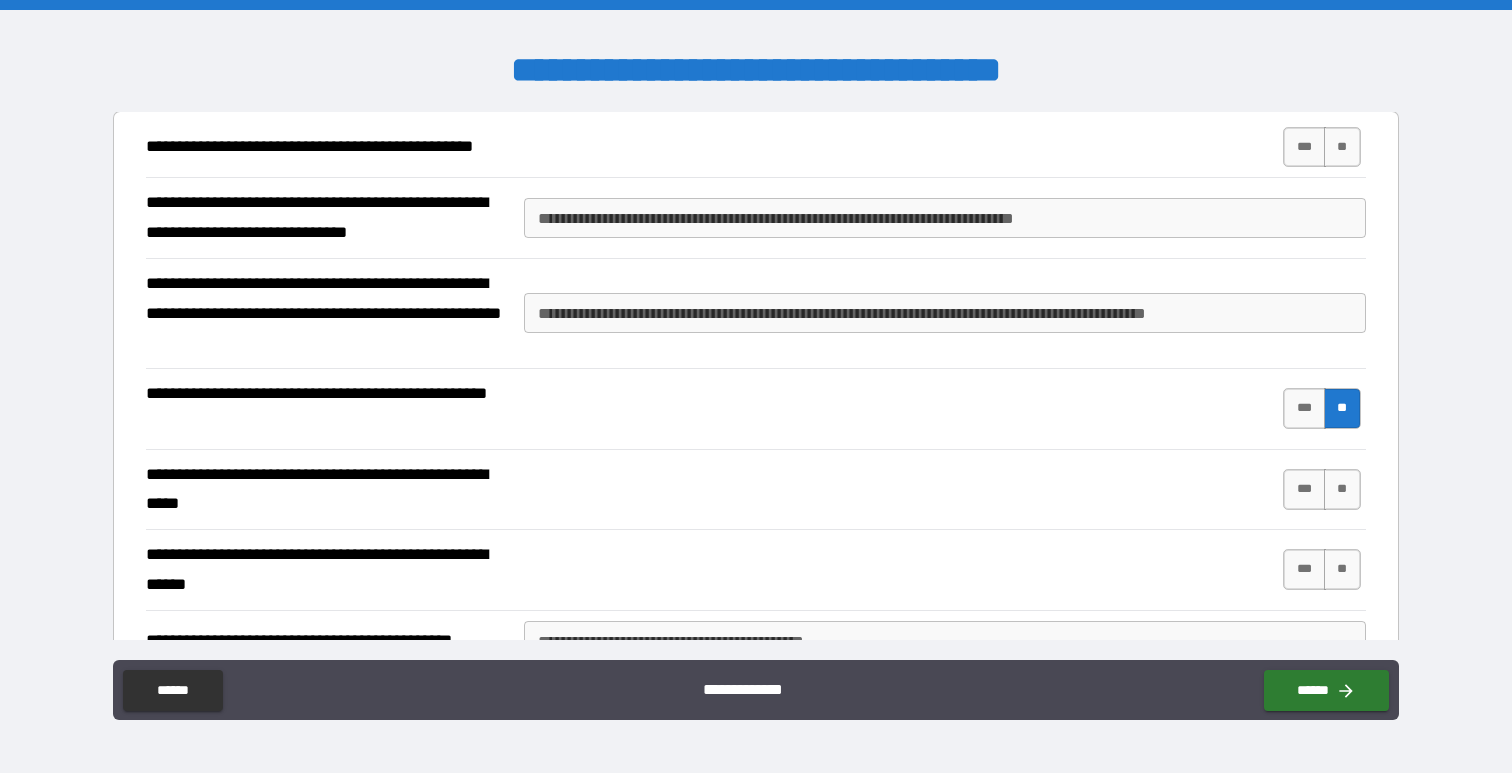 click on "*** **" at bounding box center (1324, 490) 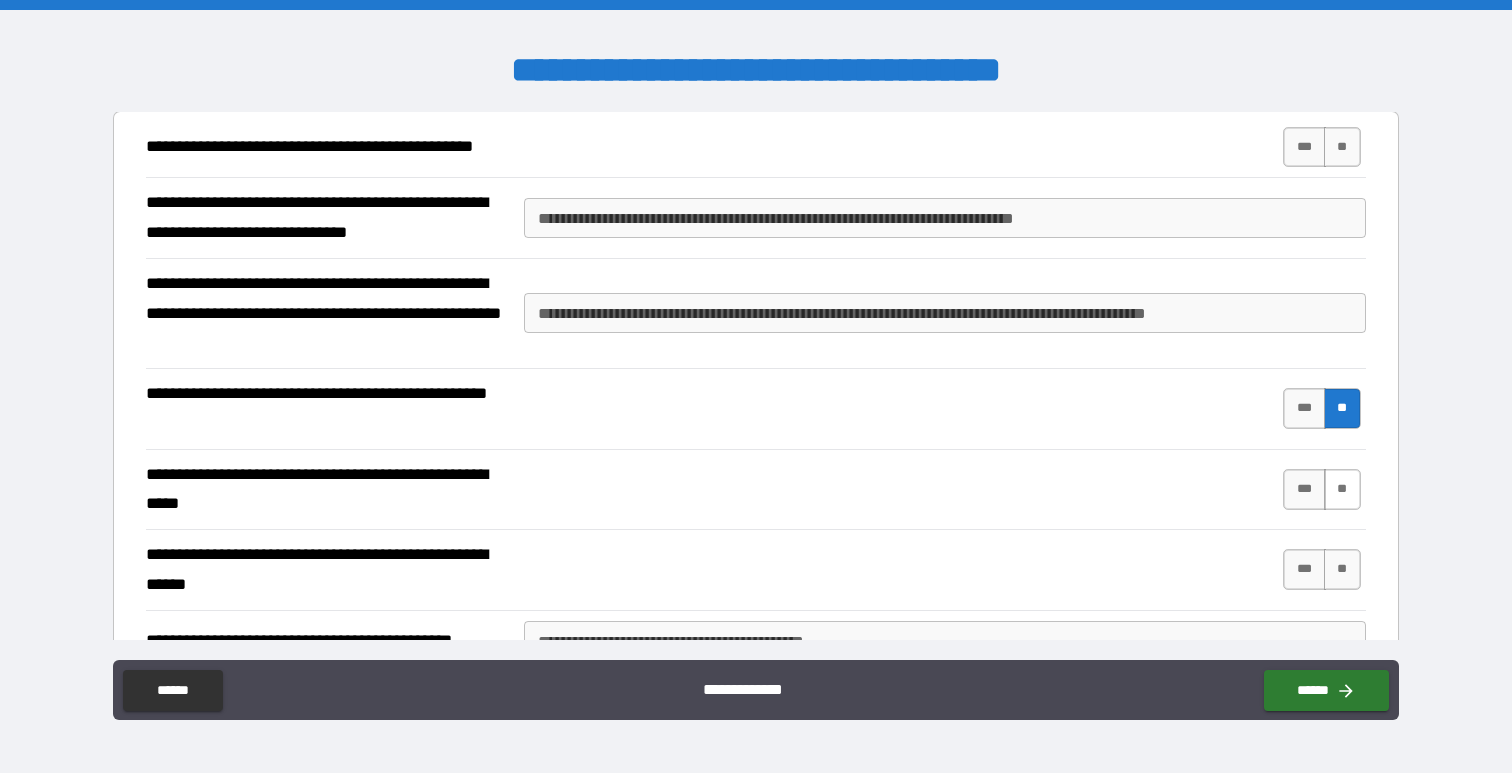 click on "**" at bounding box center (1342, 489) 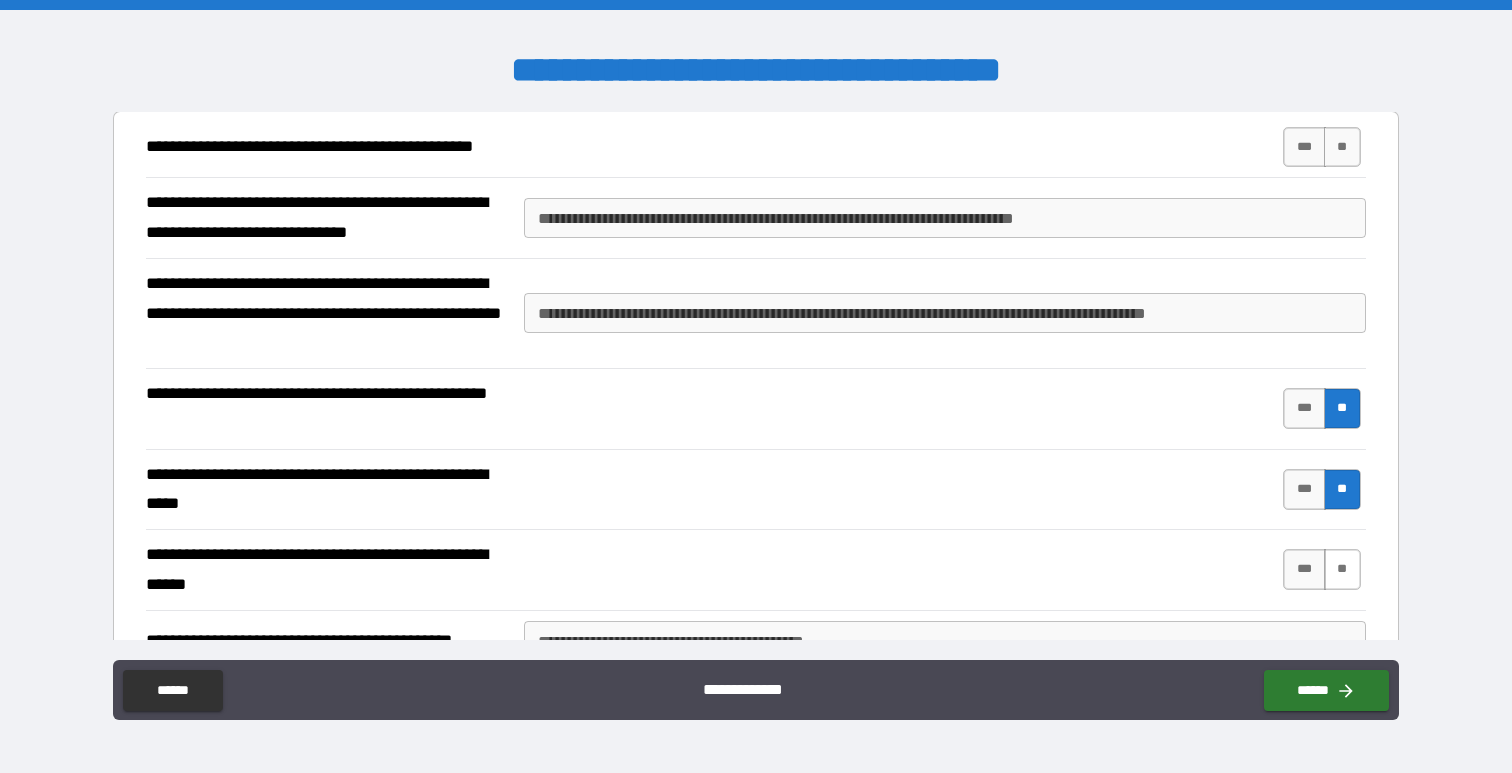 click on "**" at bounding box center [1342, 569] 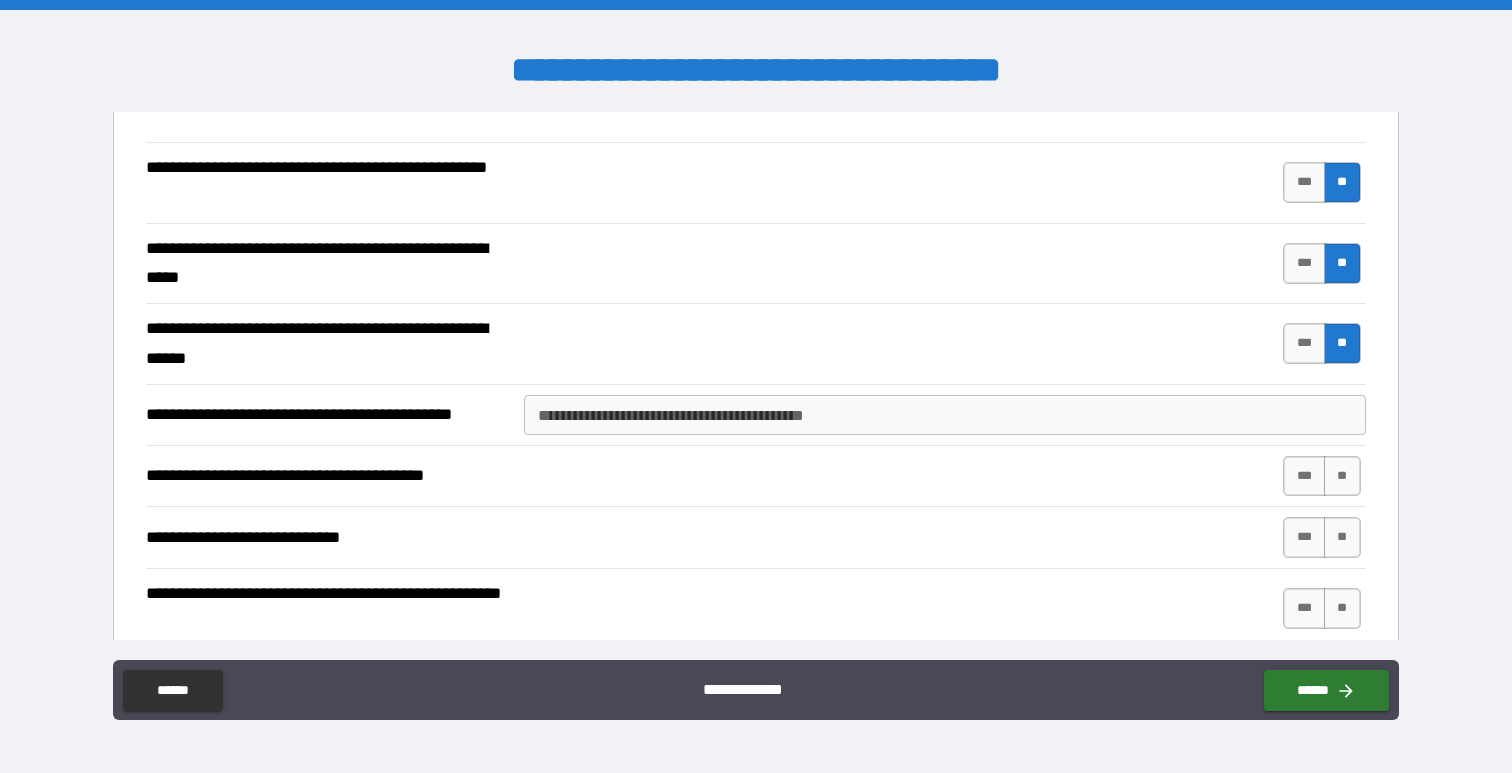 scroll, scrollTop: 7239, scrollLeft: 0, axis: vertical 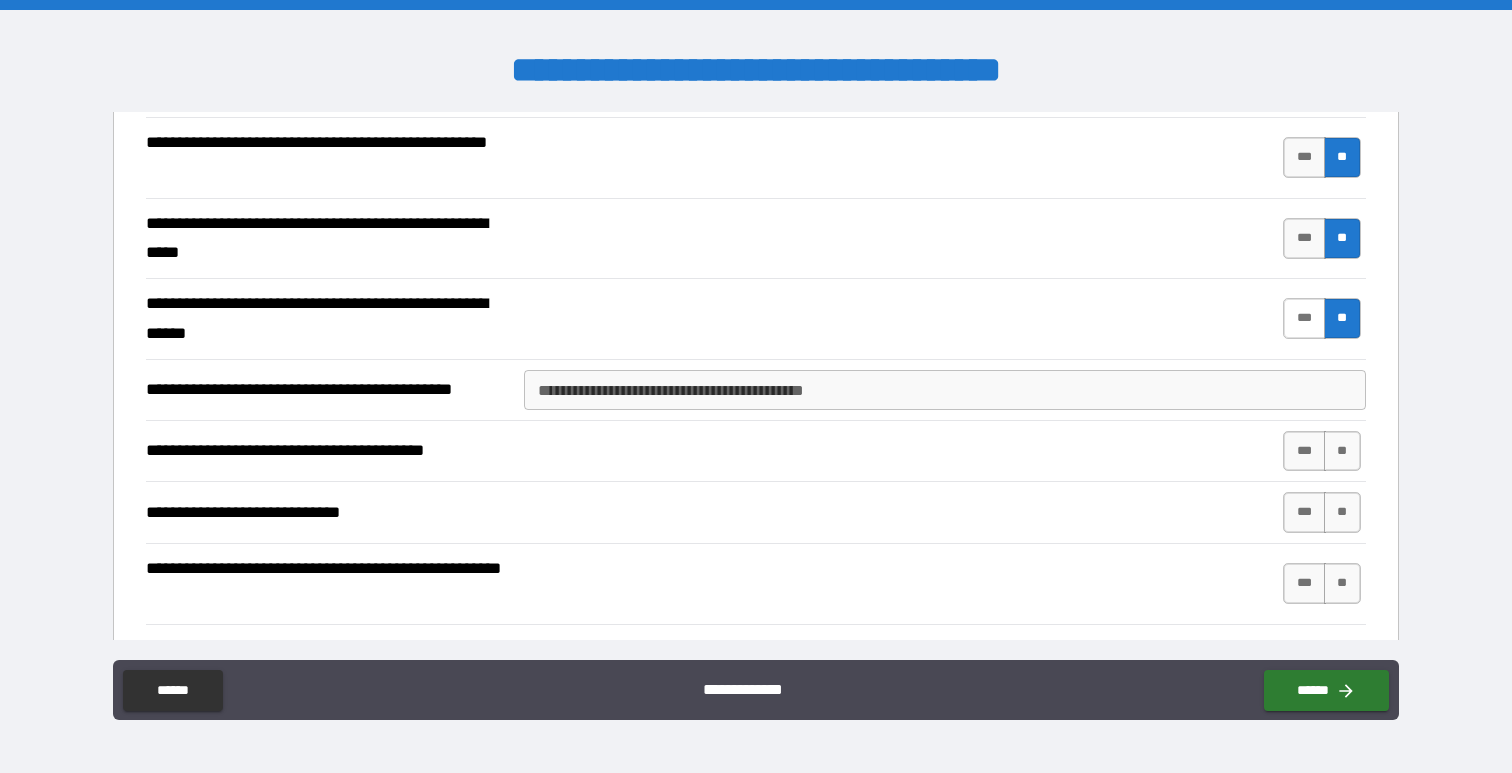 click on "***" at bounding box center (1304, 318) 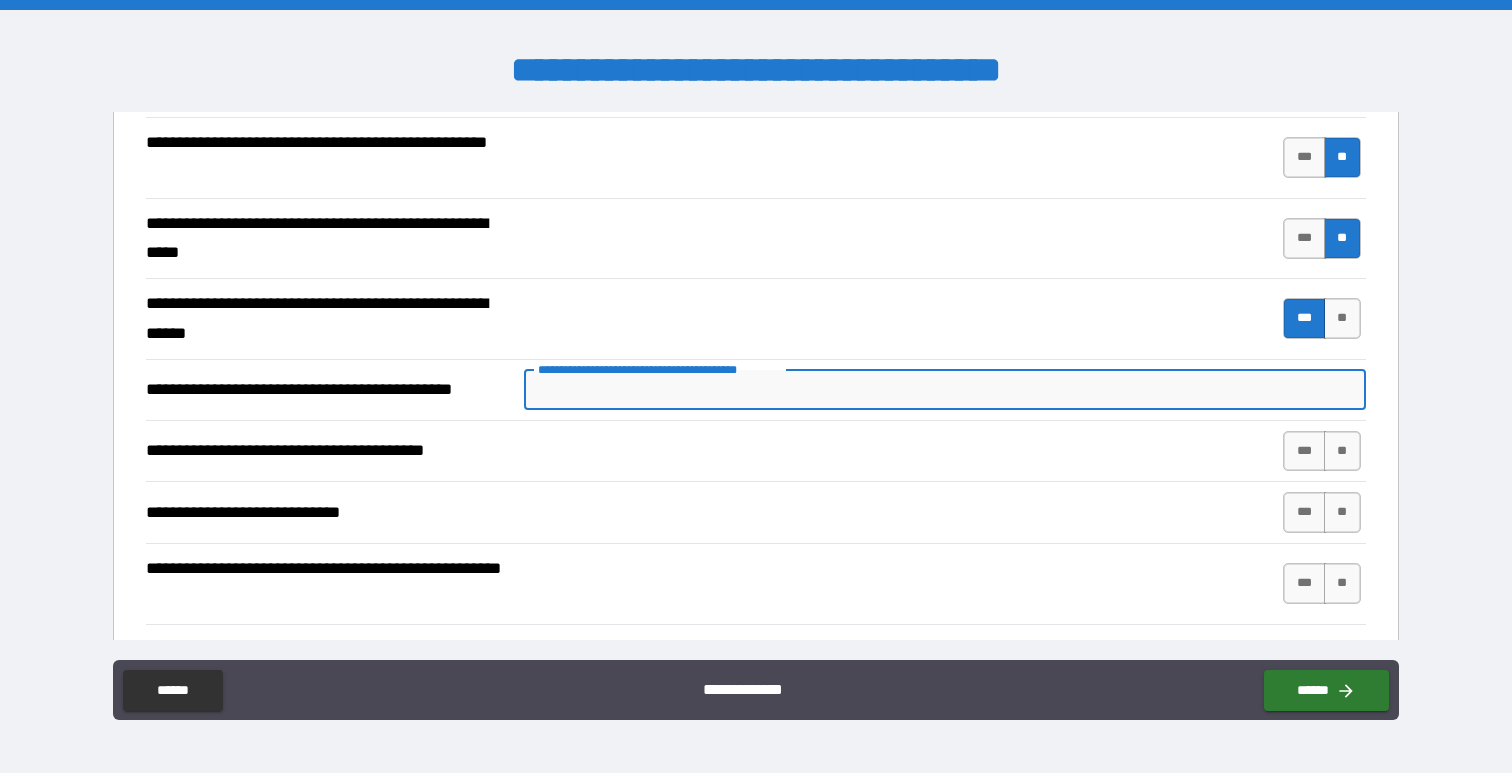 click on "**********" at bounding box center [944, 390] 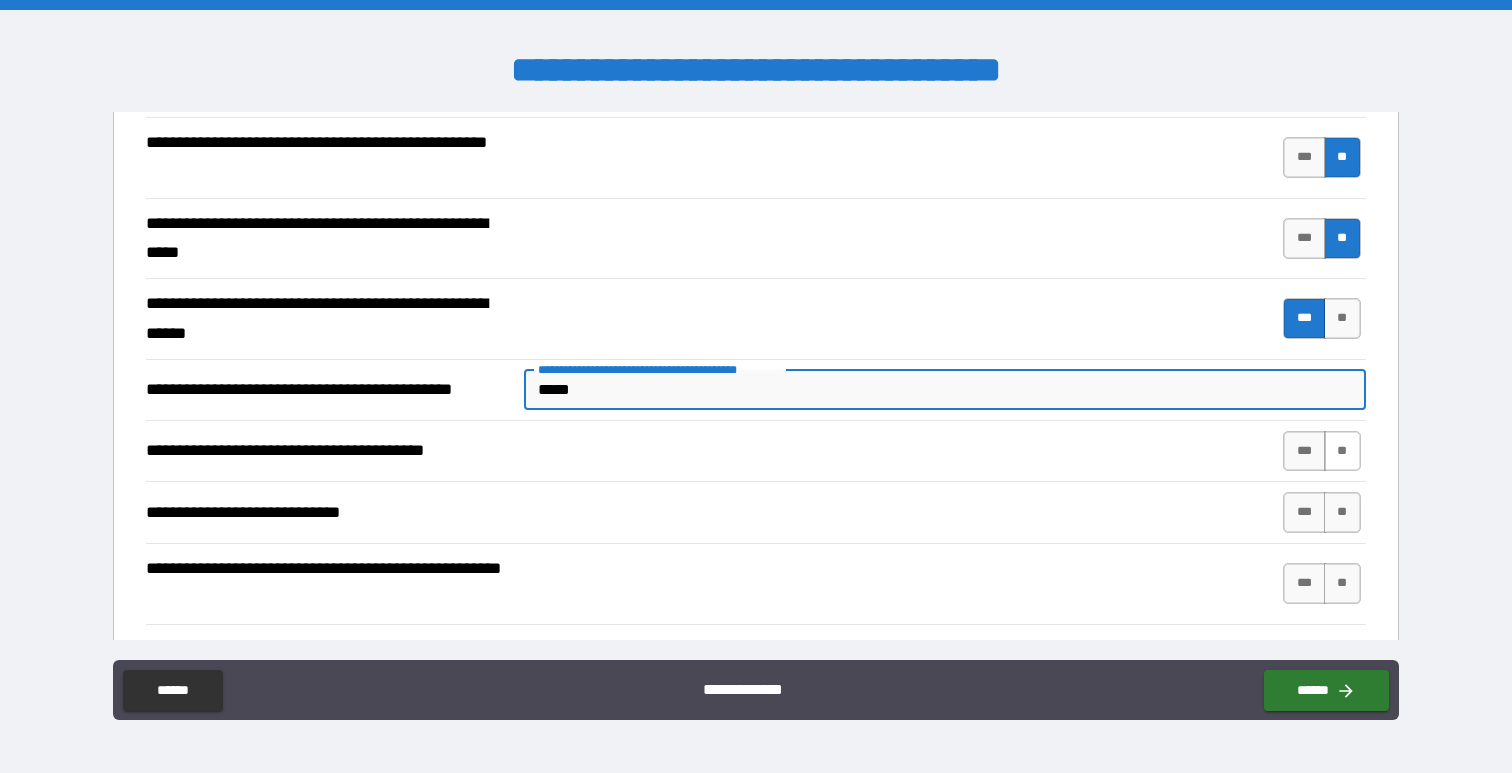 type on "*****" 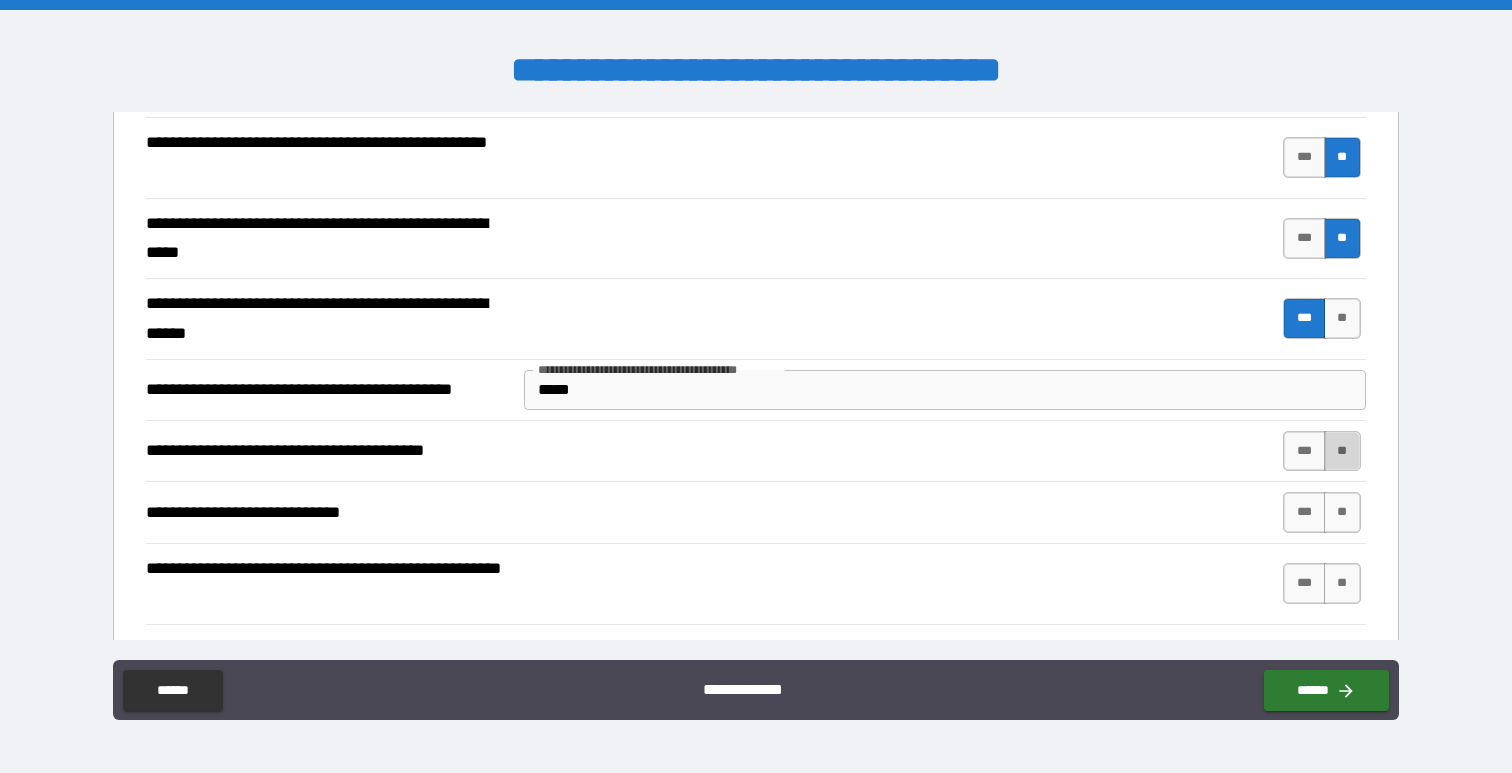 click on "**" at bounding box center [1342, 451] 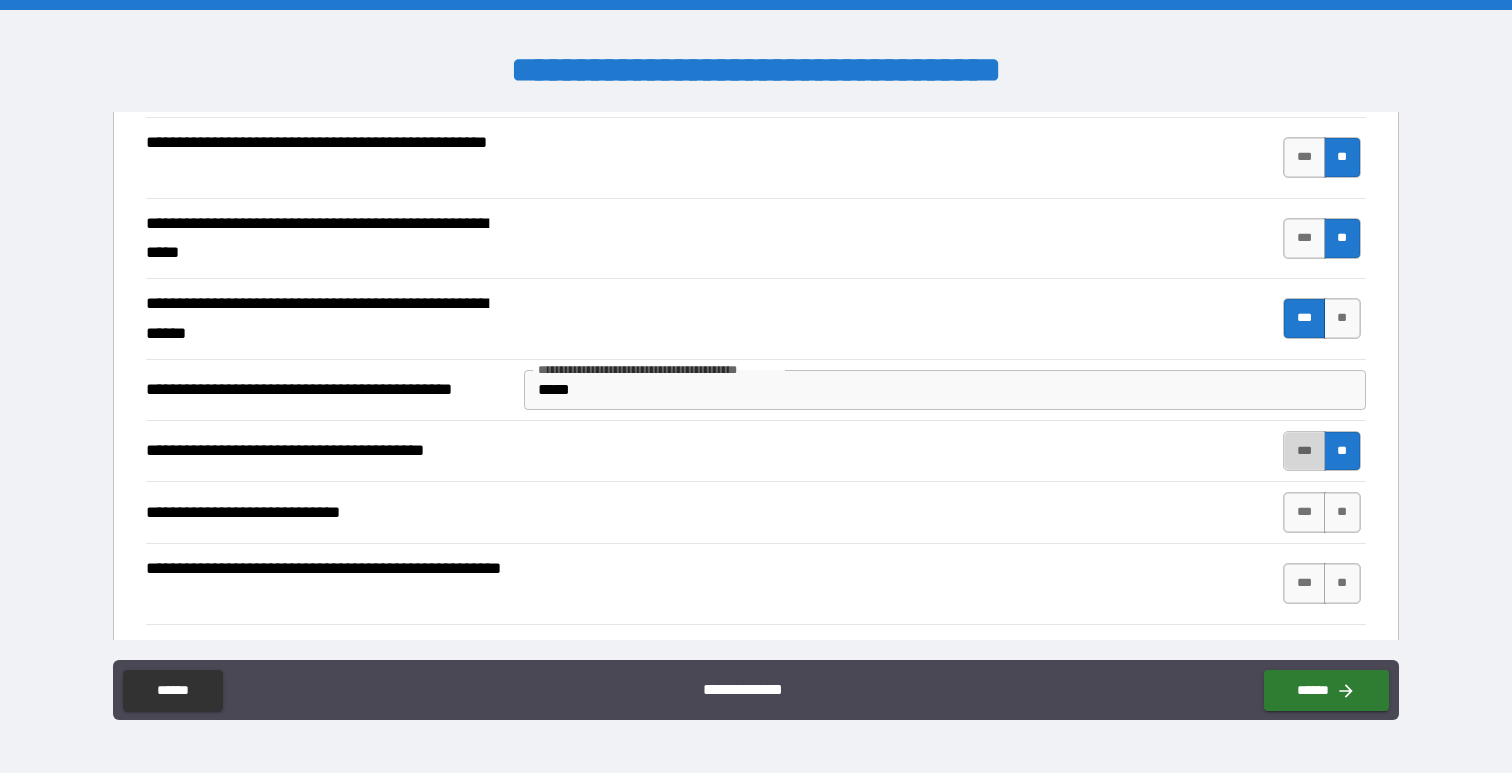 click on "***" at bounding box center (1304, 451) 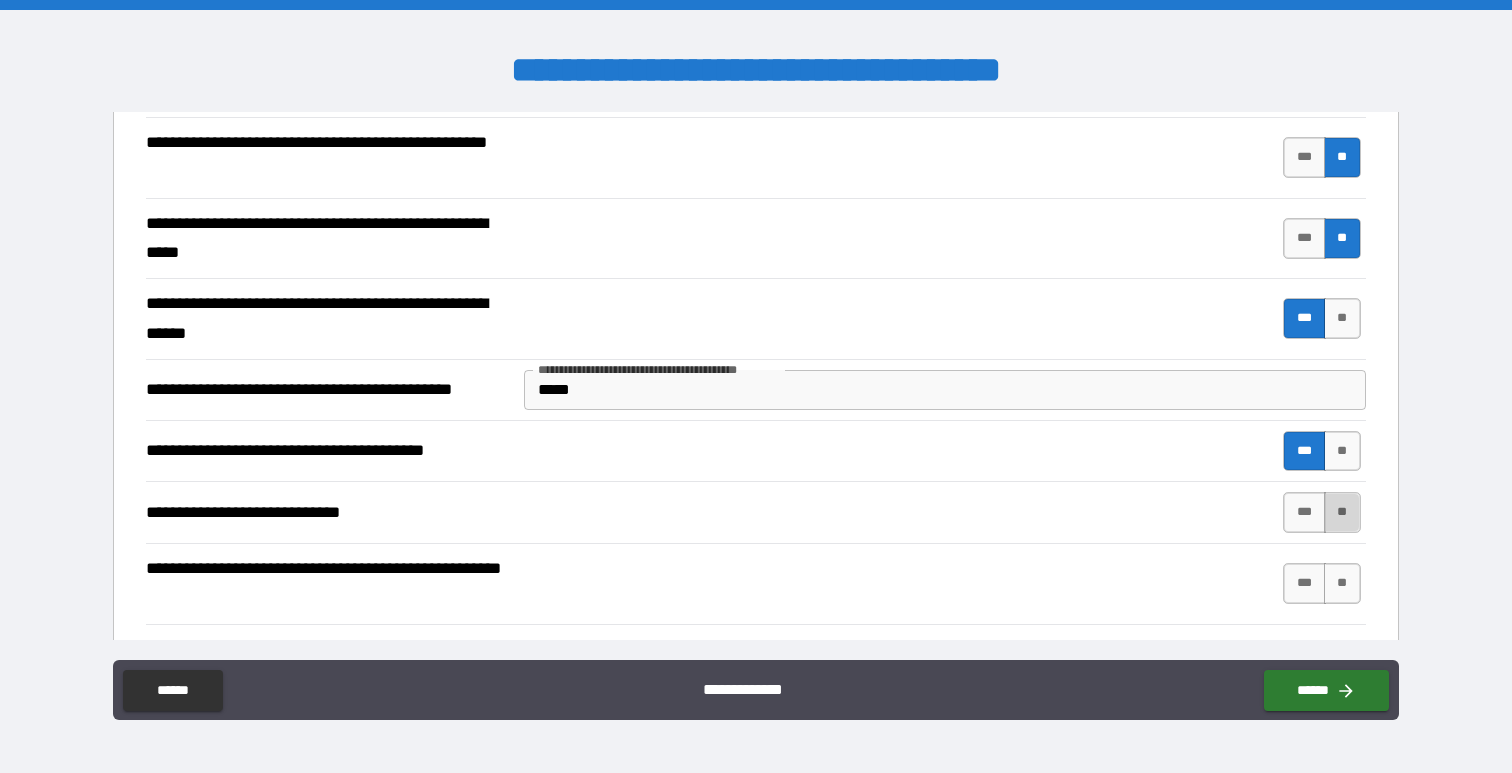click on "**" at bounding box center (1342, 512) 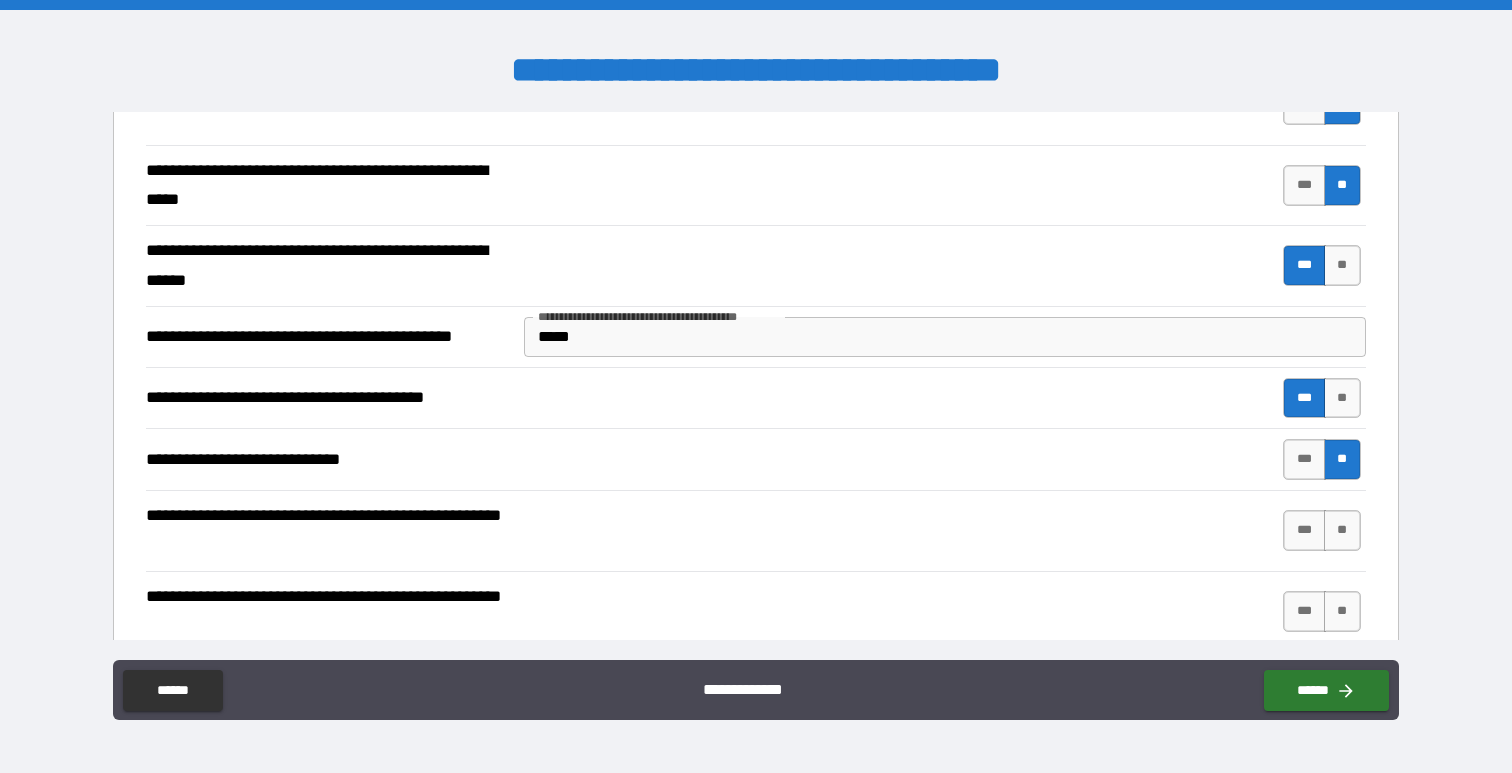 scroll, scrollTop: 7307, scrollLeft: 0, axis: vertical 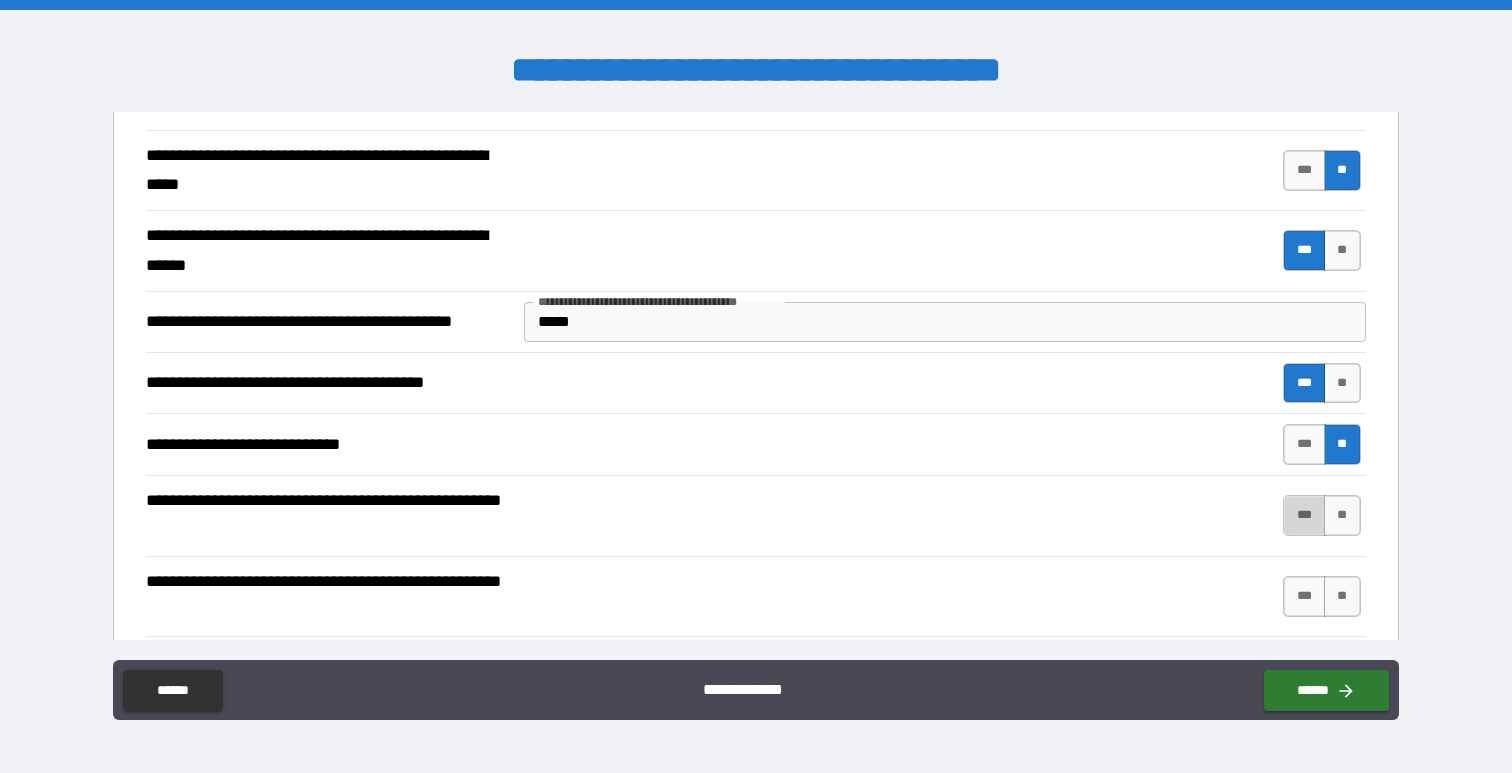 click on "***" at bounding box center [1304, 515] 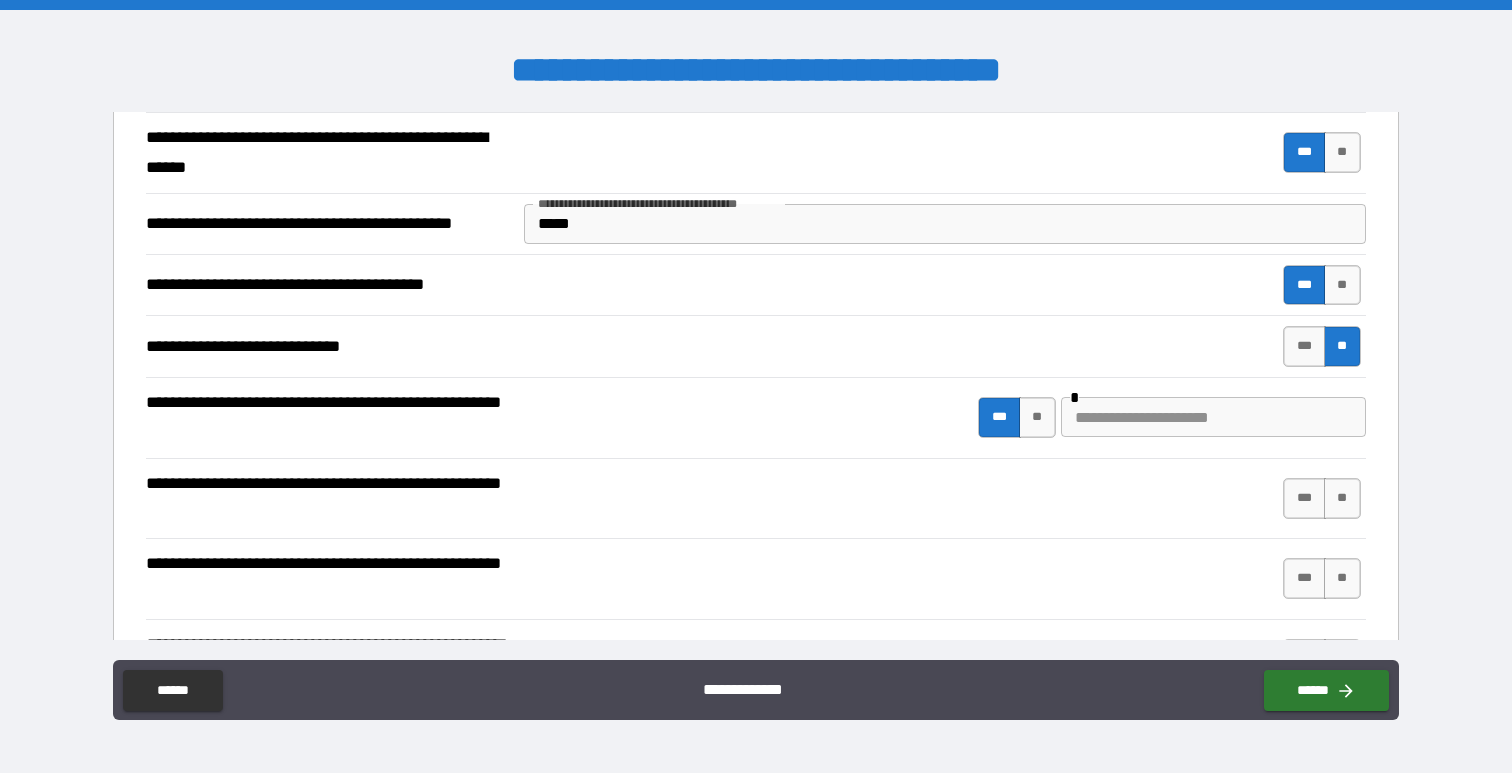 scroll, scrollTop: 7407, scrollLeft: 0, axis: vertical 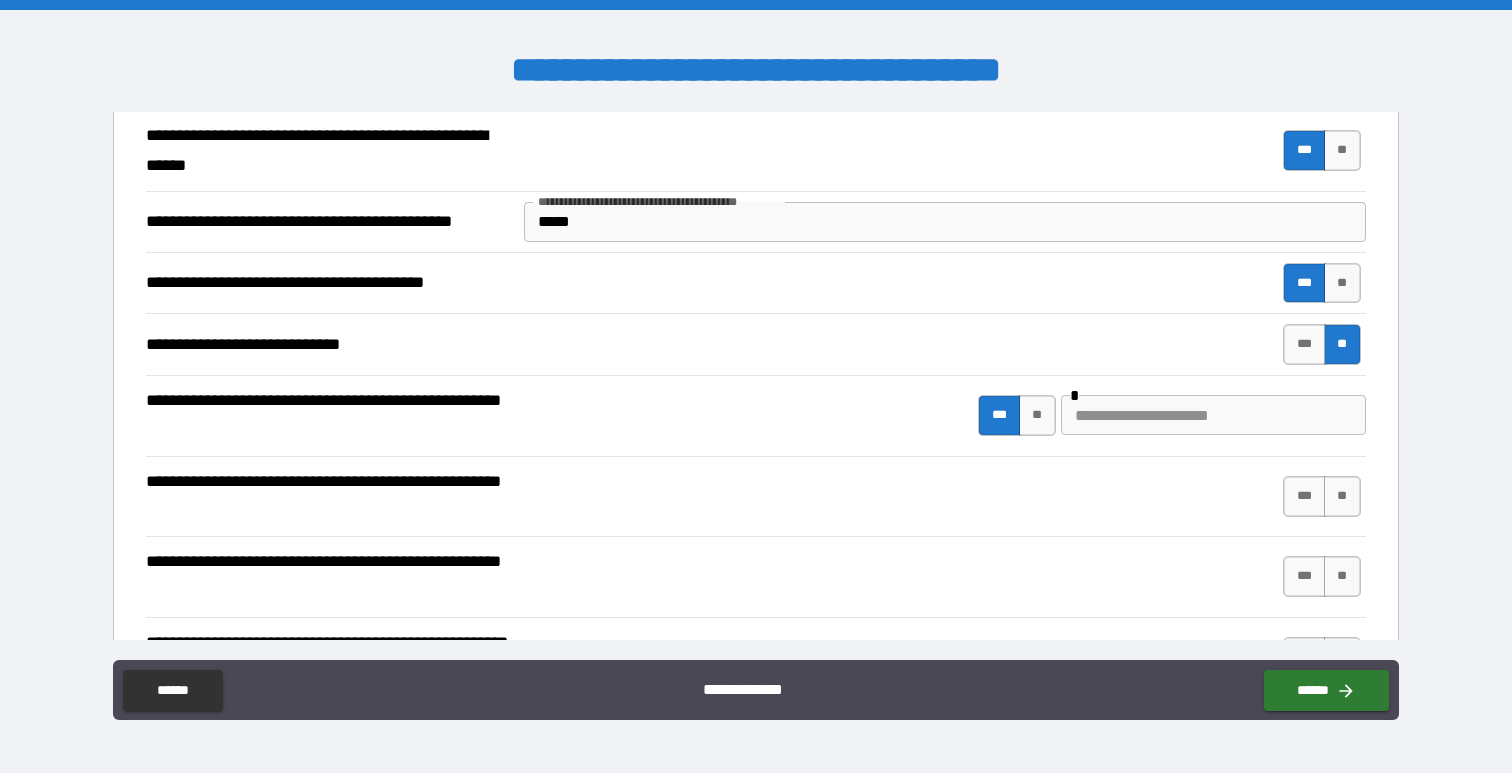 click at bounding box center [1213, 415] 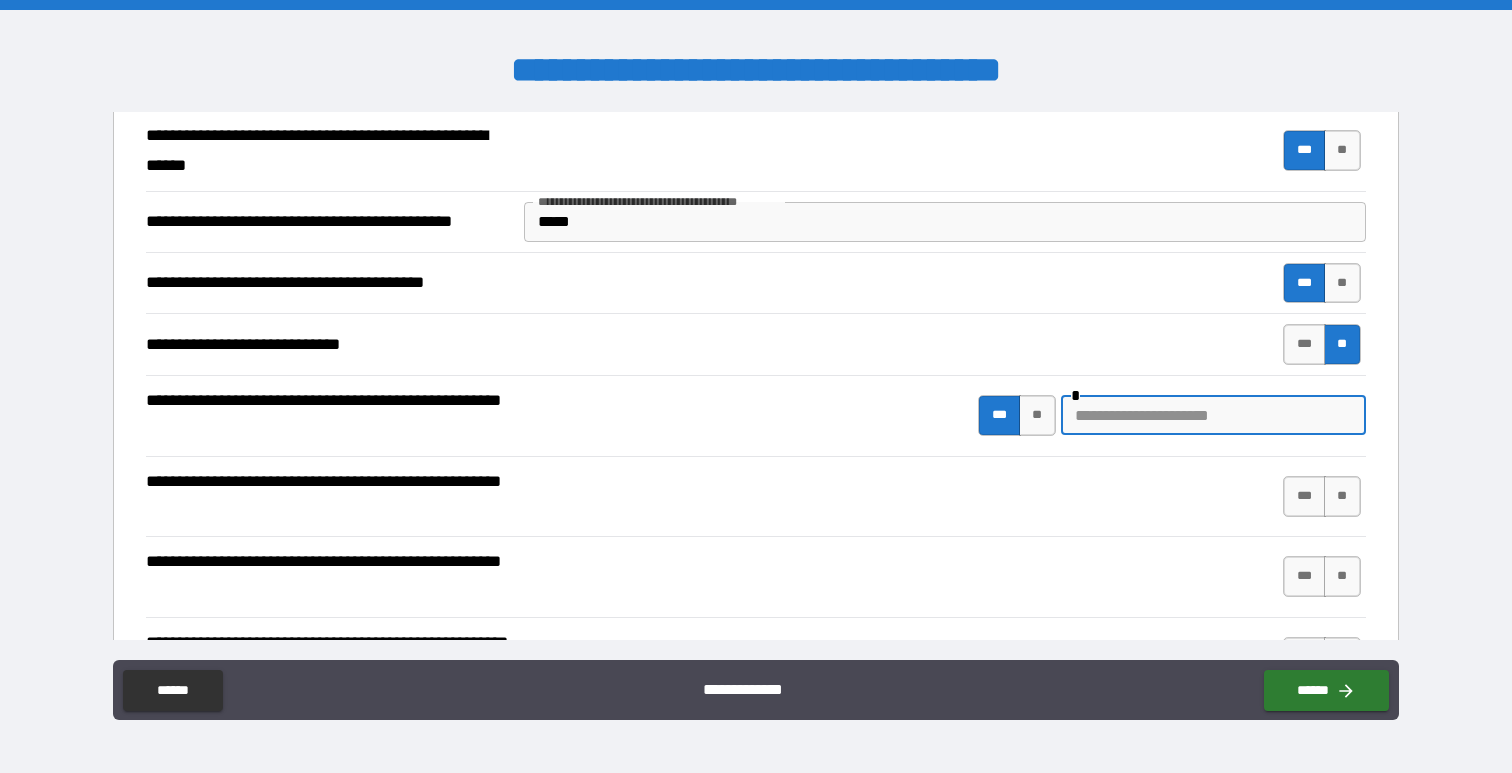 click at bounding box center [1213, 415] 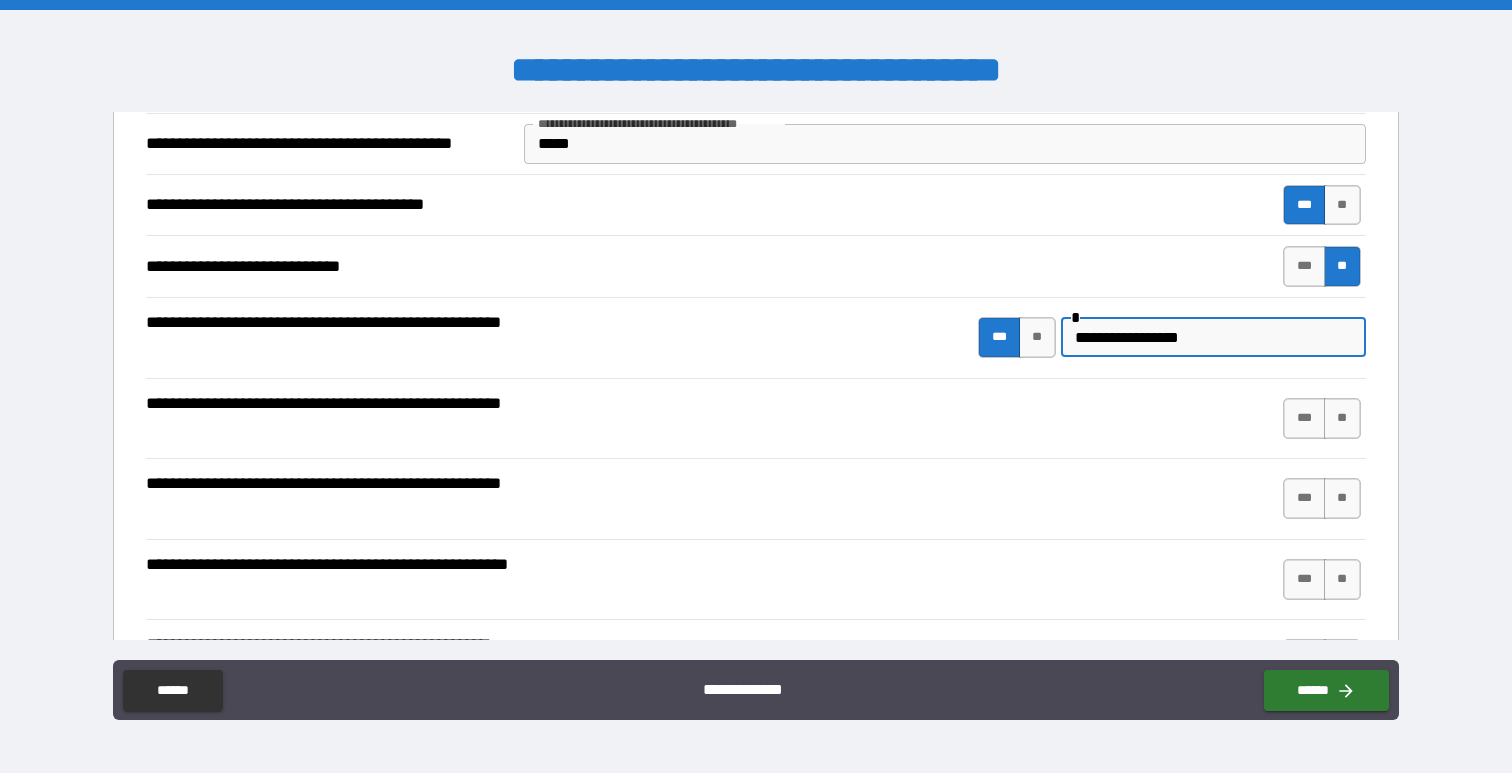 scroll, scrollTop: 7502, scrollLeft: 0, axis: vertical 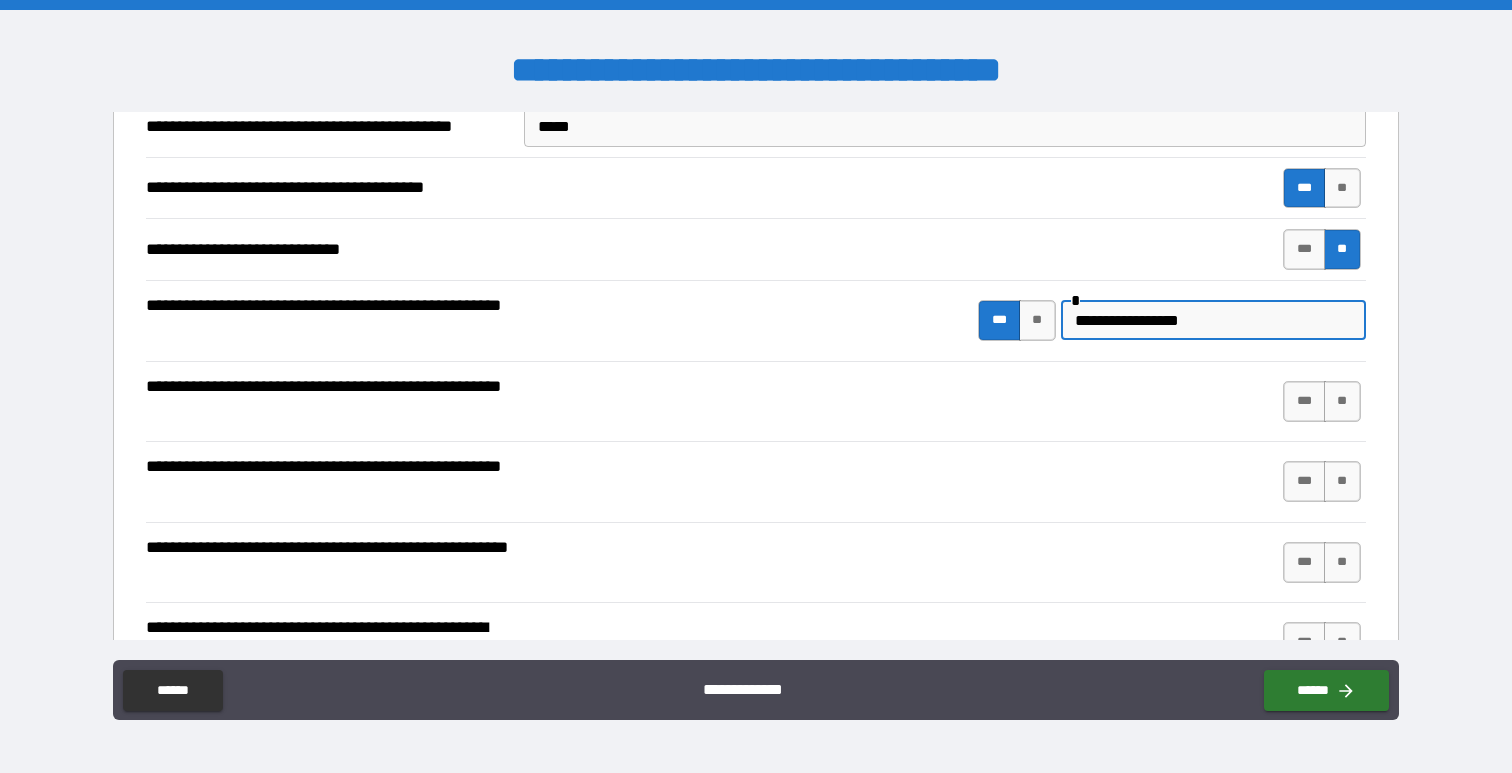 type on "**********" 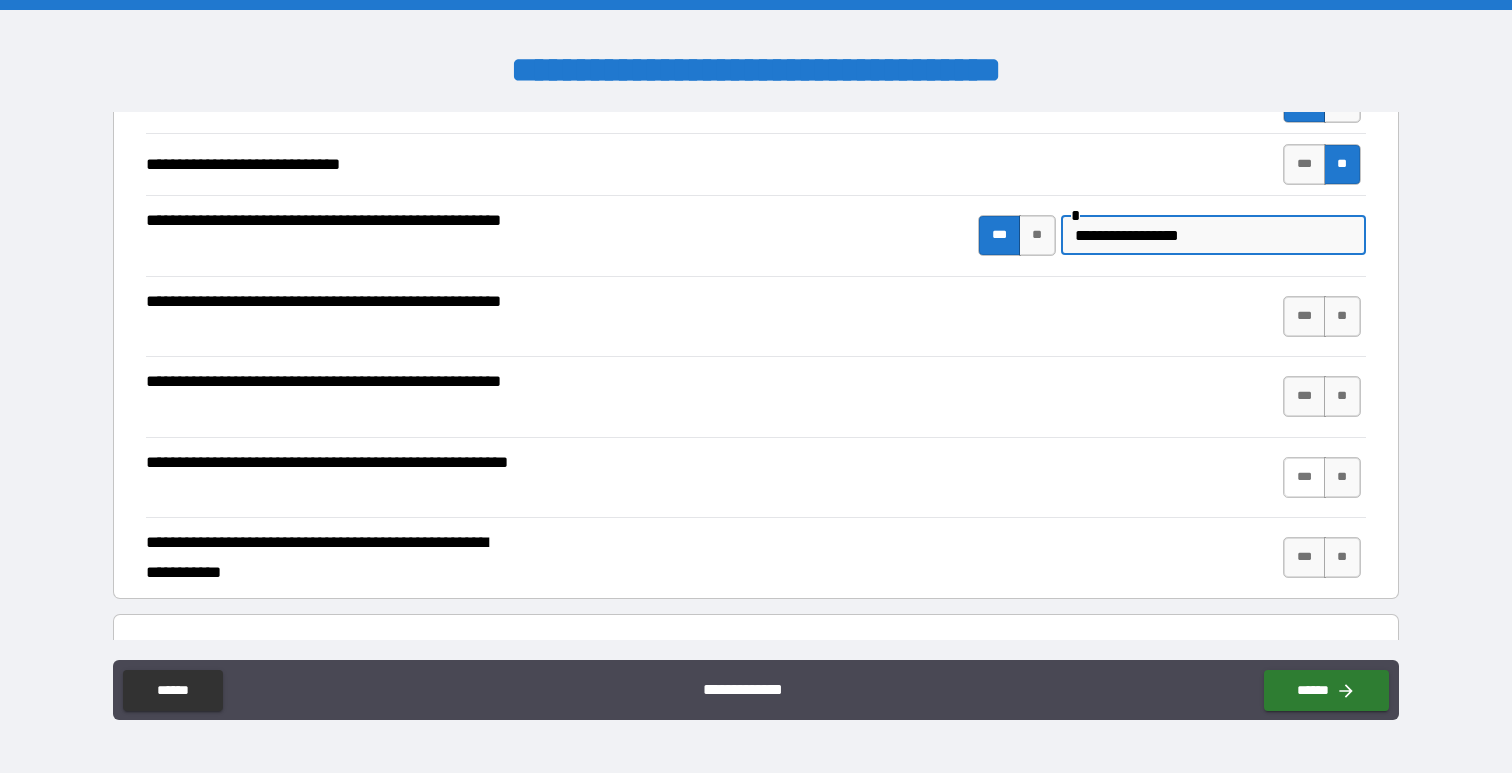 scroll, scrollTop: 7607, scrollLeft: 0, axis: vertical 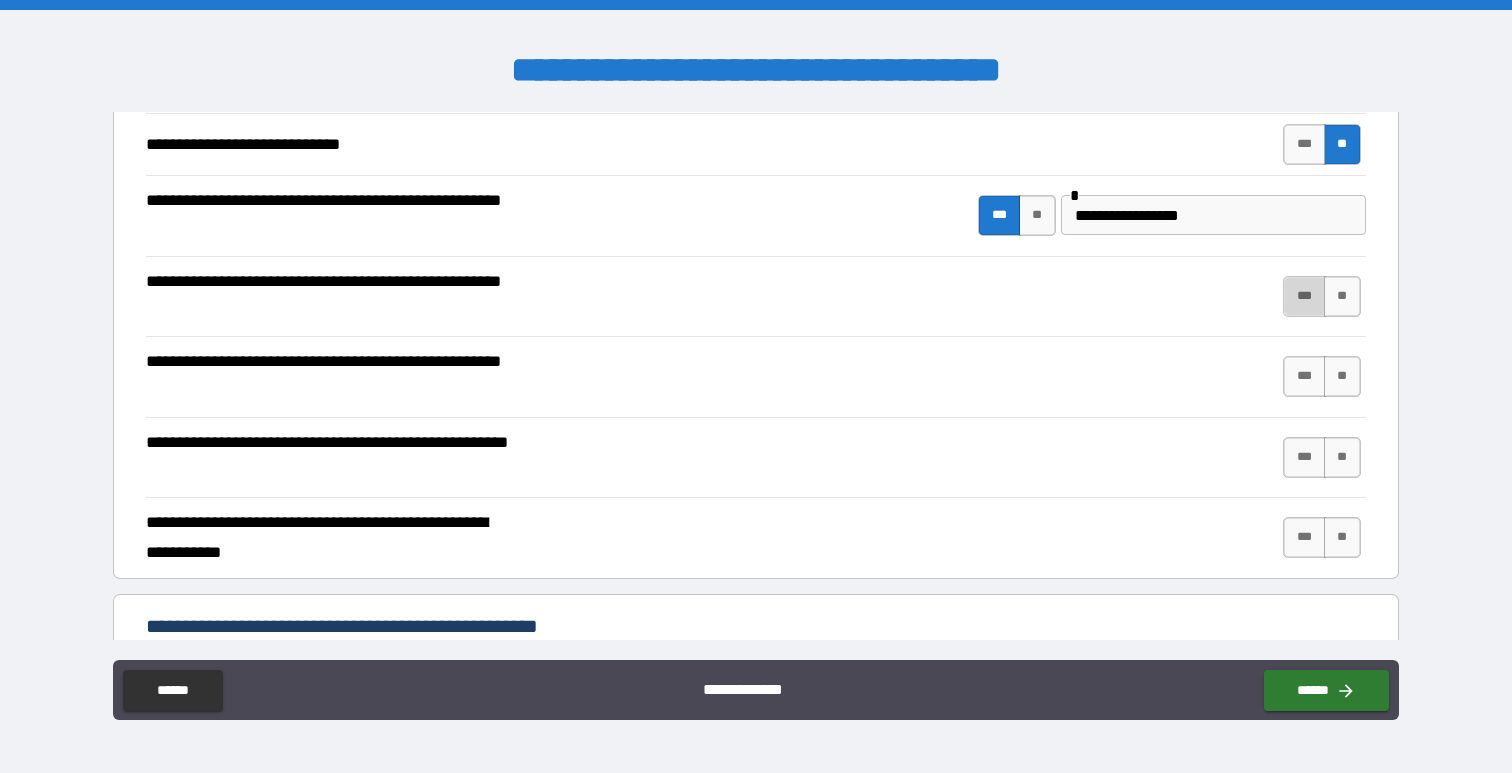 click on "***" at bounding box center [1304, 296] 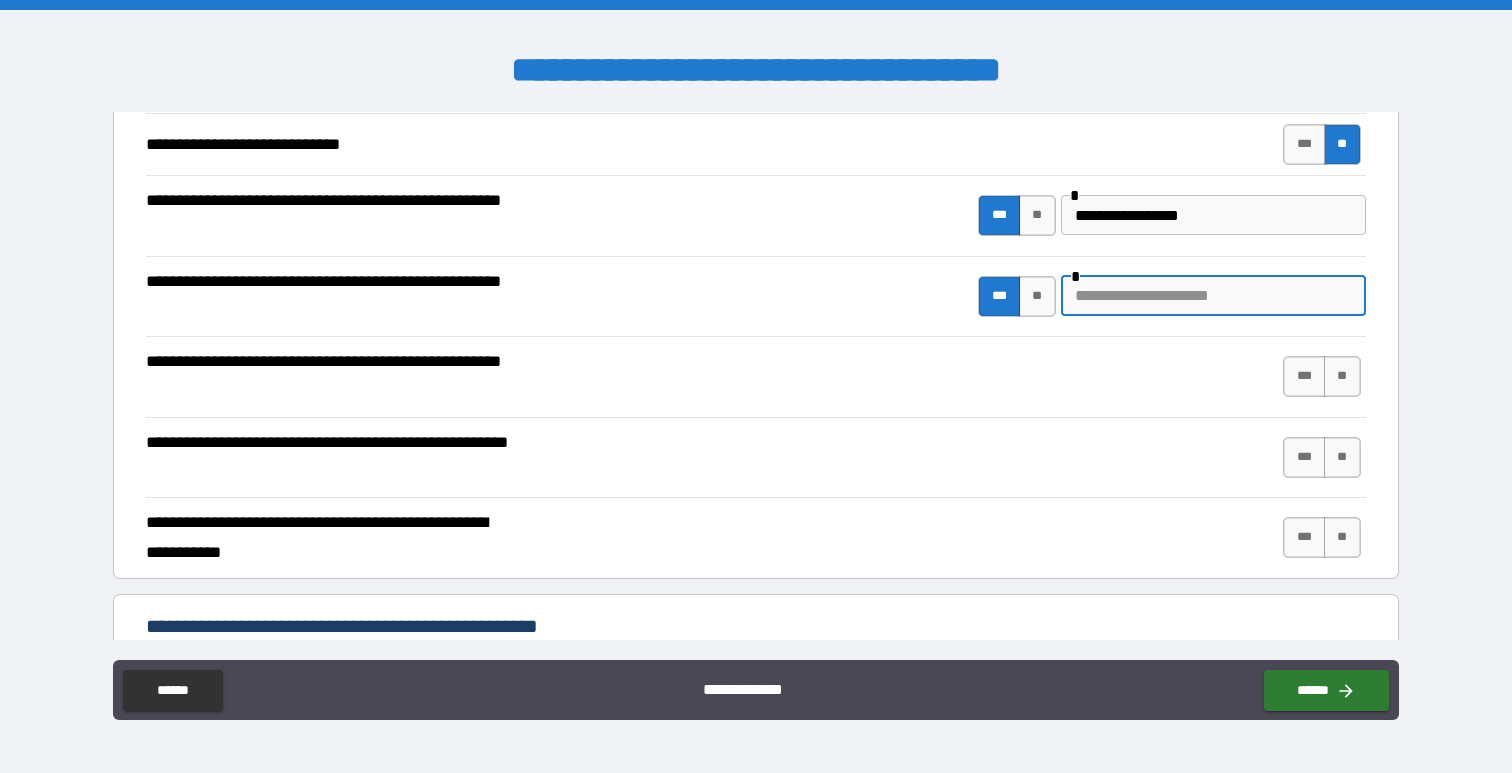 click at bounding box center [1213, 296] 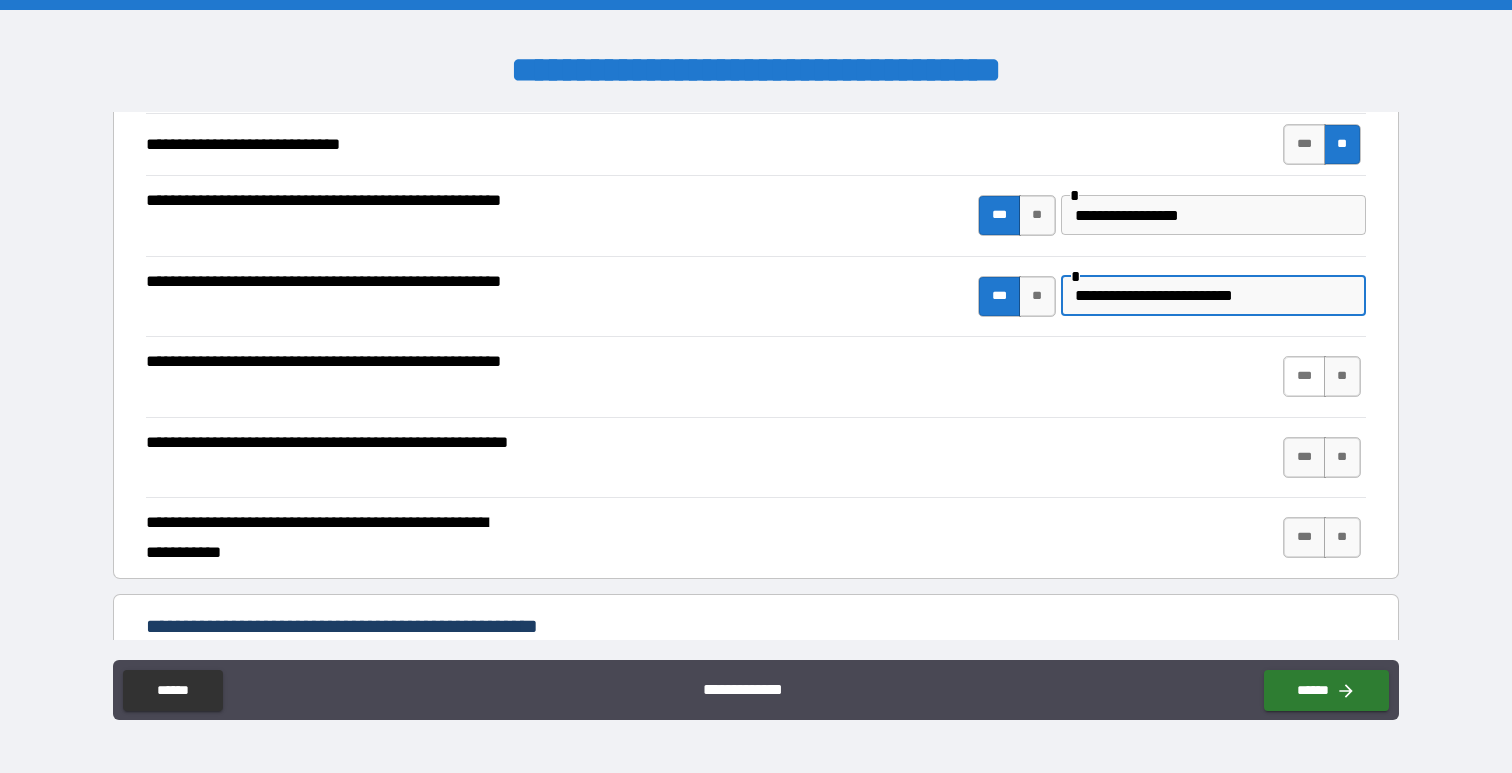 type on "**********" 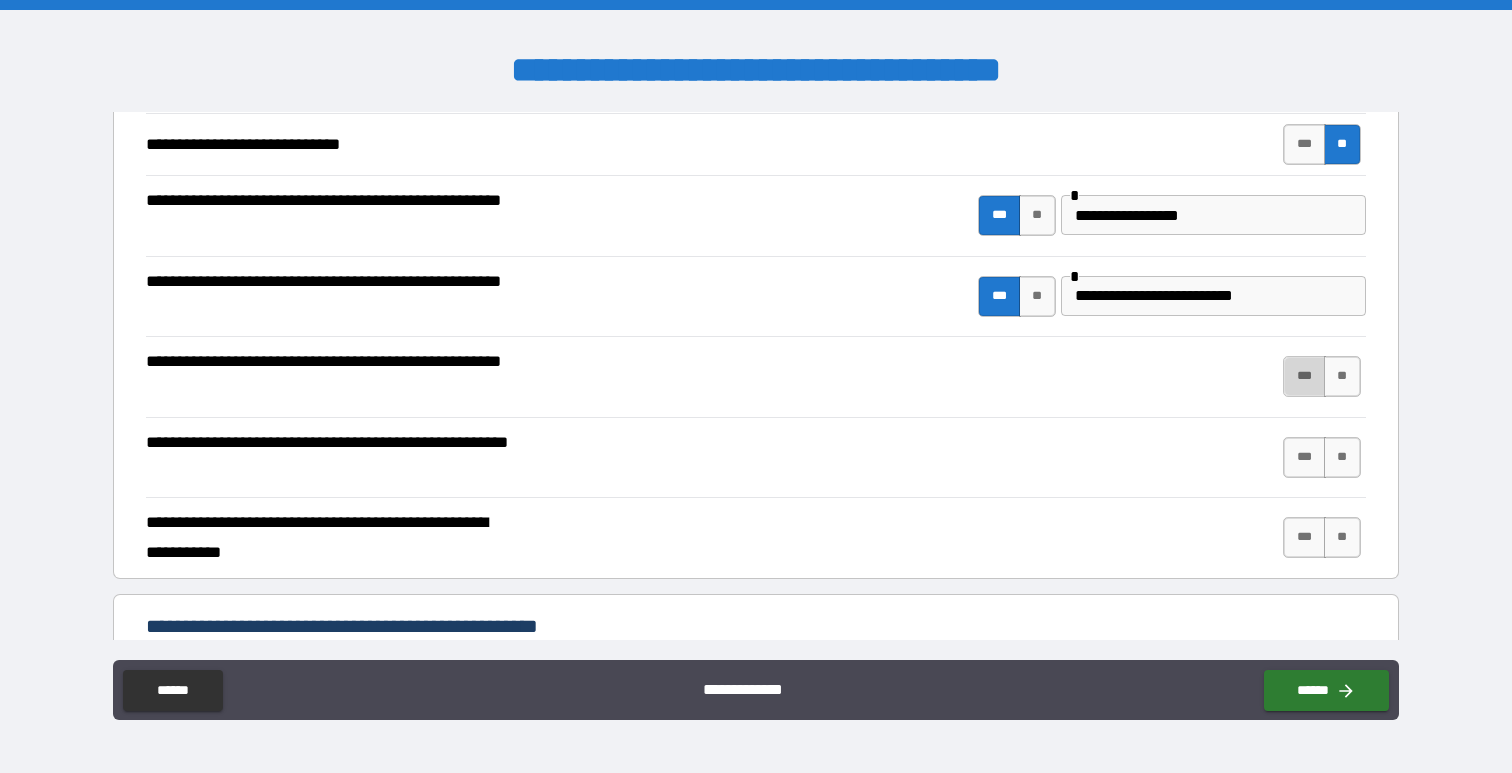 click on "***" at bounding box center [1304, 376] 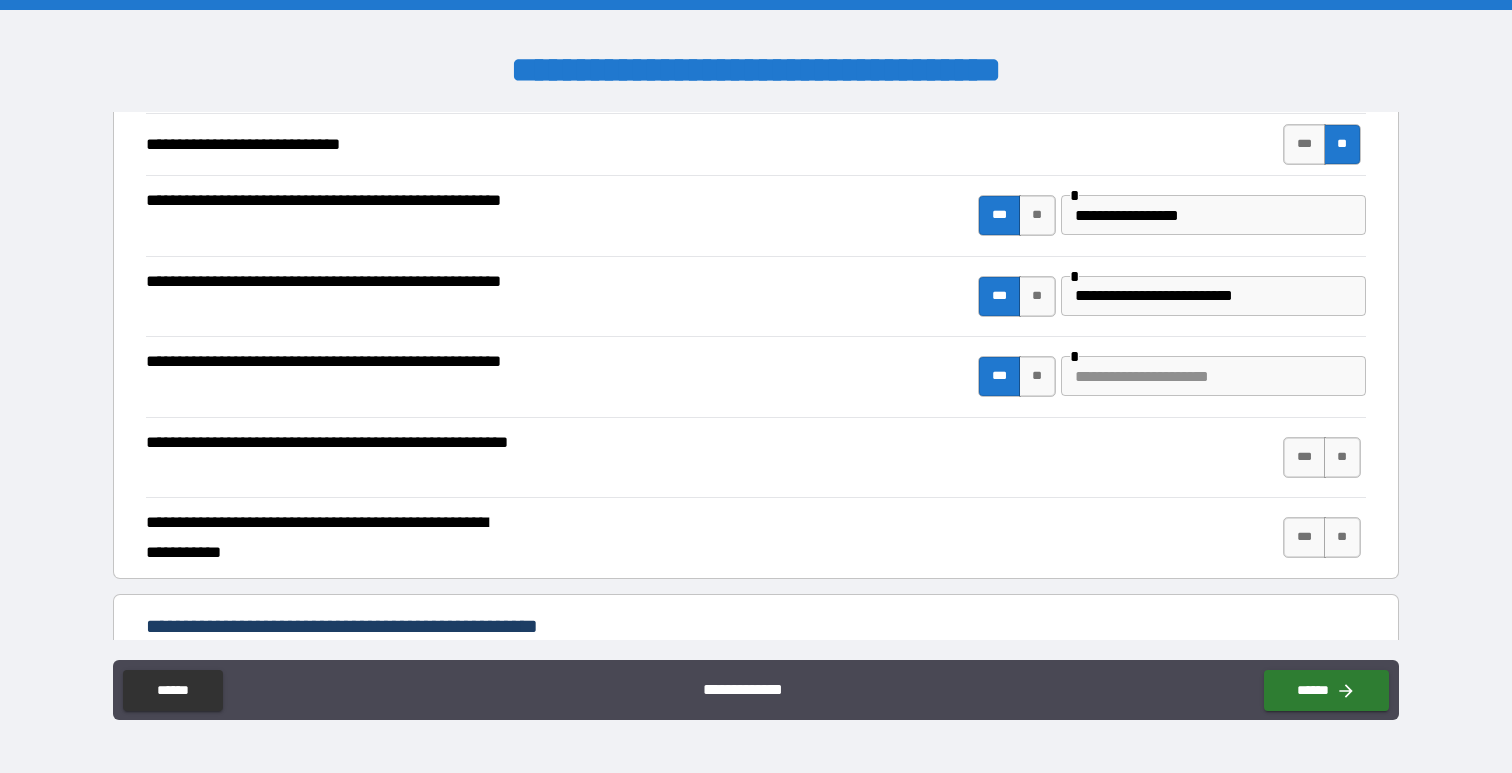 click at bounding box center [1213, 376] 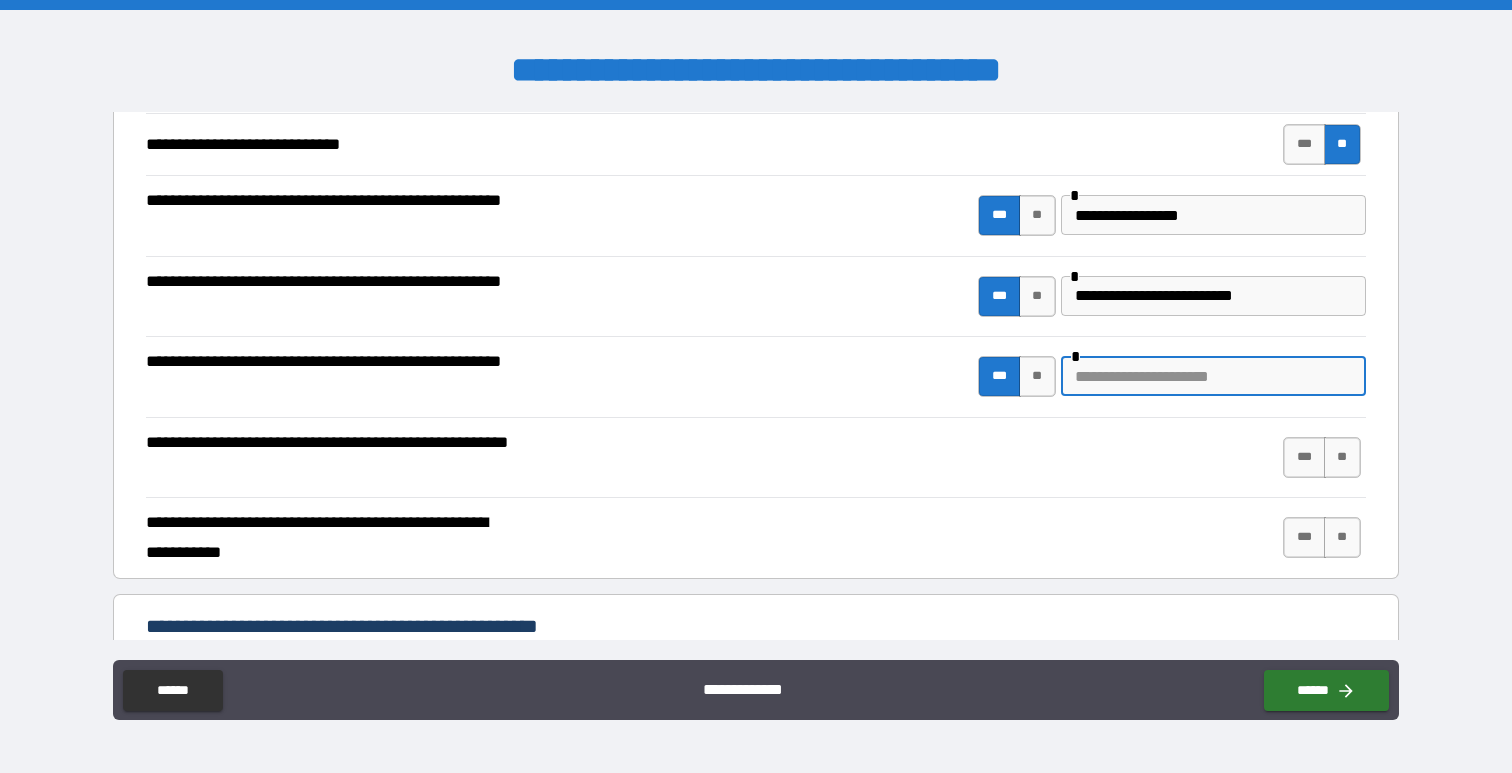 type on "*" 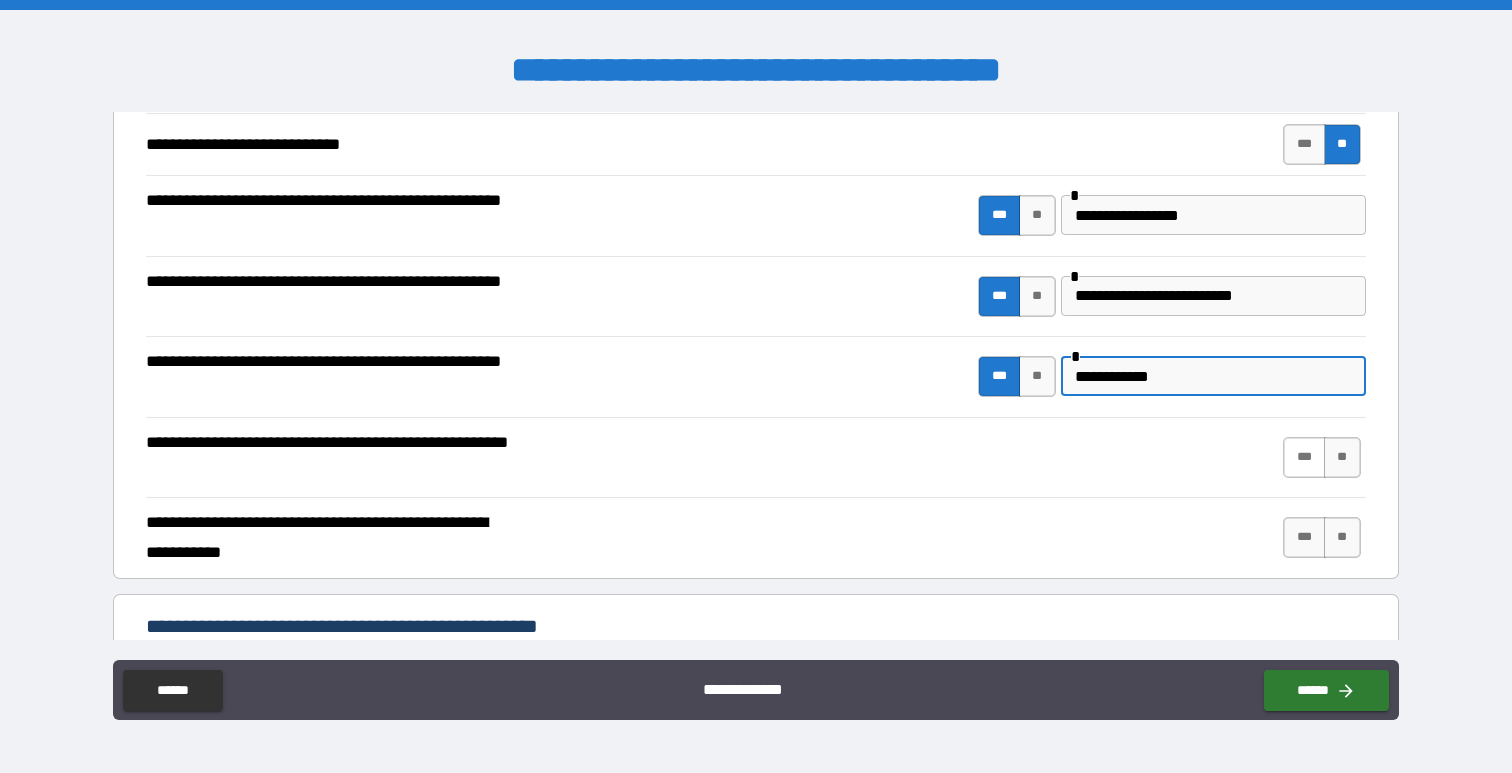 type on "**********" 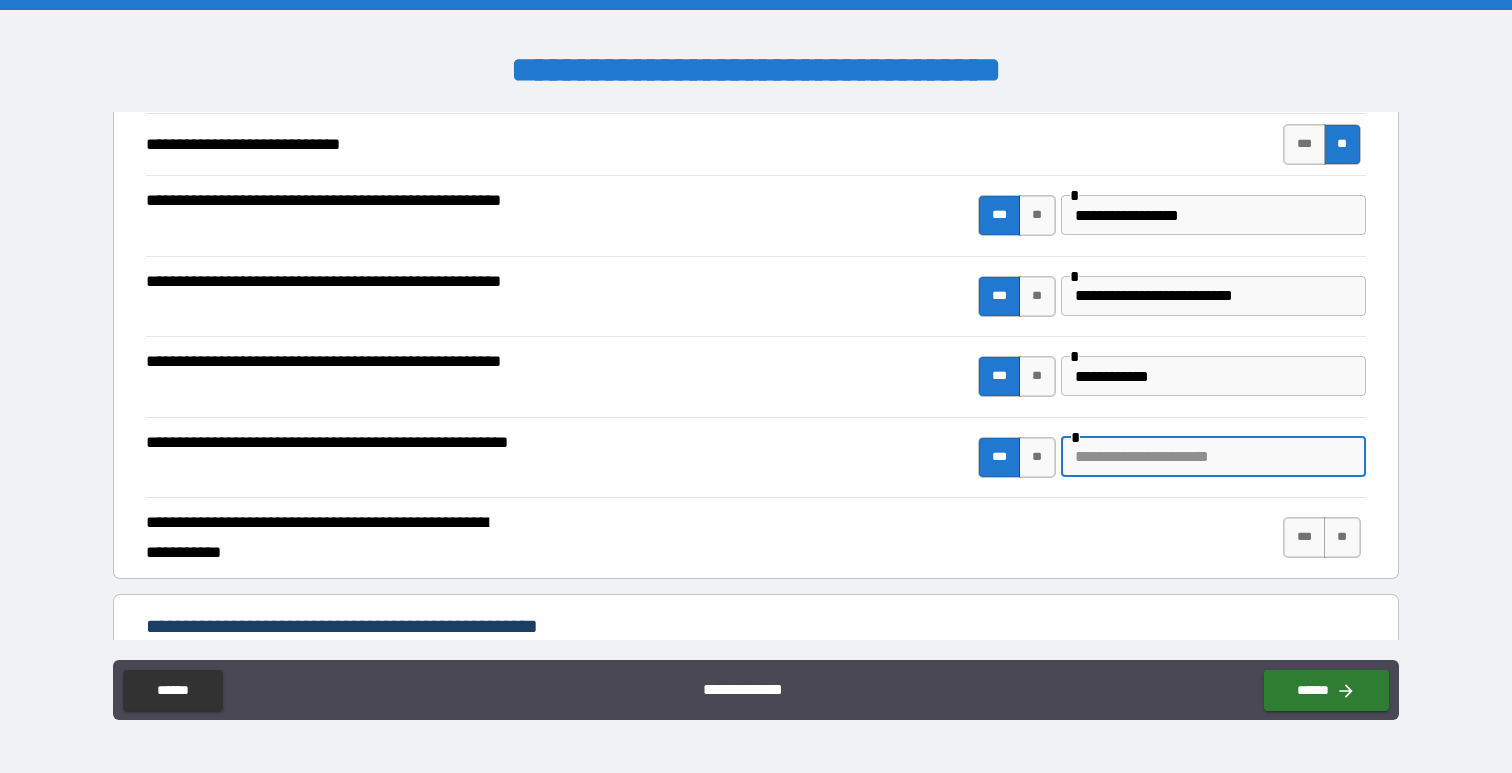 click at bounding box center (1213, 457) 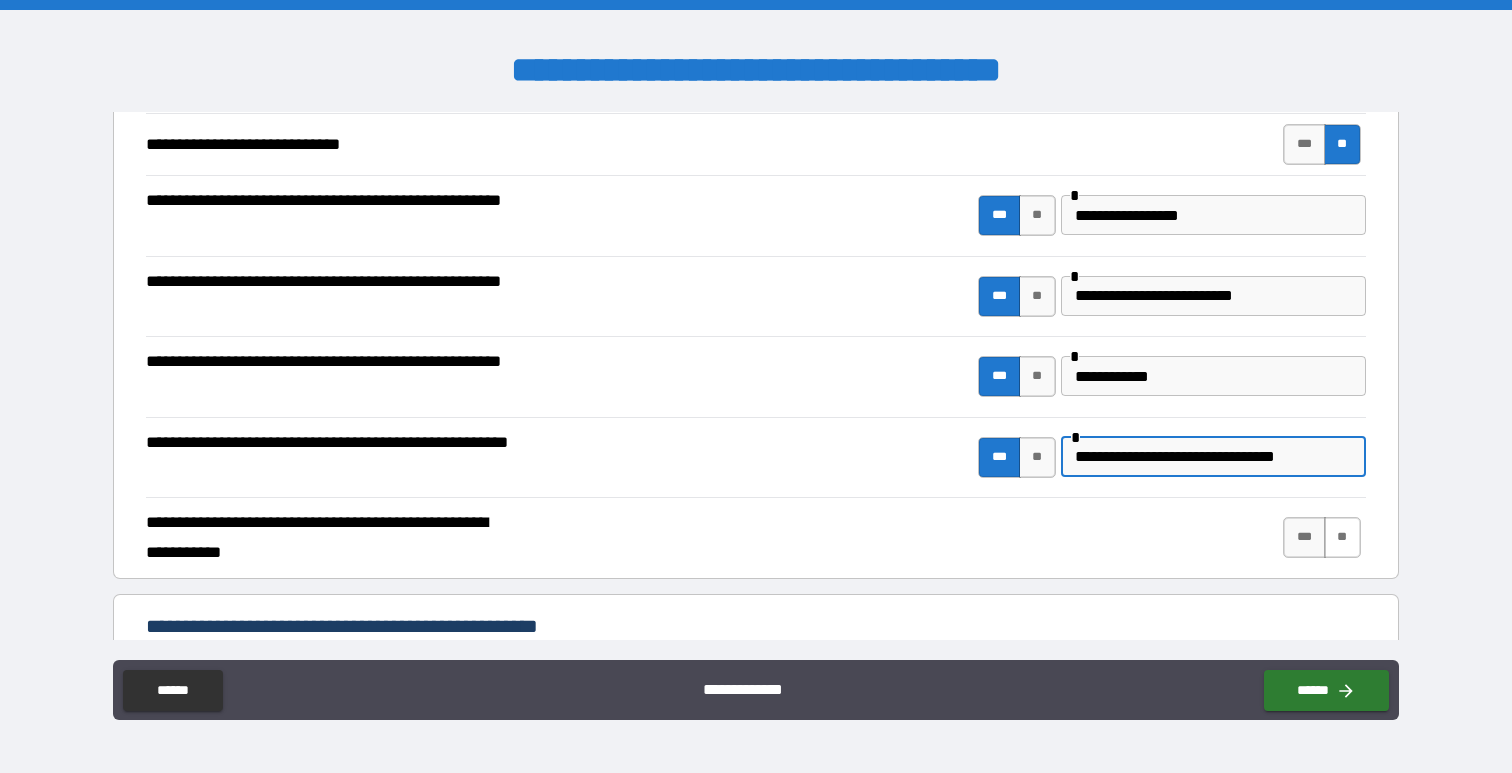type on "**********" 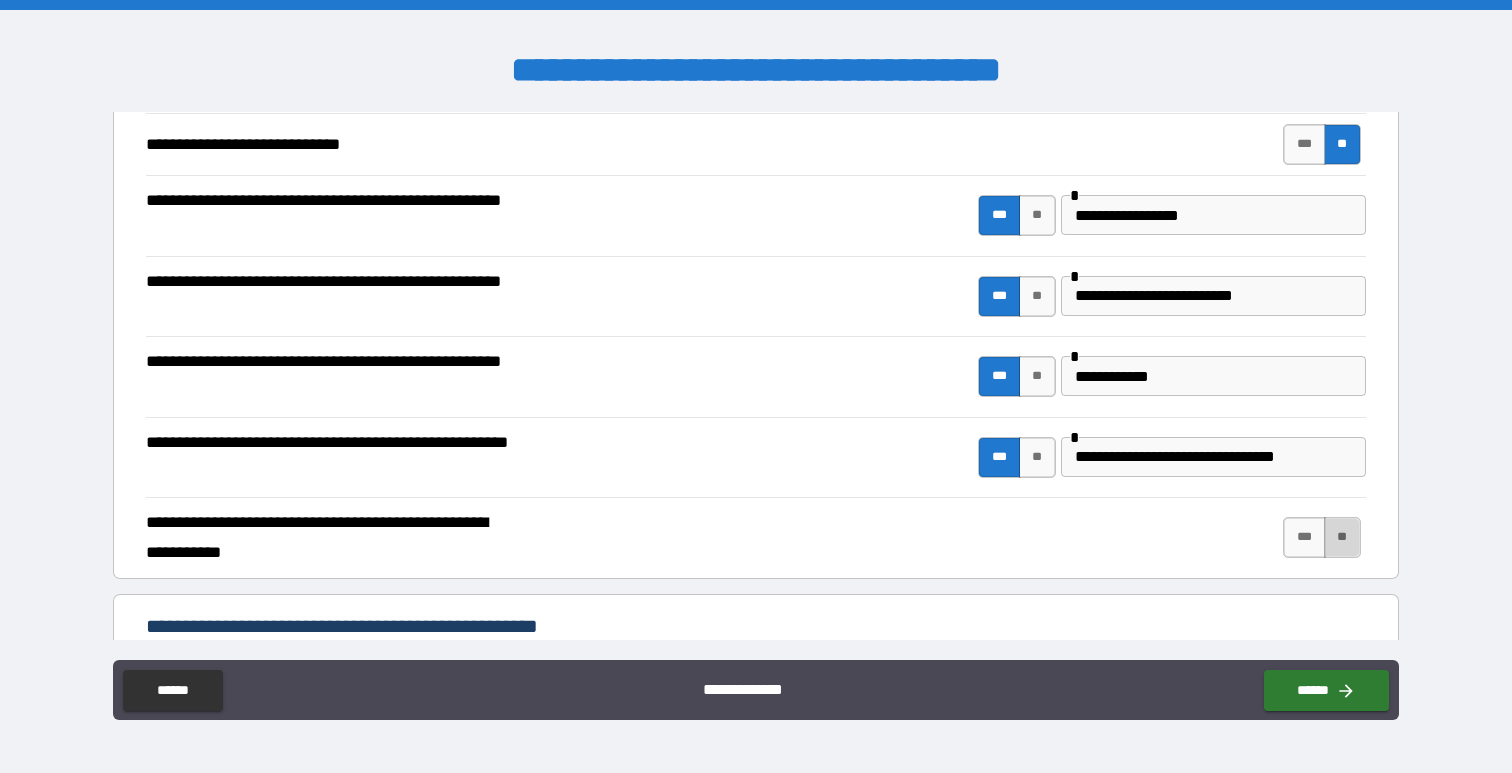 click on "**" at bounding box center (1342, 537) 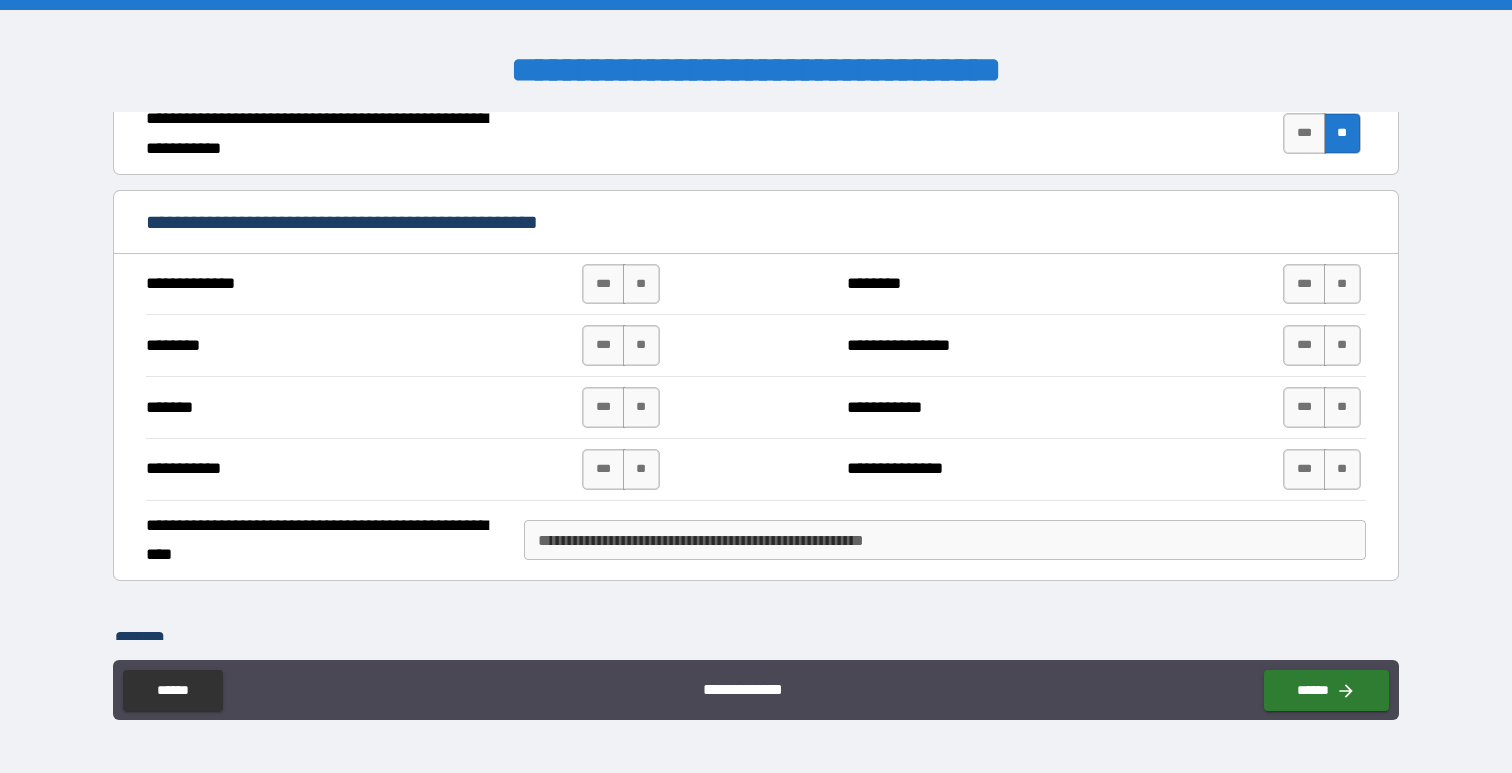 scroll, scrollTop: 8020, scrollLeft: 0, axis: vertical 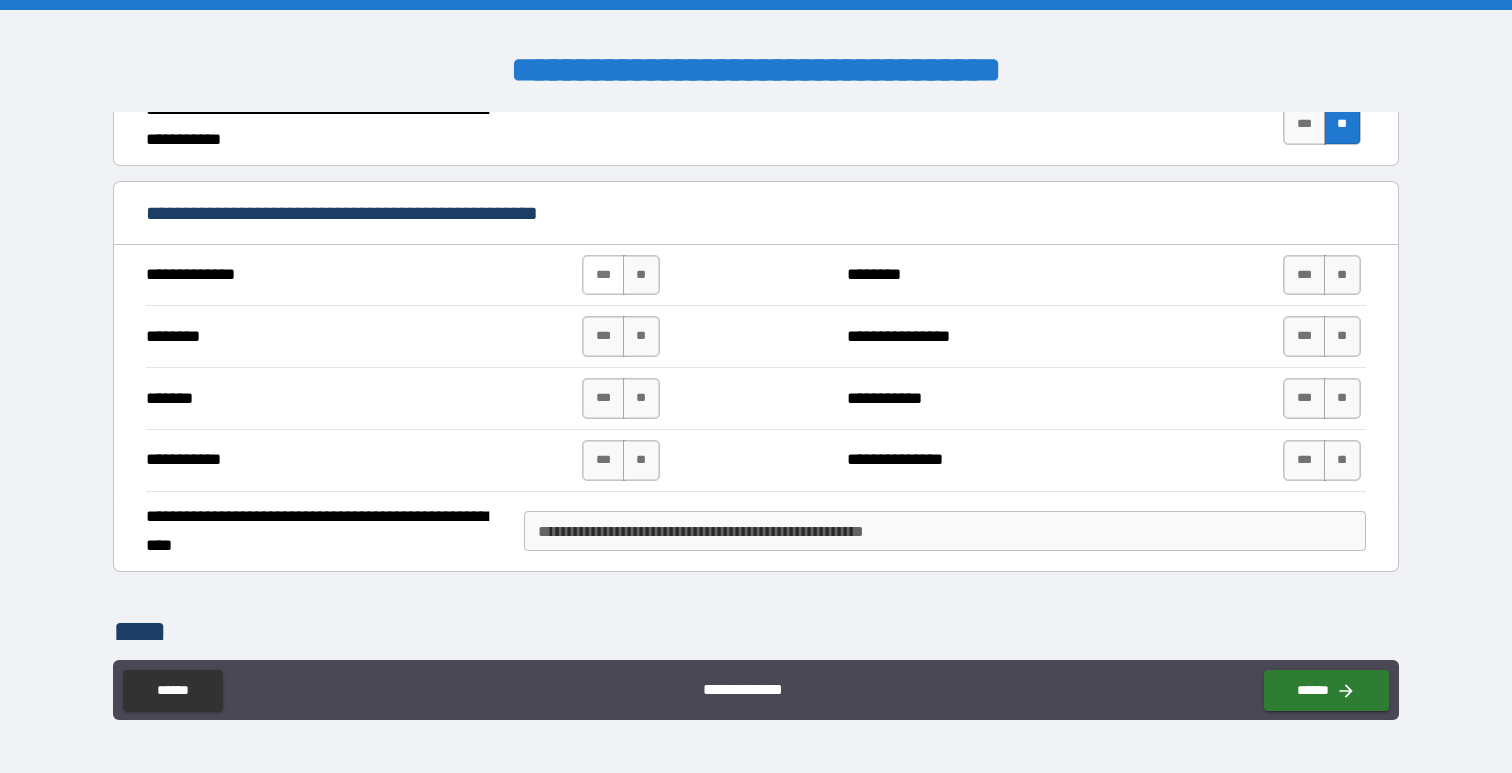 click on "***" at bounding box center [603, 275] 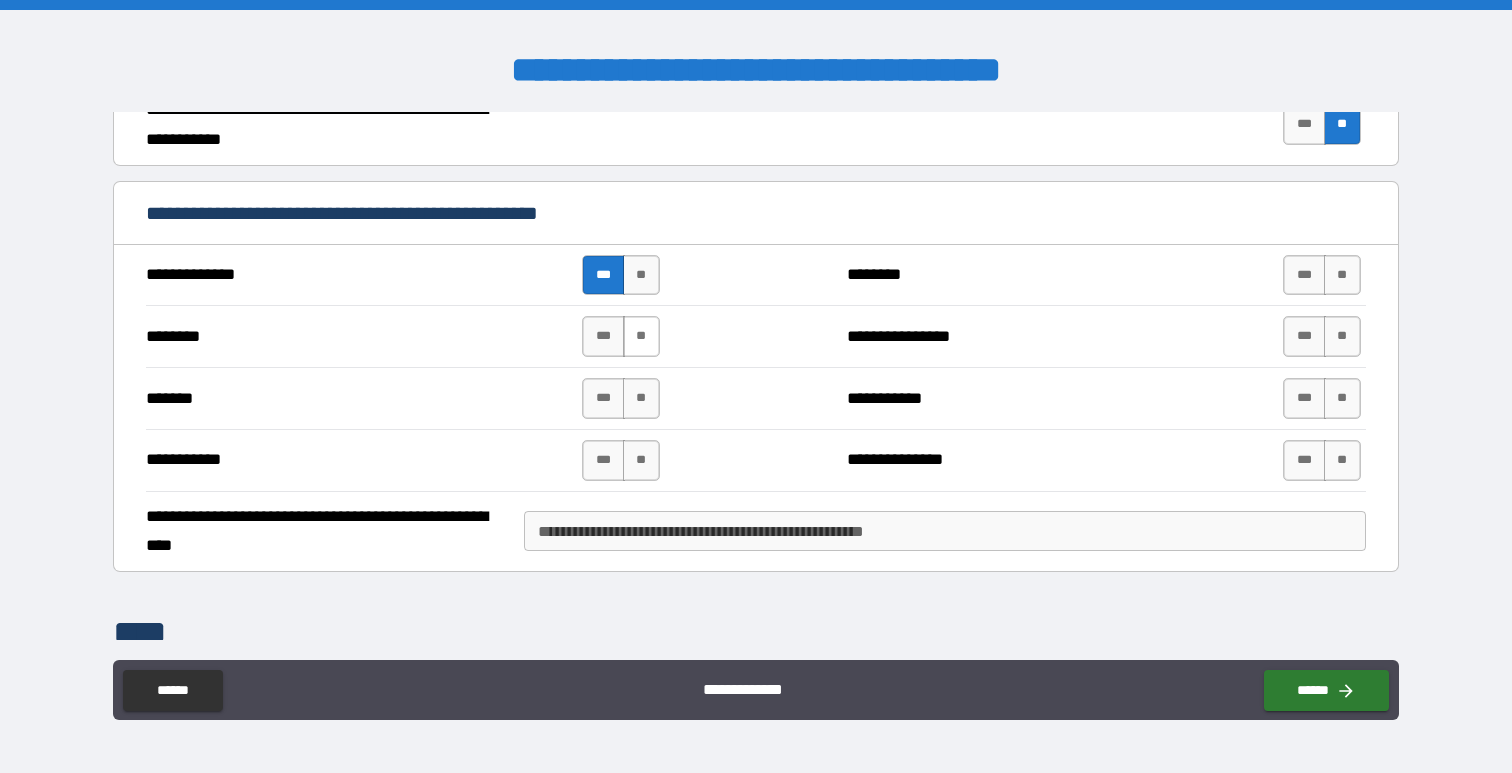 click on "**" at bounding box center [641, 336] 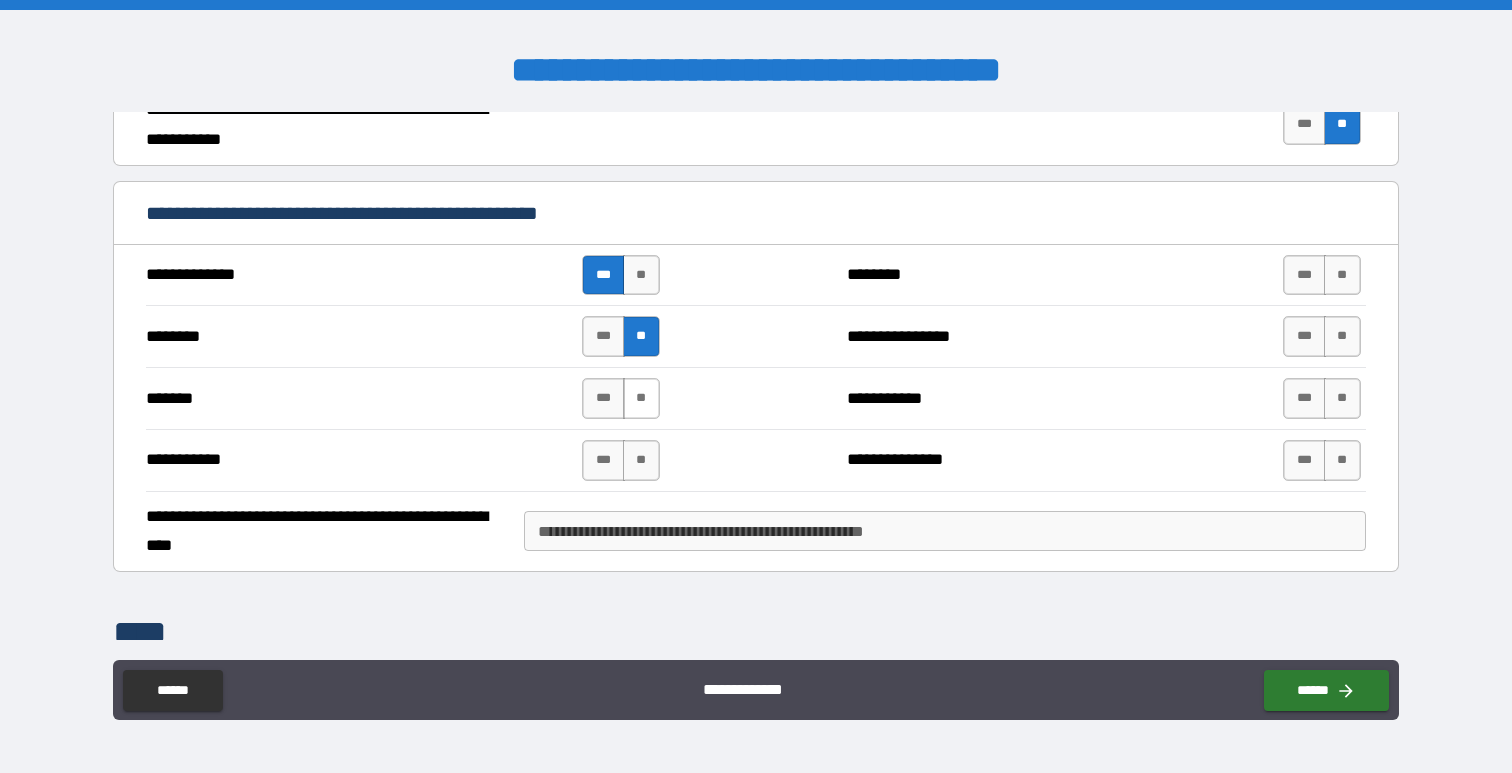 click on "**" at bounding box center [641, 398] 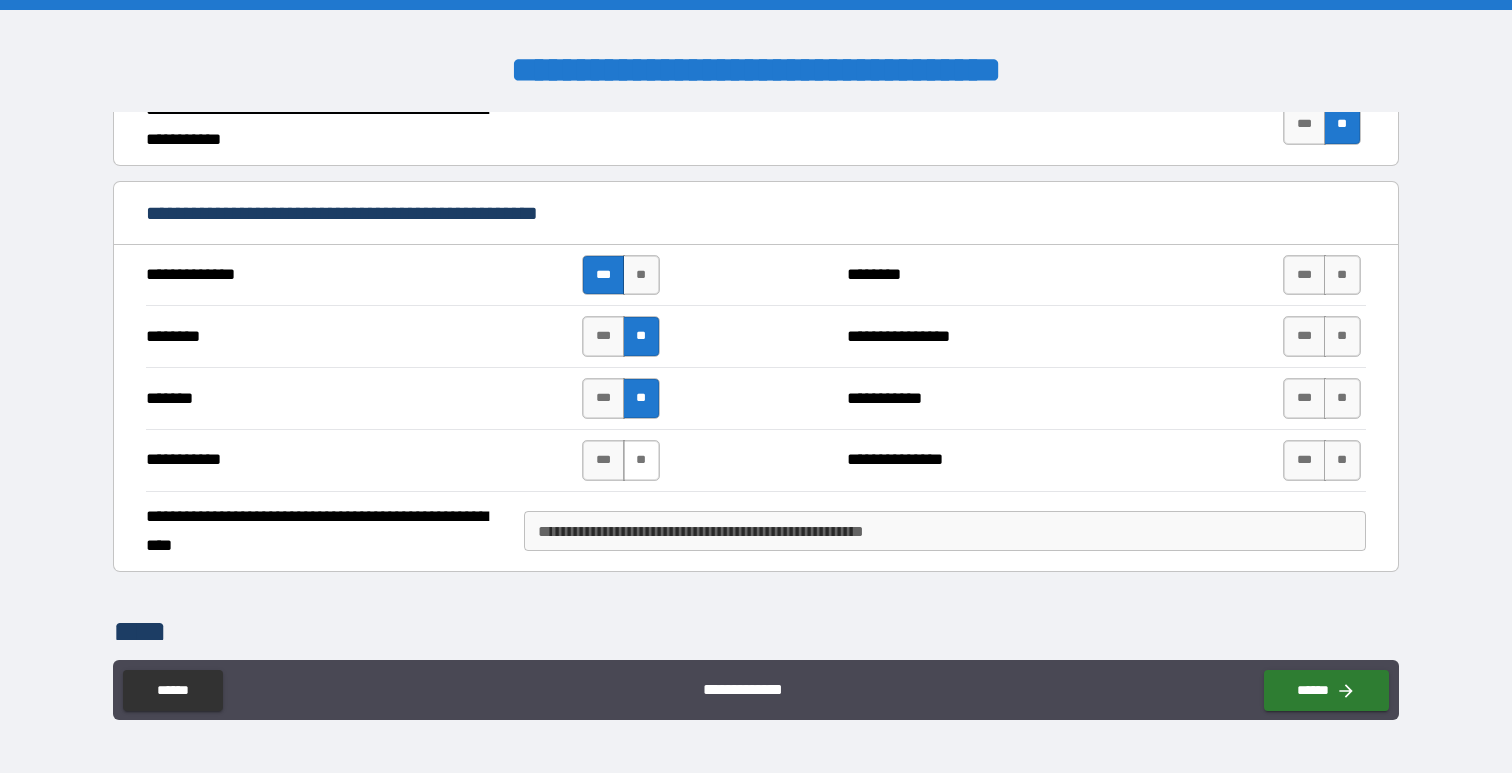 click on "**" at bounding box center [641, 460] 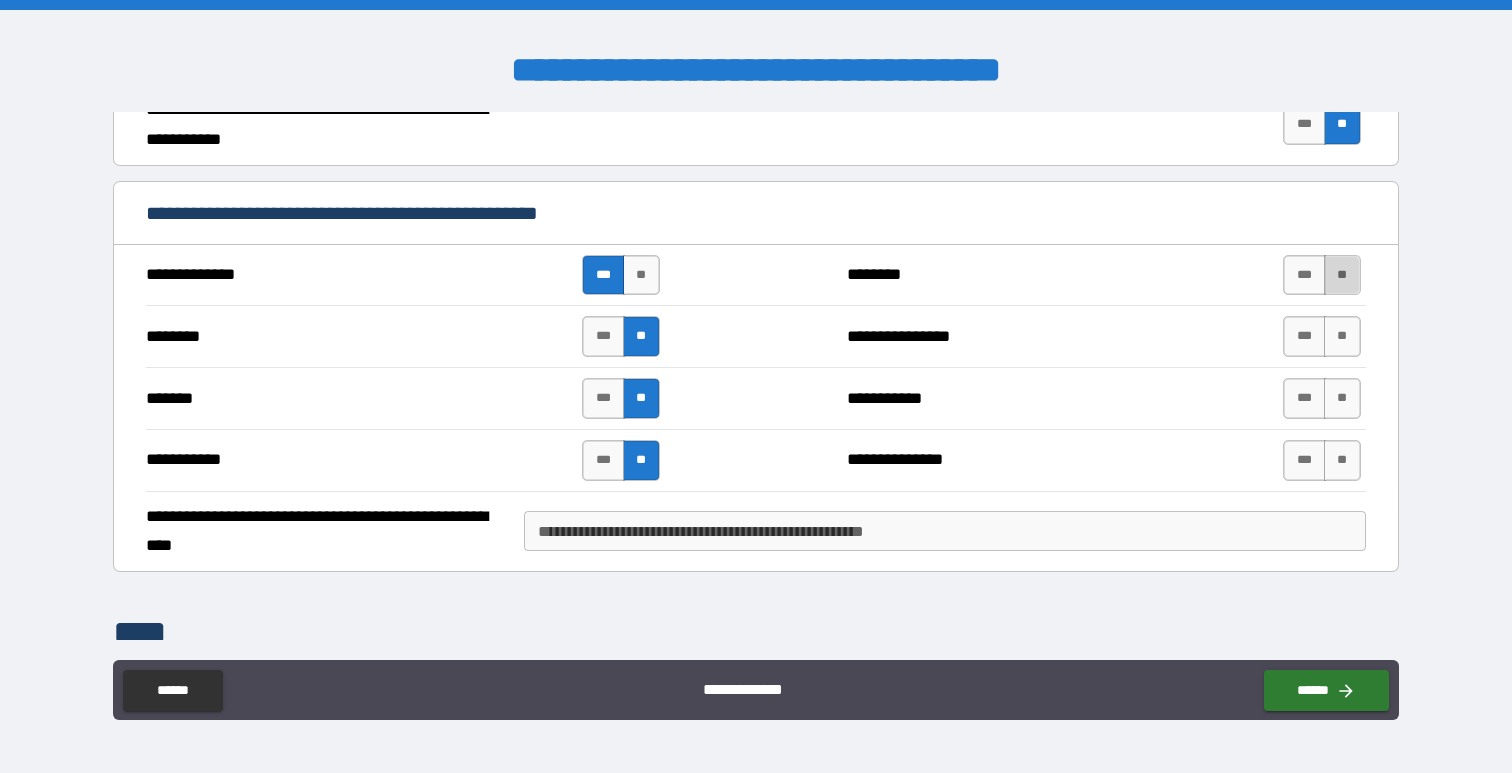 click on "**" at bounding box center (1342, 275) 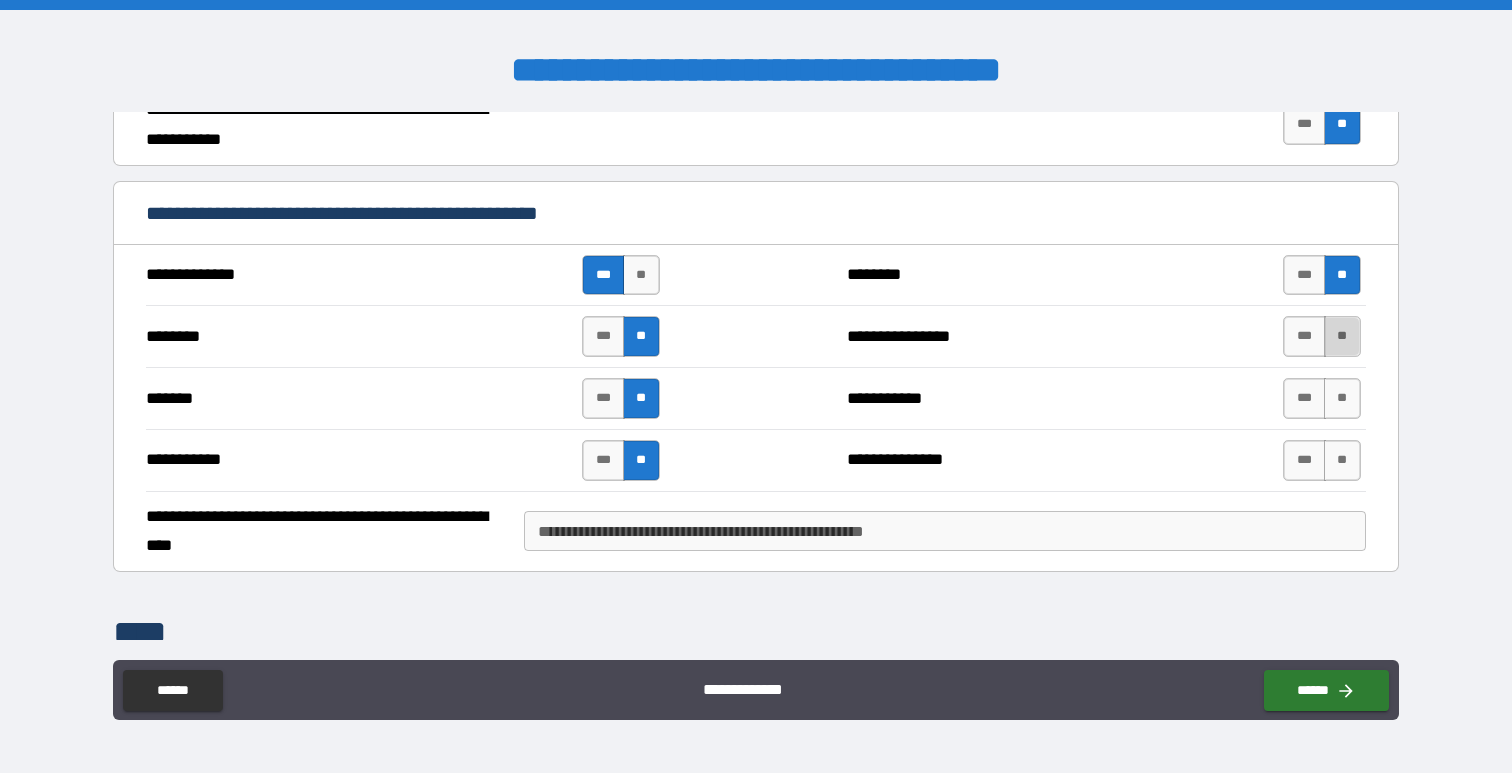 click on "**" at bounding box center (1342, 336) 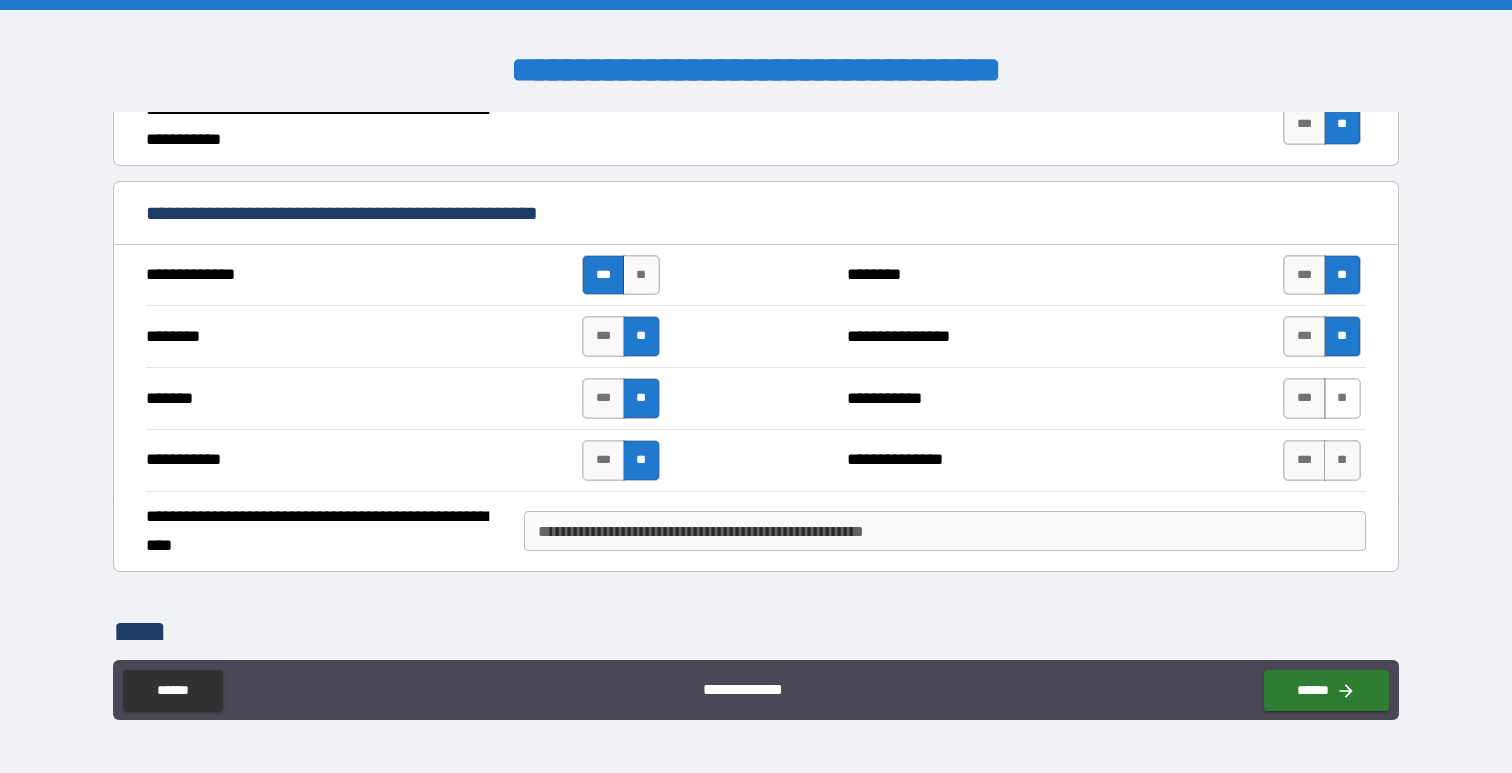 click on "**" at bounding box center [1342, 398] 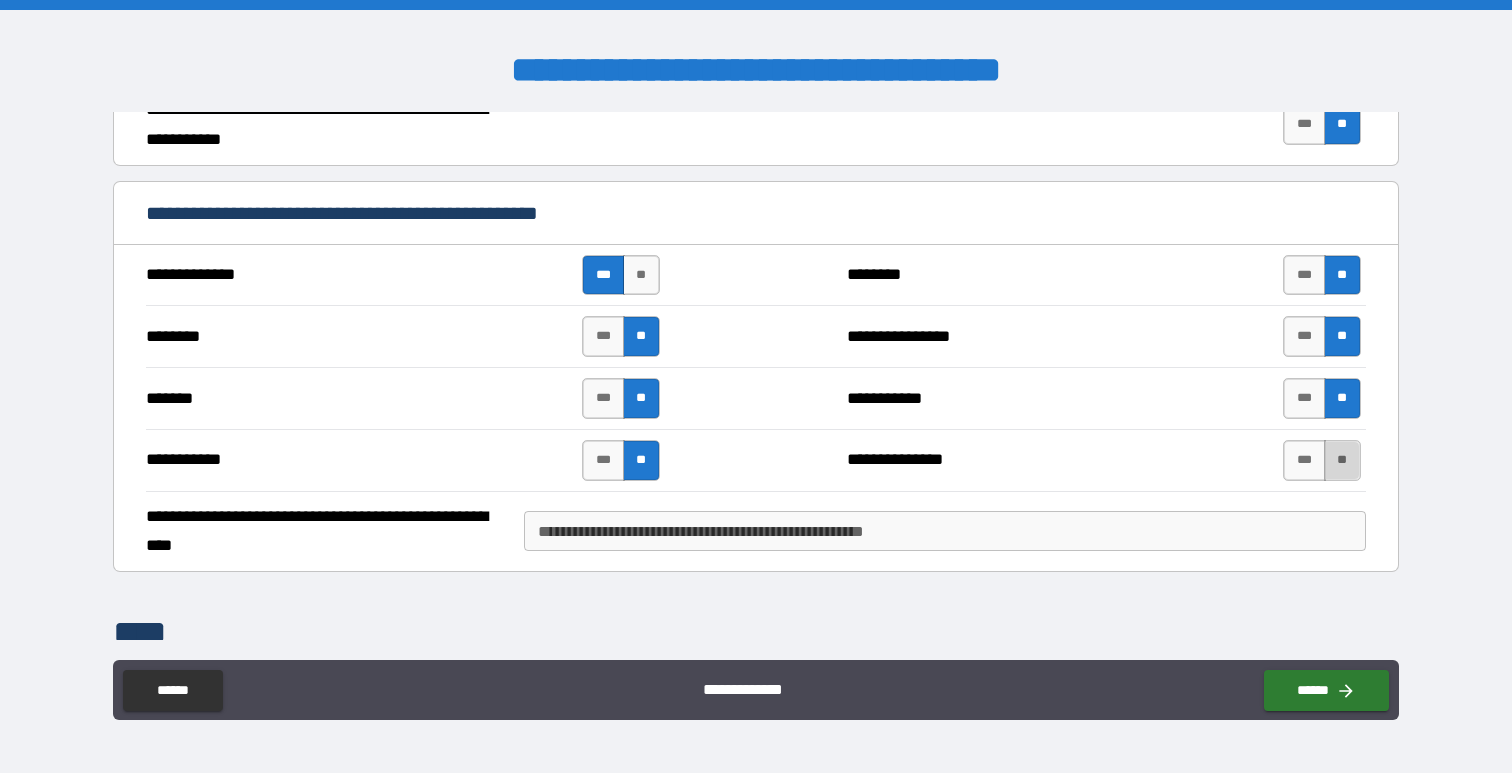 click on "**" at bounding box center (1342, 460) 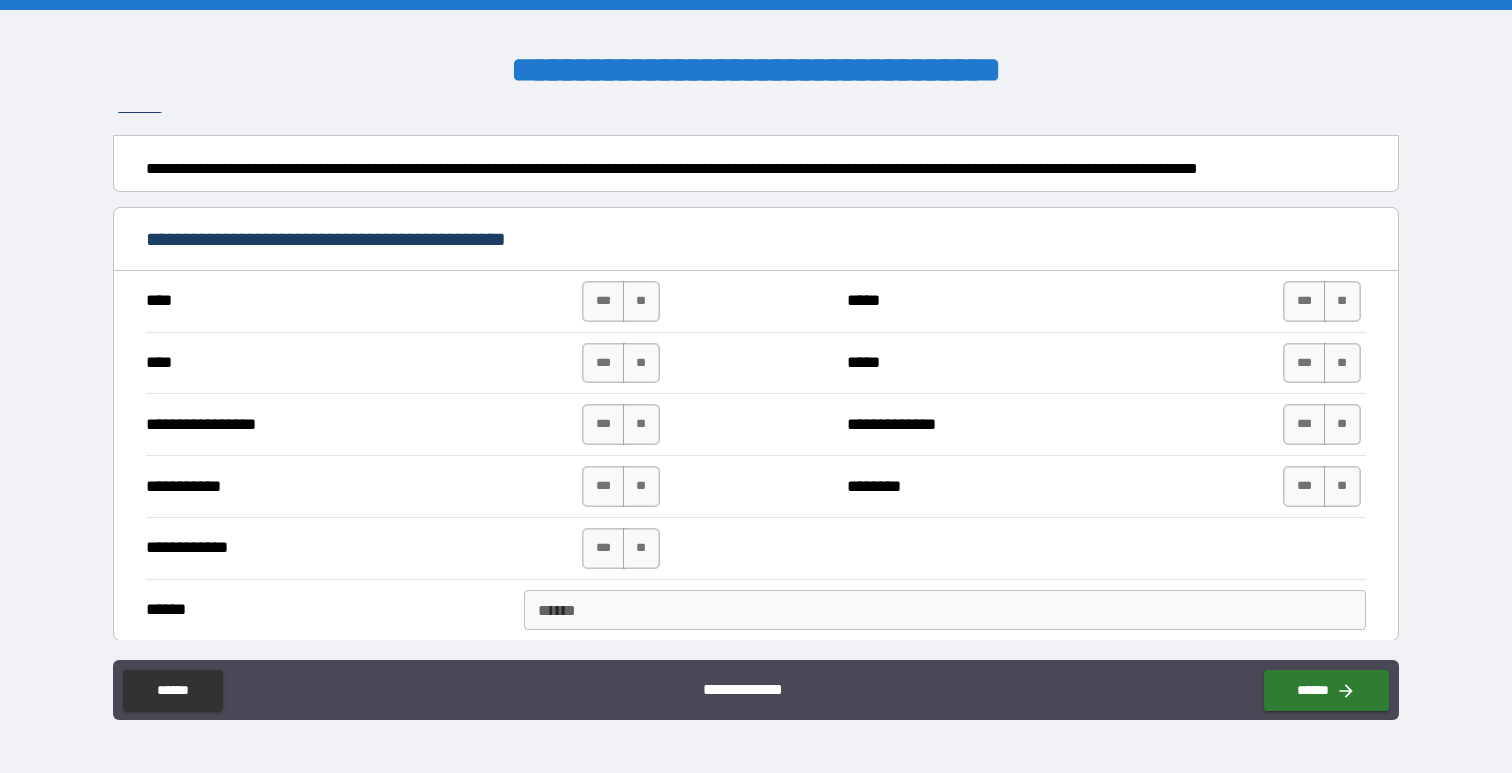 scroll, scrollTop: 8550, scrollLeft: 0, axis: vertical 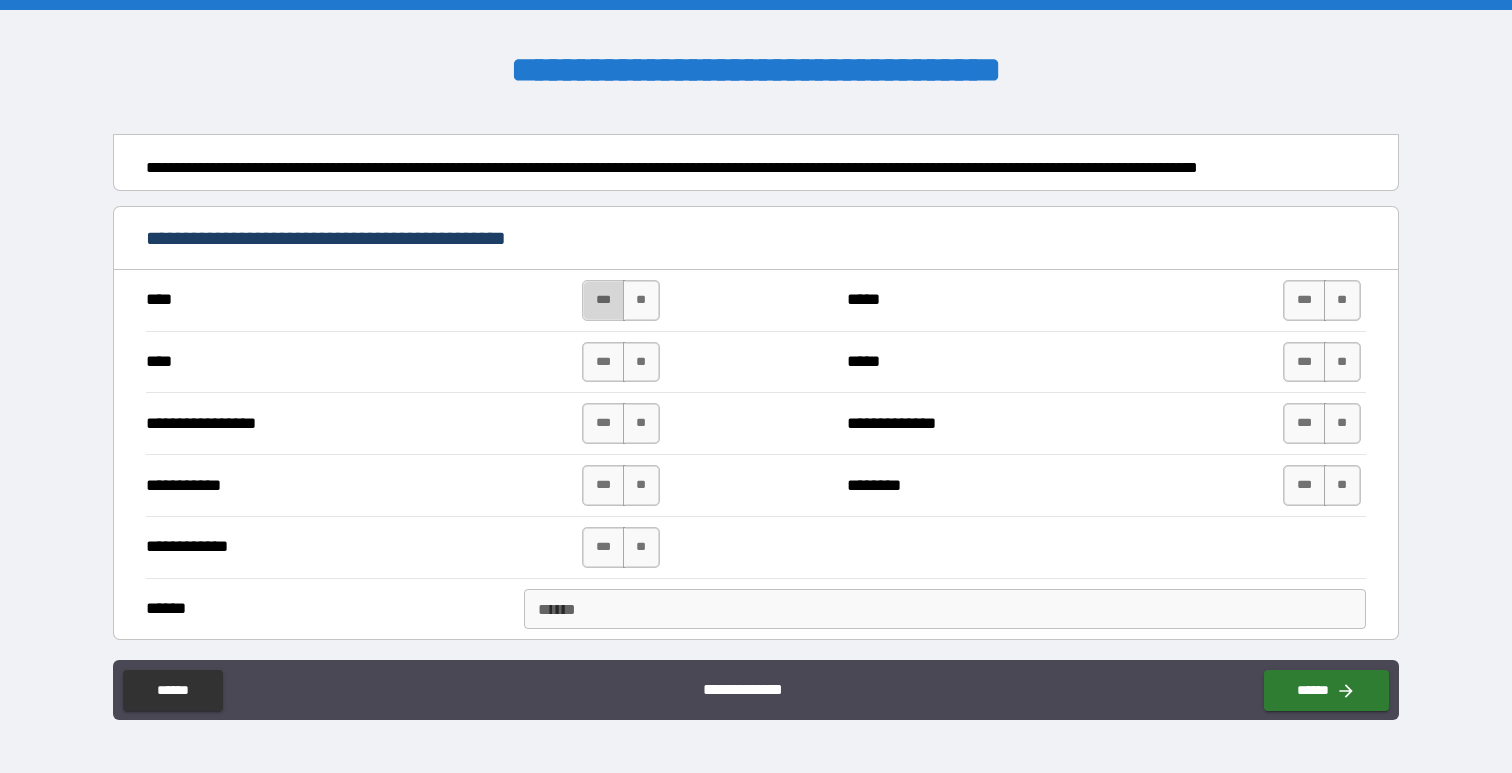 click on "***" at bounding box center (603, 300) 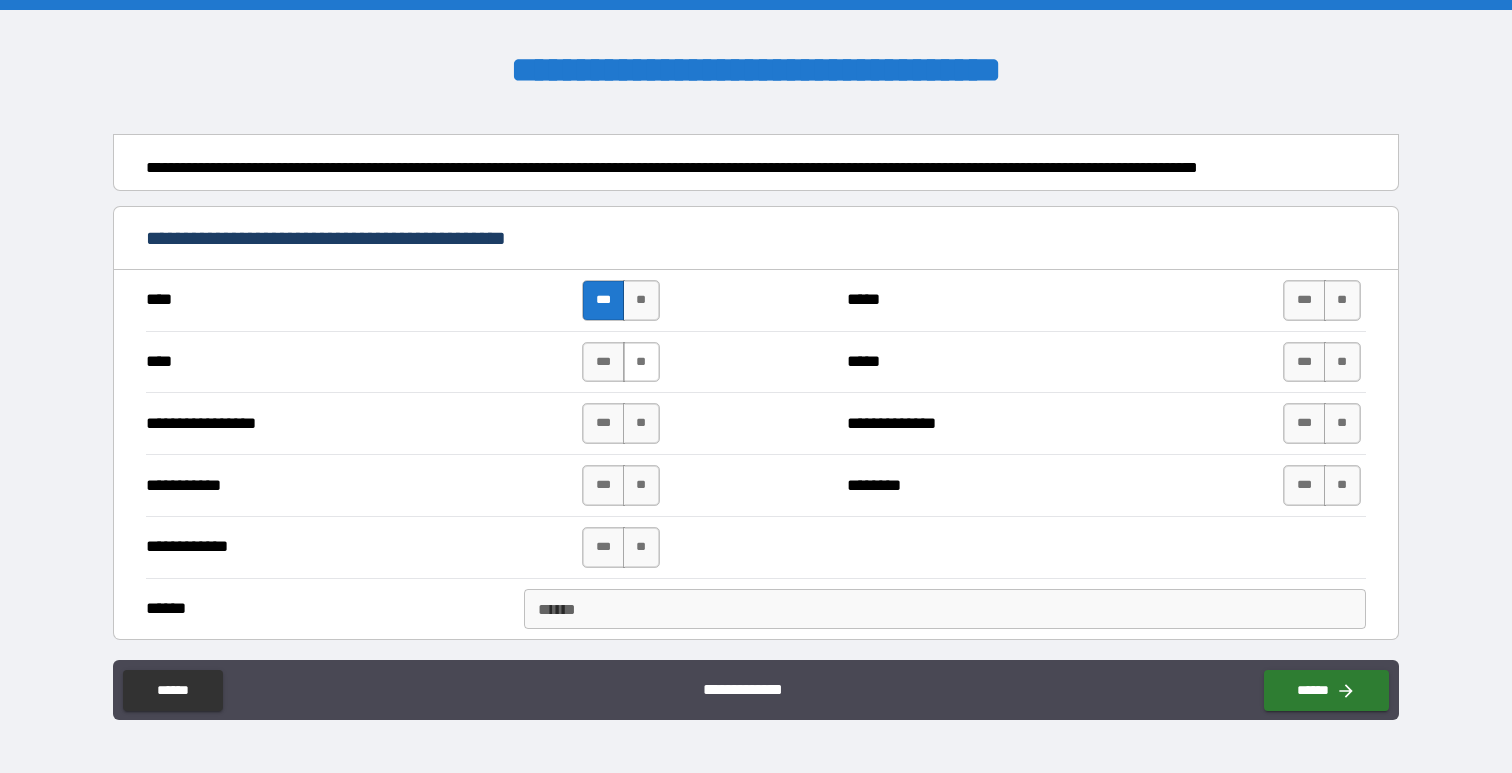 click on "**" at bounding box center (641, 362) 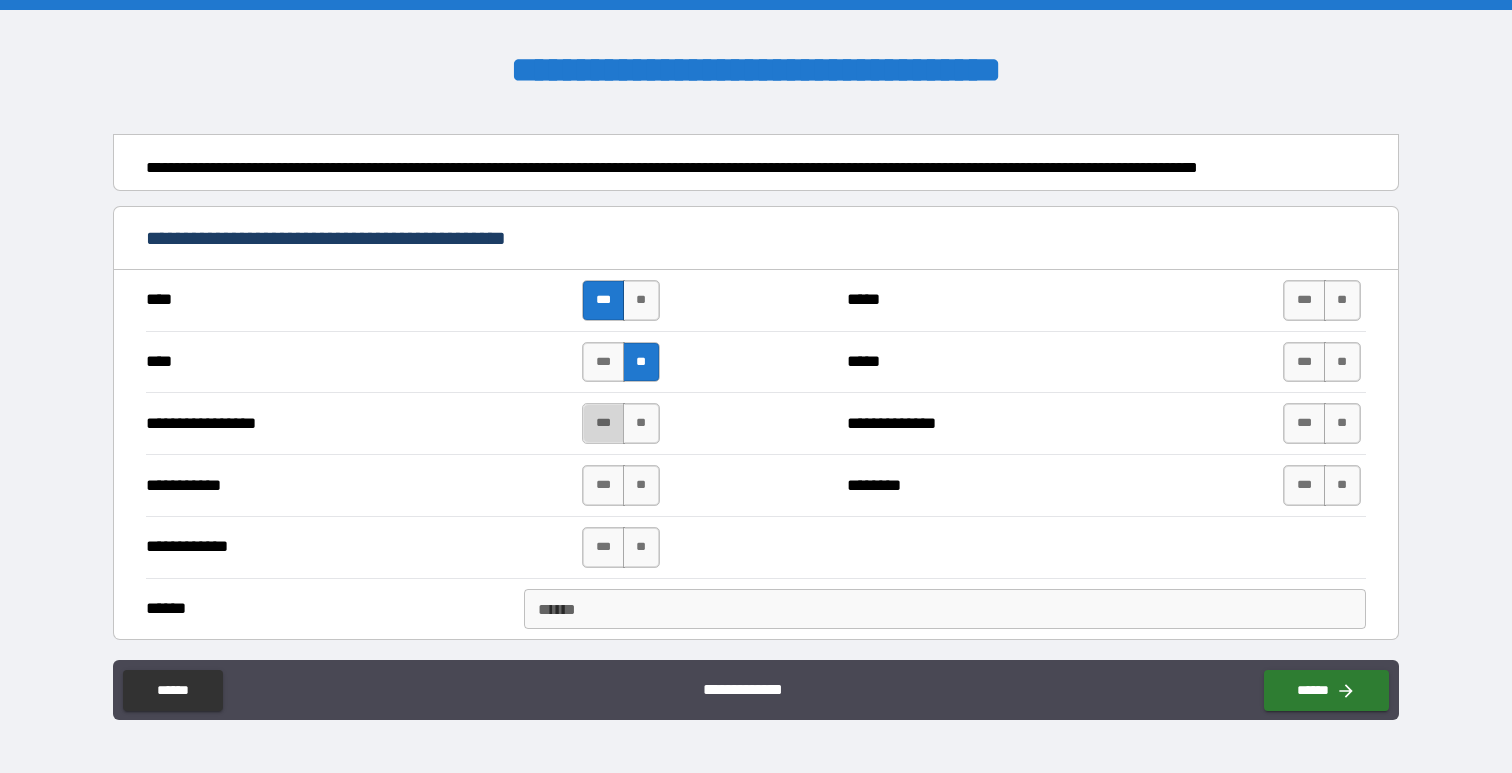 click on "***" at bounding box center (603, 423) 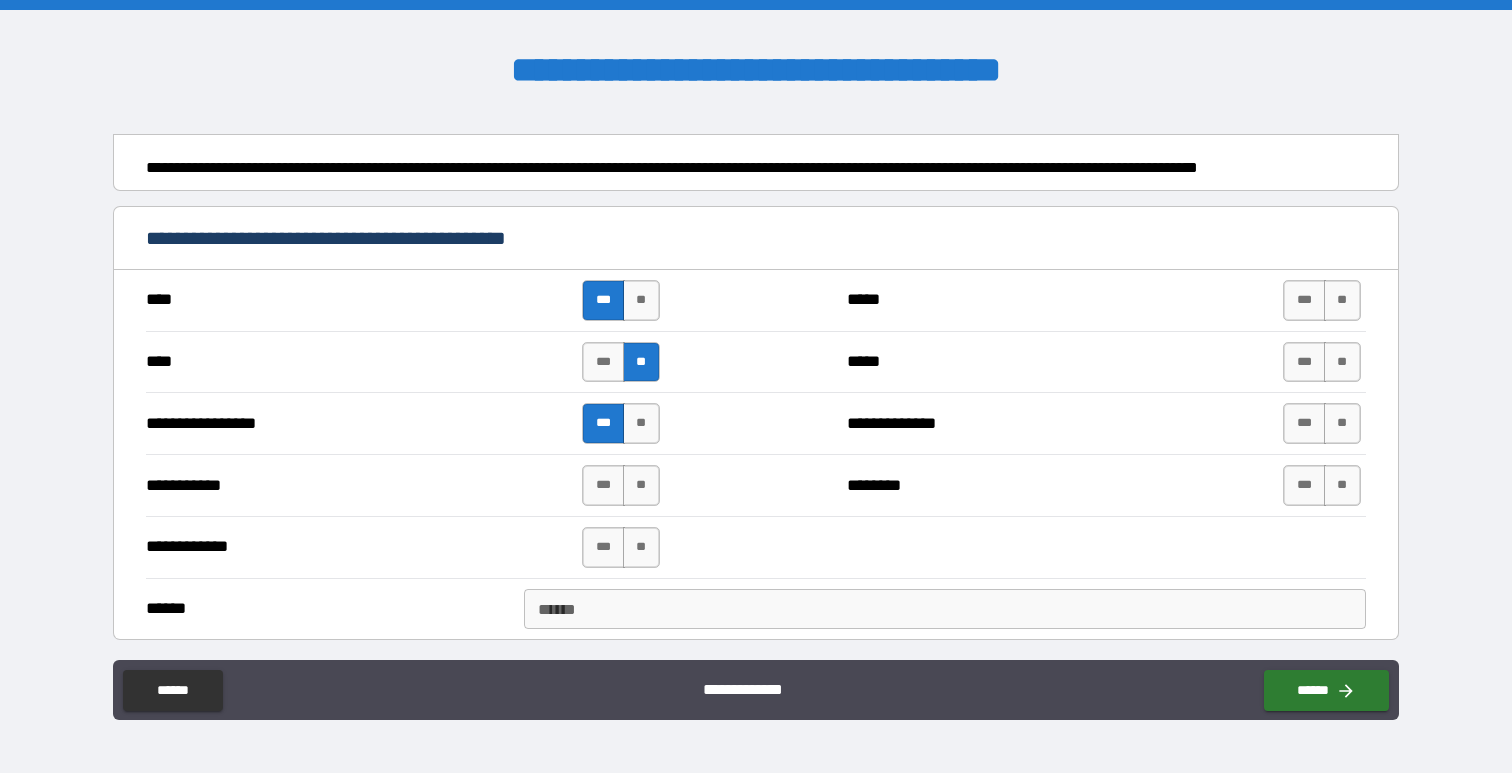 click on "[FIRST] [LAST]" at bounding box center [755, 485] 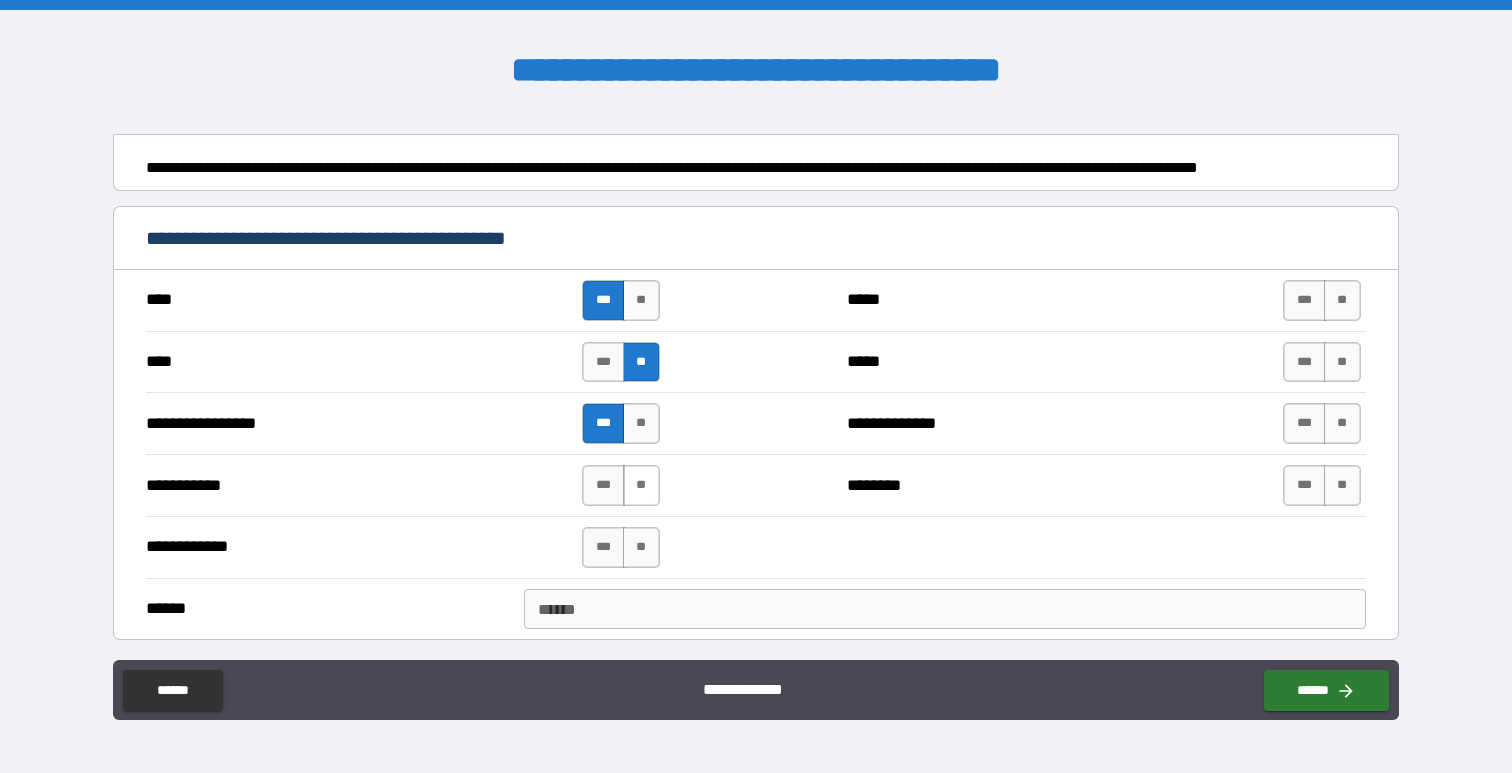 click on "**" at bounding box center [641, 485] 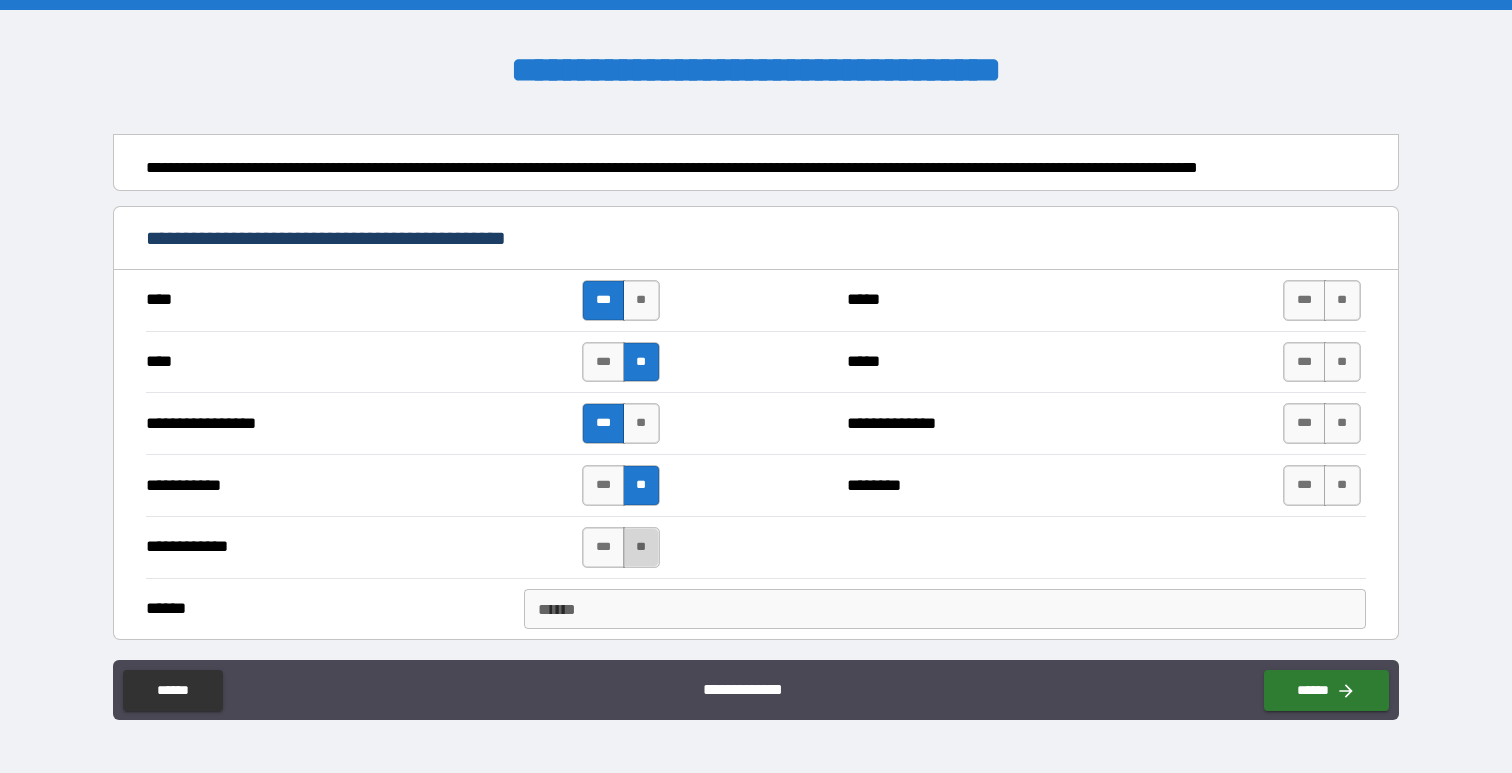 click on "**" at bounding box center (641, 547) 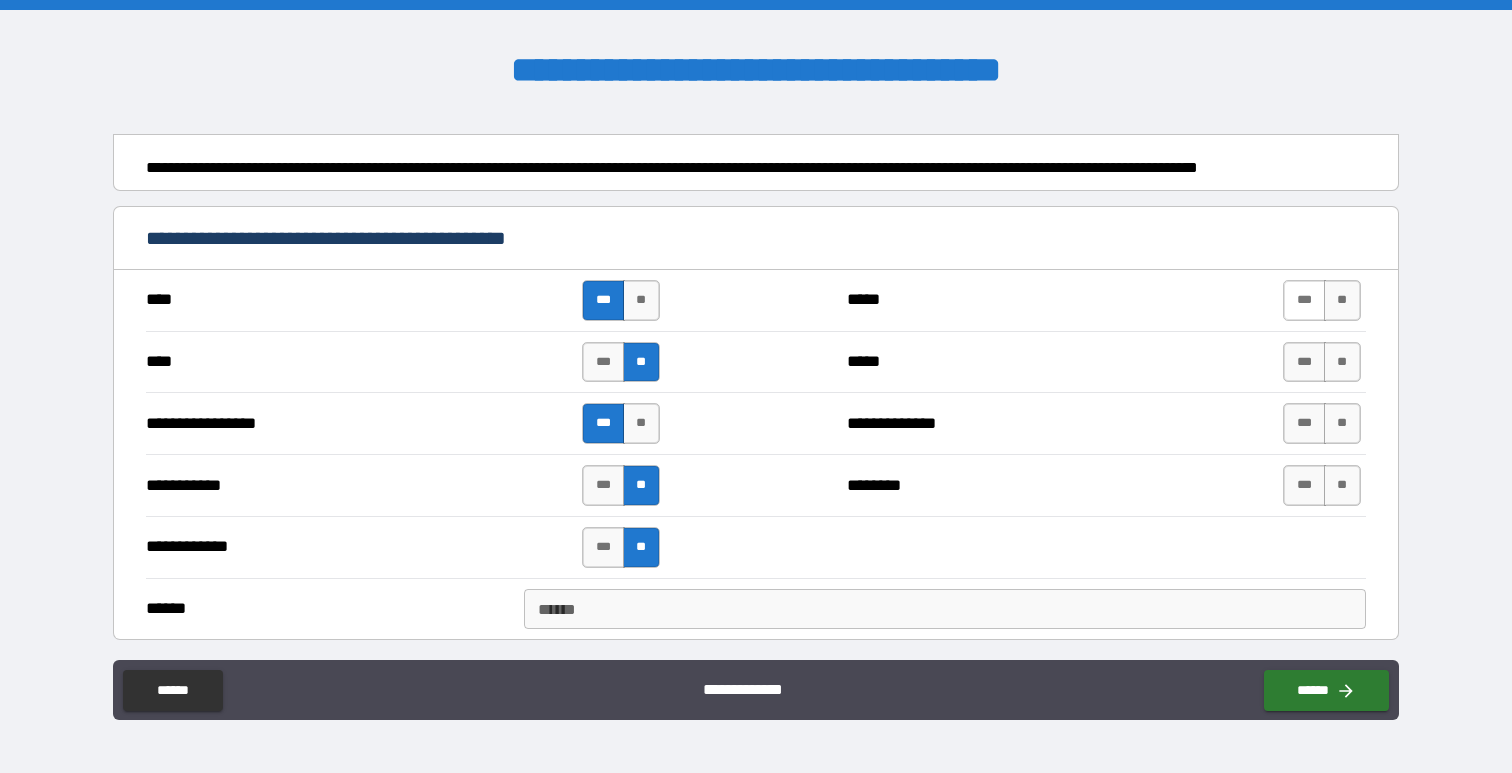 click on "***" at bounding box center [1304, 300] 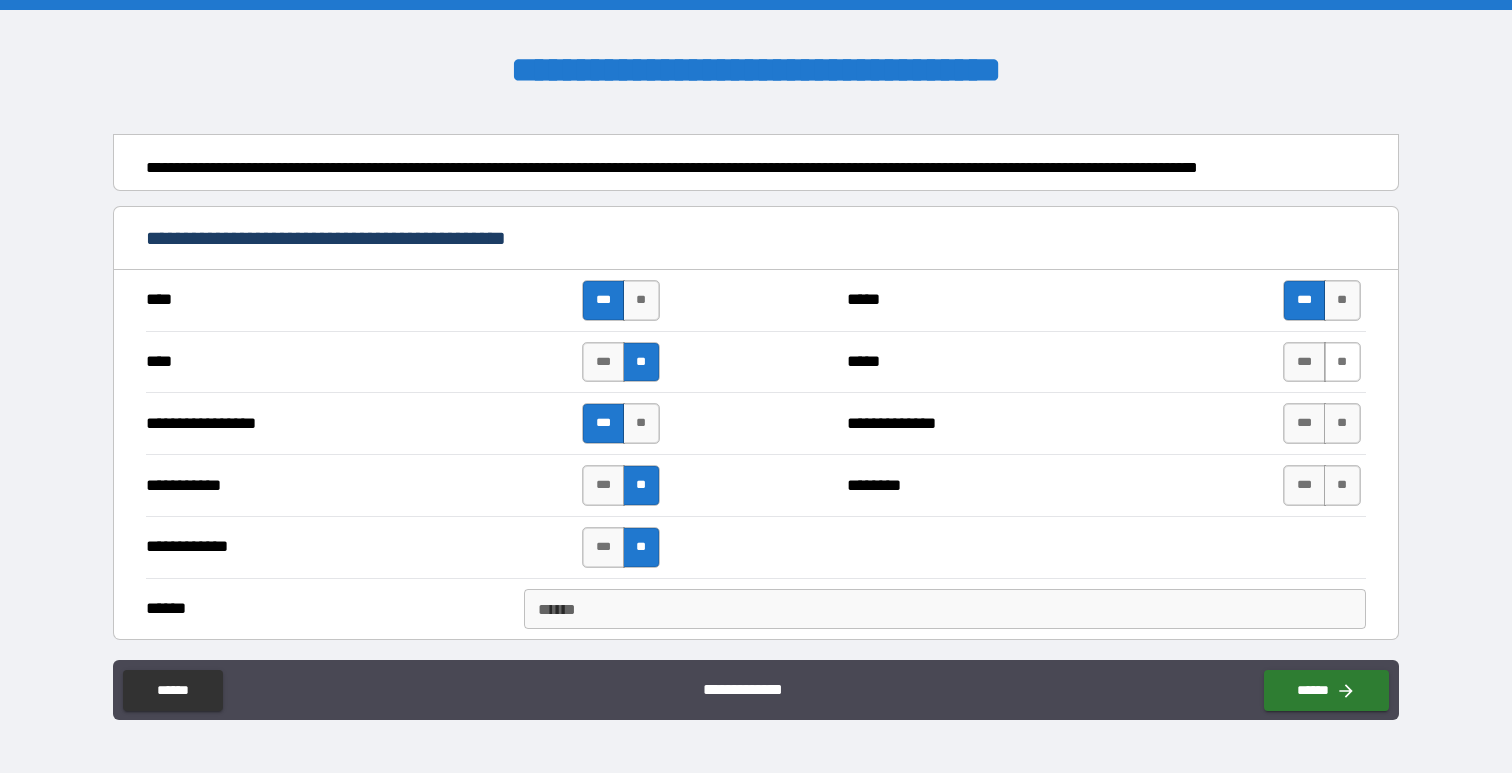 click on "**" at bounding box center (1342, 362) 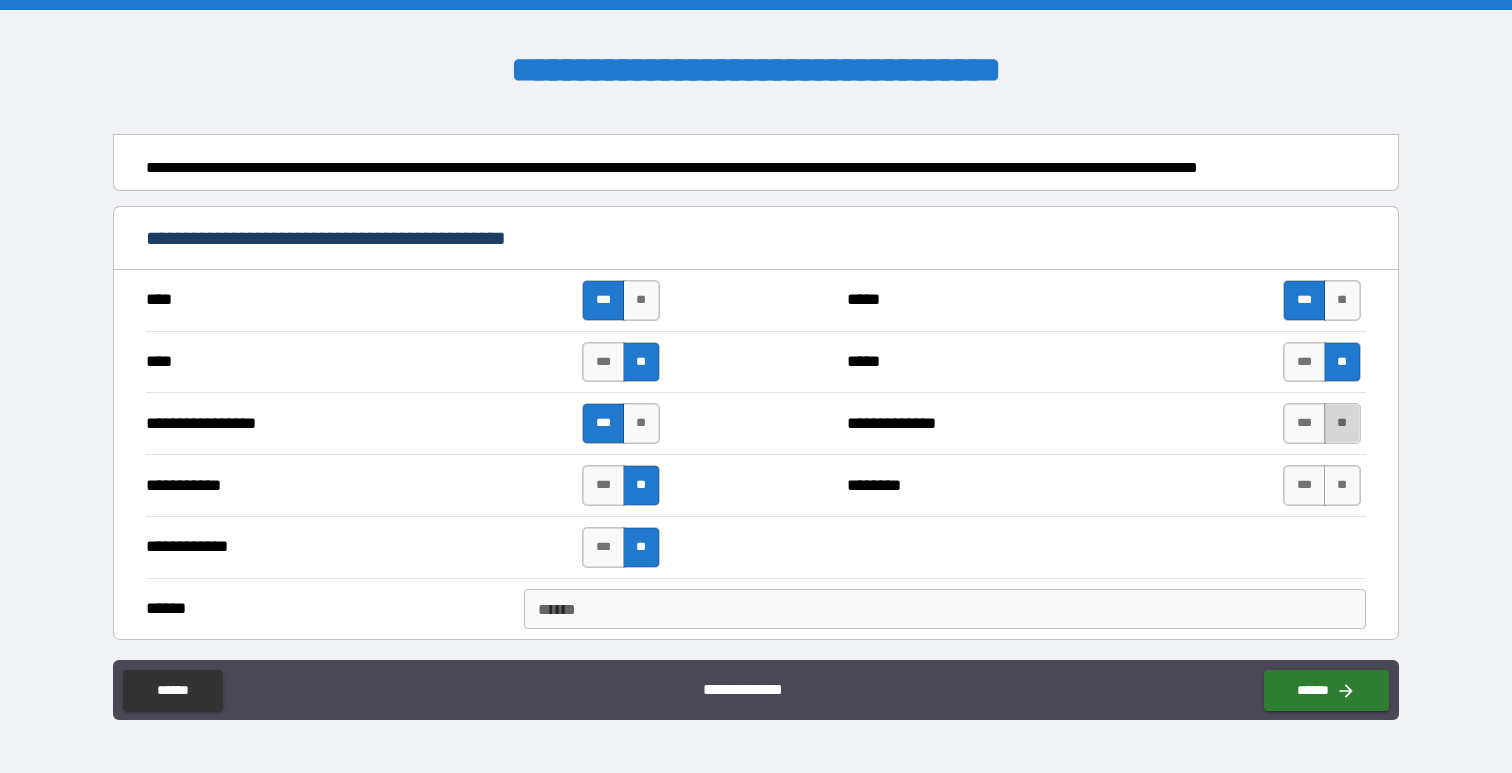 click on "**" at bounding box center [1342, 423] 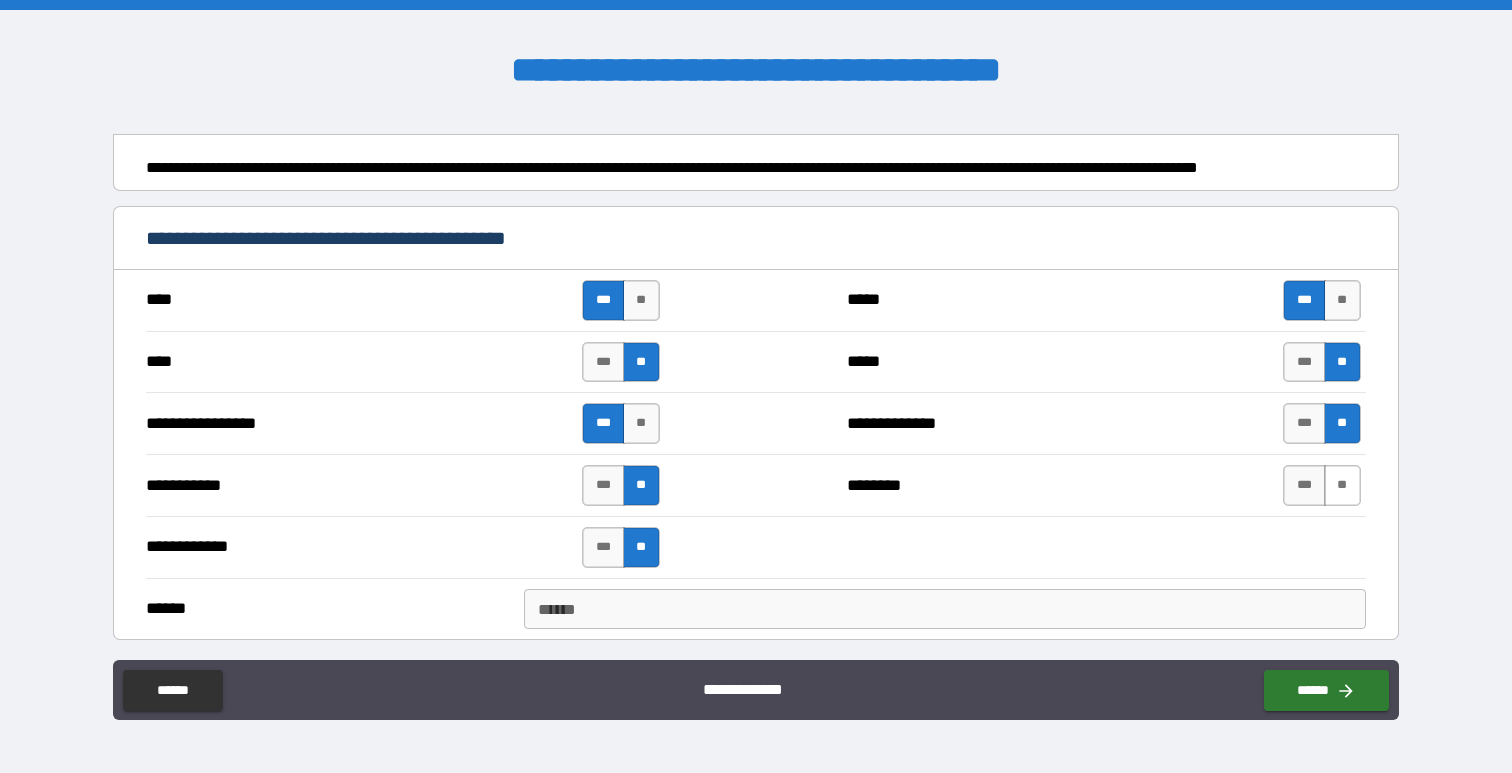 click on "**" at bounding box center (1342, 485) 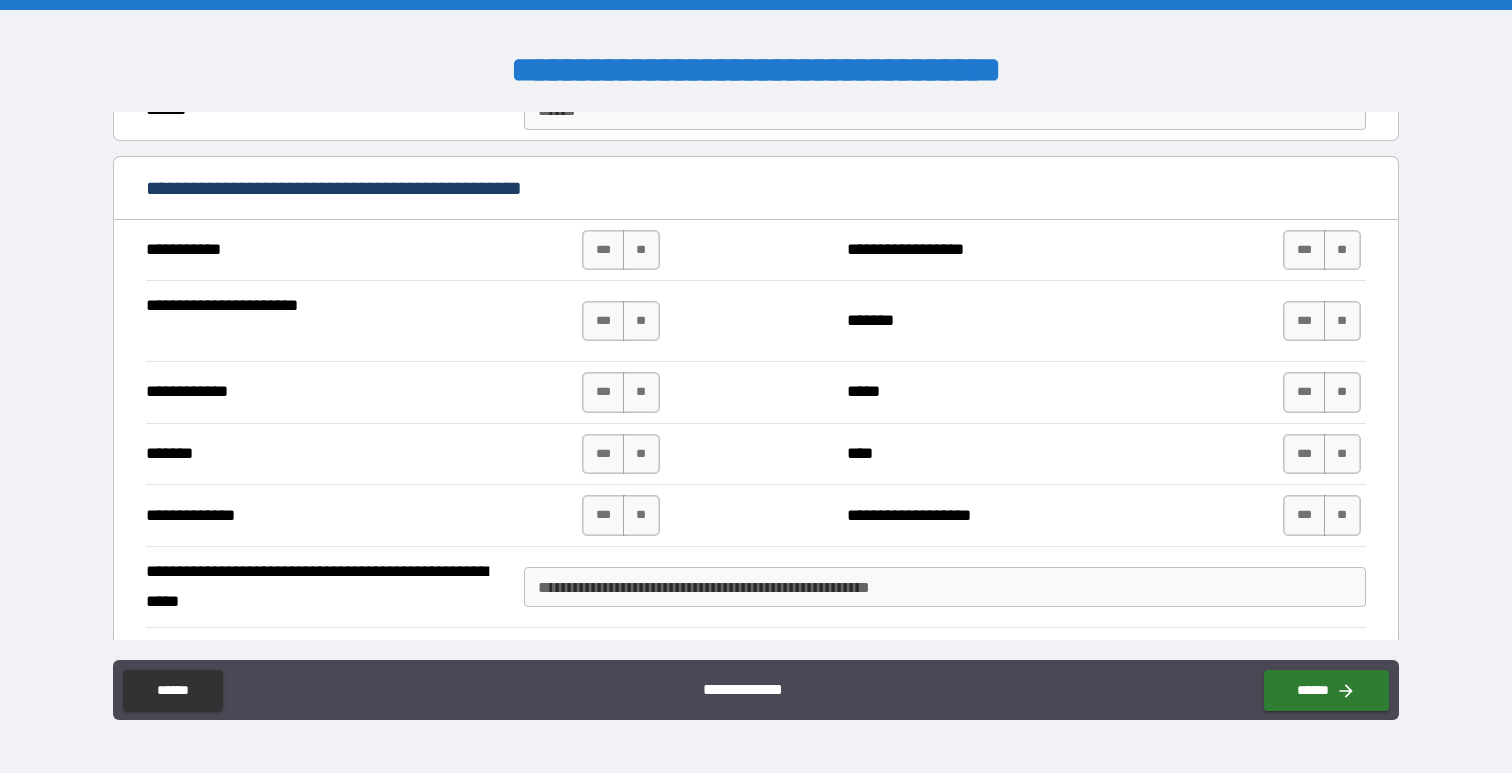 scroll, scrollTop: 9053, scrollLeft: 0, axis: vertical 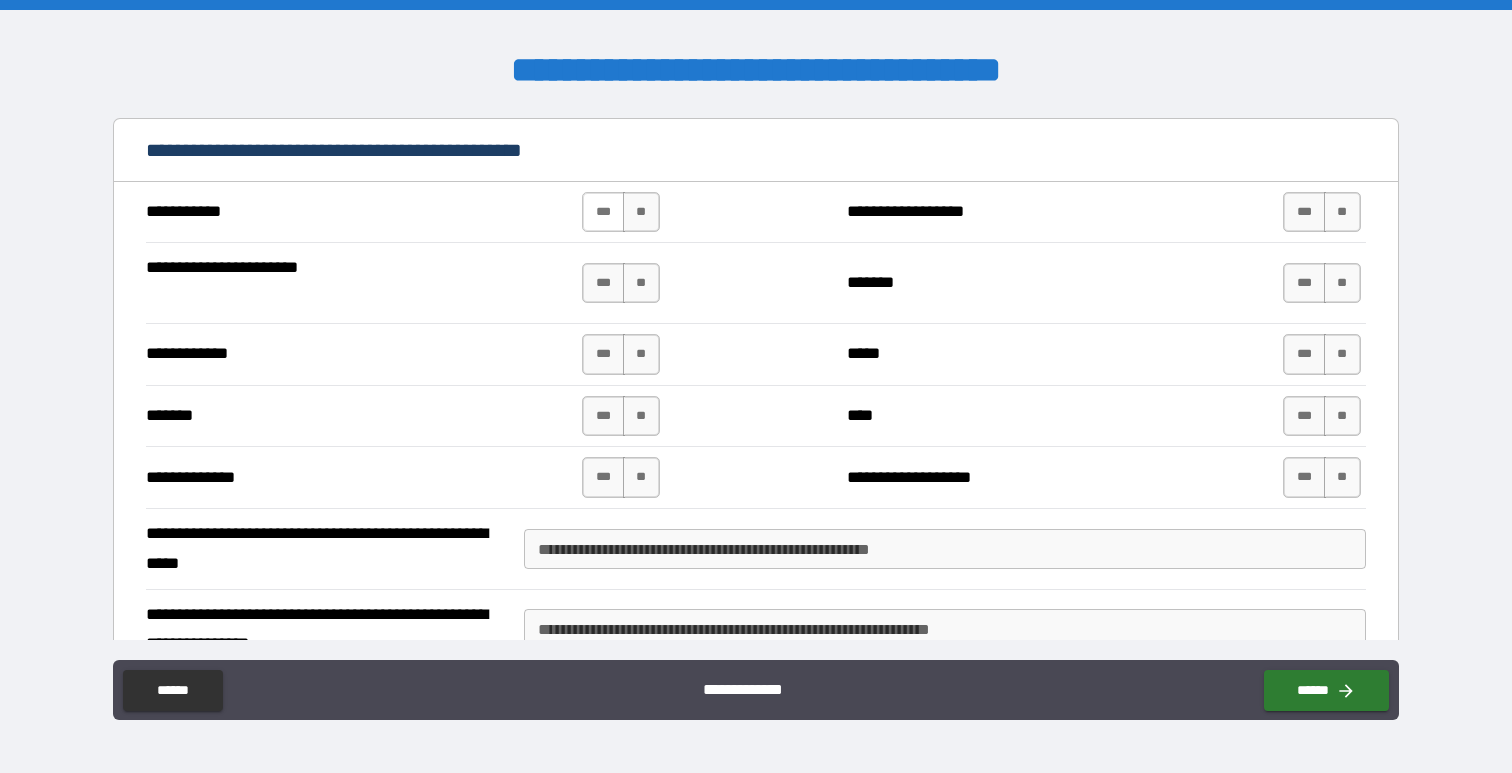 click on "***" at bounding box center (603, 212) 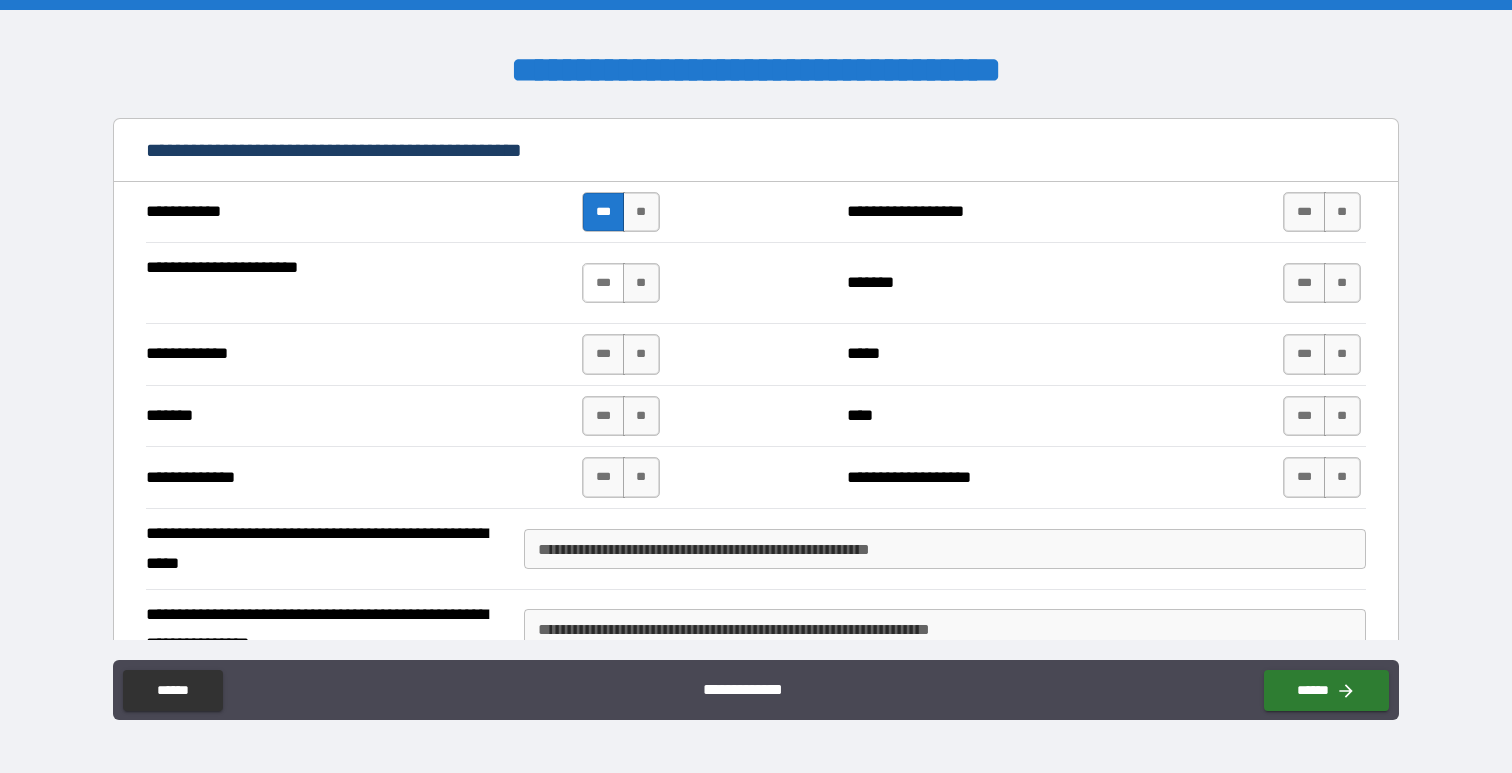 click on "***" at bounding box center (603, 283) 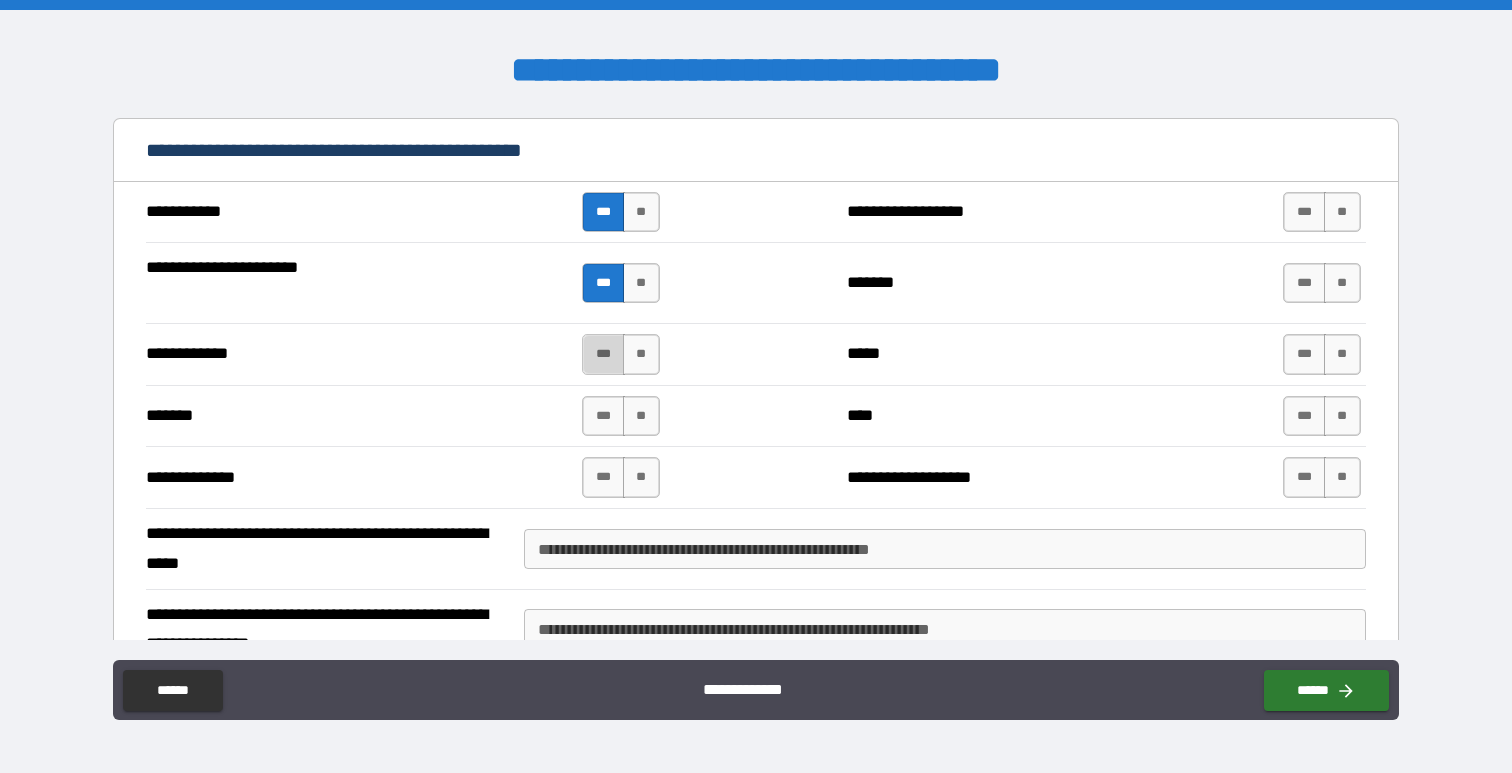 click on "***" at bounding box center (603, 354) 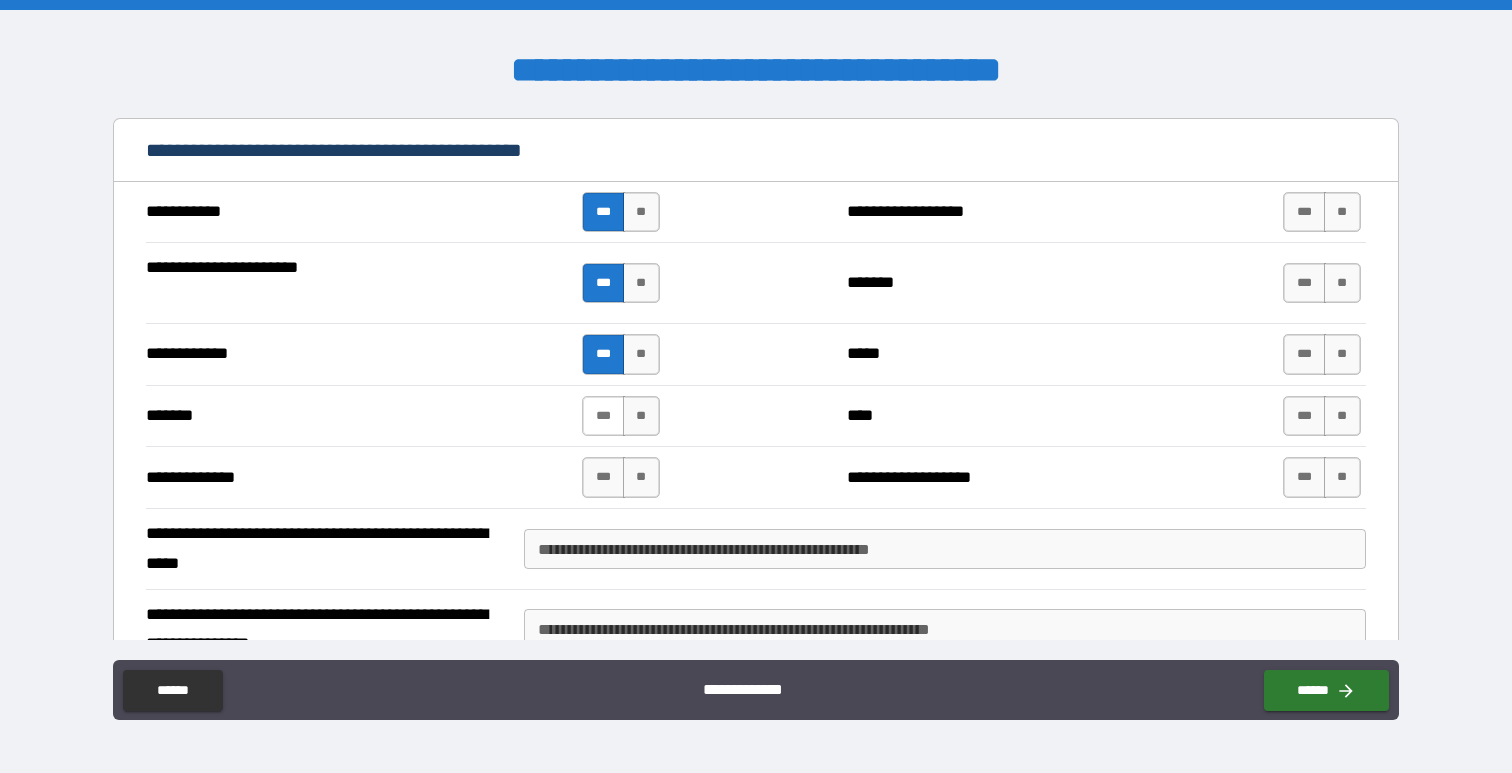 click on "***" at bounding box center (603, 416) 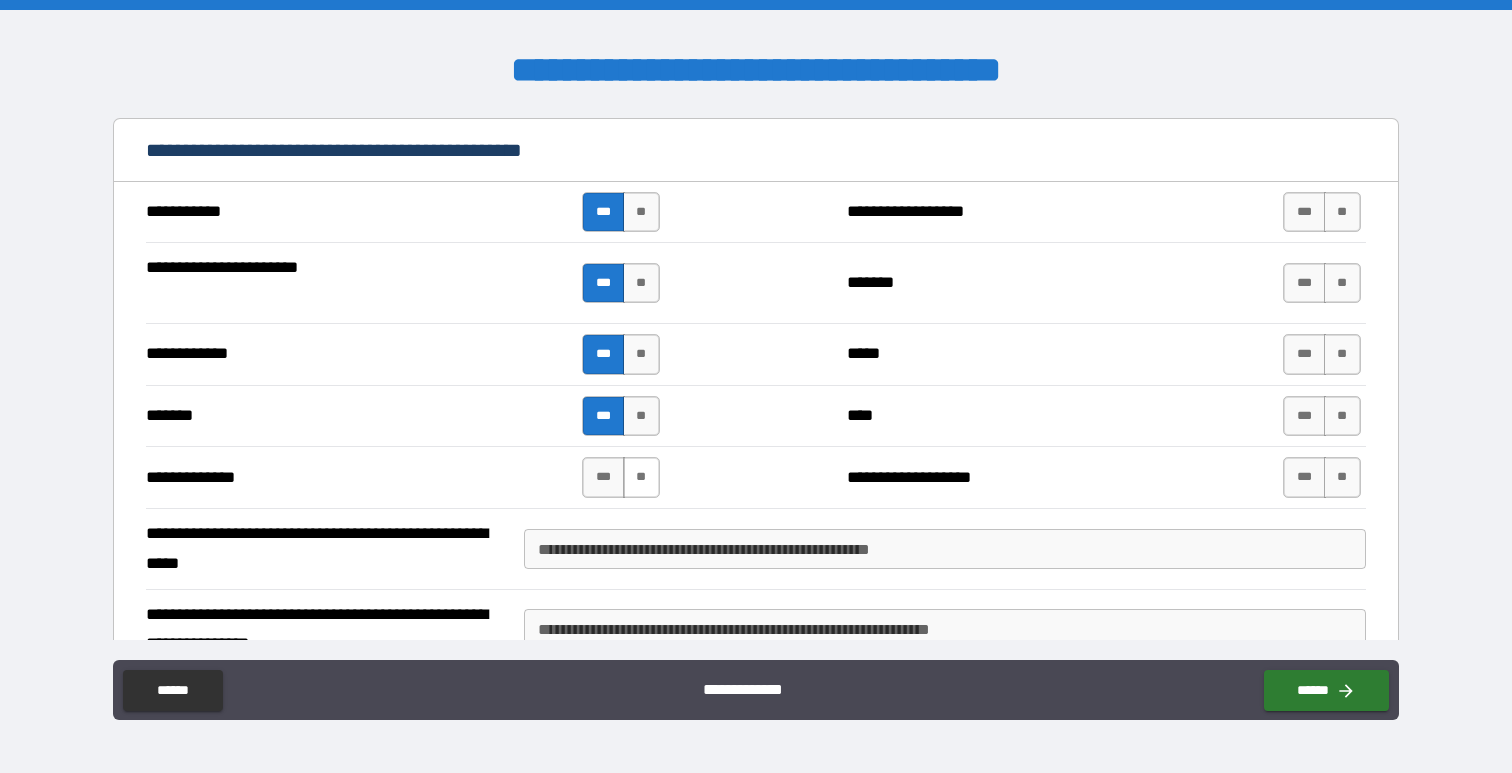 click on "**" at bounding box center [641, 477] 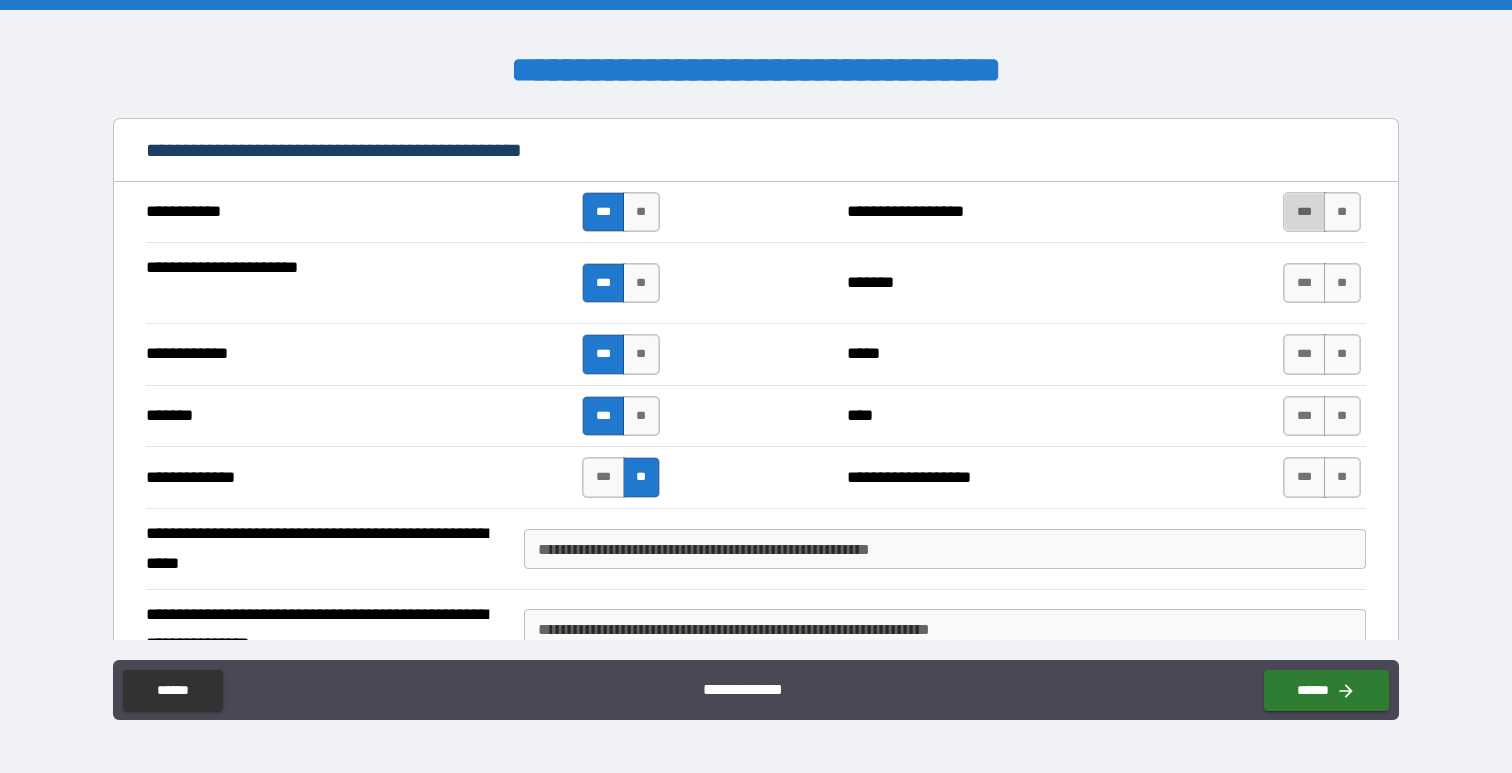 click on "***" at bounding box center [1304, 212] 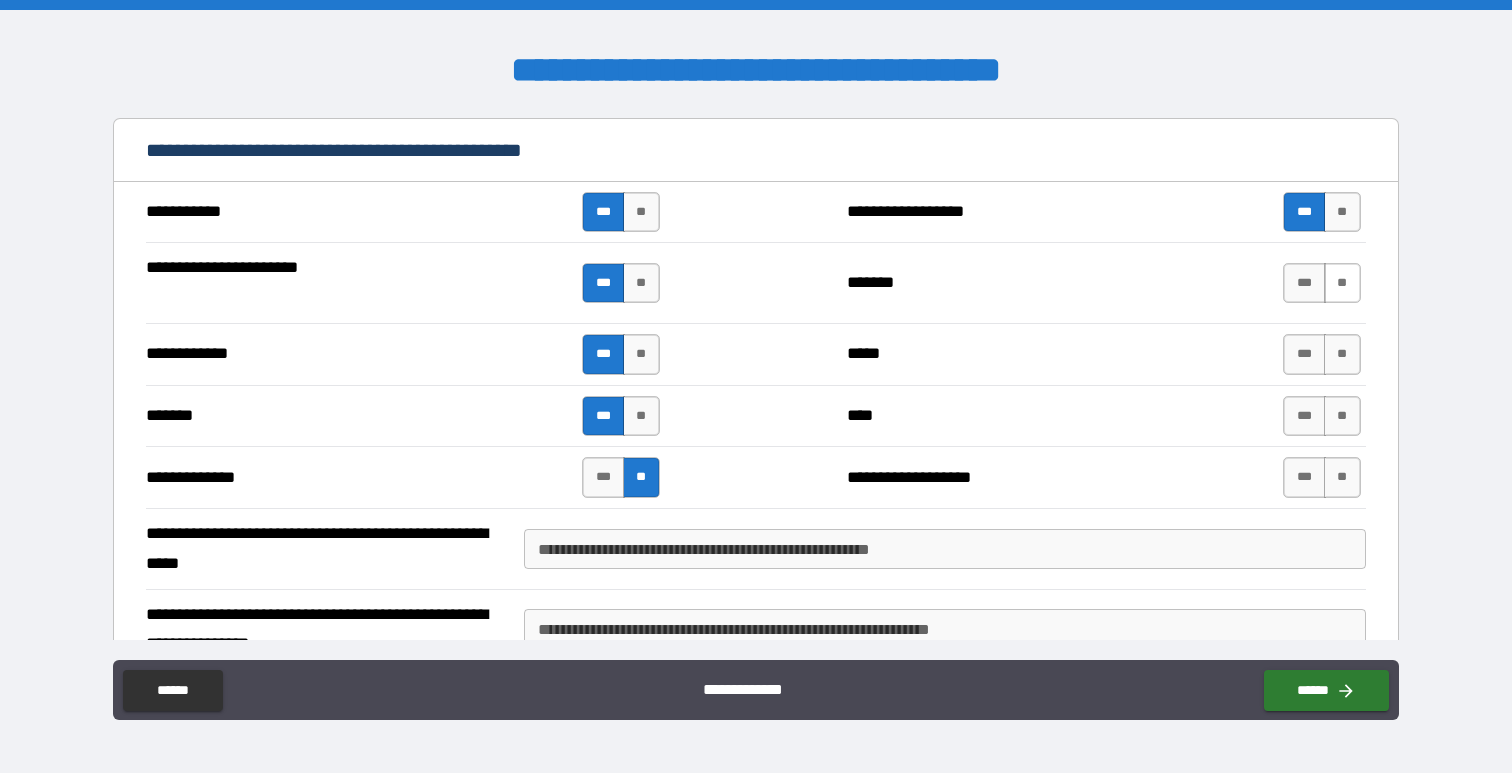 click on "**" at bounding box center [1342, 283] 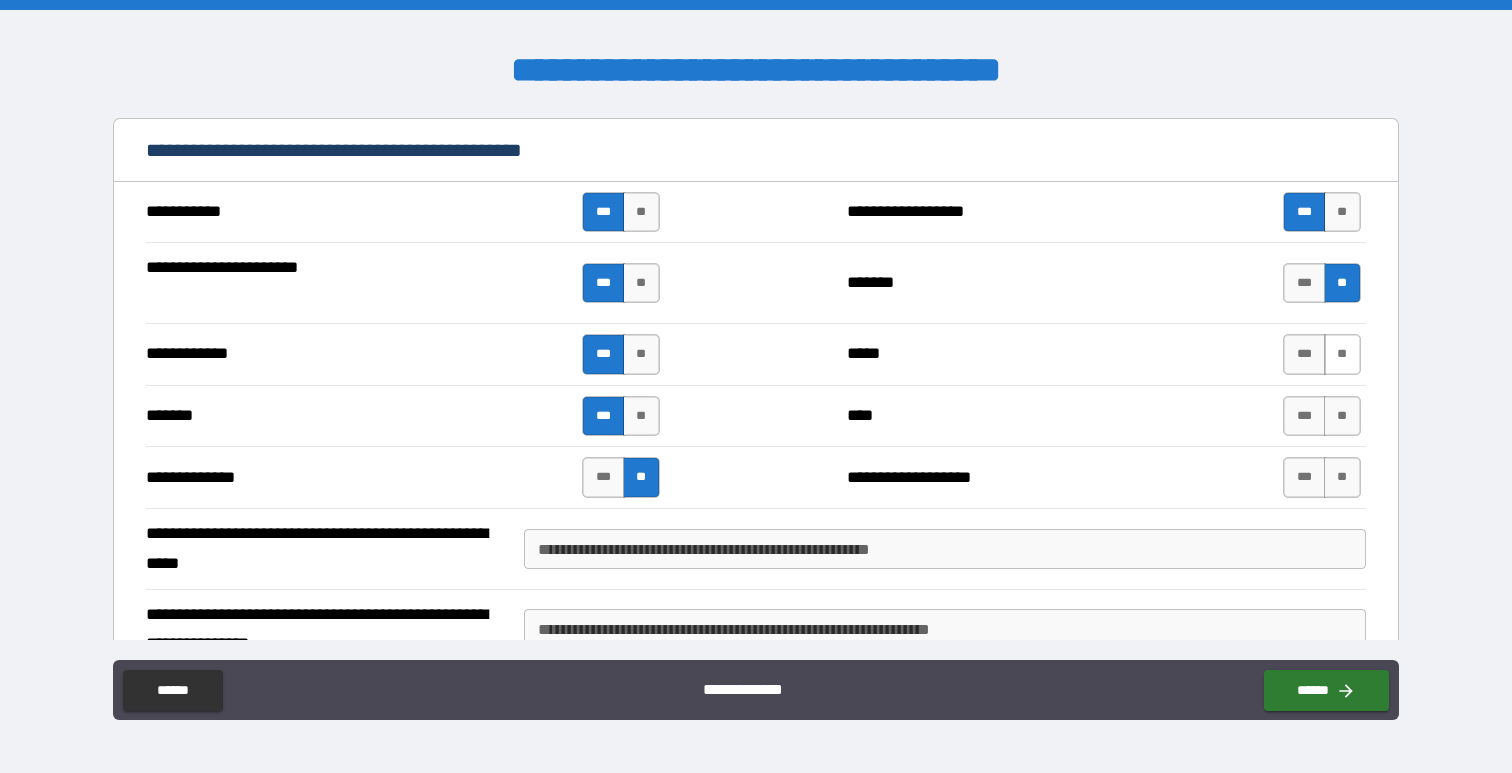 click on "**" at bounding box center [1342, 354] 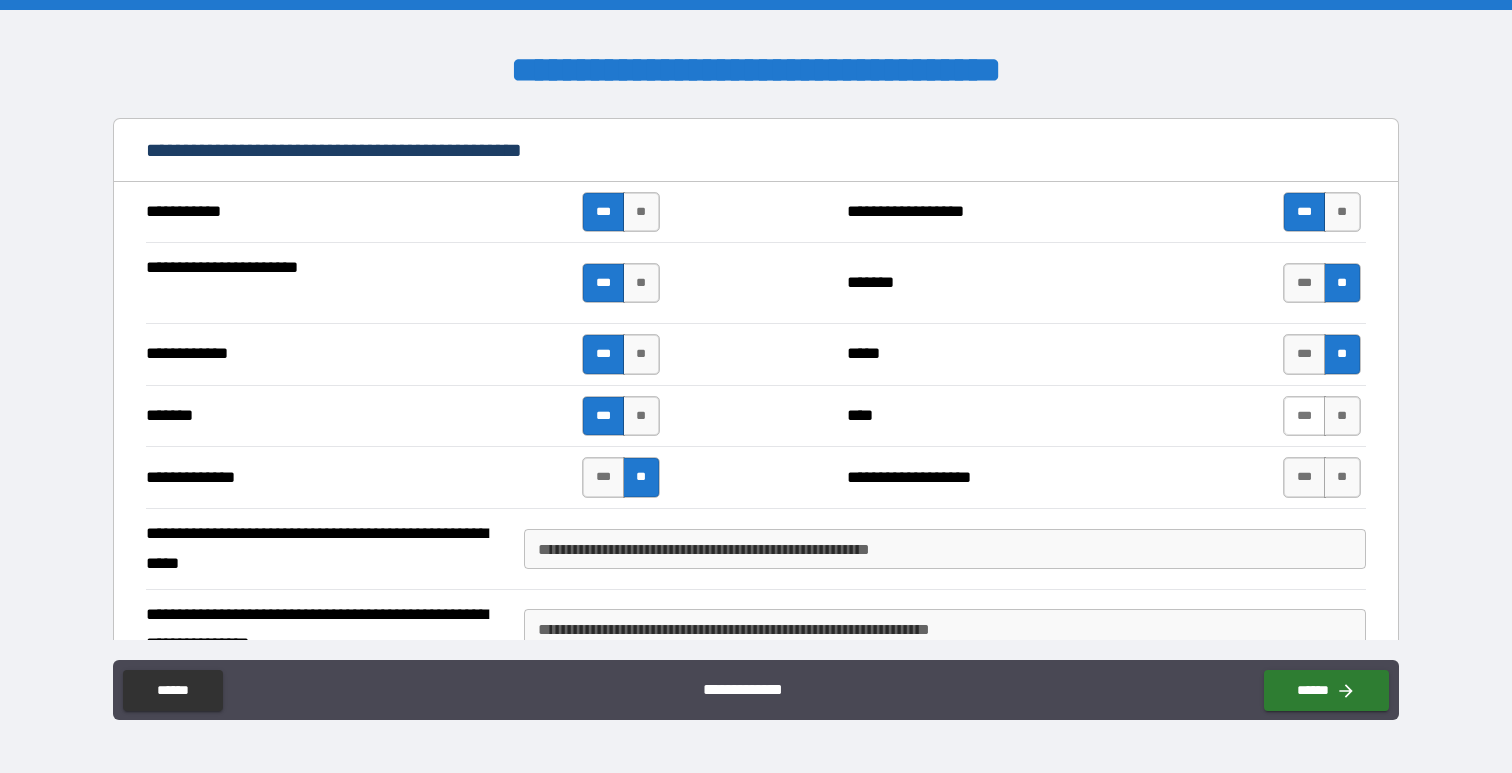 click on "***" at bounding box center (1304, 416) 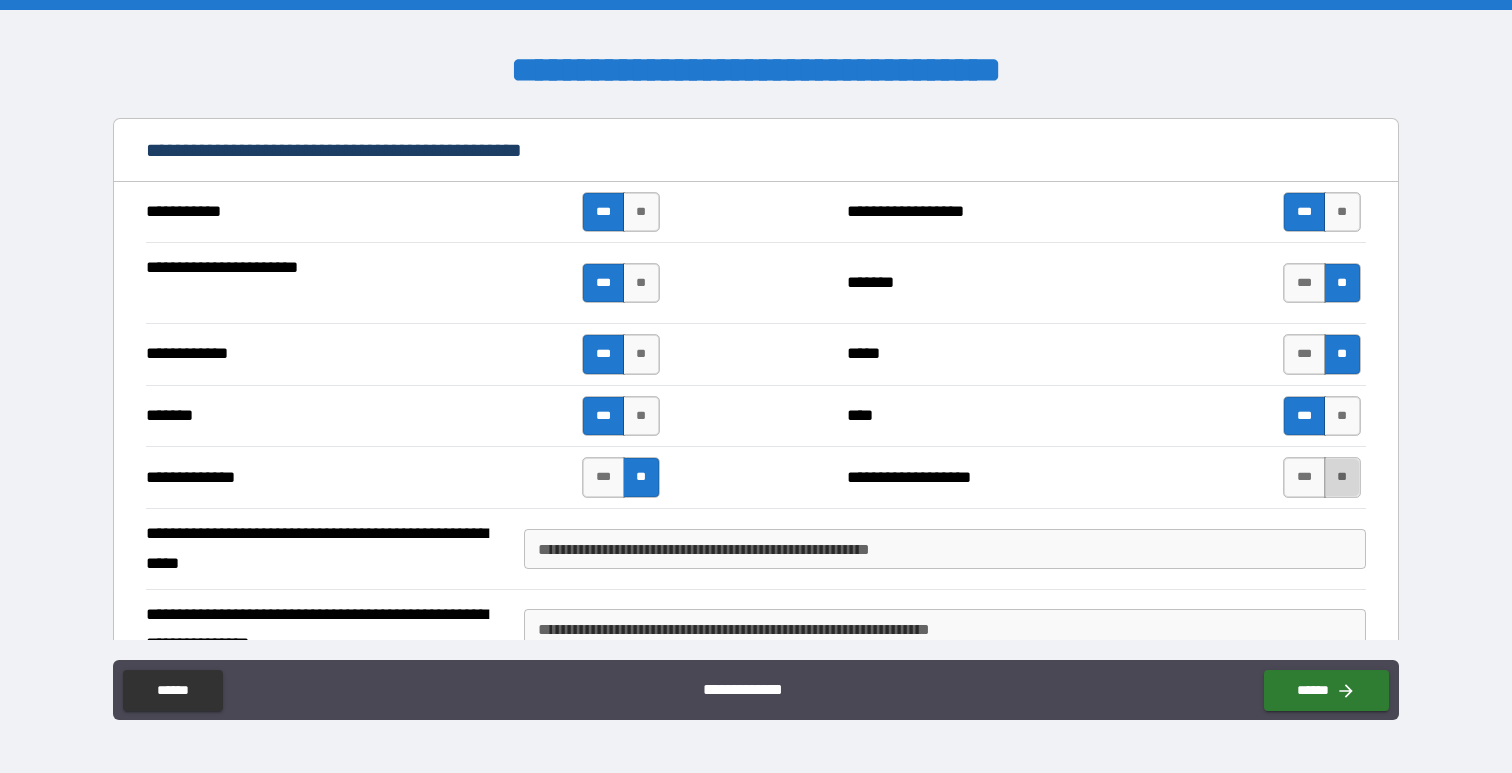 click on "**" at bounding box center (1342, 477) 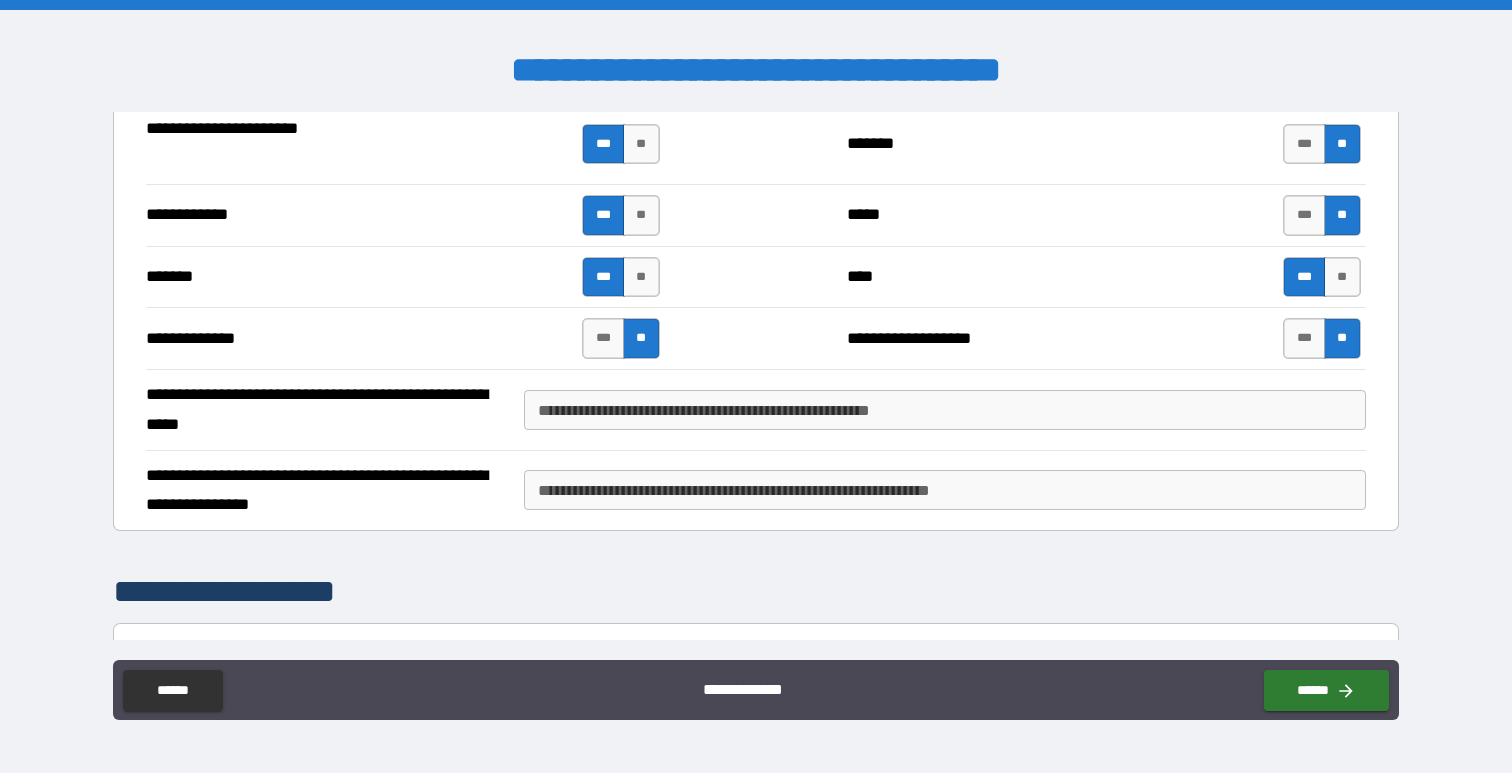 scroll, scrollTop: 9232, scrollLeft: 0, axis: vertical 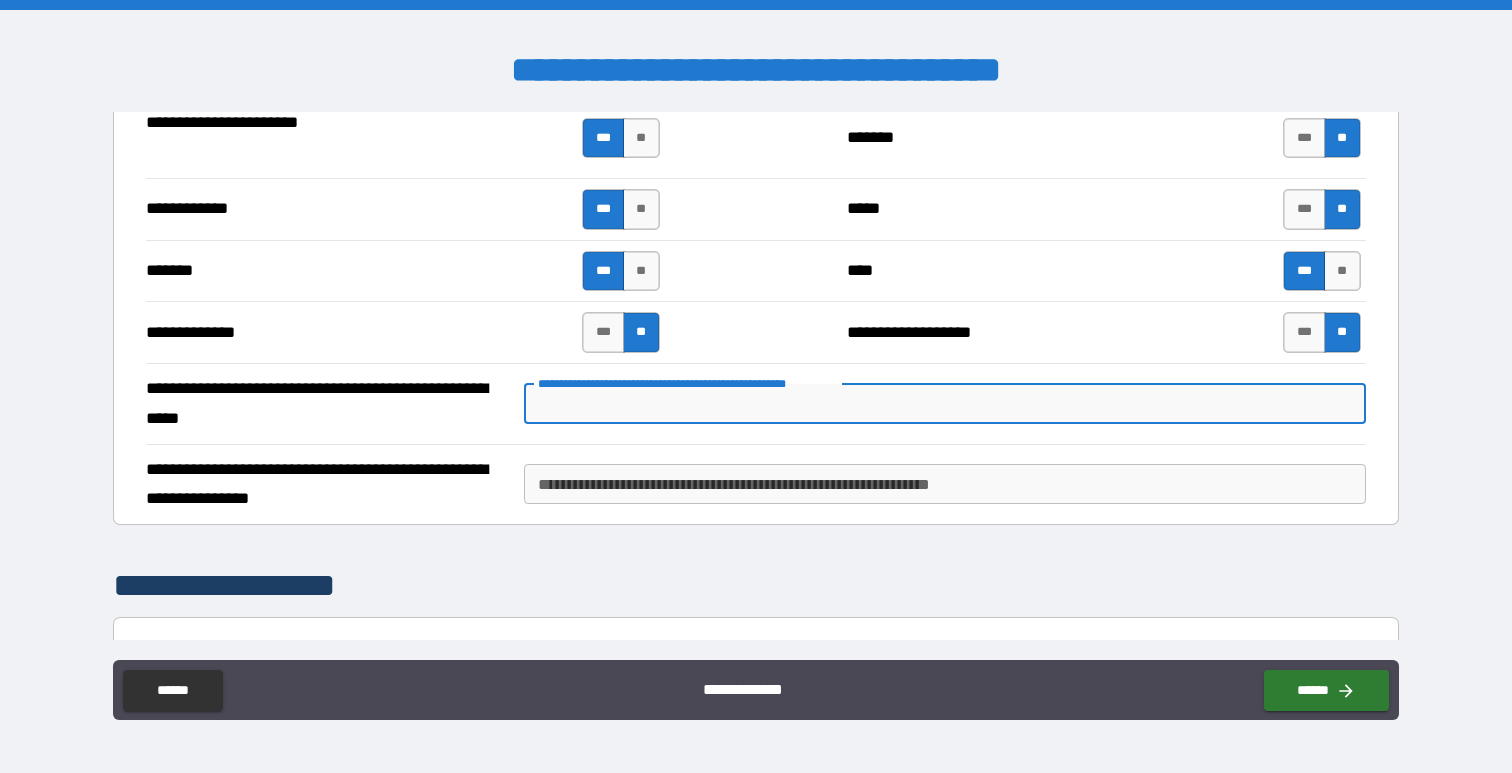 click on "**********" at bounding box center [944, 404] 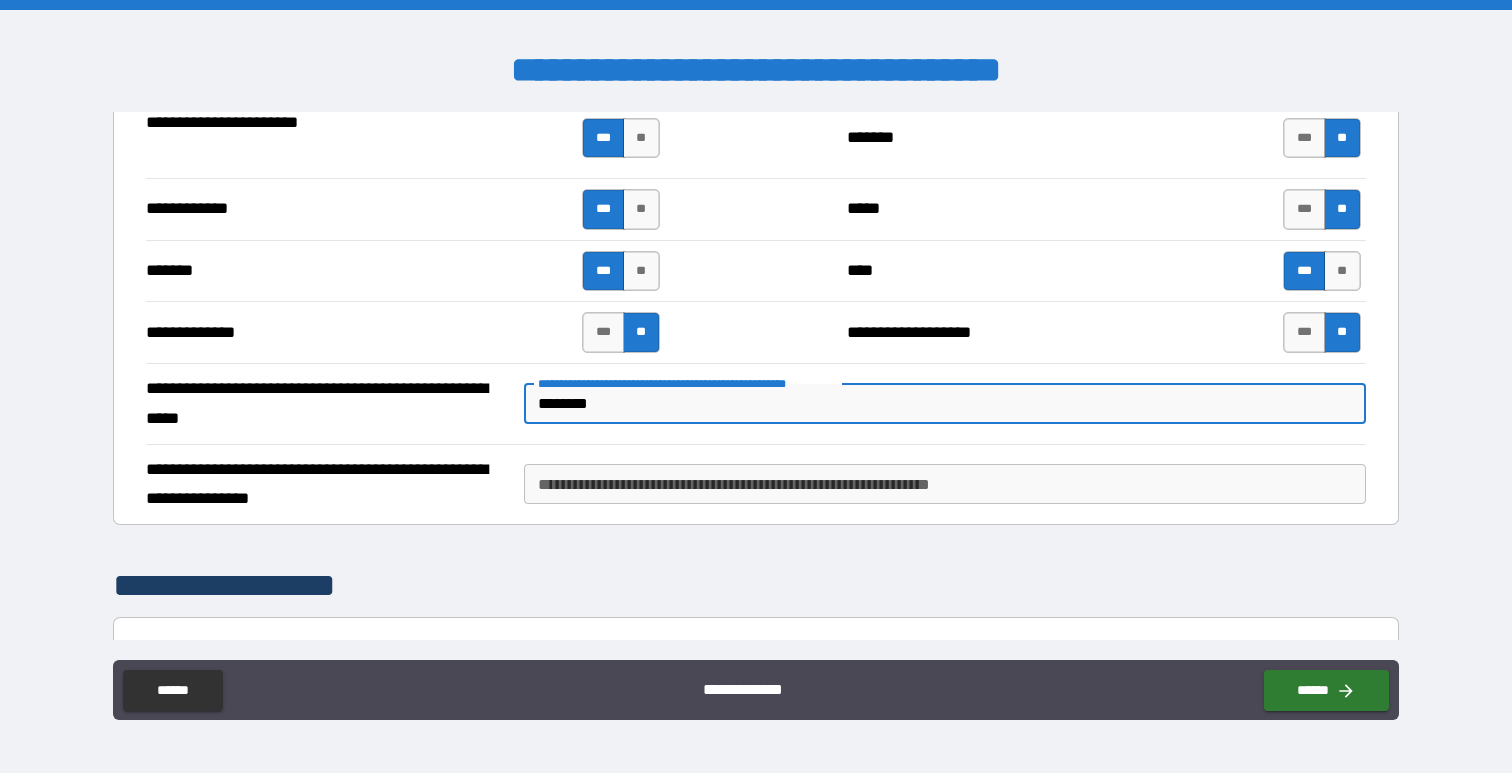 type on "********" 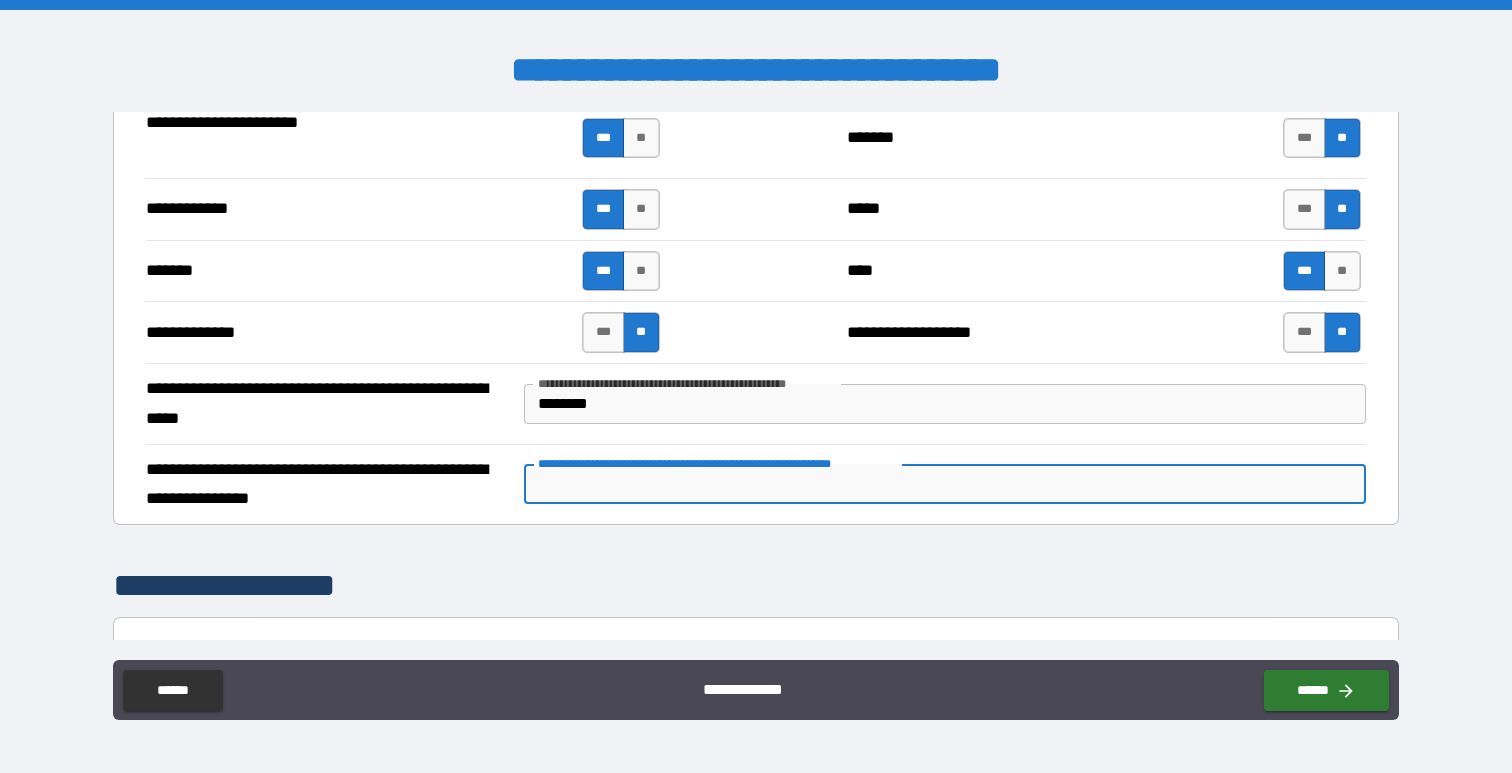 click on "**********" at bounding box center [944, 484] 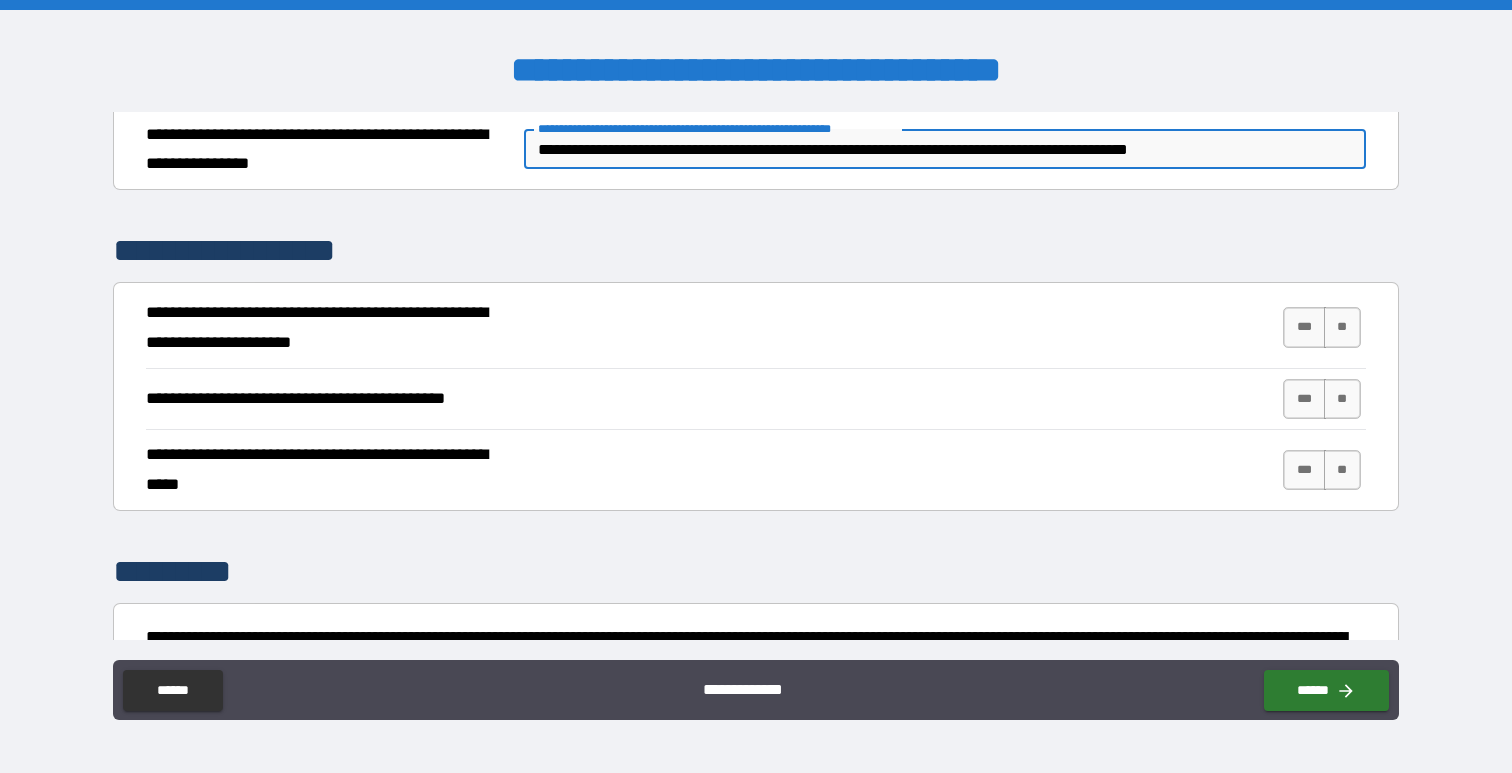 scroll, scrollTop: 9594, scrollLeft: 0, axis: vertical 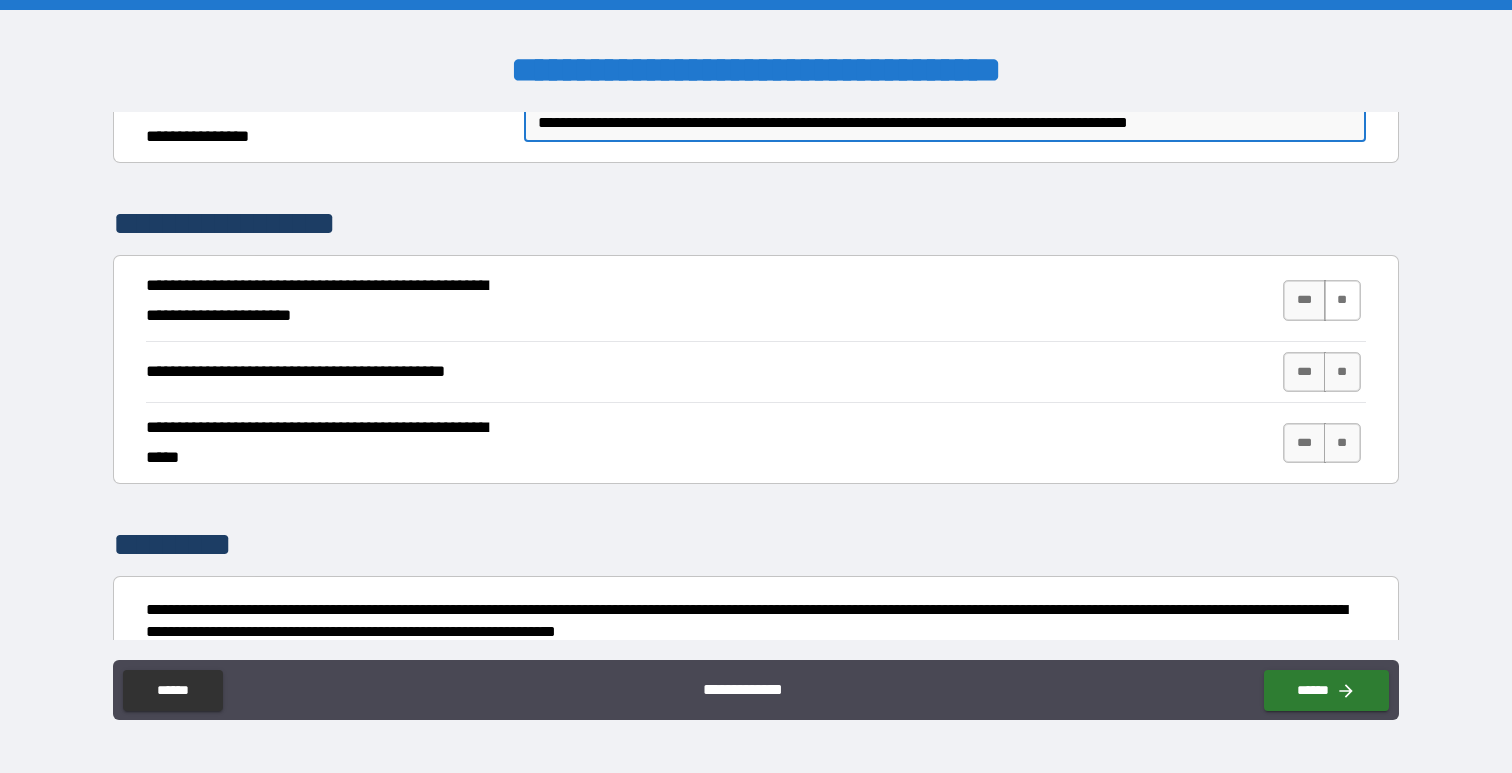 type on "**********" 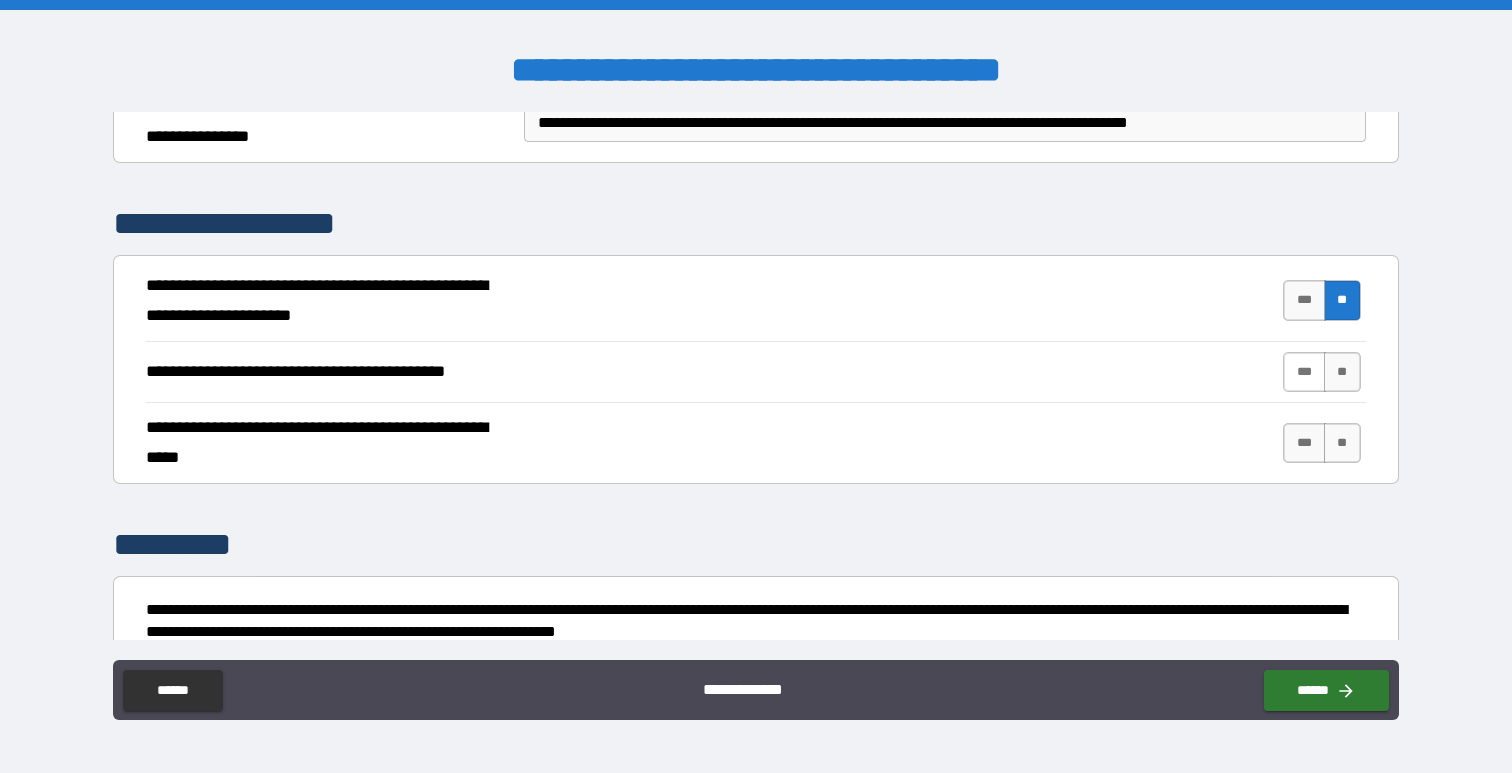 click on "***" at bounding box center (1304, 372) 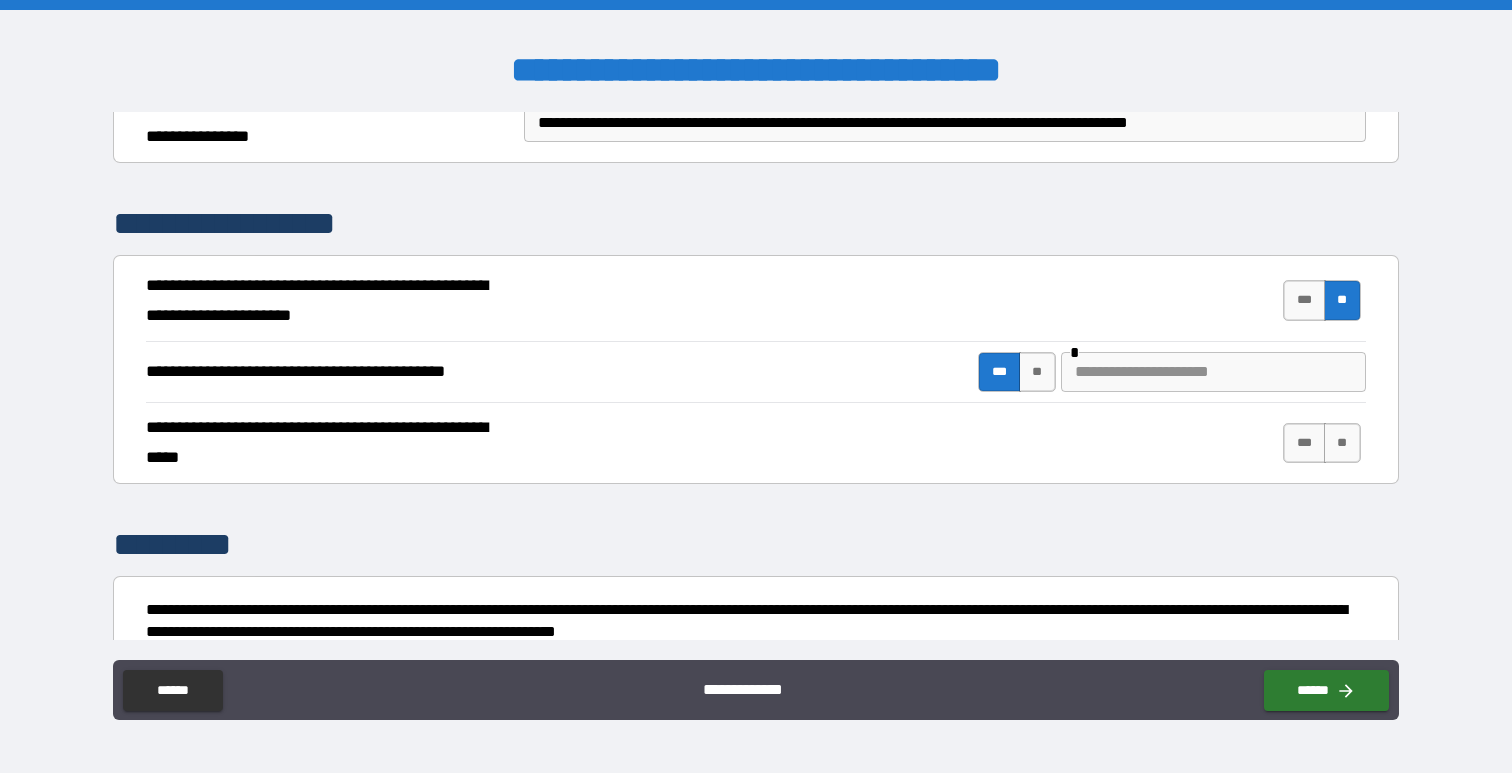 type on "****" 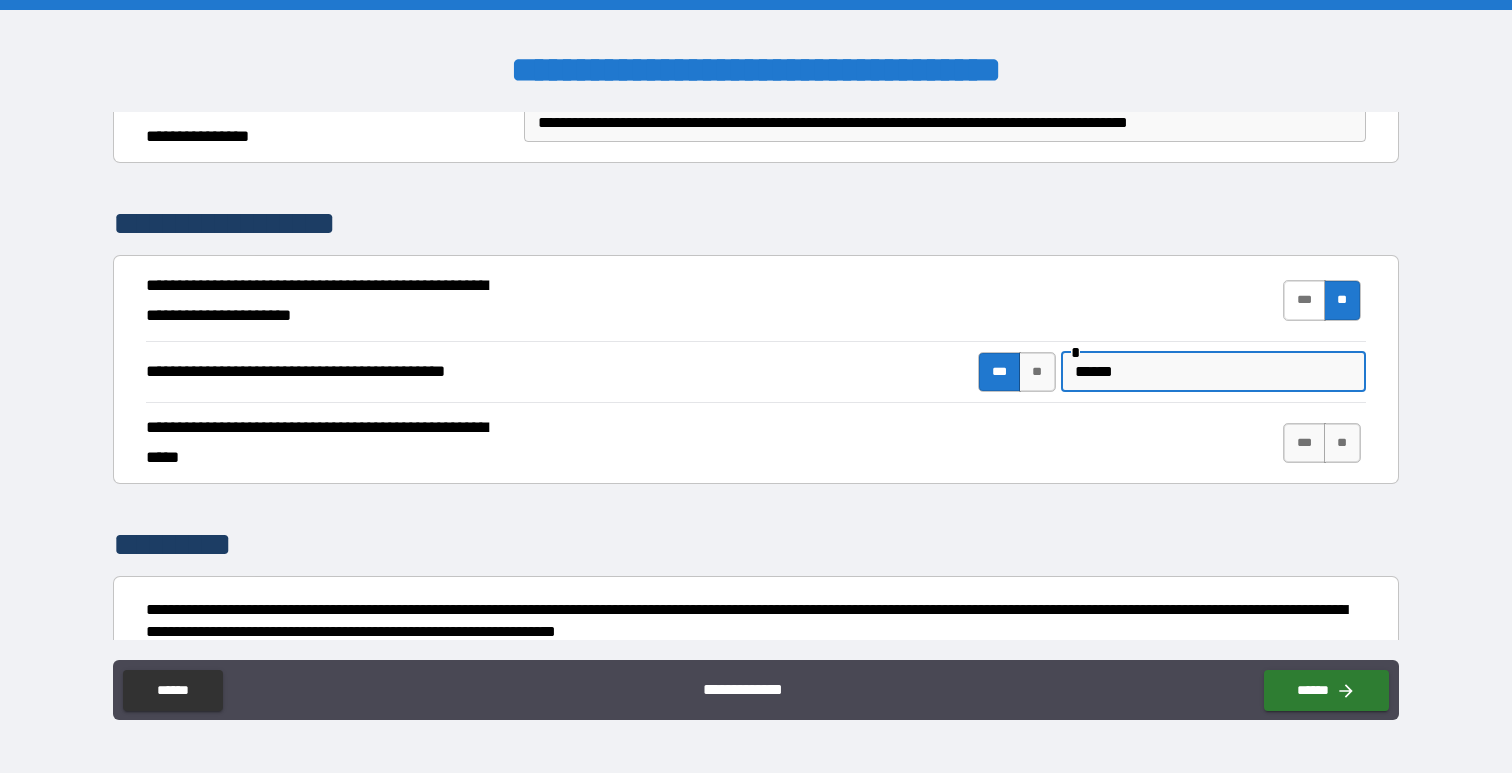 type on "******" 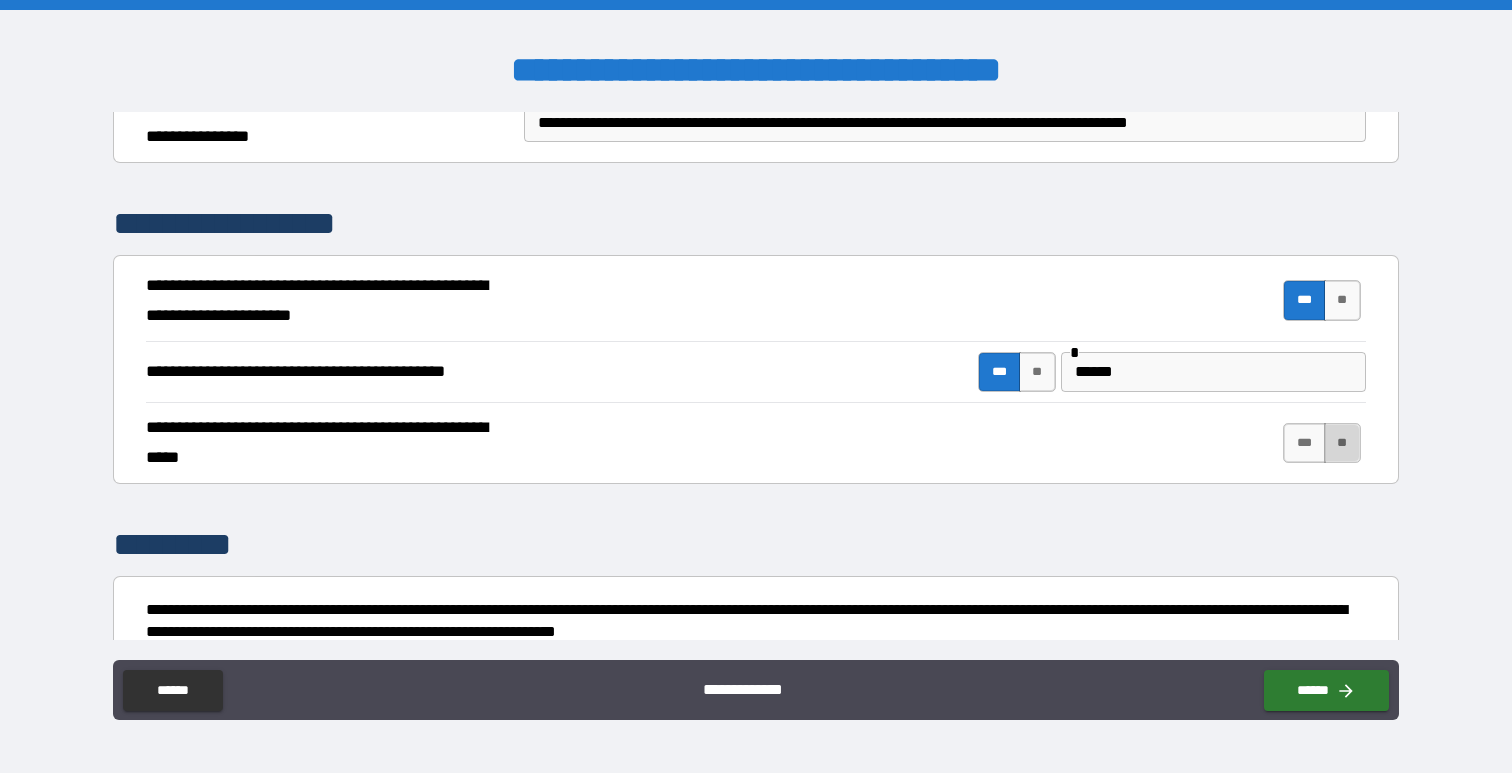 click on "**" at bounding box center (1342, 443) 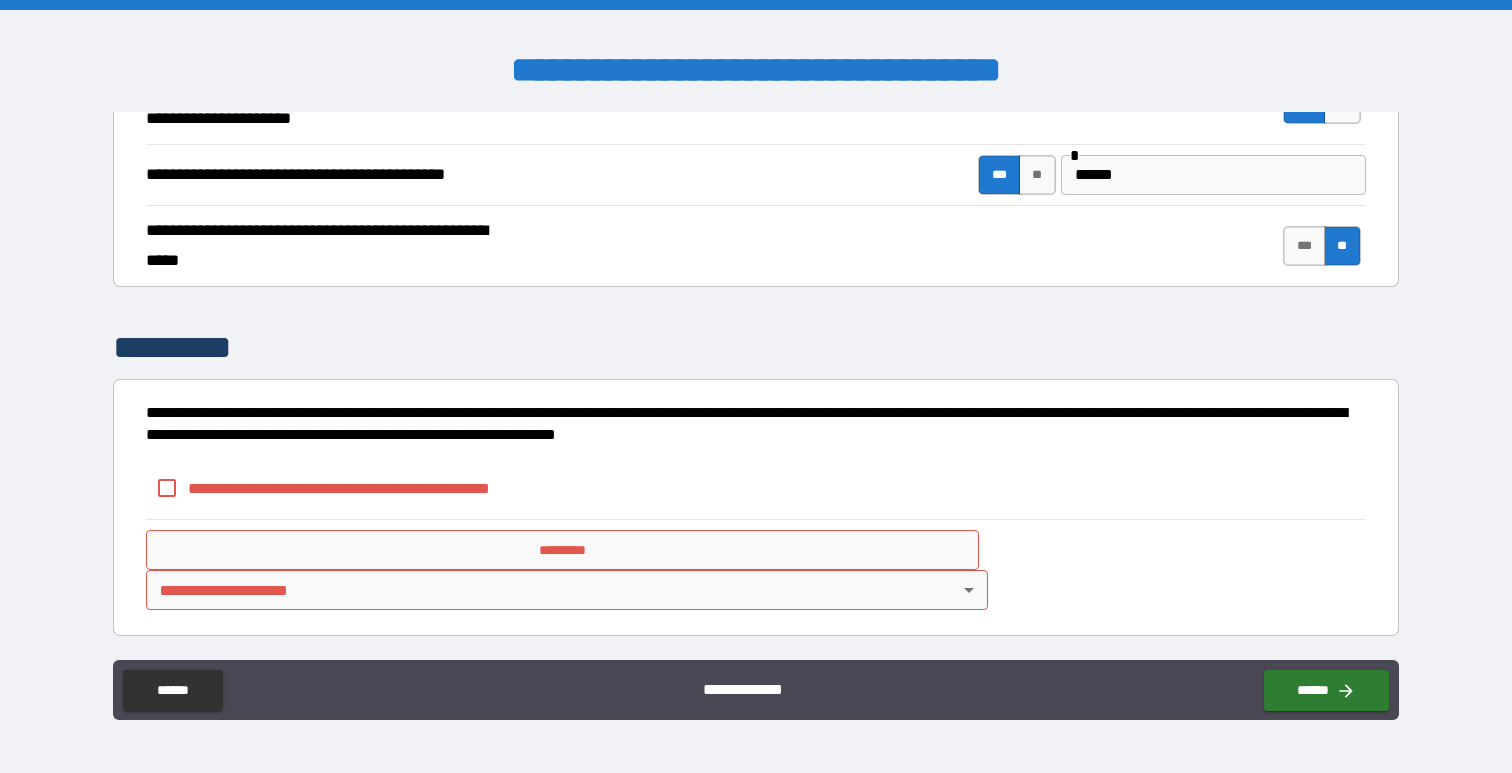 scroll, scrollTop: 9791, scrollLeft: 0, axis: vertical 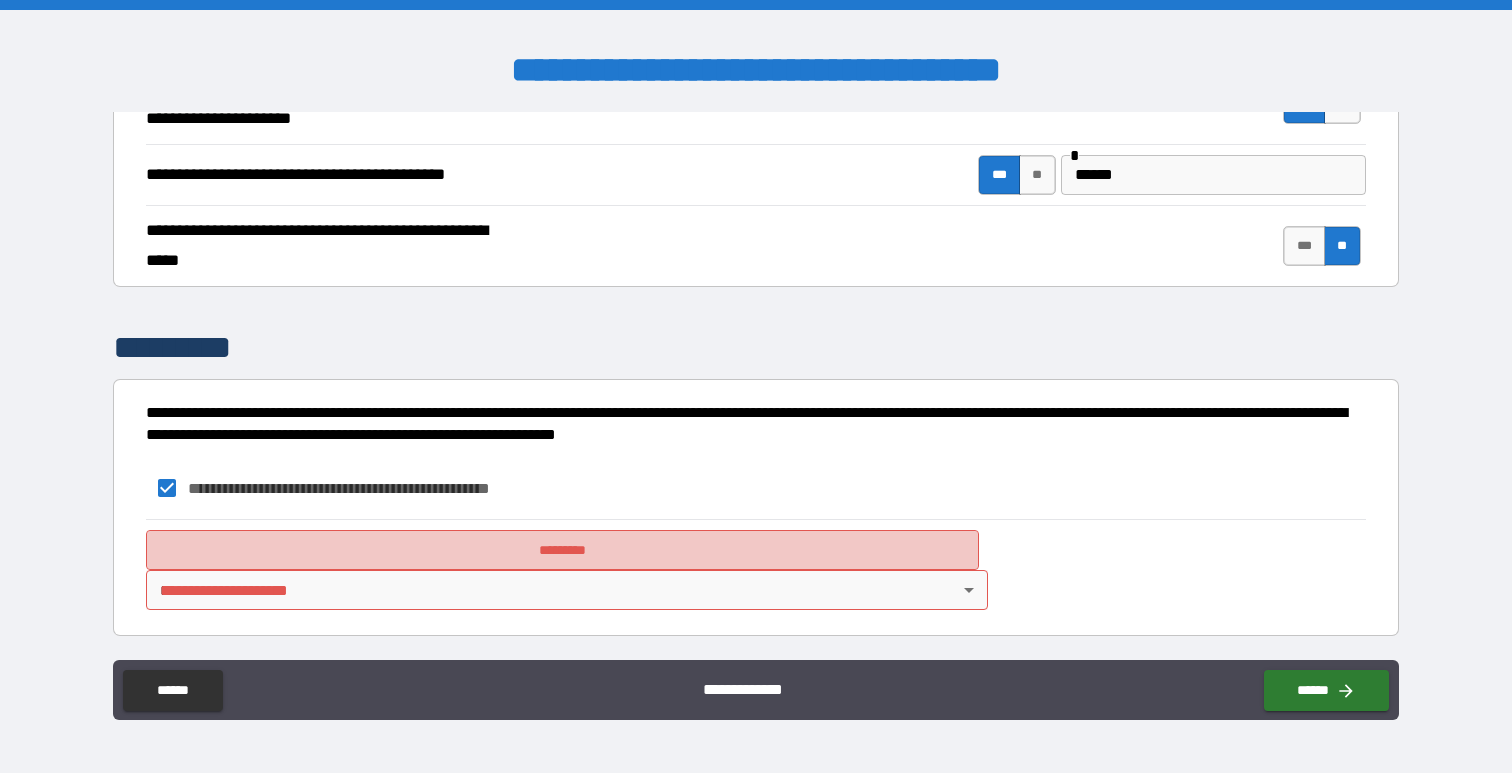 click on "*********" at bounding box center (562, 550) 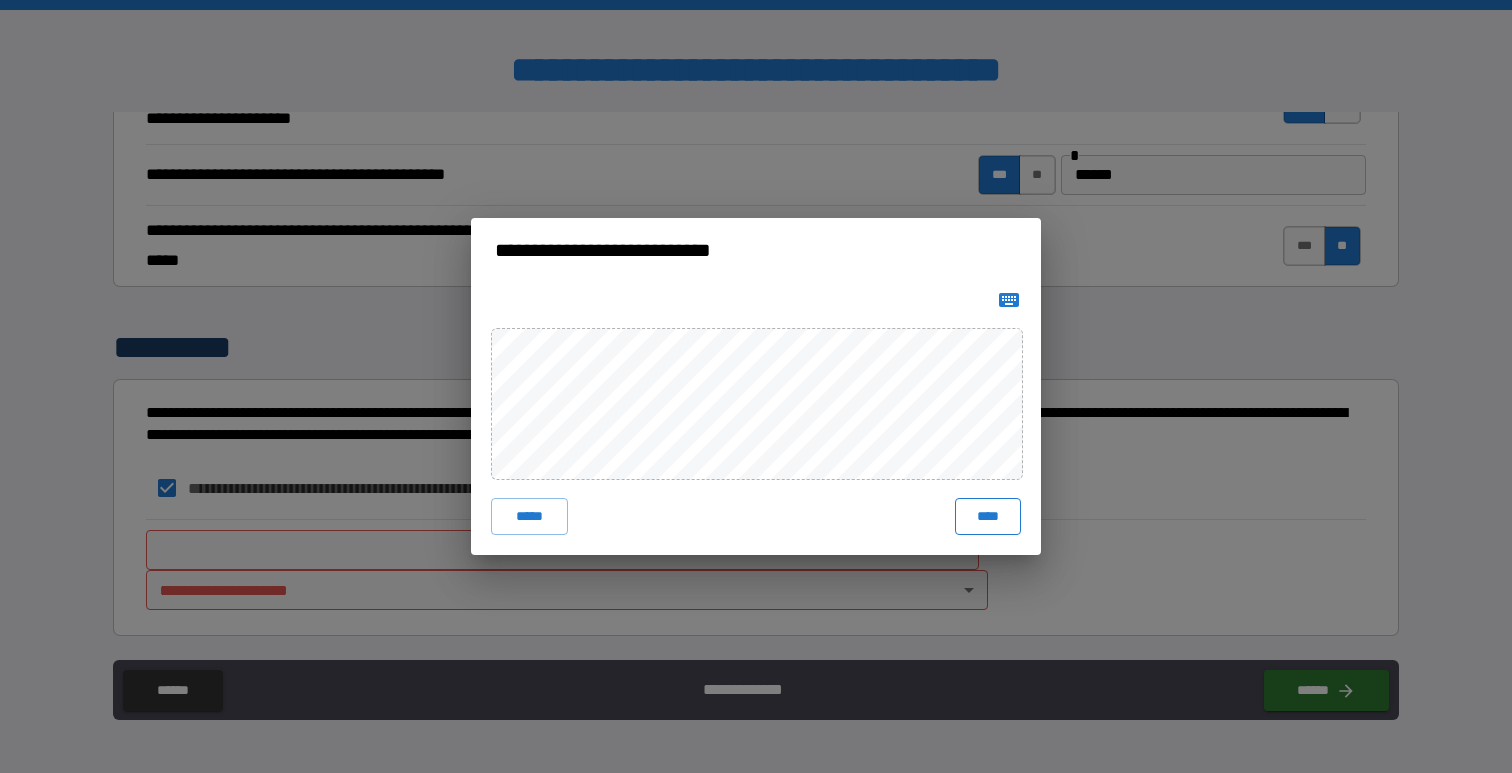 click on "****" at bounding box center [988, 516] 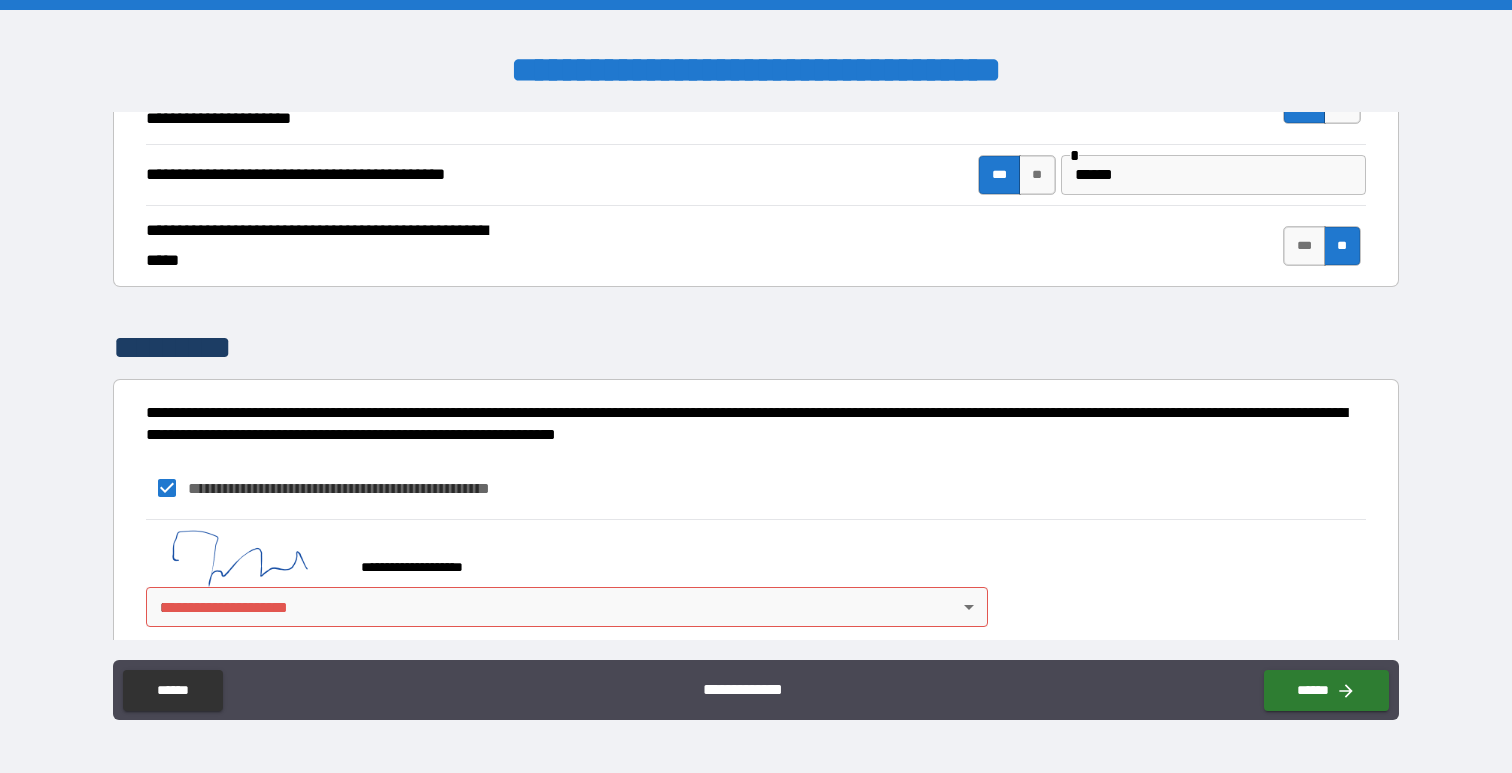 scroll, scrollTop: 9809, scrollLeft: 0, axis: vertical 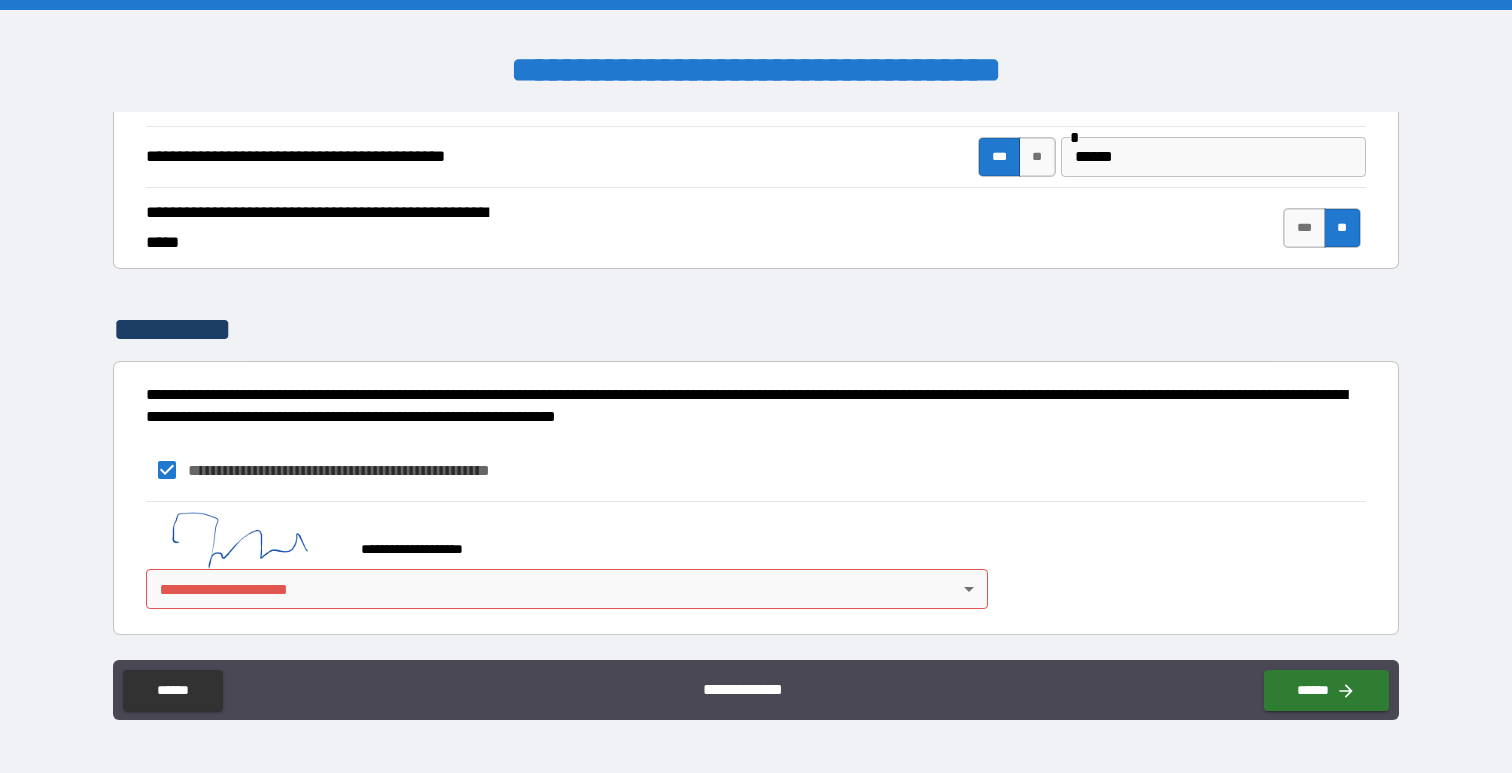 click on "**********" at bounding box center (756, 386) 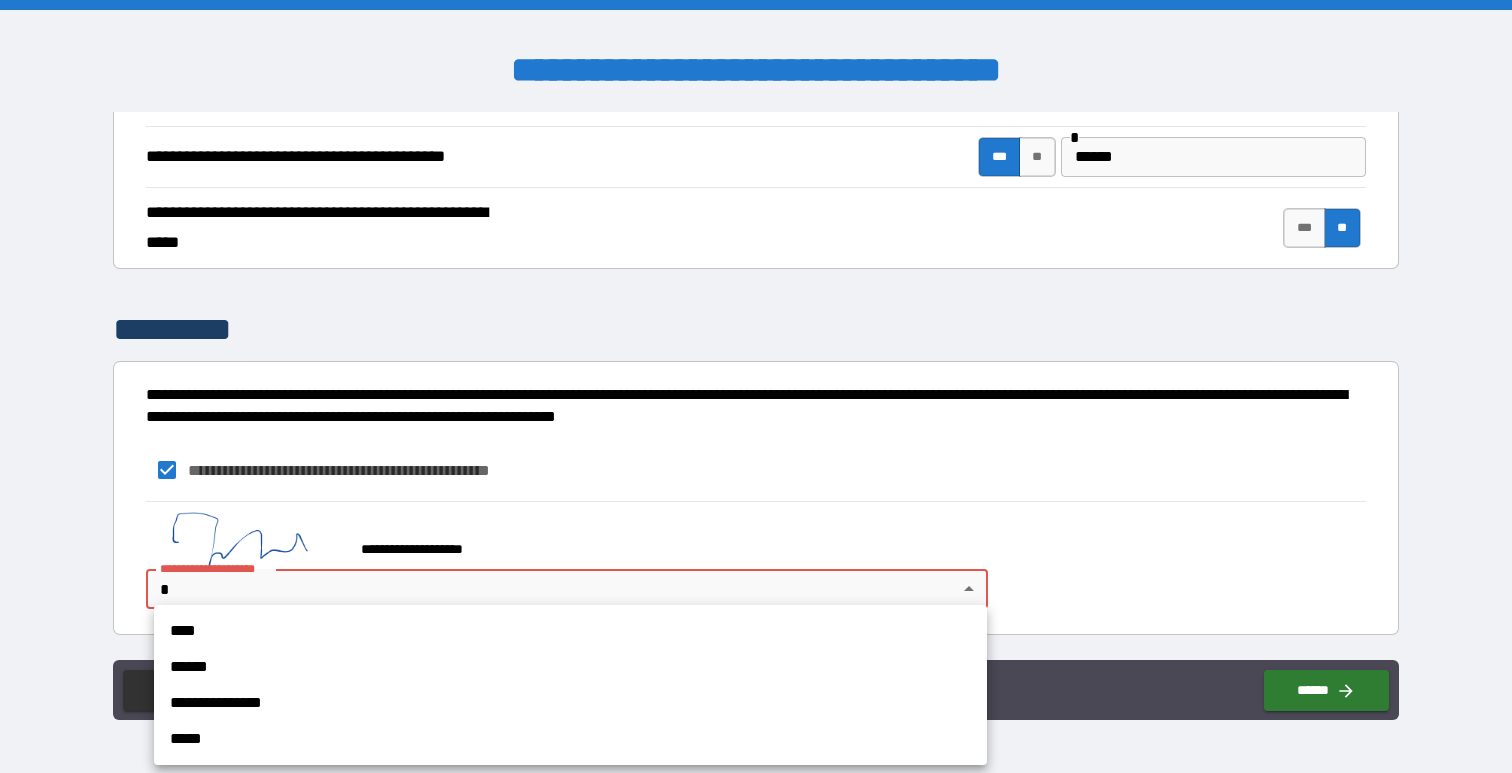 click on "**********" at bounding box center (570, 703) 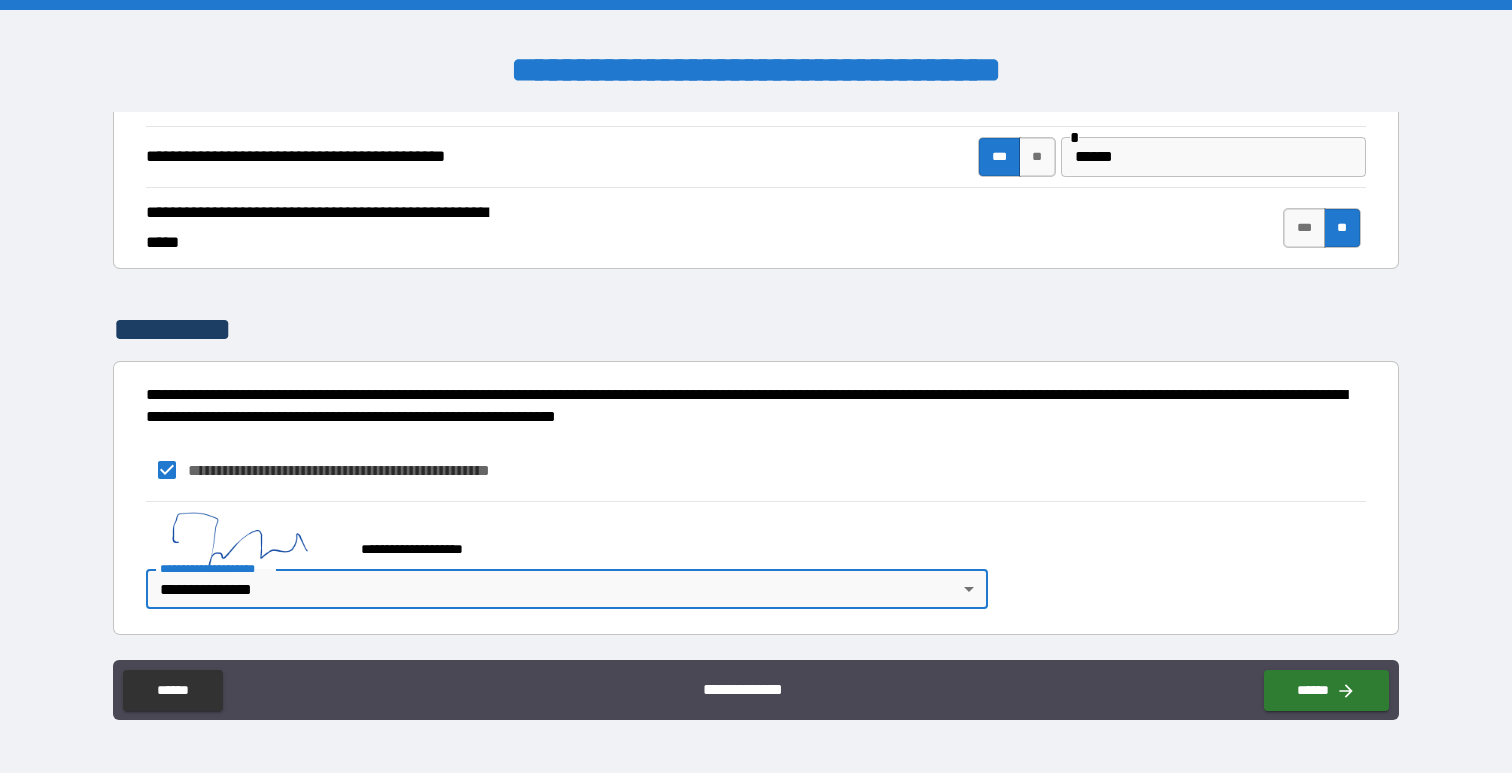 click on "**********" at bounding box center [755, 690] 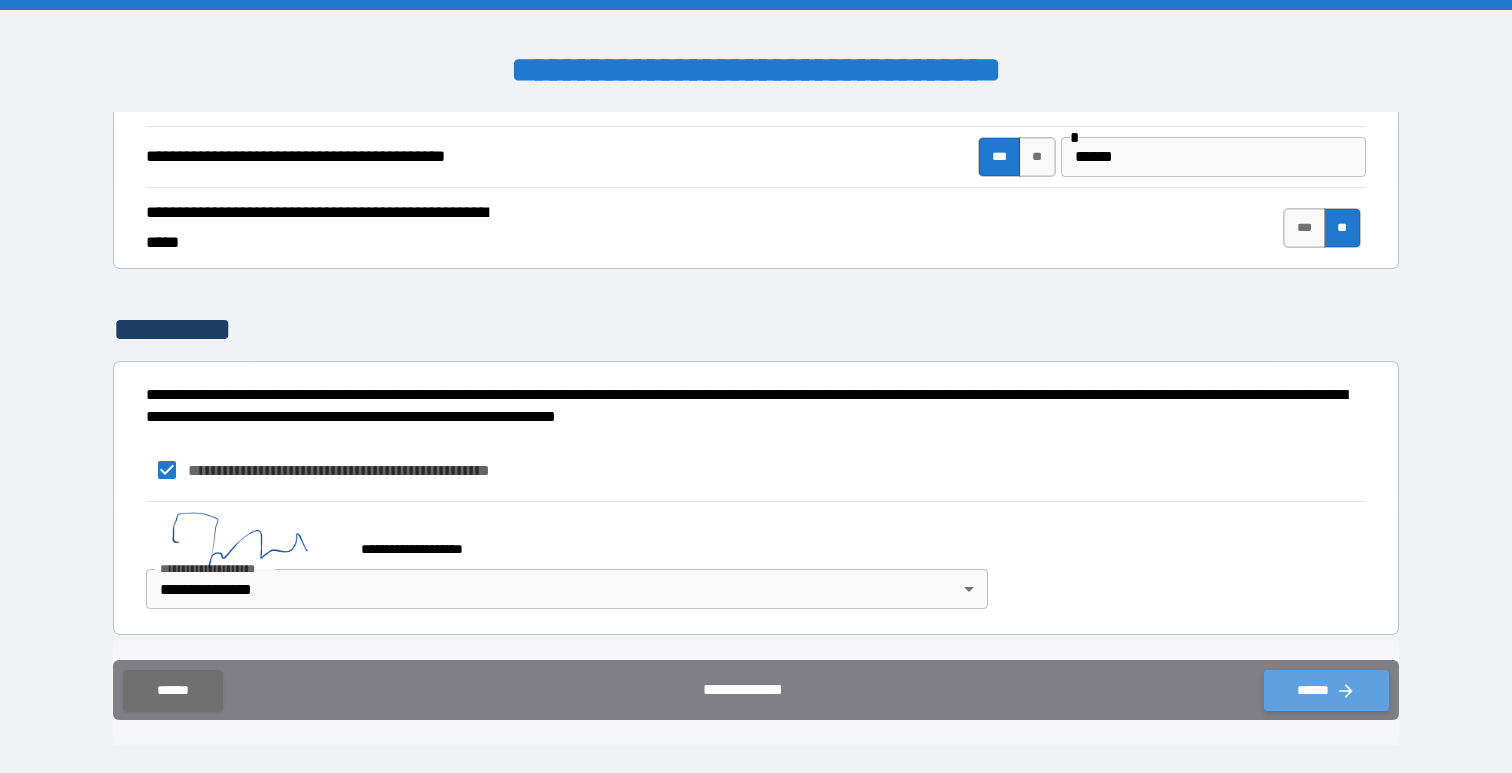 click 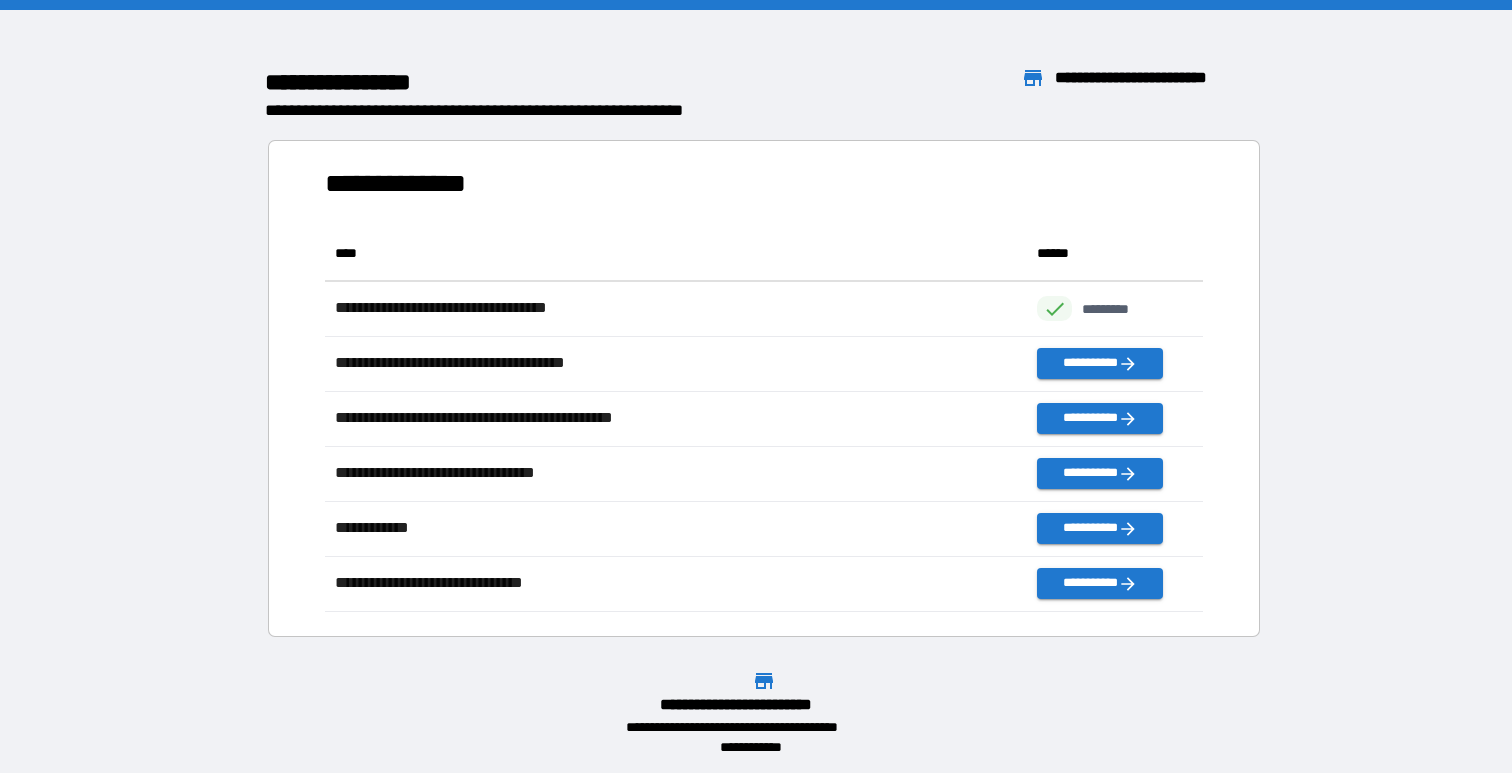 scroll, scrollTop: 1, scrollLeft: 1, axis: both 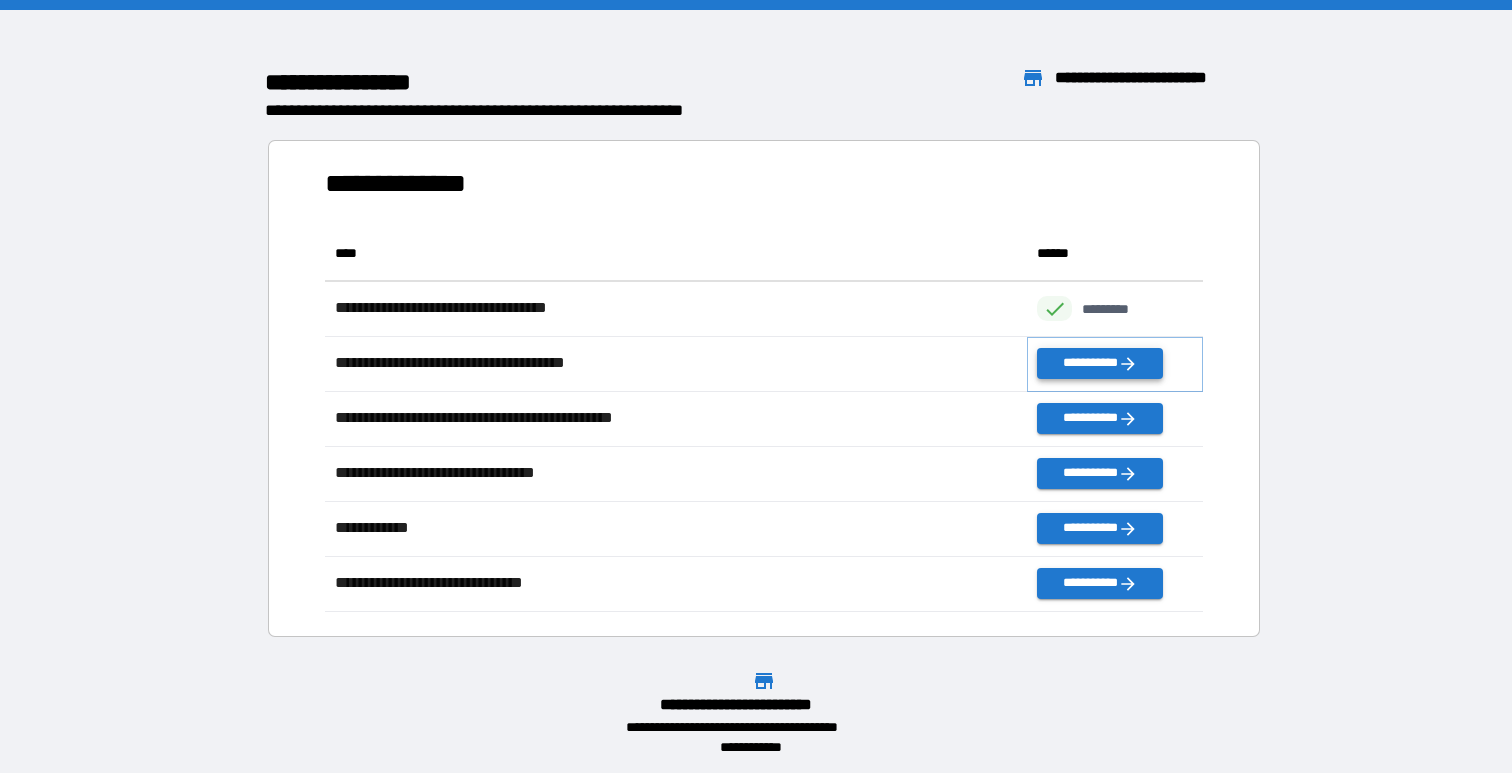 click on "**********" at bounding box center [1099, 363] 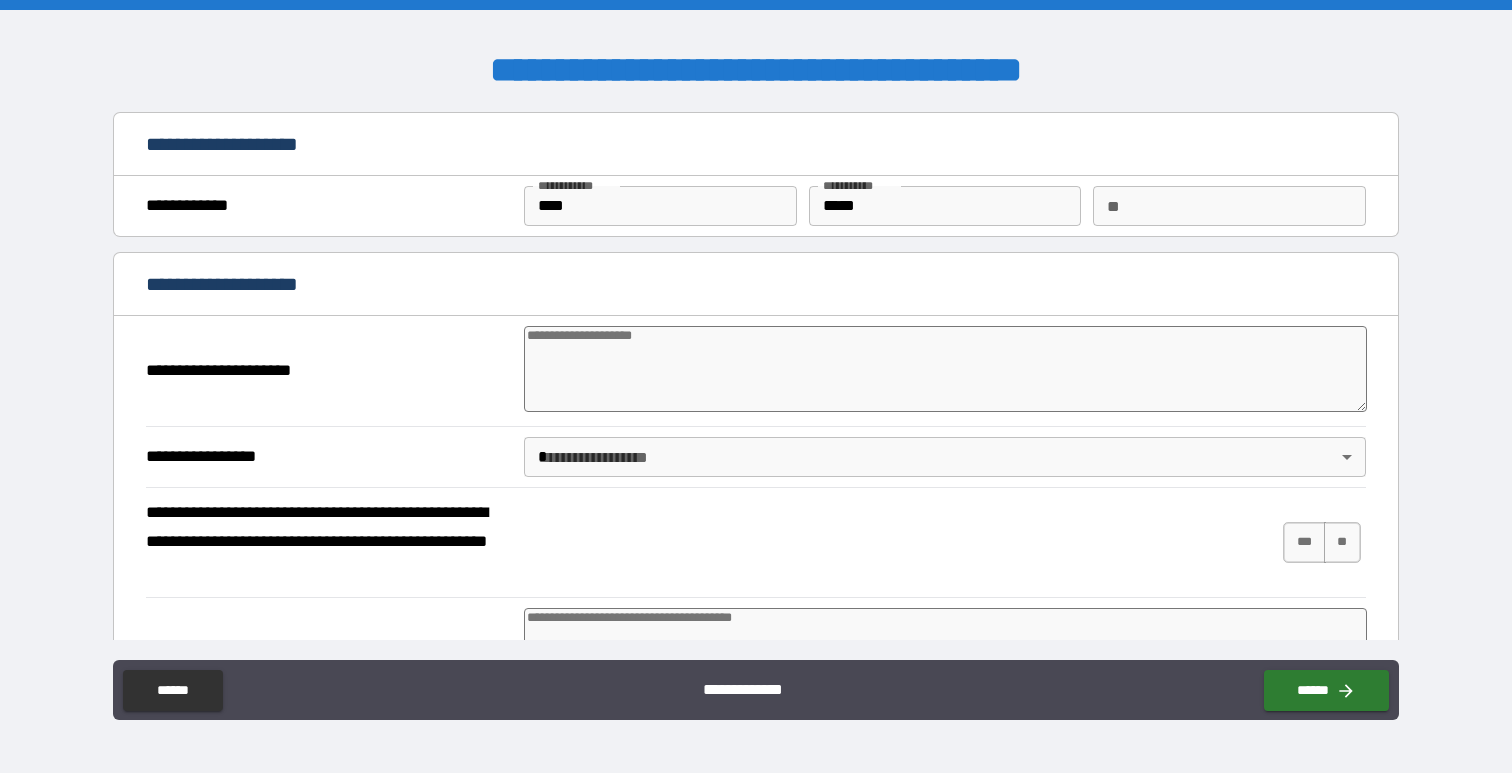 type on "*" 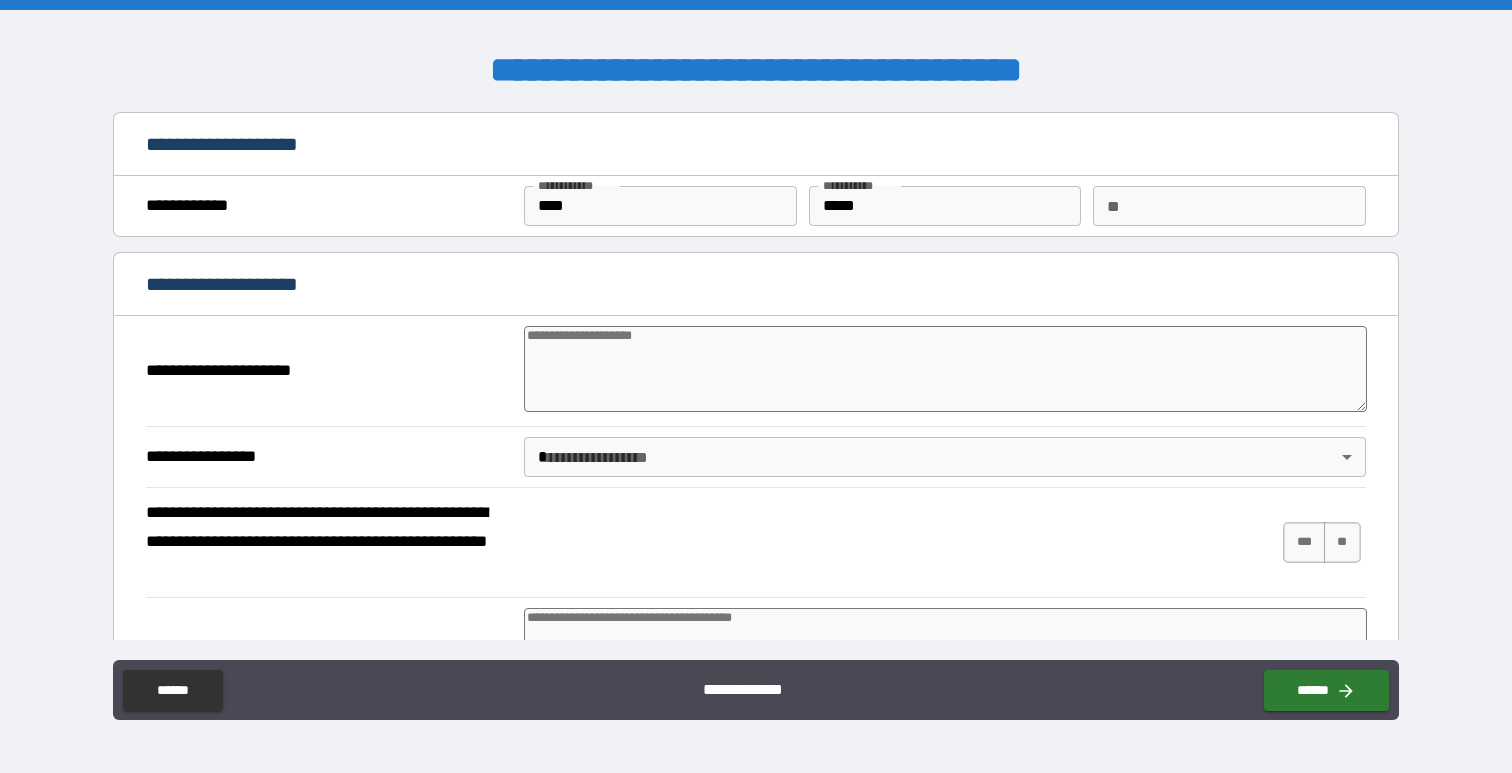 click at bounding box center (945, 369) 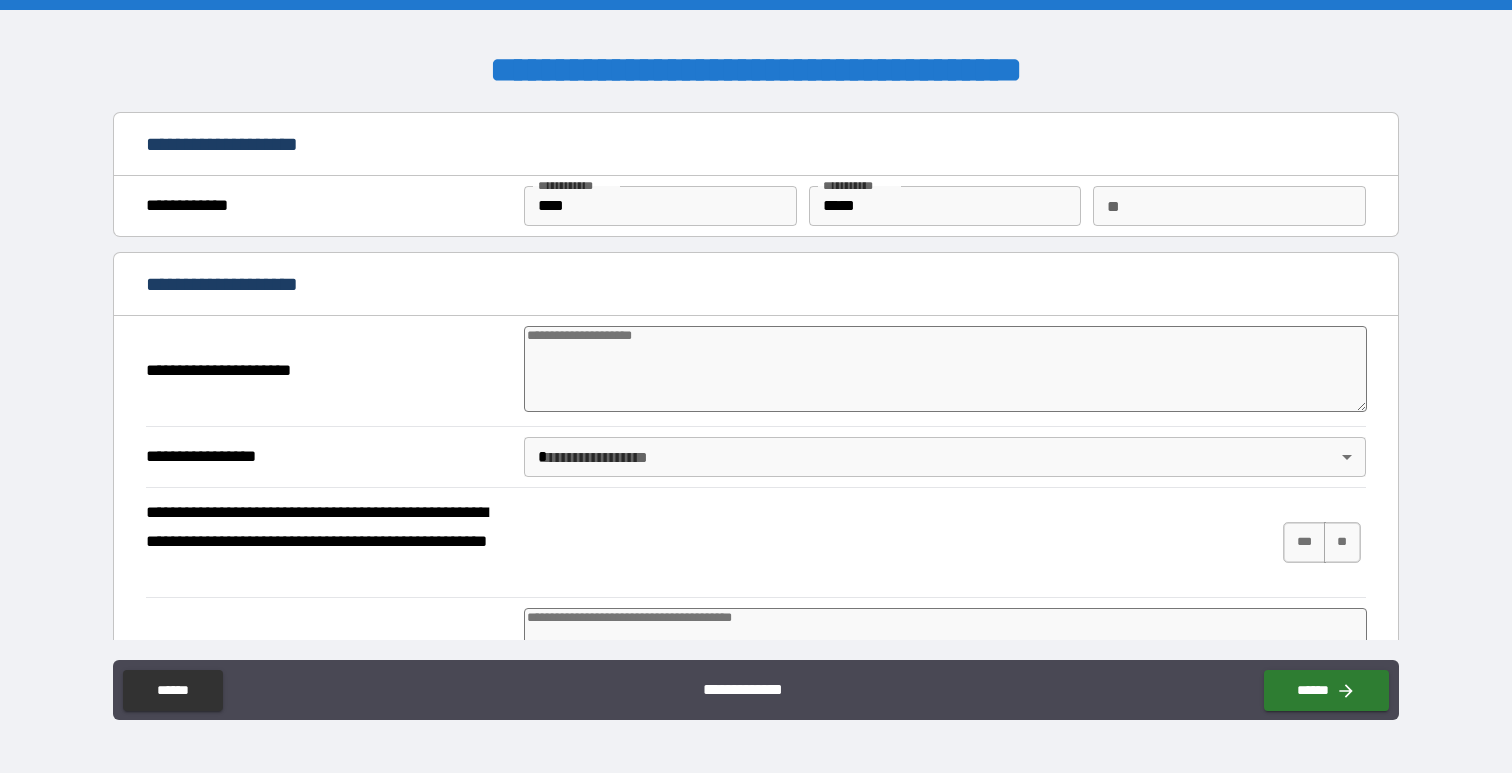 type on "*" 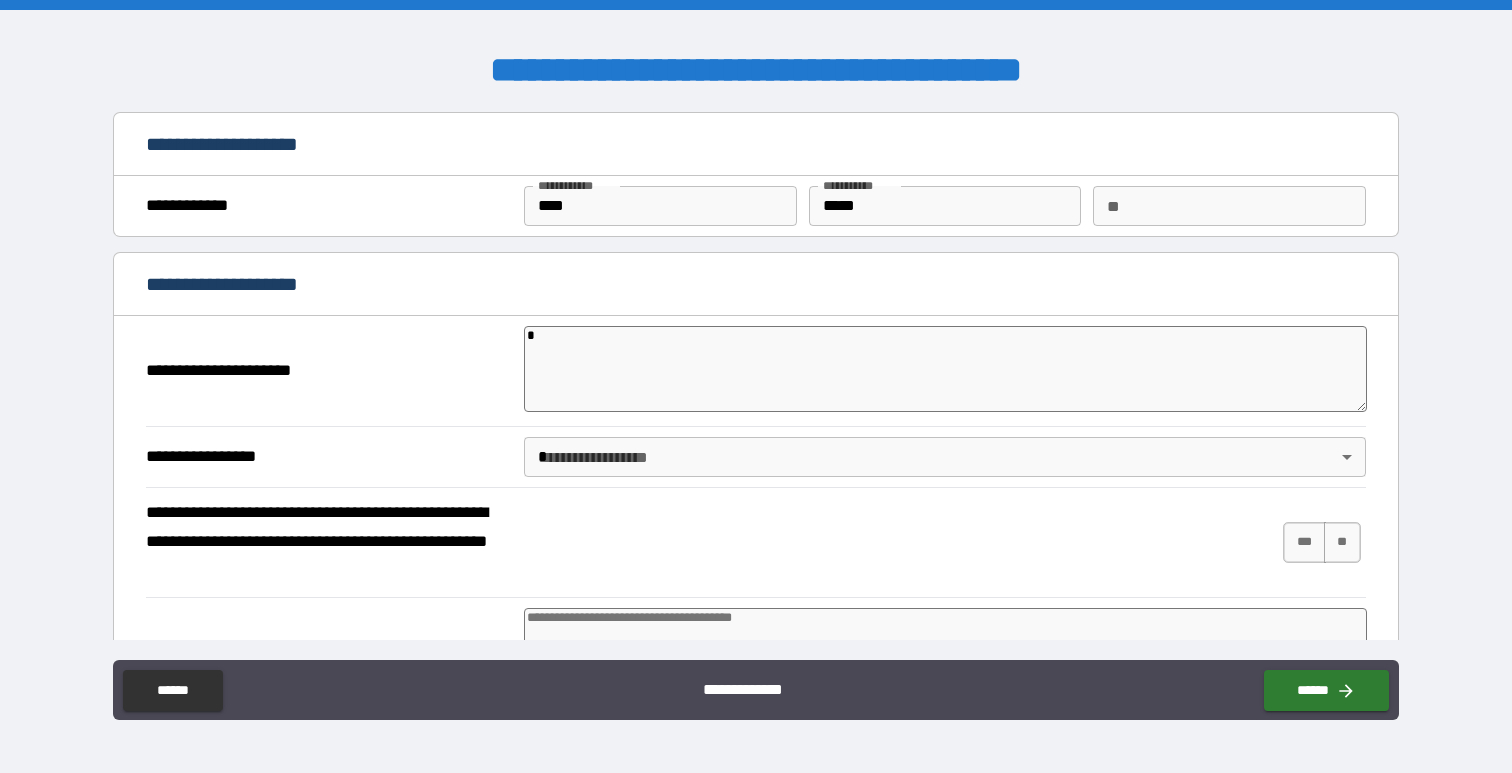 type on "*" 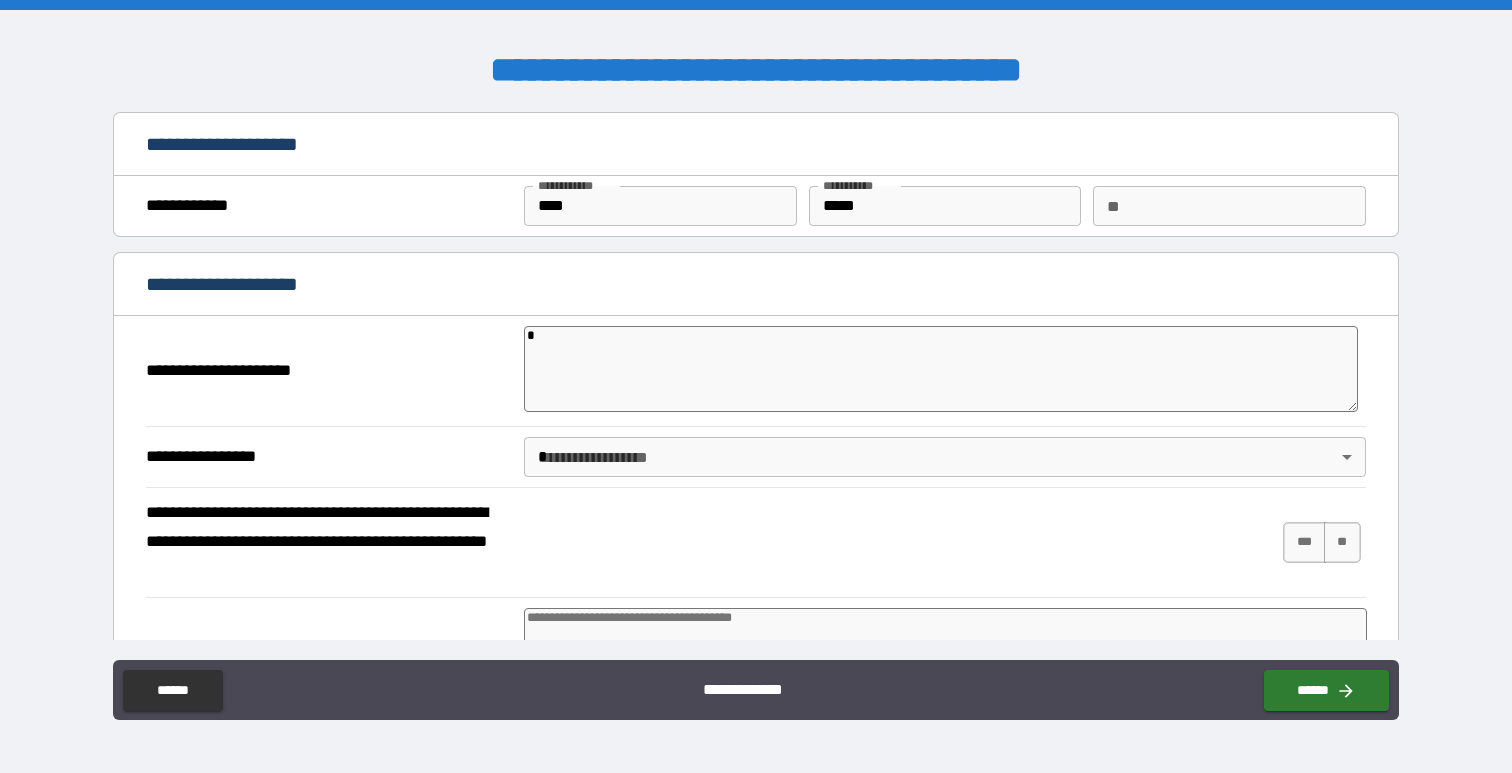 type on "*" 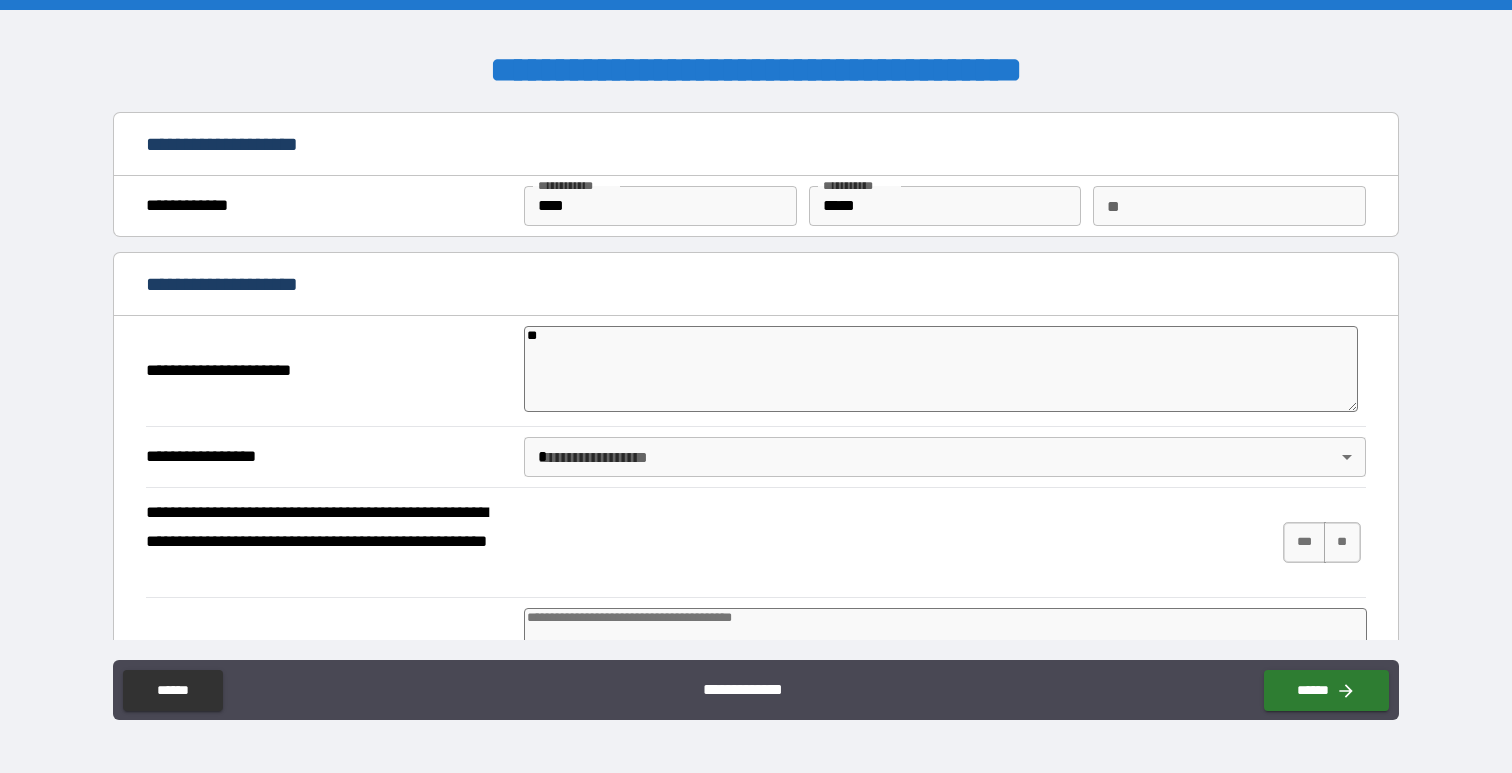 type on "*" 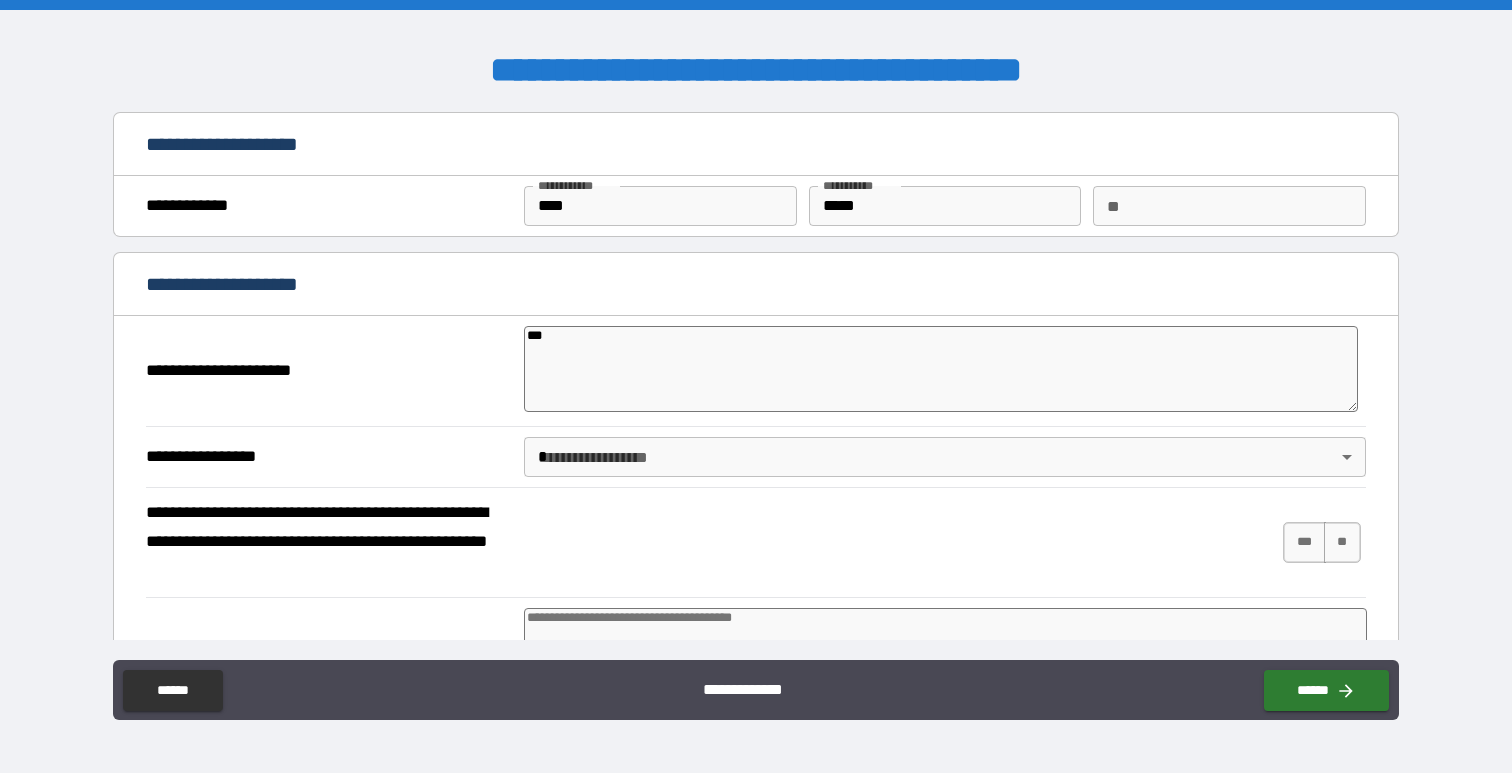 type on "*" 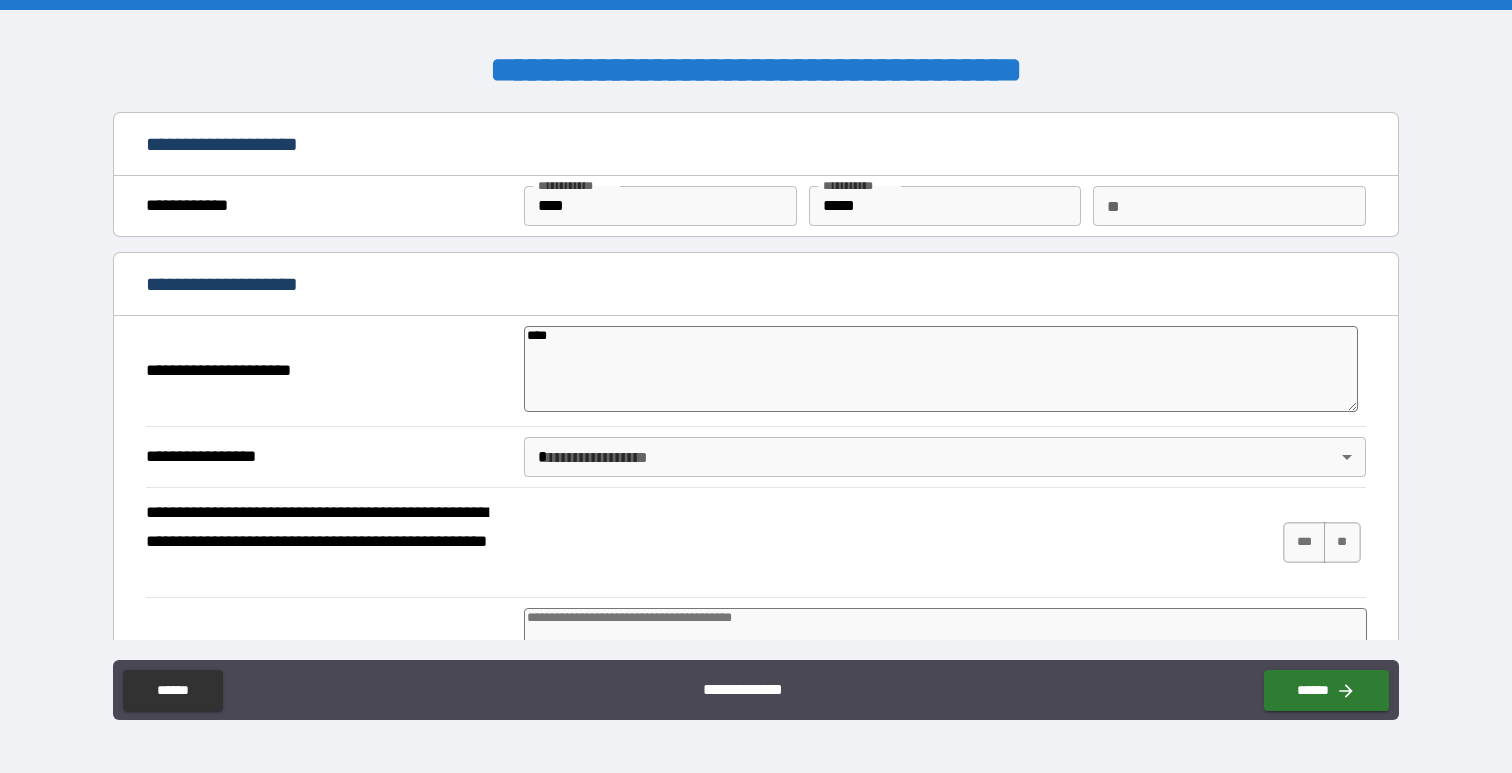 type on "*****" 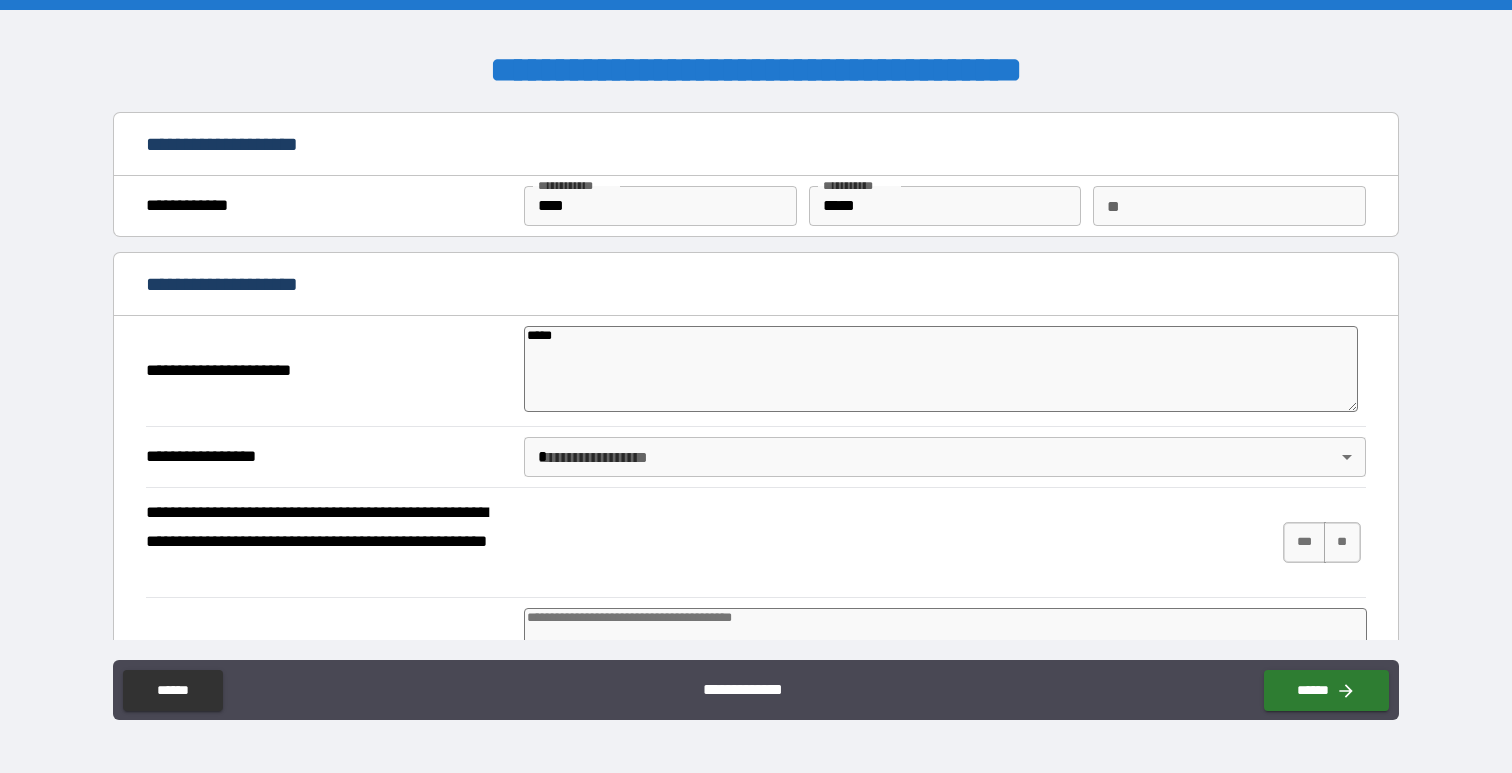 type on "*" 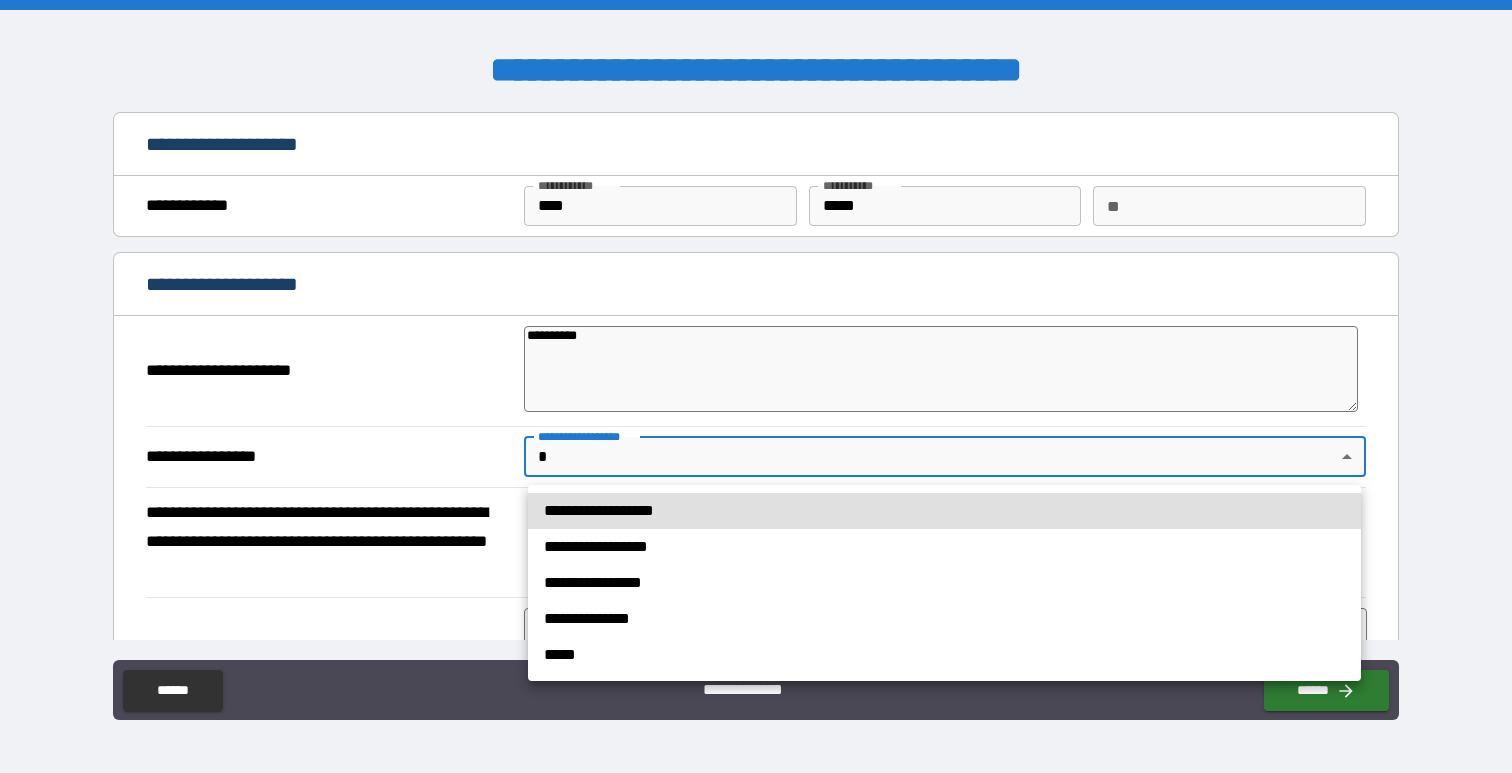 click on "**********" at bounding box center [756, 386] 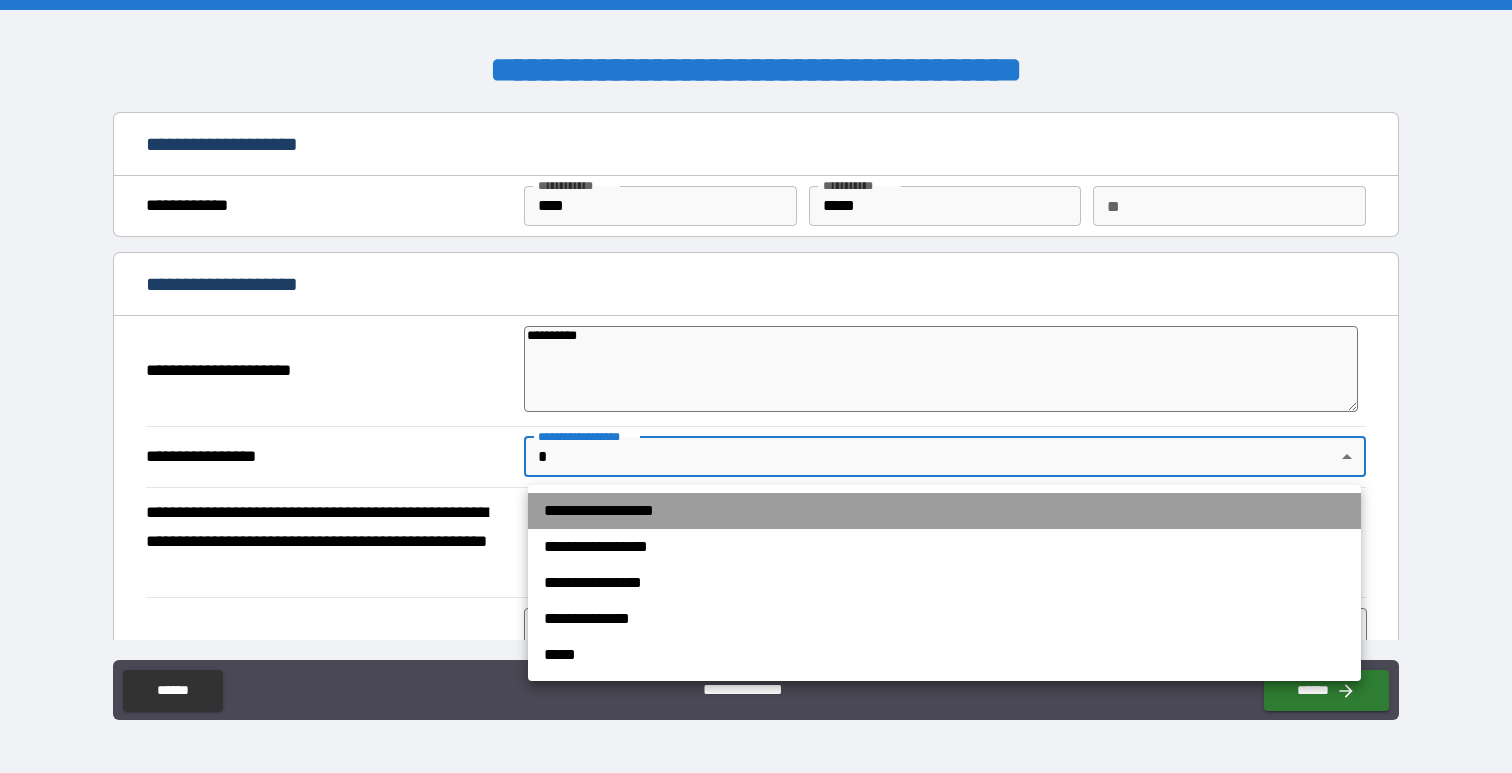 click on "**********" at bounding box center (944, 511) 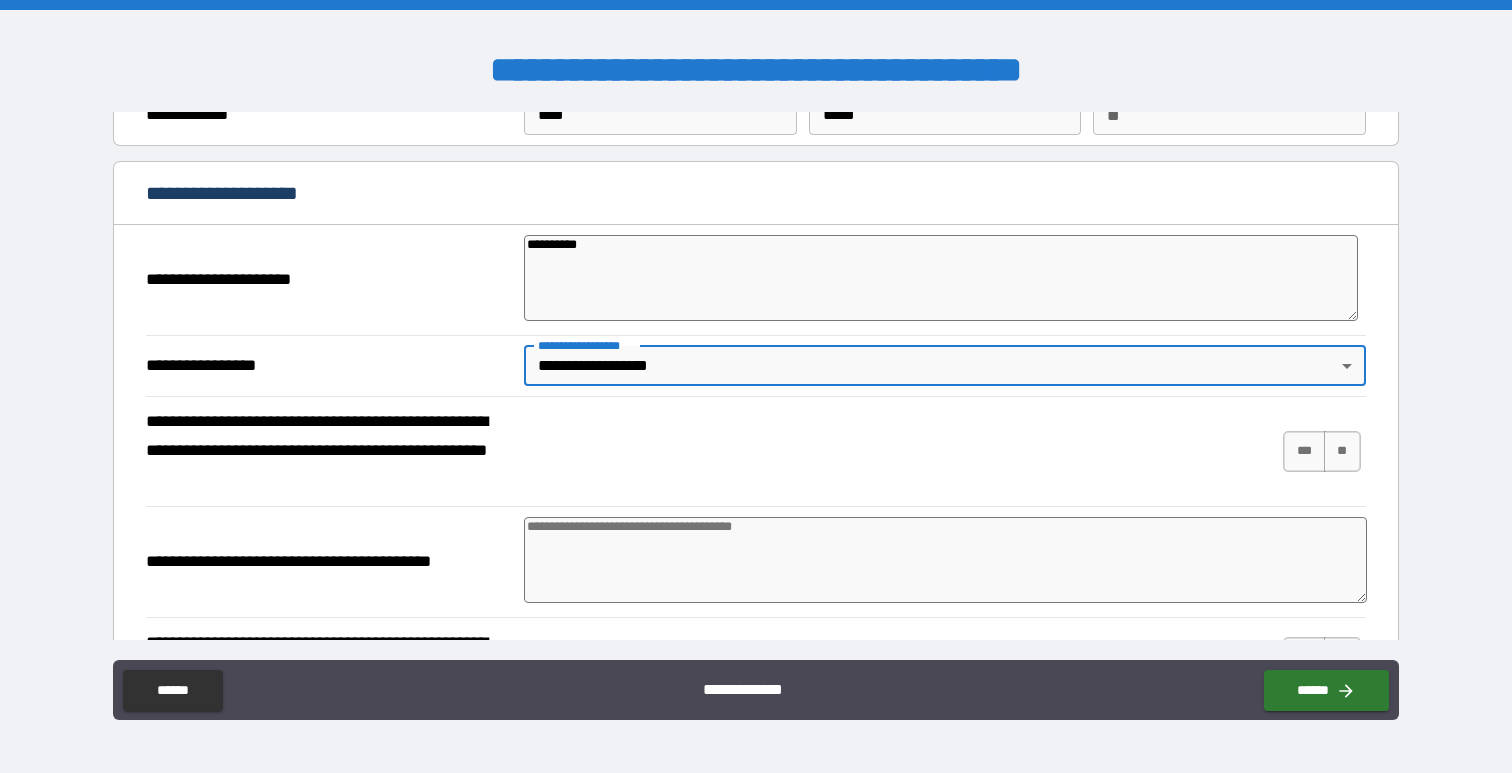 scroll, scrollTop: 143, scrollLeft: 0, axis: vertical 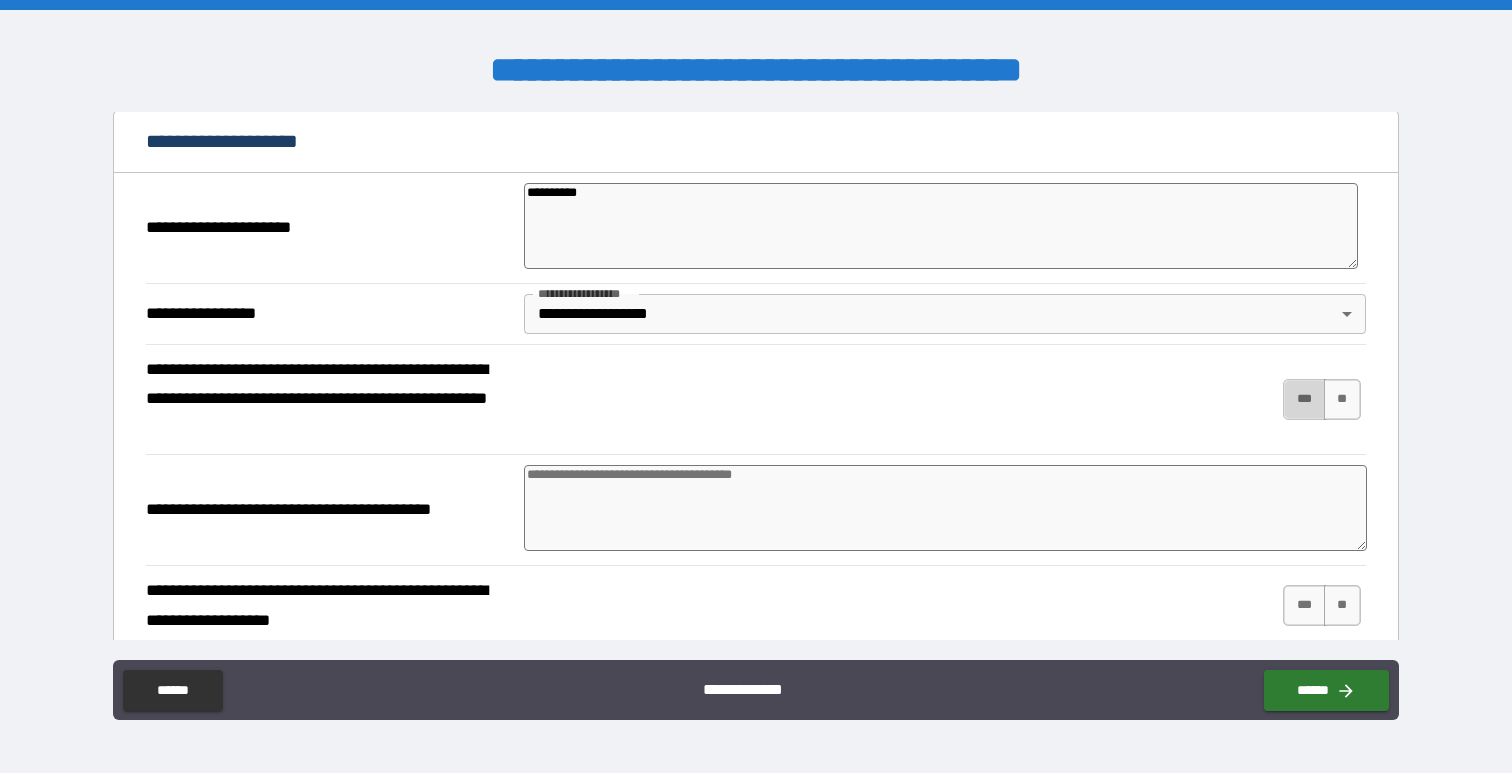 click on "***" at bounding box center [1304, 399] 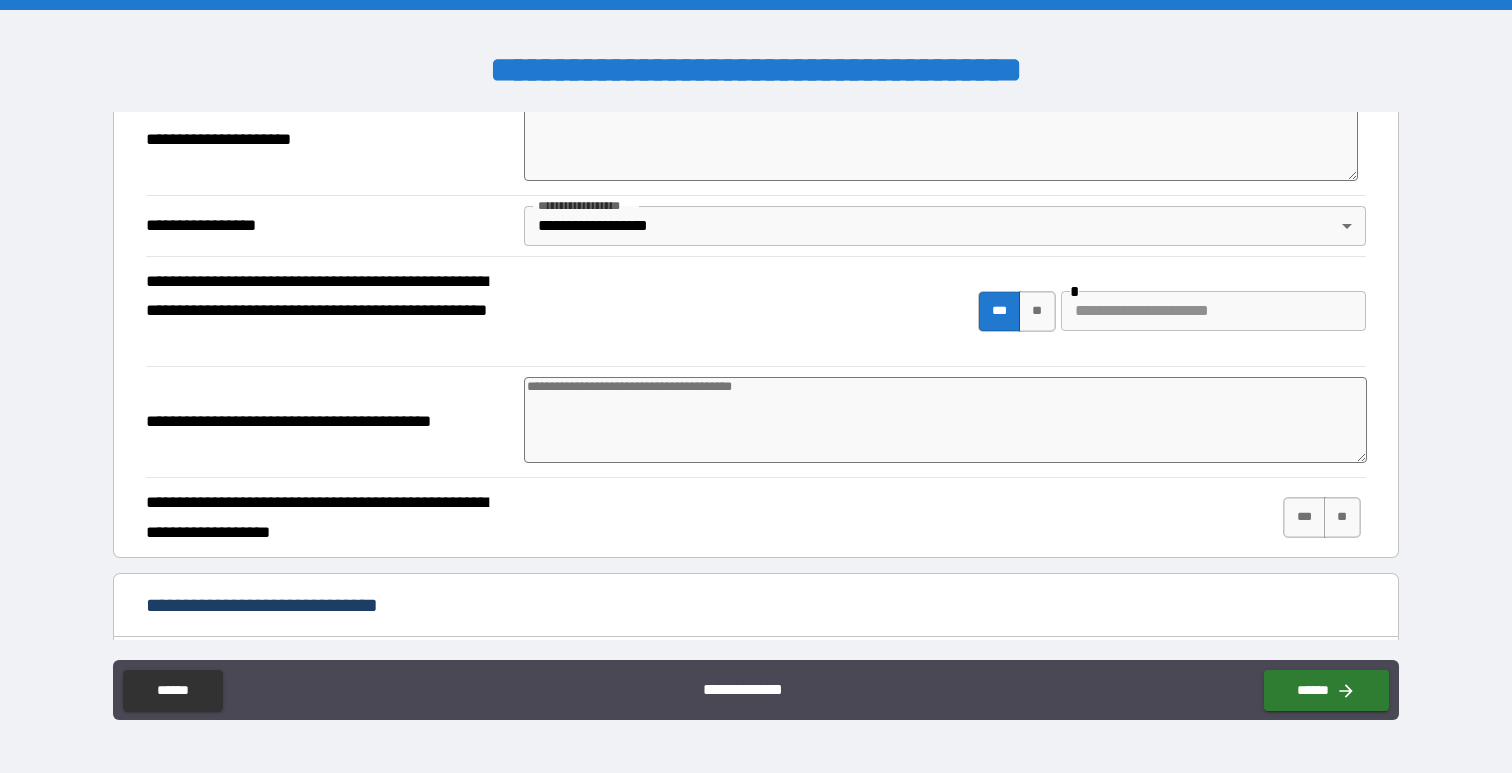 scroll, scrollTop: 239, scrollLeft: 0, axis: vertical 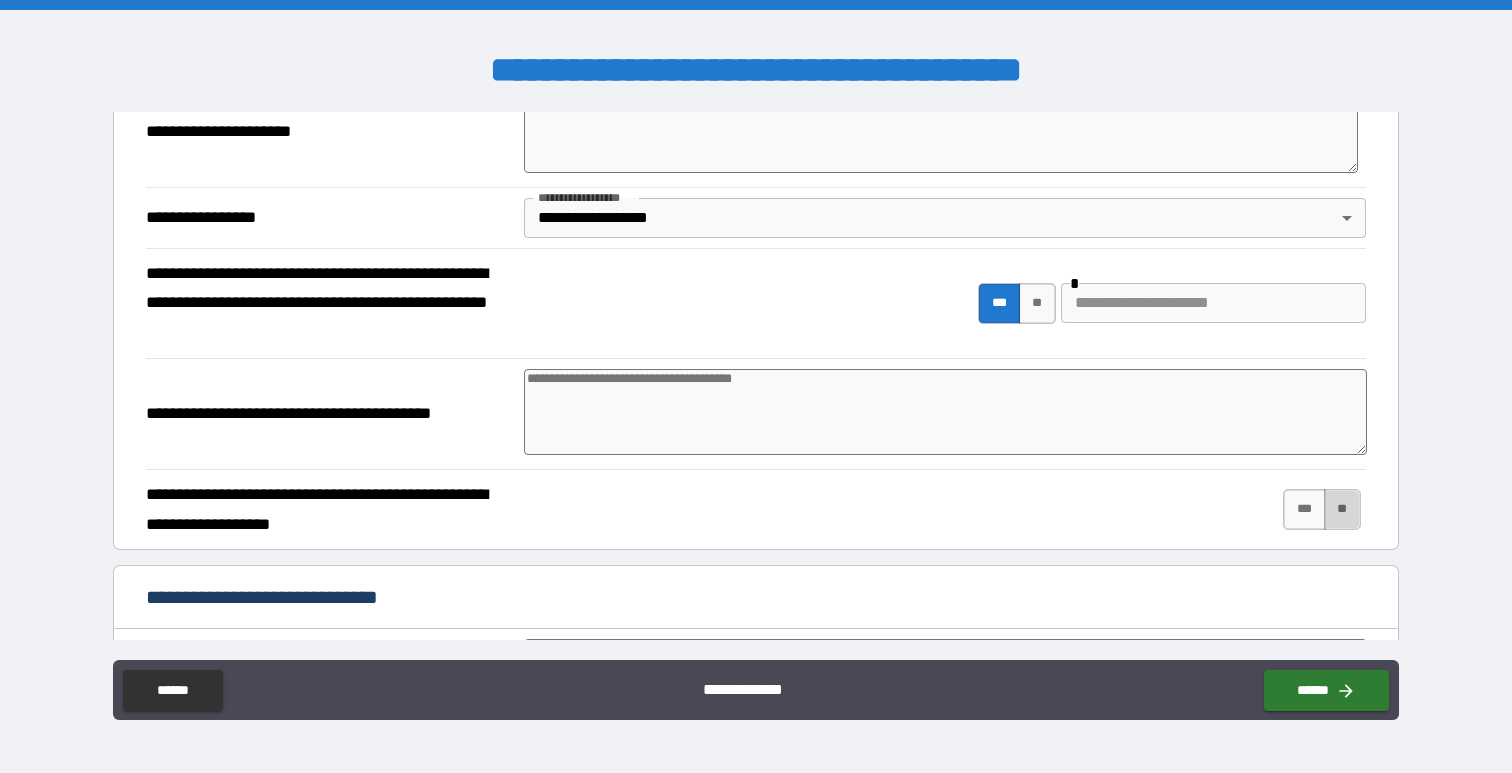 click on "**" at bounding box center [1342, 509] 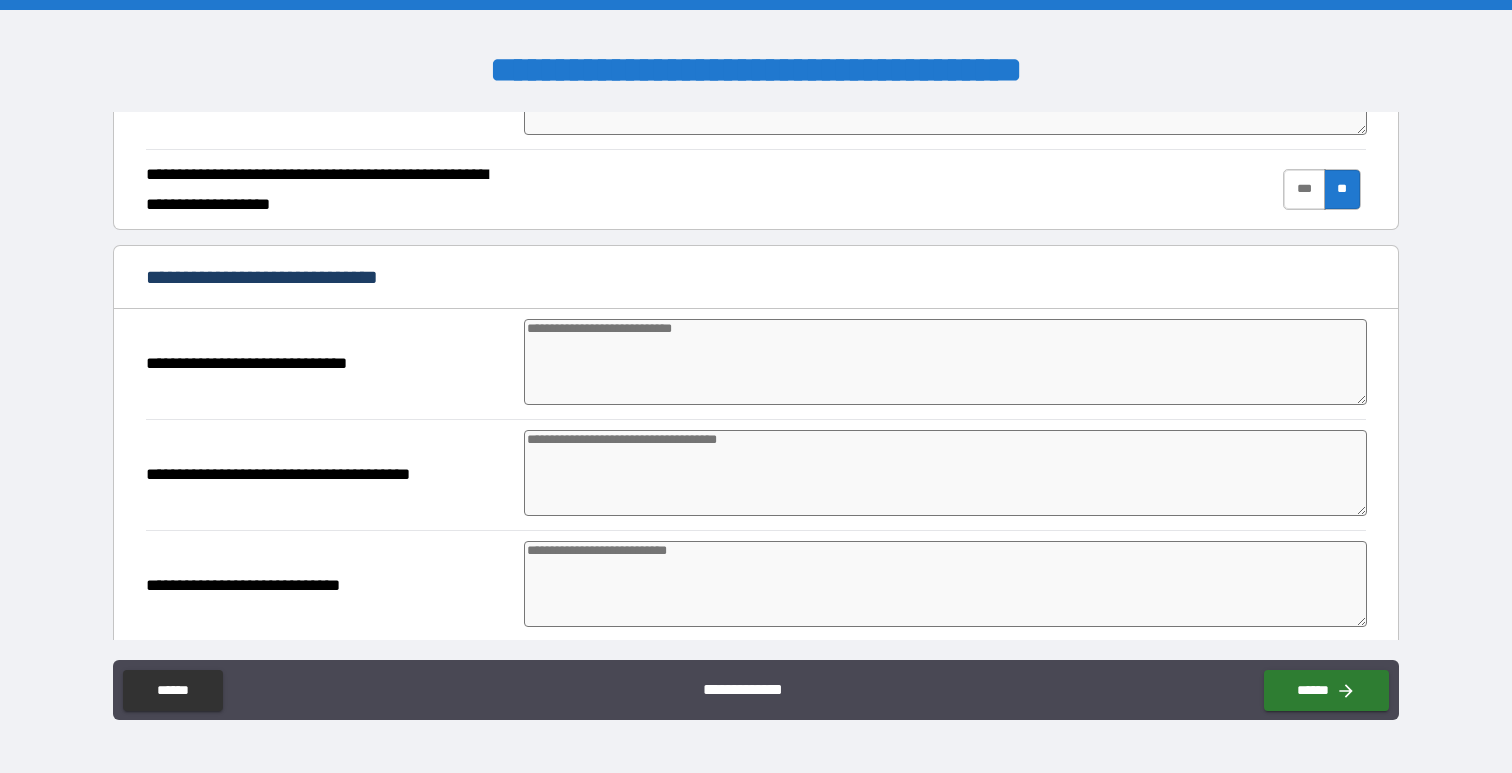 scroll, scrollTop: 586, scrollLeft: 0, axis: vertical 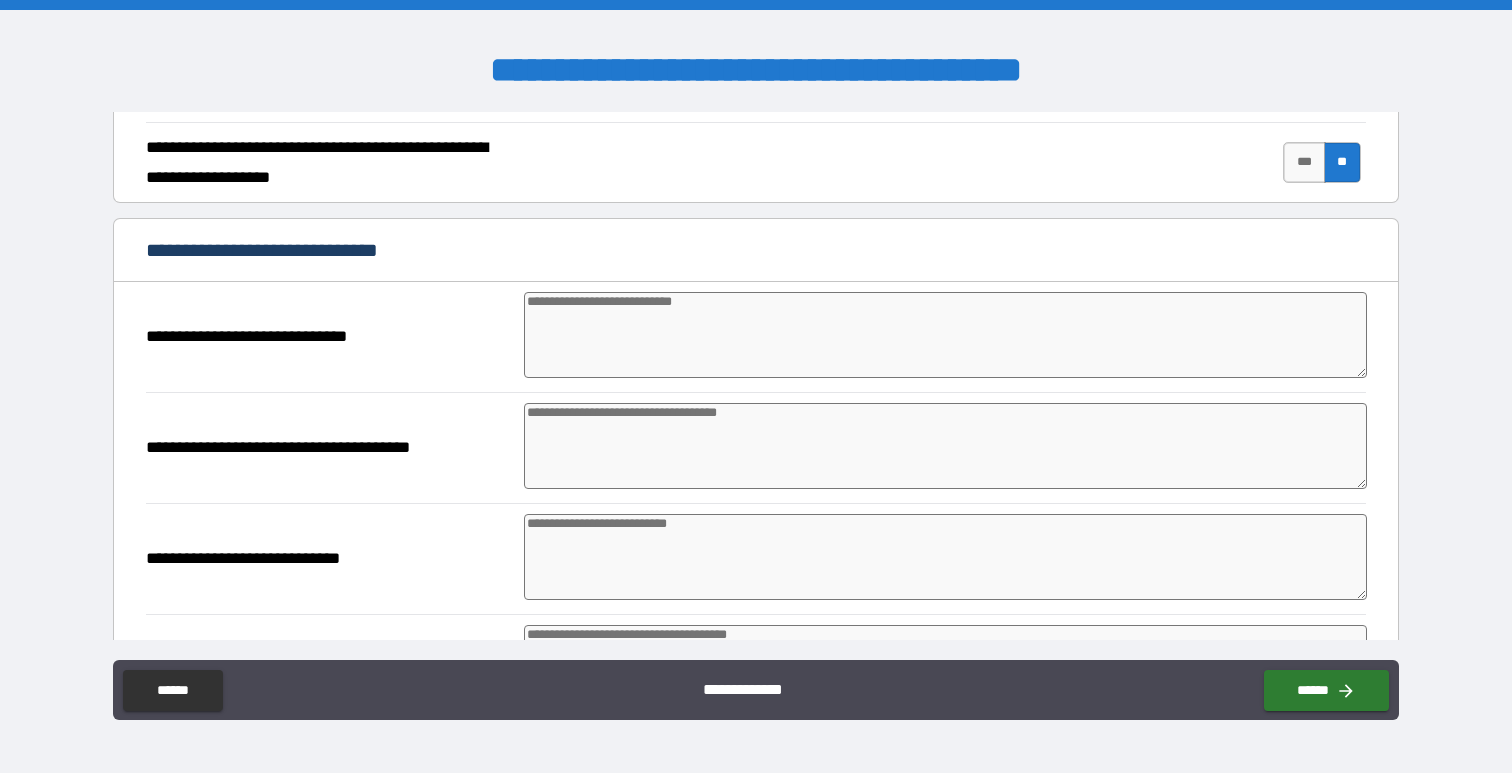 click at bounding box center [945, 335] 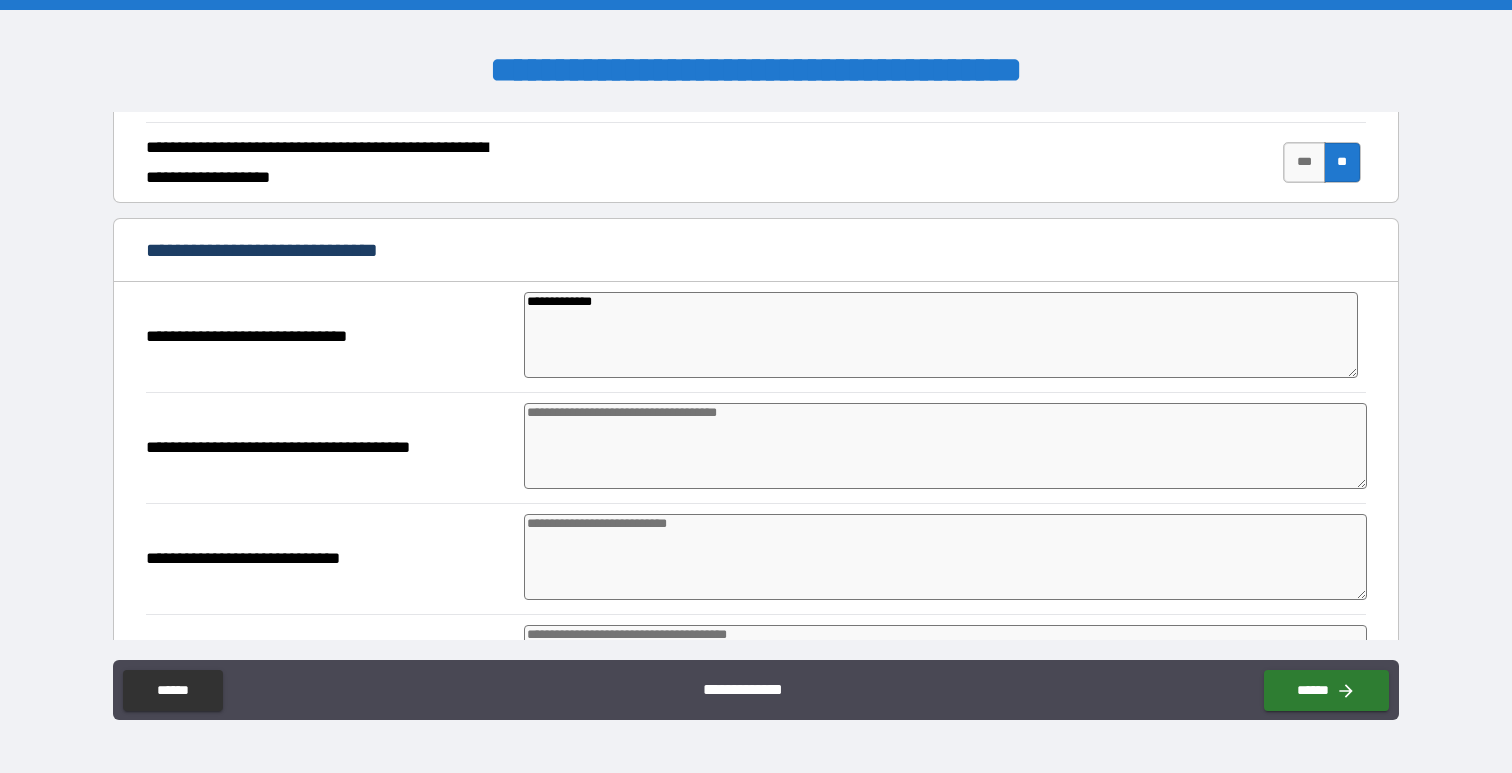 click at bounding box center (945, 446) 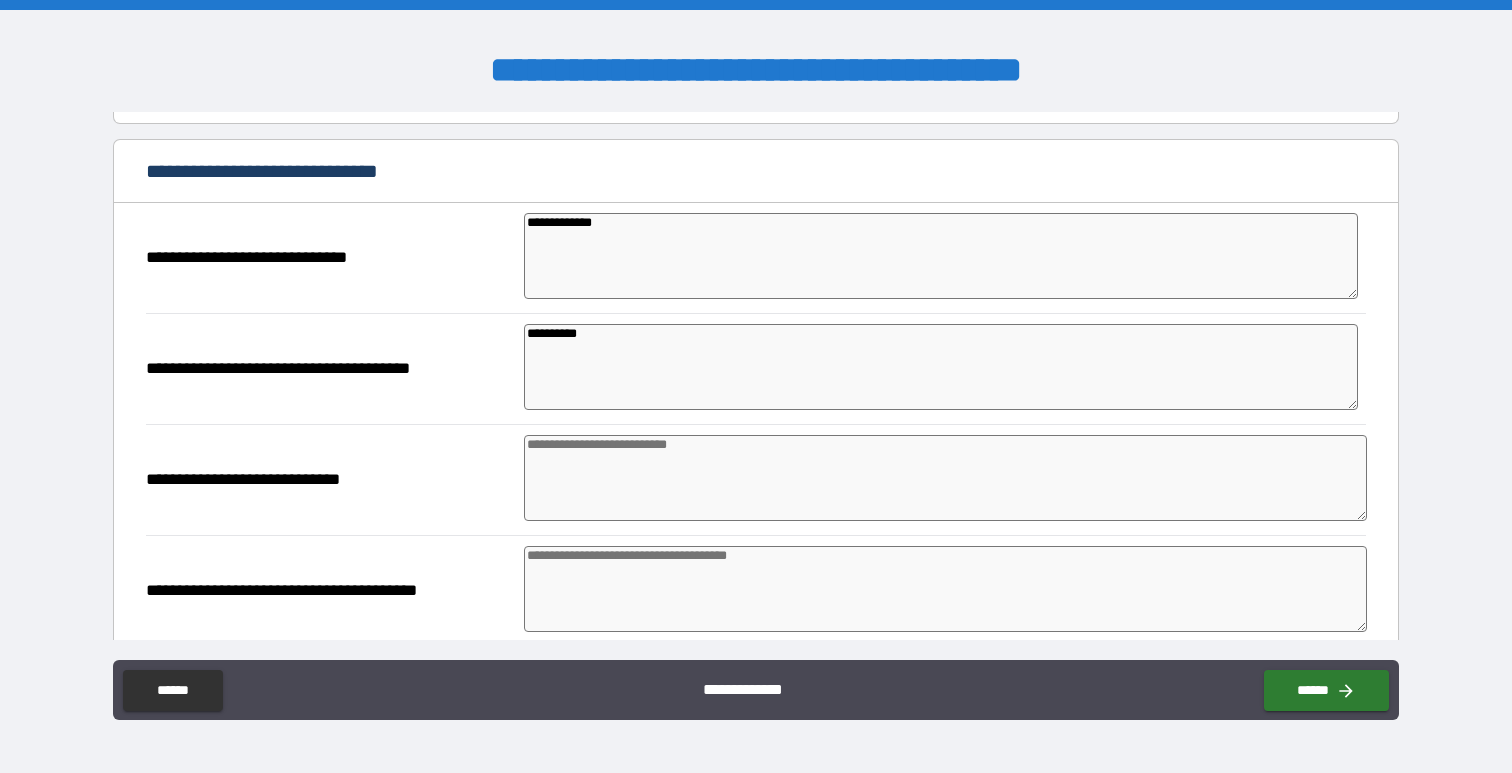 scroll, scrollTop: 666, scrollLeft: 0, axis: vertical 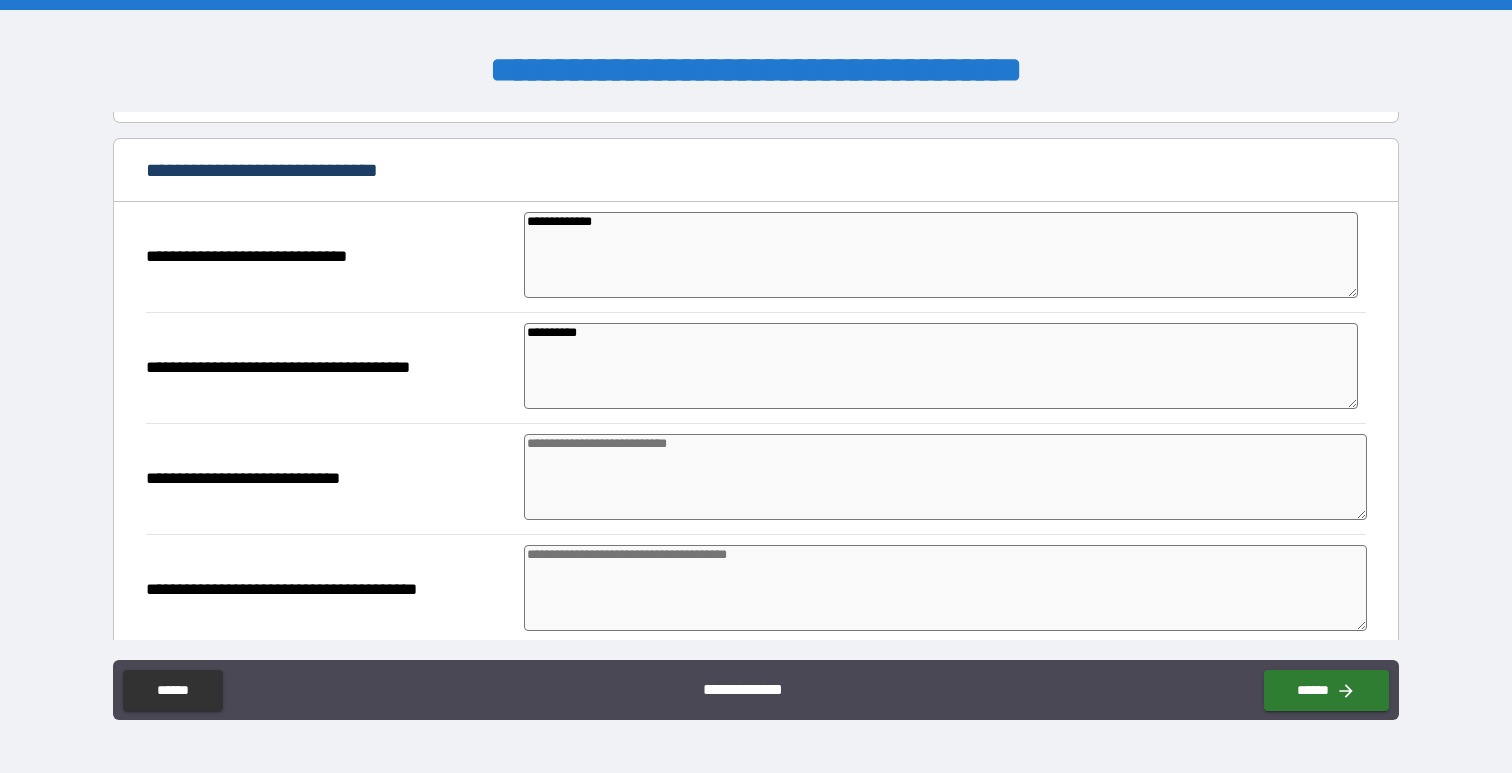 click at bounding box center [945, 477] 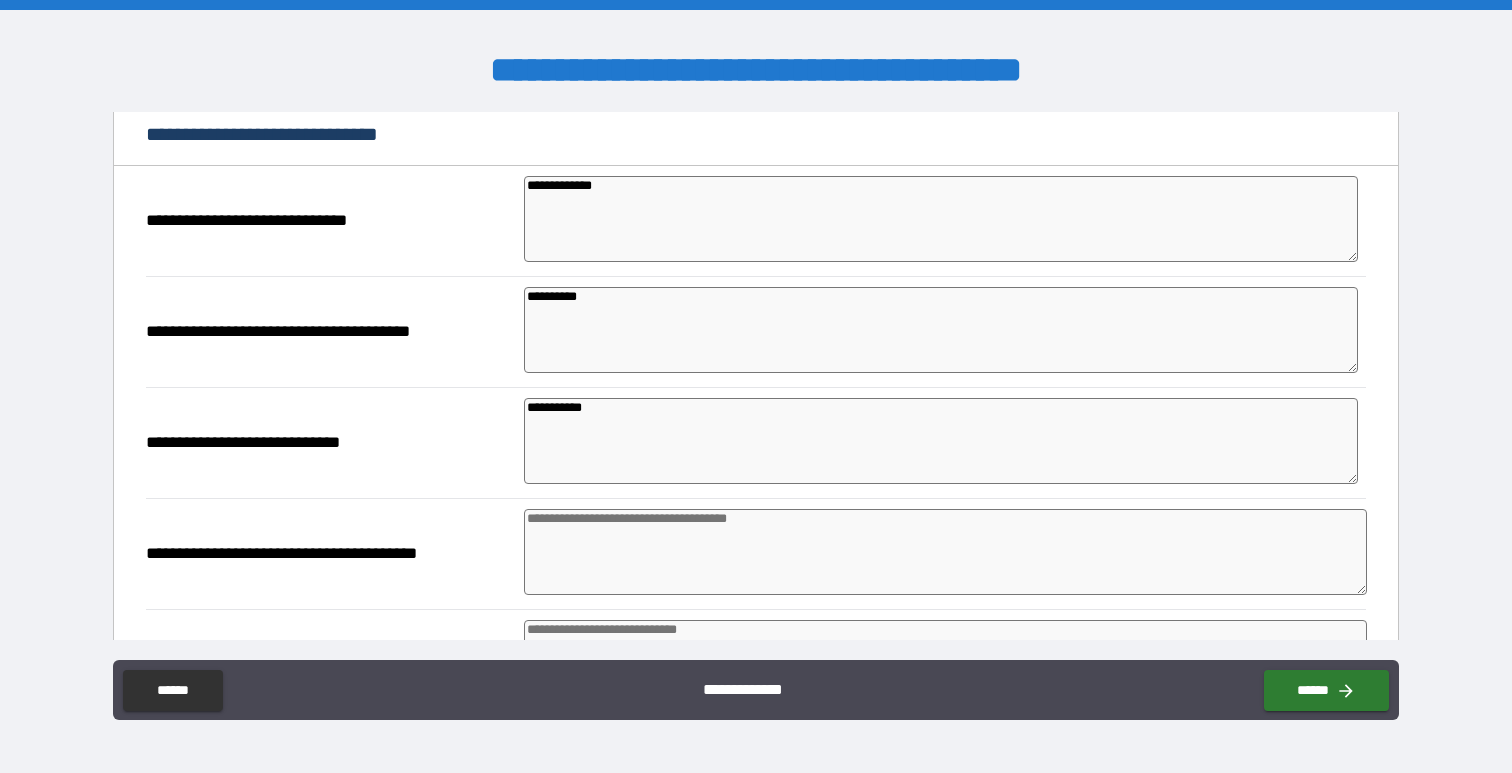 scroll, scrollTop: 744, scrollLeft: 0, axis: vertical 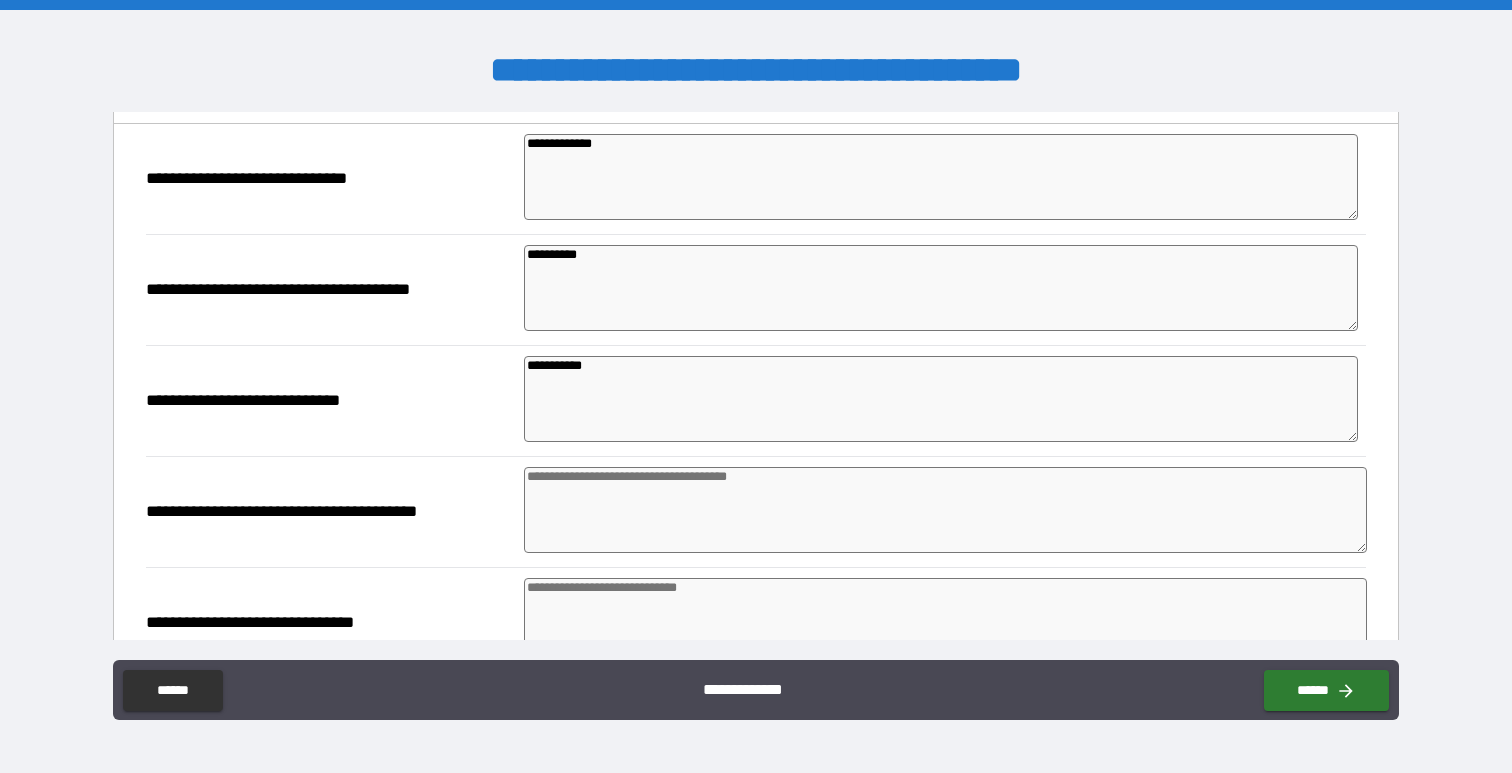 click on "**********" at bounding box center [941, 399] 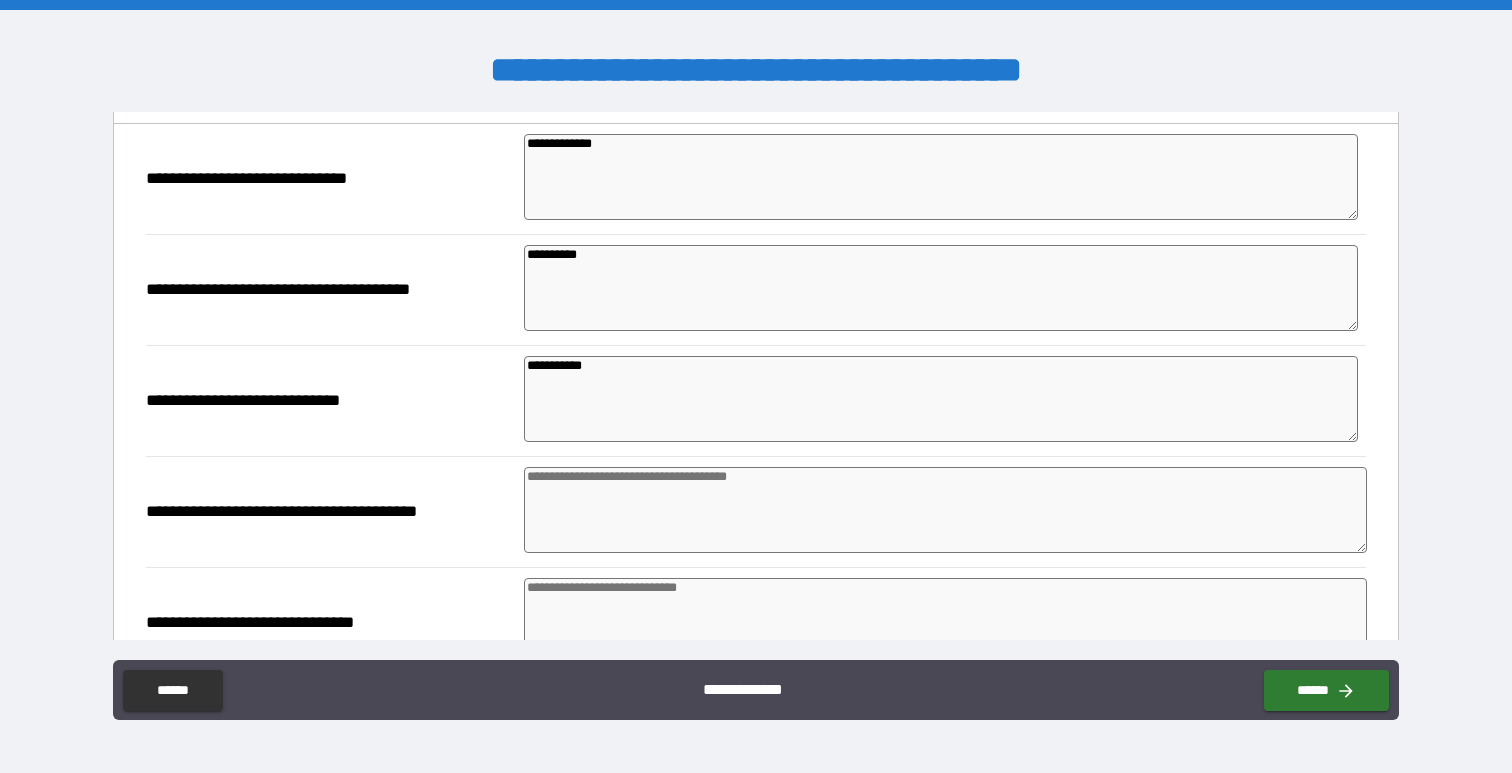 click on "**********" at bounding box center [941, 399] 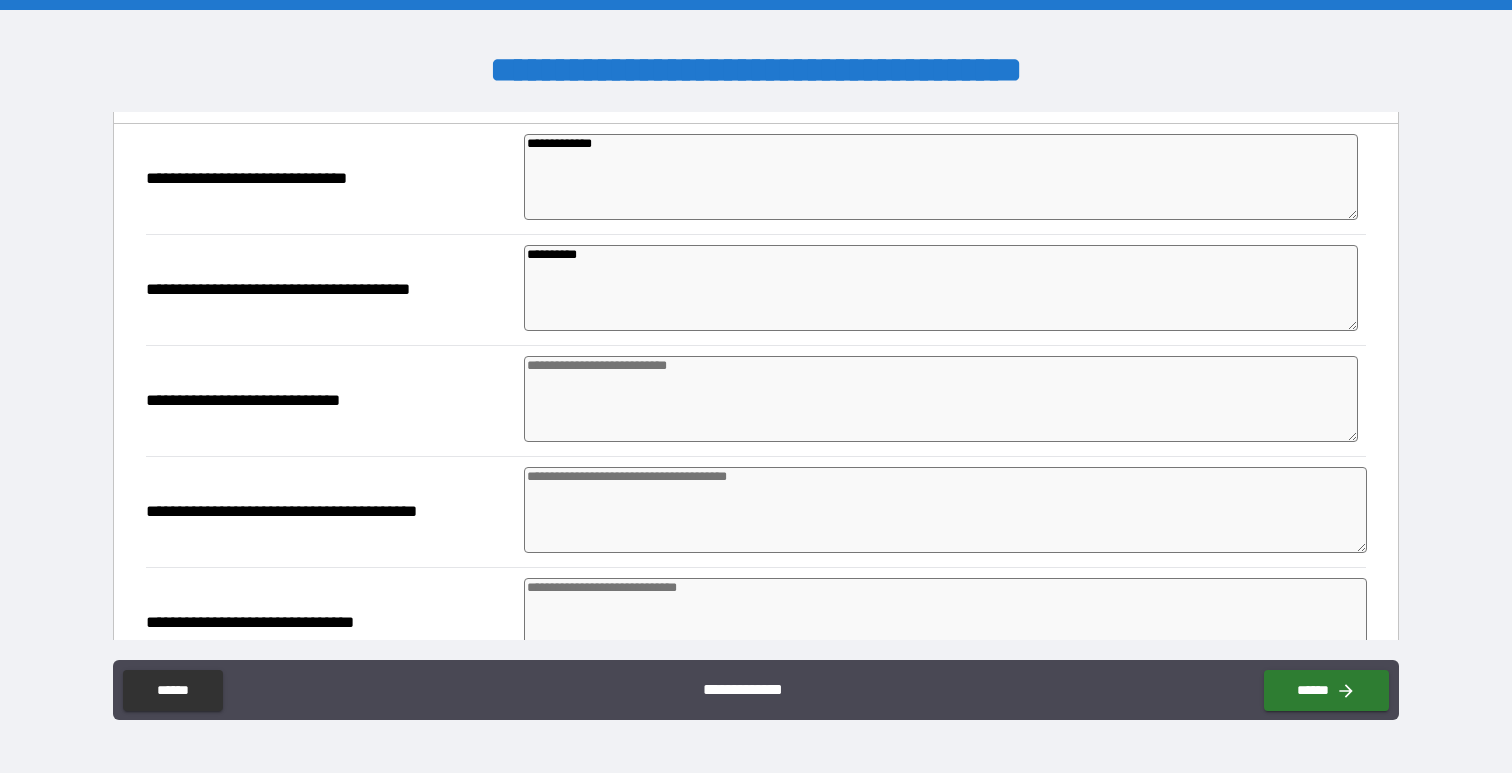 click at bounding box center [945, 510] 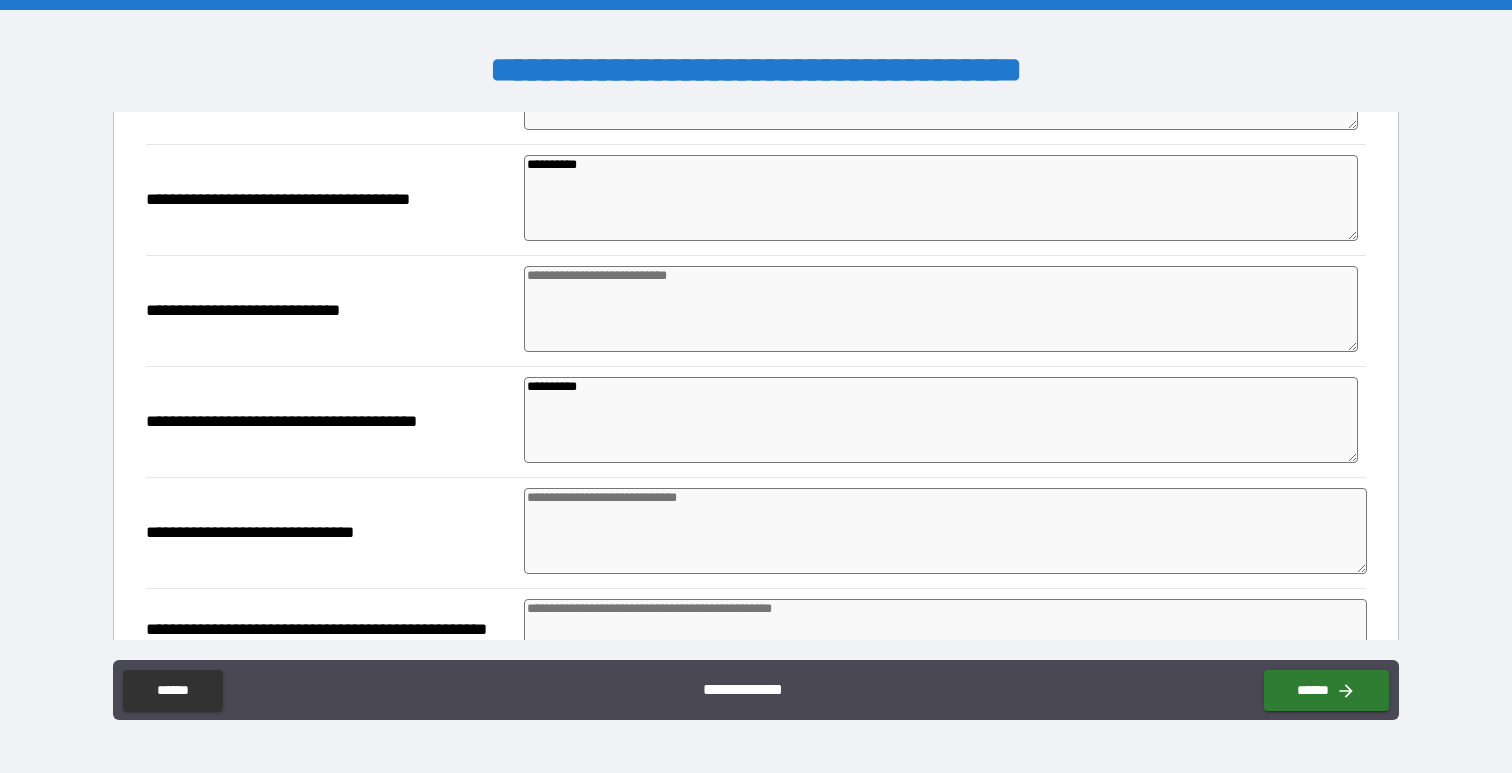 scroll, scrollTop: 889, scrollLeft: 0, axis: vertical 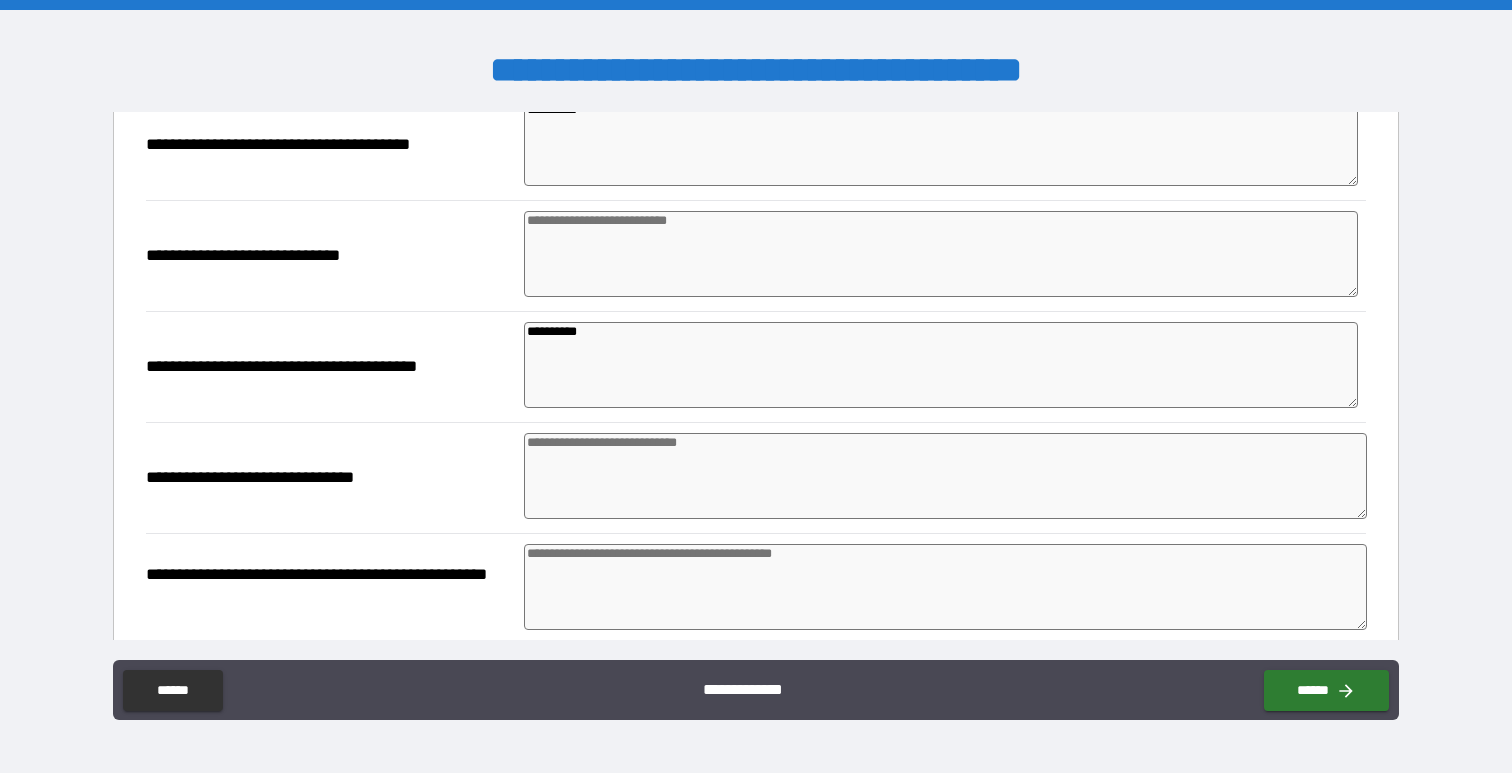 click at bounding box center [945, 476] 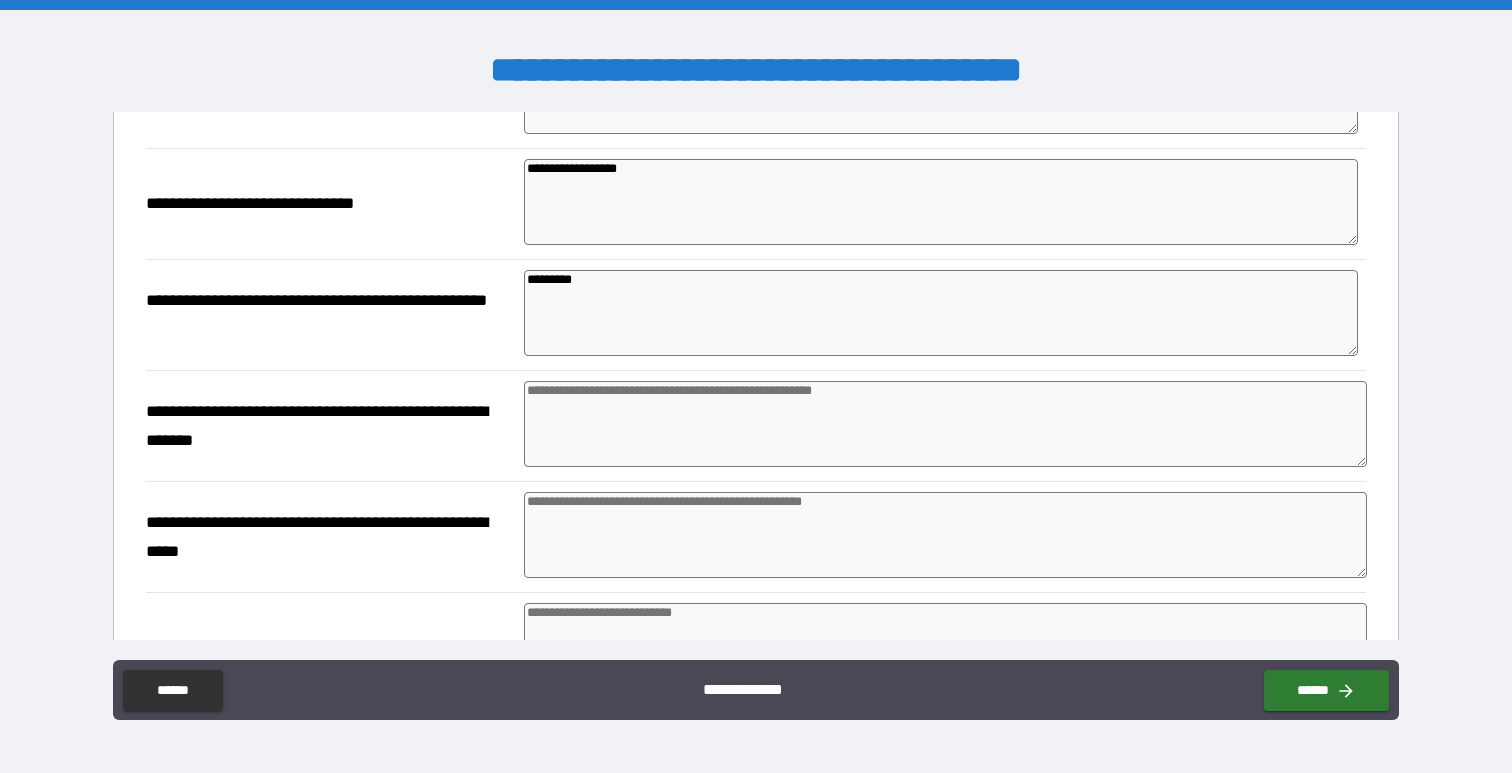 scroll, scrollTop: 1189, scrollLeft: 0, axis: vertical 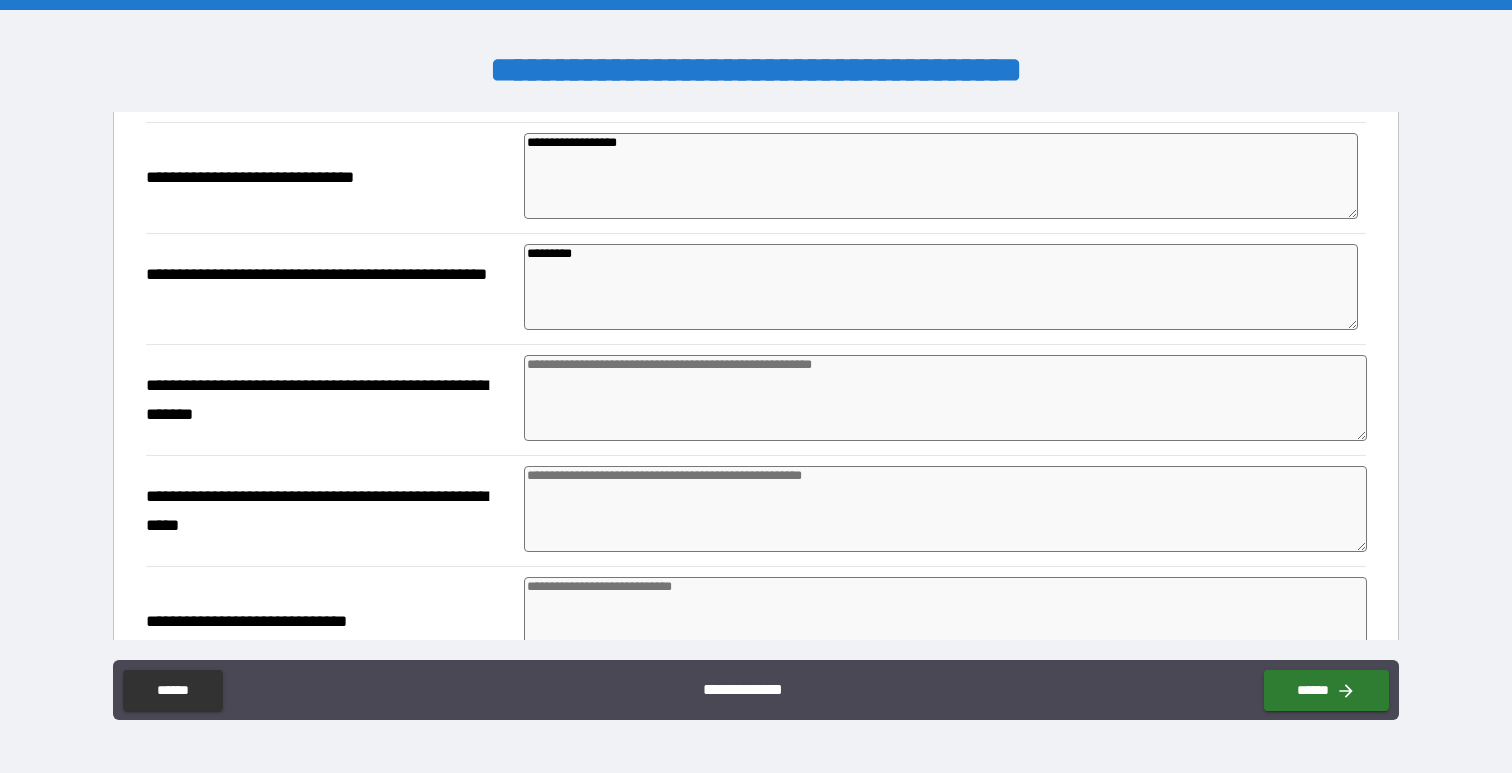 click at bounding box center [945, 398] 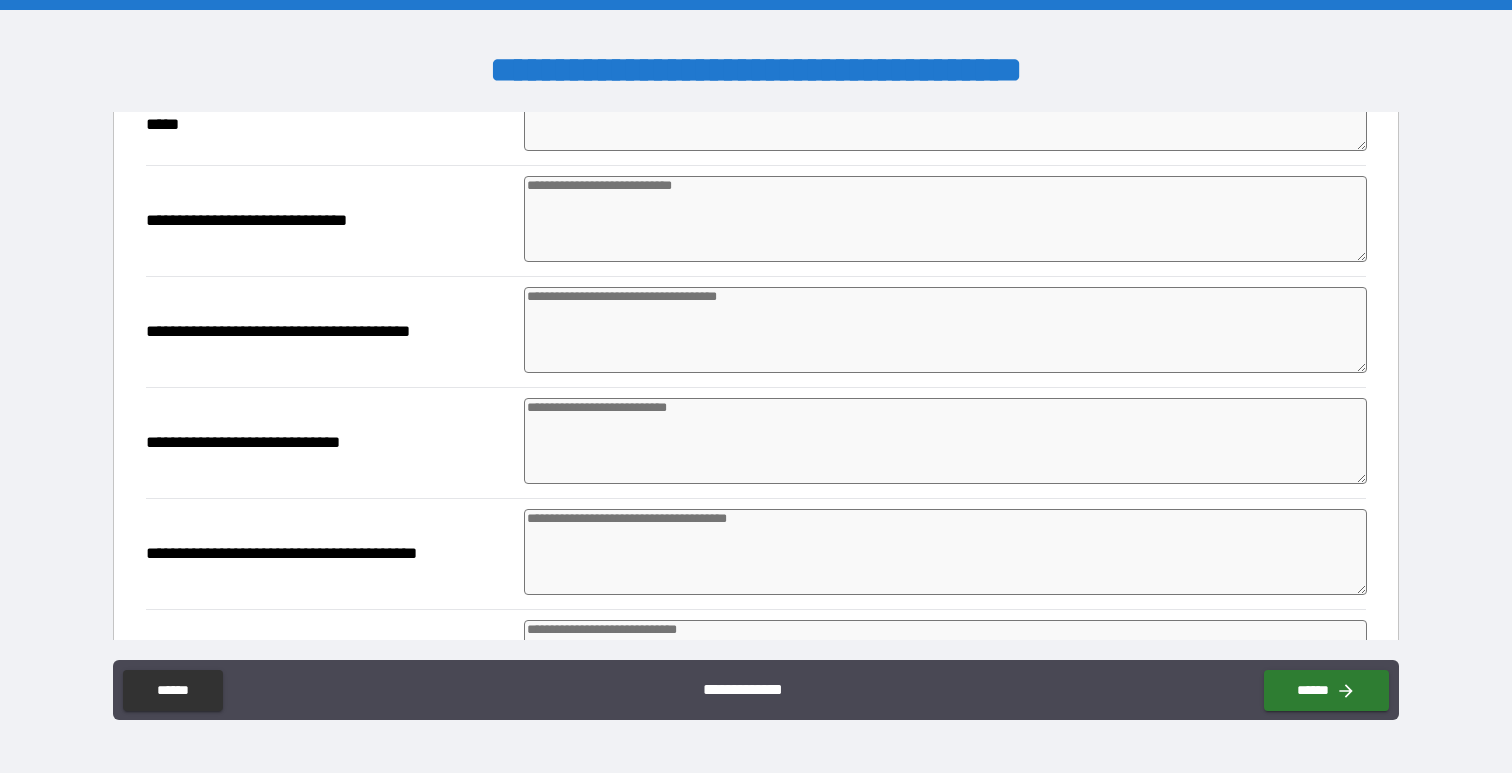 scroll, scrollTop: 1597, scrollLeft: 0, axis: vertical 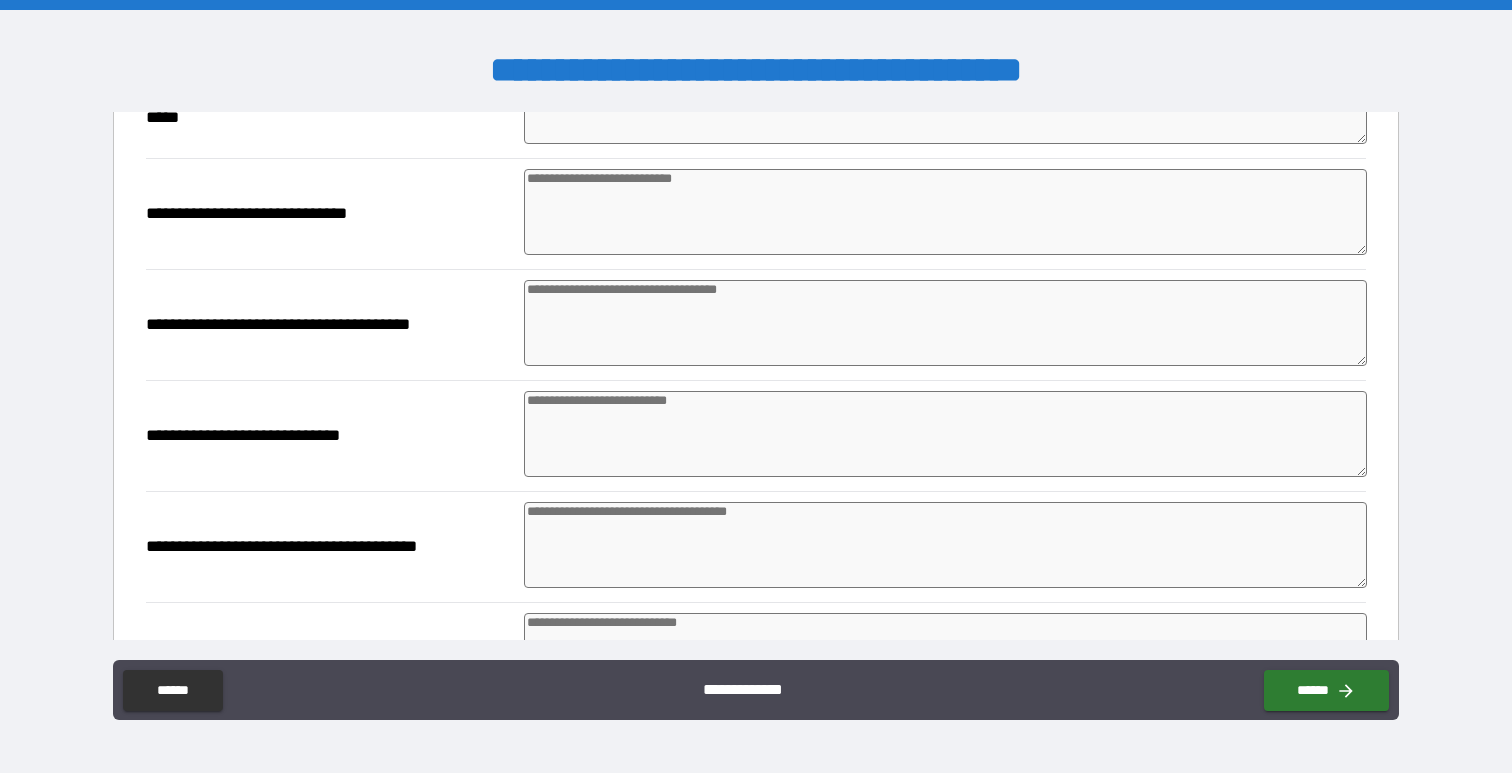 click at bounding box center (945, 212) 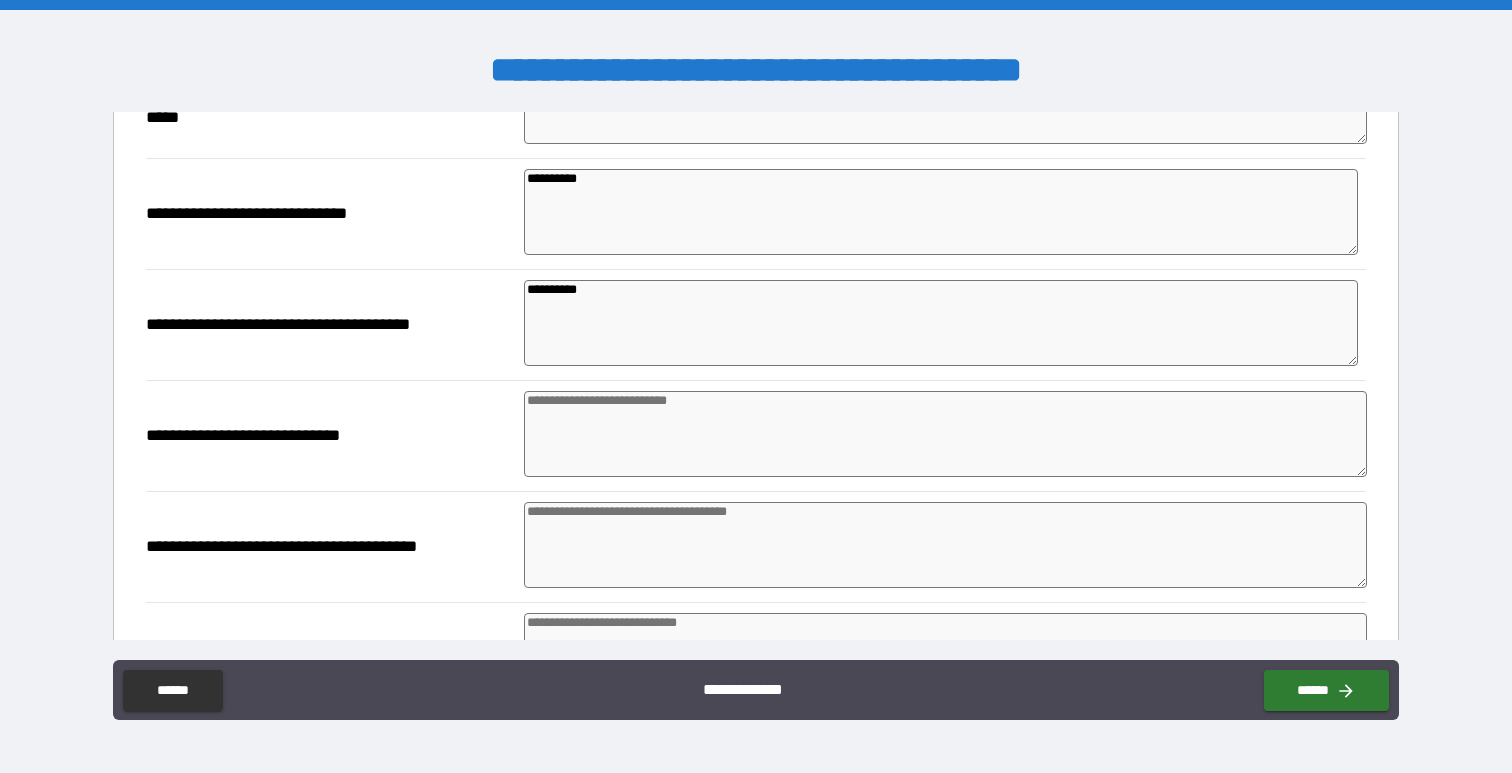 click at bounding box center [945, 434] 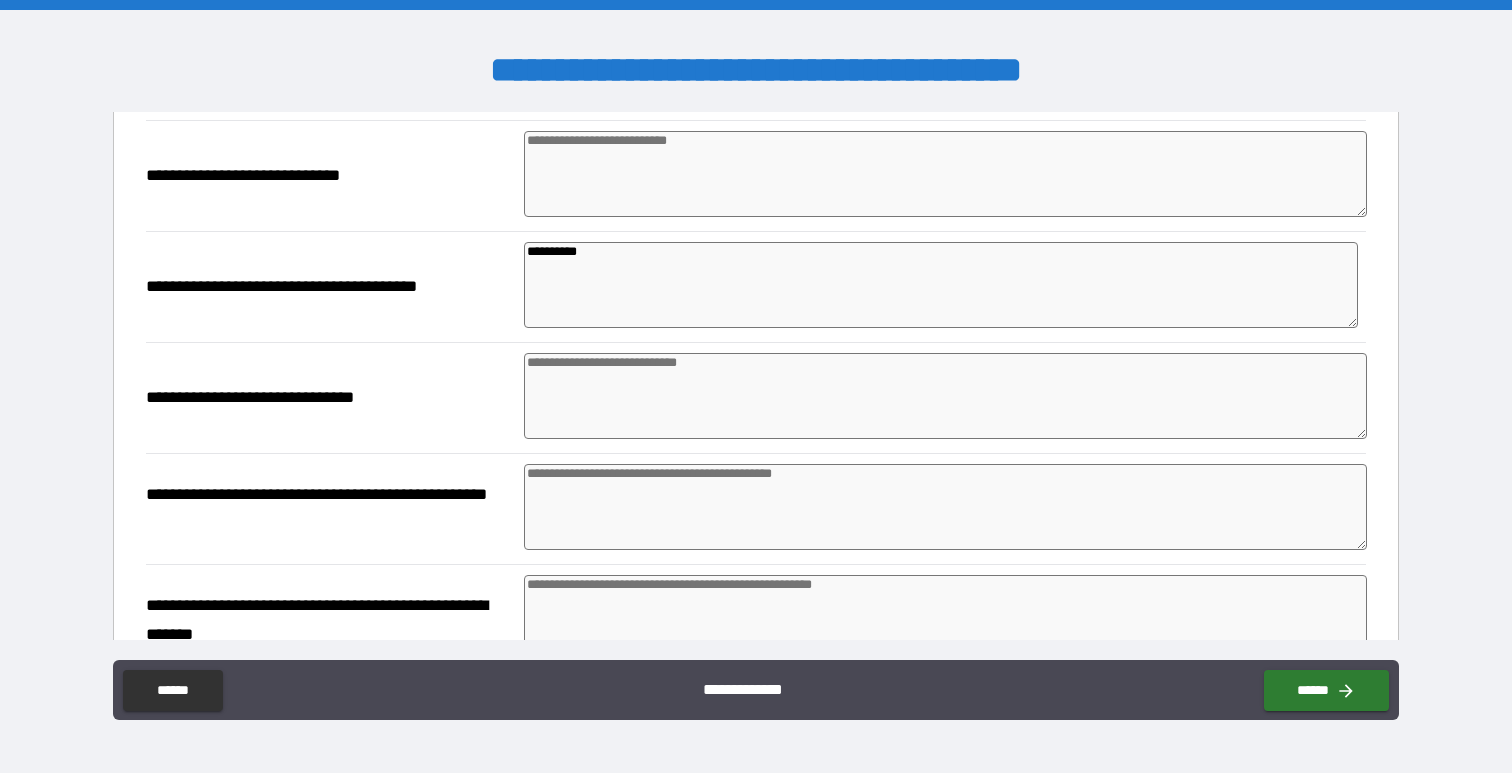 scroll, scrollTop: 1858, scrollLeft: 0, axis: vertical 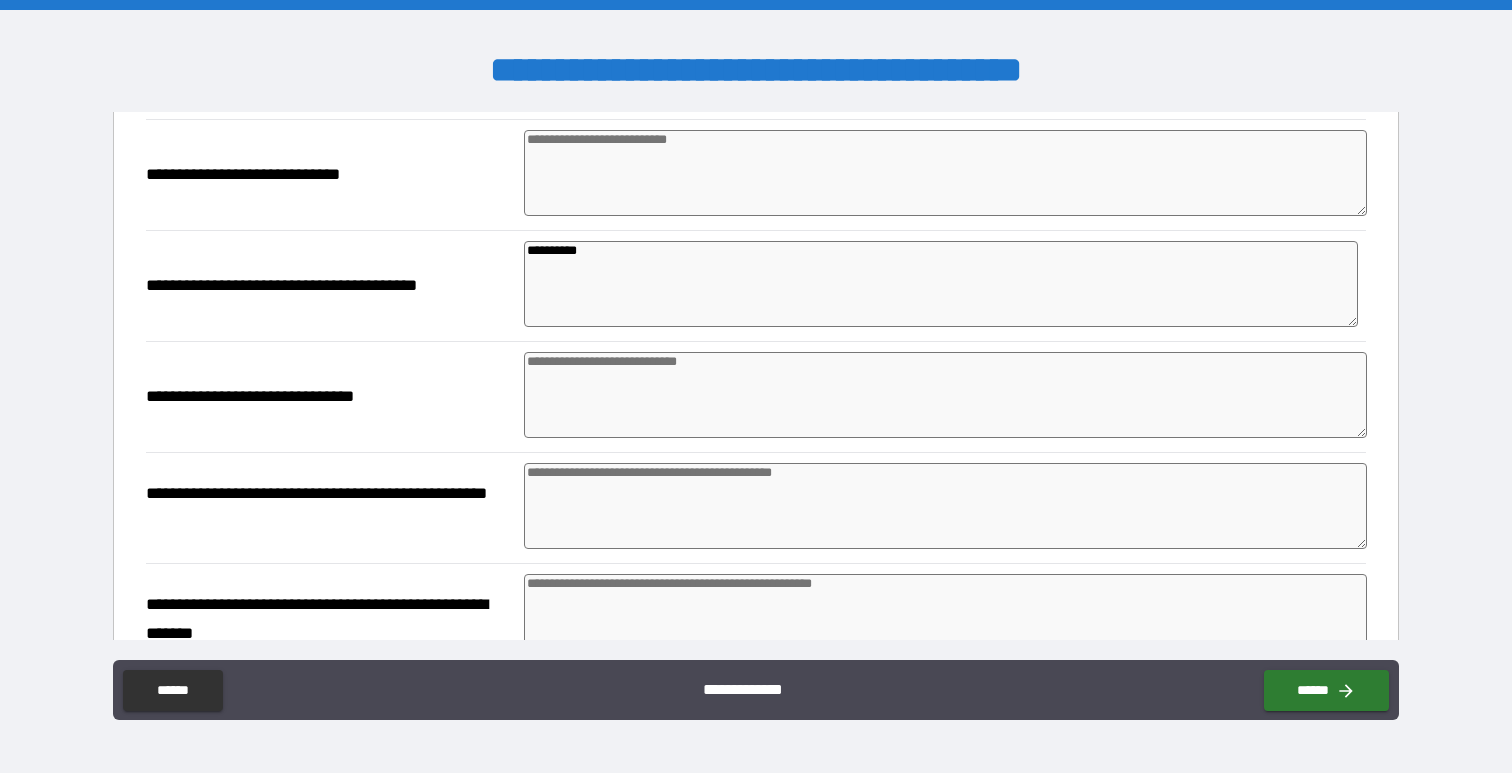click at bounding box center [945, 395] 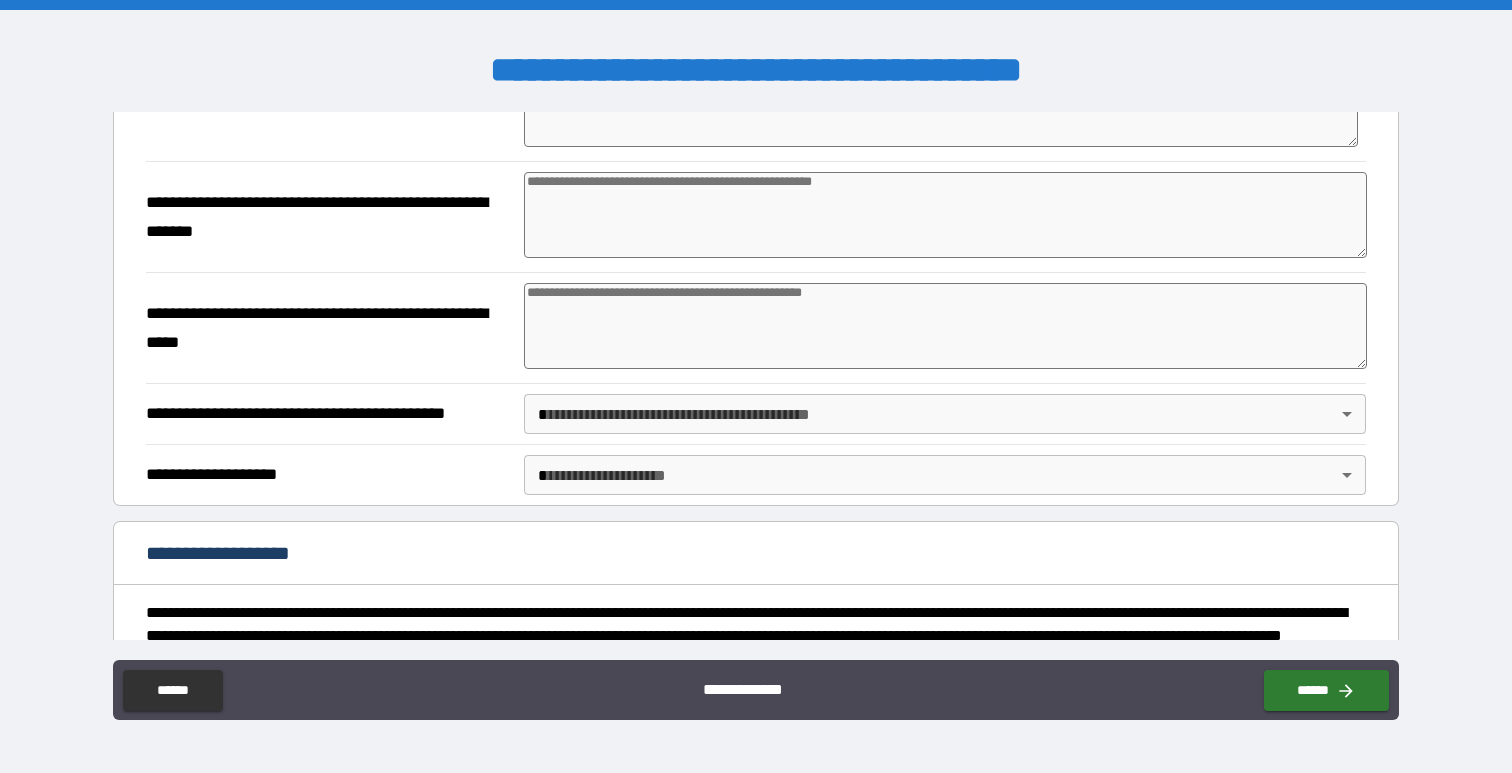 scroll, scrollTop: 2265, scrollLeft: 0, axis: vertical 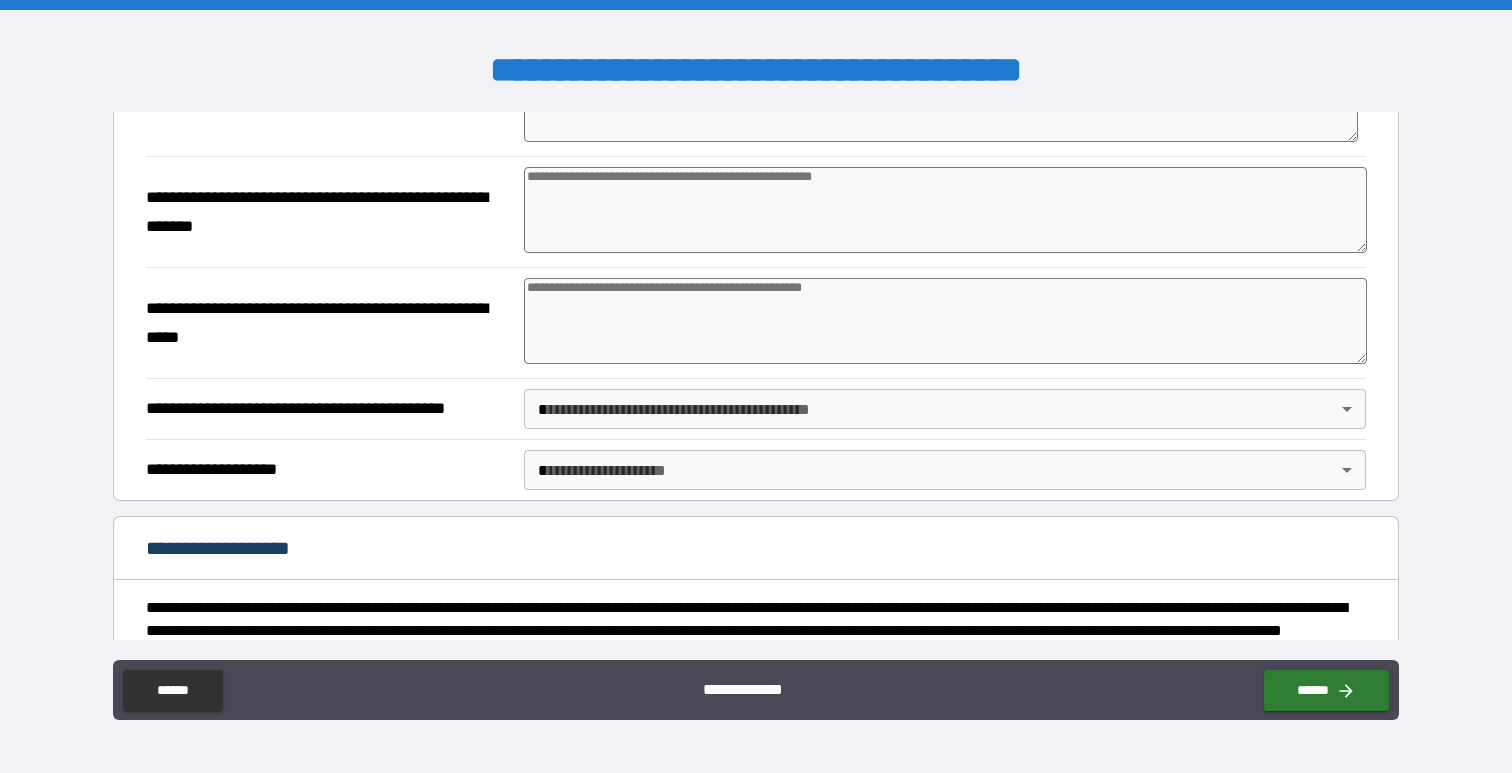 click on "**********" at bounding box center [756, 386] 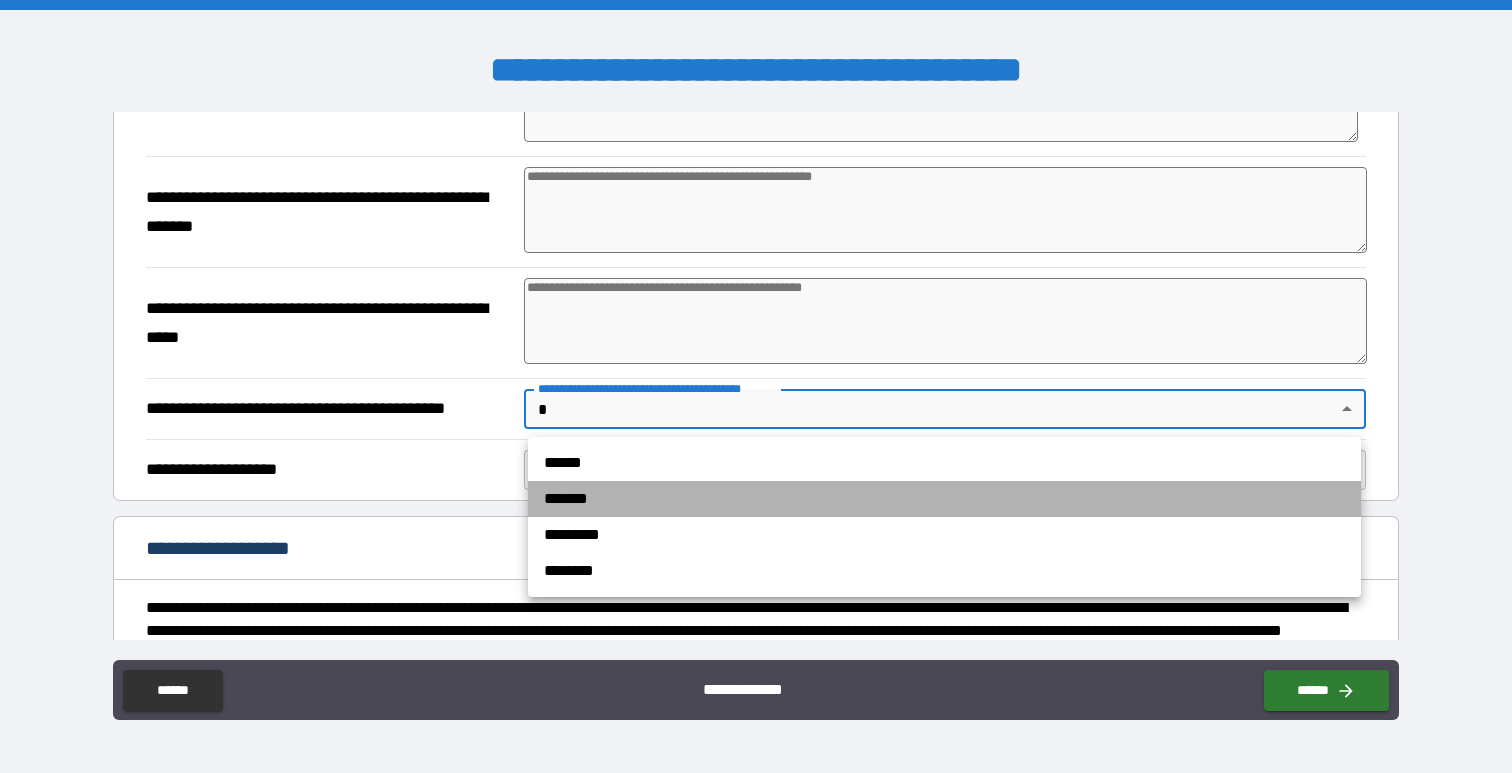 click on "*******" at bounding box center [944, 499] 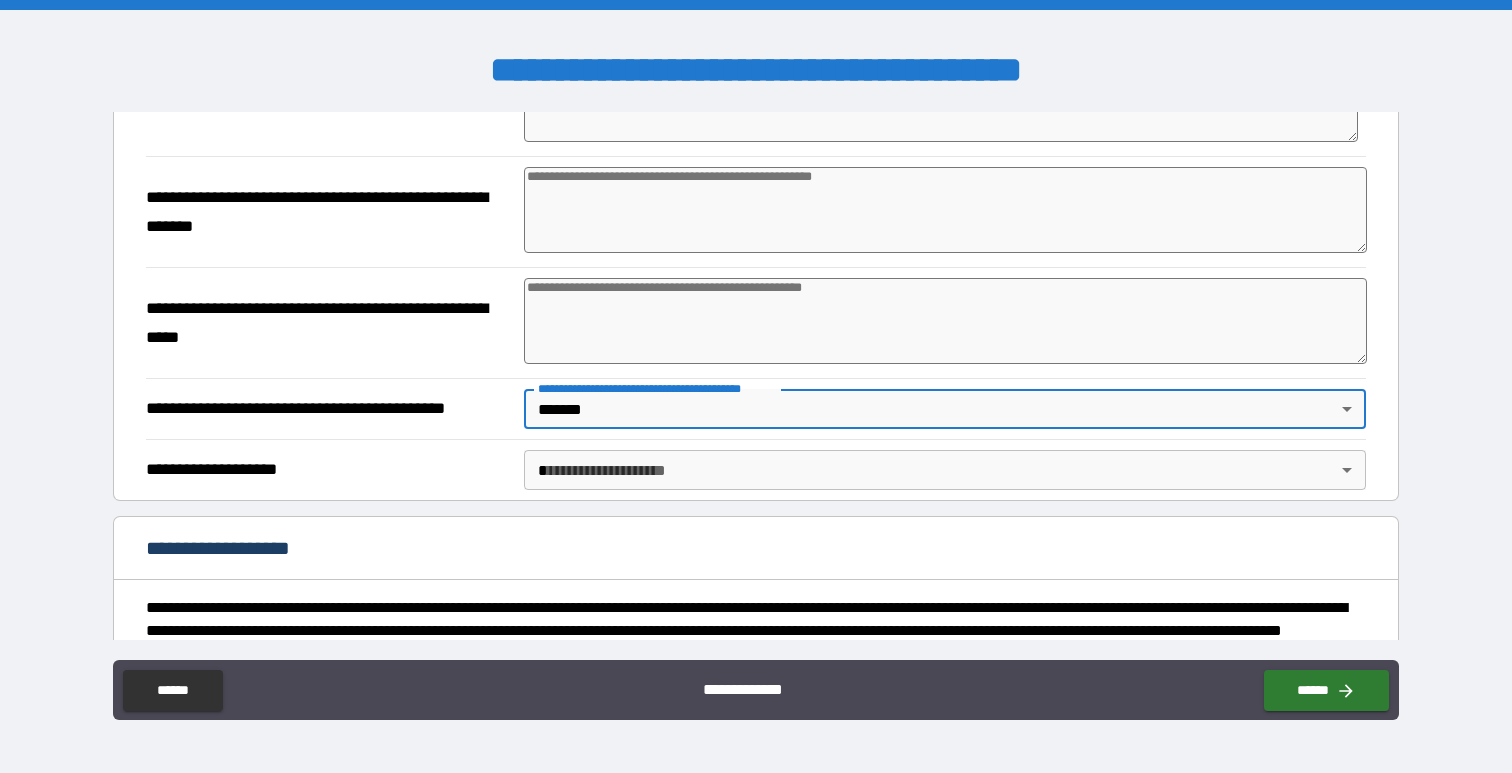 click on "**********" at bounding box center [756, 386] 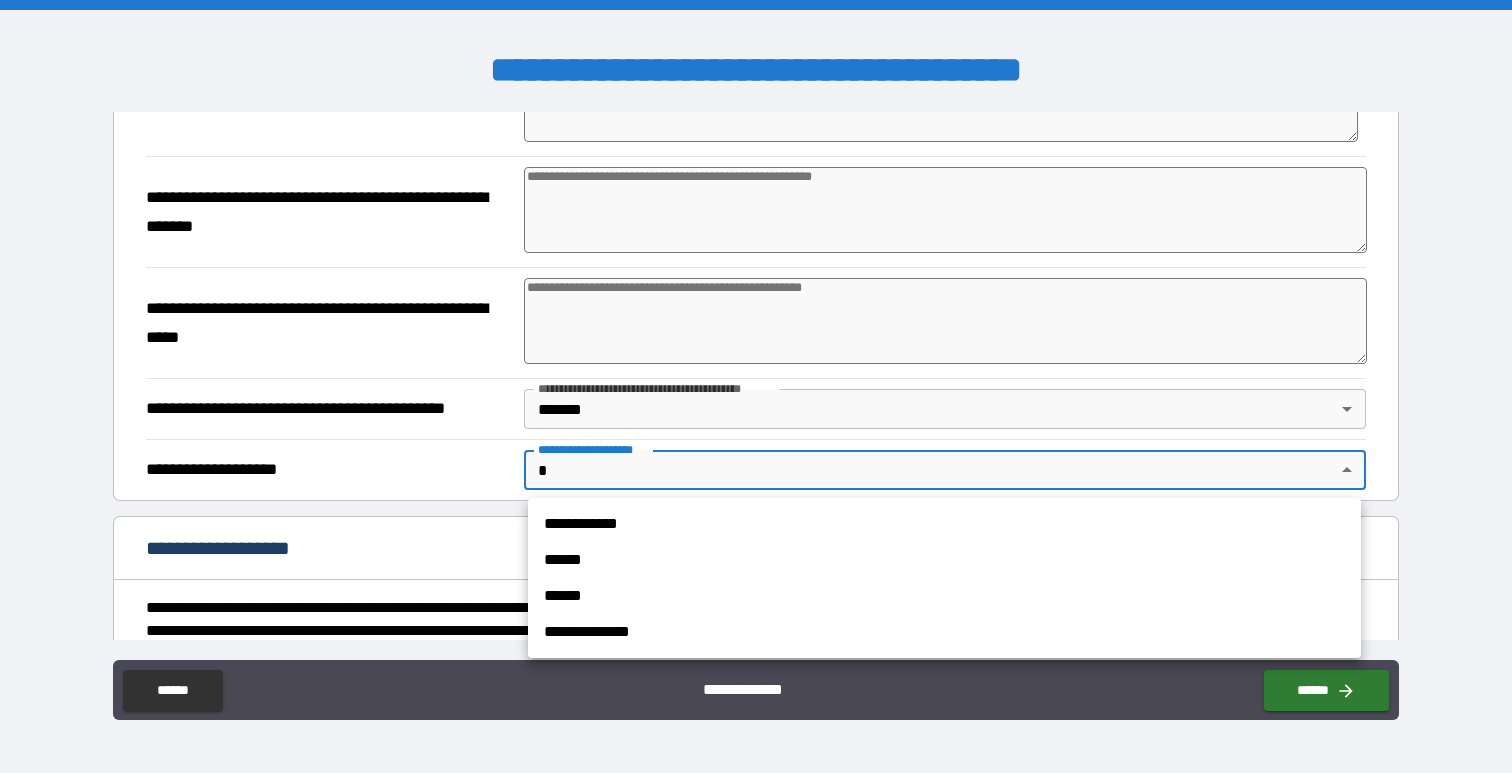 click on "**********" at bounding box center [944, 524] 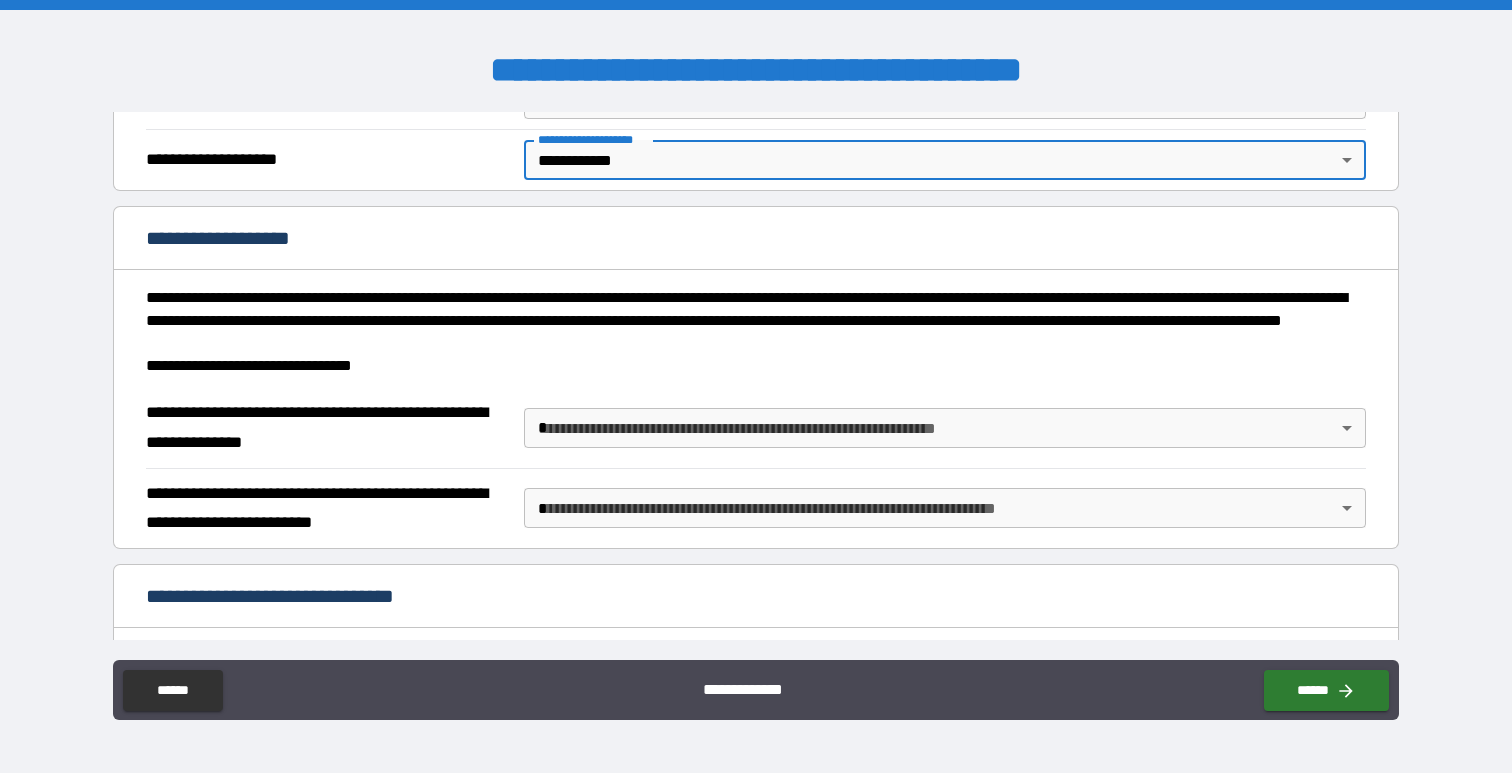 scroll, scrollTop: 2585, scrollLeft: 0, axis: vertical 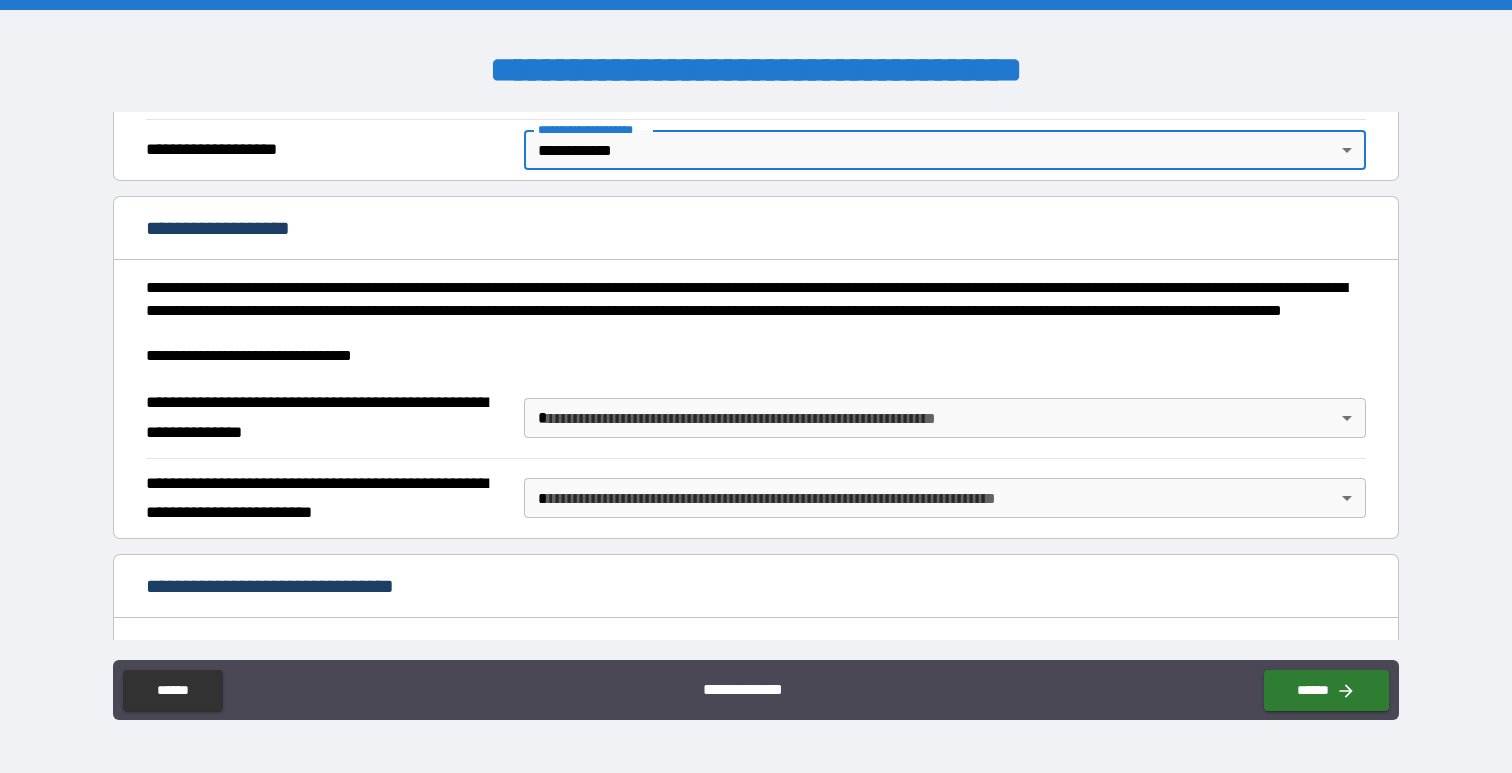 click on "**********" at bounding box center (756, 386) 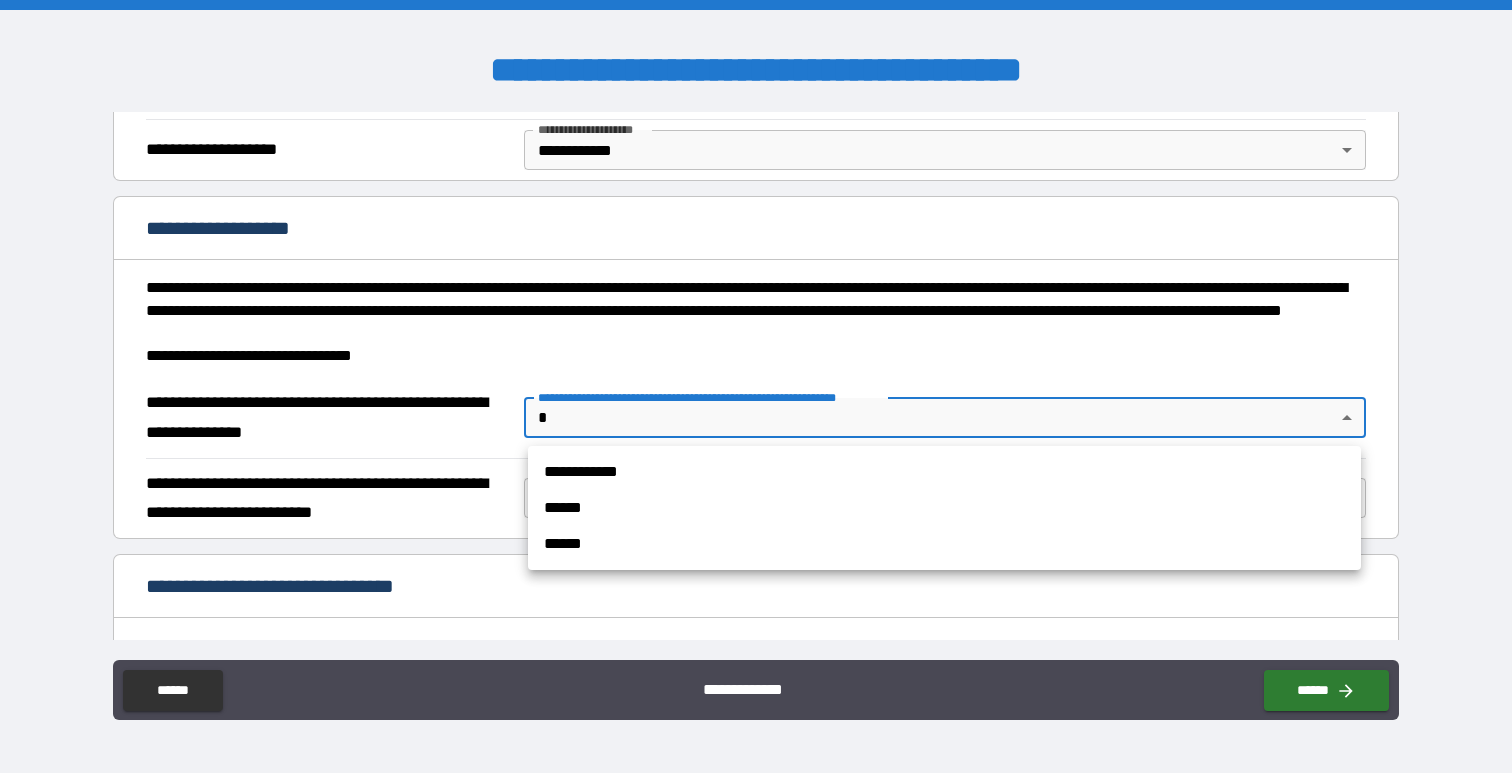 click on "**********" at bounding box center [944, 472] 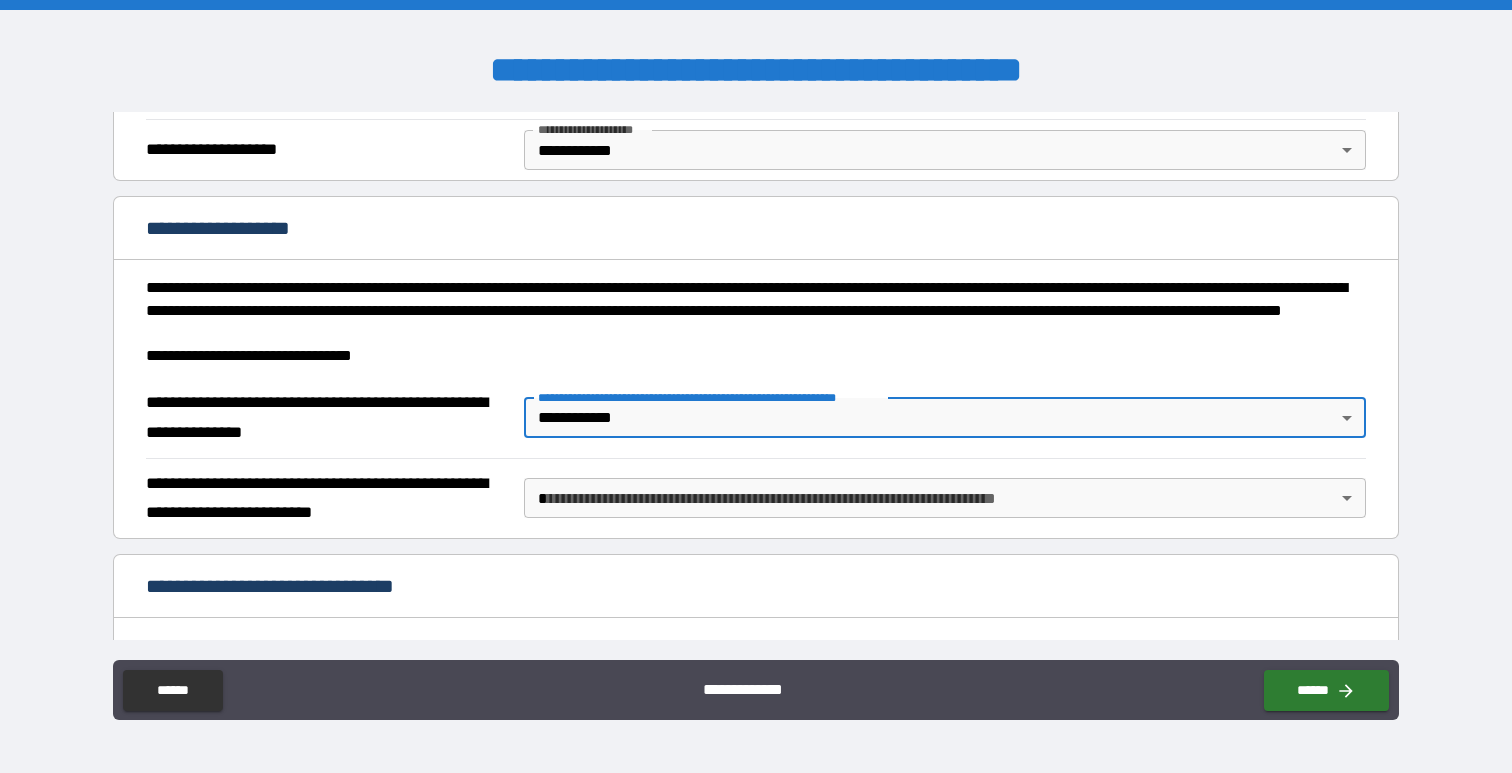 click on "**********" at bounding box center [756, 386] 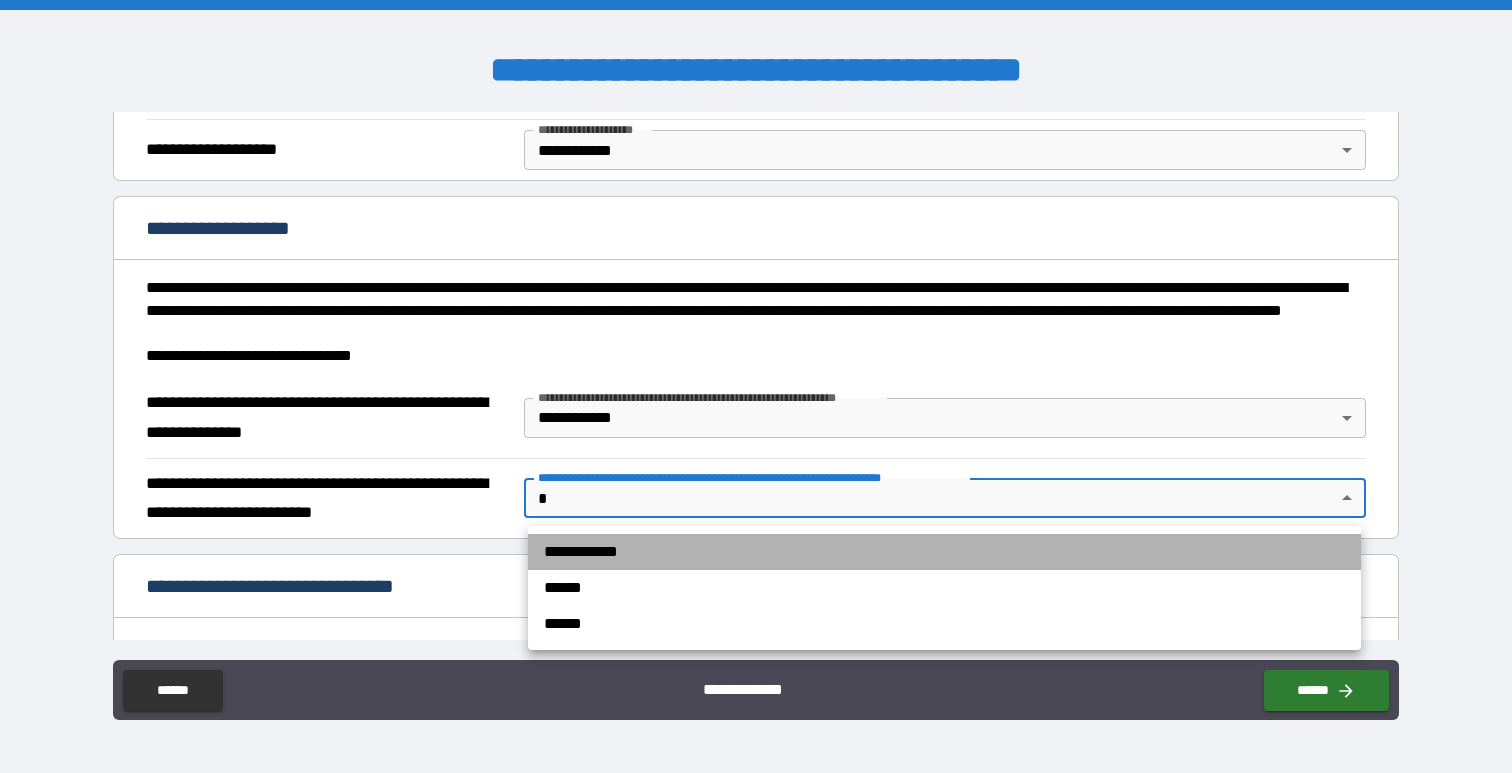 click on "**********" at bounding box center [944, 552] 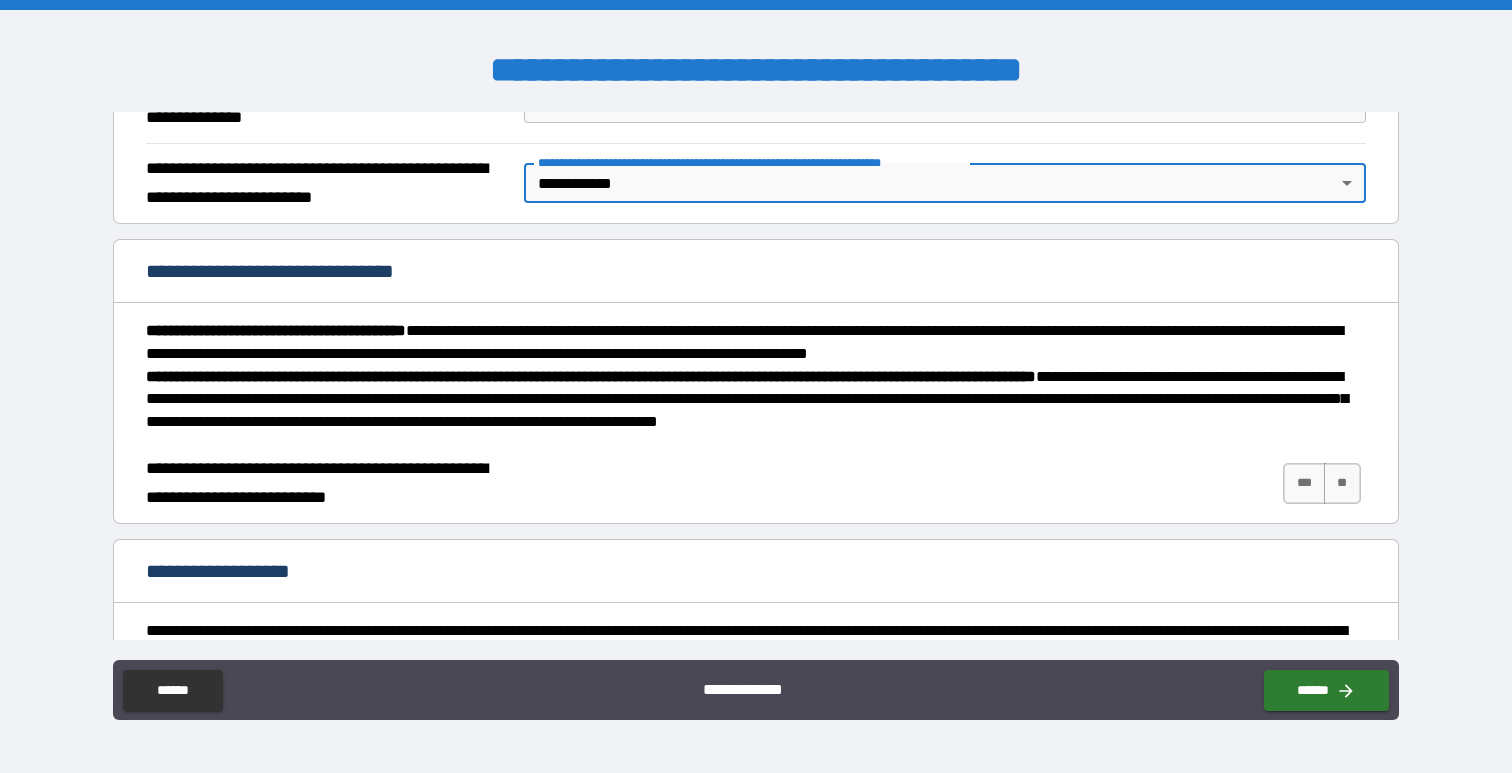 scroll, scrollTop: 2902, scrollLeft: 0, axis: vertical 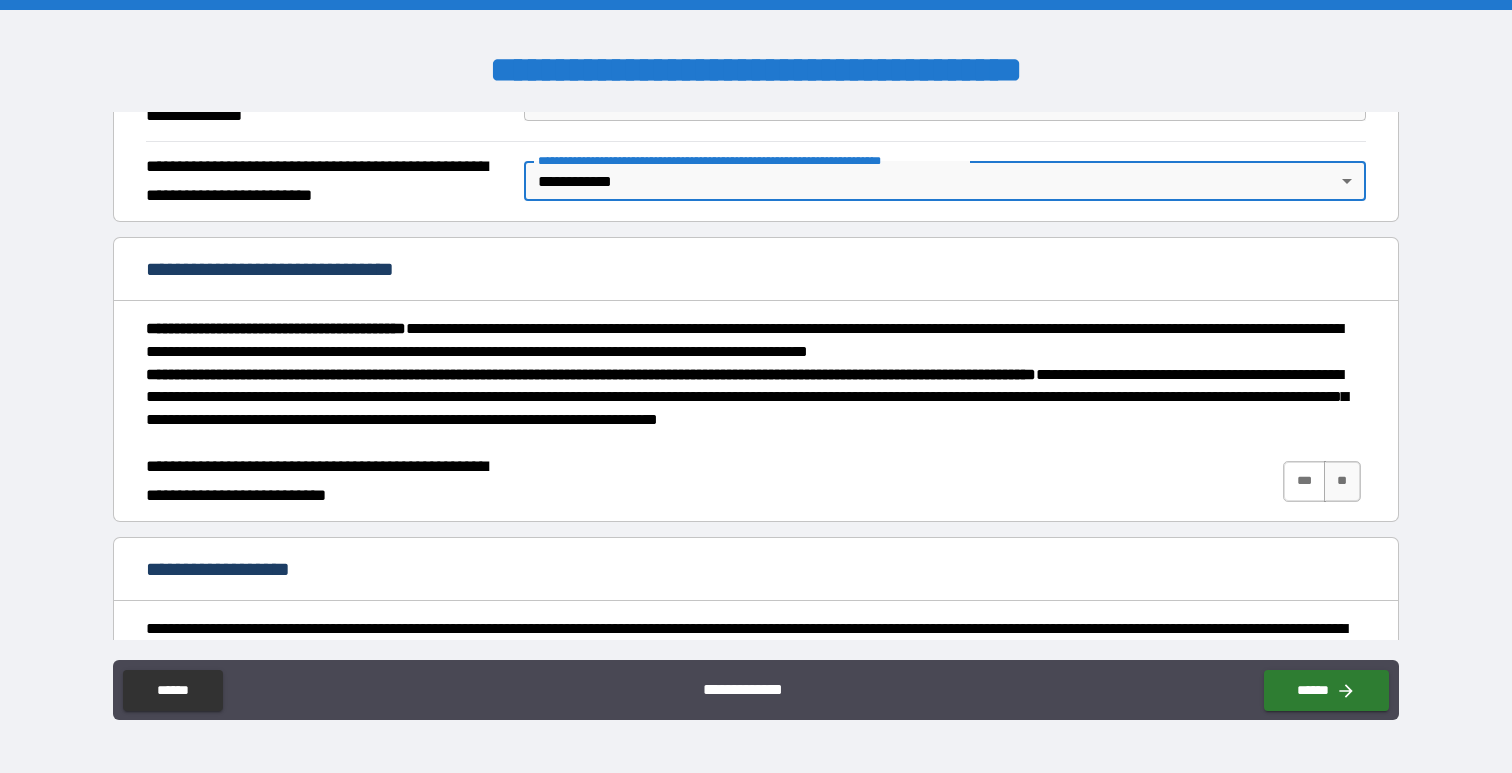 click on "***" at bounding box center (1304, 481) 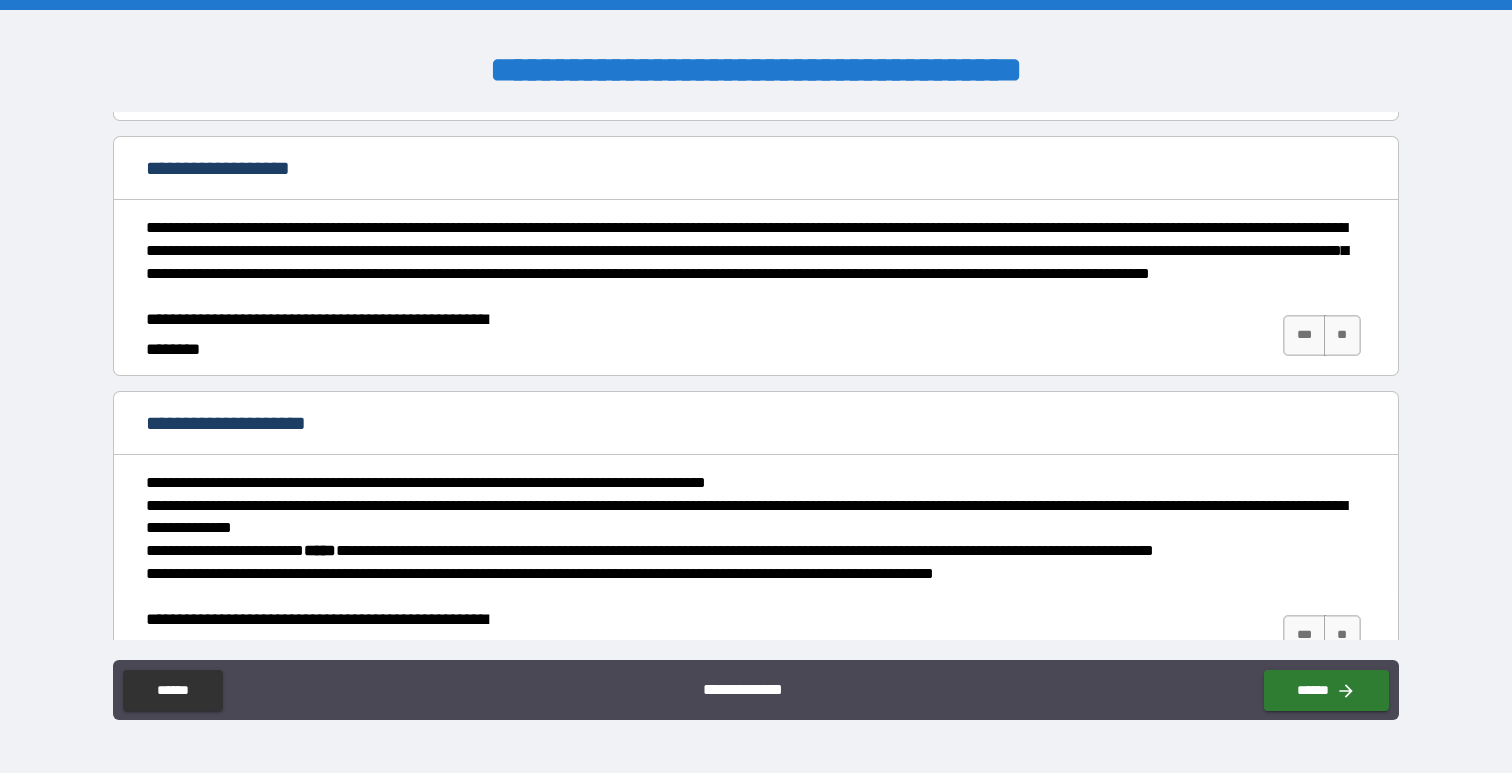 scroll, scrollTop: 3312, scrollLeft: 0, axis: vertical 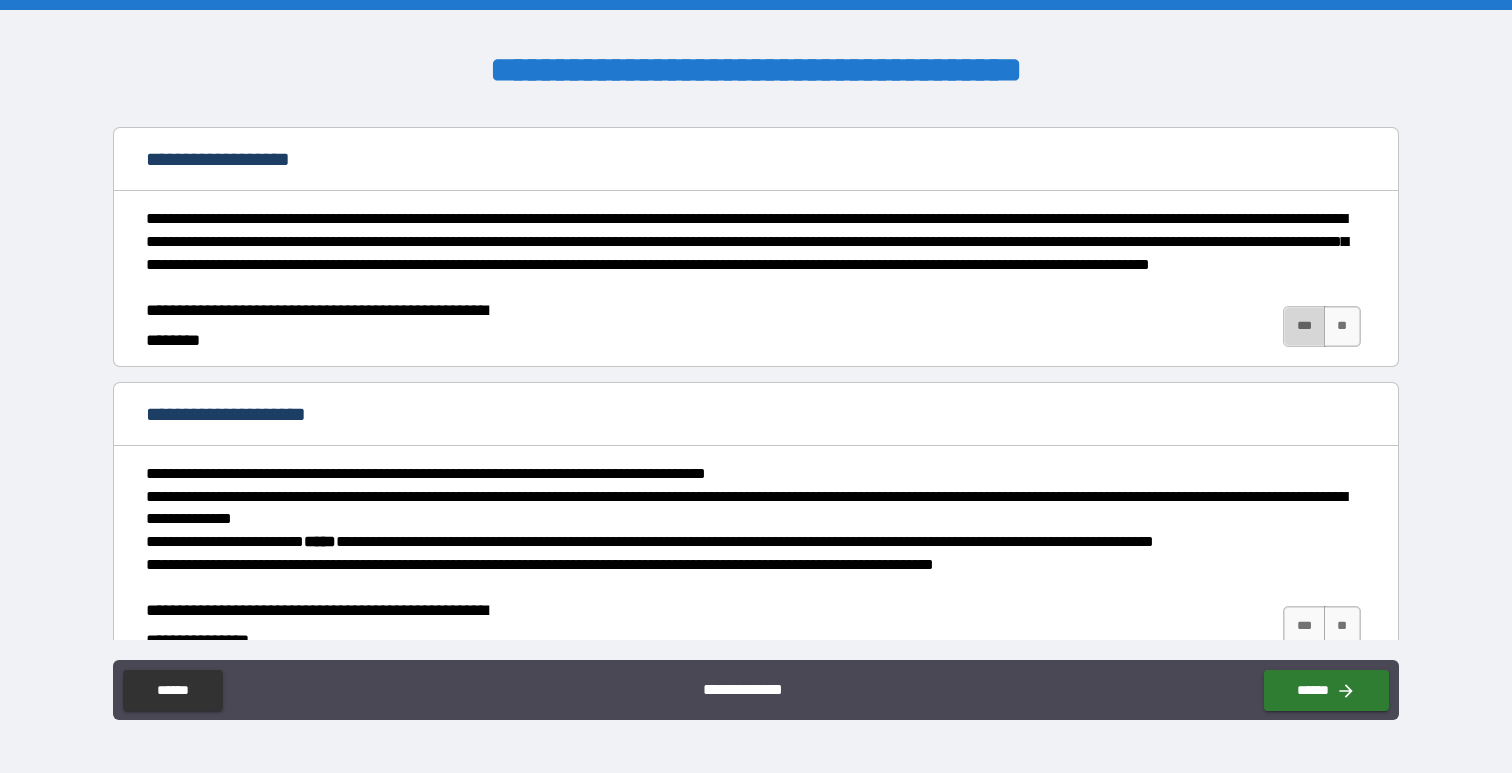 click on "***" at bounding box center [1304, 326] 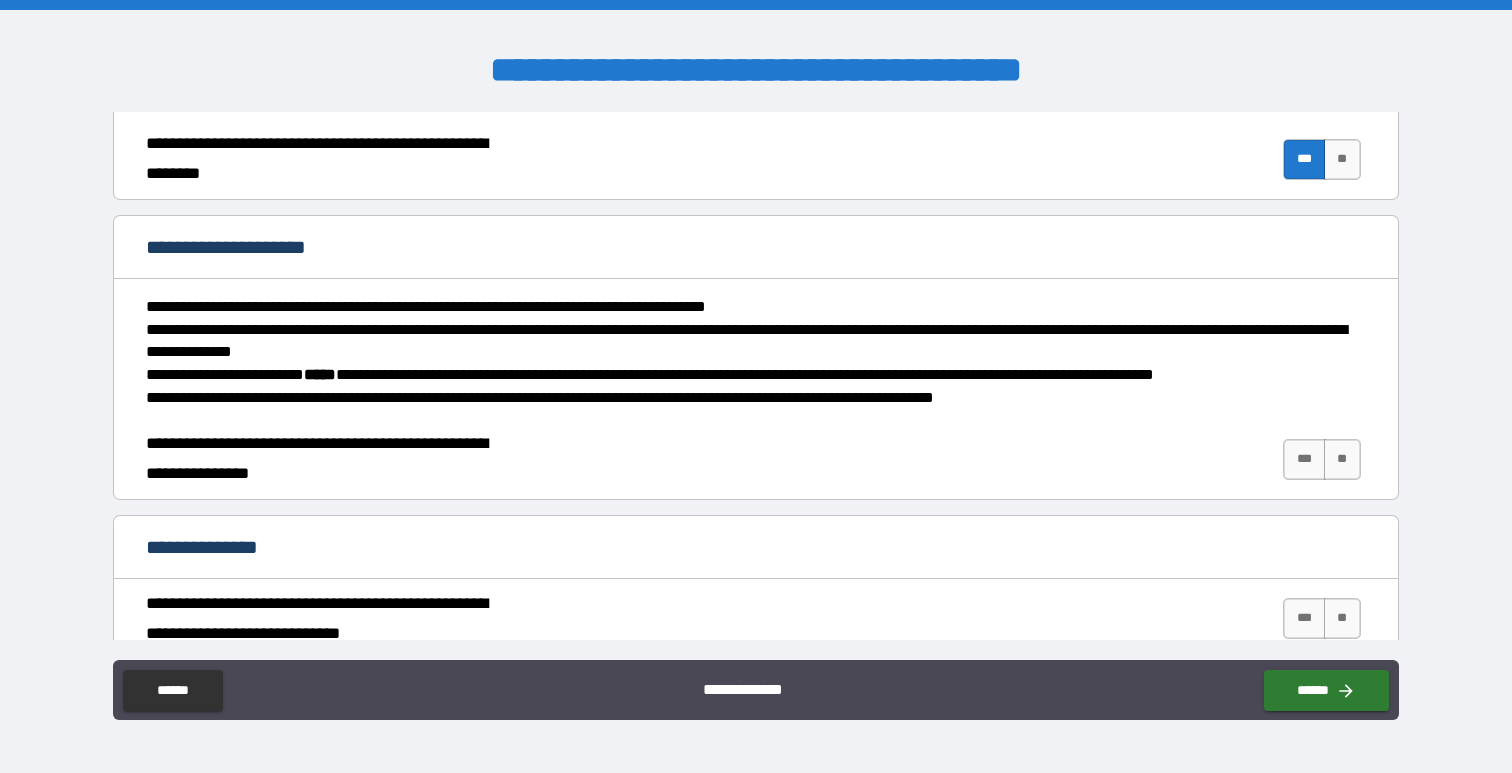 scroll, scrollTop: 3538, scrollLeft: 0, axis: vertical 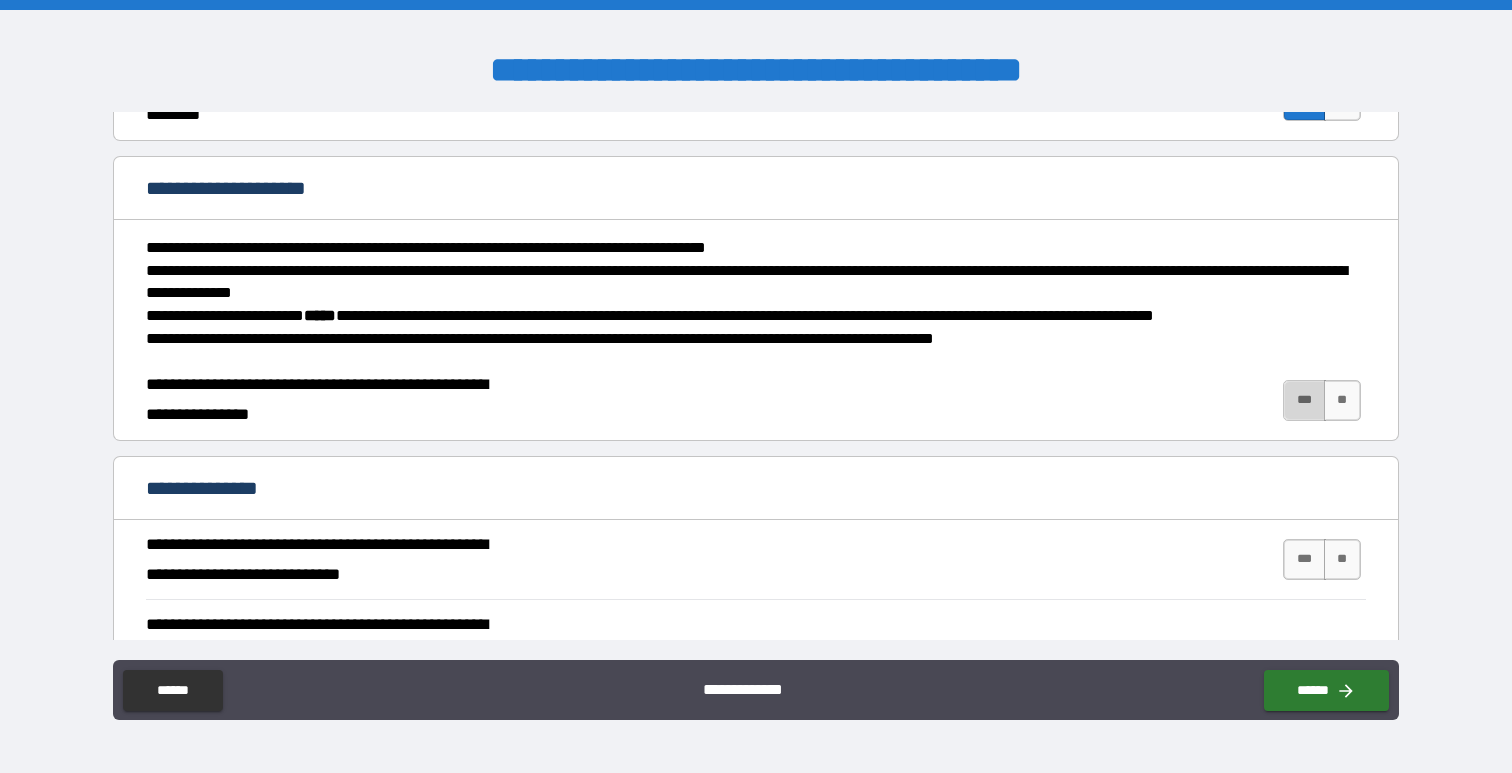 click on "***" at bounding box center (1304, 400) 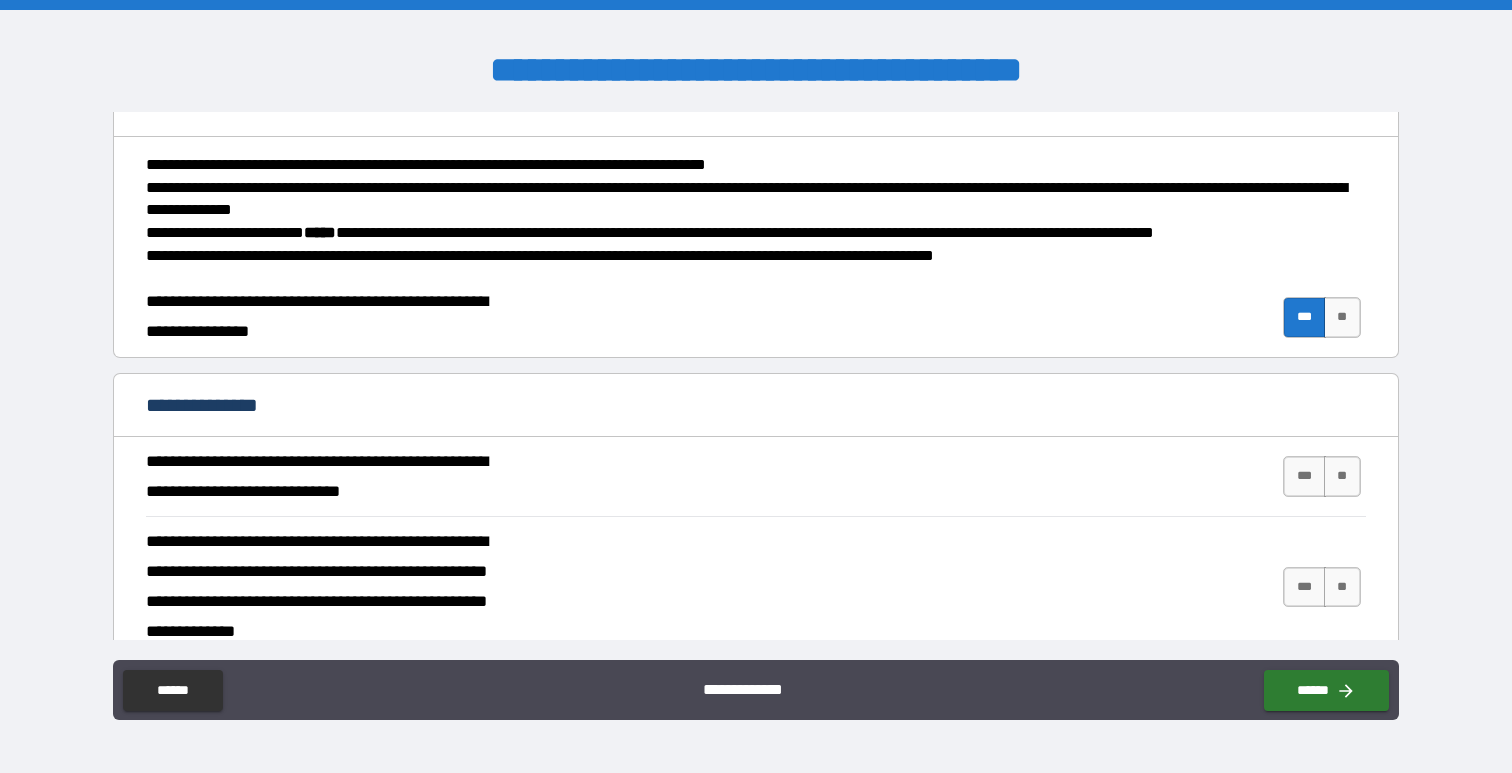 scroll, scrollTop: 3674, scrollLeft: 0, axis: vertical 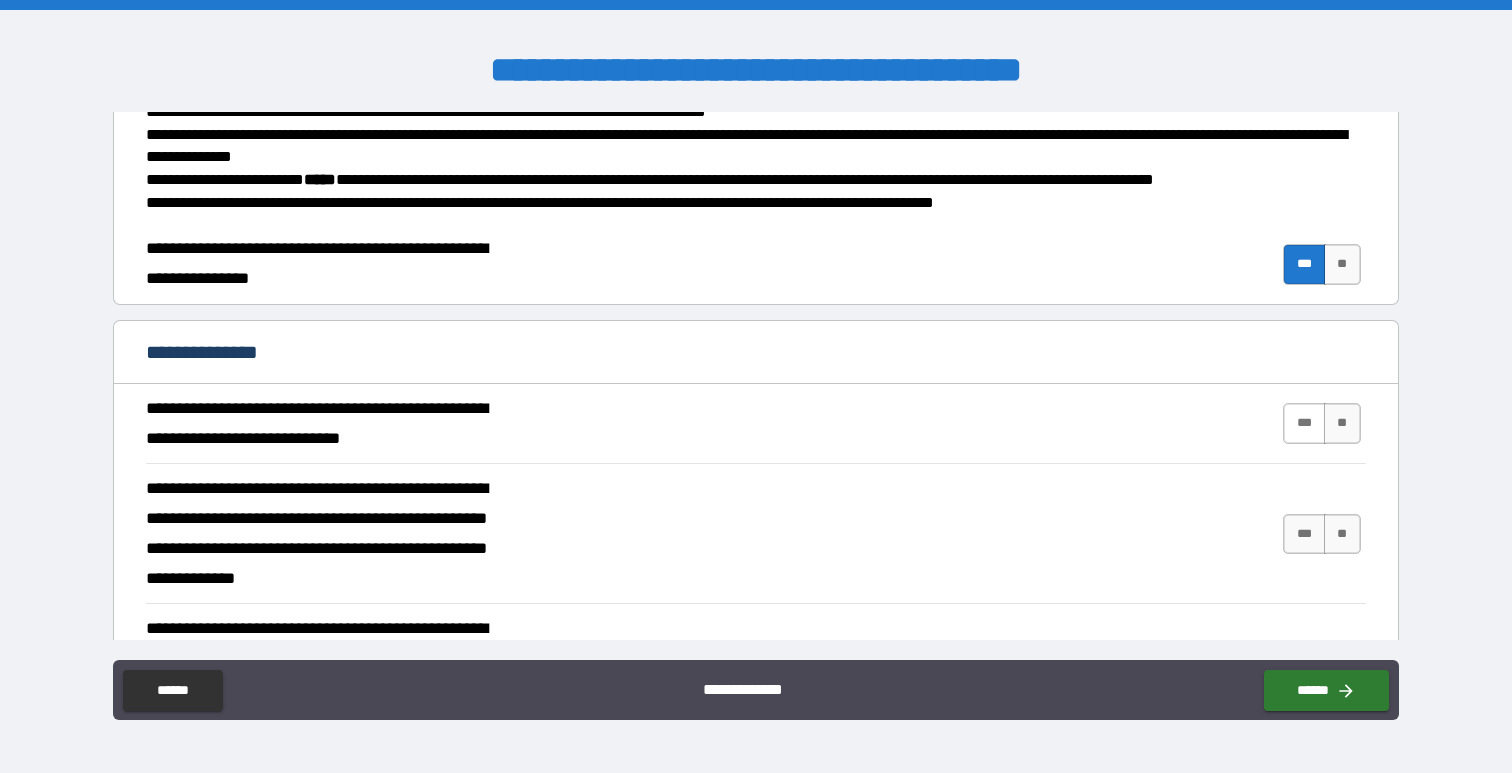 click on "***" at bounding box center (1304, 423) 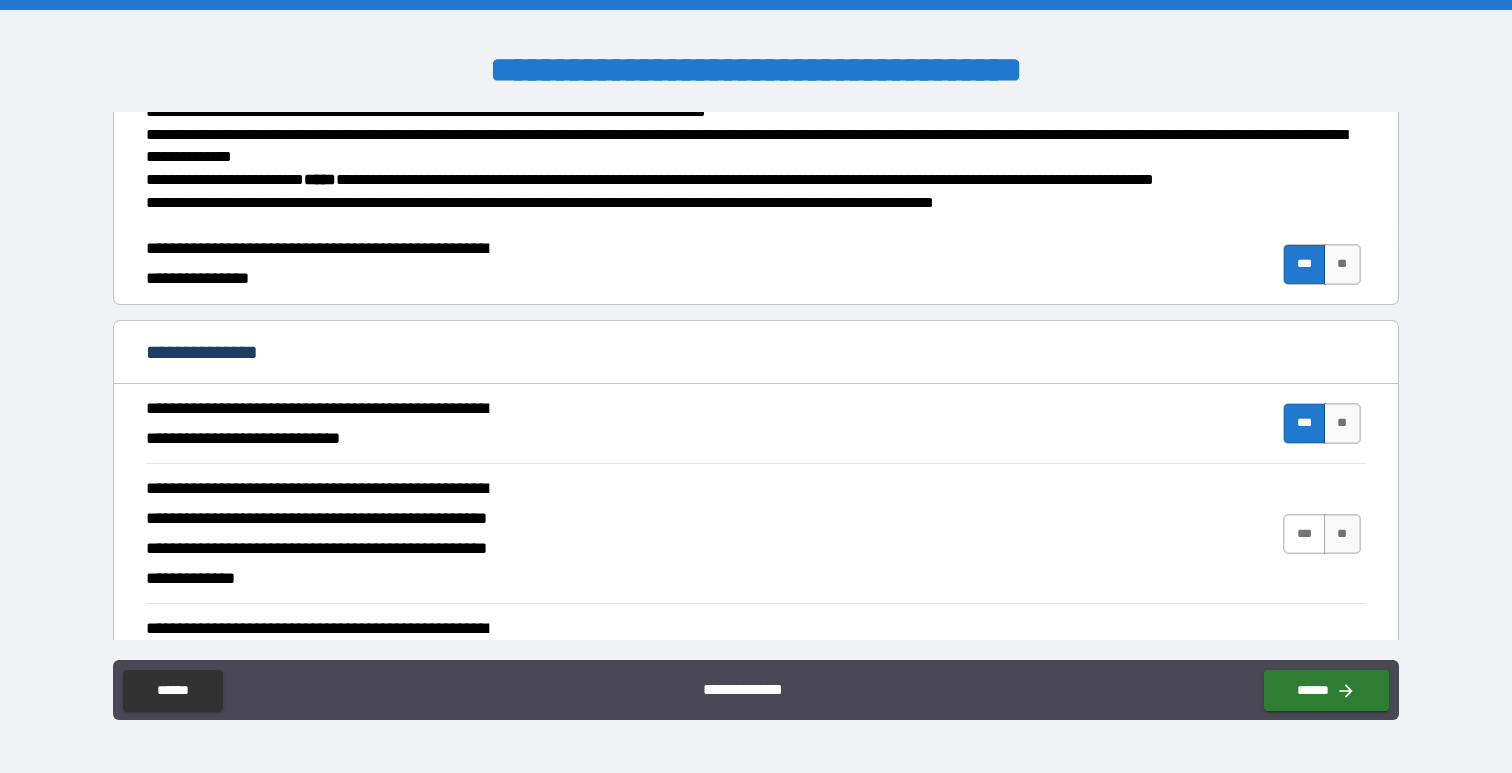 click on "***" at bounding box center [1304, 534] 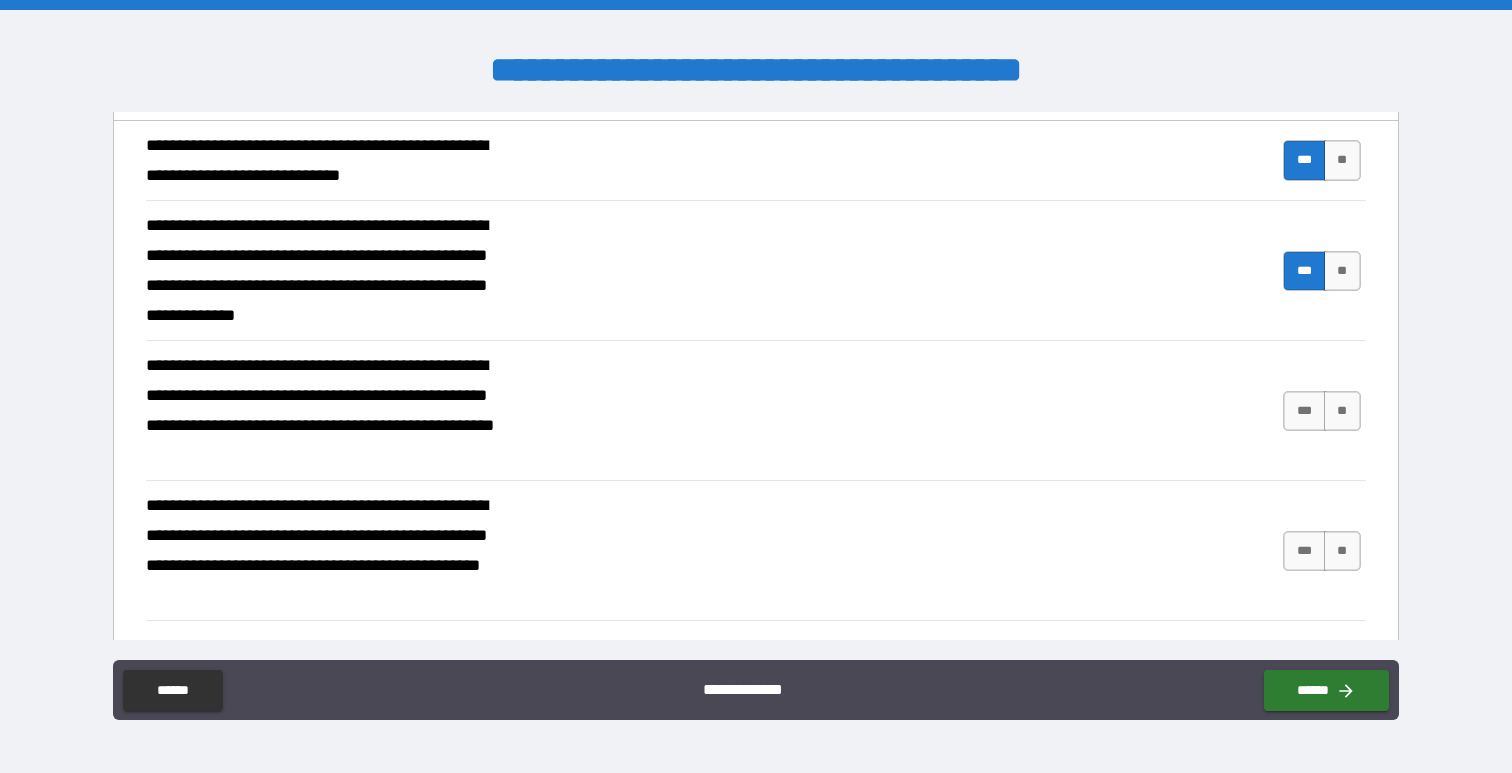 scroll, scrollTop: 3946, scrollLeft: 0, axis: vertical 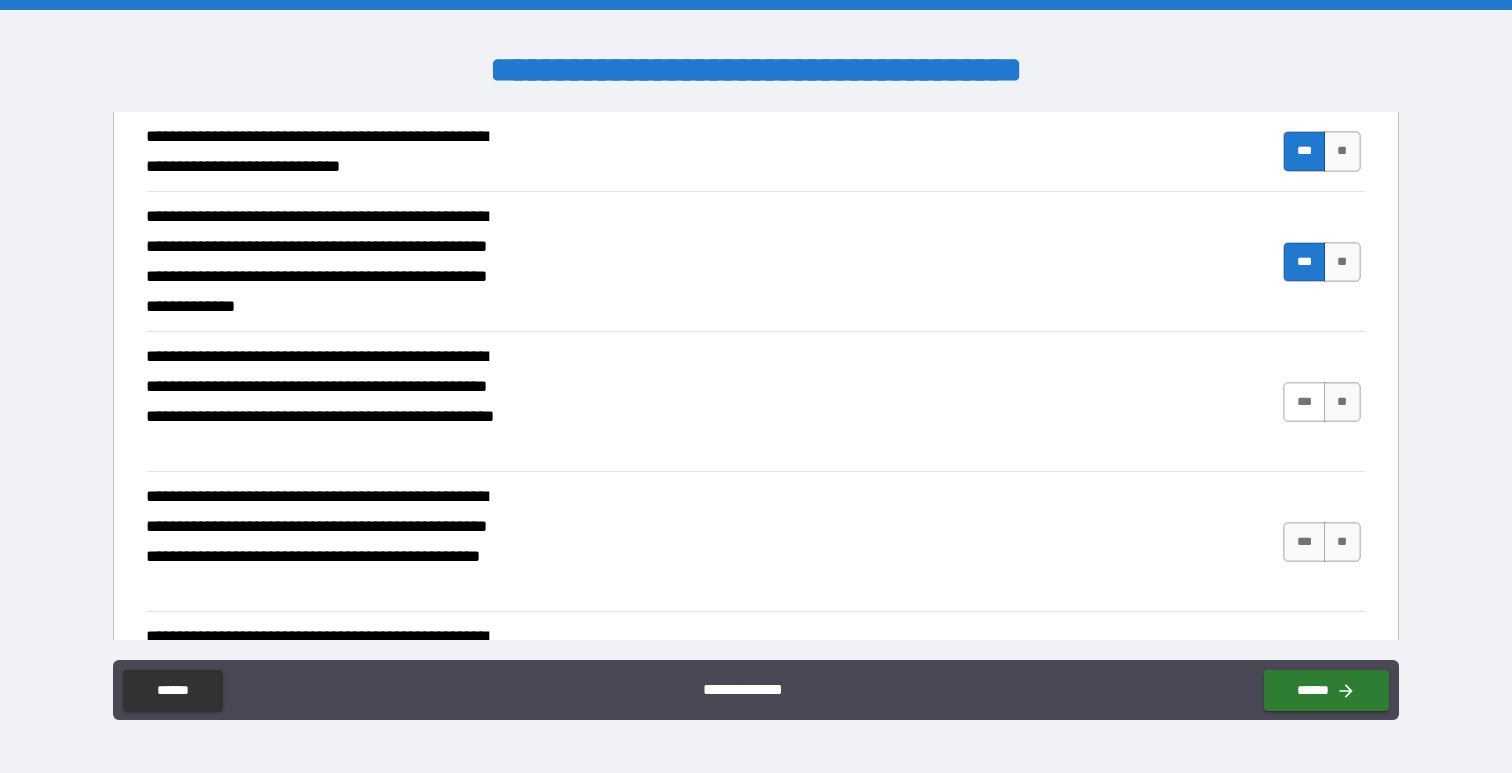 click on "***" at bounding box center (1304, 402) 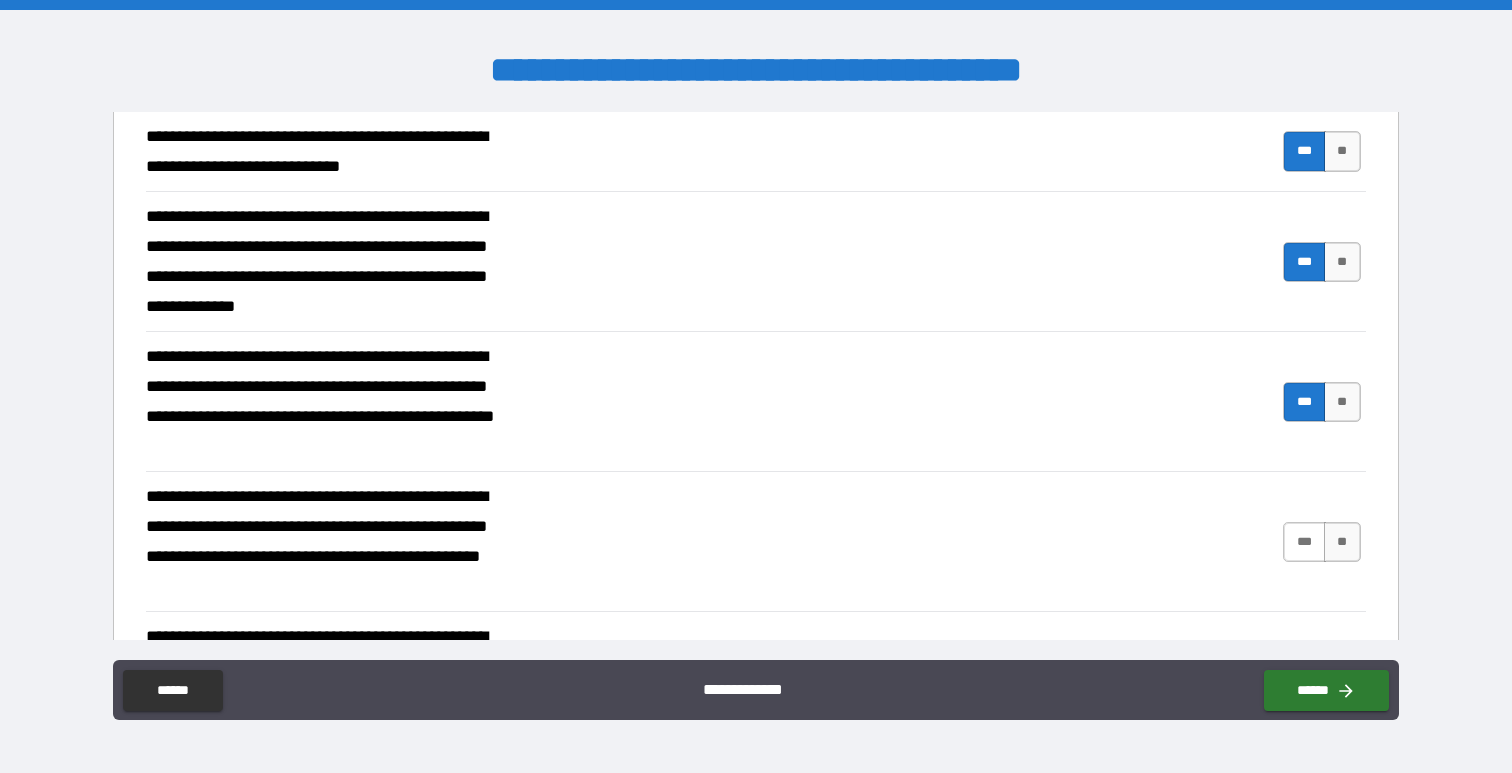 click on "***" at bounding box center (1304, 542) 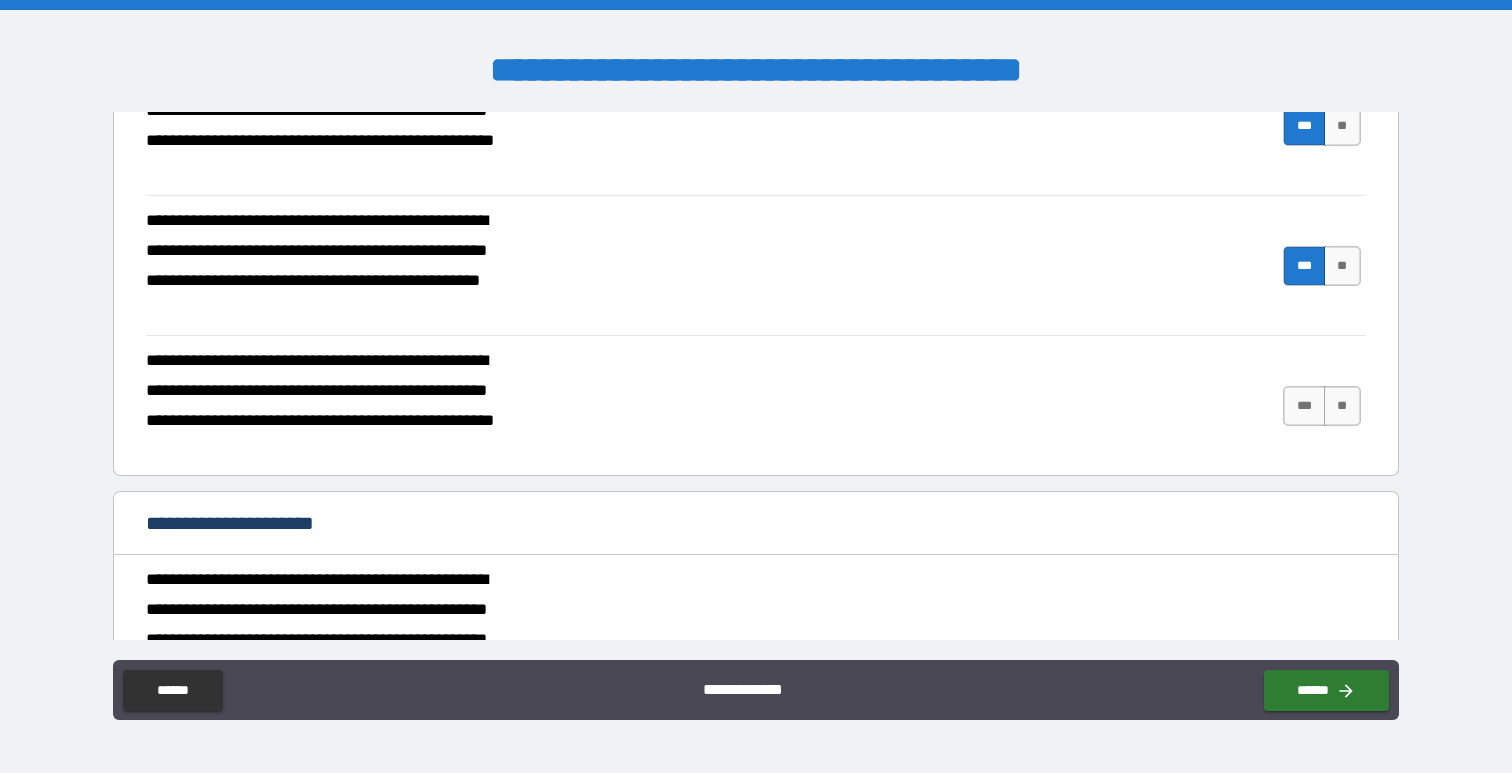 scroll, scrollTop: 4259, scrollLeft: 0, axis: vertical 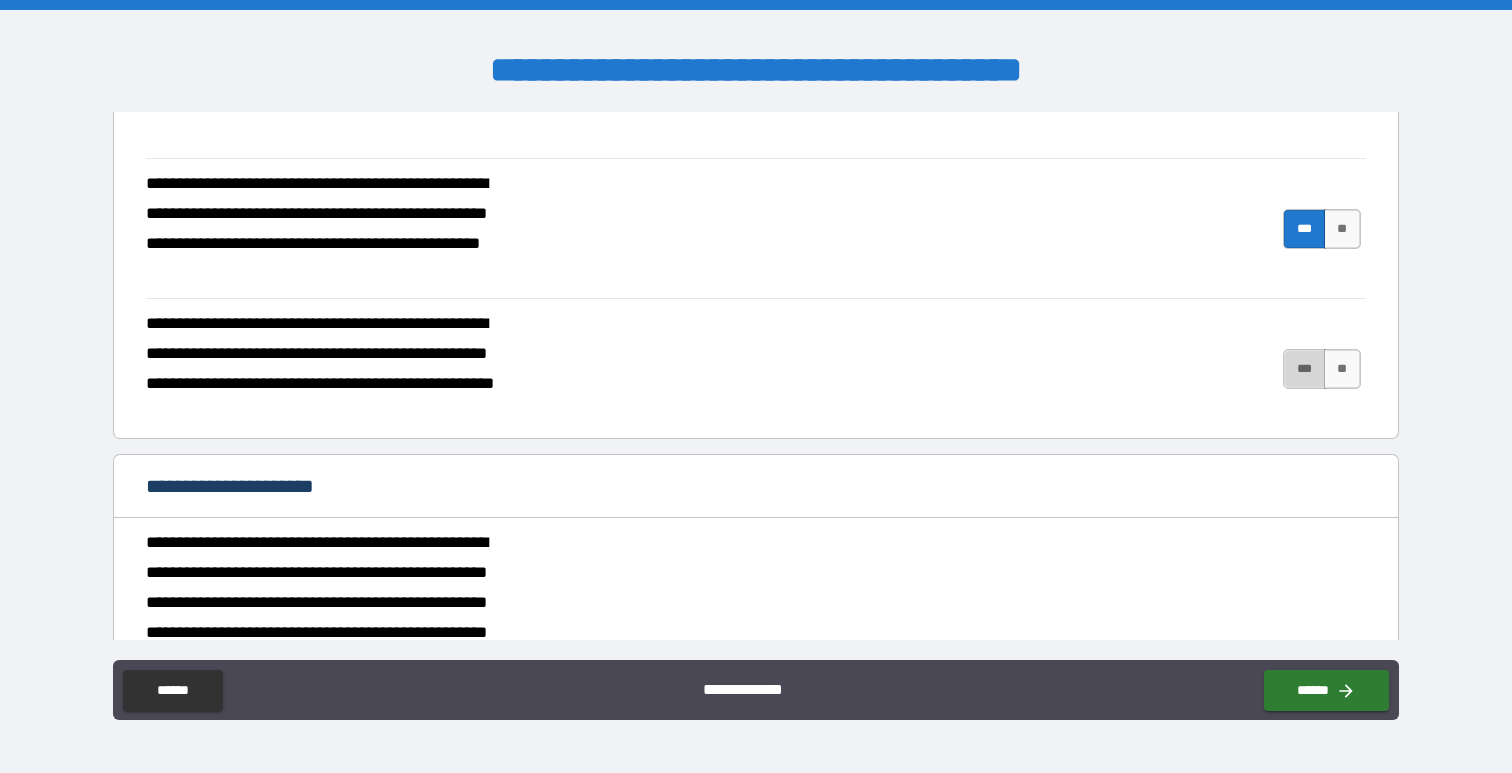 click on "***" at bounding box center [1304, 369] 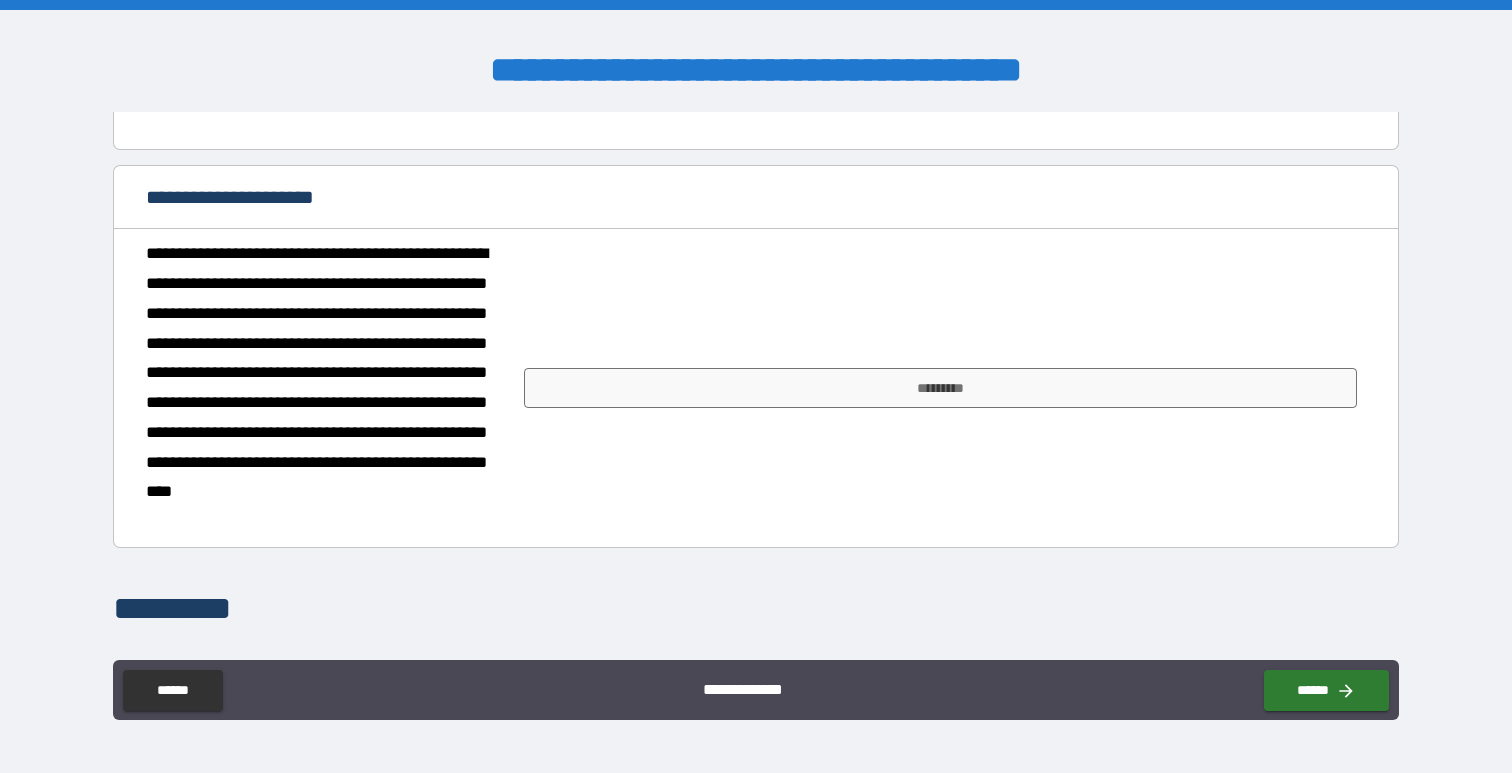 scroll, scrollTop: 4598, scrollLeft: 0, axis: vertical 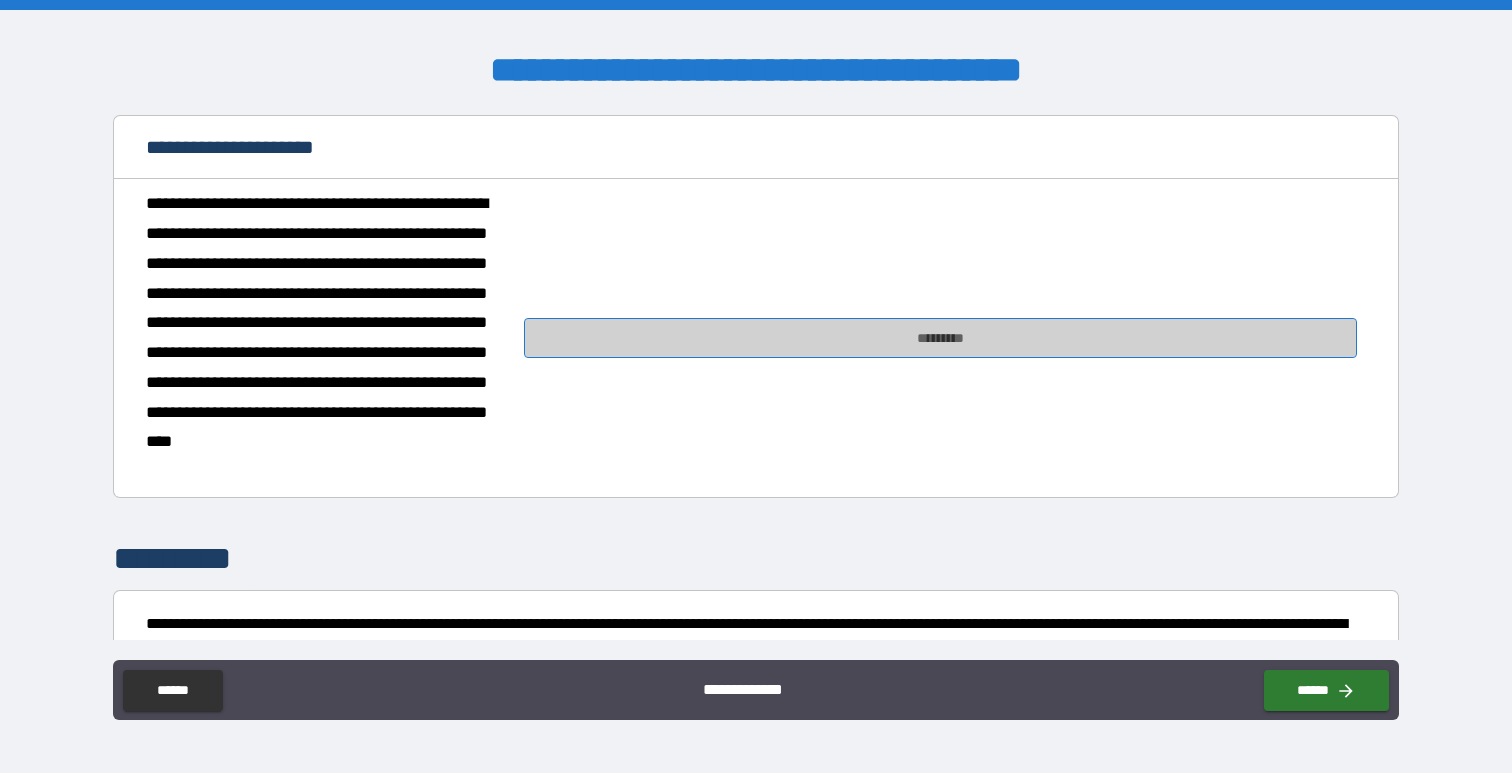 click on "*********" at bounding box center (940, 338) 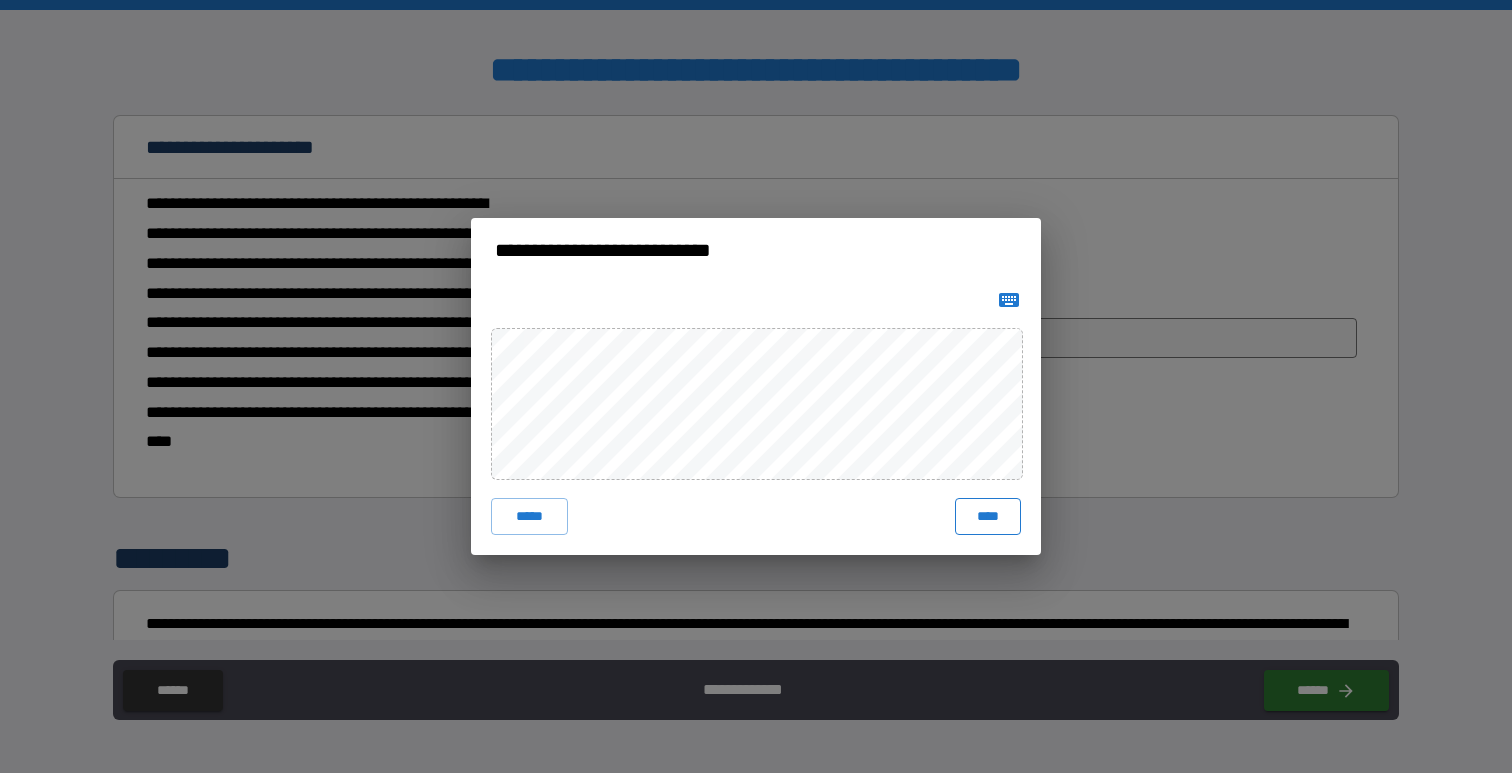 click on "****" at bounding box center [988, 516] 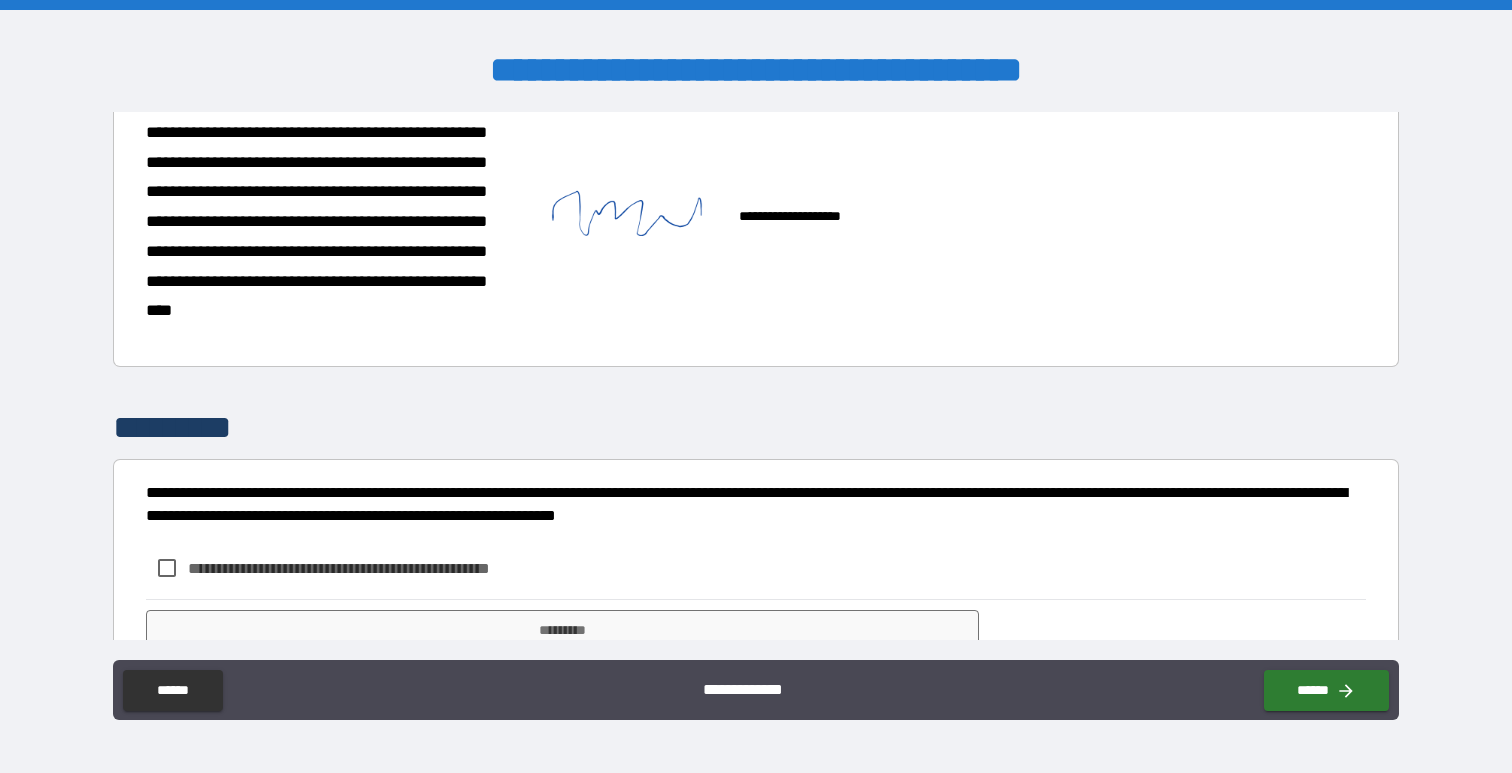 scroll, scrollTop: 4832, scrollLeft: 0, axis: vertical 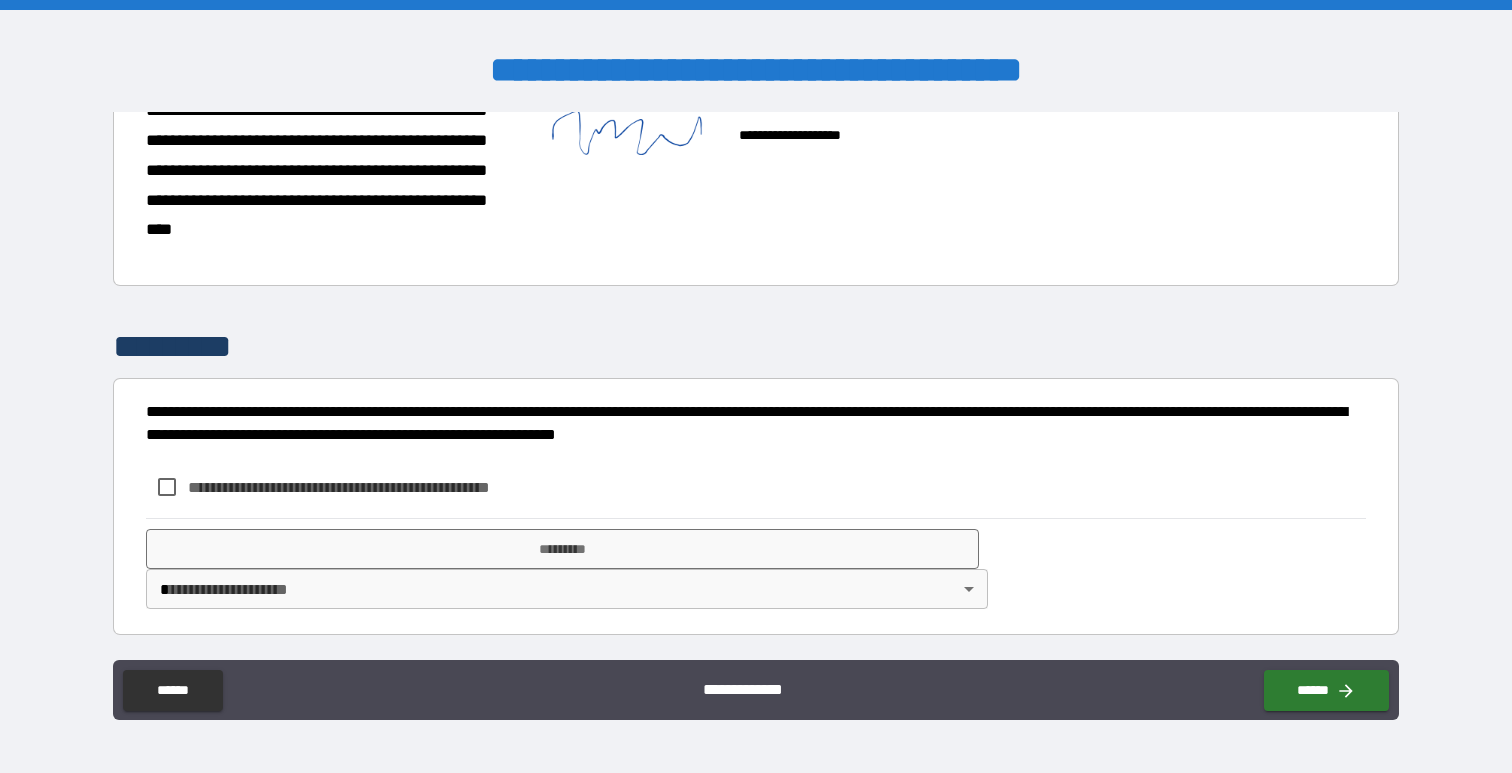 click on "**********" at bounding box center [372, 487] 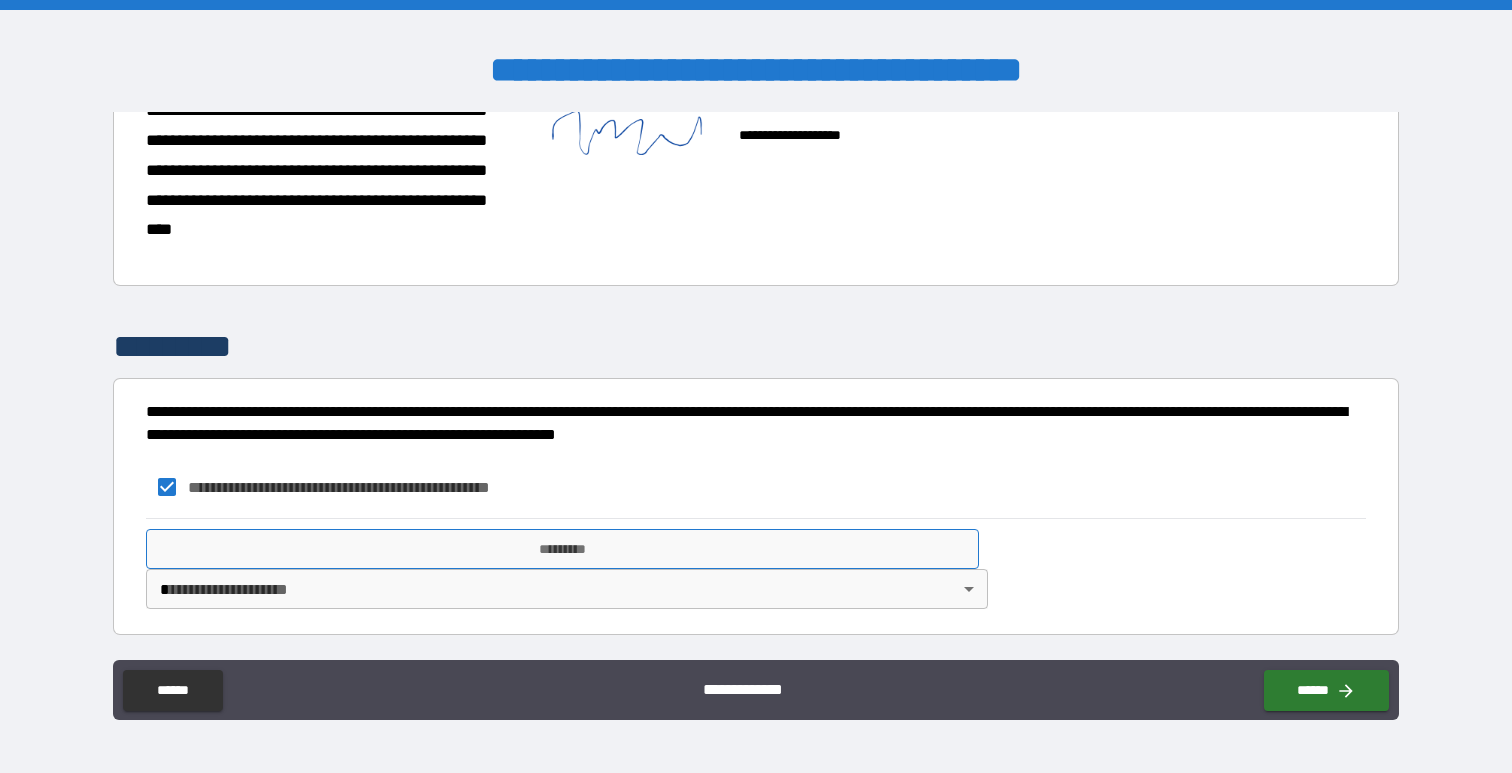 click on "*********" at bounding box center (562, 549) 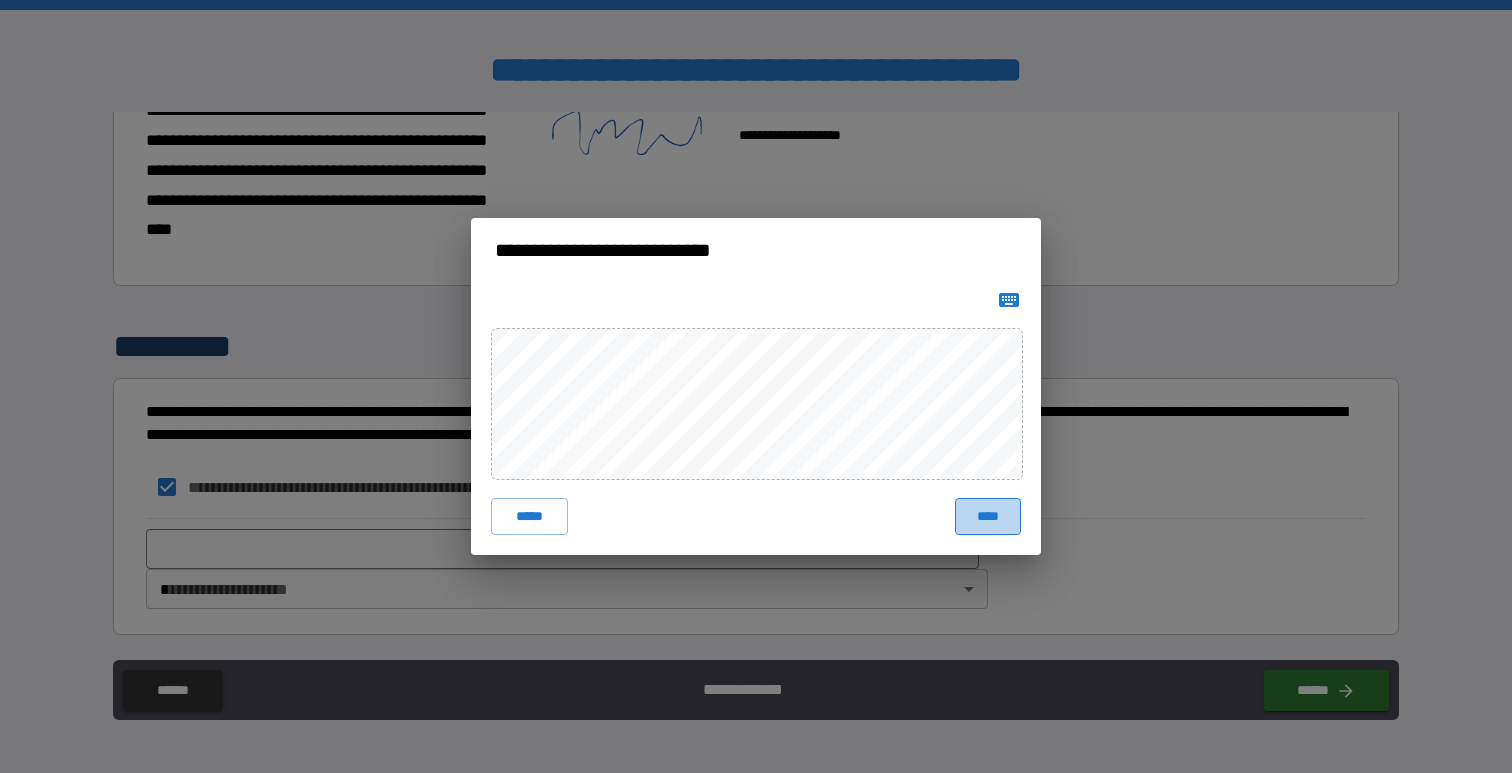 click on "****" at bounding box center (988, 516) 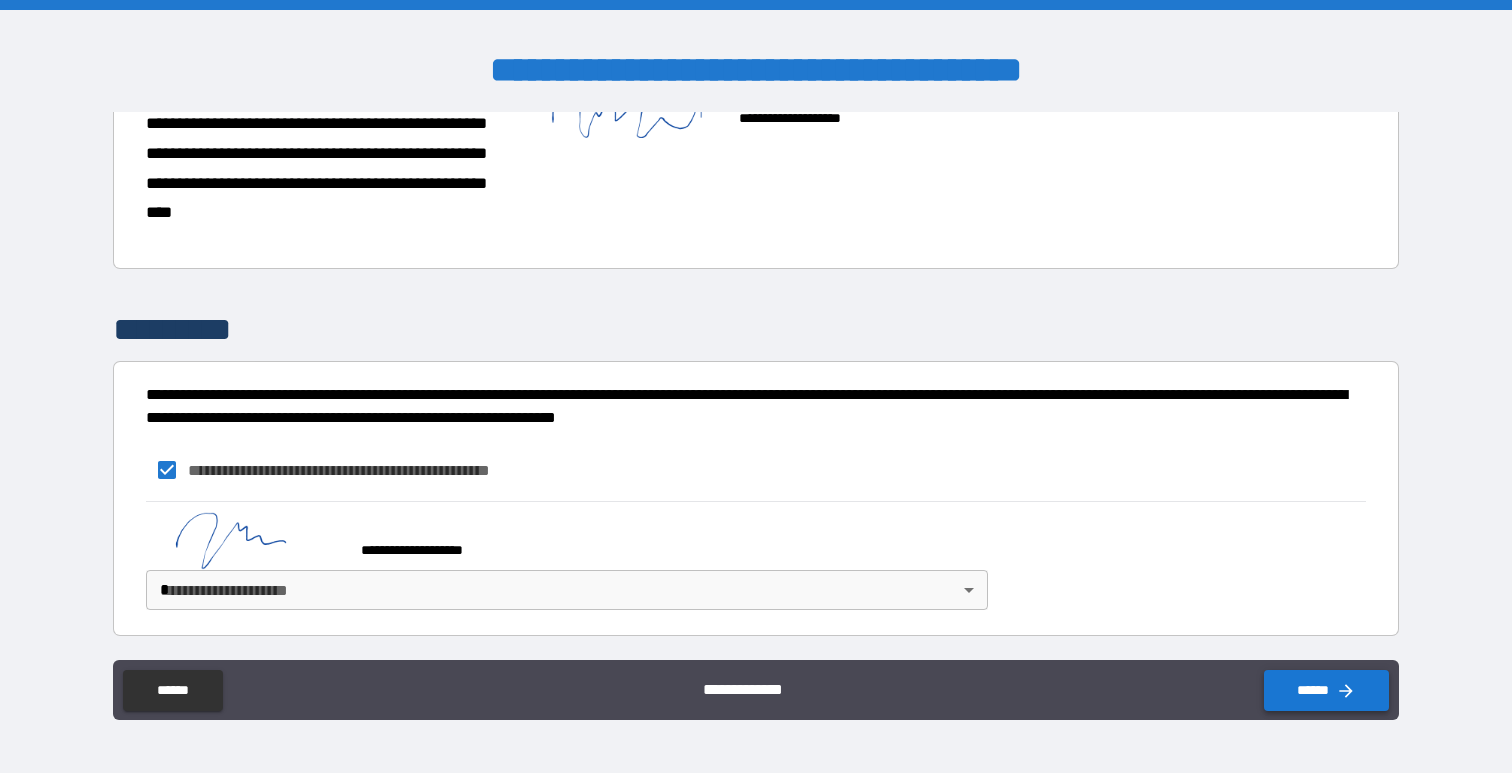 click 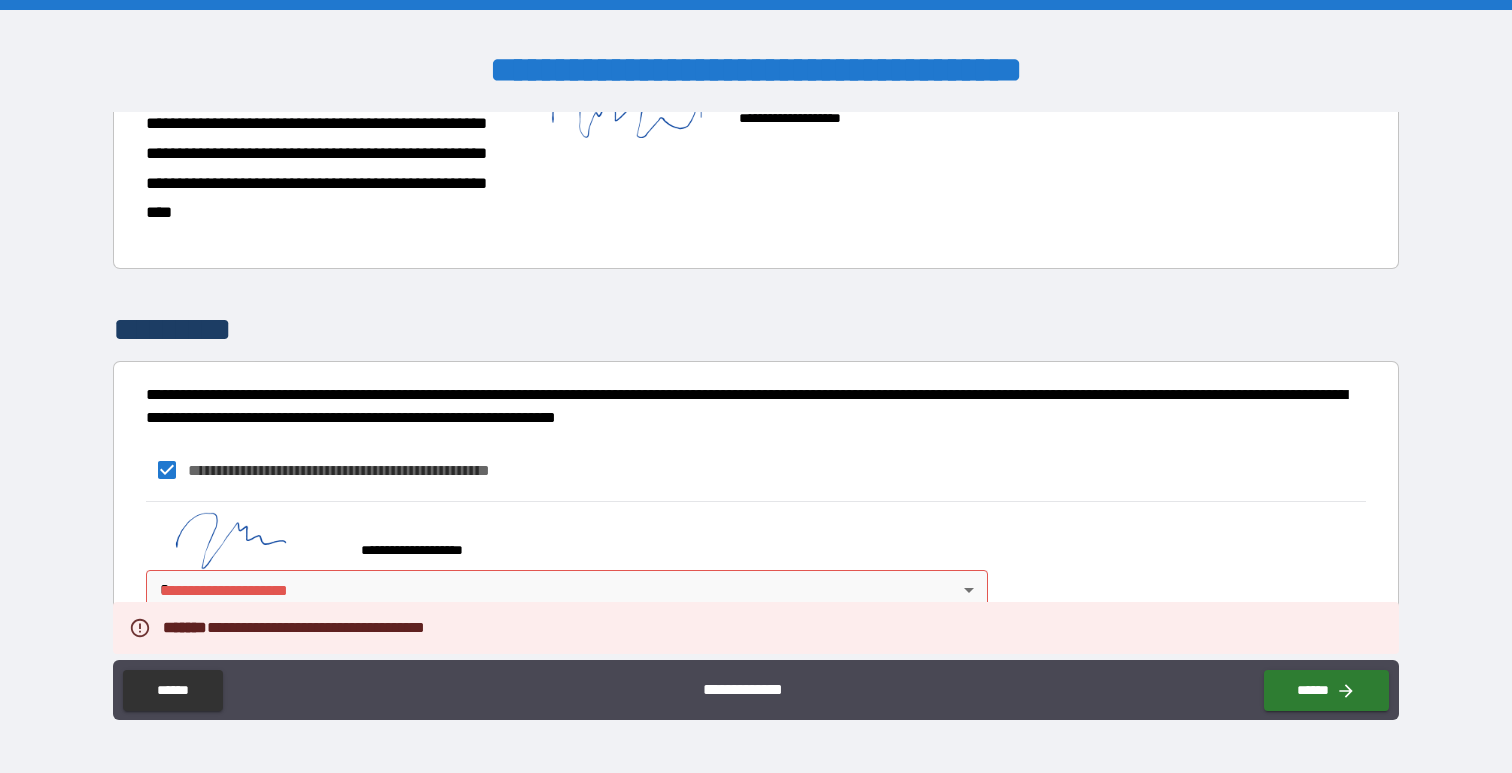 scroll, scrollTop: 4850, scrollLeft: 0, axis: vertical 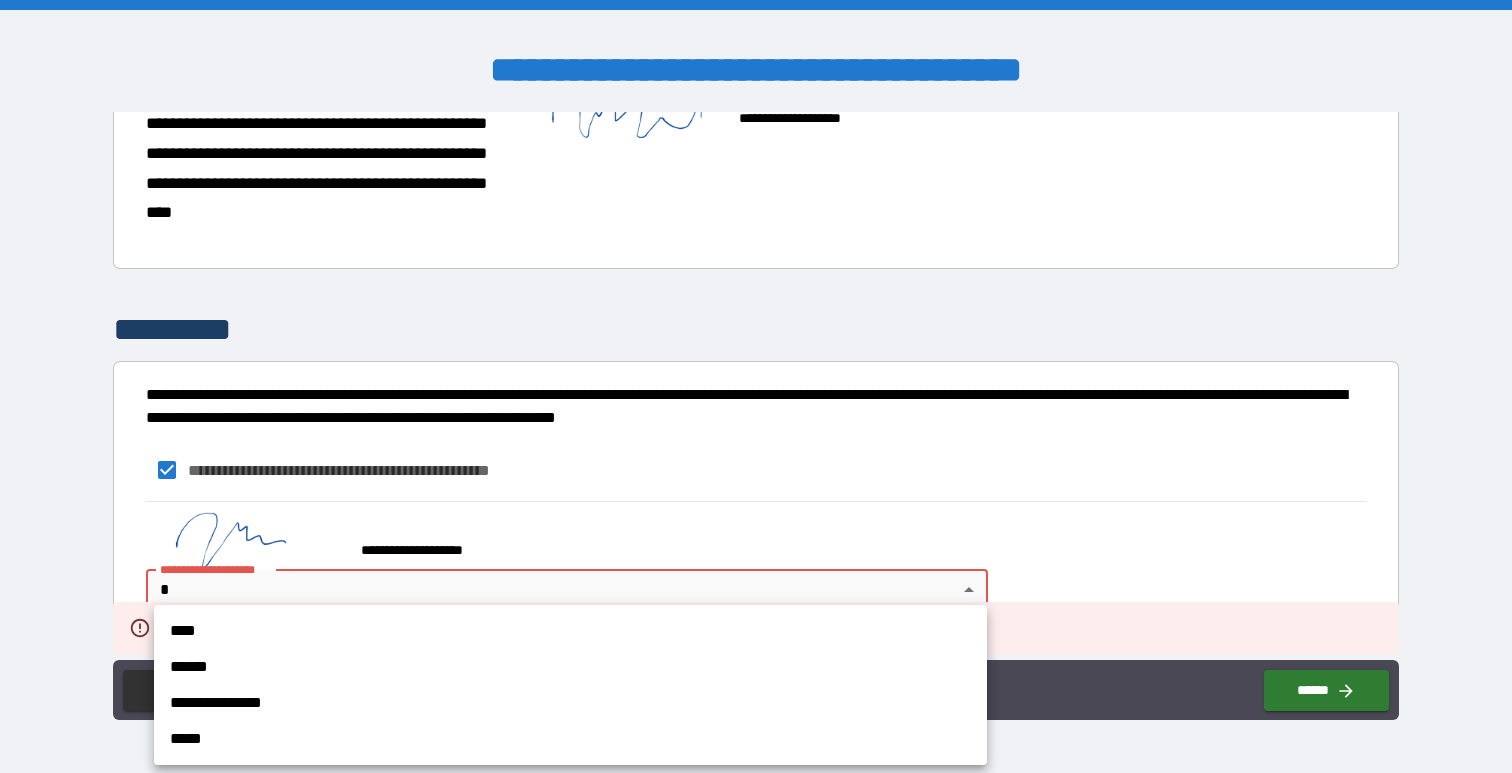 click on "**********" at bounding box center (756, 386) 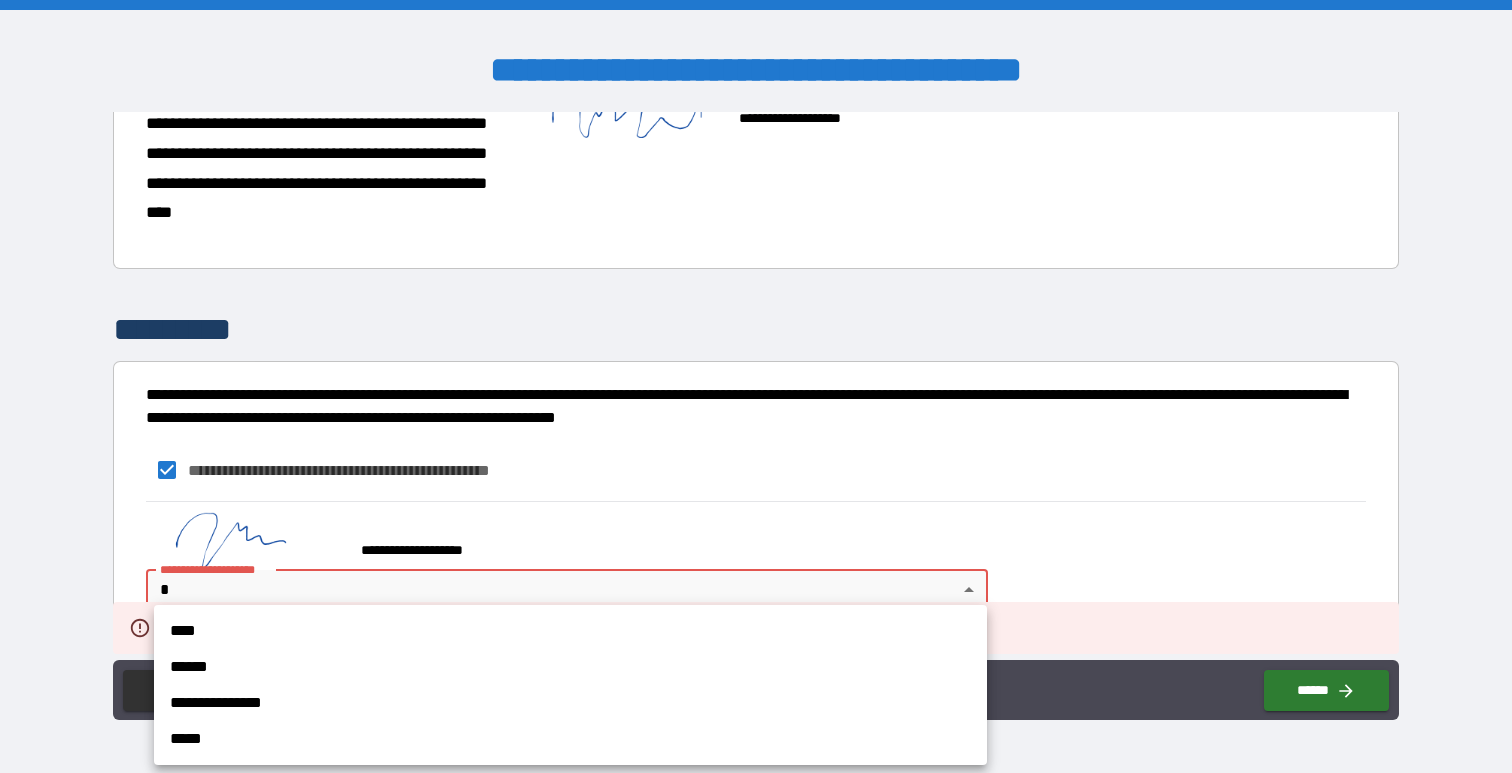 click on "**********" at bounding box center (570, 703) 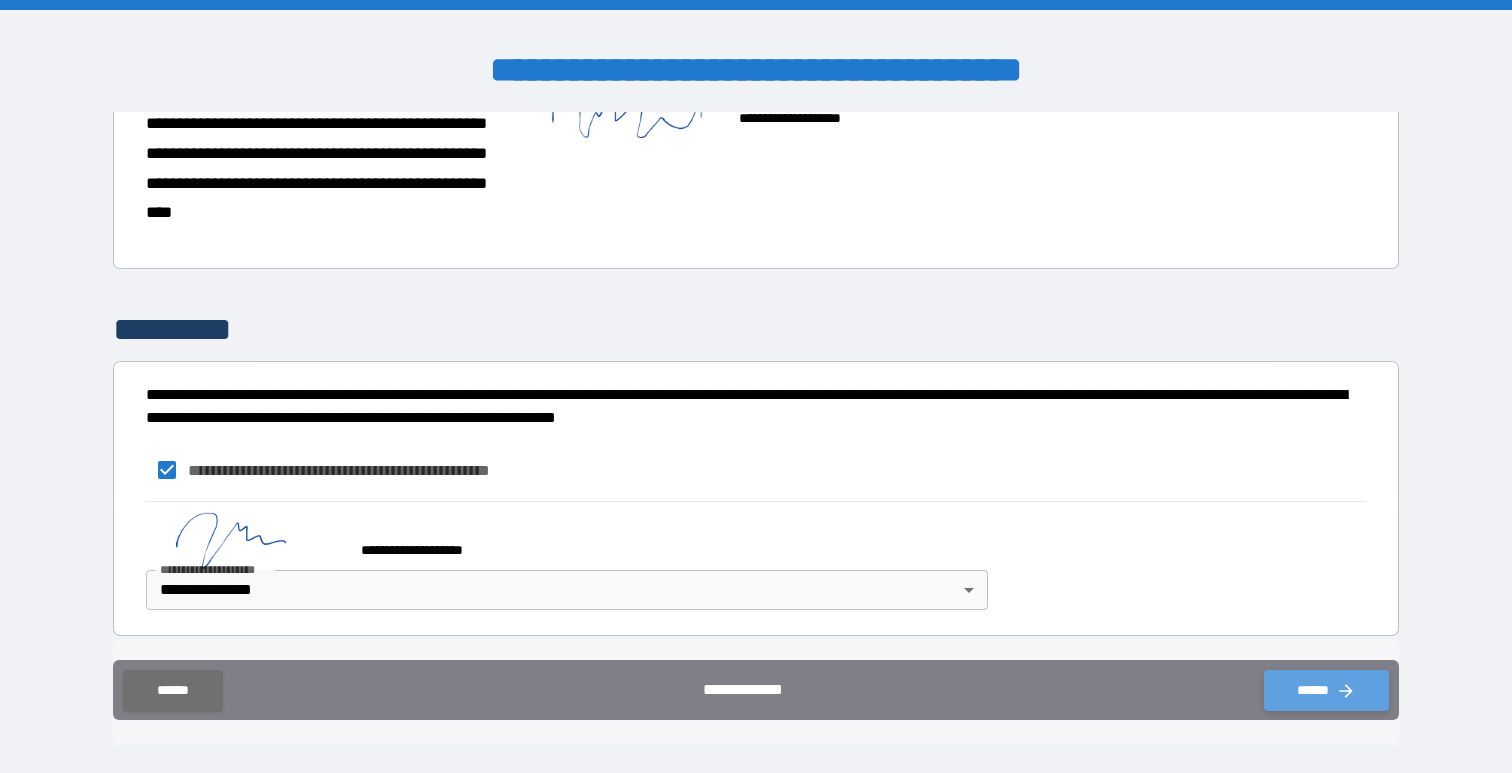 click on "******" at bounding box center (1326, 690) 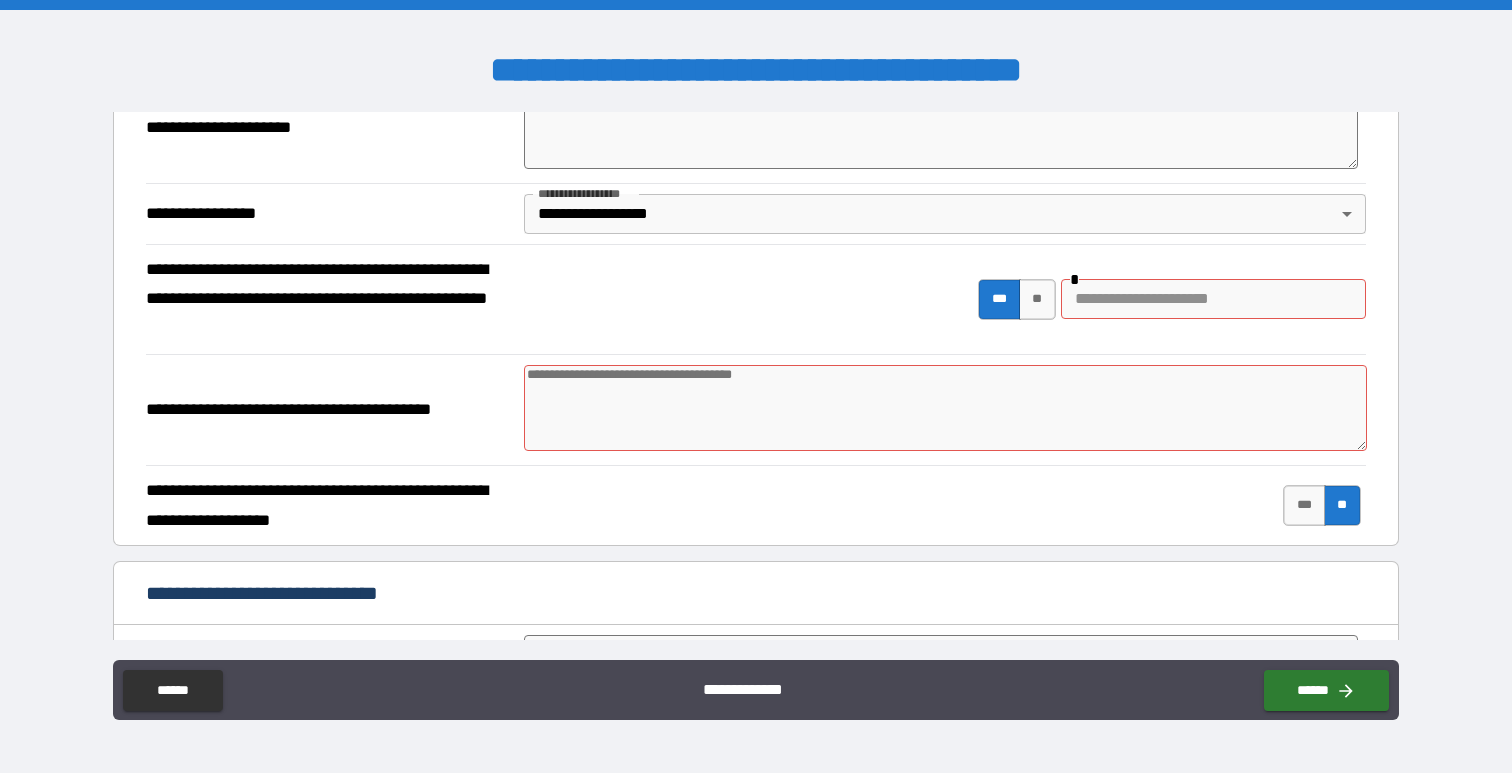 scroll, scrollTop: 185, scrollLeft: 0, axis: vertical 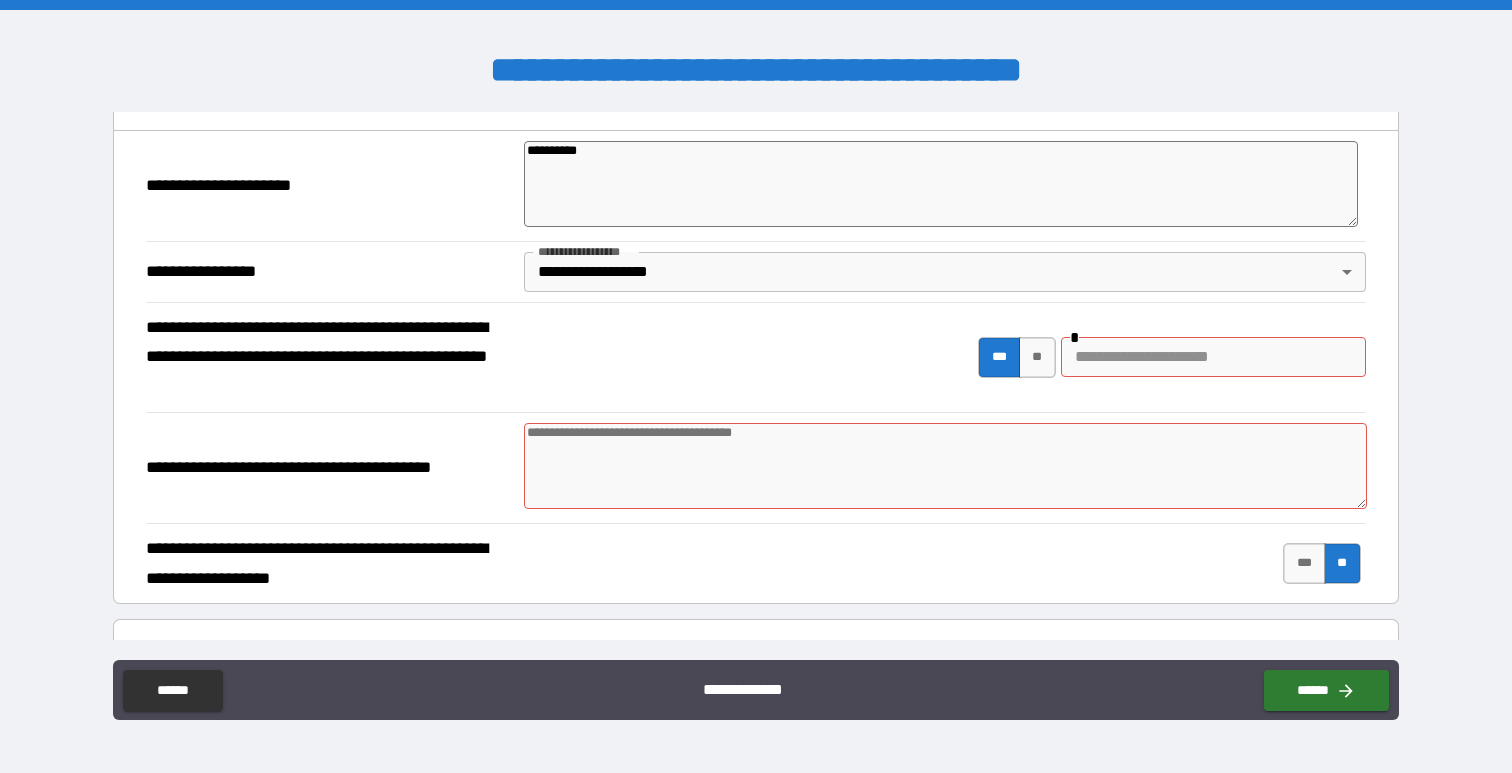click at bounding box center [1213, 357] 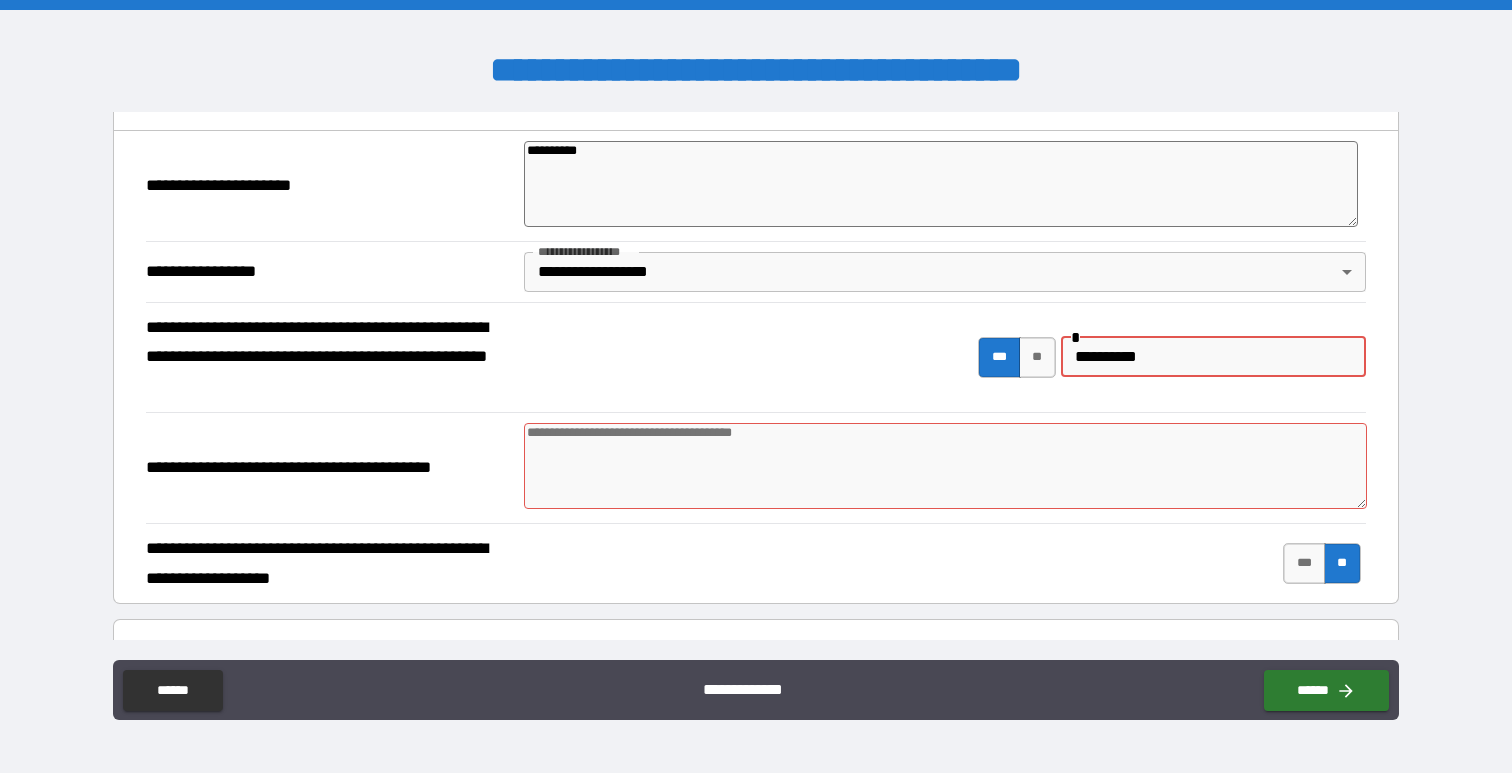 click at bounding box center (945, 466) 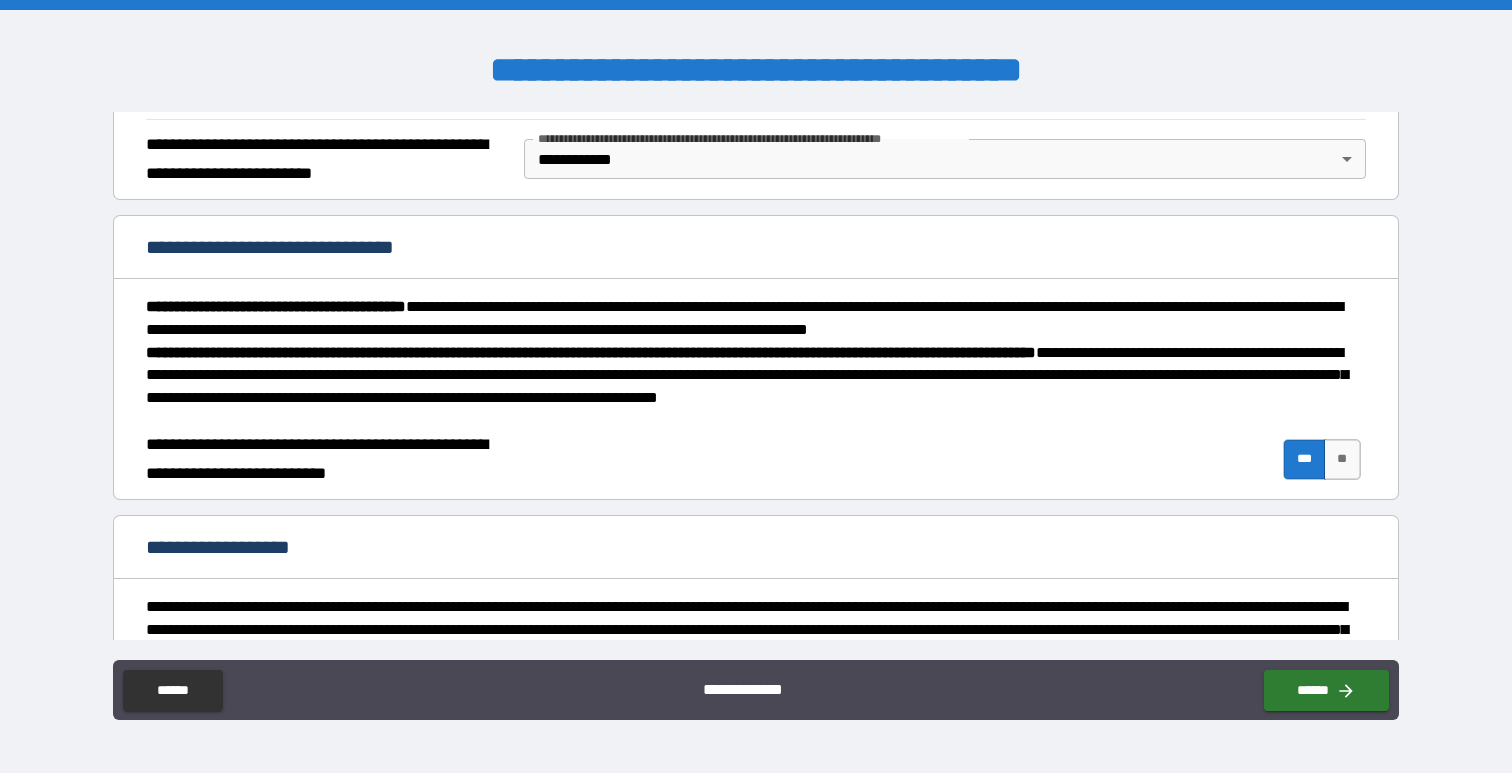 scroll, scrollTop: 3683, scrollLeft: 0, axis: vertical 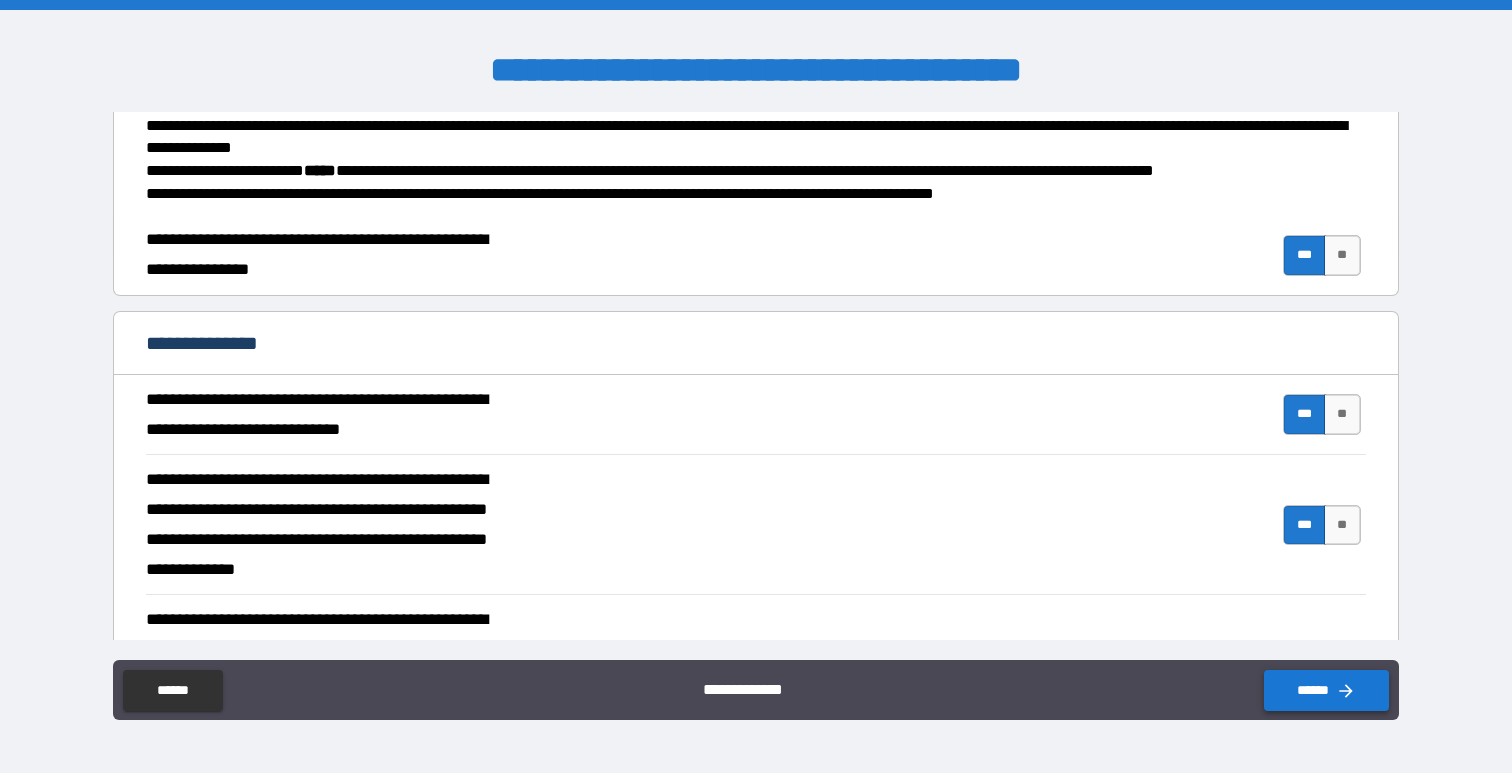click on "******" at bounding box center [1326, 690] 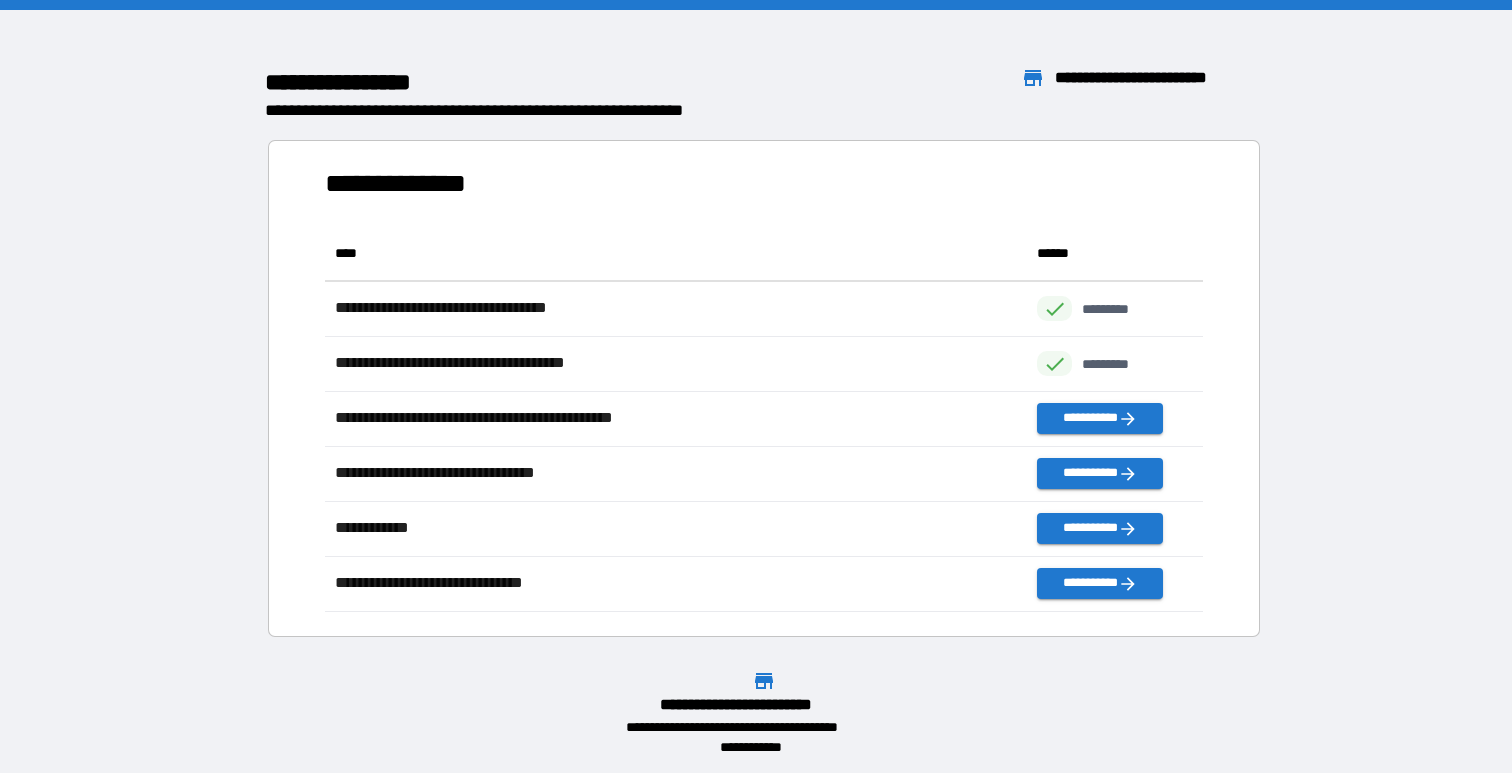 scroll, scrollTop: 1, scrollLeft: 1, axis: both 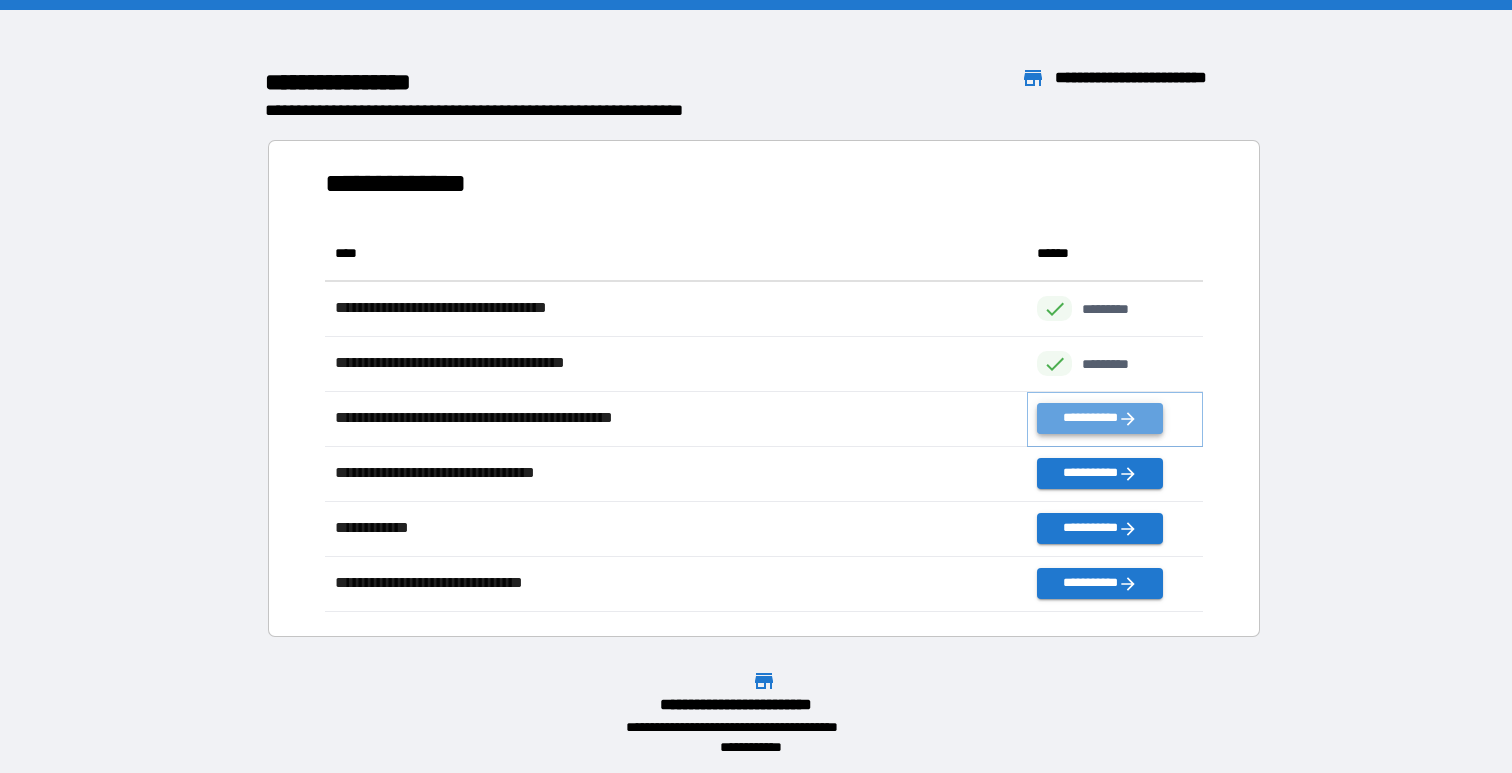 click on "**********" at bounding box center (1099, 418) 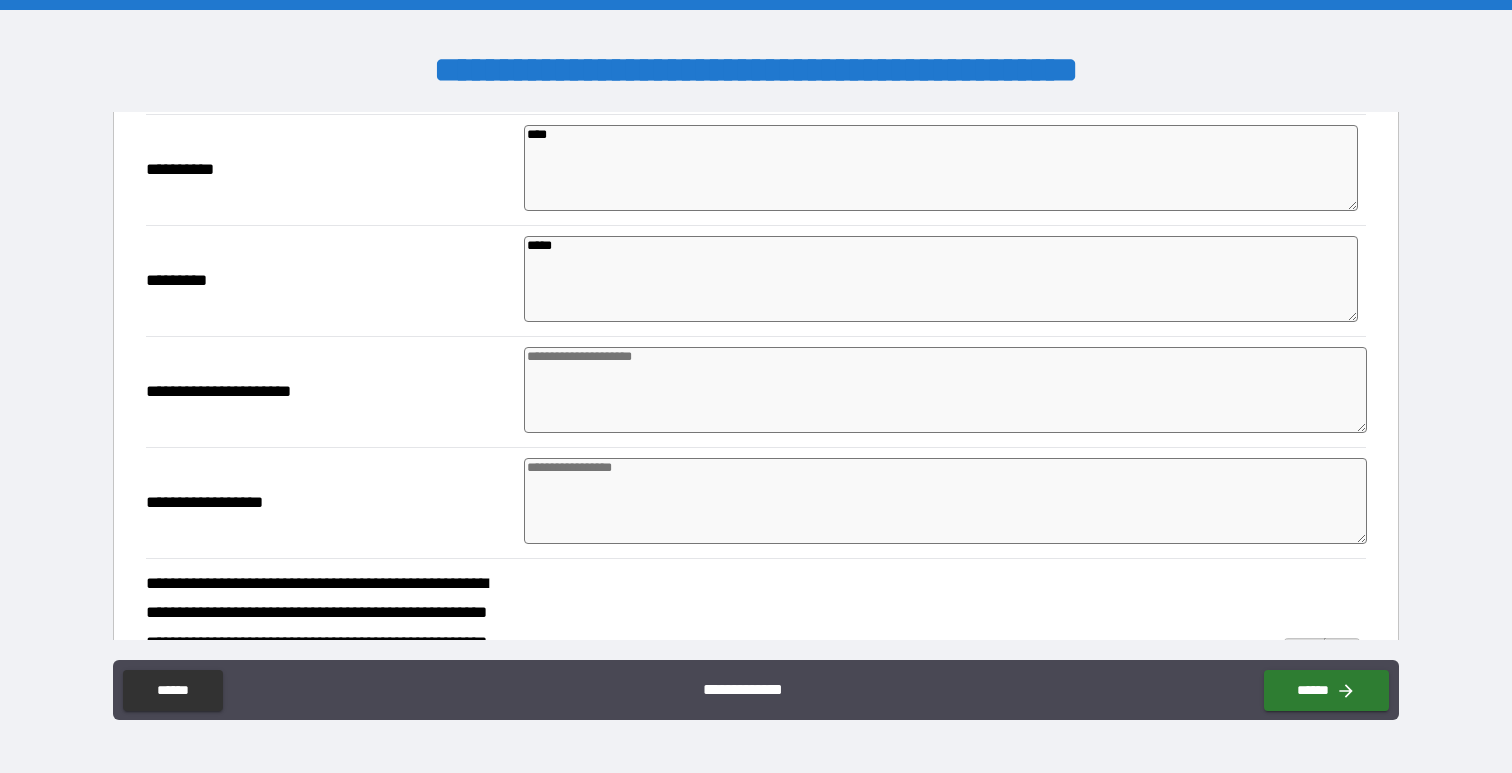 scroll, scrollTop: 386, scrollLeft: 0, axis: vertical 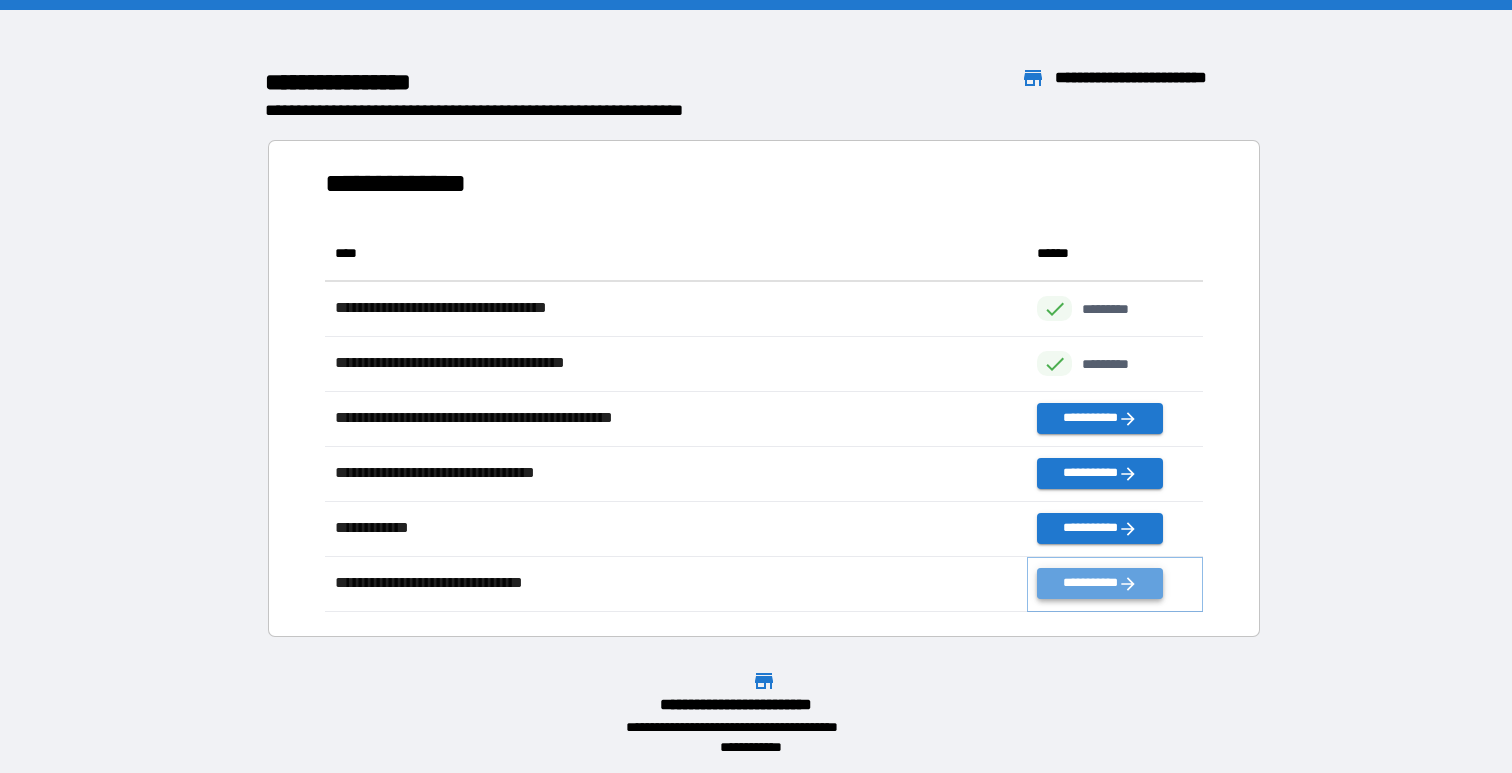 click on "**********" at bounding box center [1099, 583] 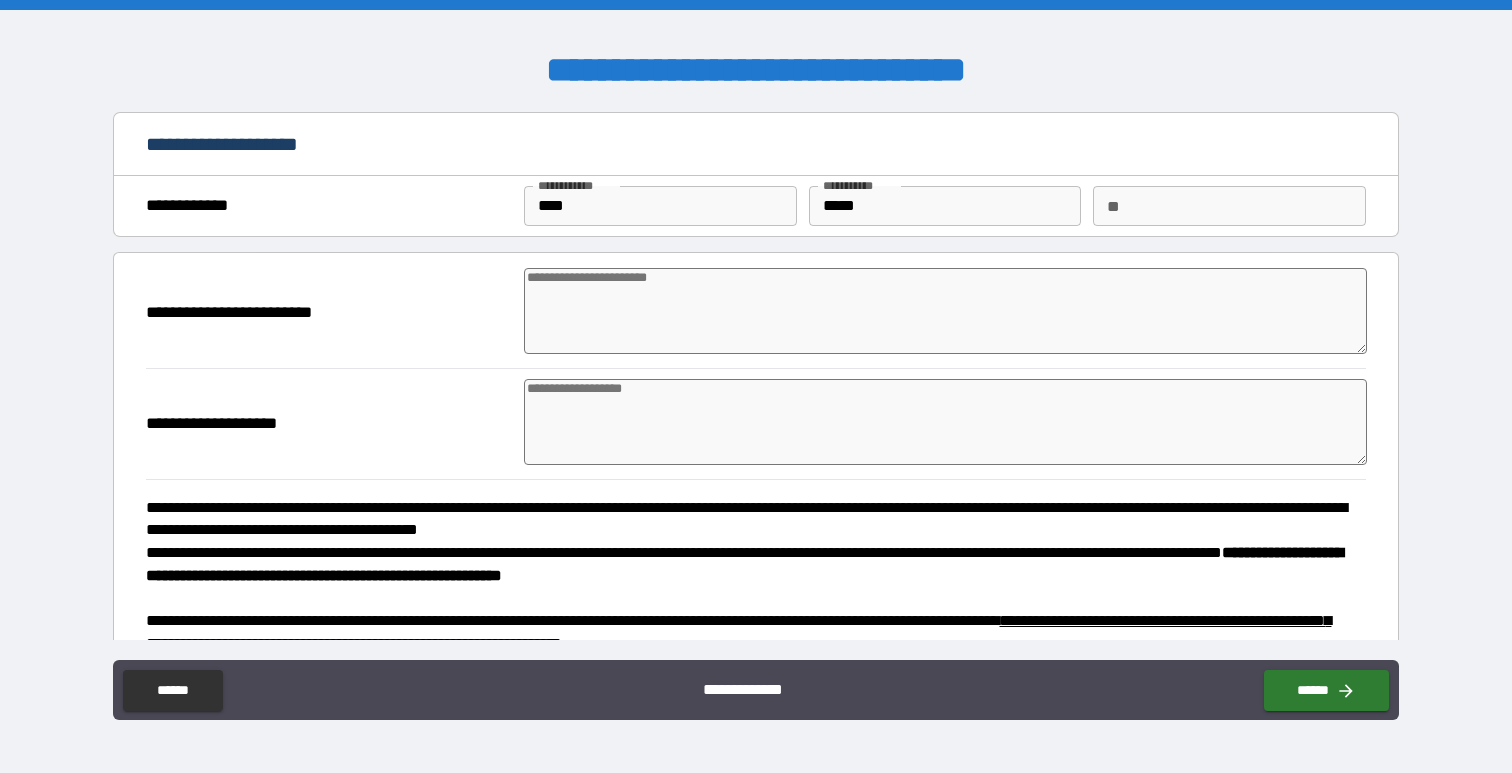 click at bounding box center (945, 311) 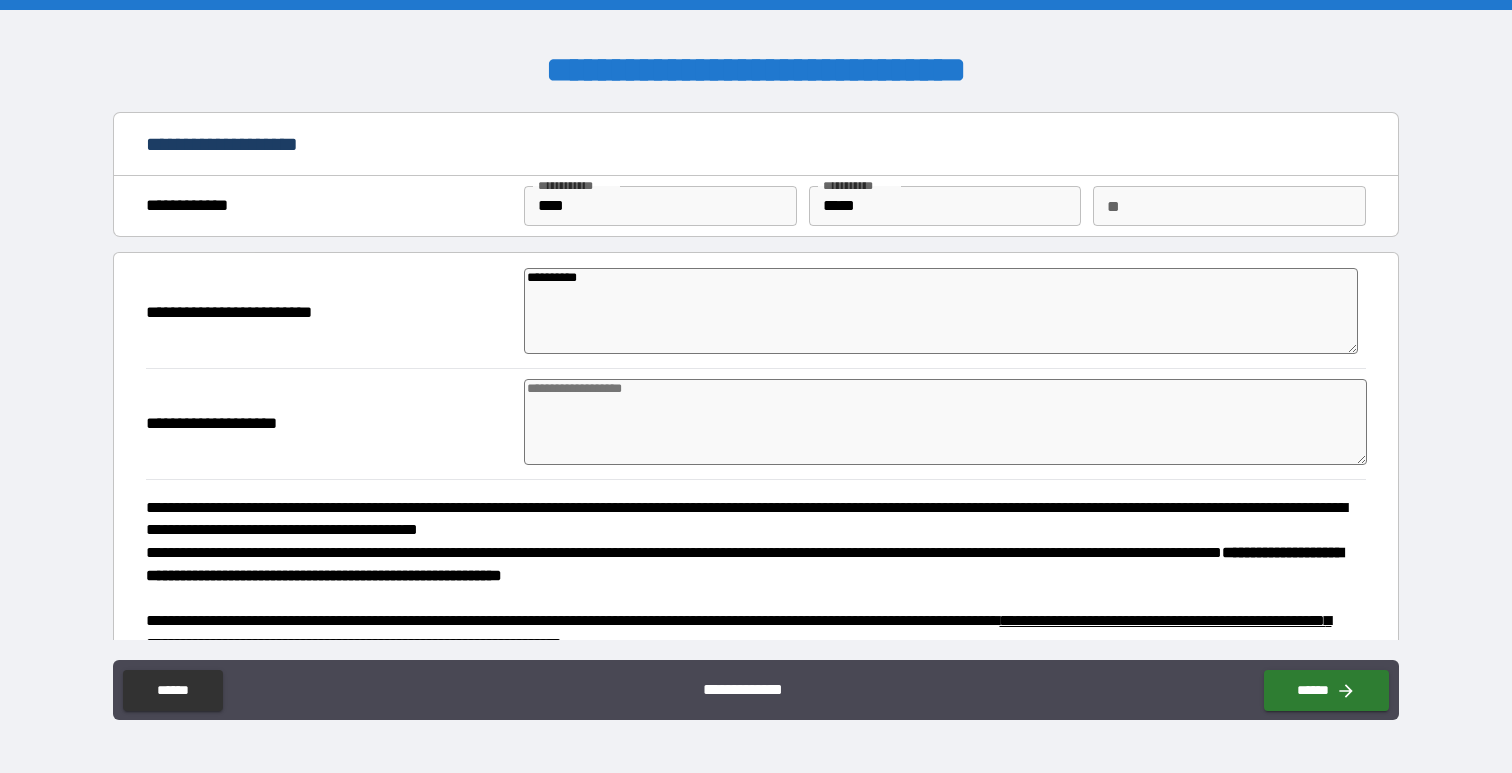 click at bounding box center (945, 422) 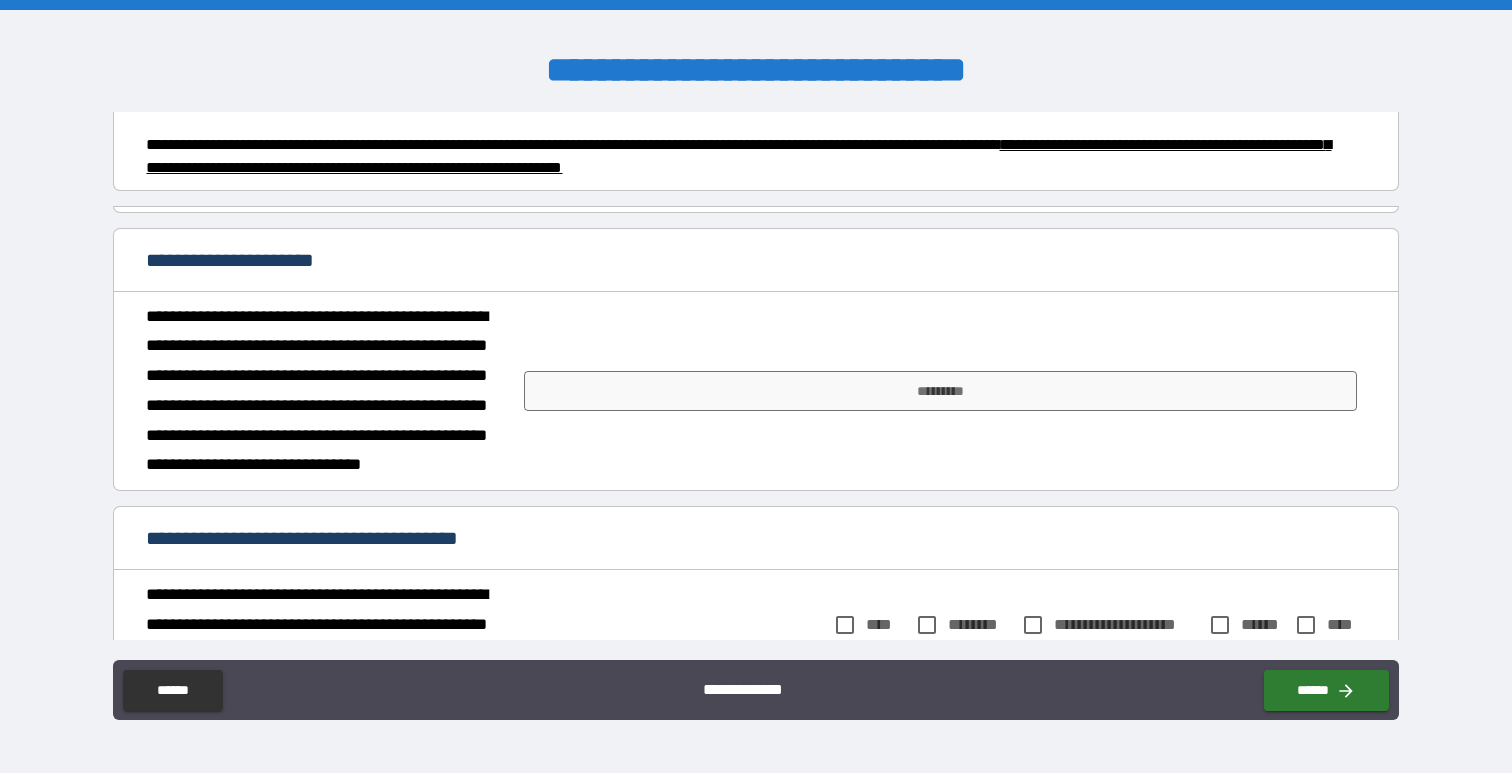 scroll, scrollTop: 482, scrollLeft: 0, axis: vertical 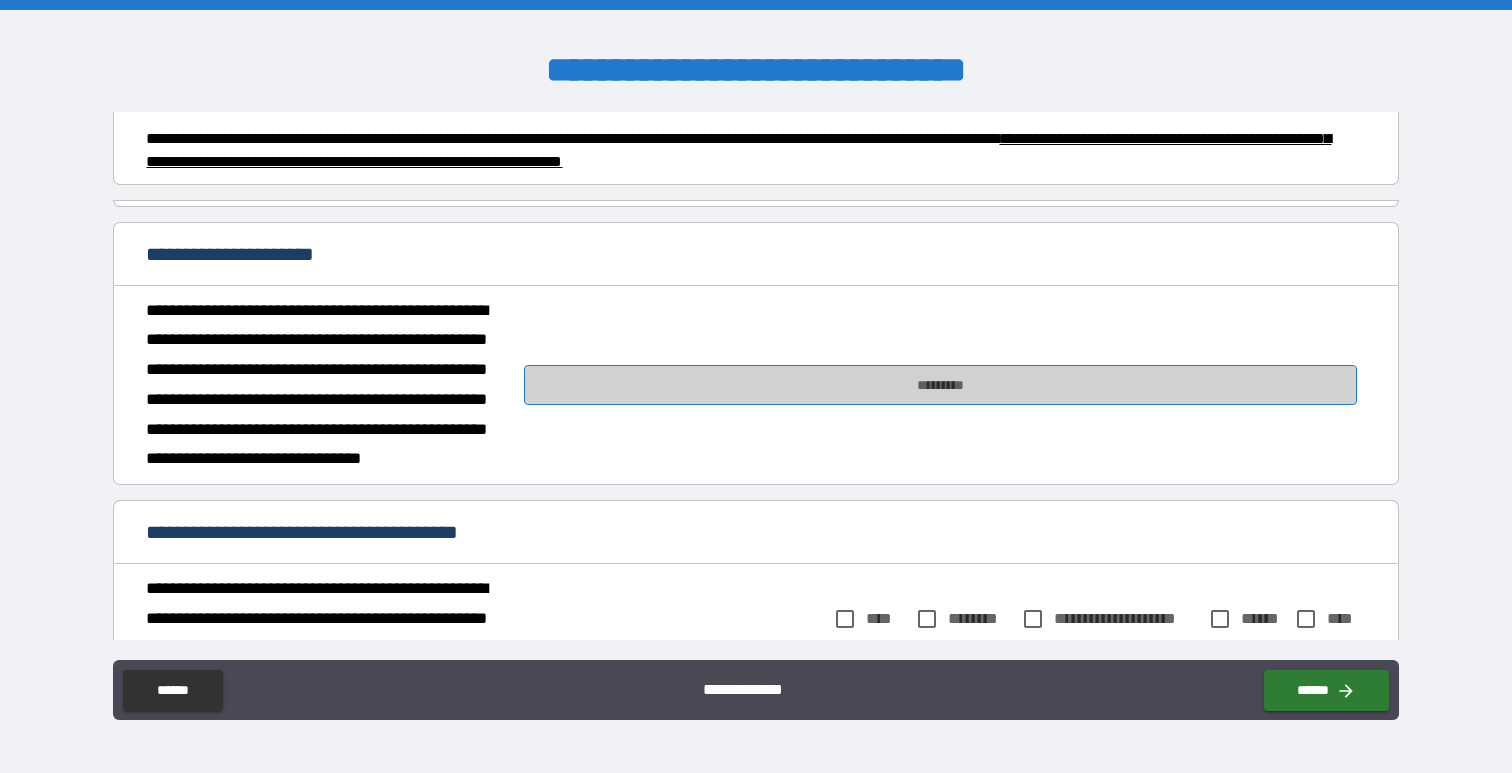 click on "*********" at bounding box center [940, 385] 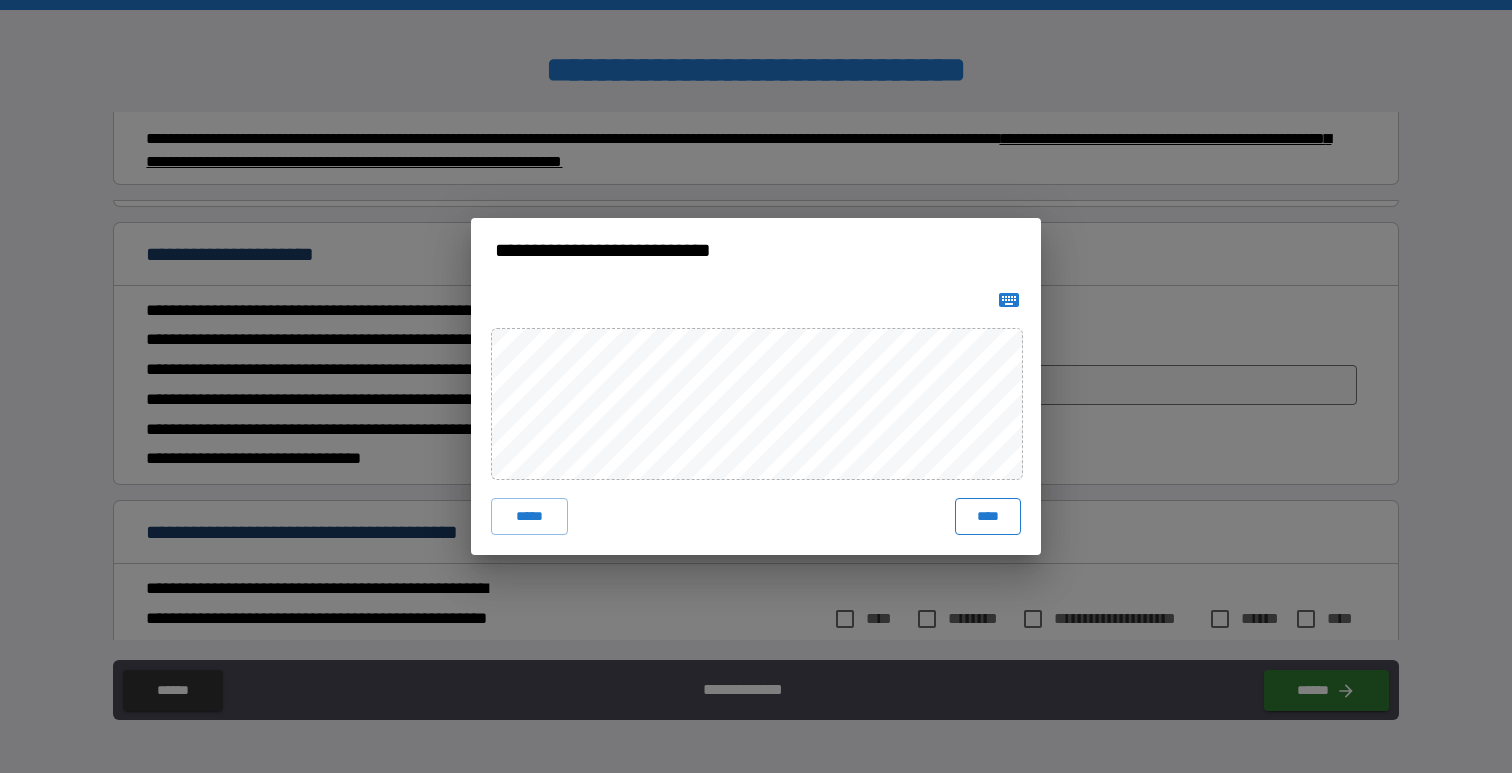 click on "****" at bounding box center (988, 516) 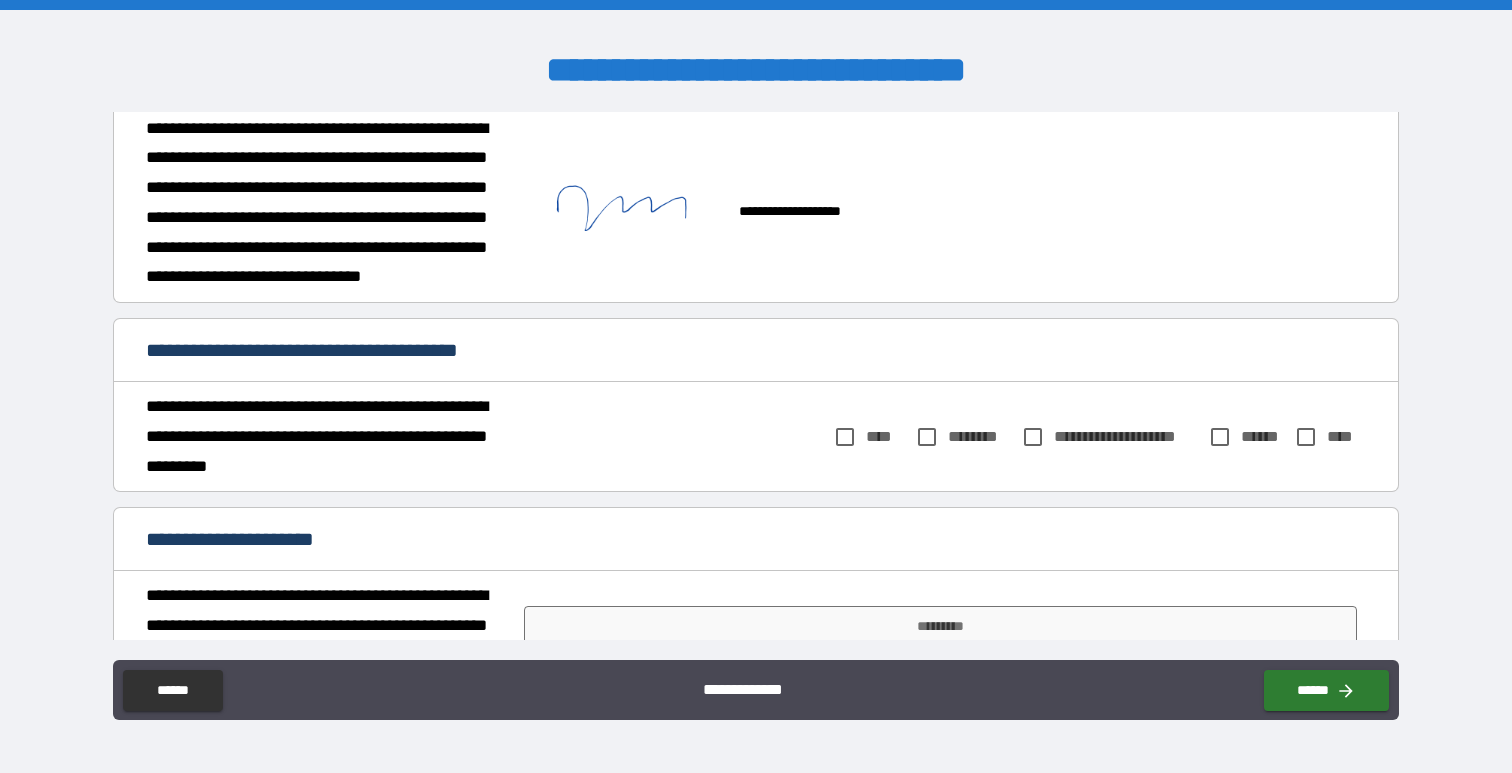 scroll, scrollTop: 746, scrollLeft: 0, axis: vertical 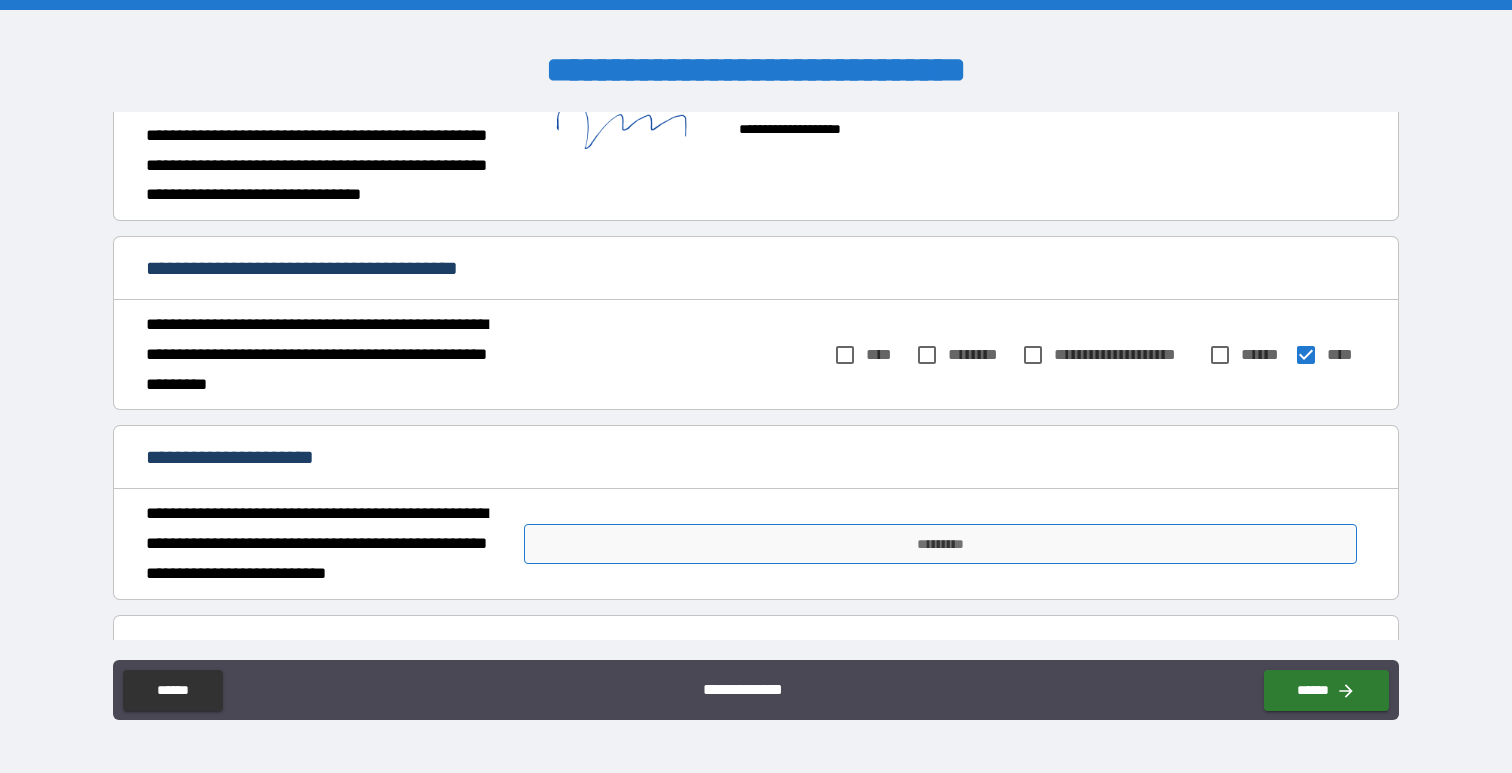 click on "*********" at bounding box center [940, 544] 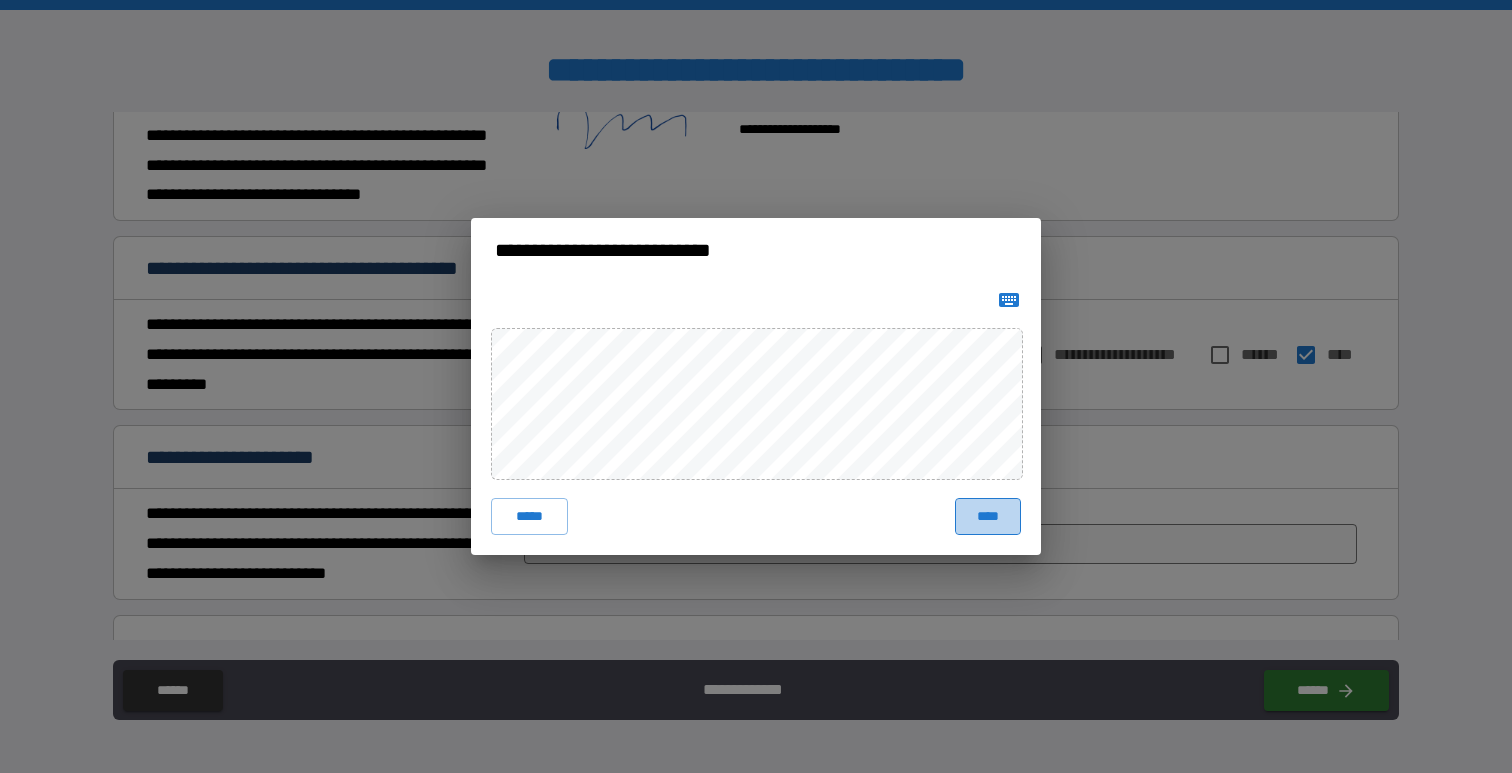 click on "****" at bounding box center (988, 516) 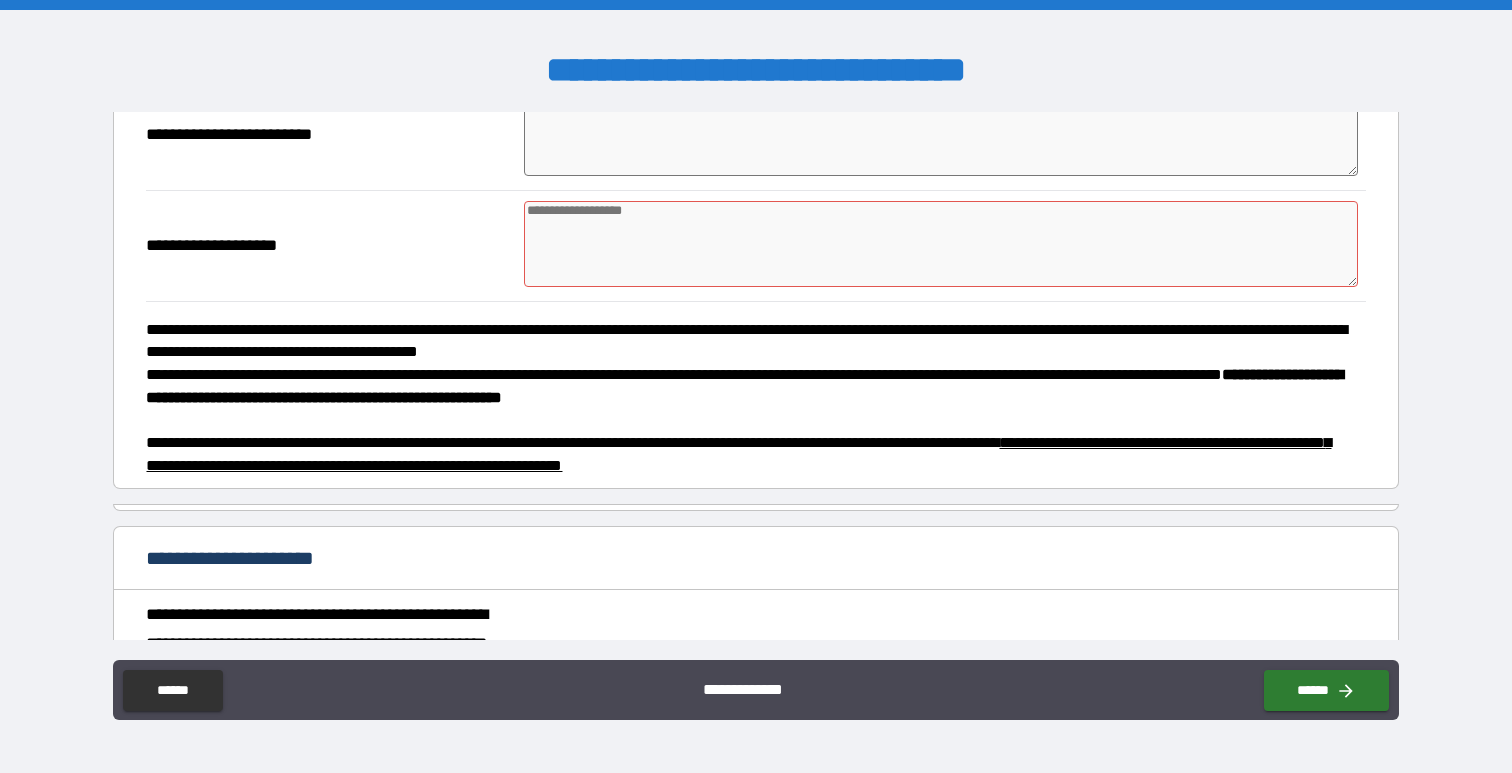 scroll, scrollTop: 0, scrollLeft: 0, axis: both 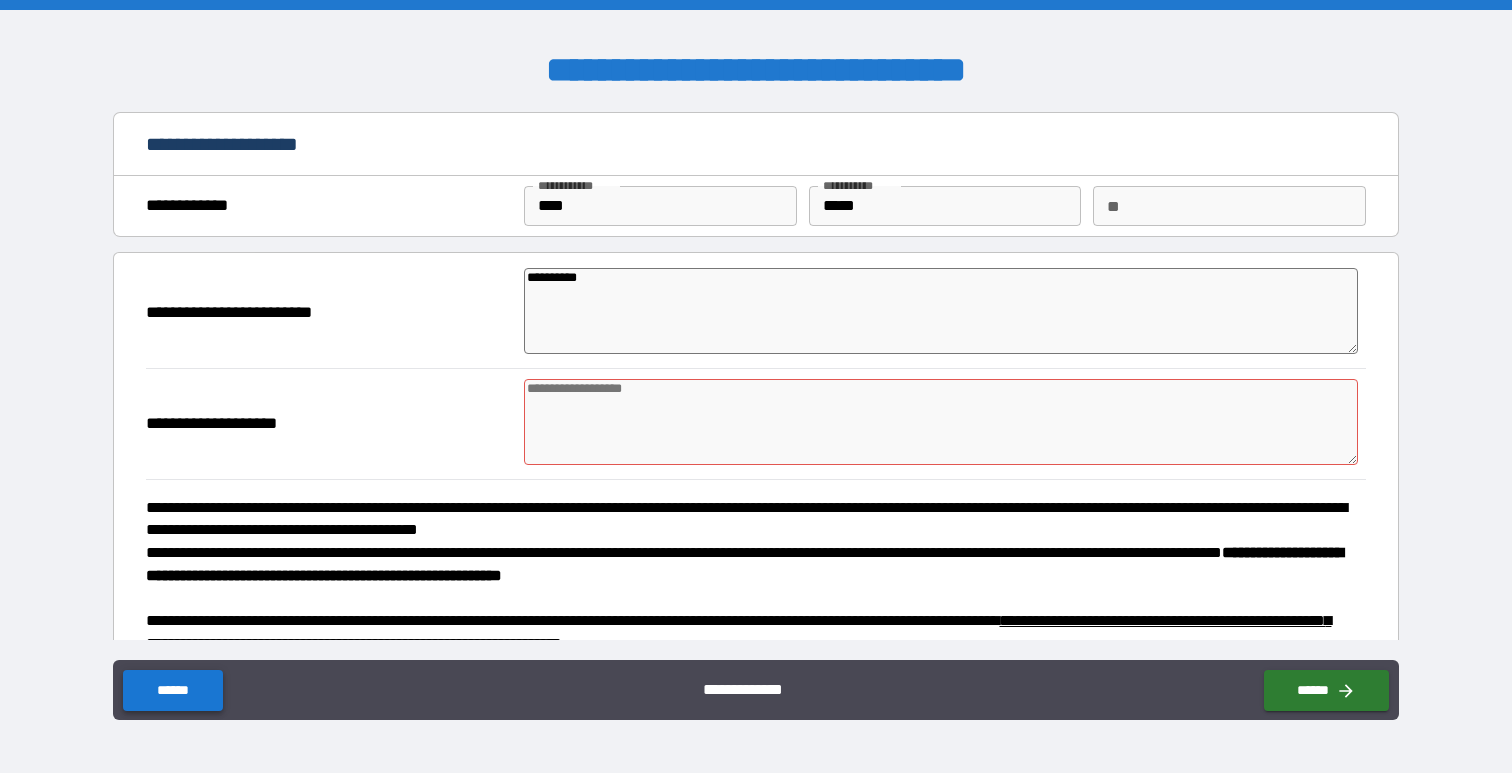 click on "******" at bounding box center (172, 690) 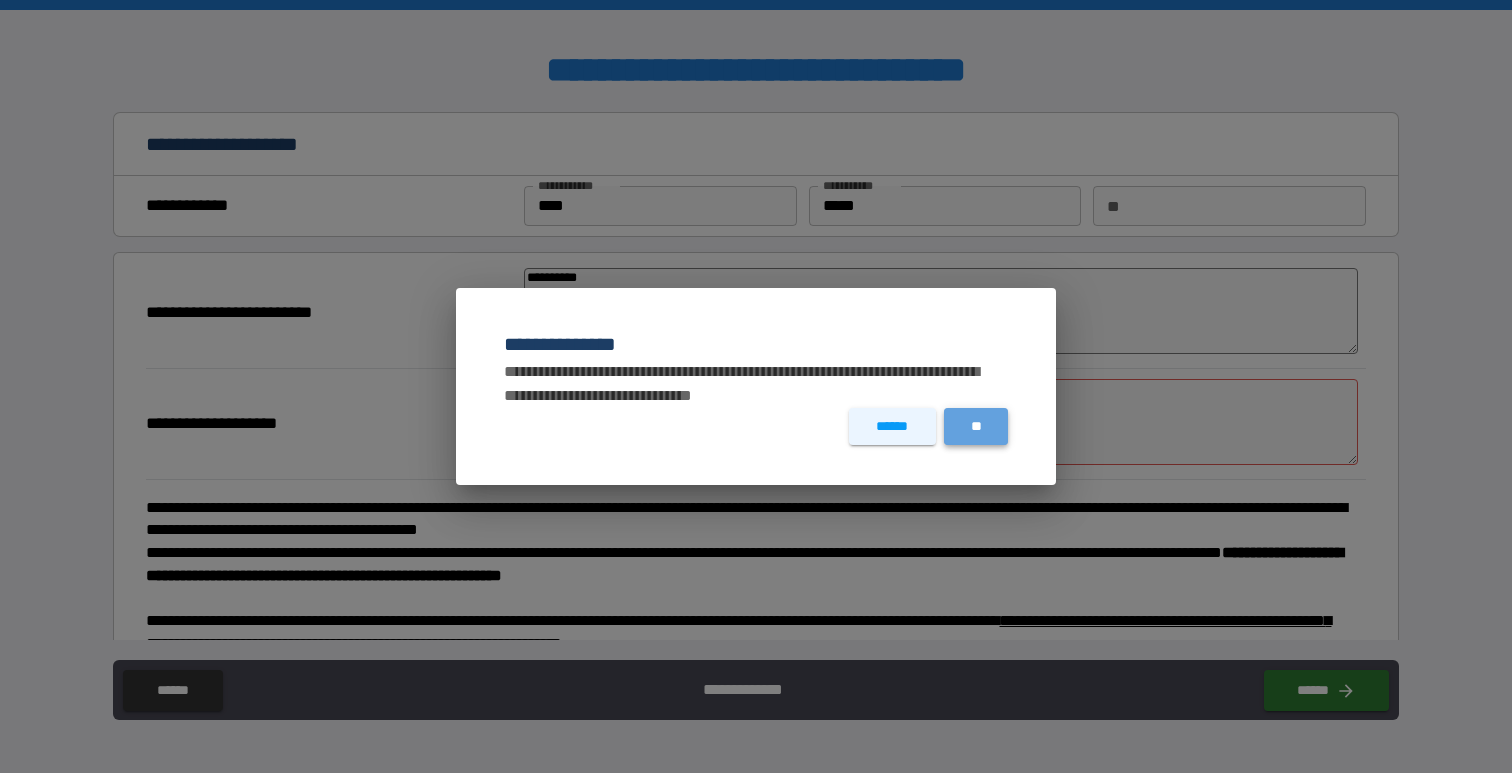 click on "**" at bounding box center (976, 426) 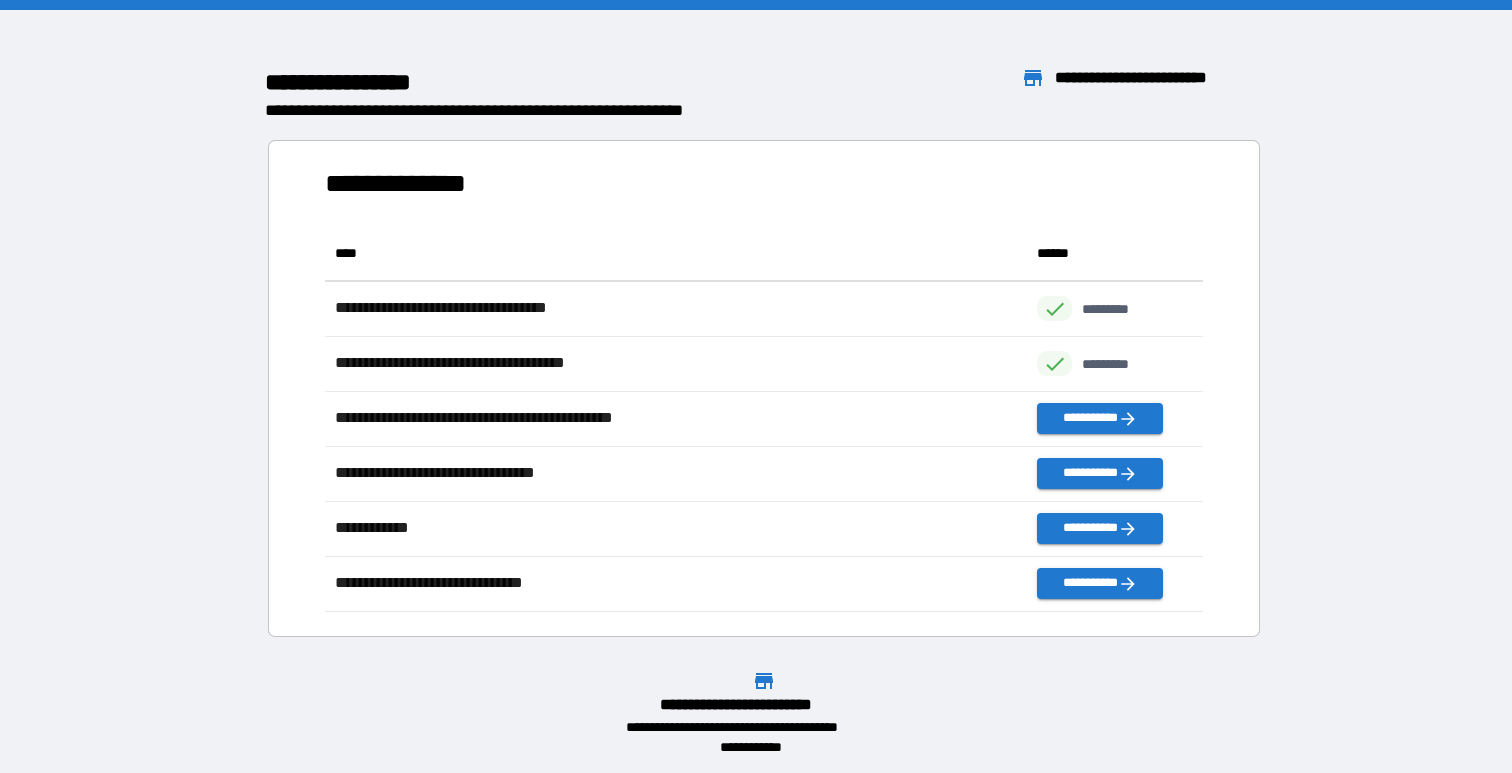 scroll, scrollTop: 1, scrollLeft: 1, axis: both 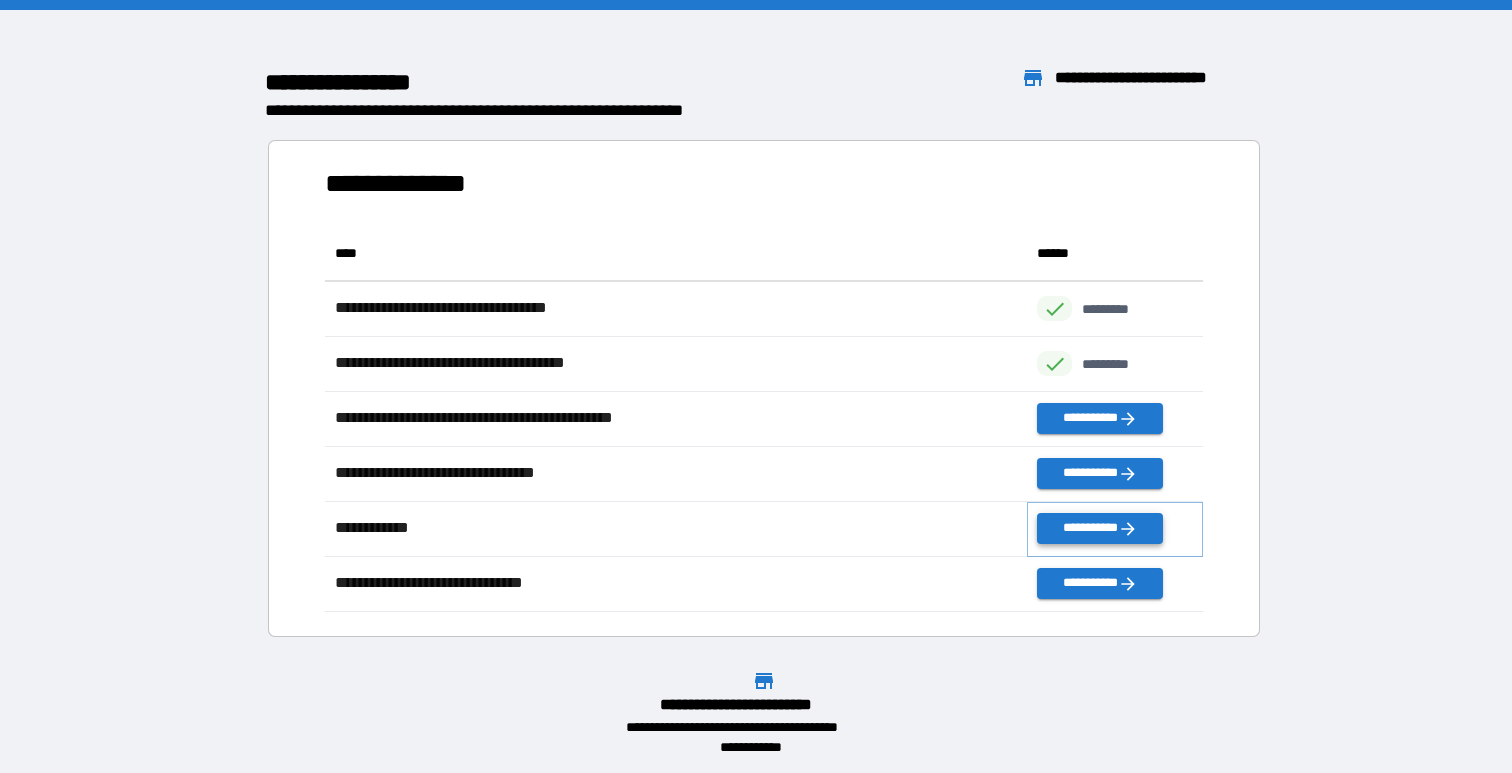 click on "**********" at bounding box center [1099, 528] 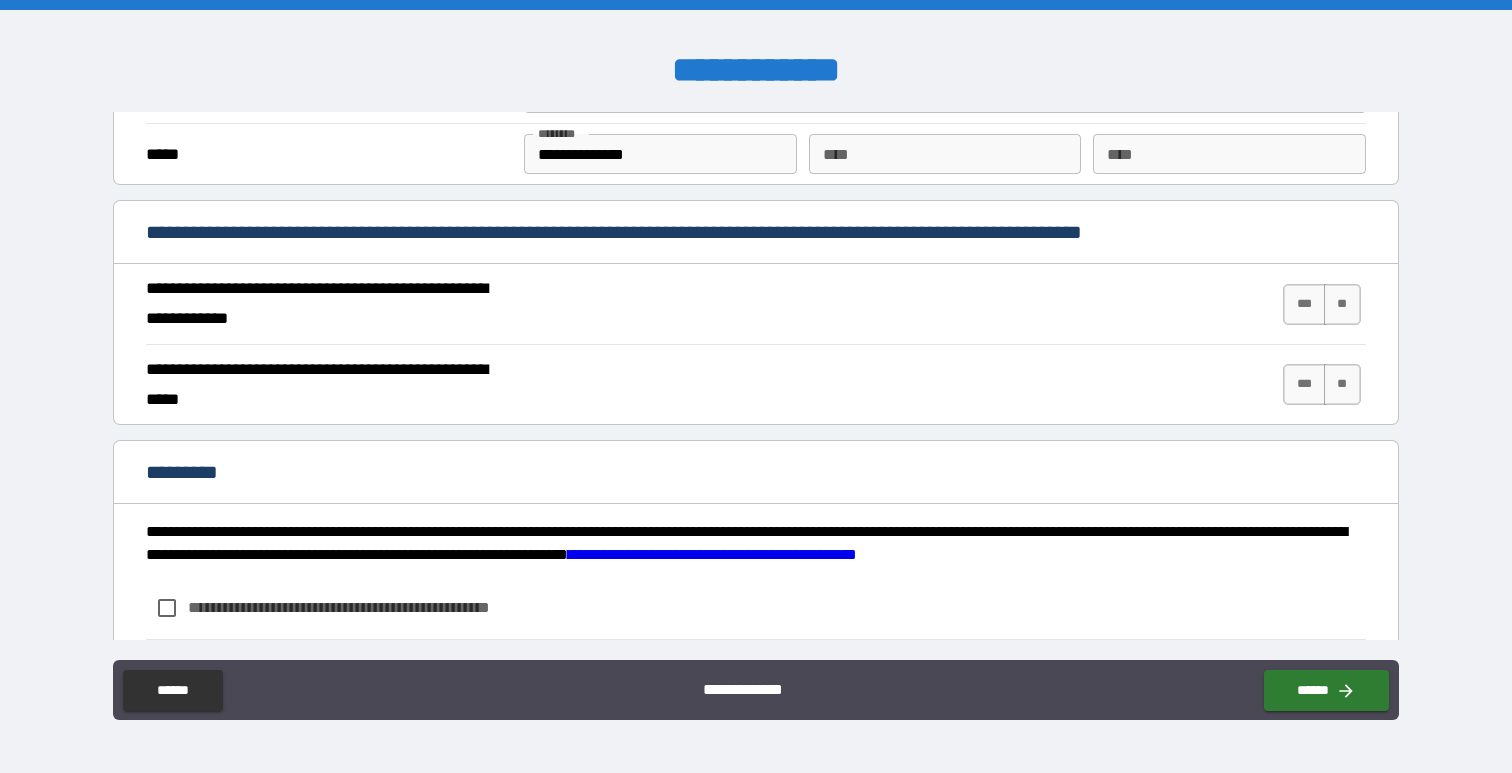 scroll, scrollTop: 1619, scrollLeft: 0, axis: vertical 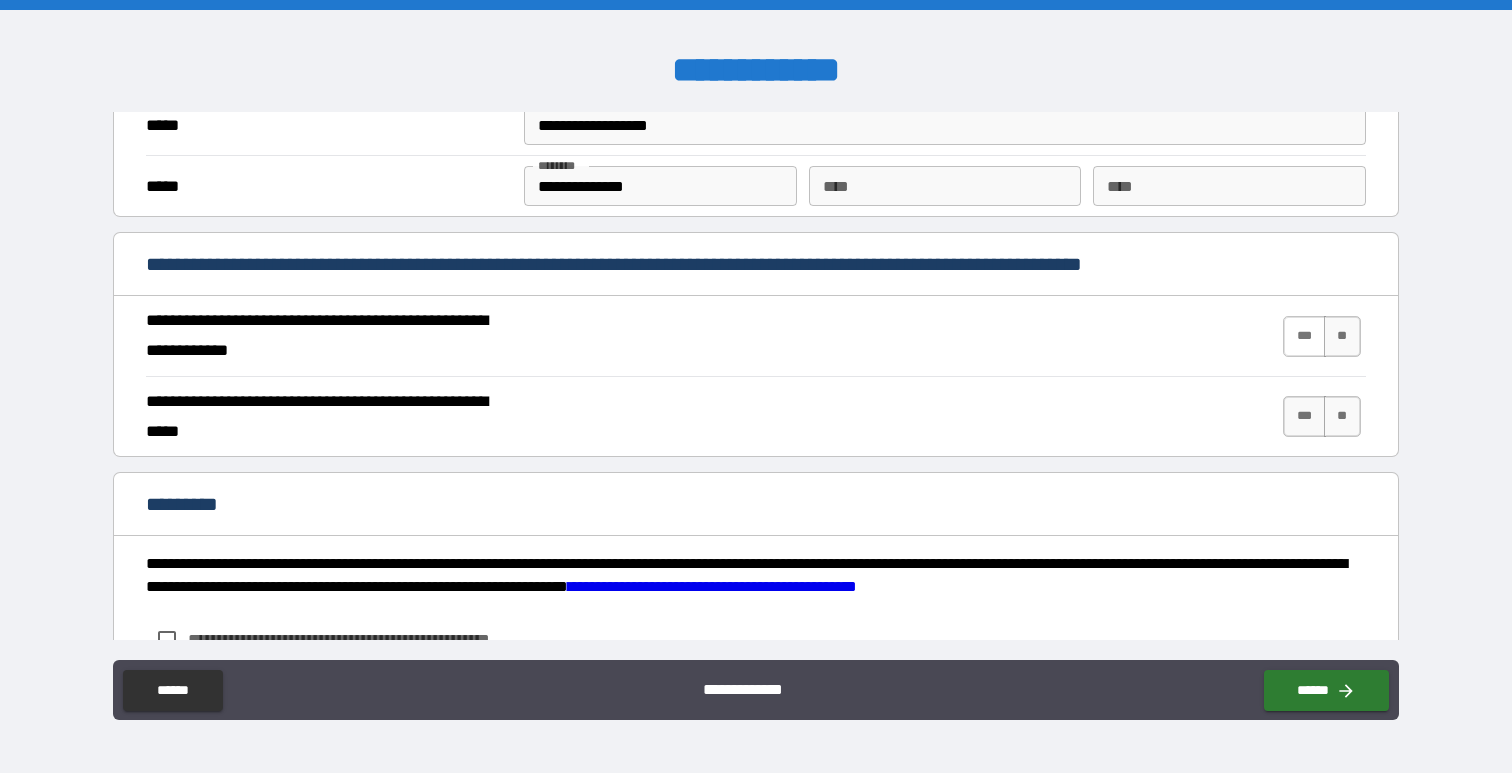 click on "***" at bounding box center [1304, 336] 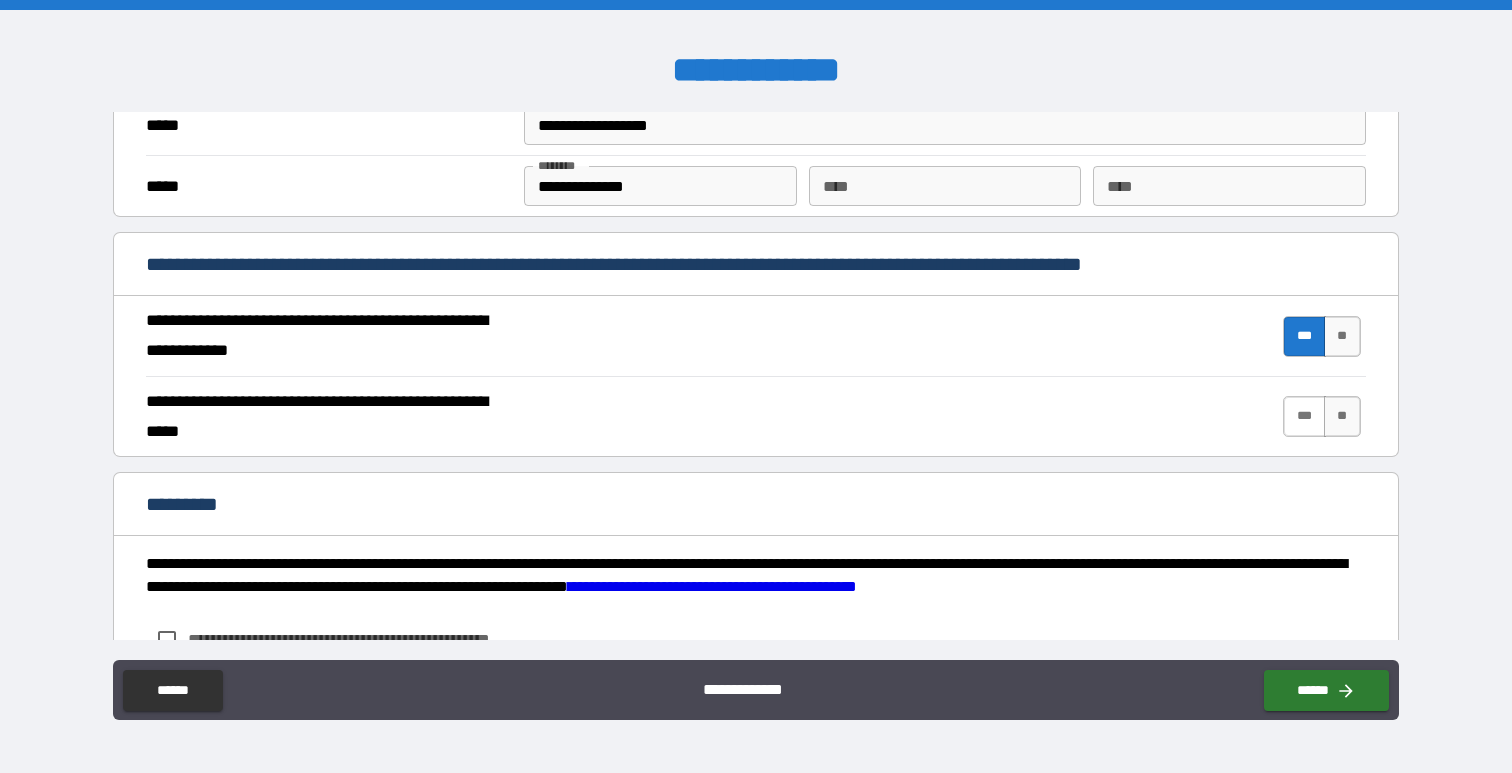click on "***" at bounding box center [1304, 416] 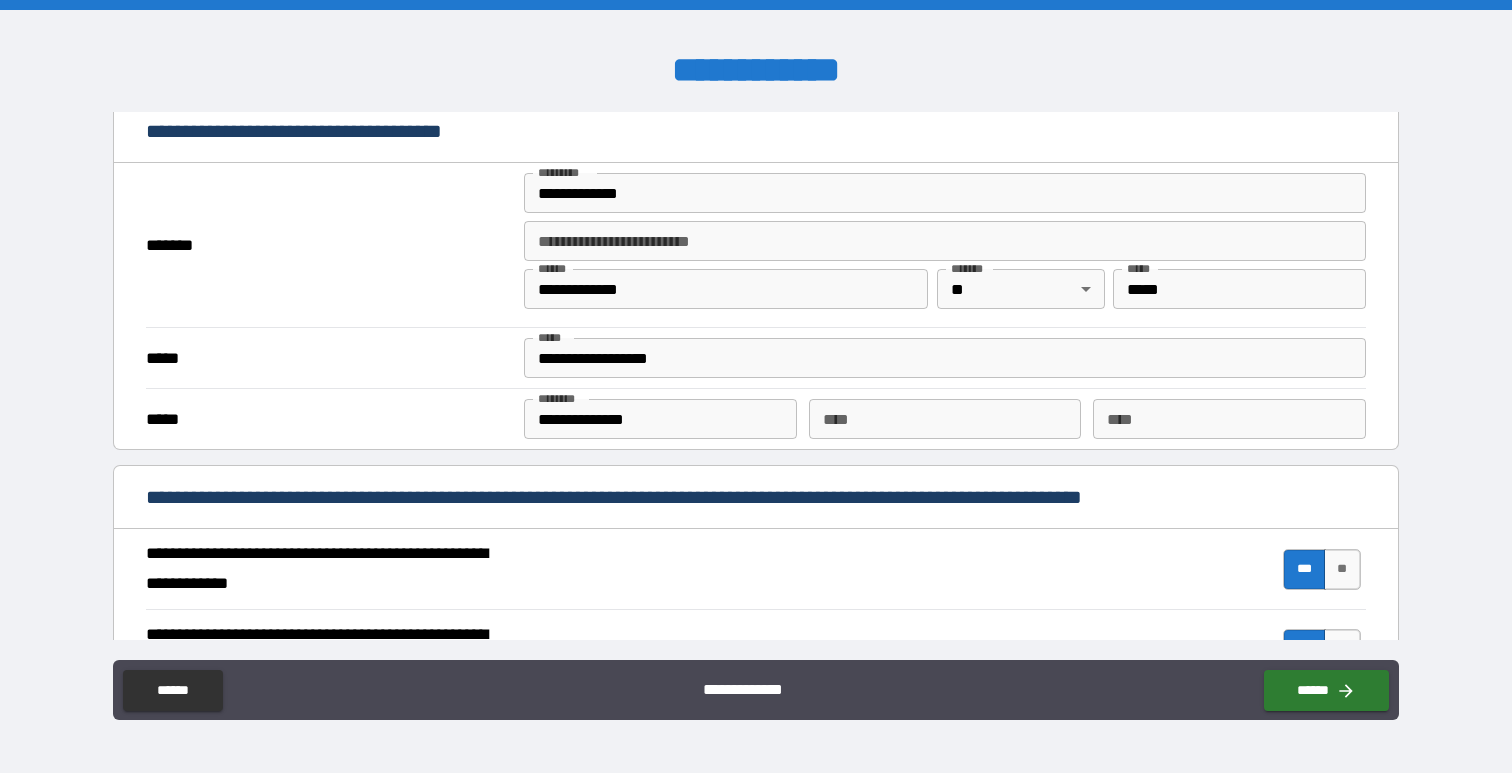 scroll, scrollTop: 1771, scrollLeft: 0, axis: vertical 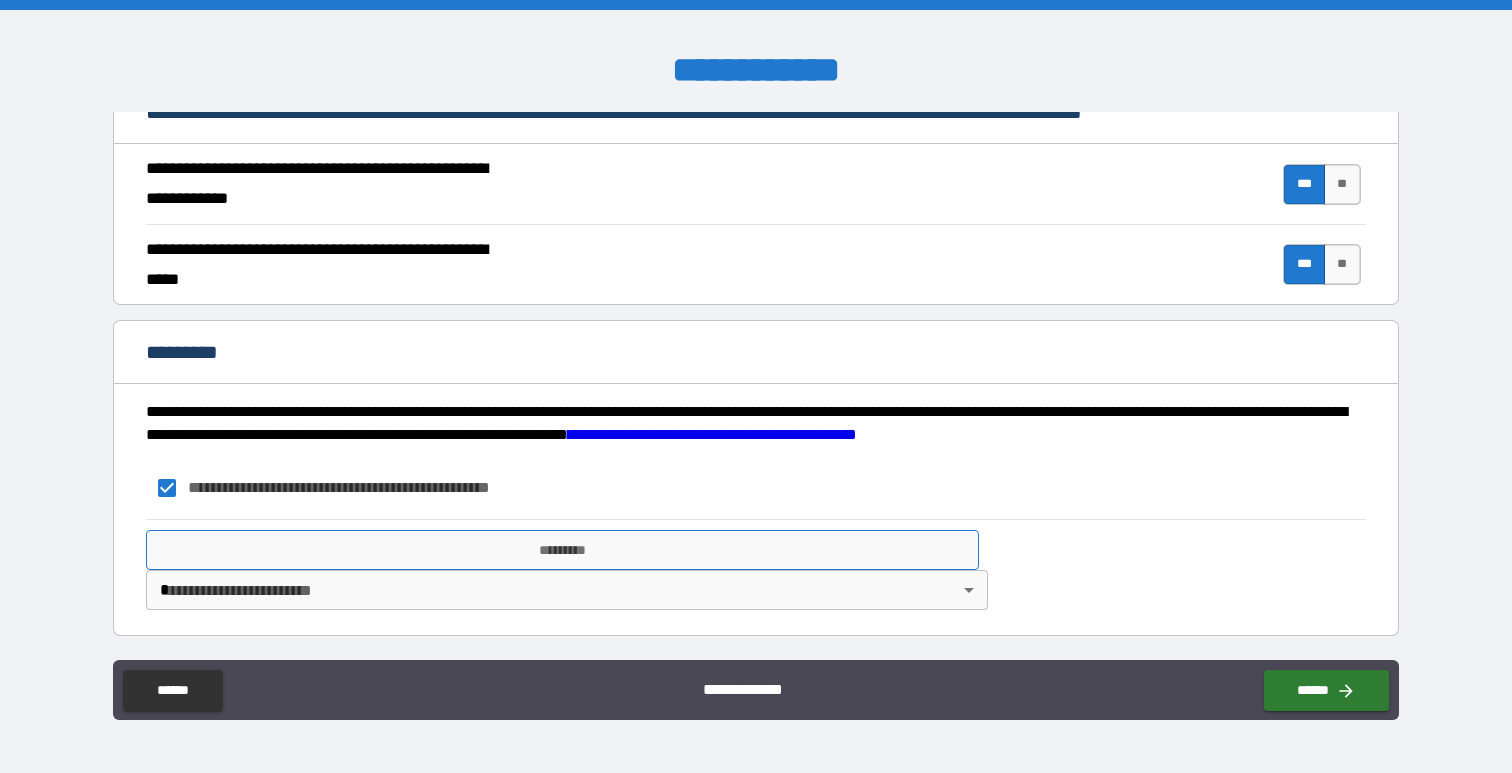 click on "*********" at bounding box center [562, 550] 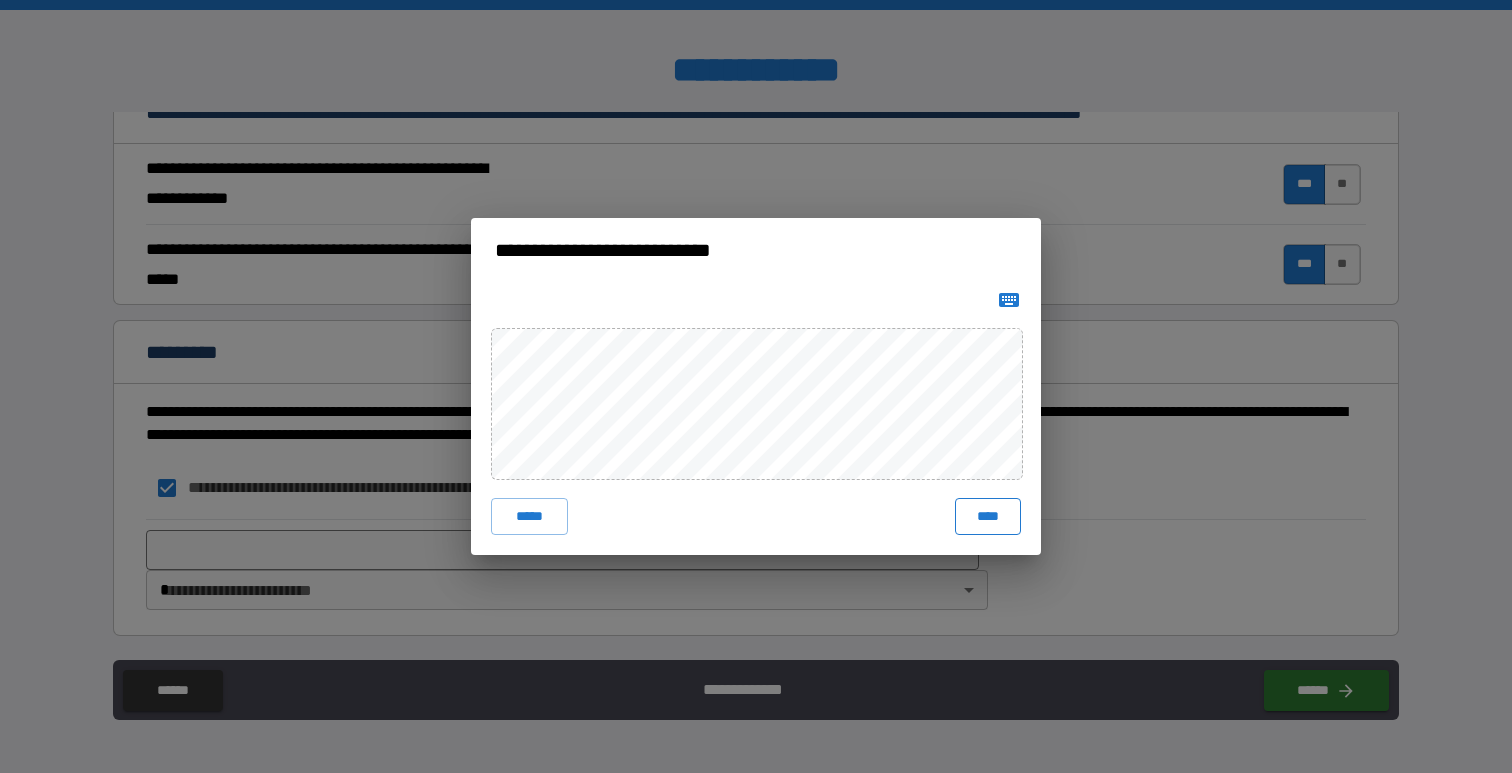 click on "****" at bounding box center (988, 516) 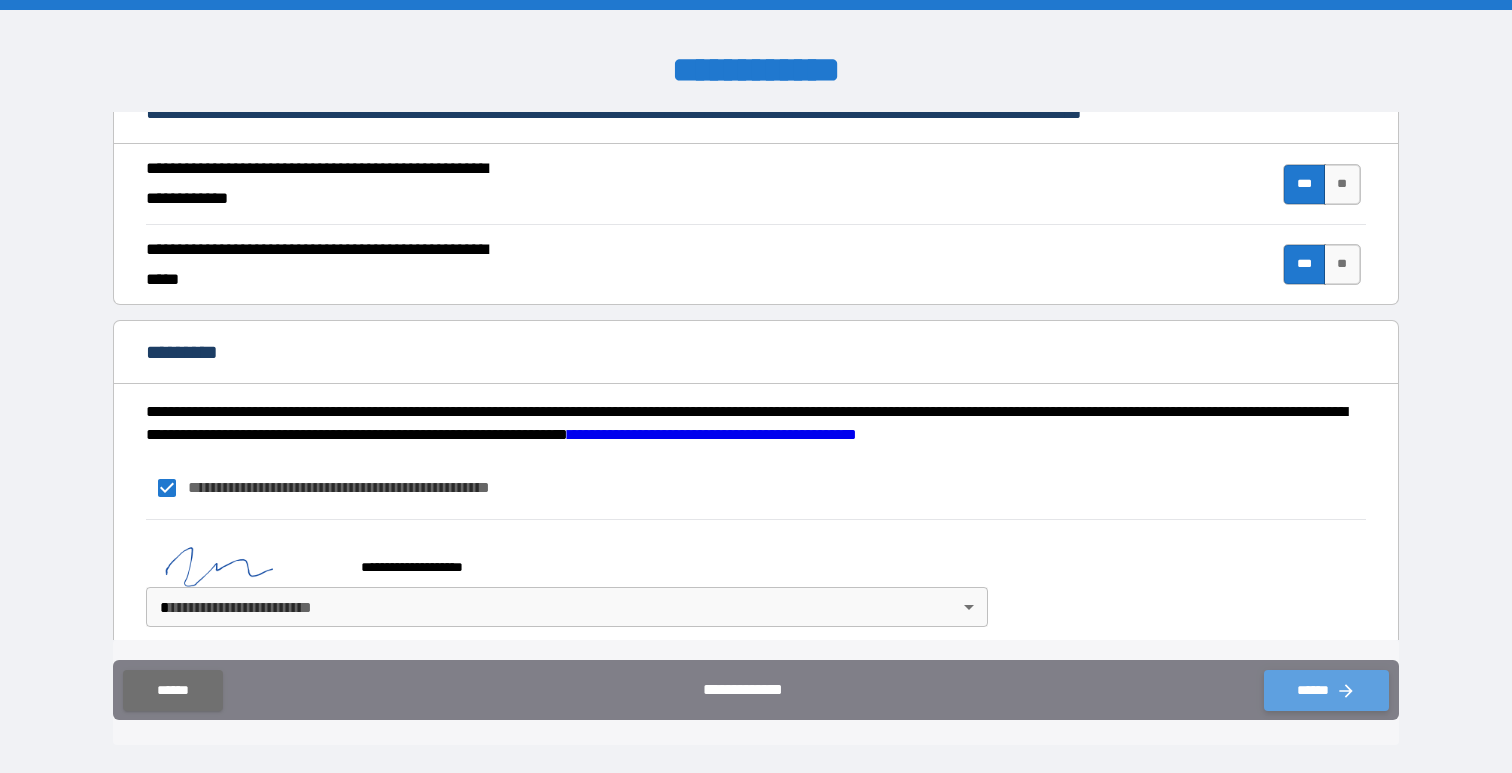 click on "******" at bounding box center (1326, 690) 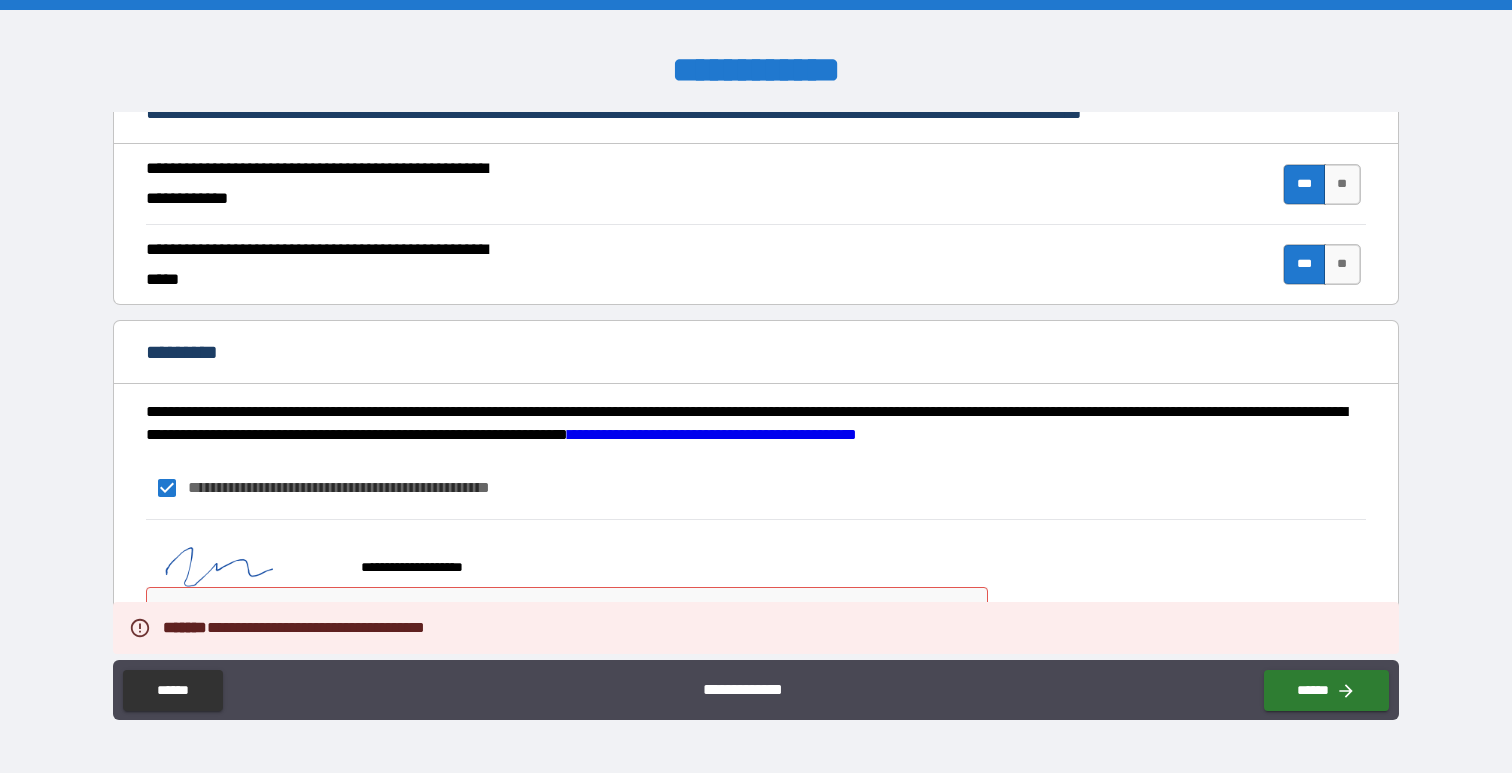 scroll, scrollTop: 1788, scrollLeft: 0, axis: vertical 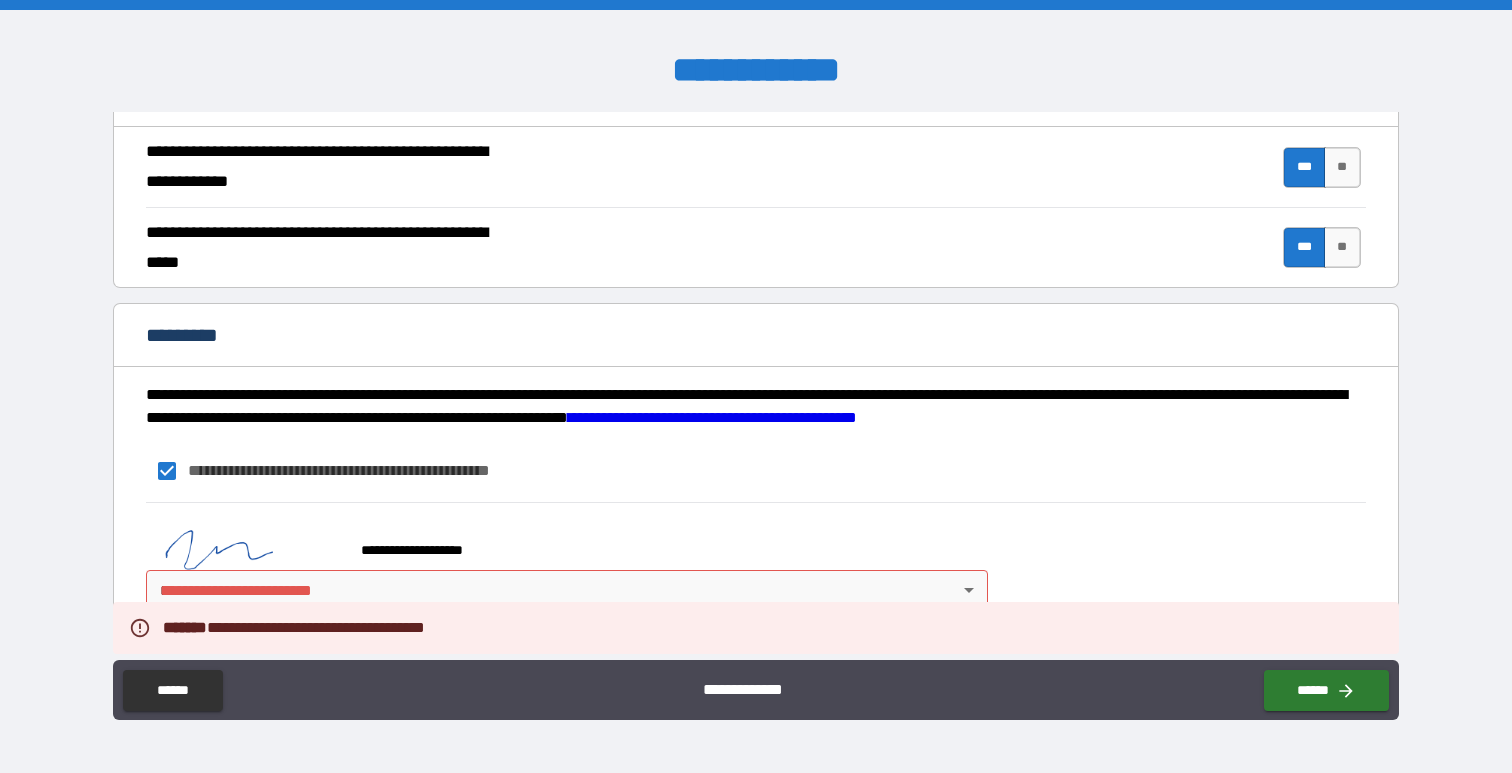 click on "**********" at bounding box center (756, 386) 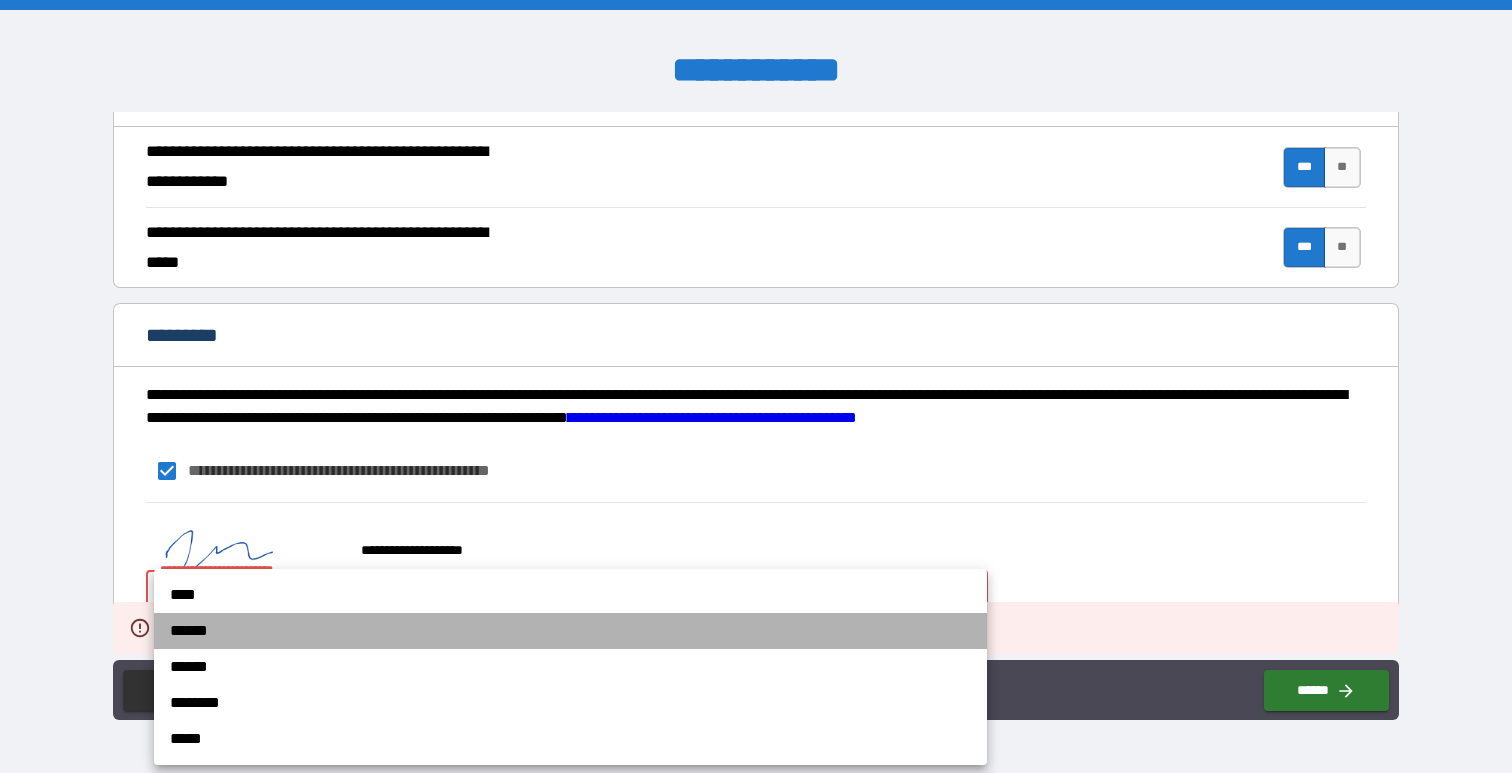 click on "******" at bounding box center [570, 631] 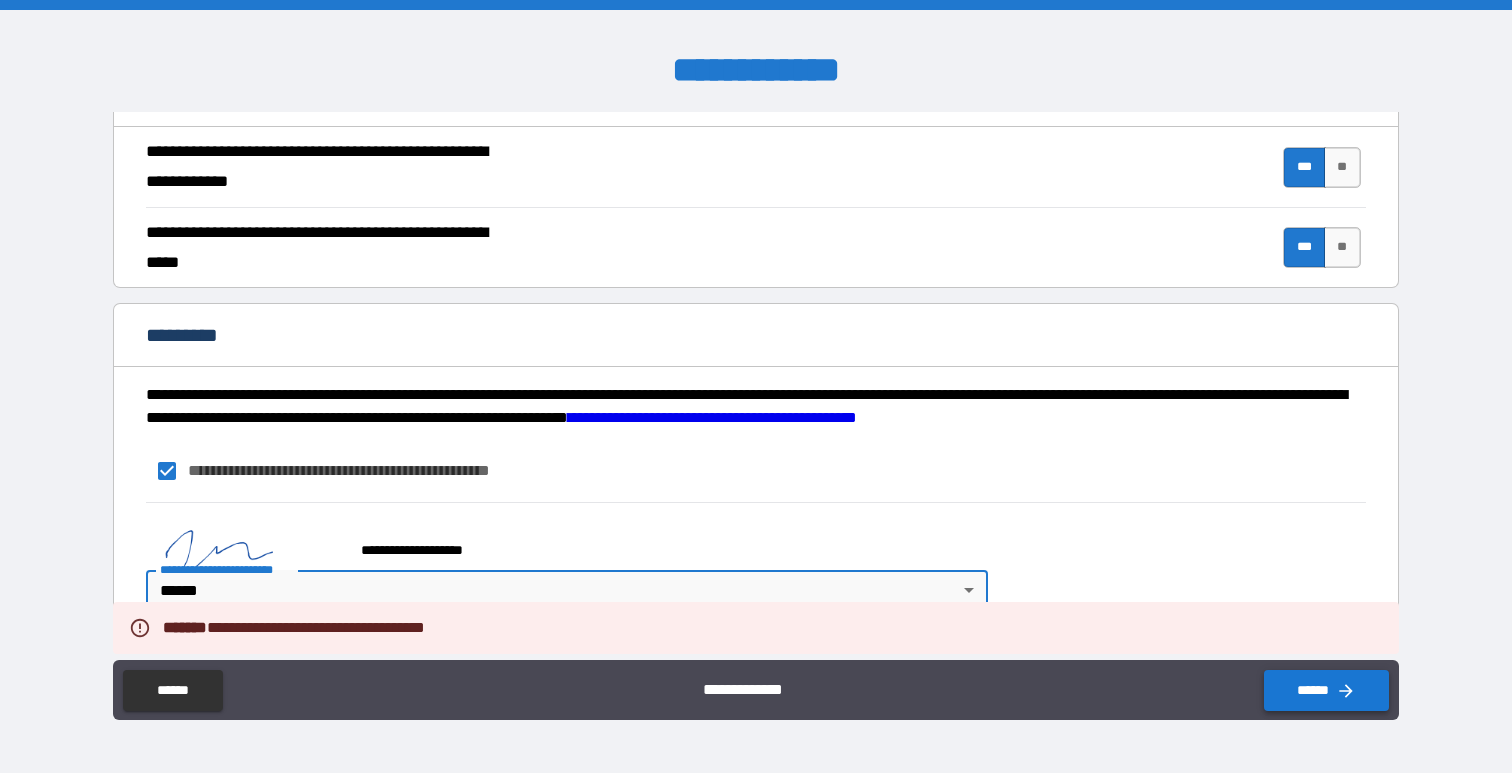 click on "******" at bounding box center (1326, 690) 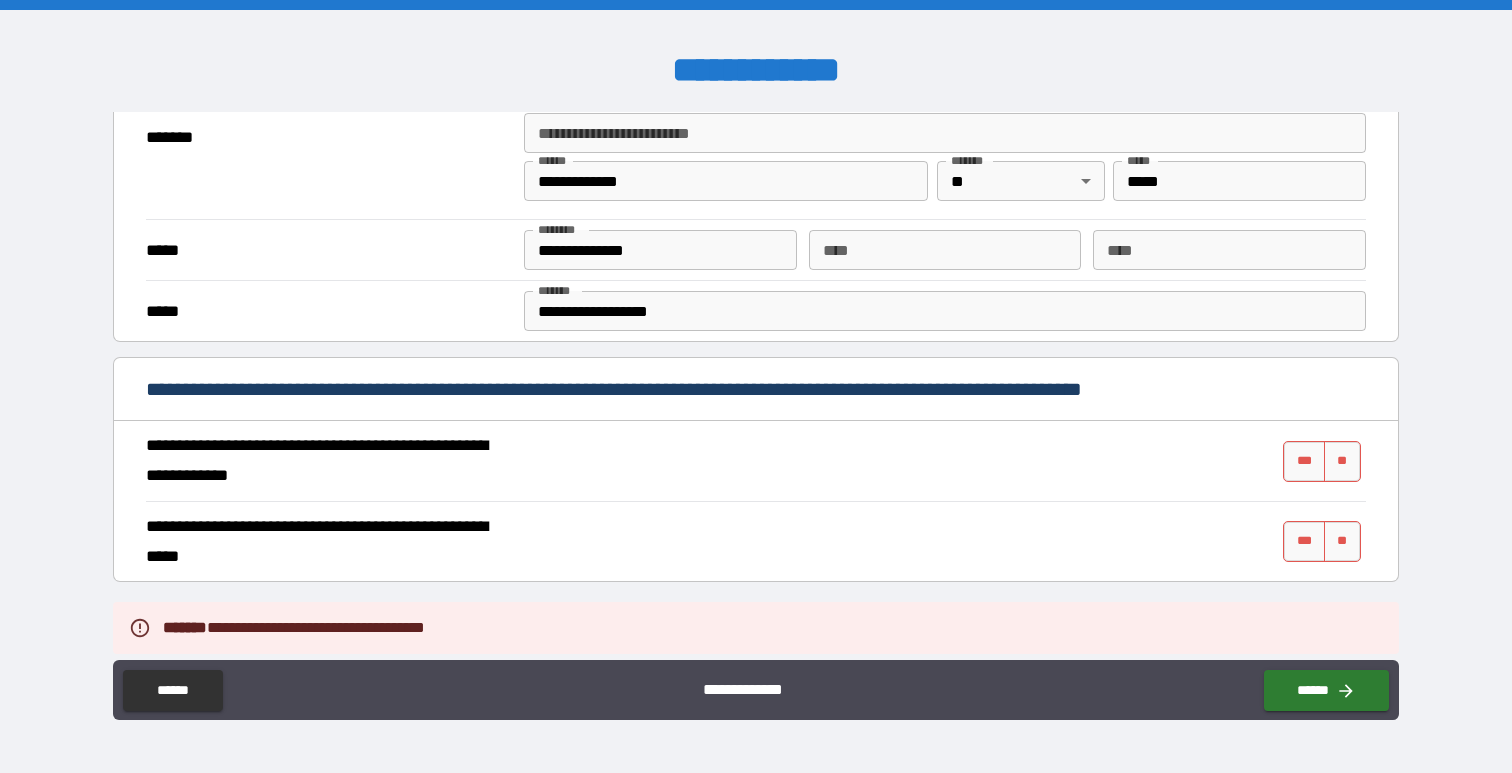 scroll, scrollTop: 474, scrollLeft: 0, axis: vertical 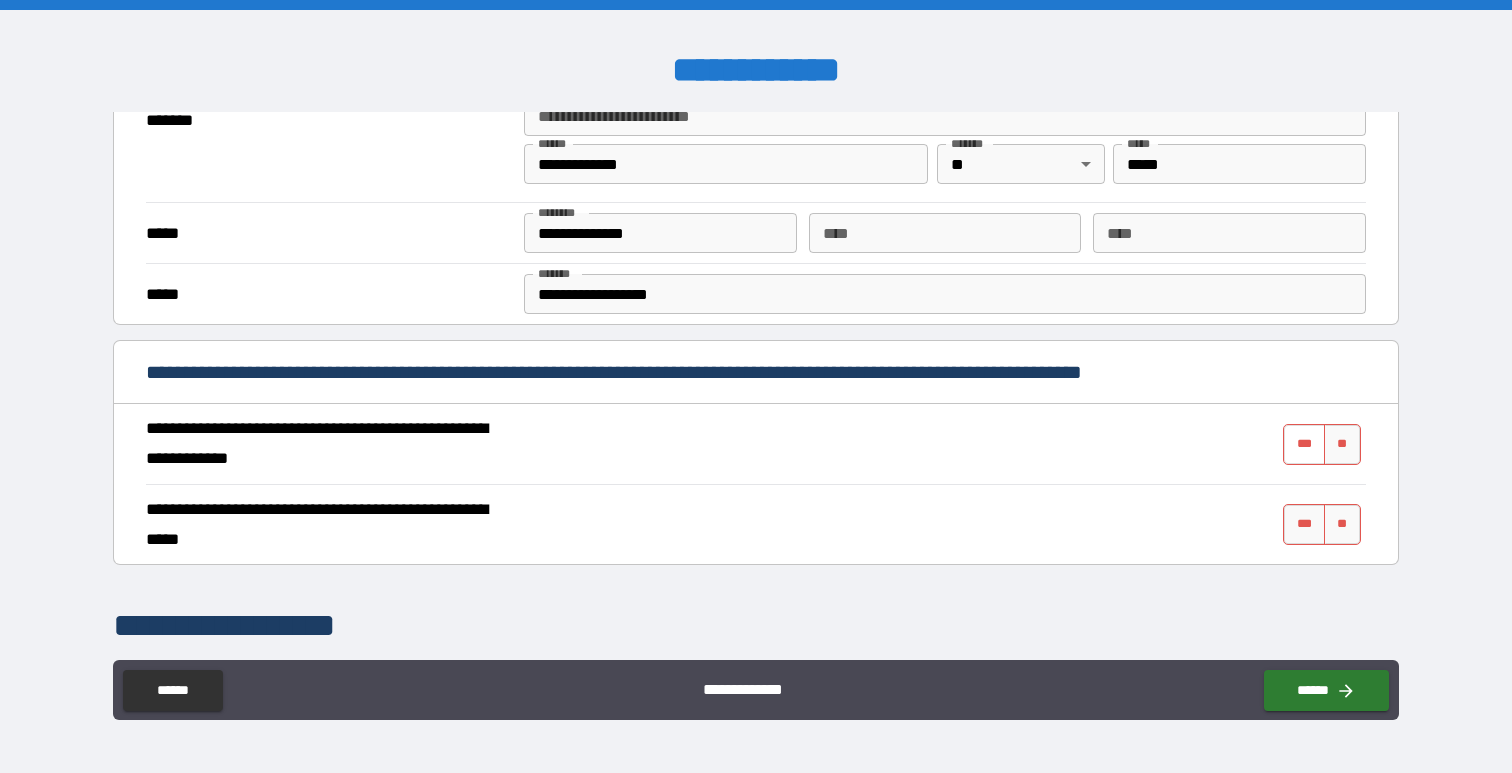 click on "***" at bounding box center (1304, 444) 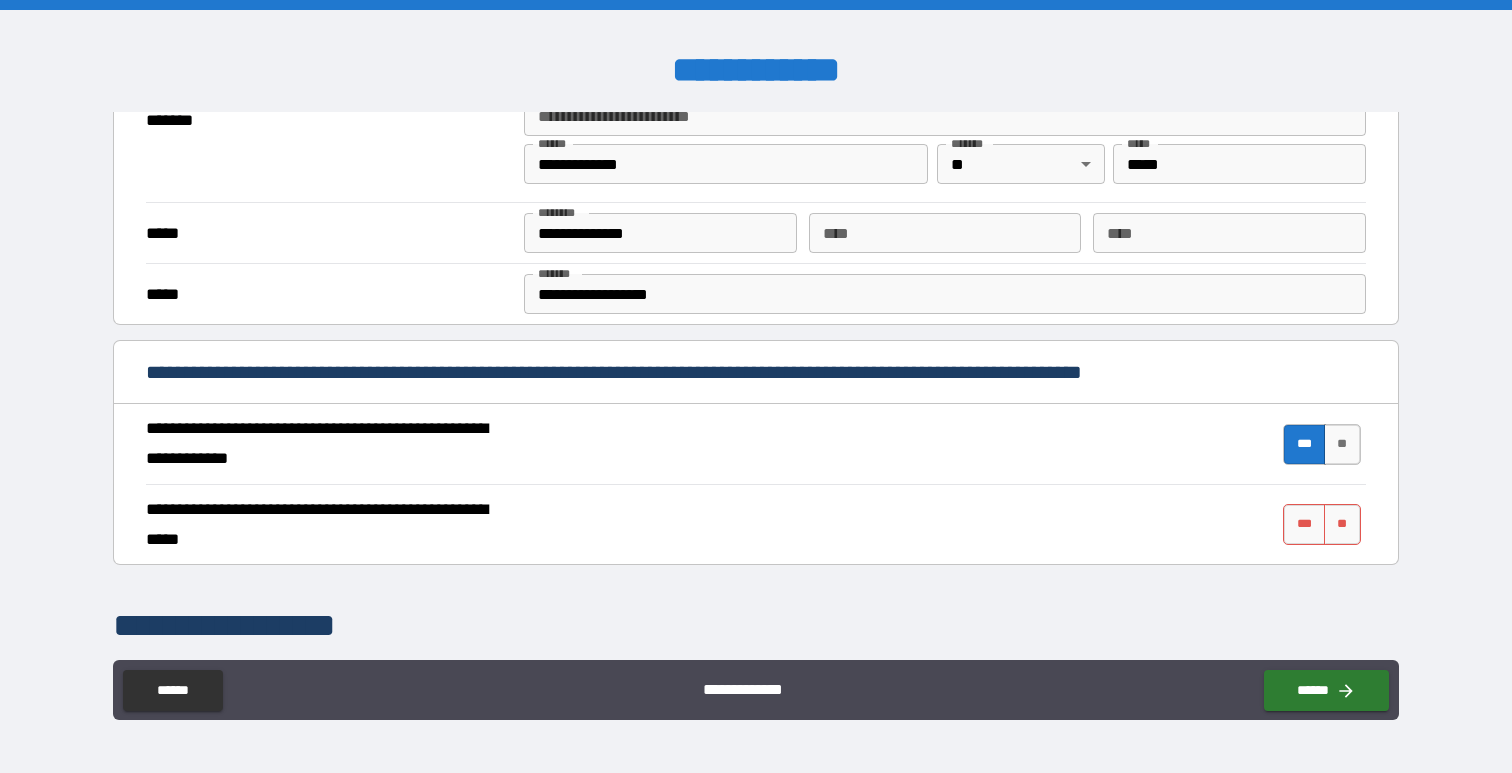 click on "**********" at bounding box center [755, 524] 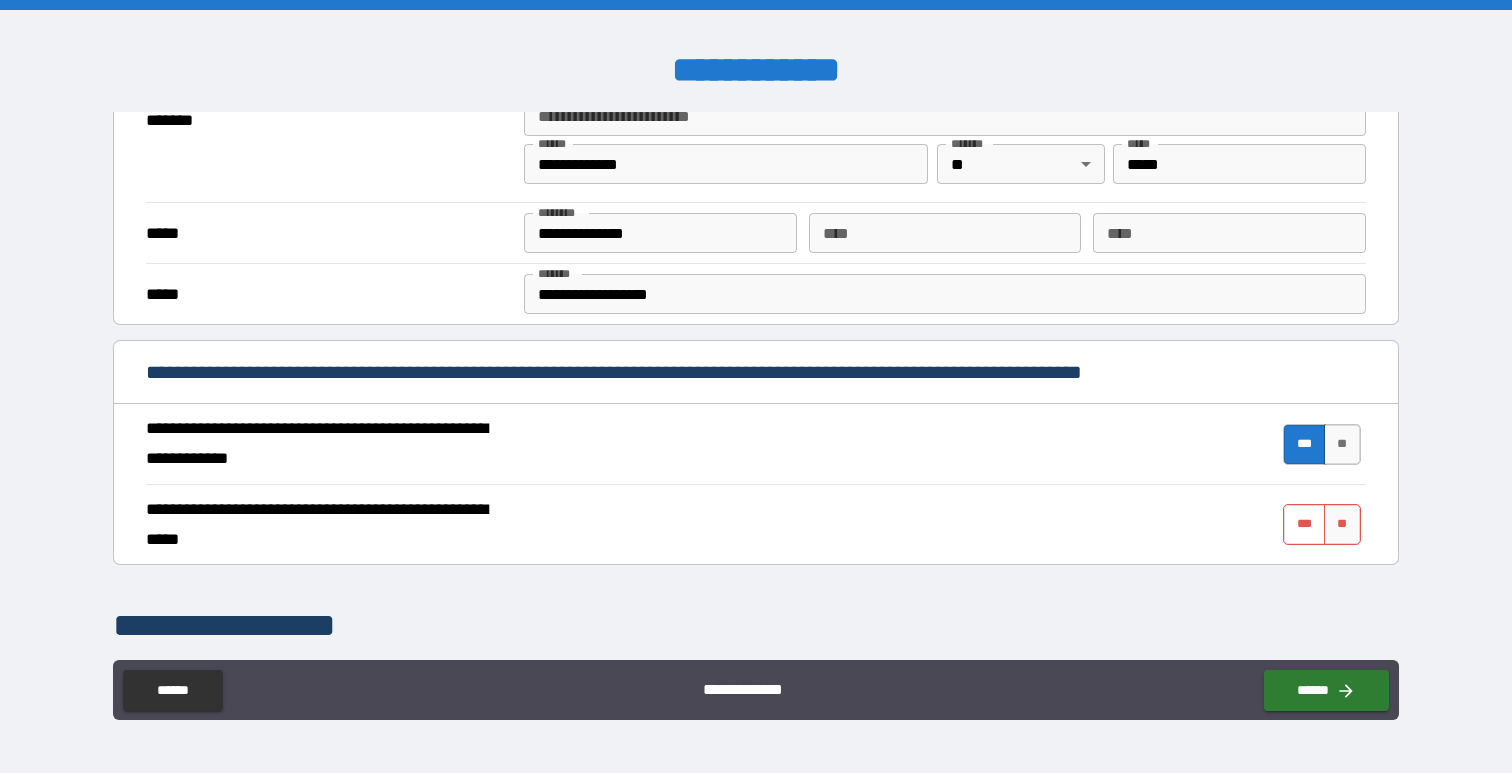 click on "***" at bounding box center [1304, 524] 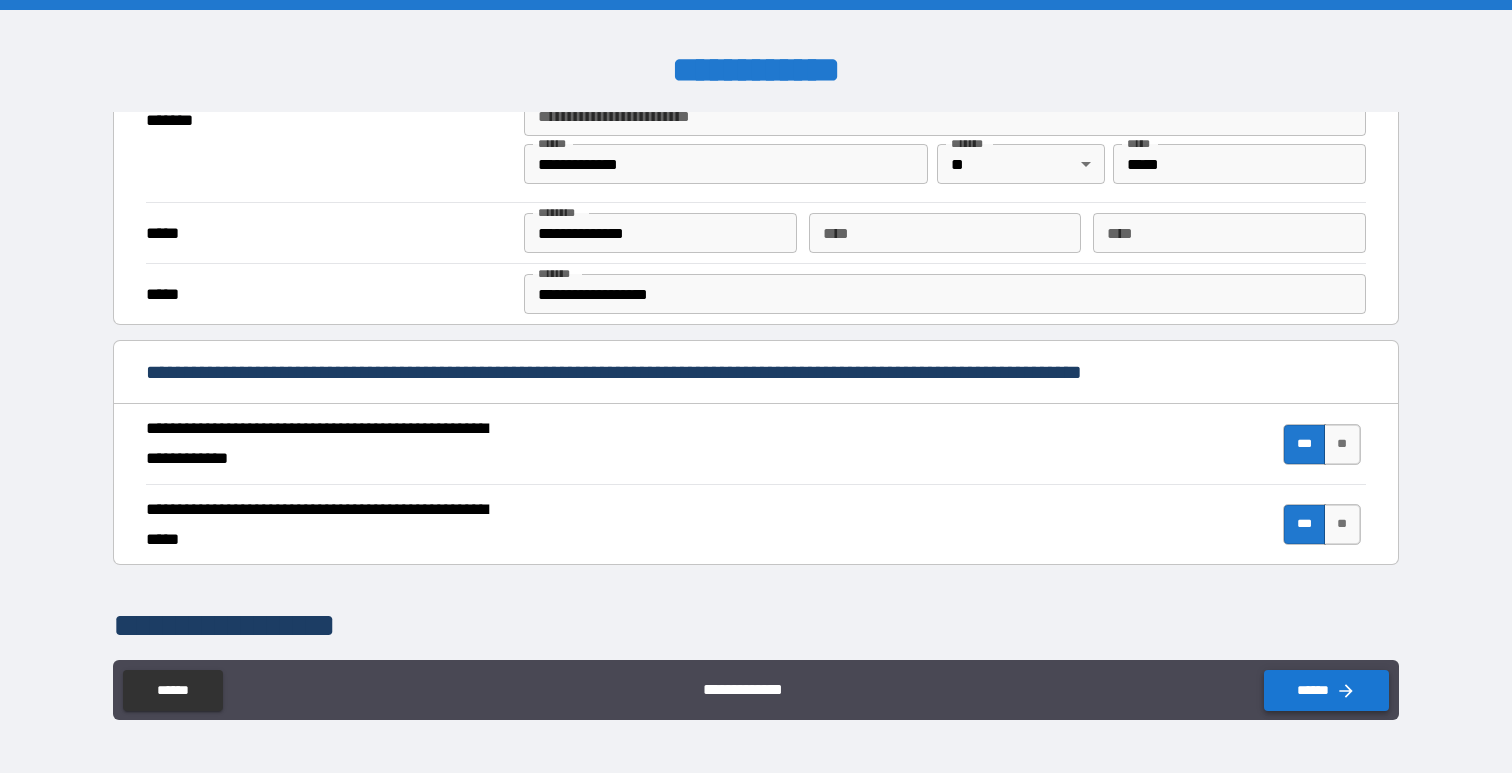 click on "******" at bounding box center (1326, 690) 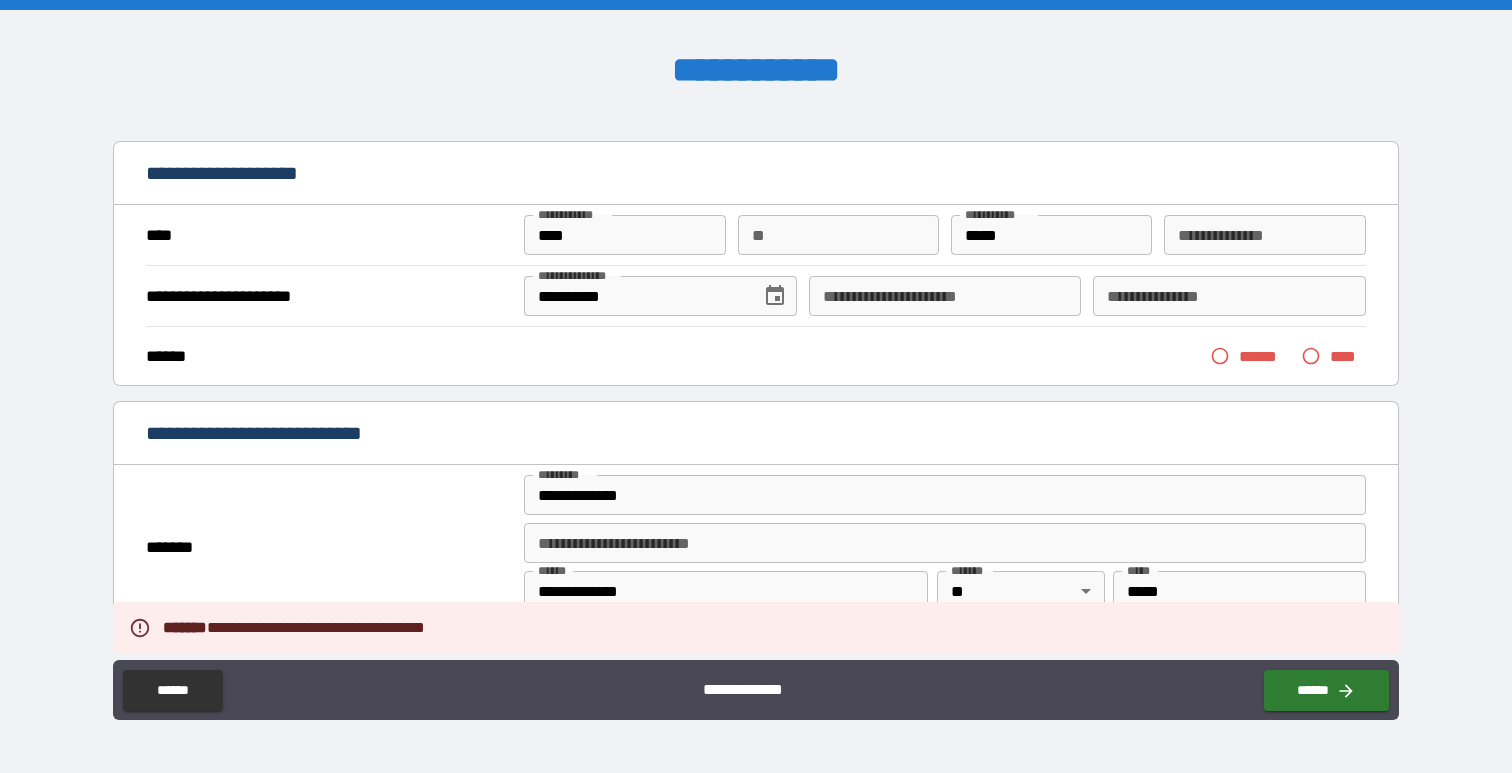 scroll, scrollTop: 0, scrollLeft: 0, axis: both 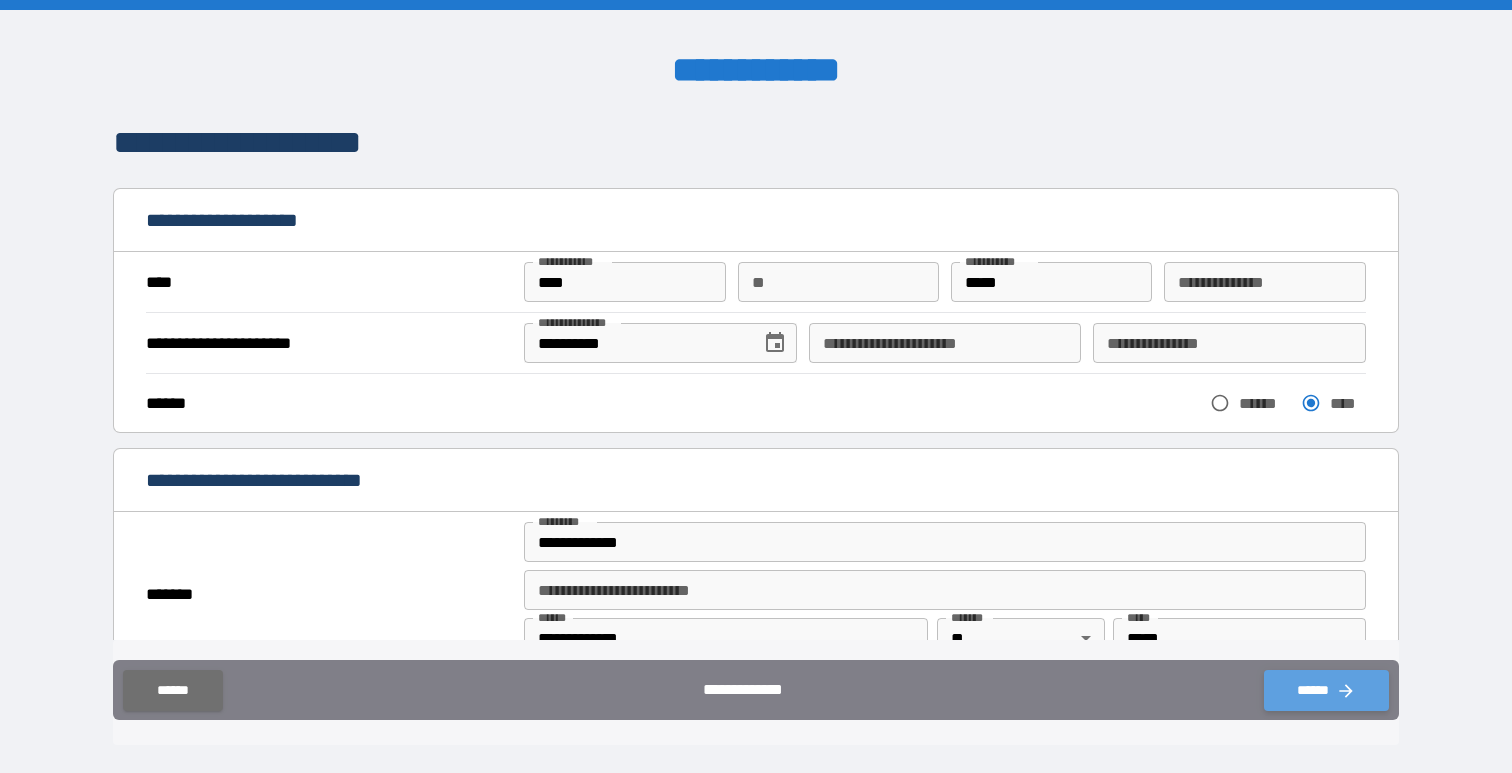 click on "******" at bounding box center [1326, 690] 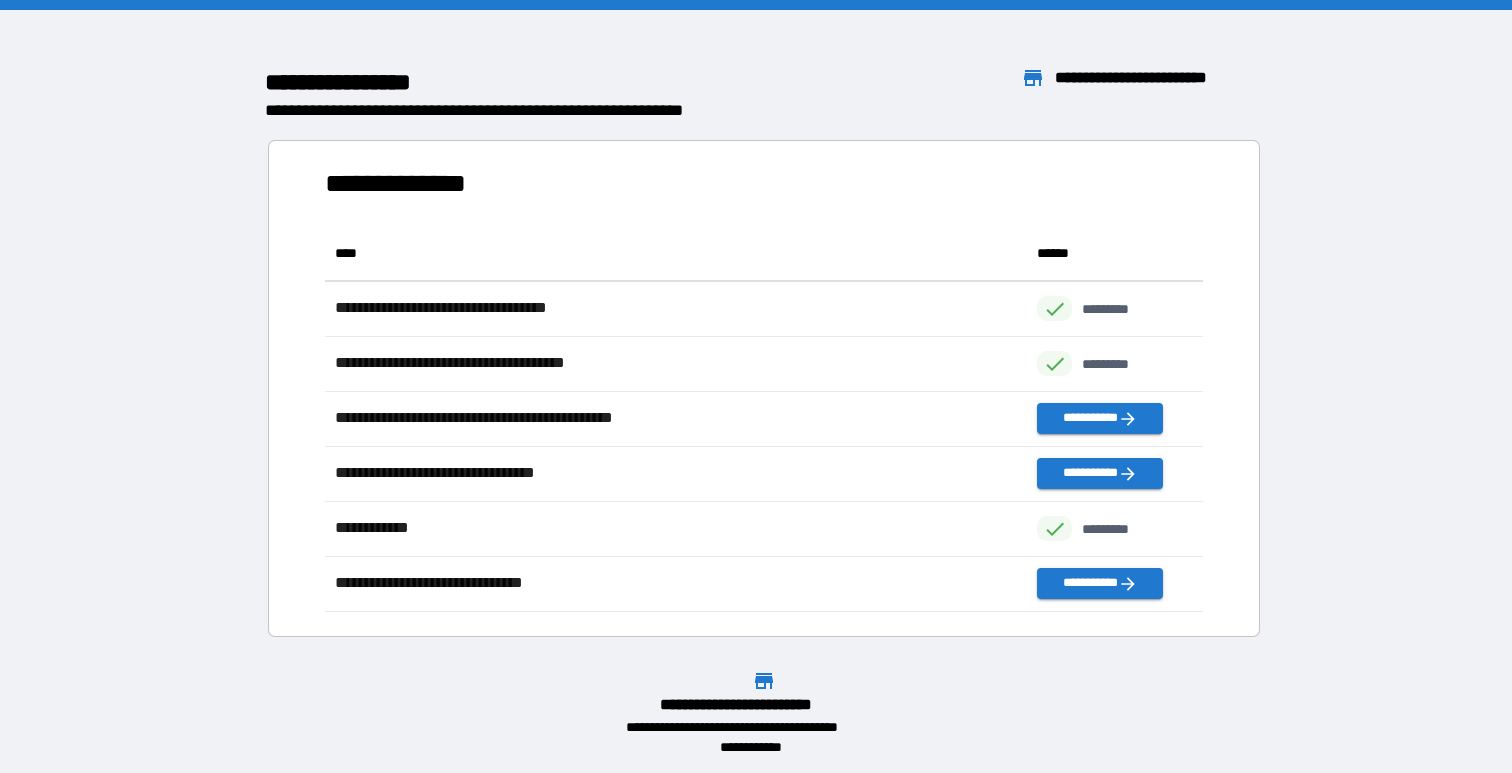 scroll, scrollTop: 1, scrollLeft: 1, axis: both 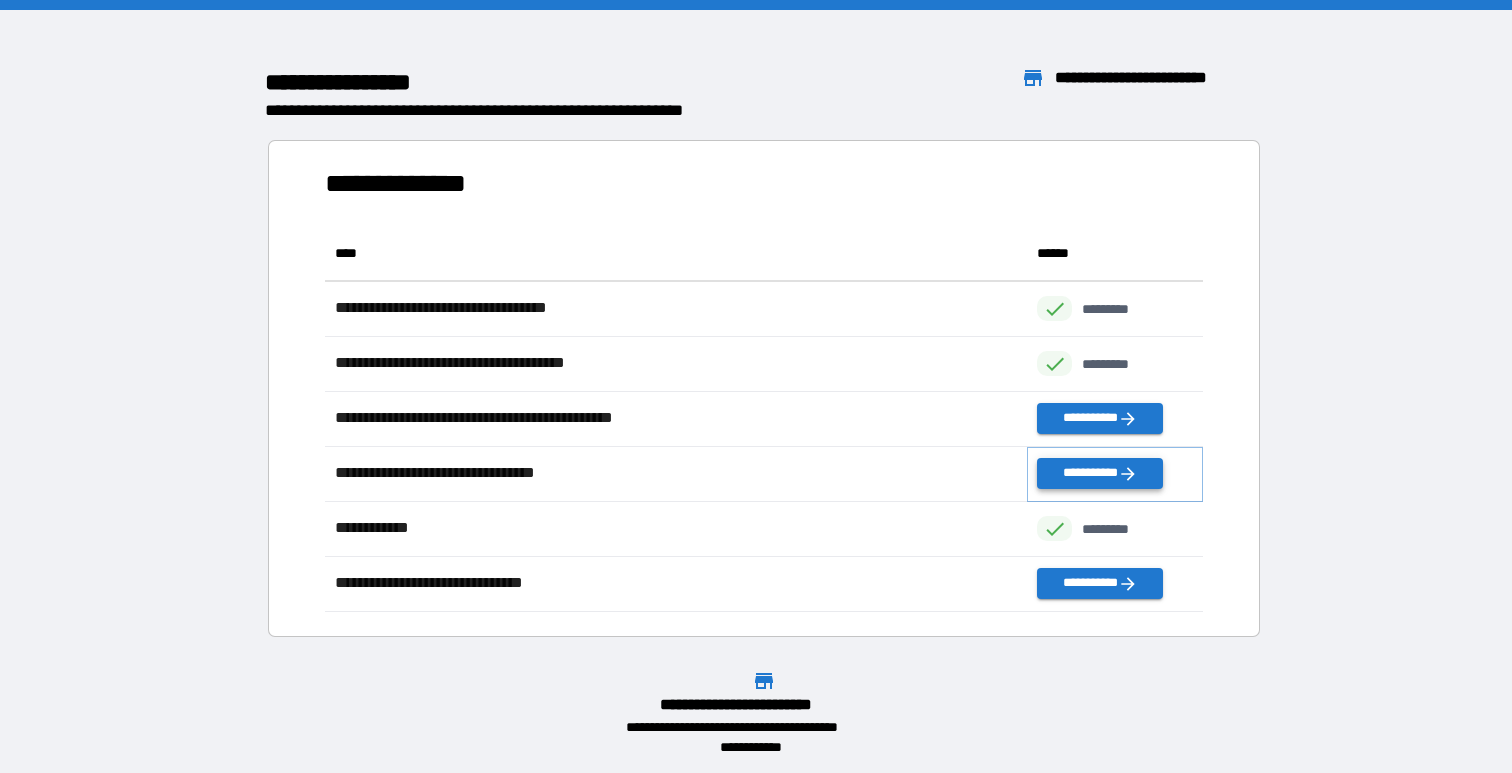 click on "**********" at bounding box center [1099, 473] 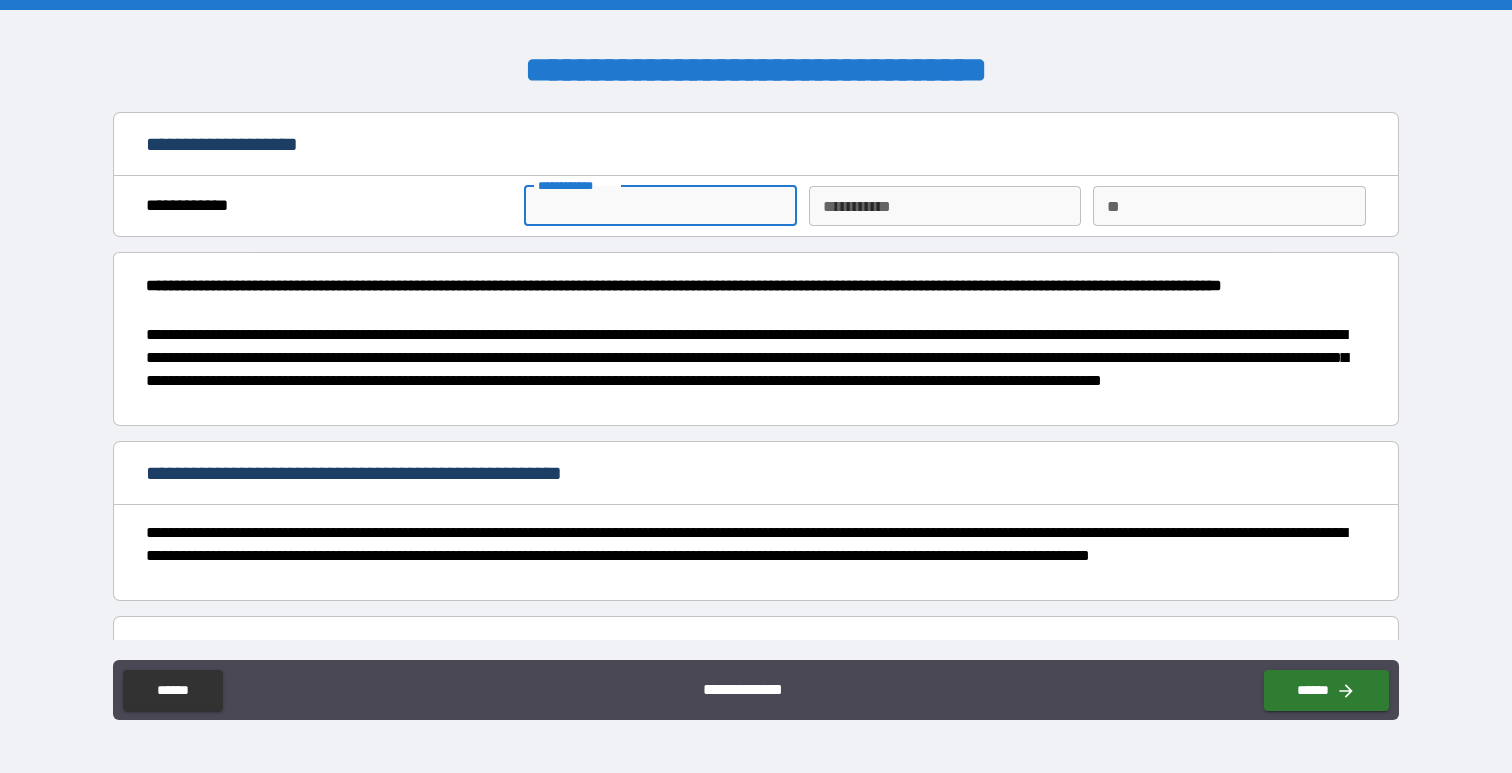 click on "**********" at bounding box center [660, 206] 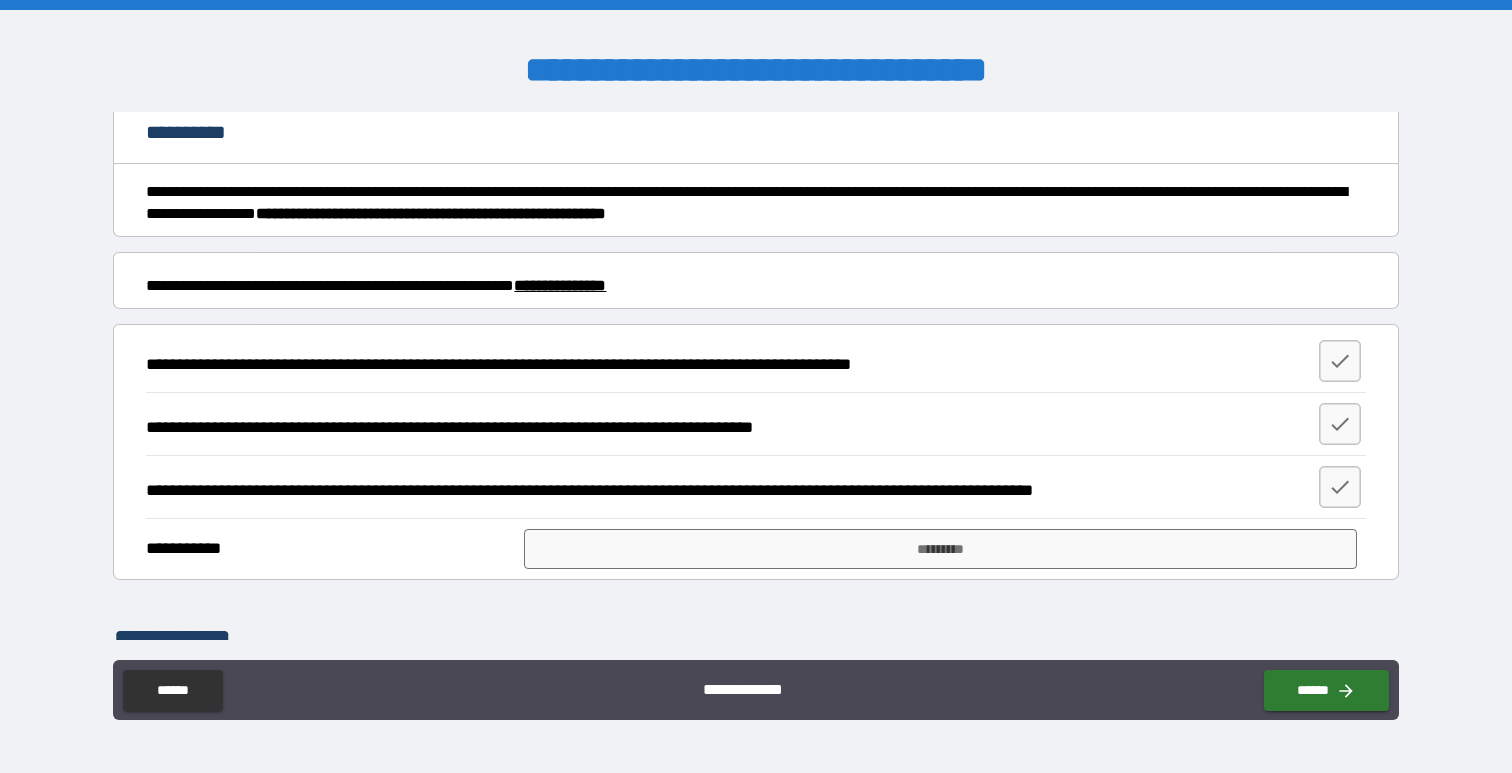 scroll, scrollTop: 1772, scrollLeft: 0, axis: vertical 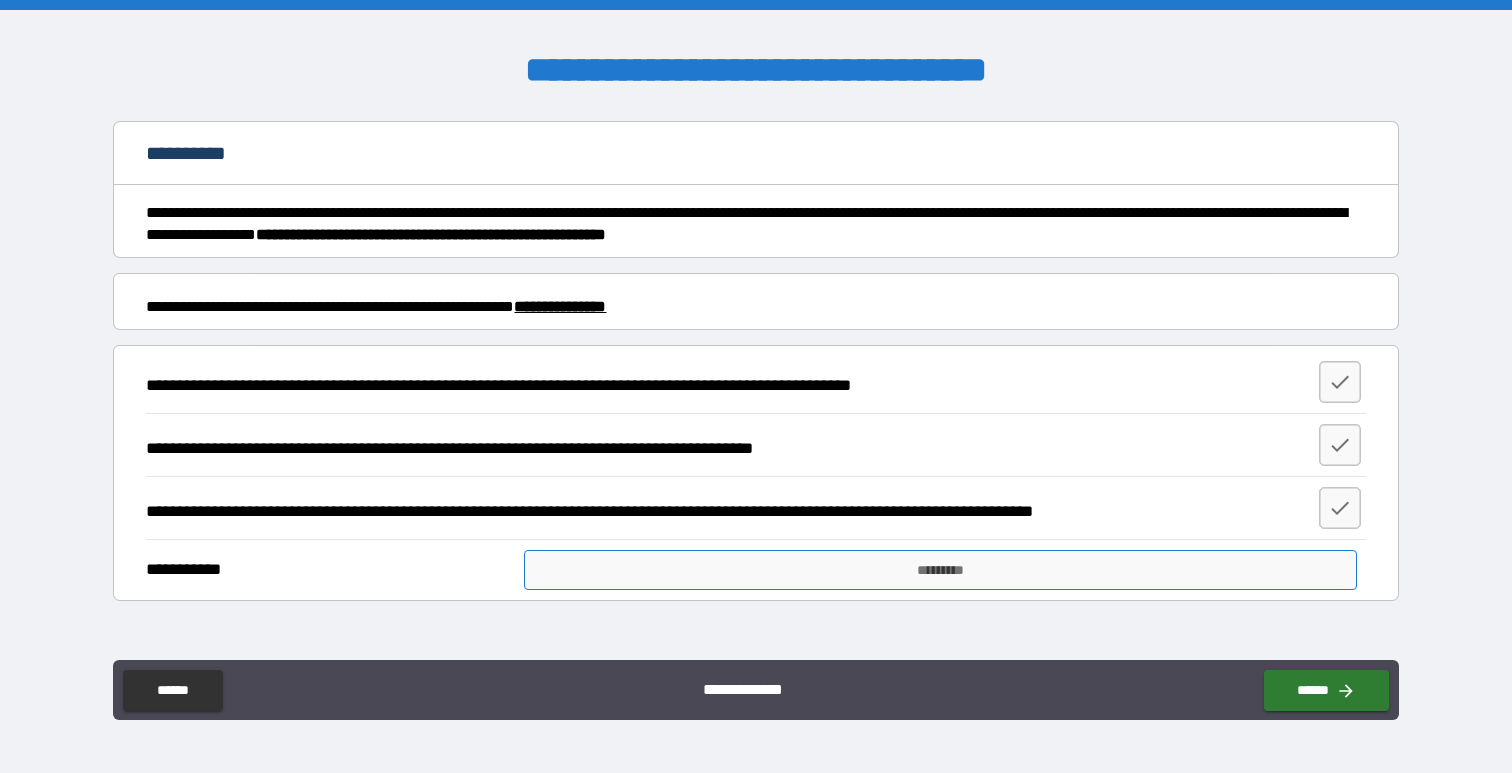click on "*********" at bounding box center (940, 570) 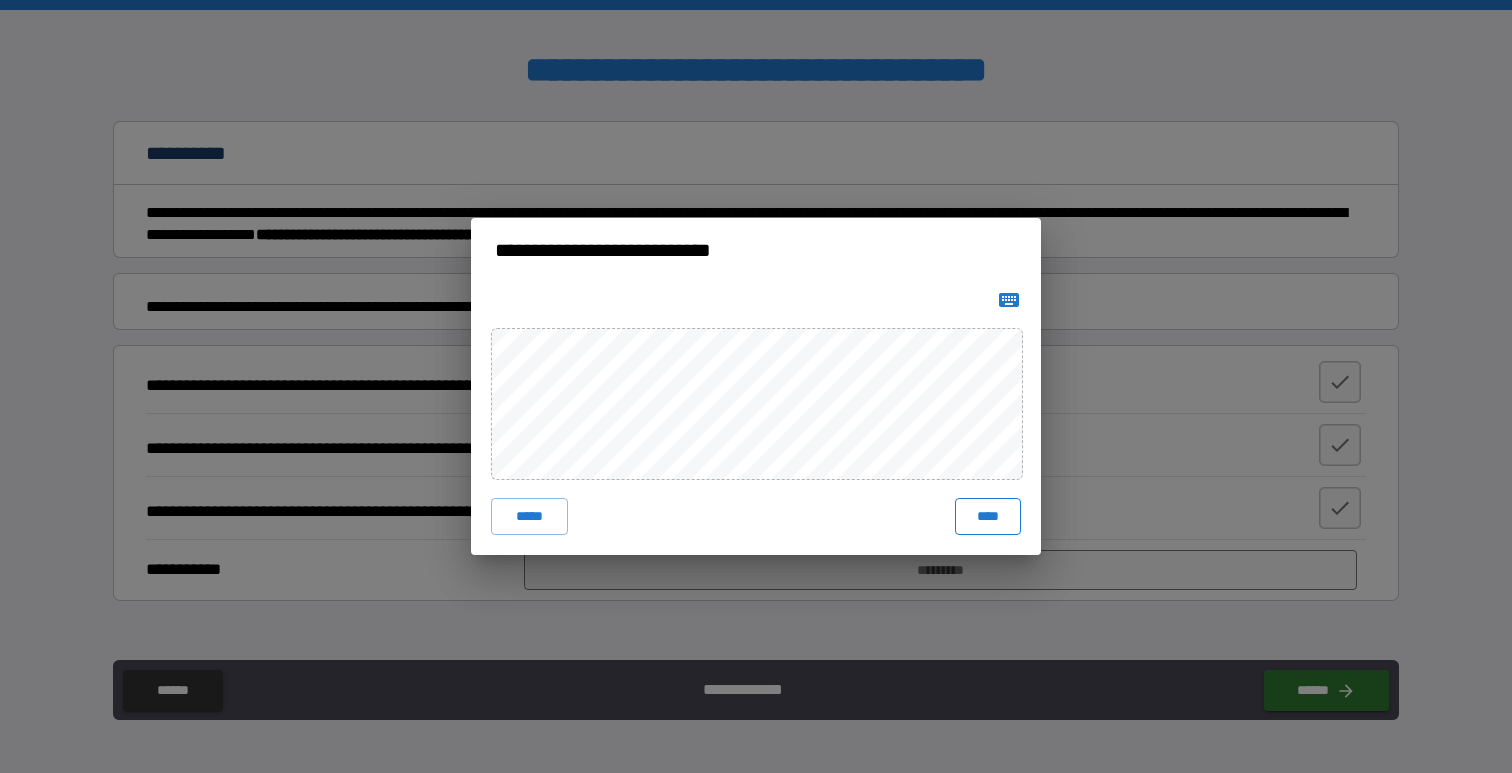 click on "****" at bounding box center [988, 516] 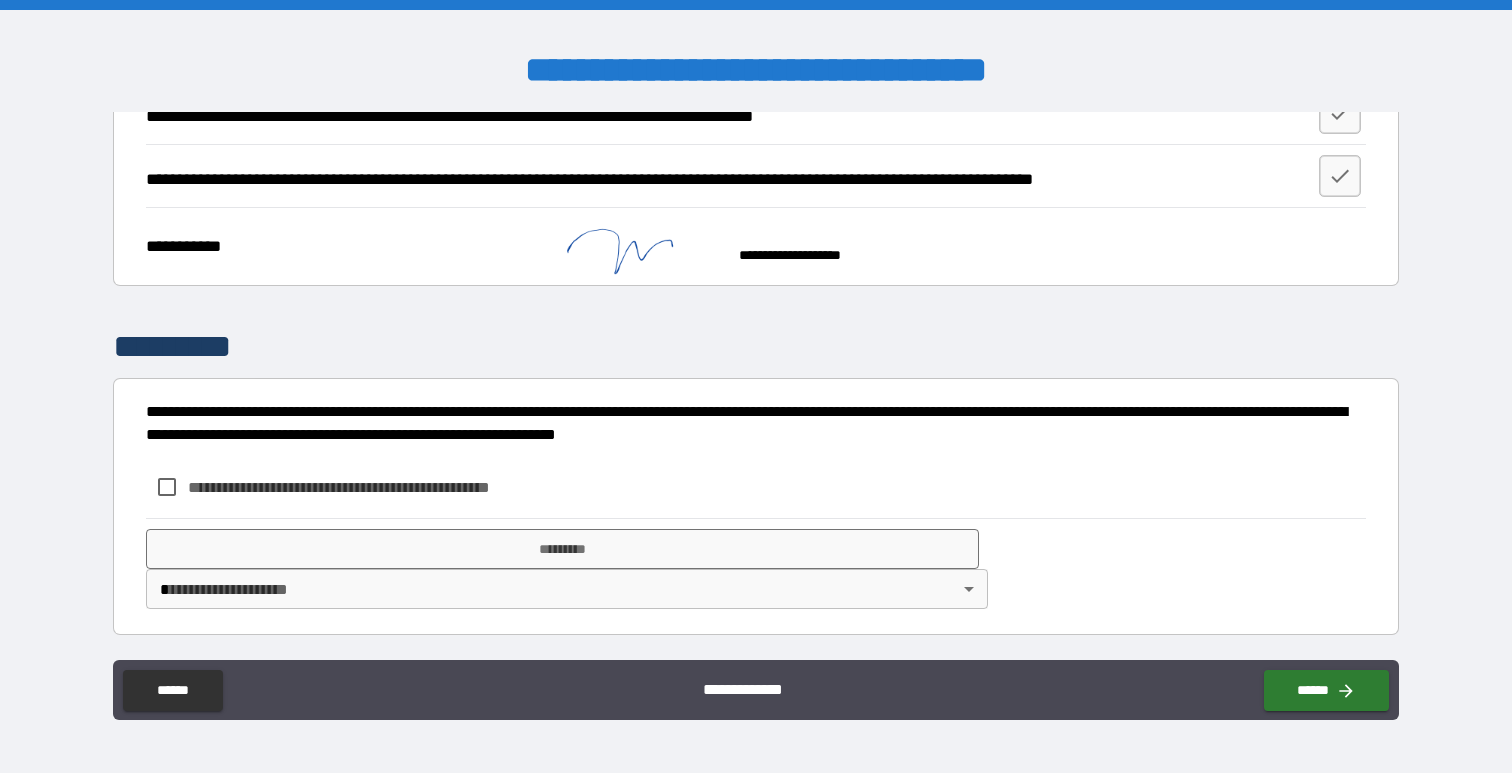 scroll, scrollTop: 2126, scrollLeft: 0, axis: vertical 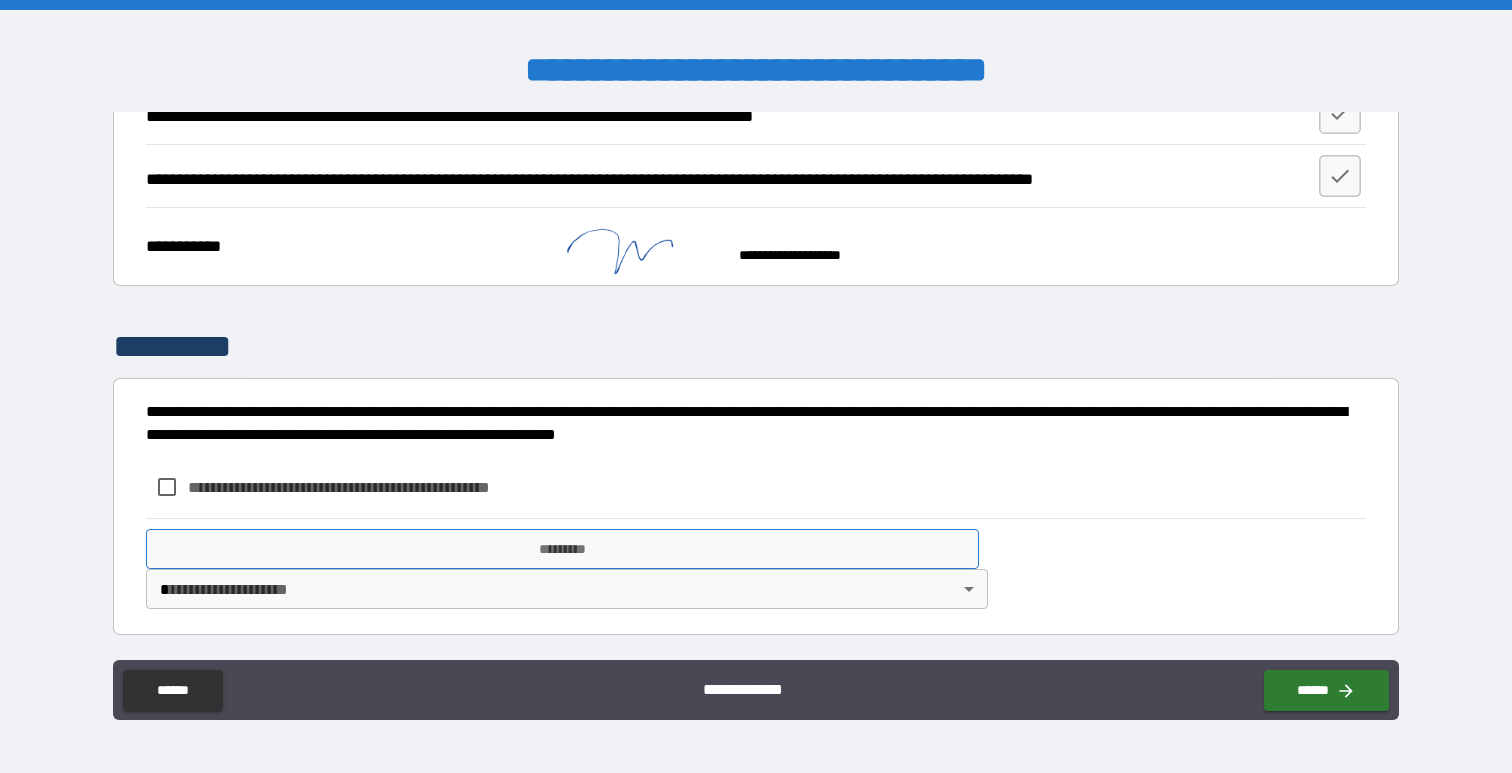 click on "*********" at bounding box center [562, 549] 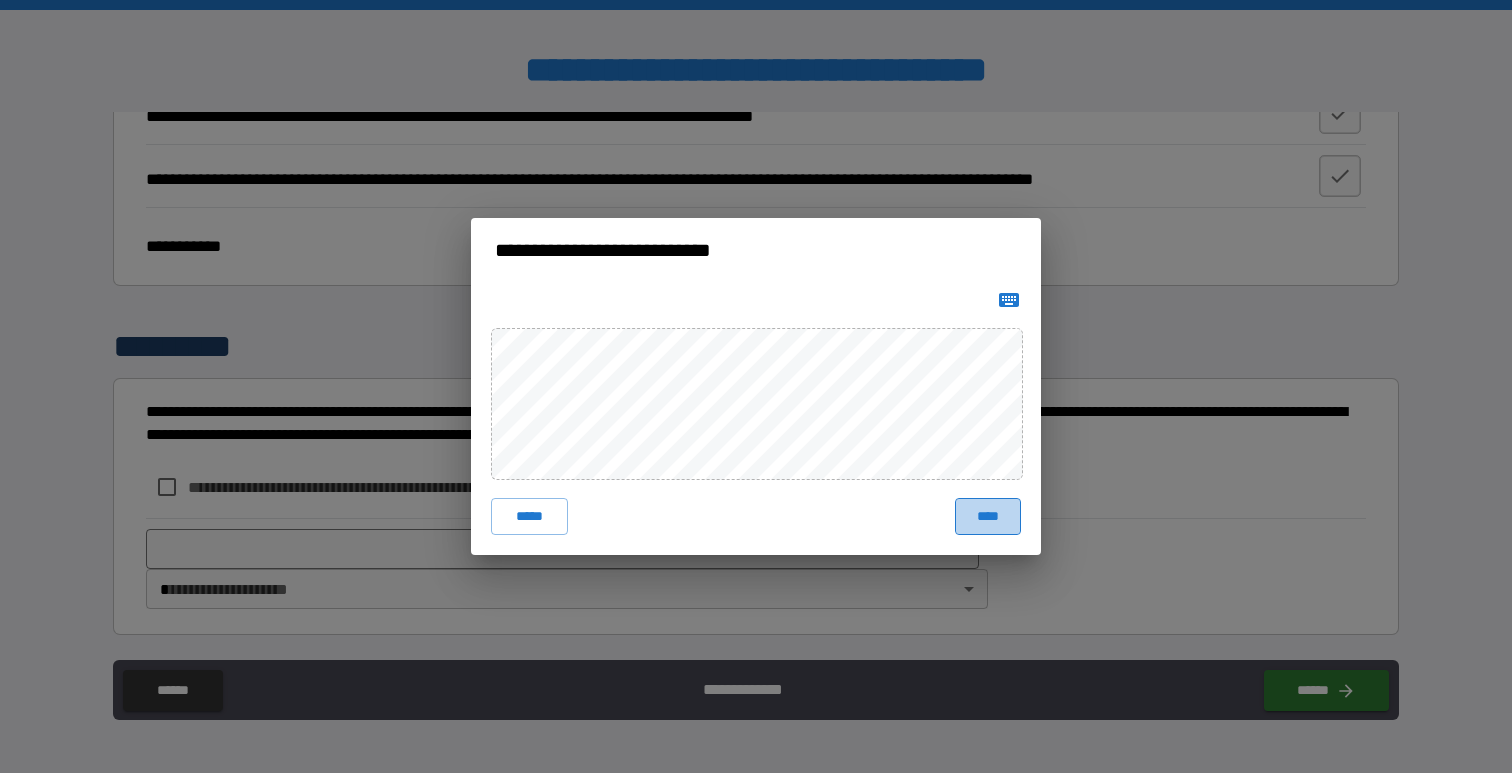click on "****" at bounding box center [988, 516] 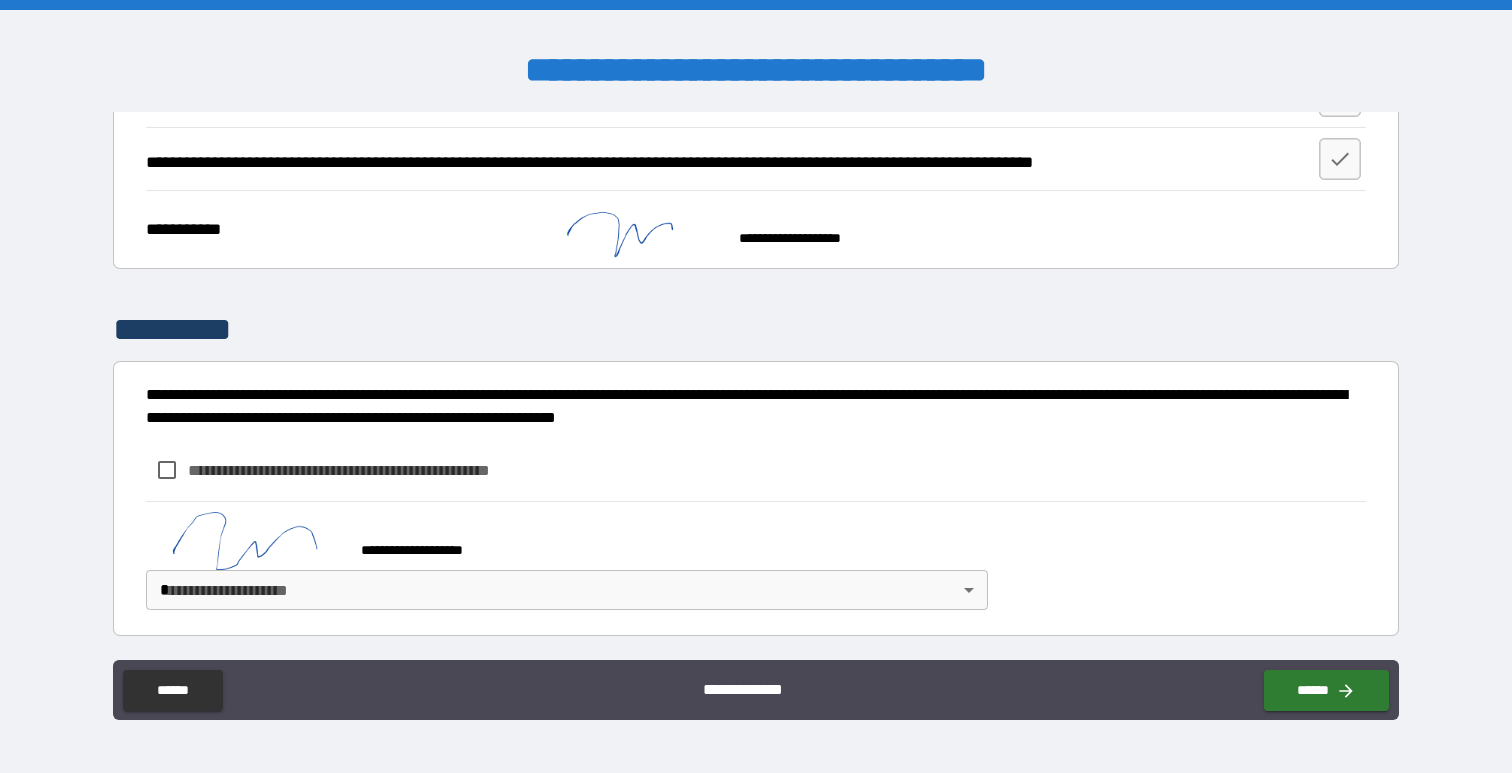 click on "**********" at bounding box center [372, 470] 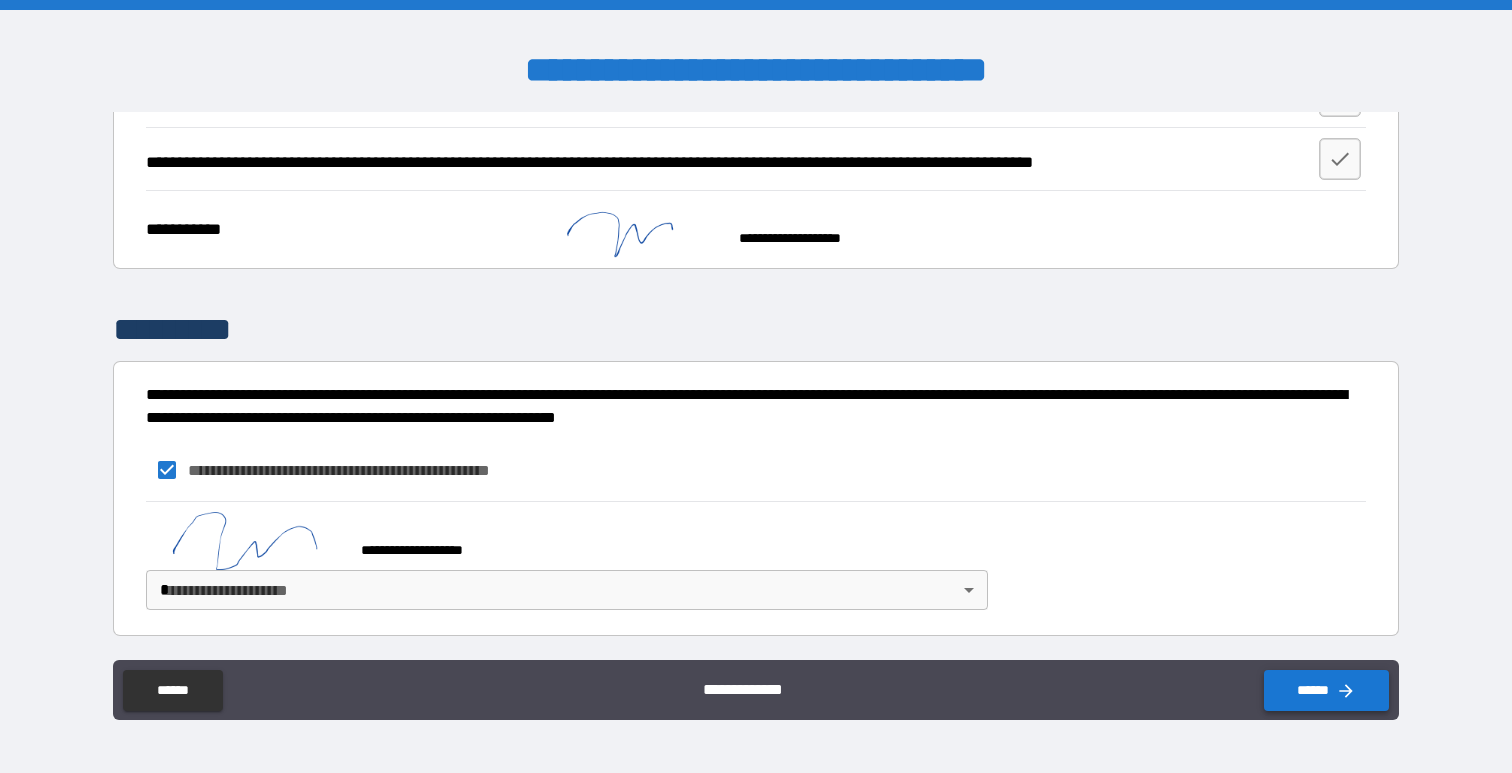 click on "******" at bounding box center (1326, 690) 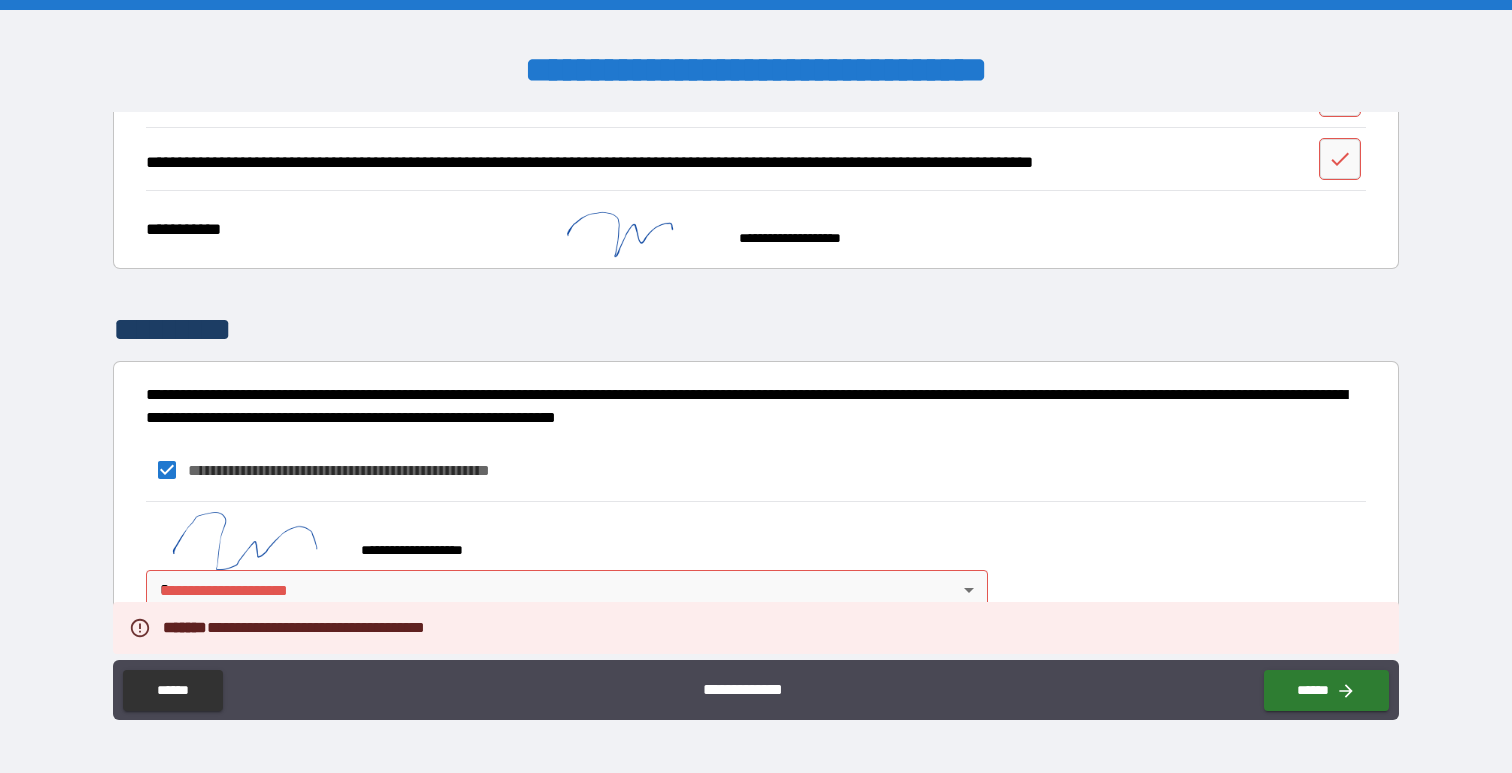 scroll, scrollTop: 2144, scrollLeft: 0, axis: vertical 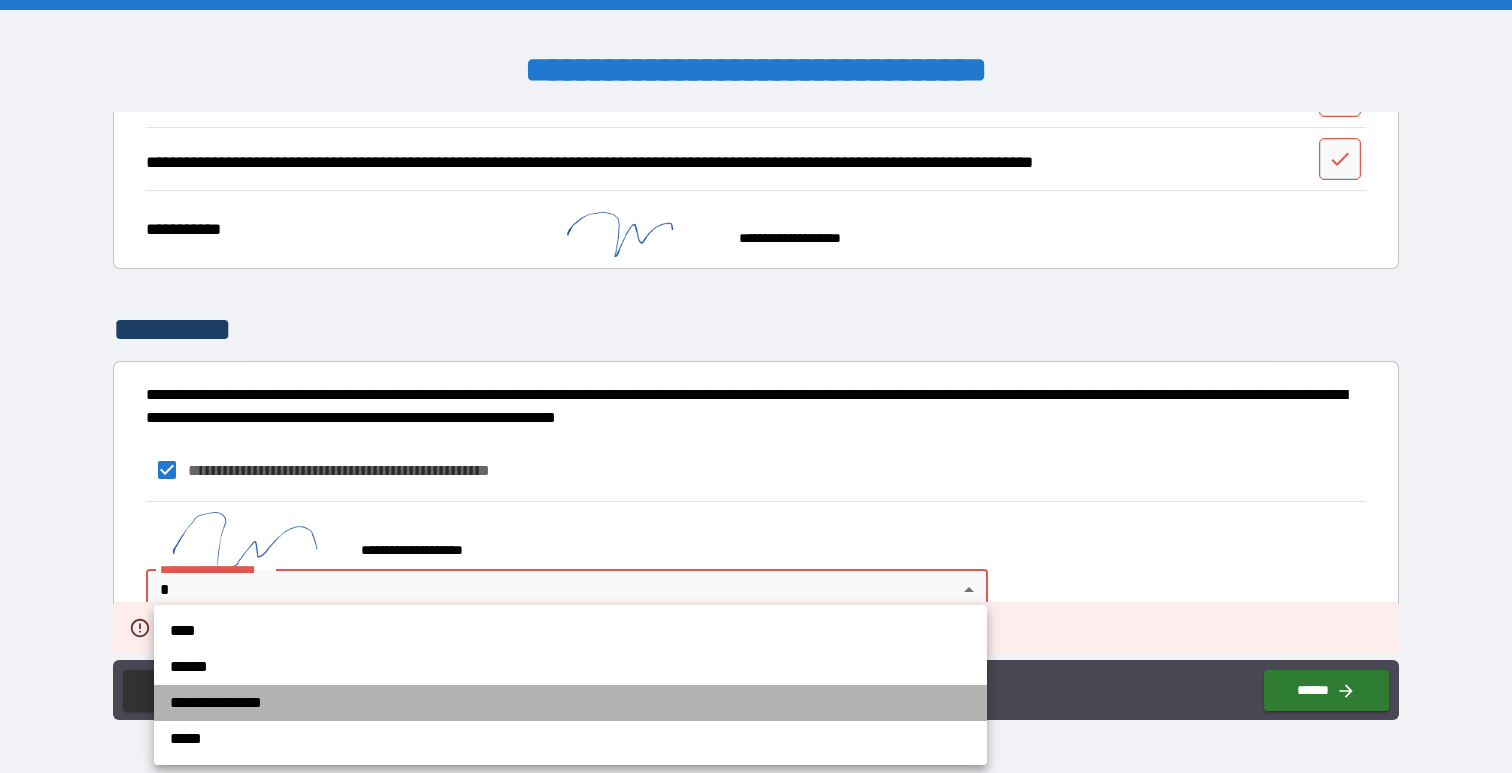 click on "**********" at bounding box center [570, 703] 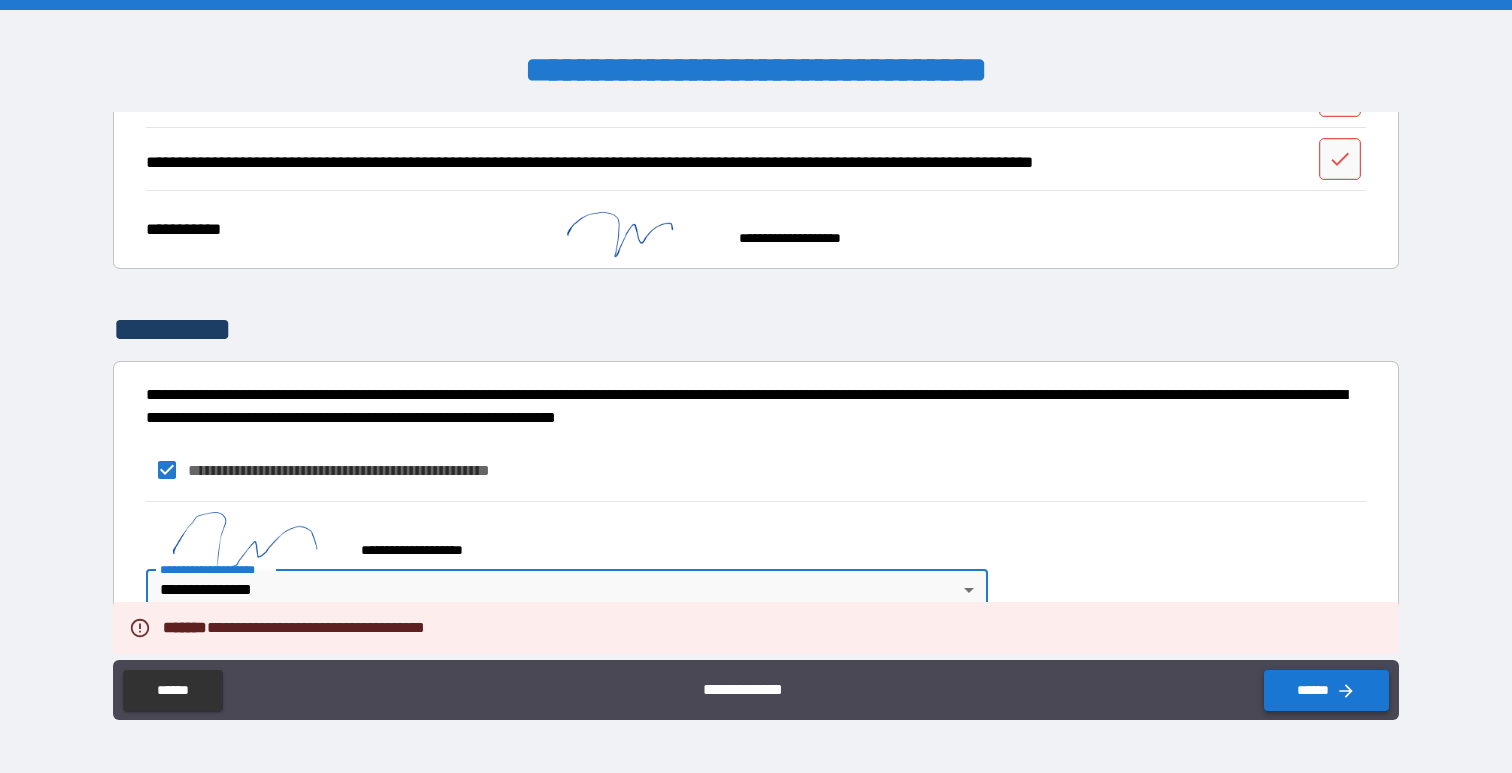 click on "******" at bounding box center (1326, 690) 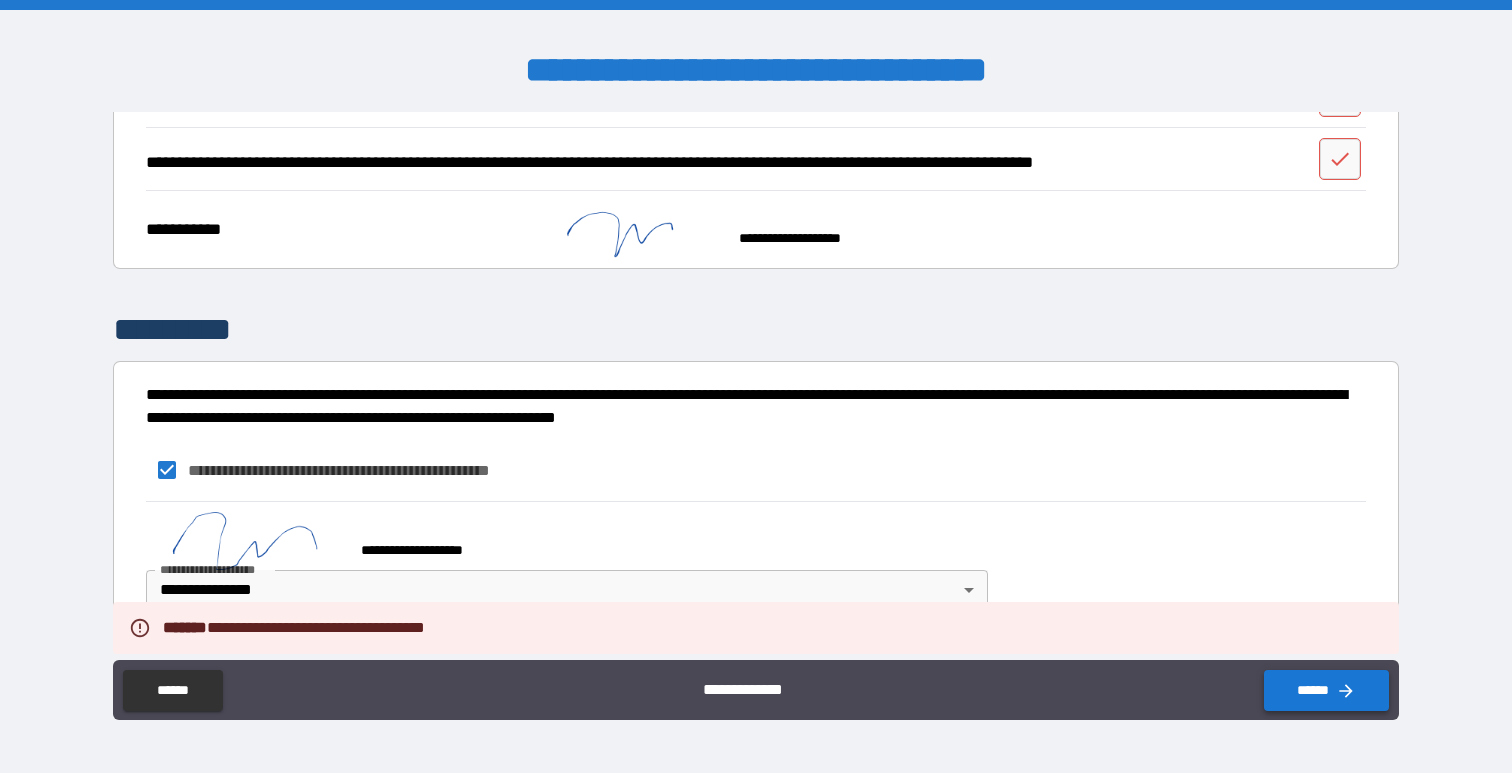 click on "******" at bounding box center [1326, 690] 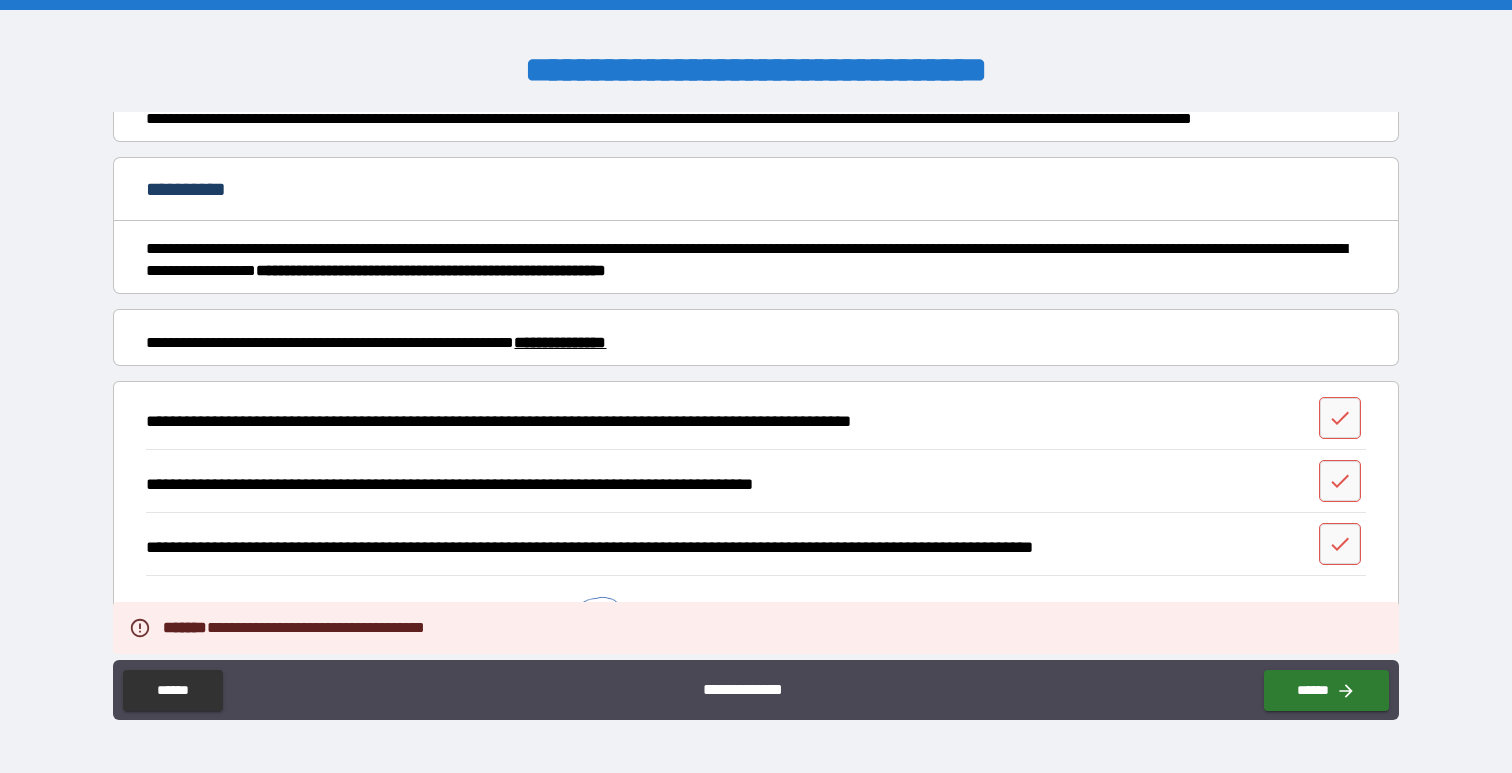 scroll, scrollTop: 1825, scrollLeft: 0, axis: vertical 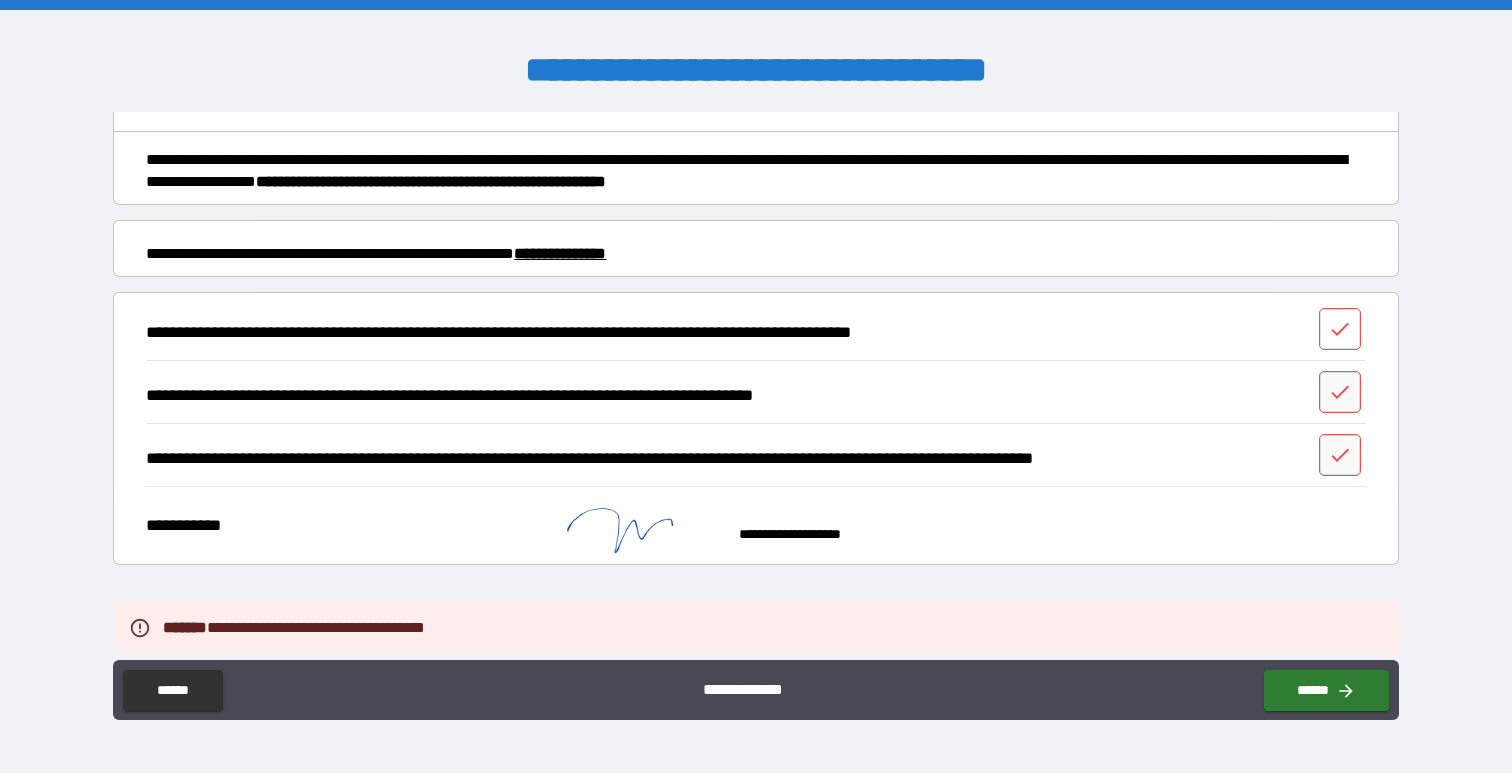 click 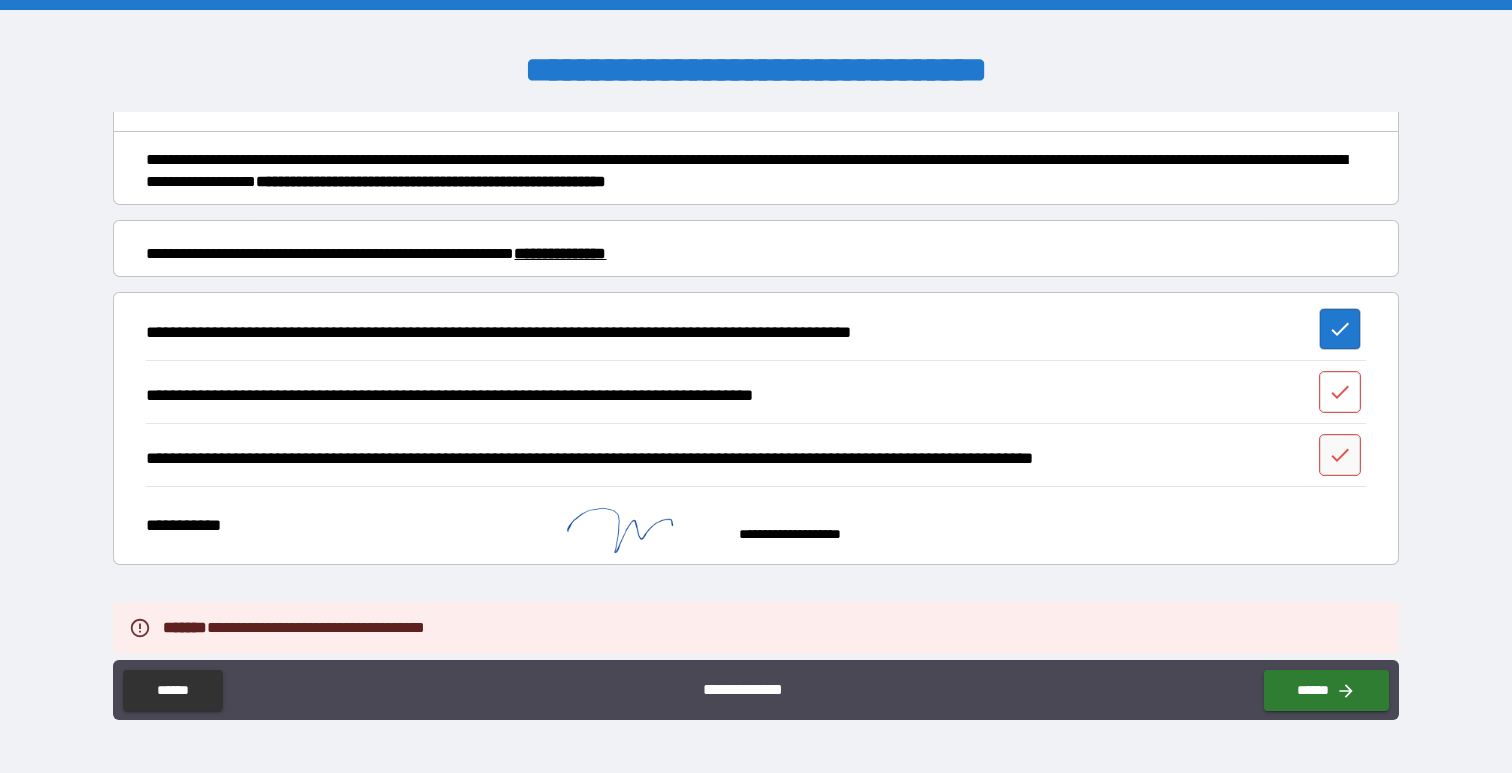 click 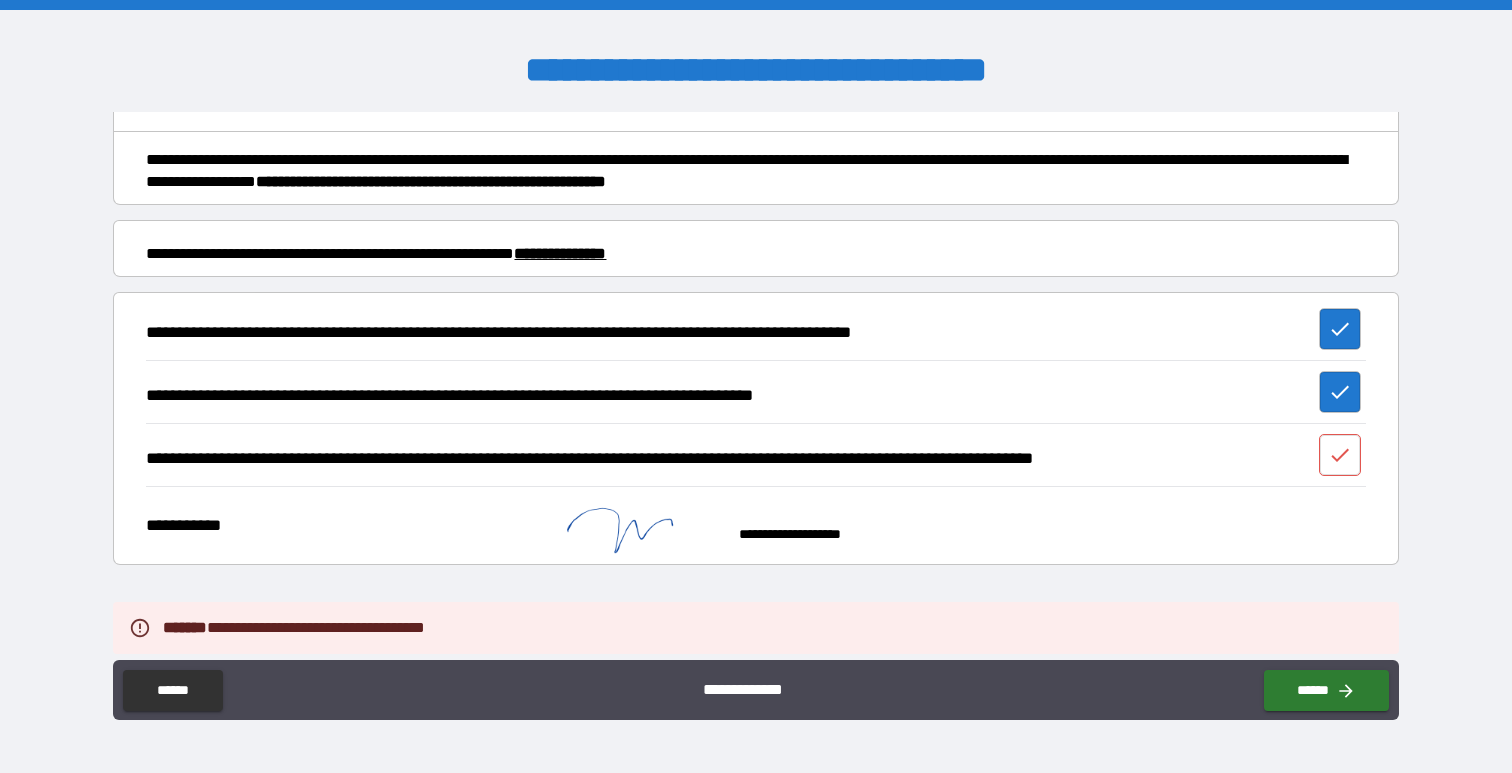 click at bounding box center [1340, 455] 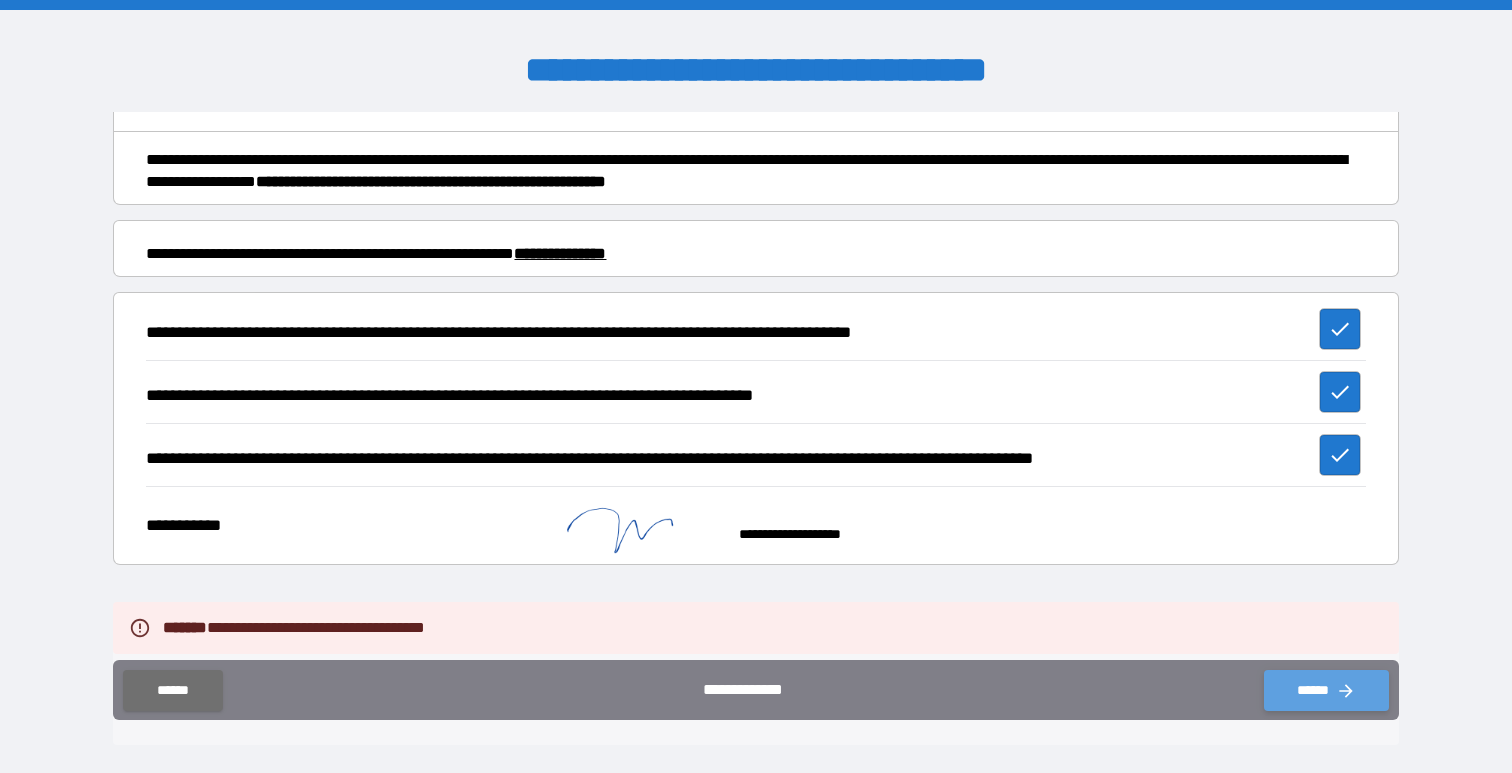 click on "******" at bounding box center (1326, 690) 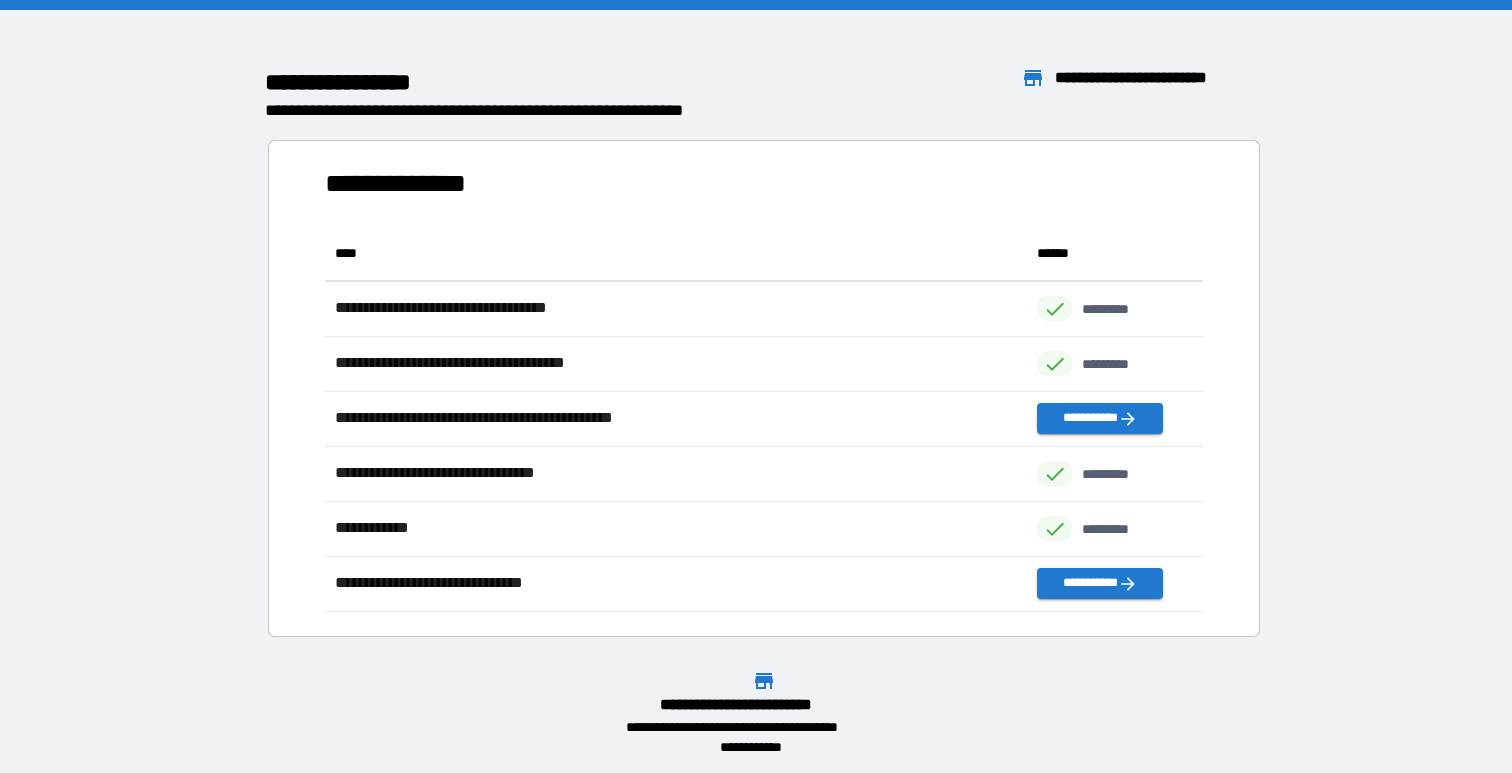 scroll, scrollTop: 1, scrollLeft: 1, axis: both 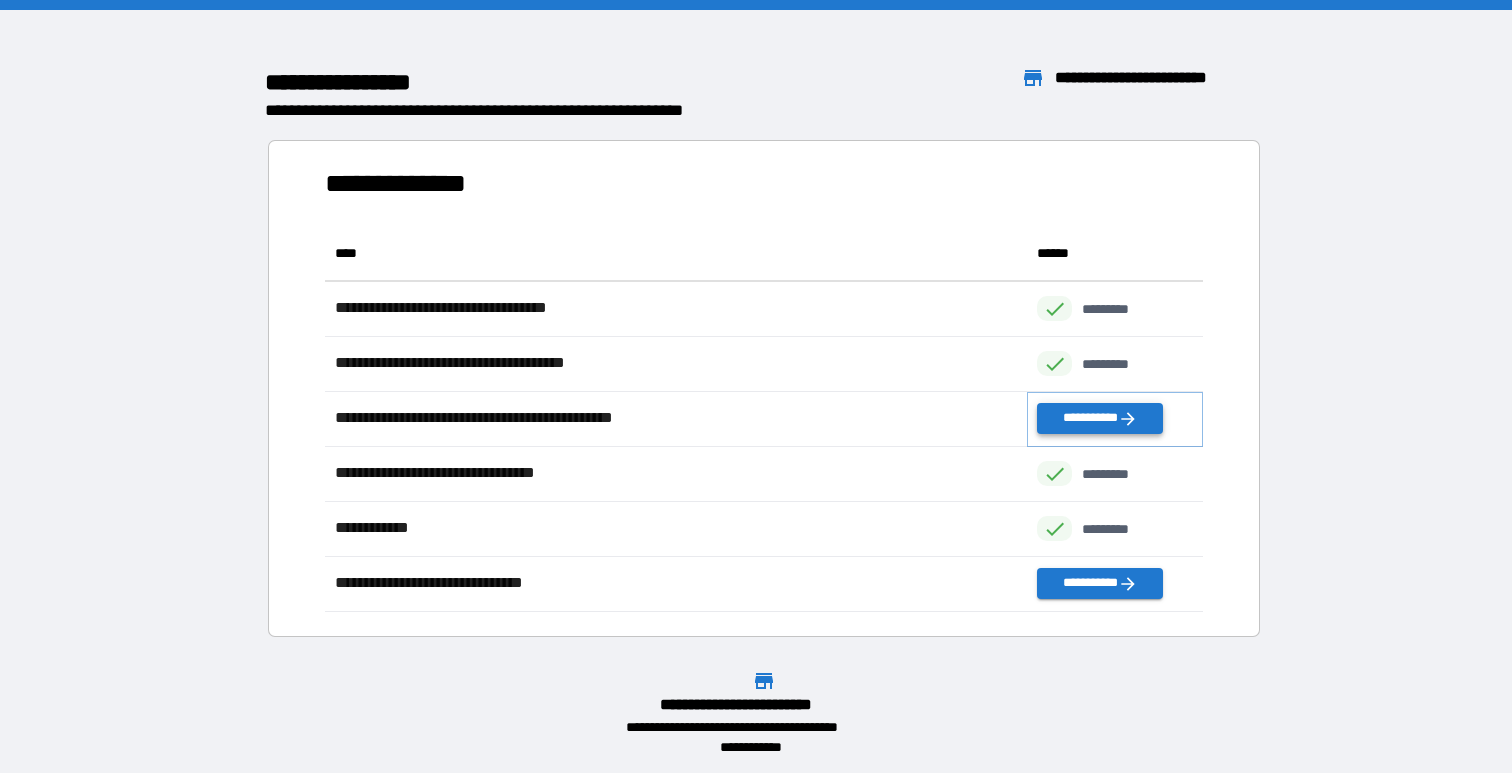 click on "**********" at bounding box center (1099, 418) 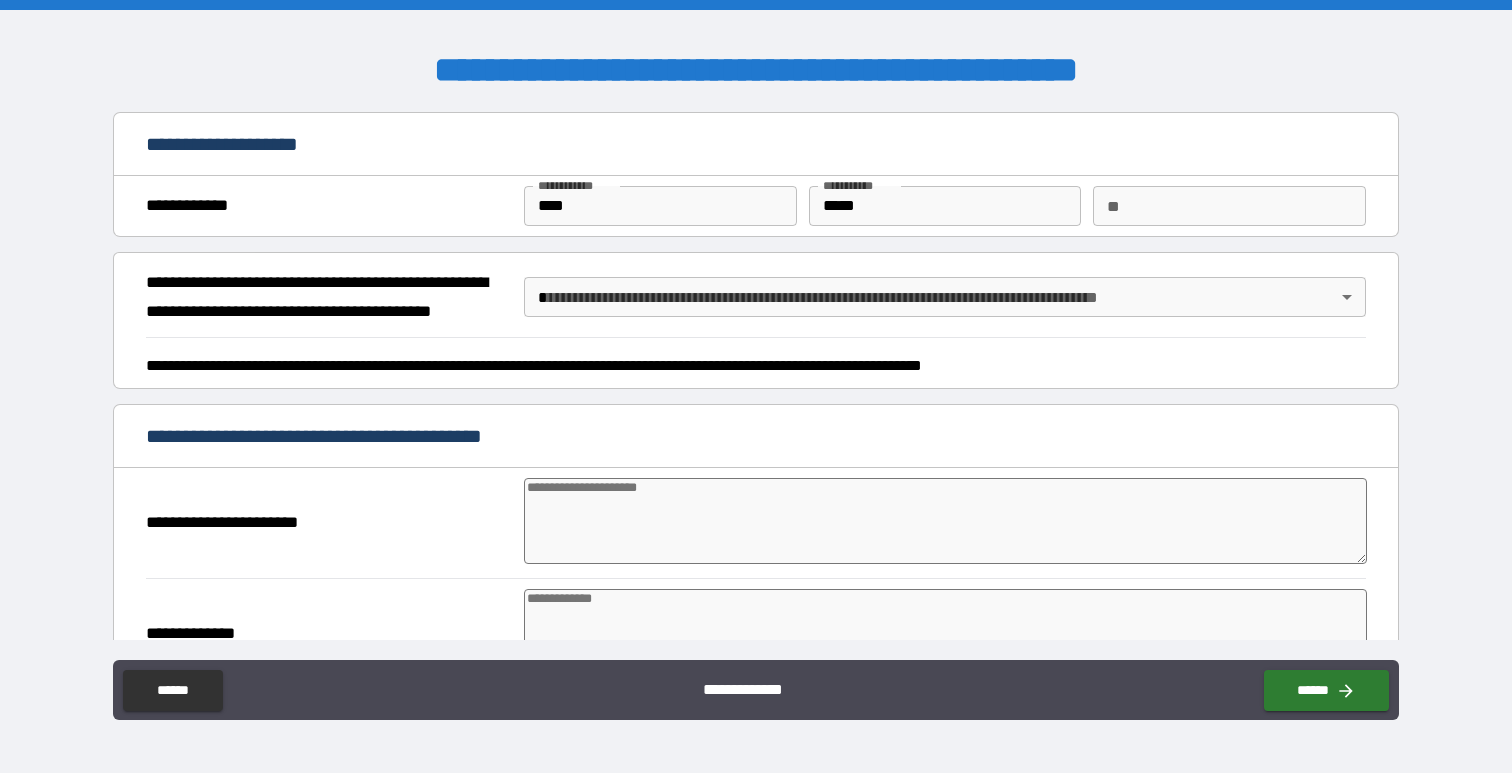click on "**********" at bounding box center (756, 386) 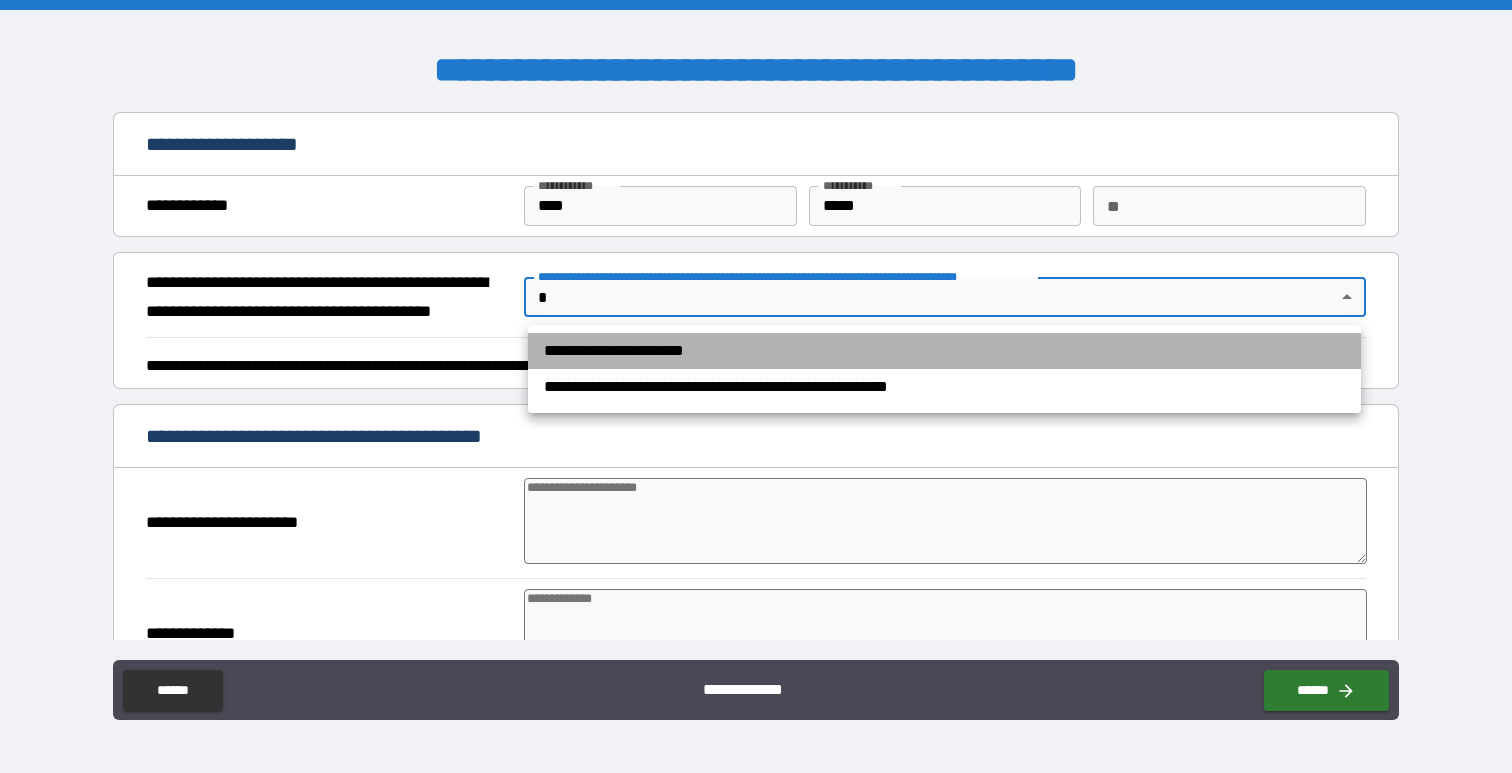 click on "**********" at bounding box center (944, 351) 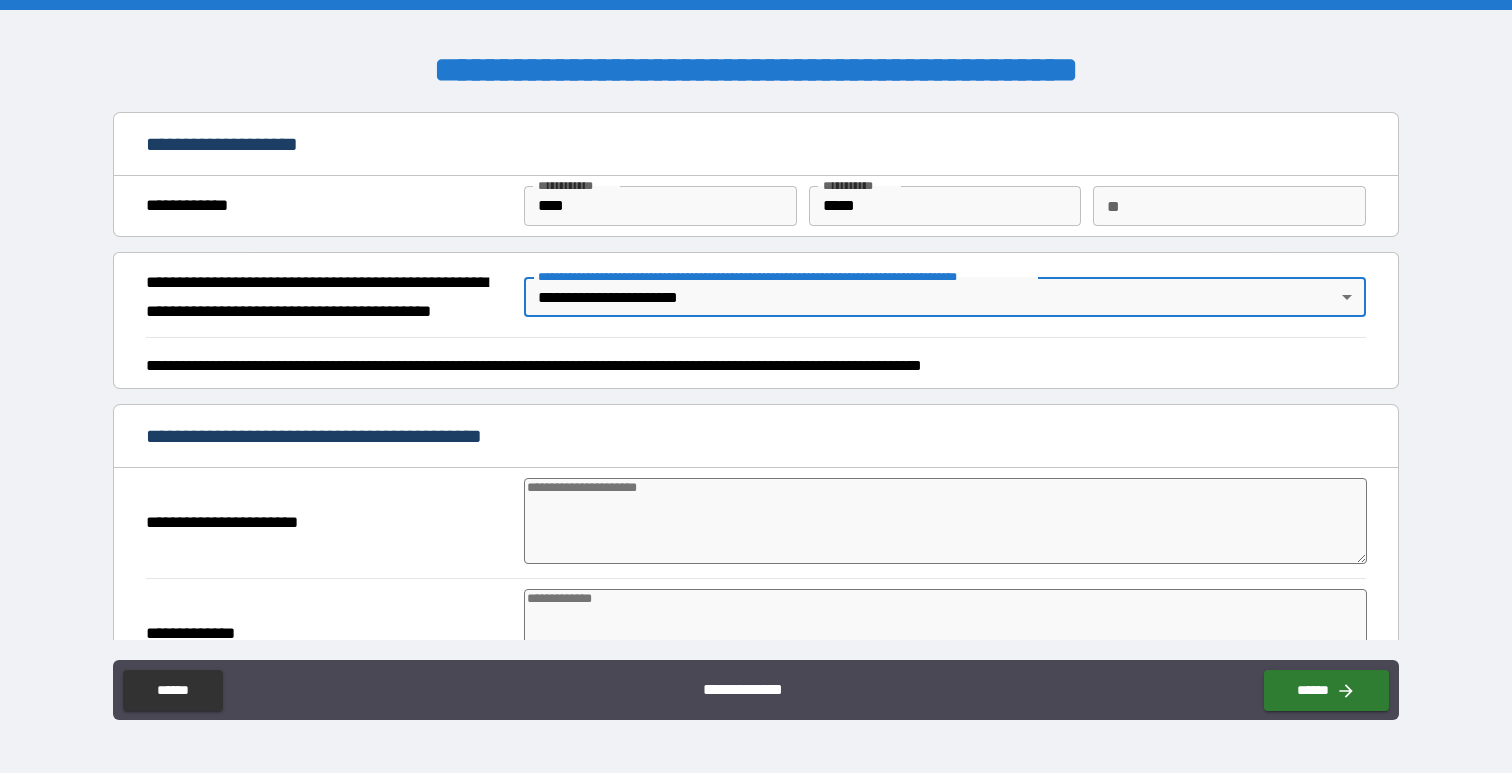 click on "**********" at bounding box center [756, 386] 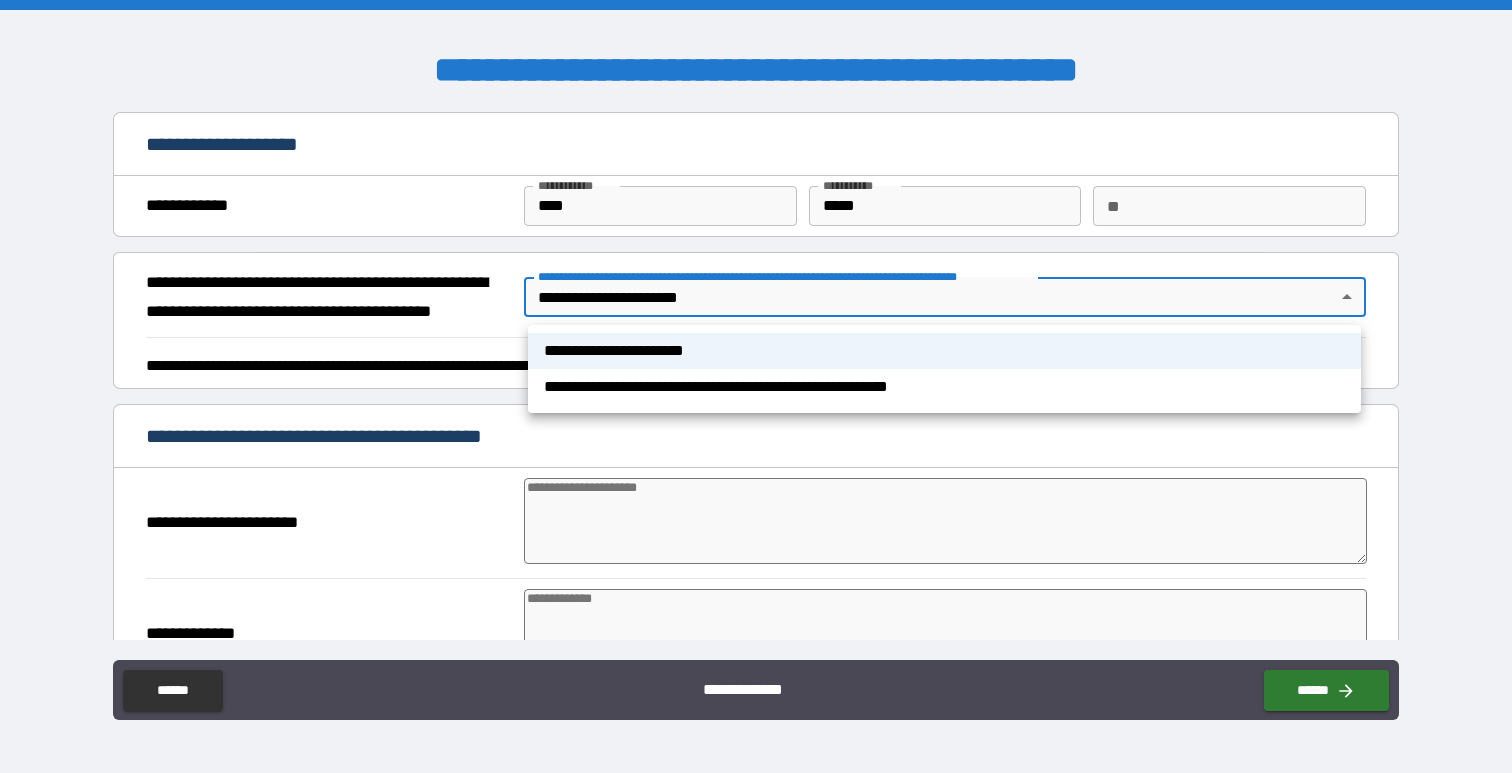 click at bounding box center (756, 386) 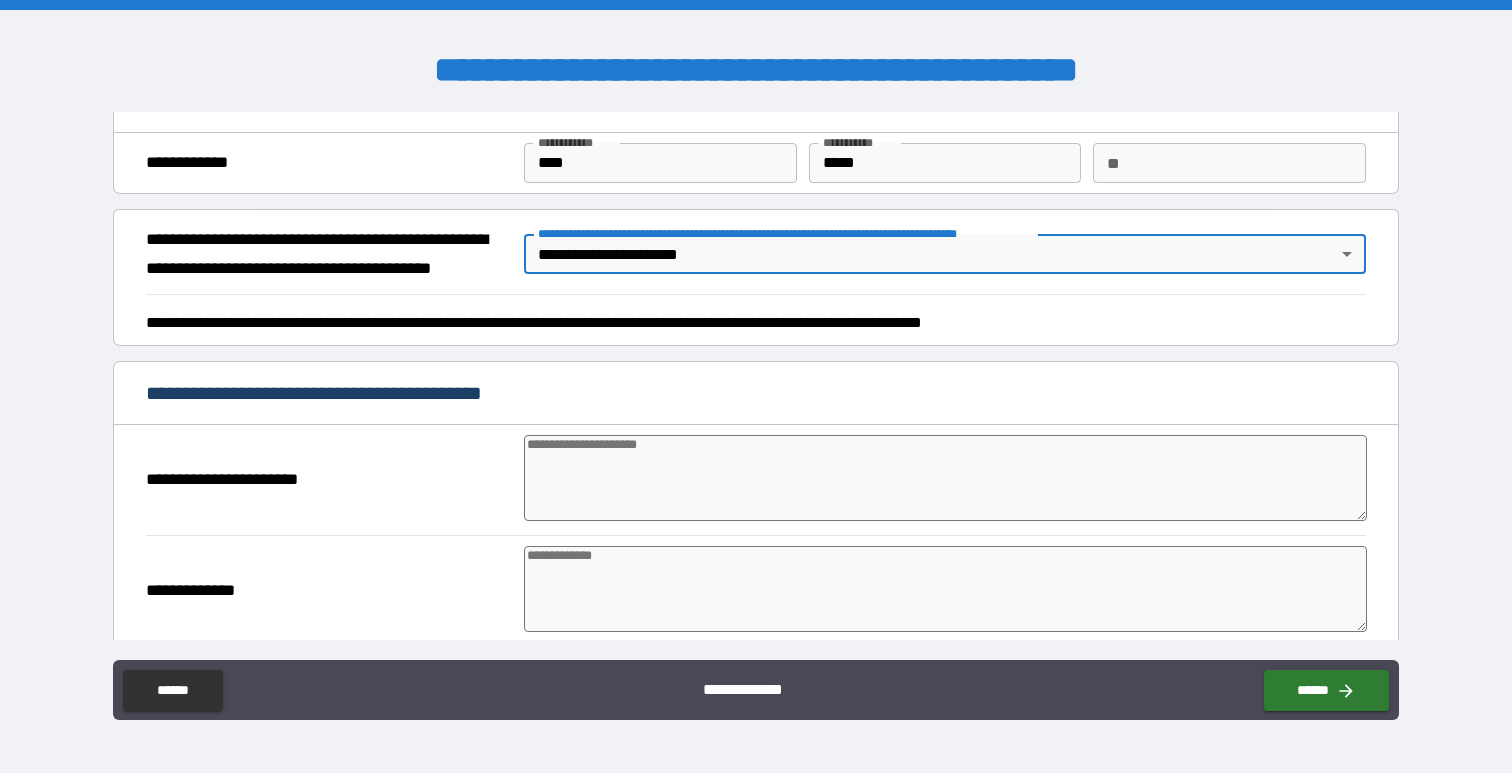 scroll, scrollTop: 34, scrollLeft: 0, axis: vertical 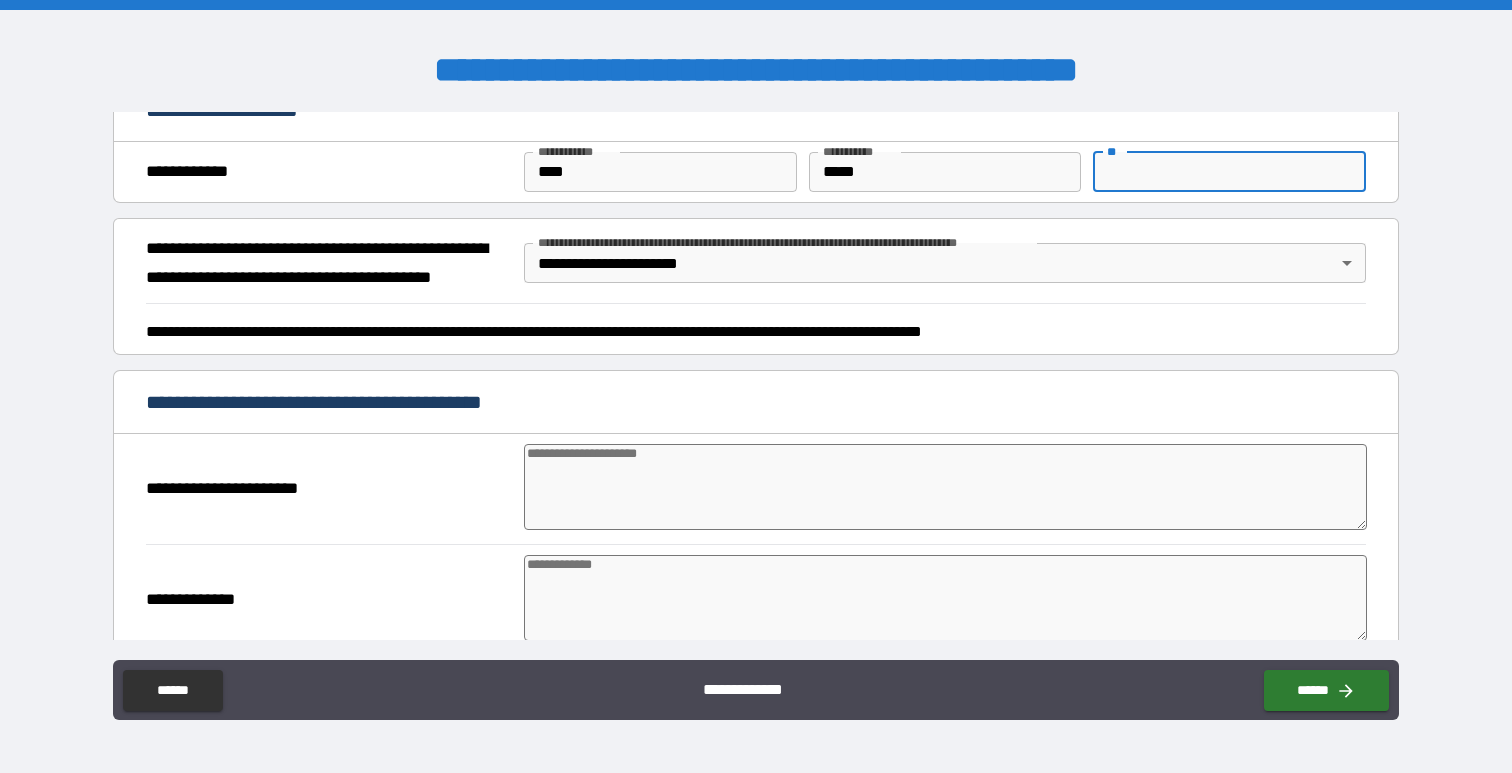 click on "**" at bounding box center [1229, 172] 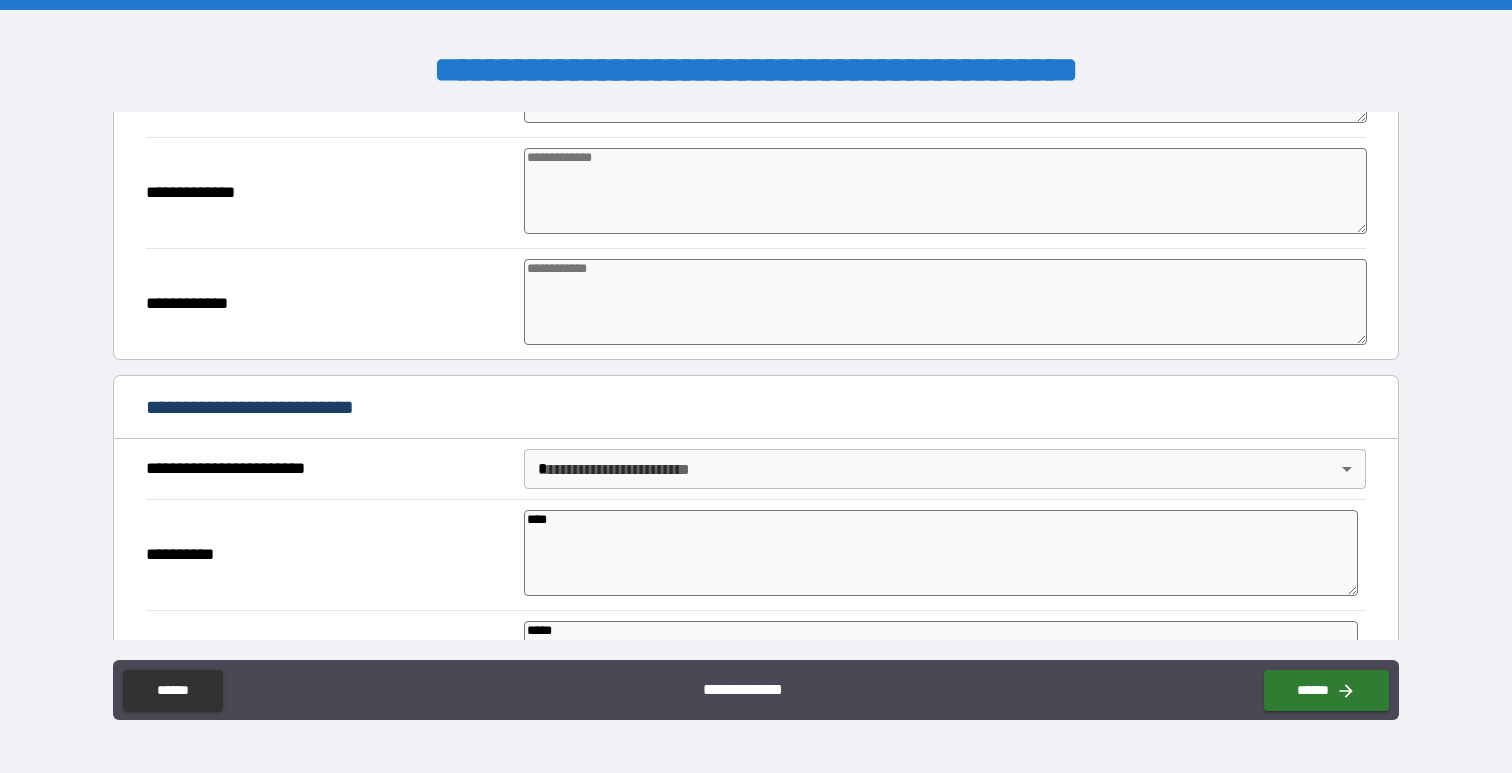 scroll, scrollTop: 496, scrollLeft: 0, axis: vertical 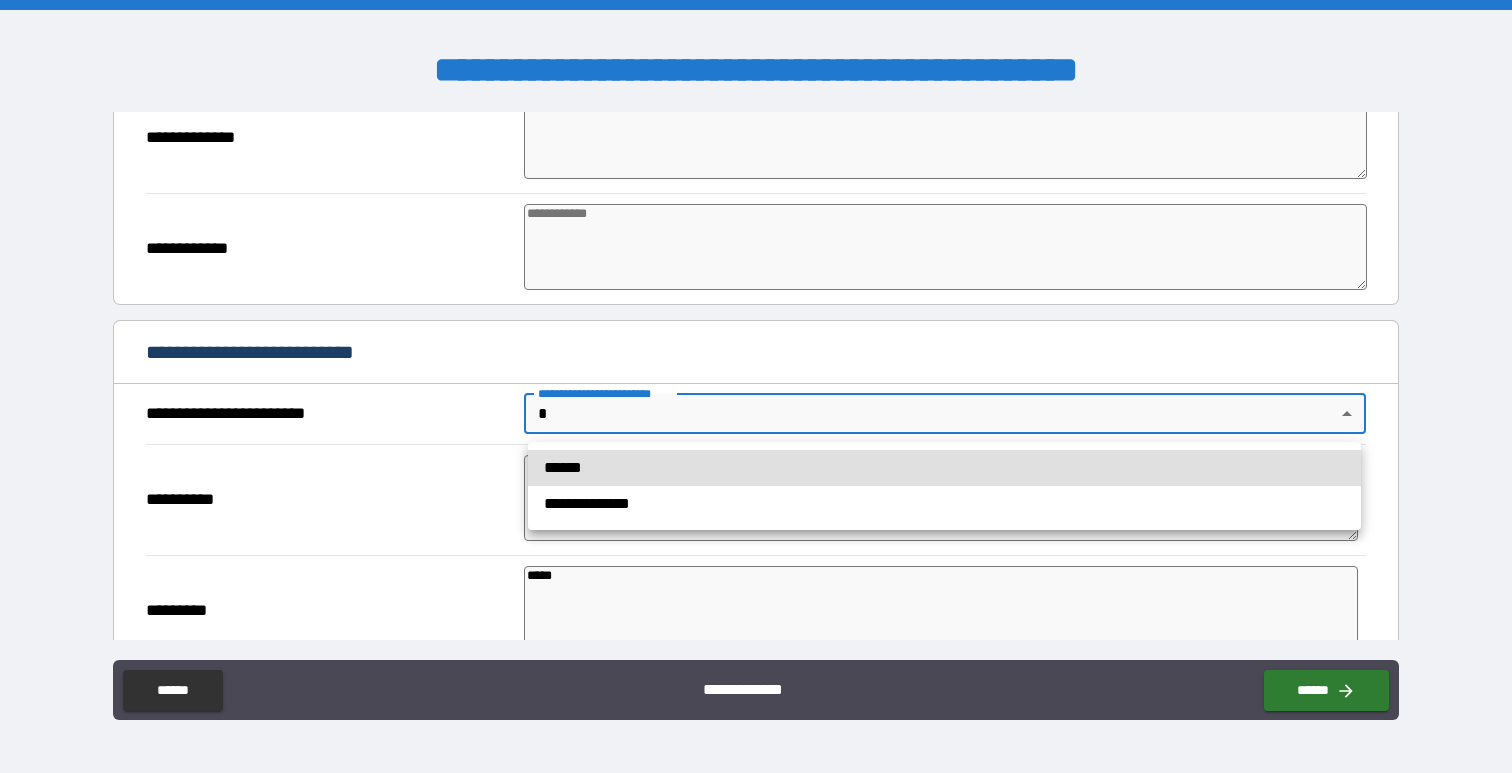click on "**********" at bounding box center [756, 386] 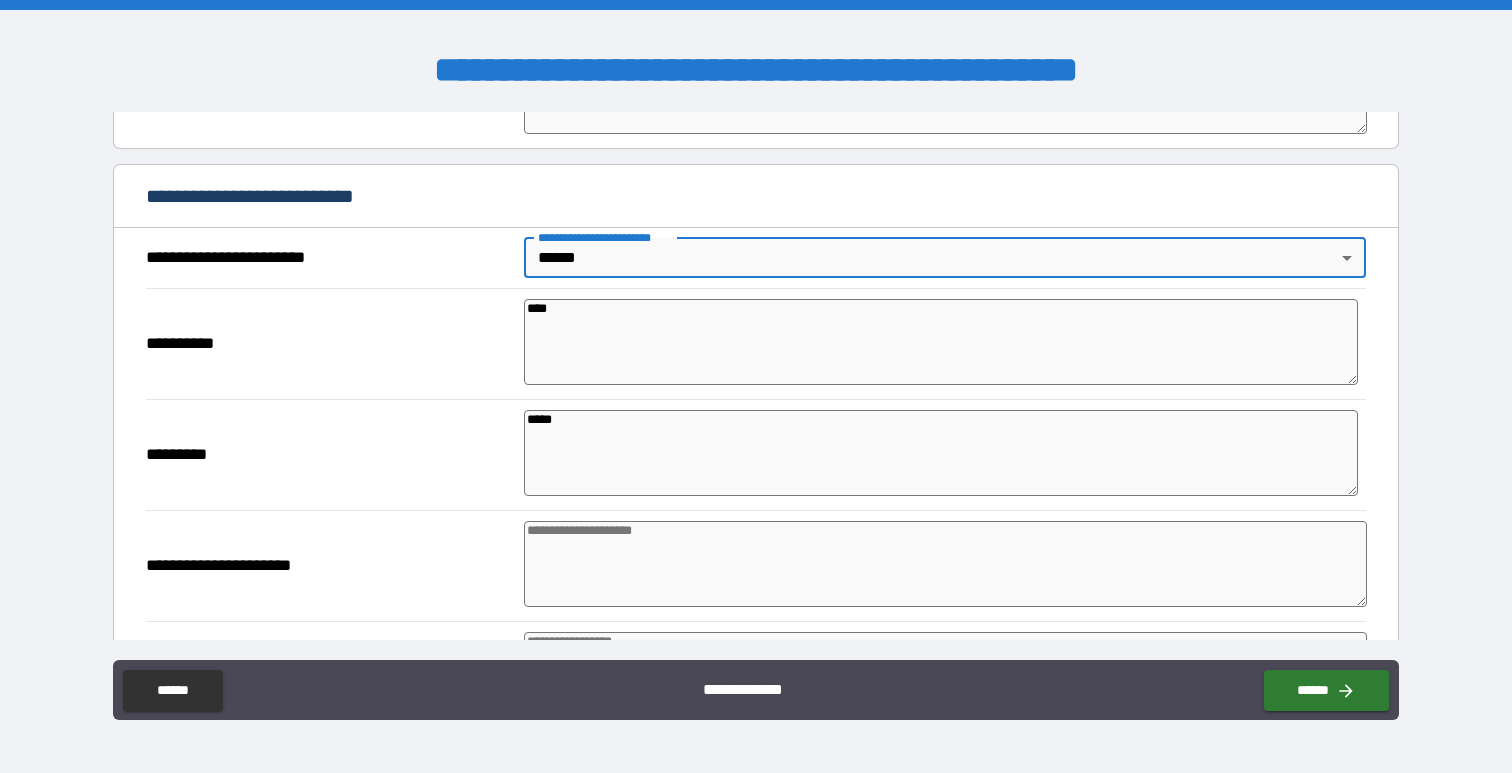 scroll, scrollTop: 633, scrollLeft: 0, axis: vertical 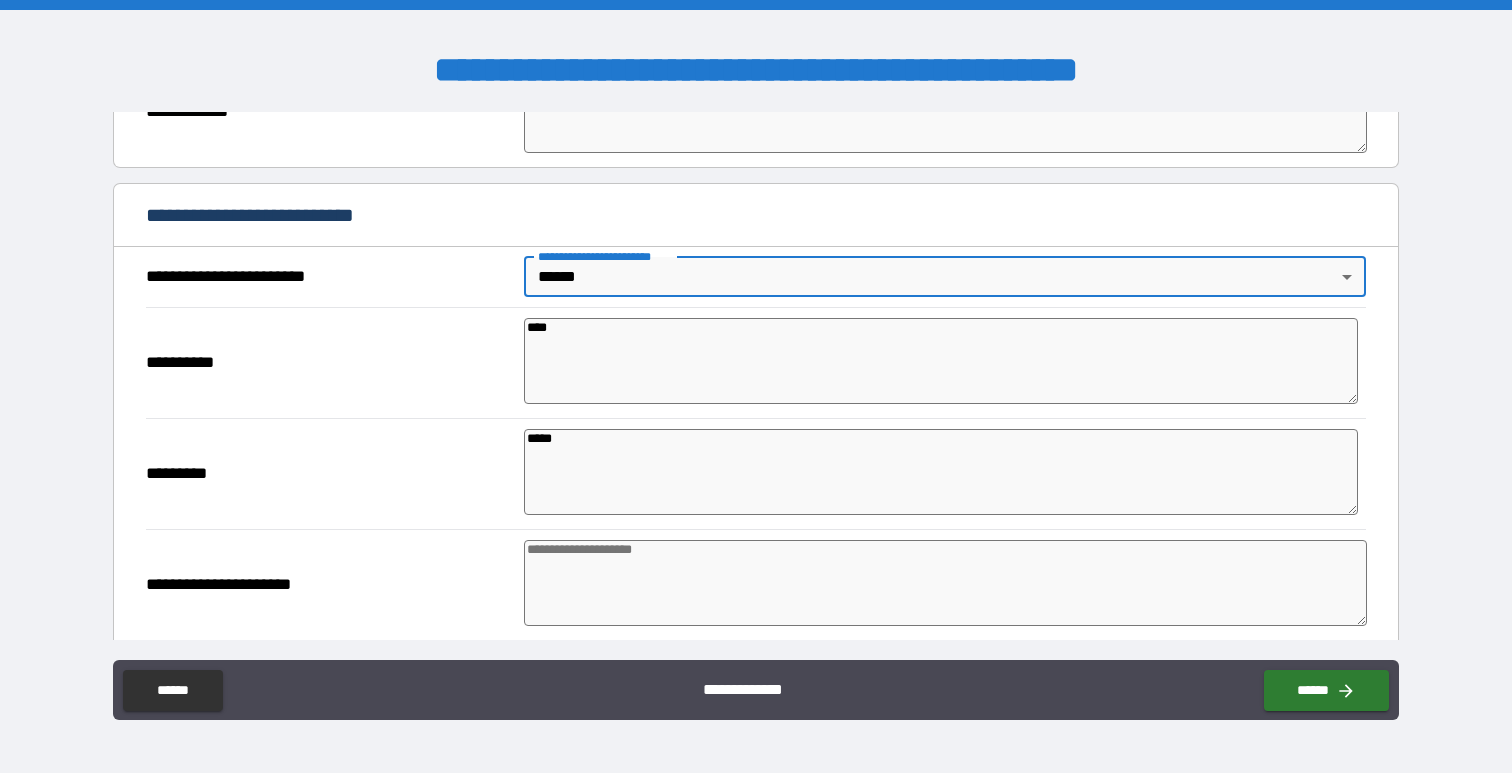 click on "****" at bounding box center [941, 361] 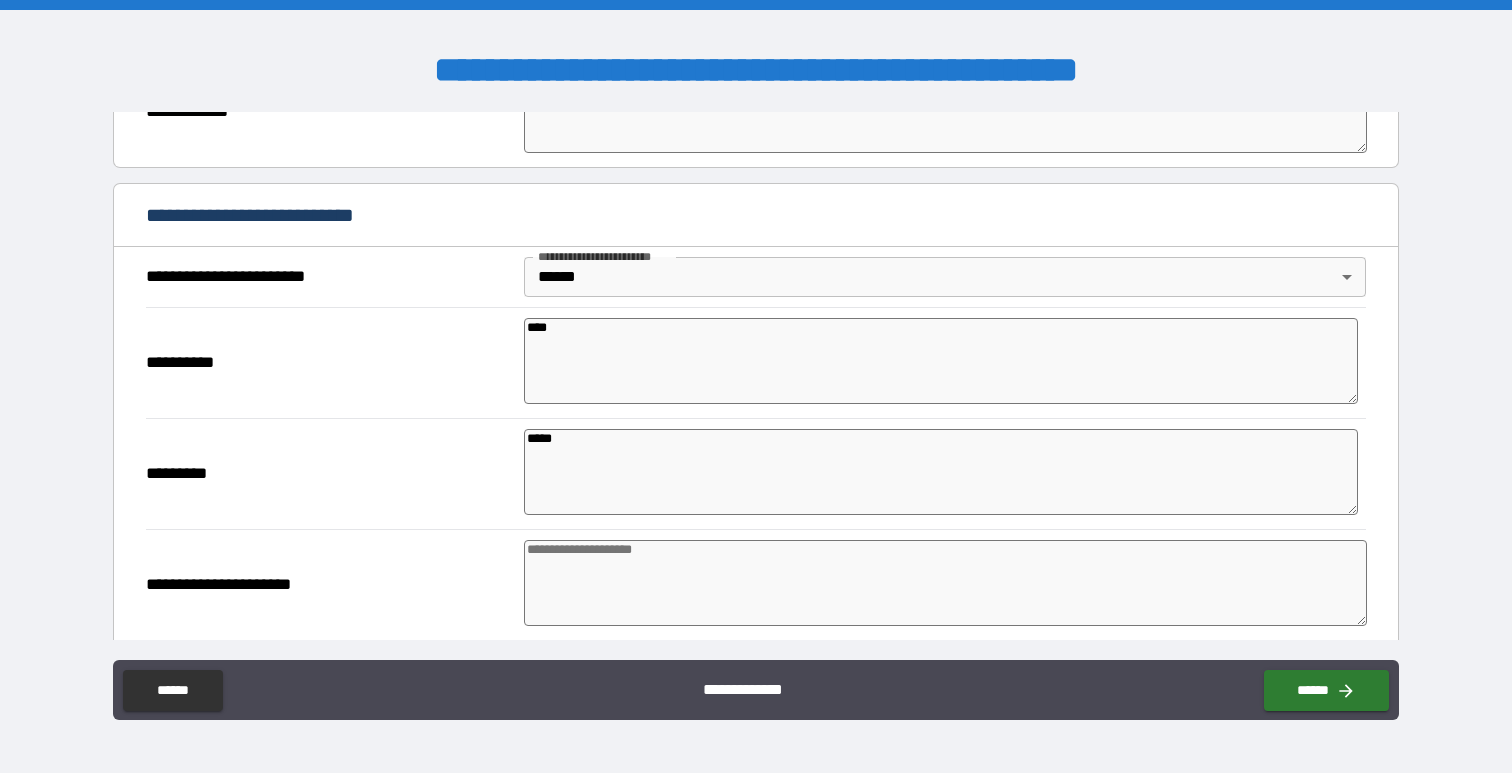 click on "****" at bounding box center [941, 361] 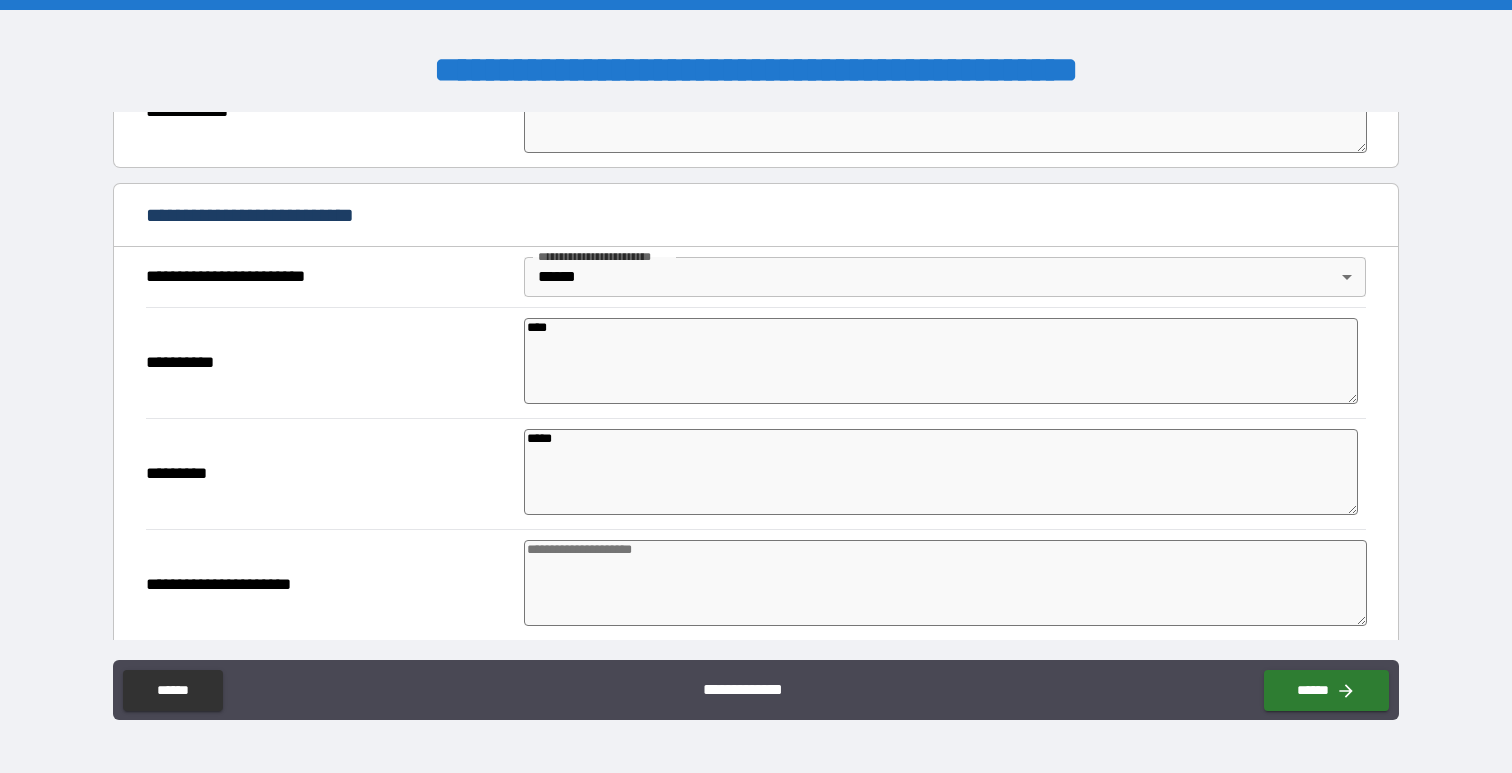 click at bounding box center [945, 583] 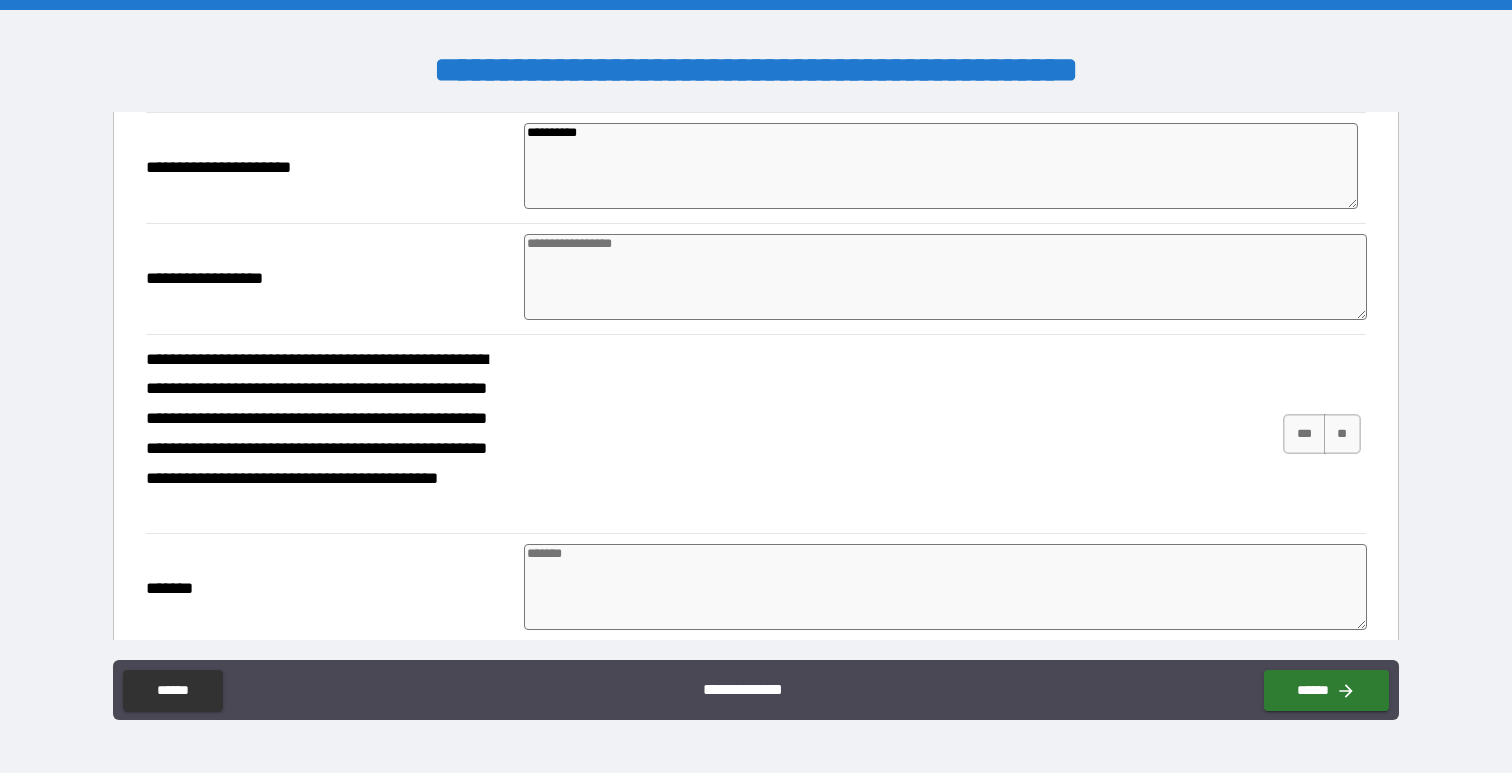 scroll, scrollTop: 1066, scrollLeft: 0, axis: vertical 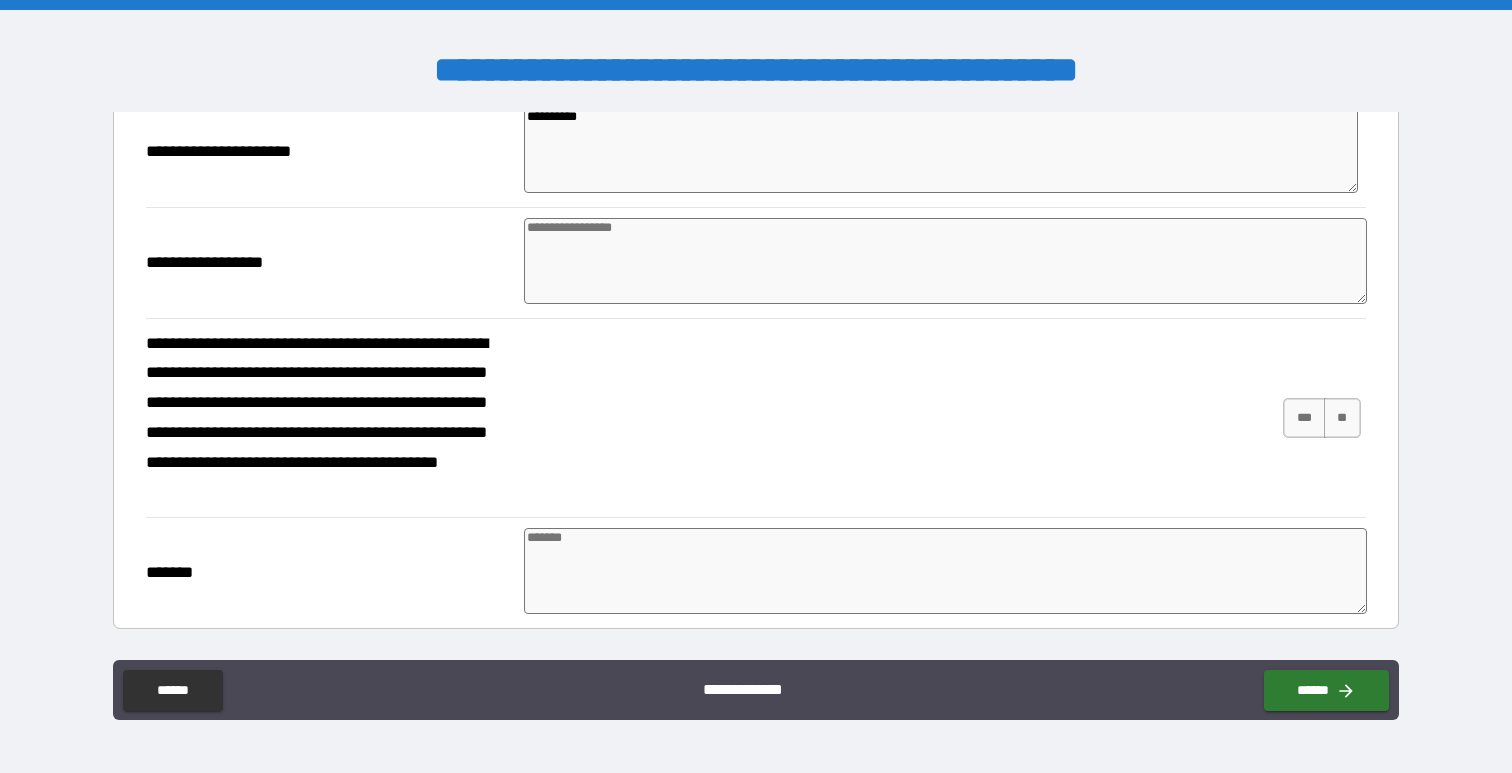 click at bounding box center (945, 571) 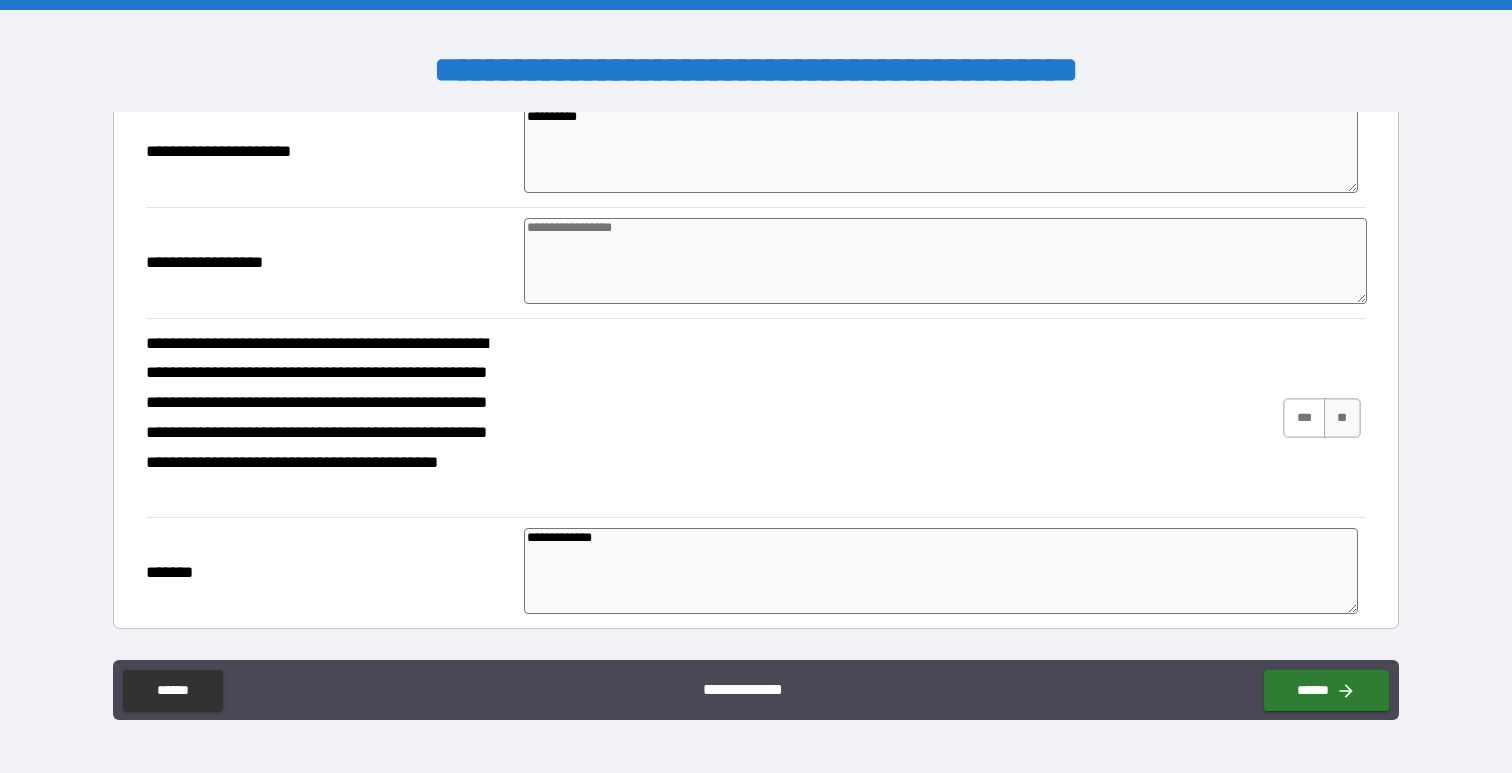 click on "***" at bounding box center (1304, 418) 